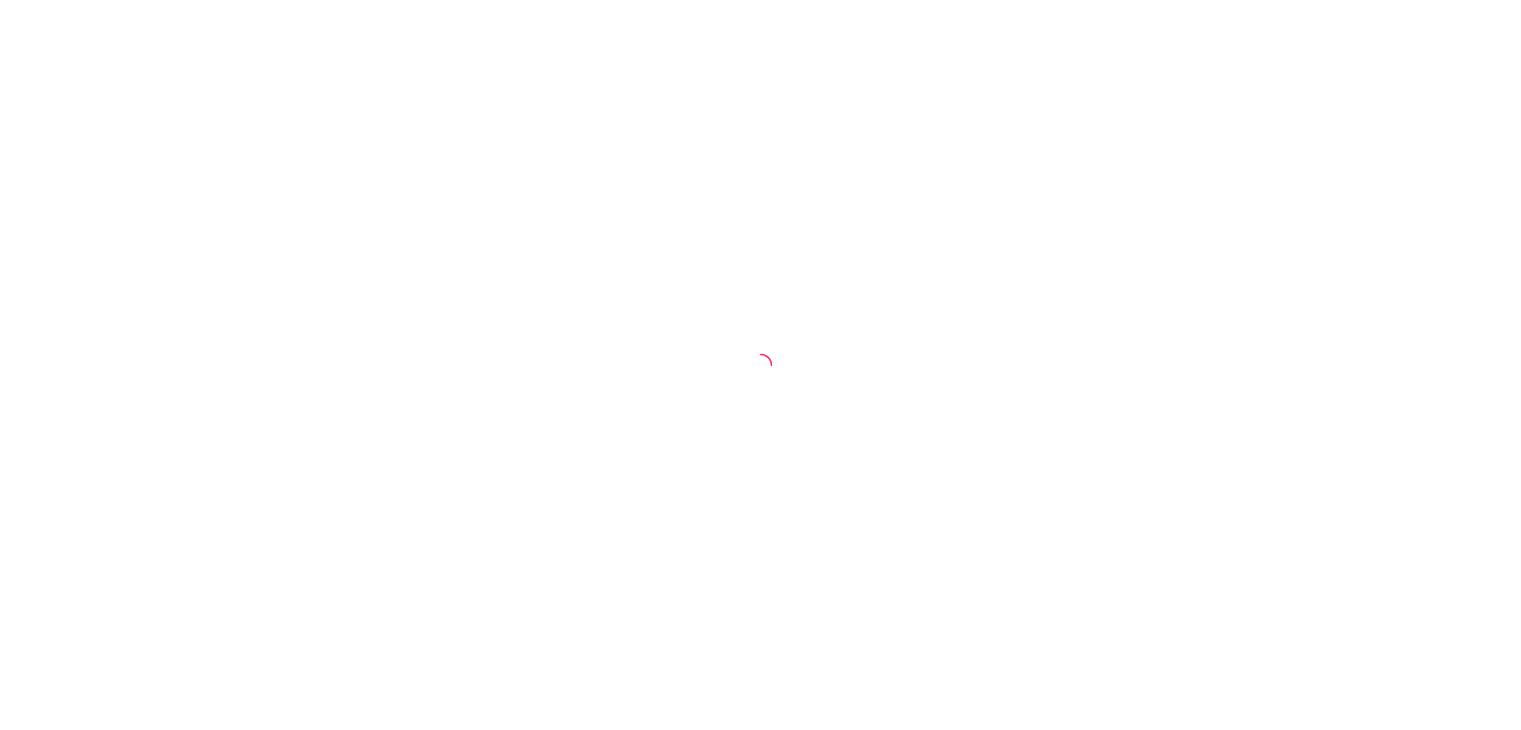 scroll, scrollTop: 0, scrollLeft: 0, axis: both 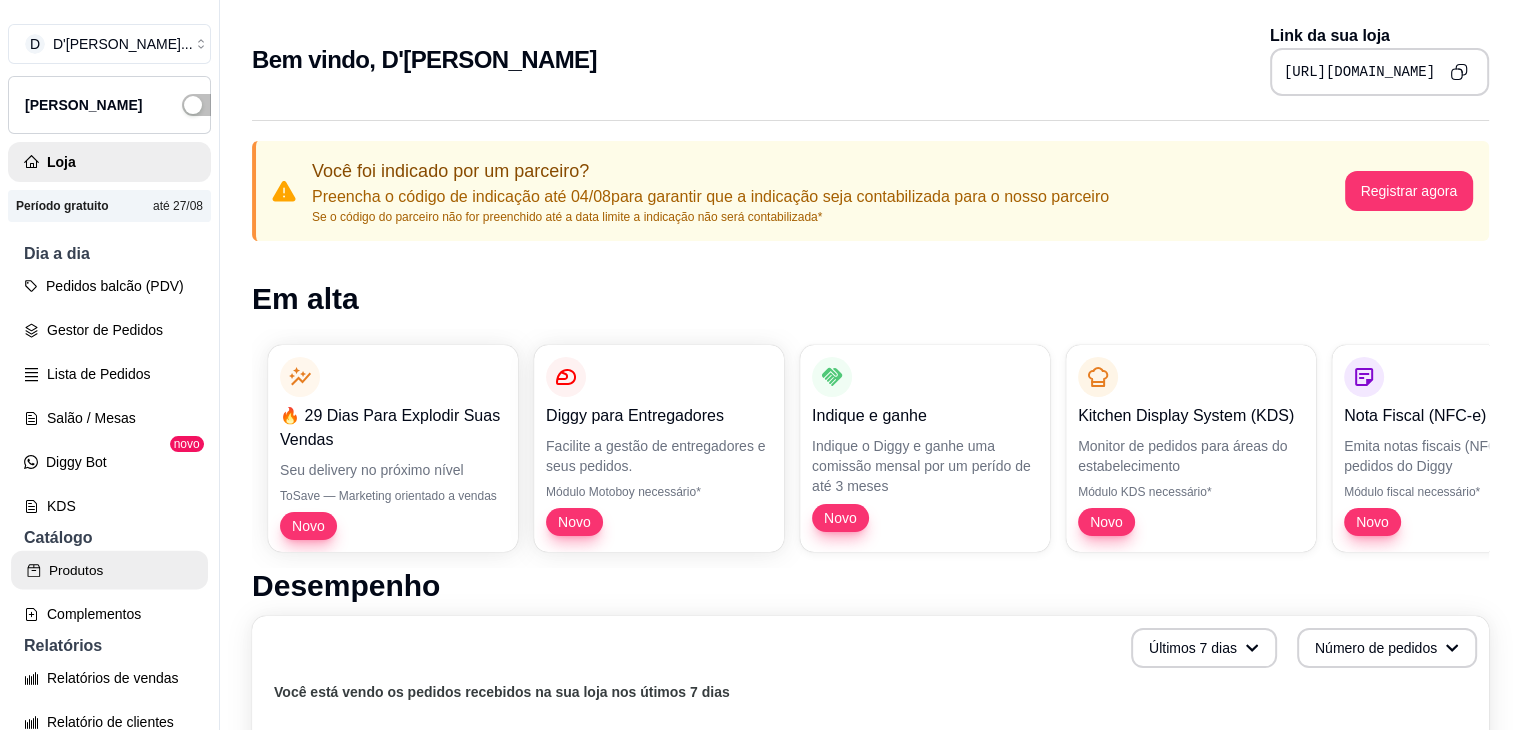 click on "Produtos" at bounding box center (109, 570) 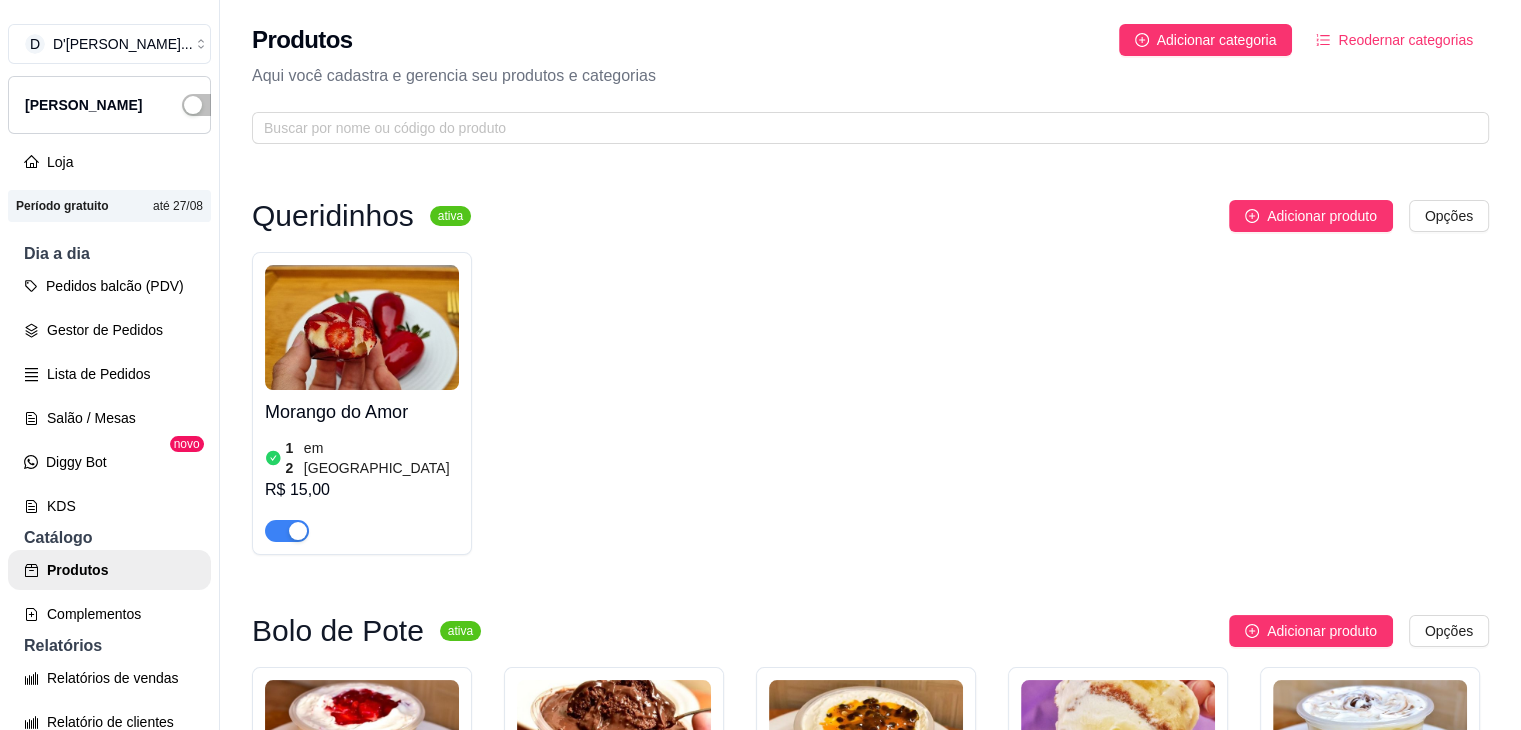 click on "Morango do Amor   12 em estoque R$ 15,00" at bounding box center [870, 403] 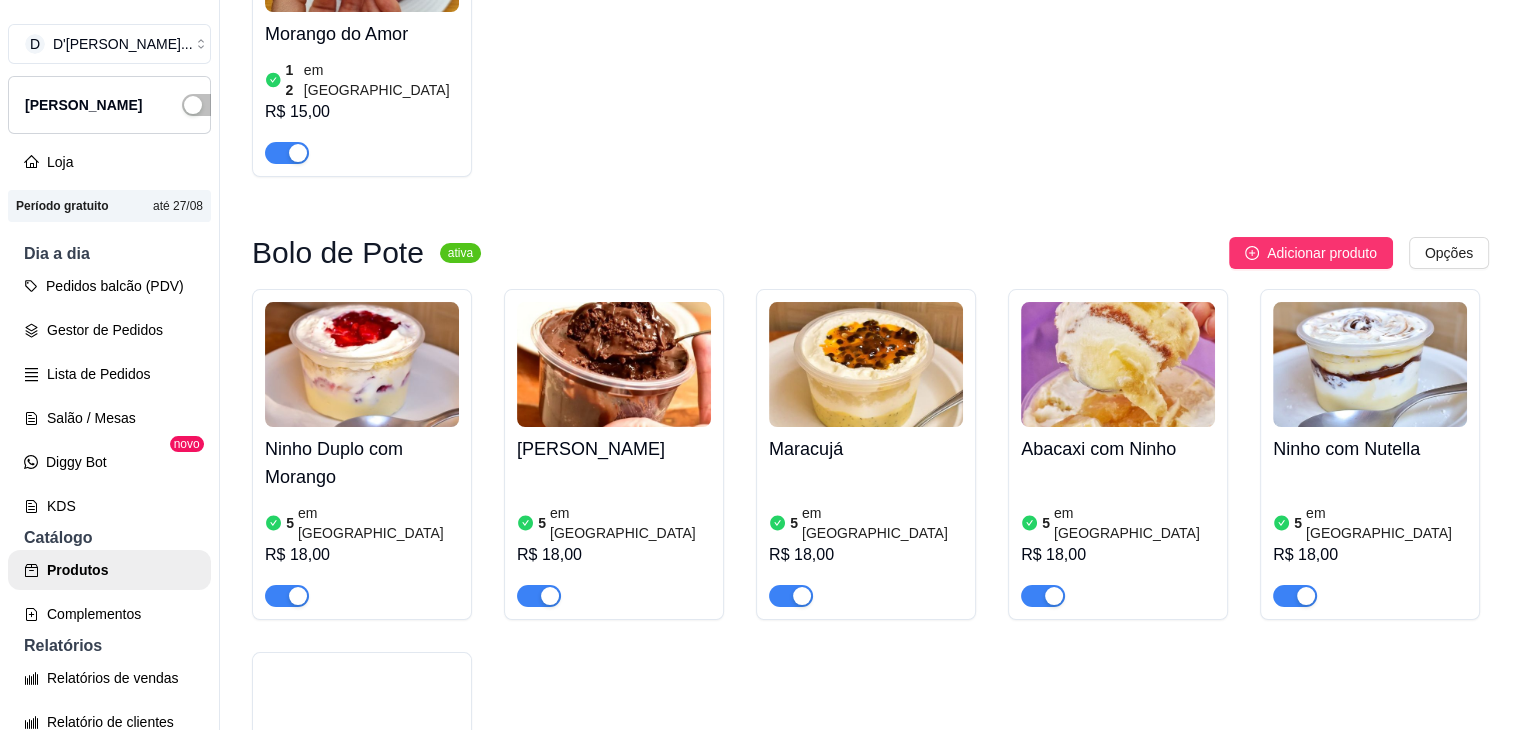 scroll, scrollTop: 382, scrollLeft: 0, axis: vertical 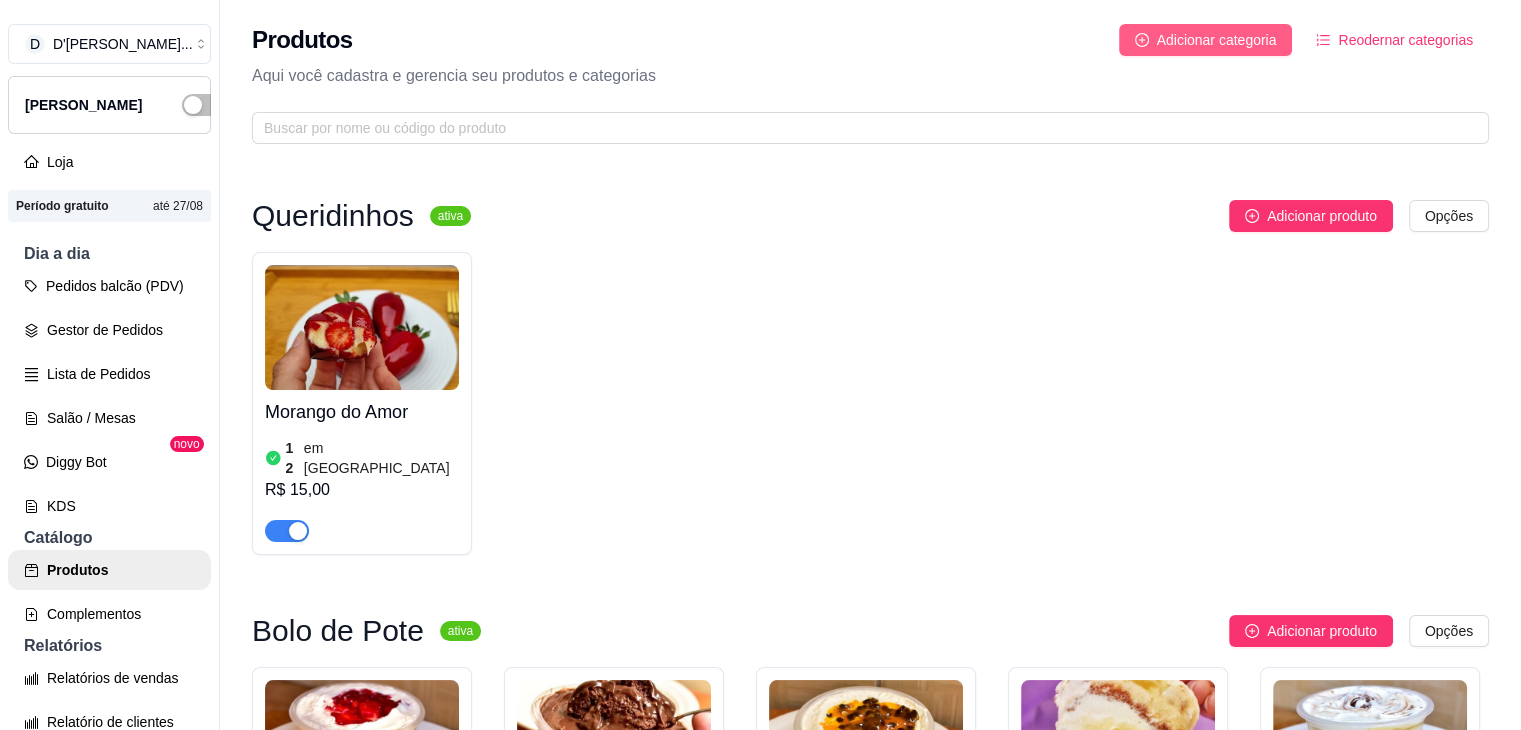 click on "Adicionar categoria" at bounding box center (1217, 40) 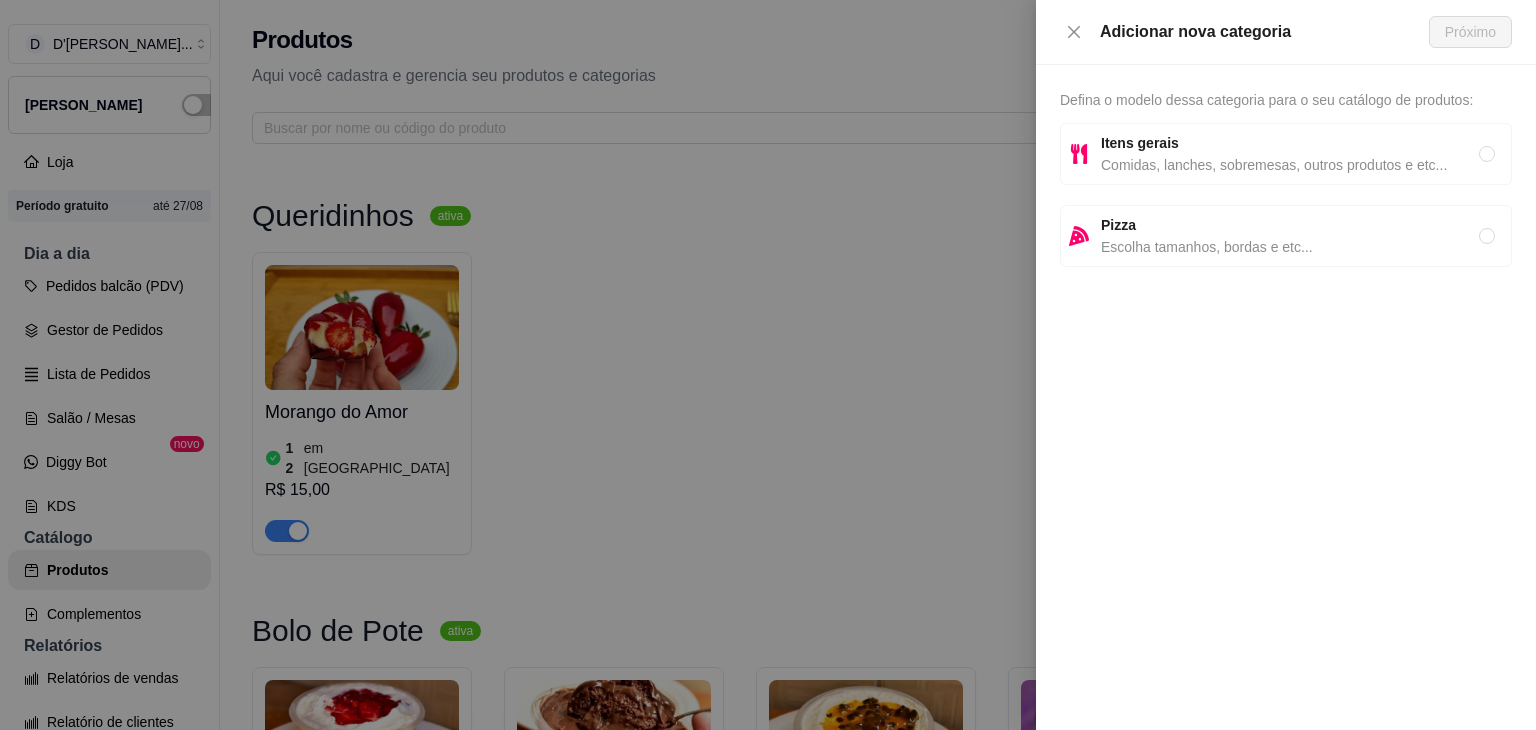 click on "Itens gerais" at bounding box center (1290, 143) 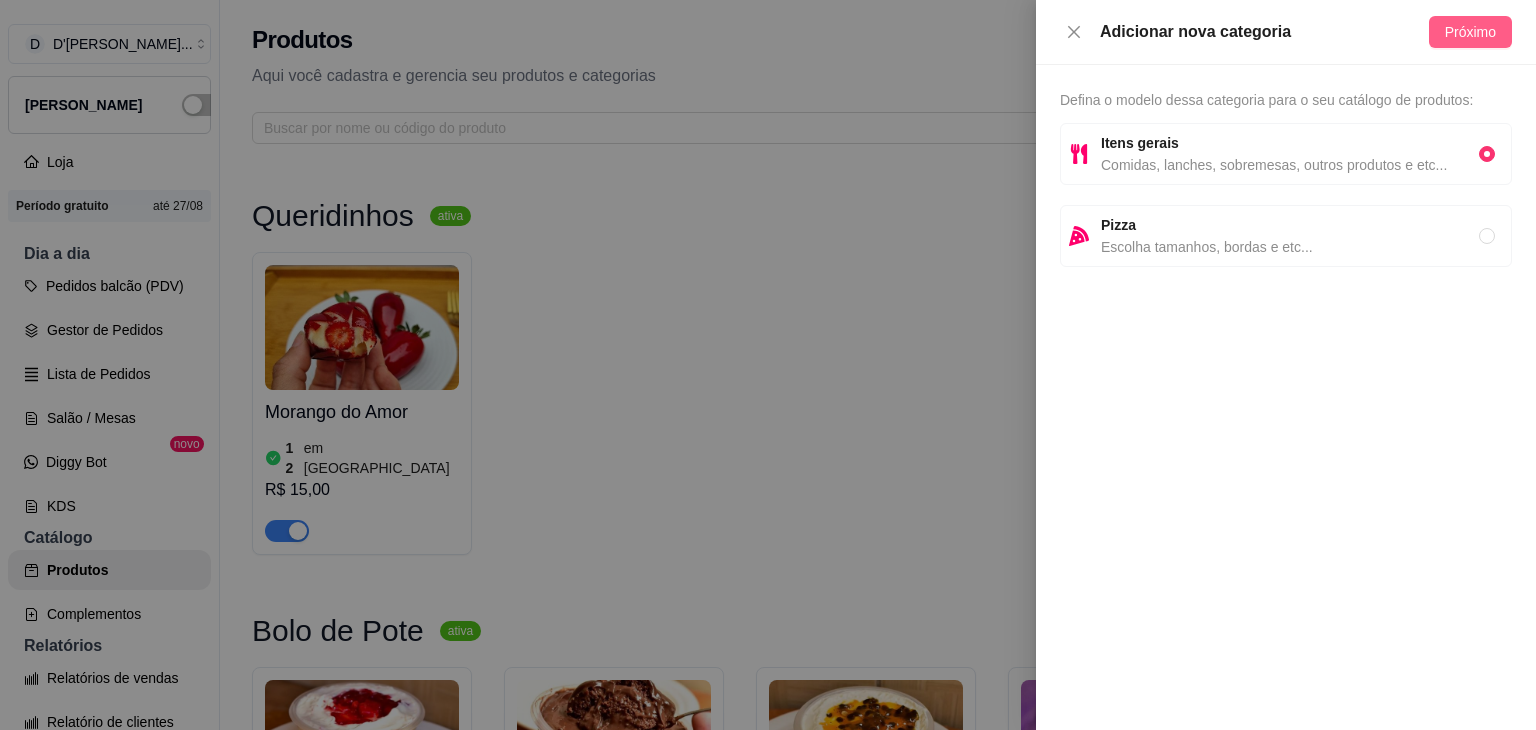 click on "Próximo" at bounding box center [1470, 32] 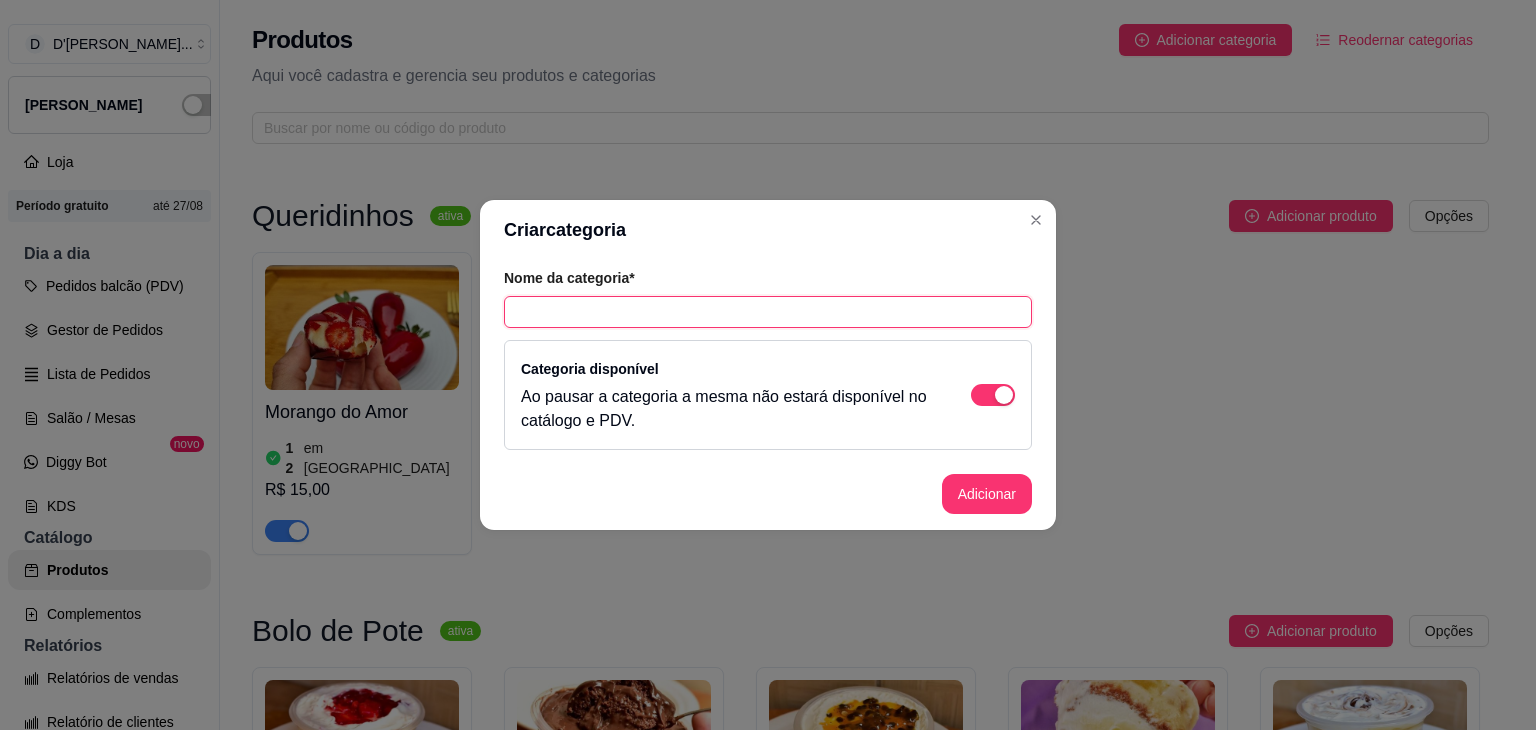 click at bounding box center [768, 312] 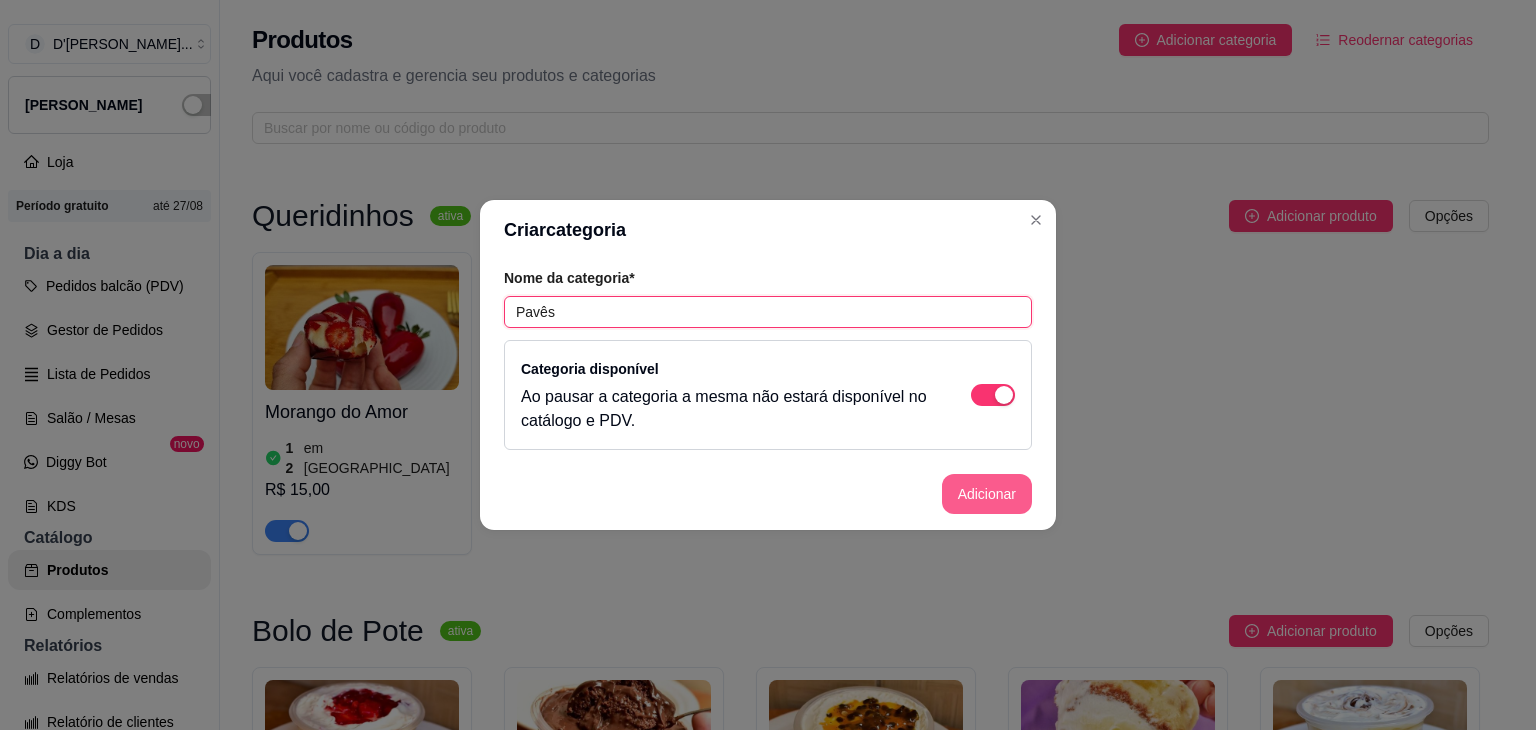 type on "Pavês" 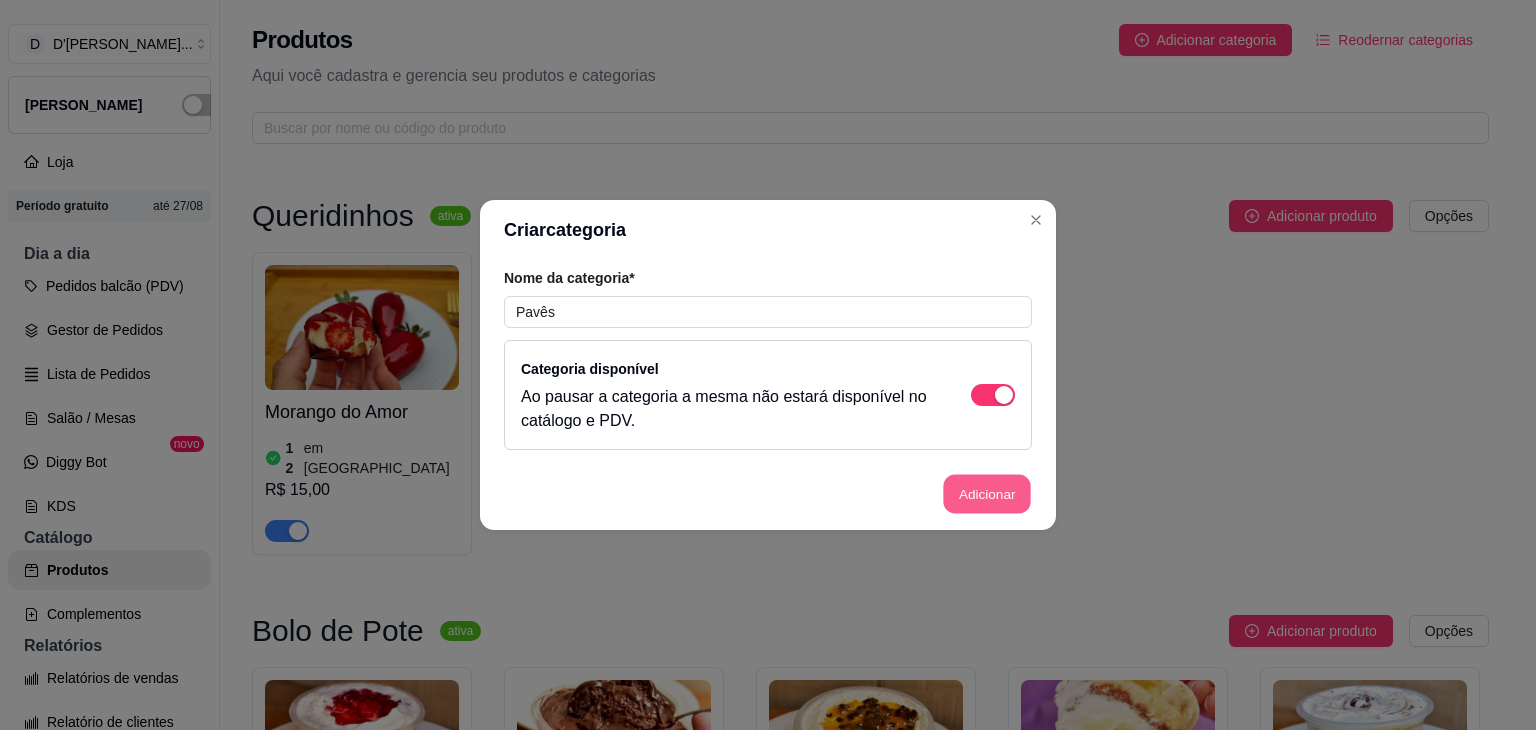click on "Adicionar" at bounding box center [987, 494] 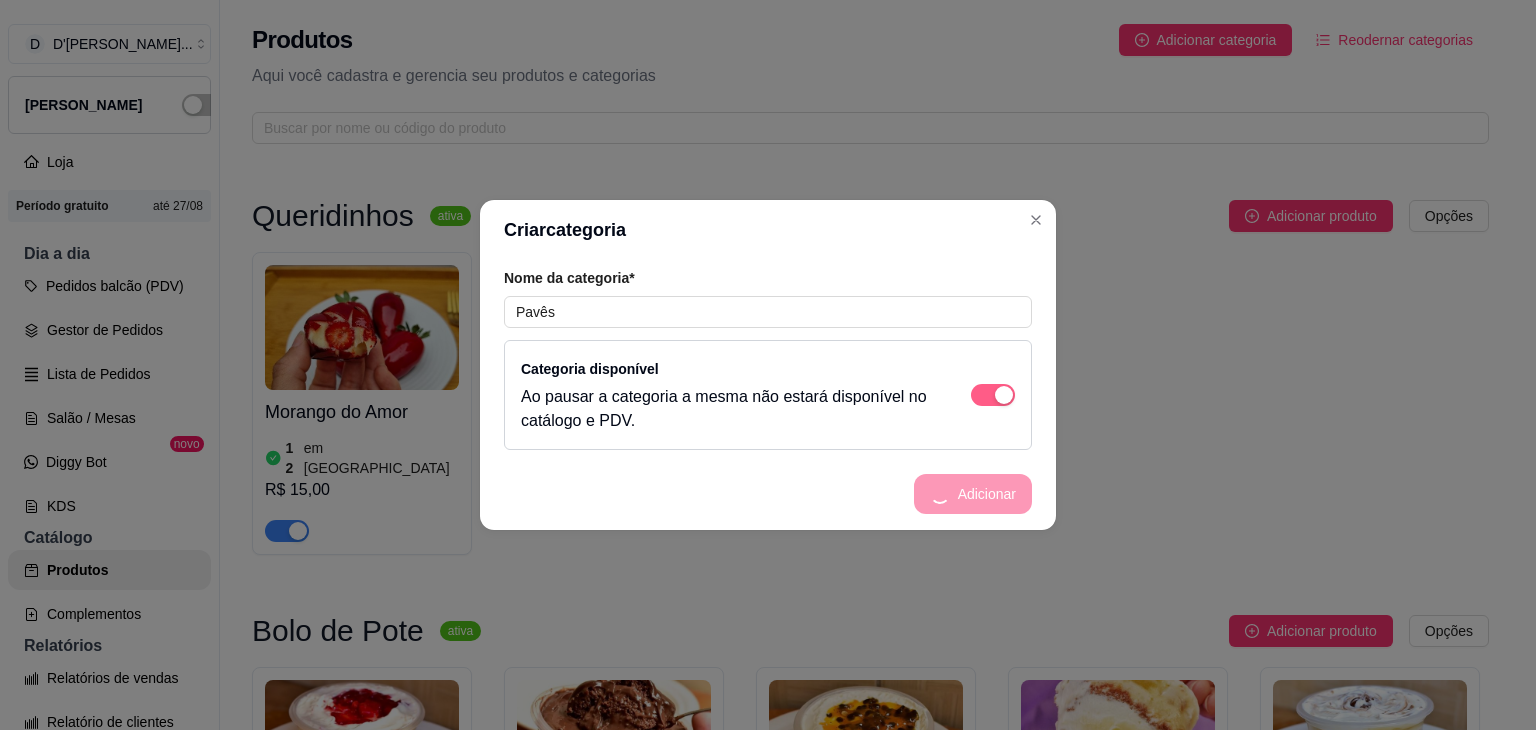 click at bounding box center [1004, 395] 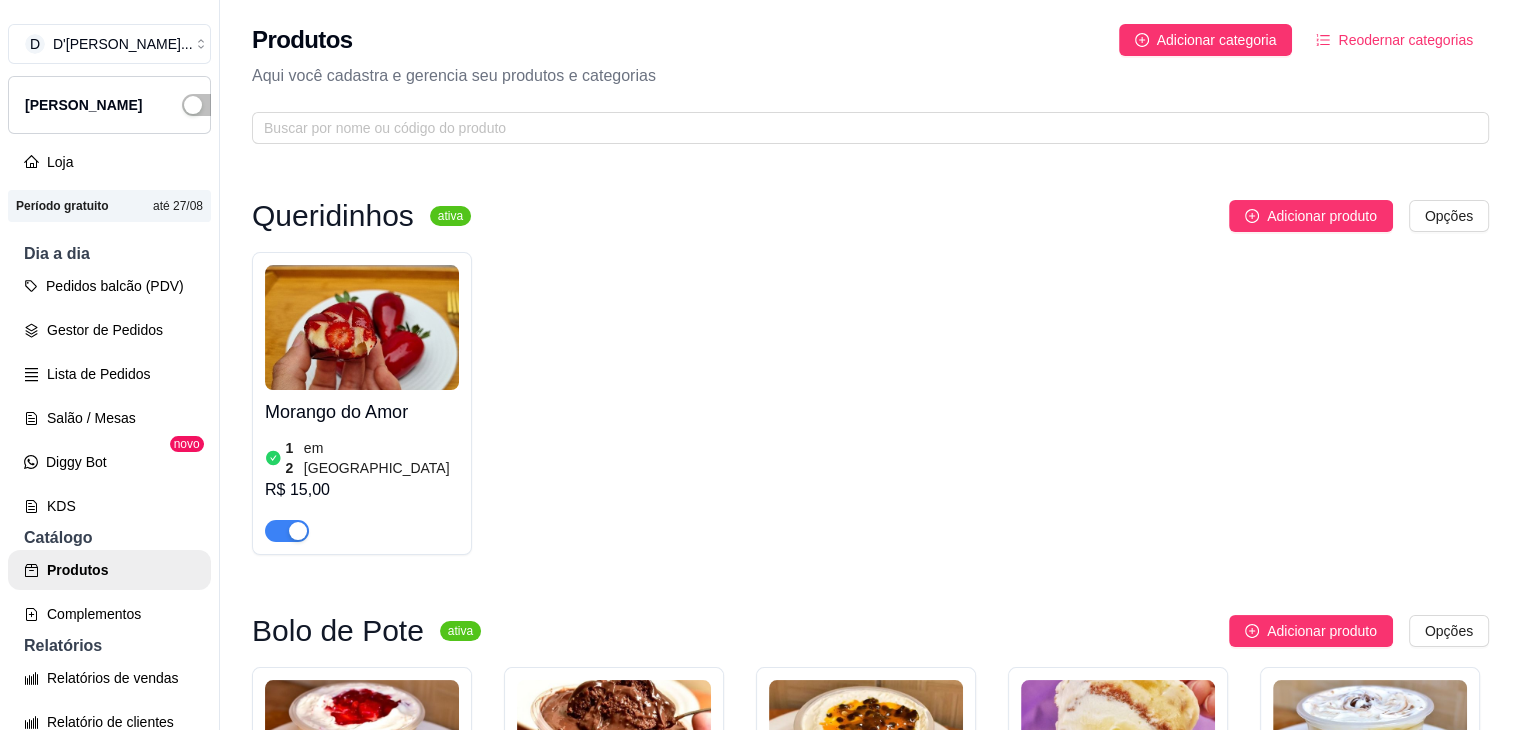 click on "Morango do Amor   12 em estoque R$ 15,00" at bounding box center [870, 403] 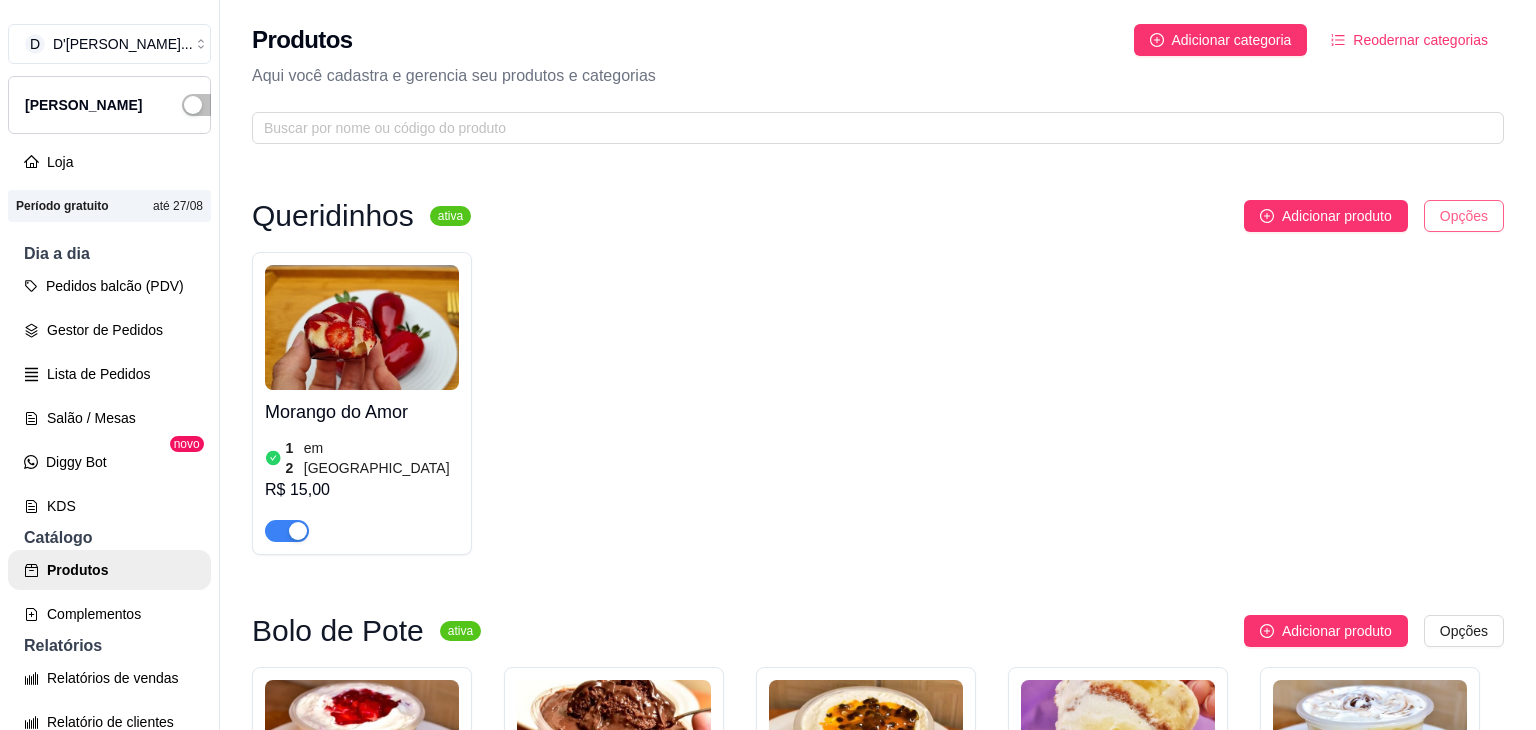 click on "D D'[PERSON_NAME] ... Loja Aberta Loja Período gratuito até 27/08   Dia a dia Pedidos balcão (PDV) Gestor de Pedidos Lista de Pedidos Salão / Mesas Diggy Bot novo KDS Catálogo Produtos Complementos Relatórios Relatórios de vendas Relatório de clientes Relatório de fidelidade novo Gerenciar Entregadores novo Nota Fiscal (NFC-e) Controle de caixa Controle de fiado Cupons Clientes Estoque Configurações Diggy Planos Precisa de ajuda? Sair Produtos Adicionar categoria Reodernar categorias Aqui você cadastra e gerencia seu produtos e categorias Queridinhos ativa Adicionar produto Opções Morango do Amor   12 em estoque R$ 15,00 Bolo de Pote ativa Adicionar produto Opções Ninho Duplo com Morango   5 em estoque R$ 18,00 Danette   5 em estoque R$ 18,00 Maracujá   5 em estoque R$ 18,00 Abacaxi com Ninho   5 em estoque R$ 18,00 Ninho com Nutella   5 em estoque R$ 18,00 Ninho Duplo   5 em estoque R$ 18,00 Dose da Felicidade ativa Adicionar produto Opções Dose de Ninho Duplo com Morangos   5   5   5" at bounding box center [768, 365] 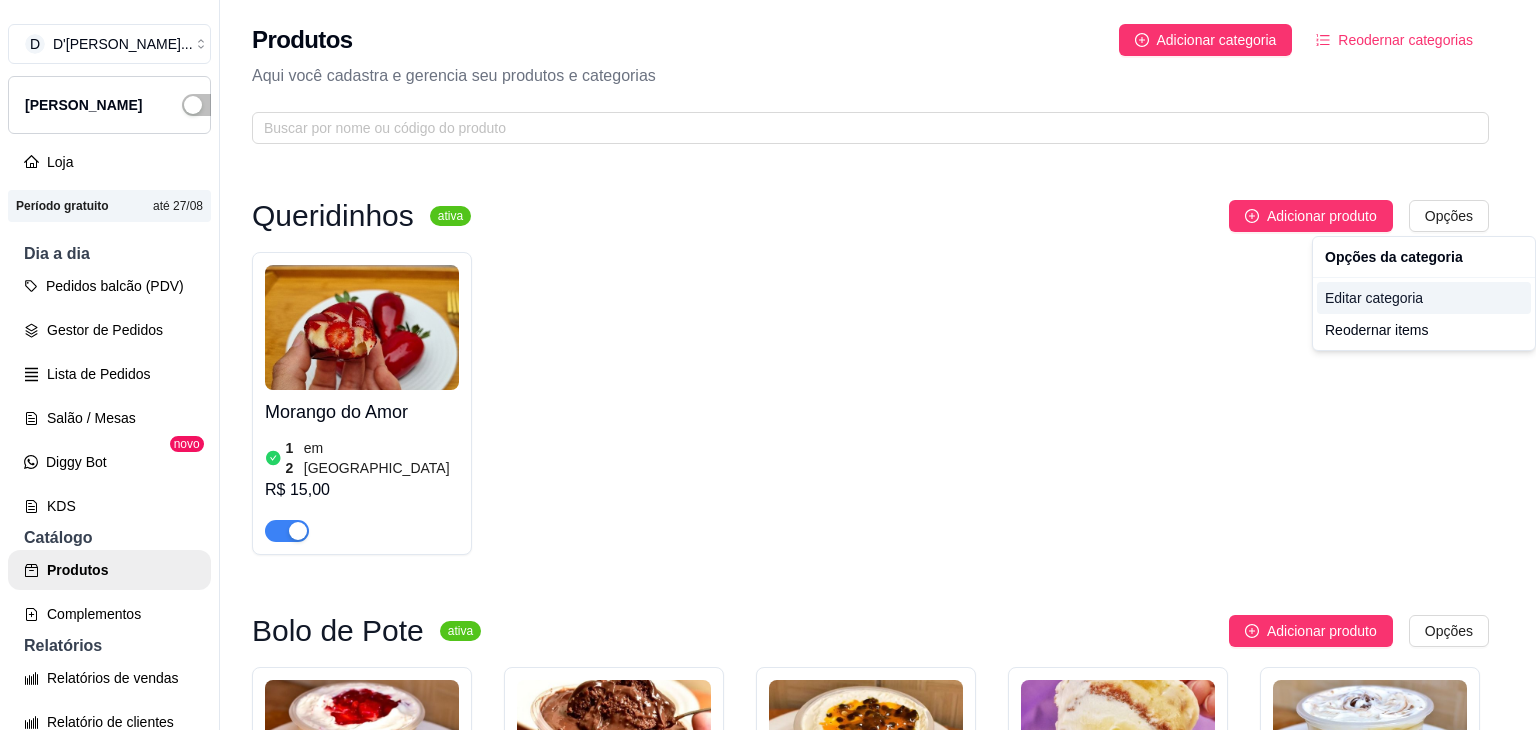 click on "Editar categoria" at bounding box center (1424, 298) 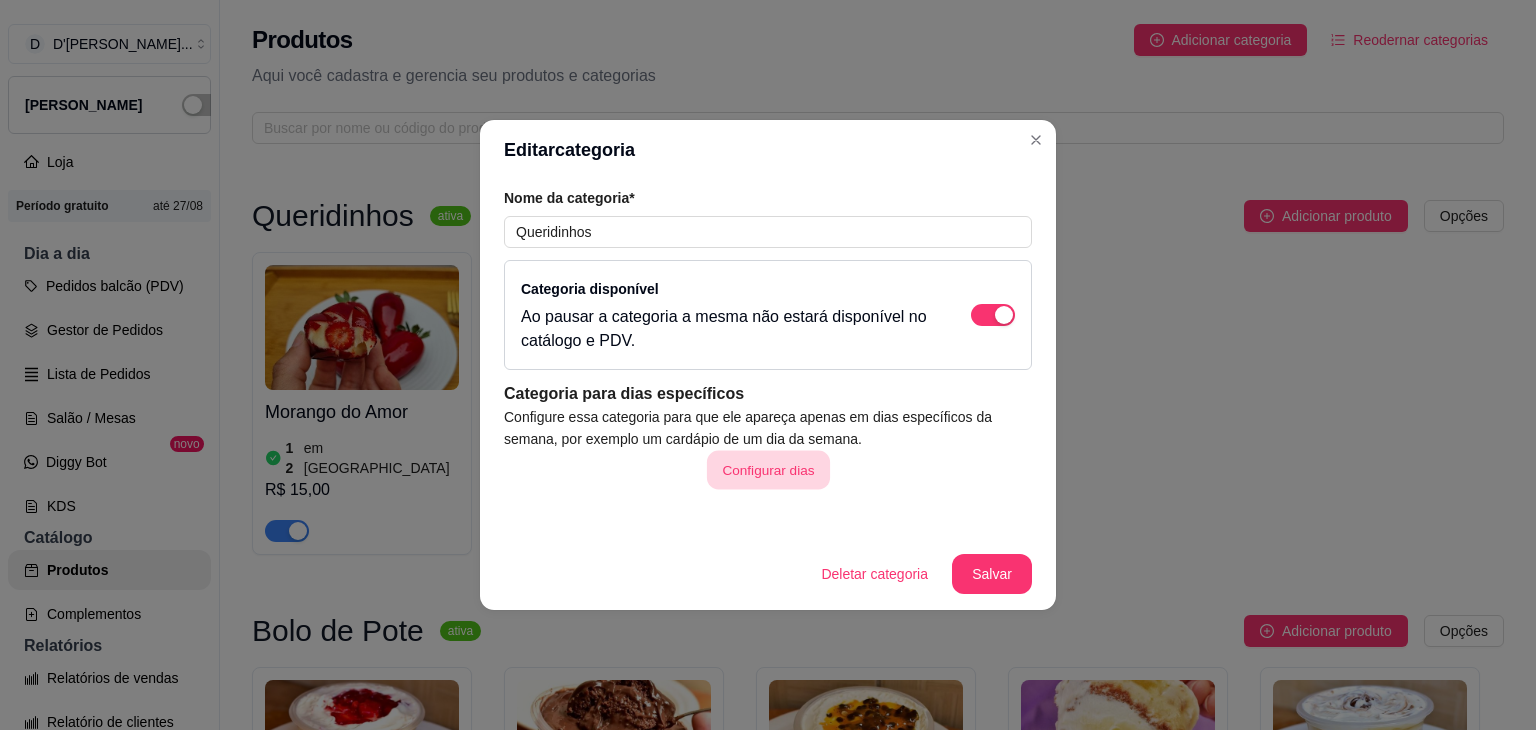 click on "Configurar dias" at bounding box center (767, 470) 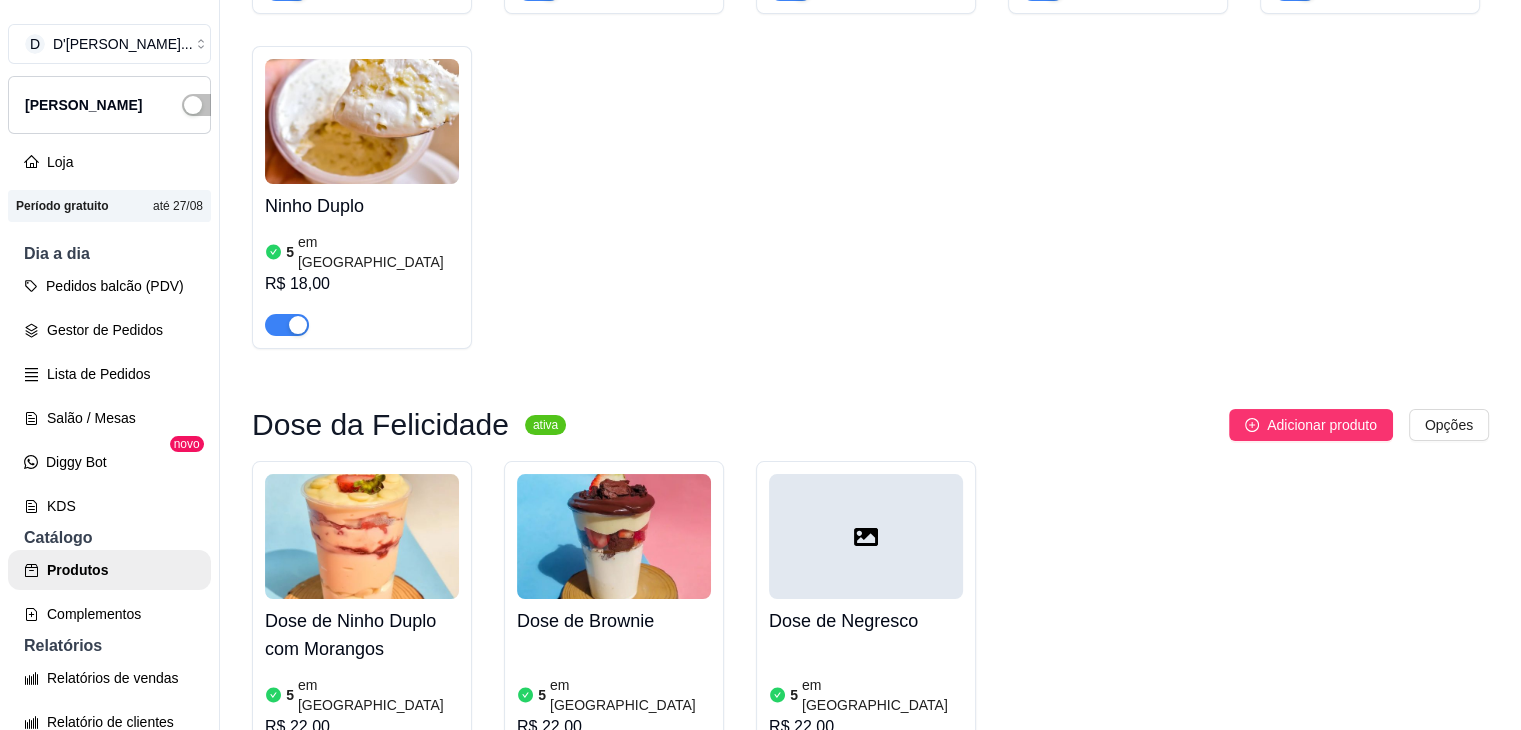 scroll, scrollTop: 996, scrollLeft: 0, axis: vertical 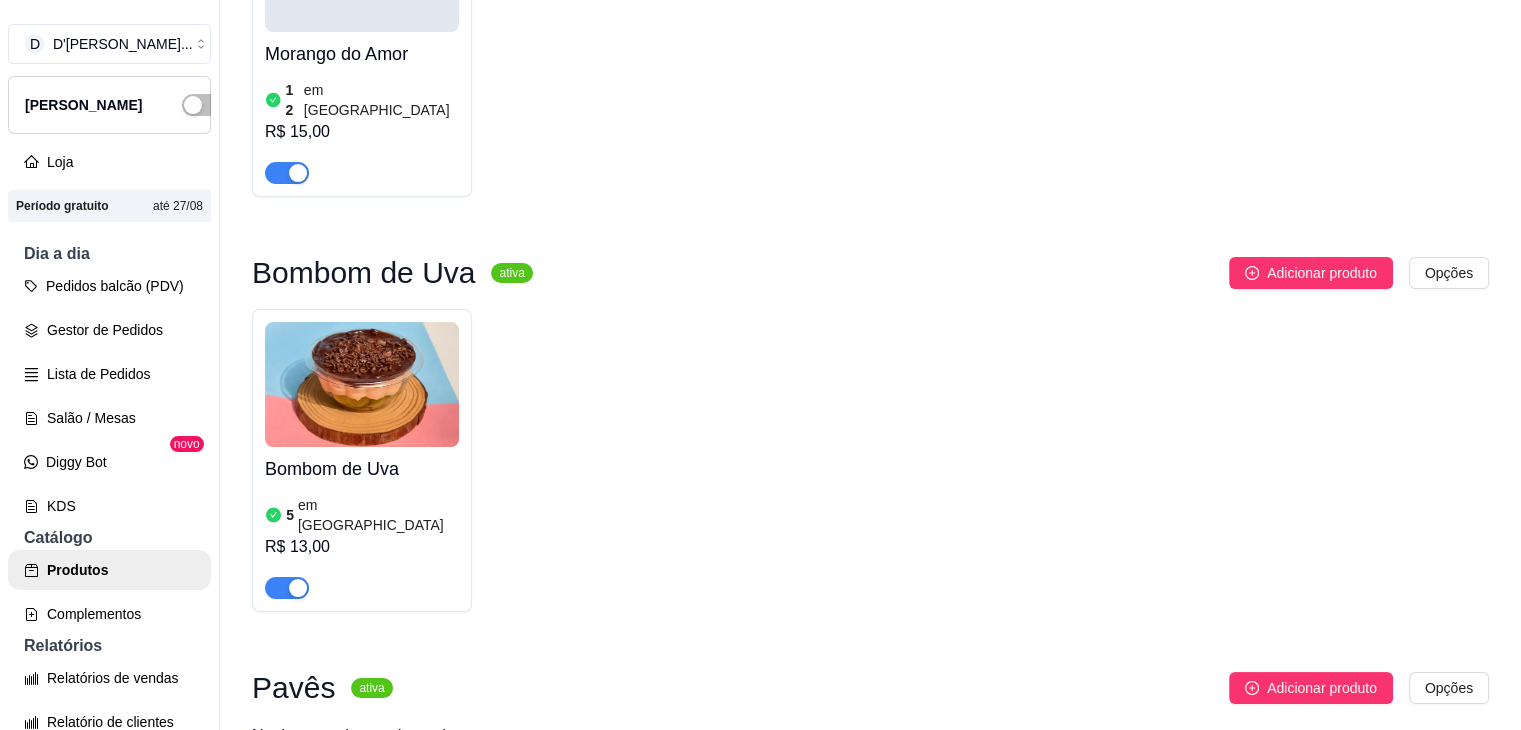 click on "Bombom de Uva   5 em estoque R$ 13,00" at bounding box center [870, 460] 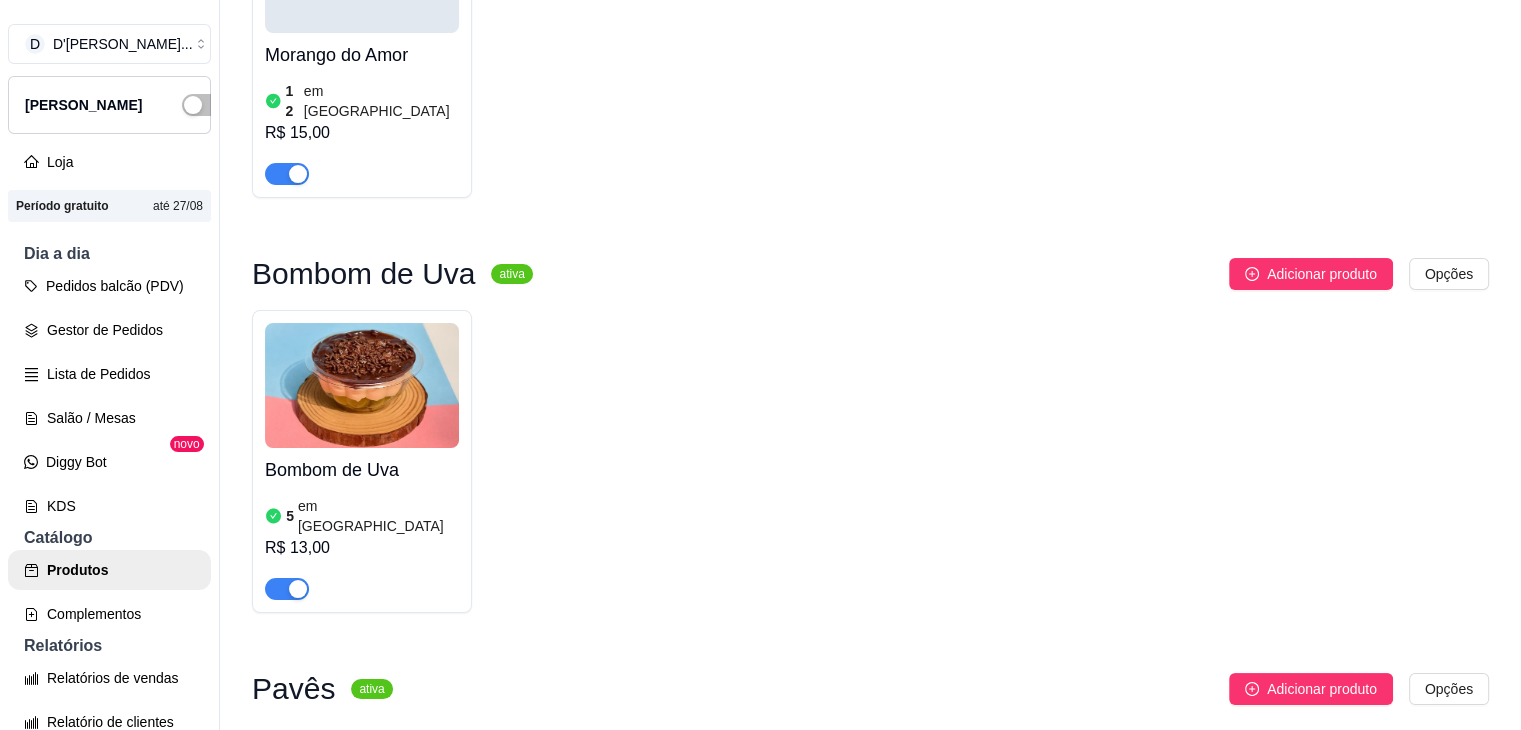 scroll, scrollTop: 2573, scrollLeft: 0, axis: vertical 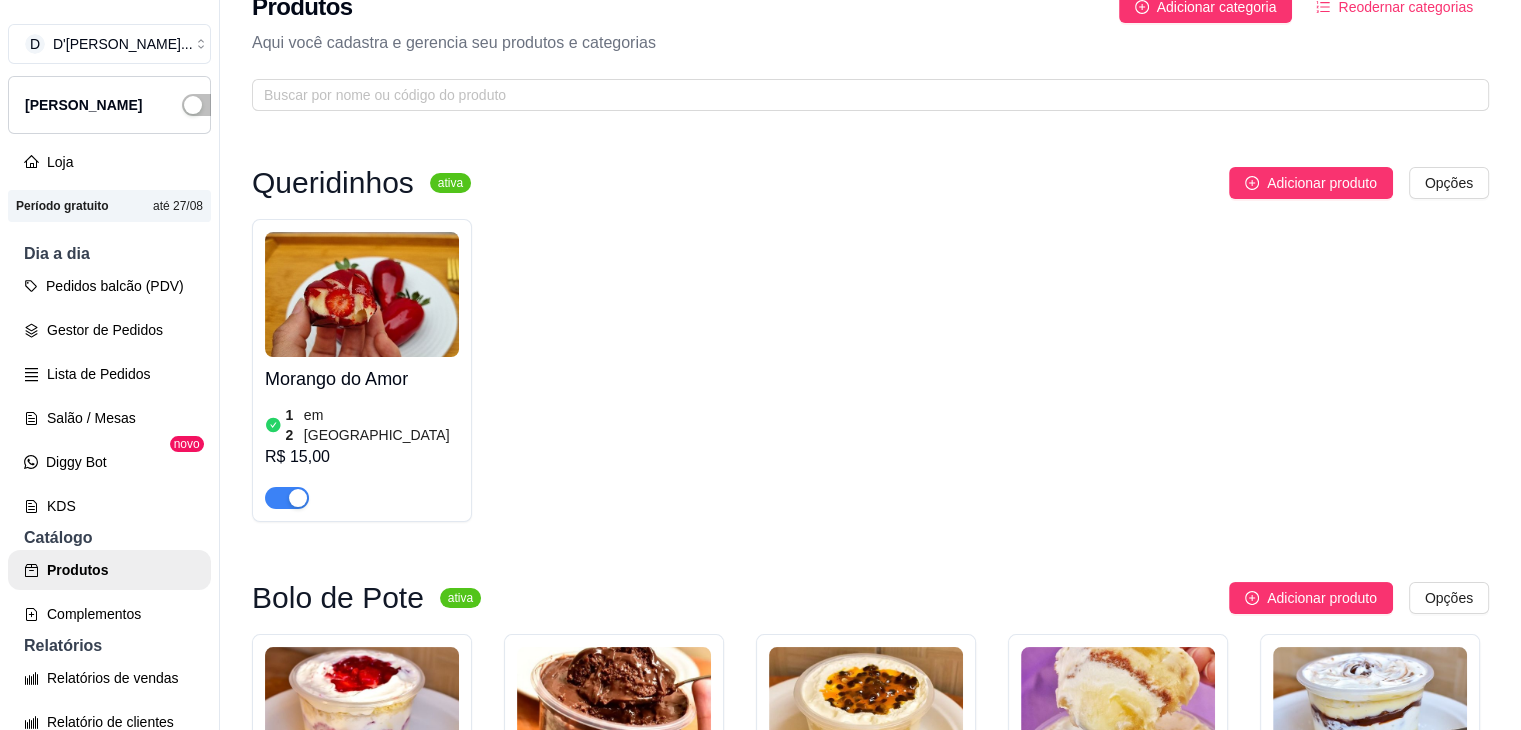 click on "Reodernar categorias" at bounding box center [1405, 7] 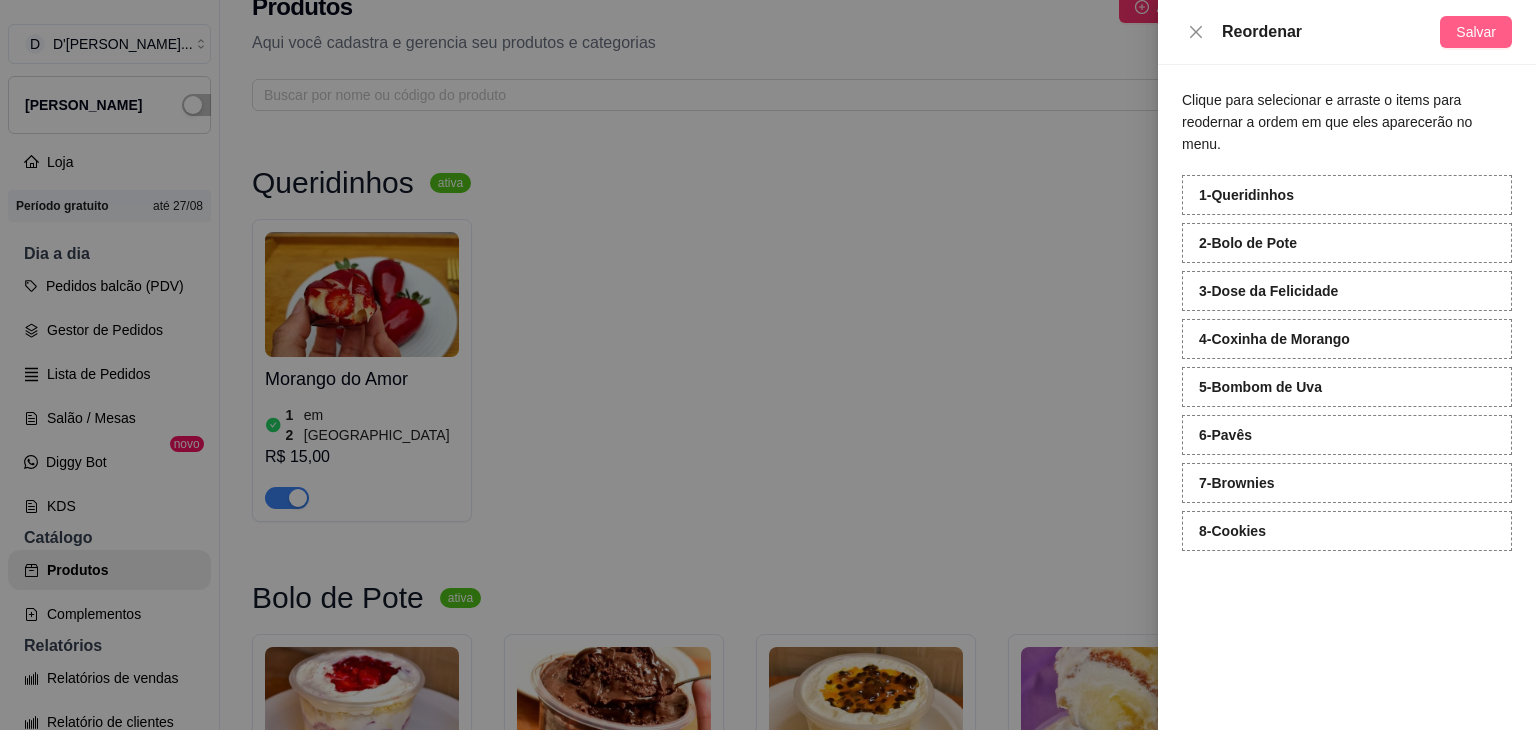 click on "Salvar" at bounding box center (1476, 32) 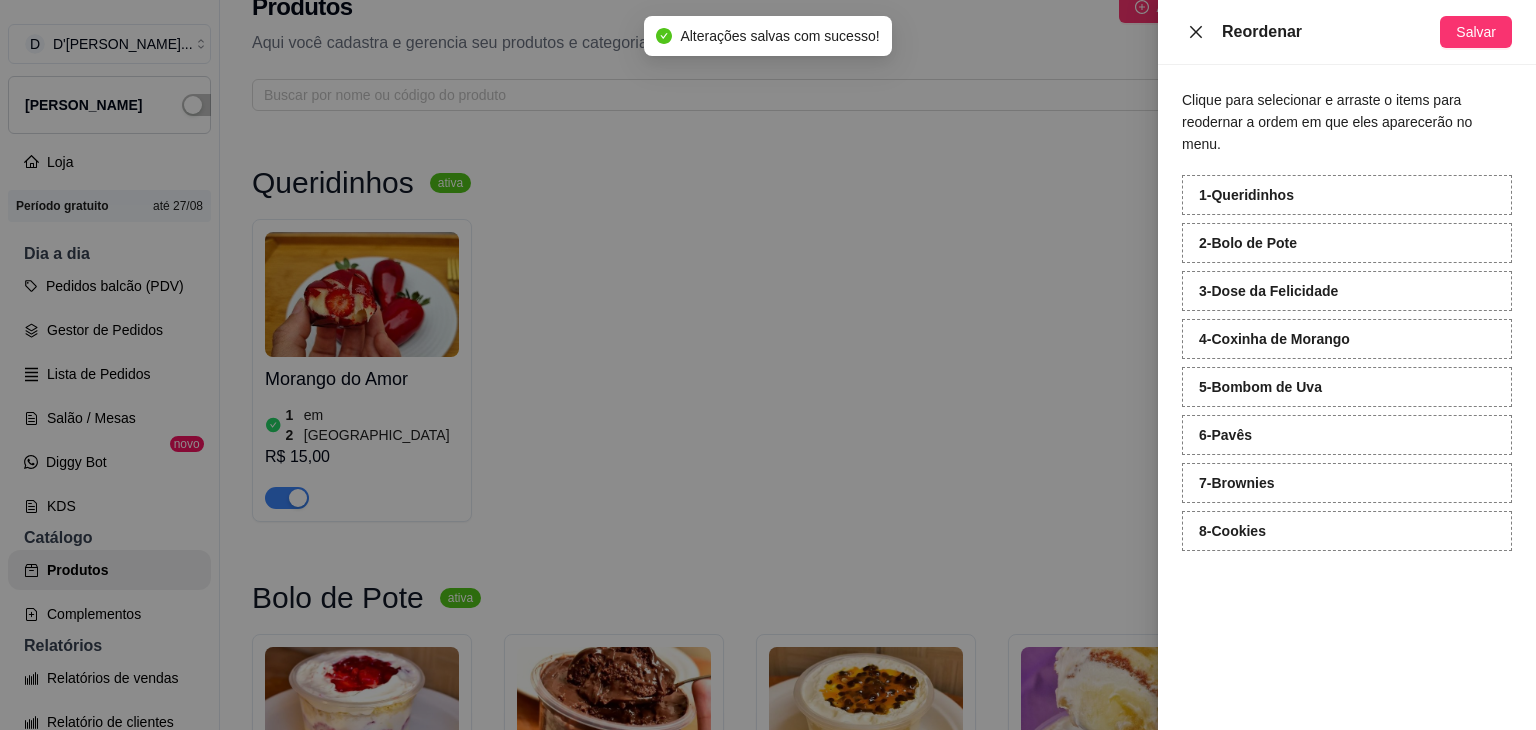 click 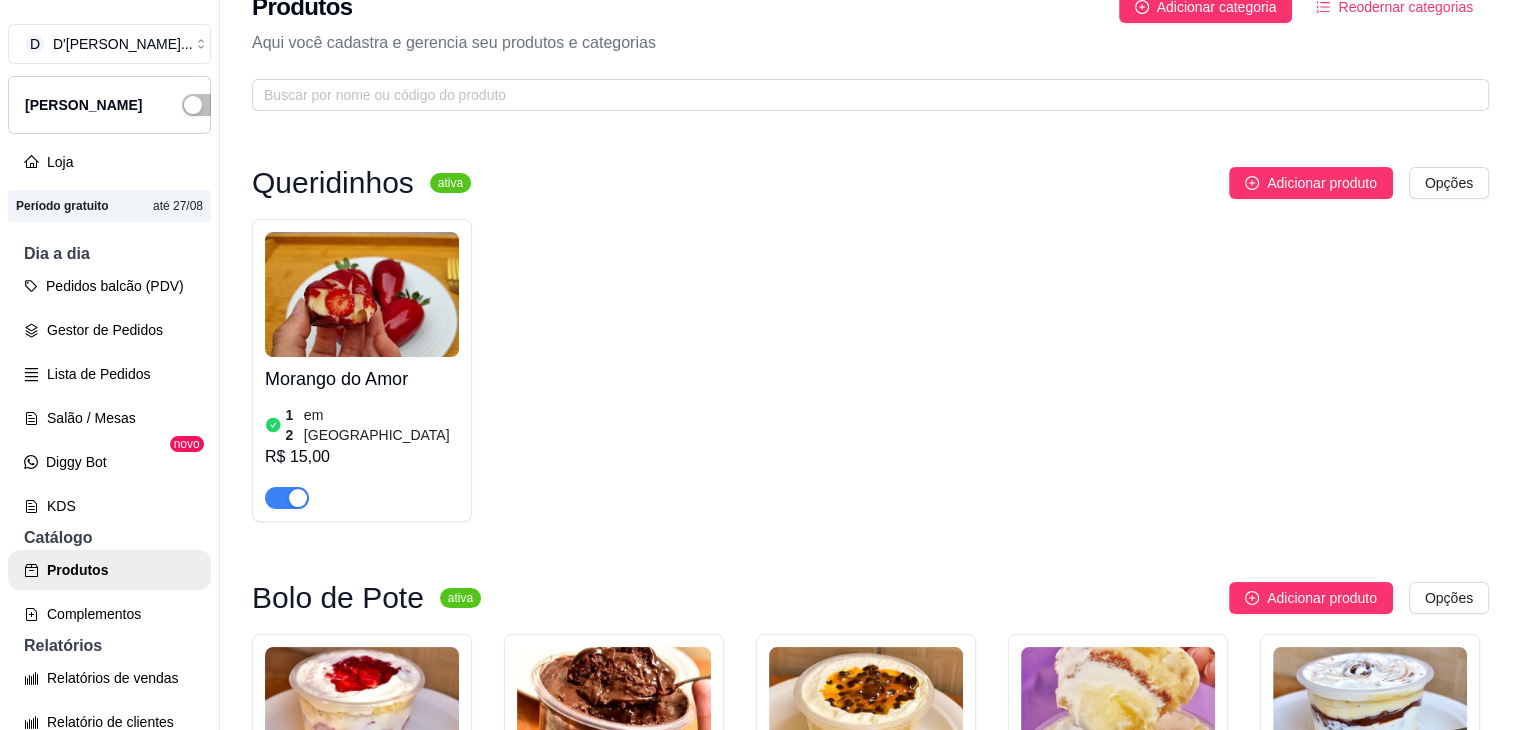 click on "Morango do Amor   12 em estoque R$ 15,00" at bounding box center (870, 370) 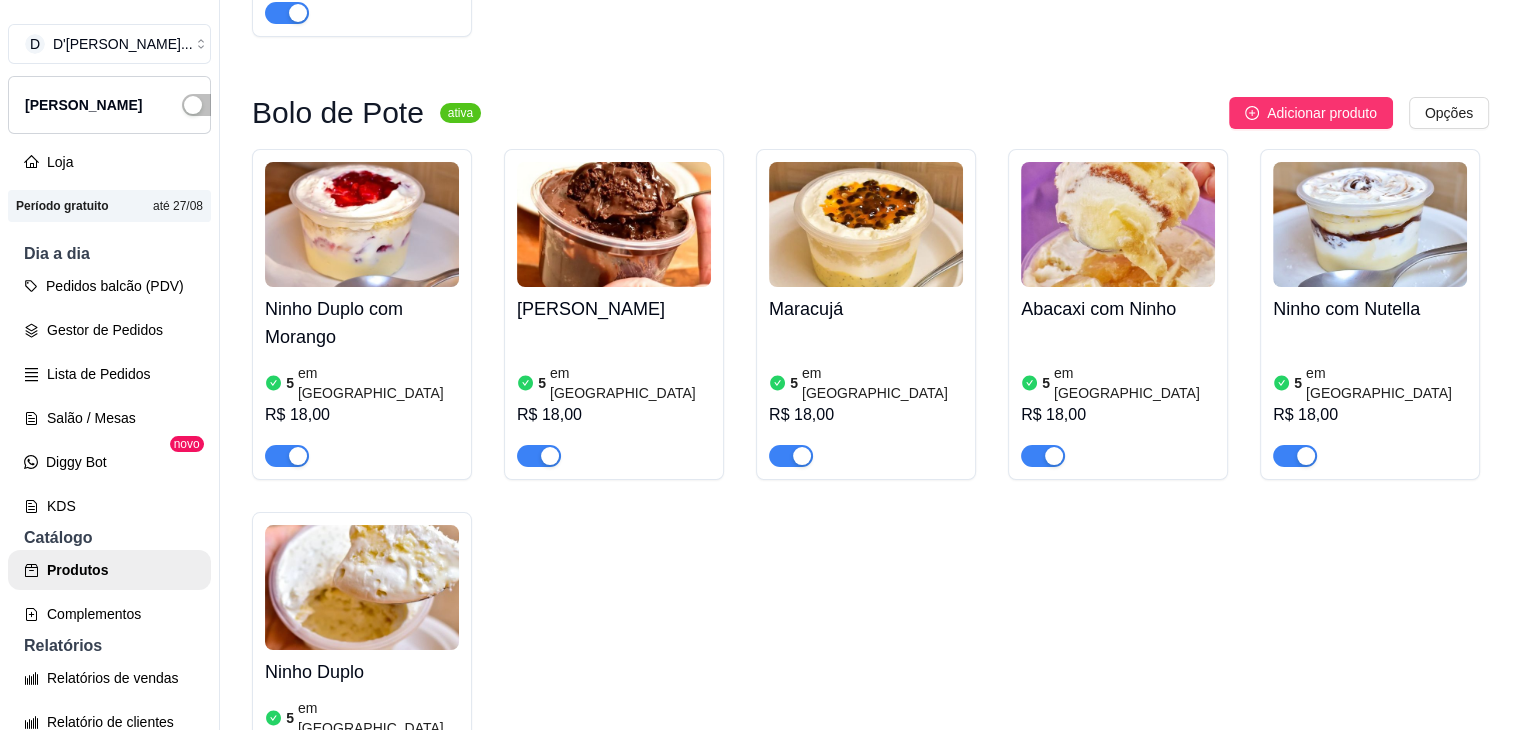 scroll, scrollTop: 560, scrollLeft: 0, axis: vertical 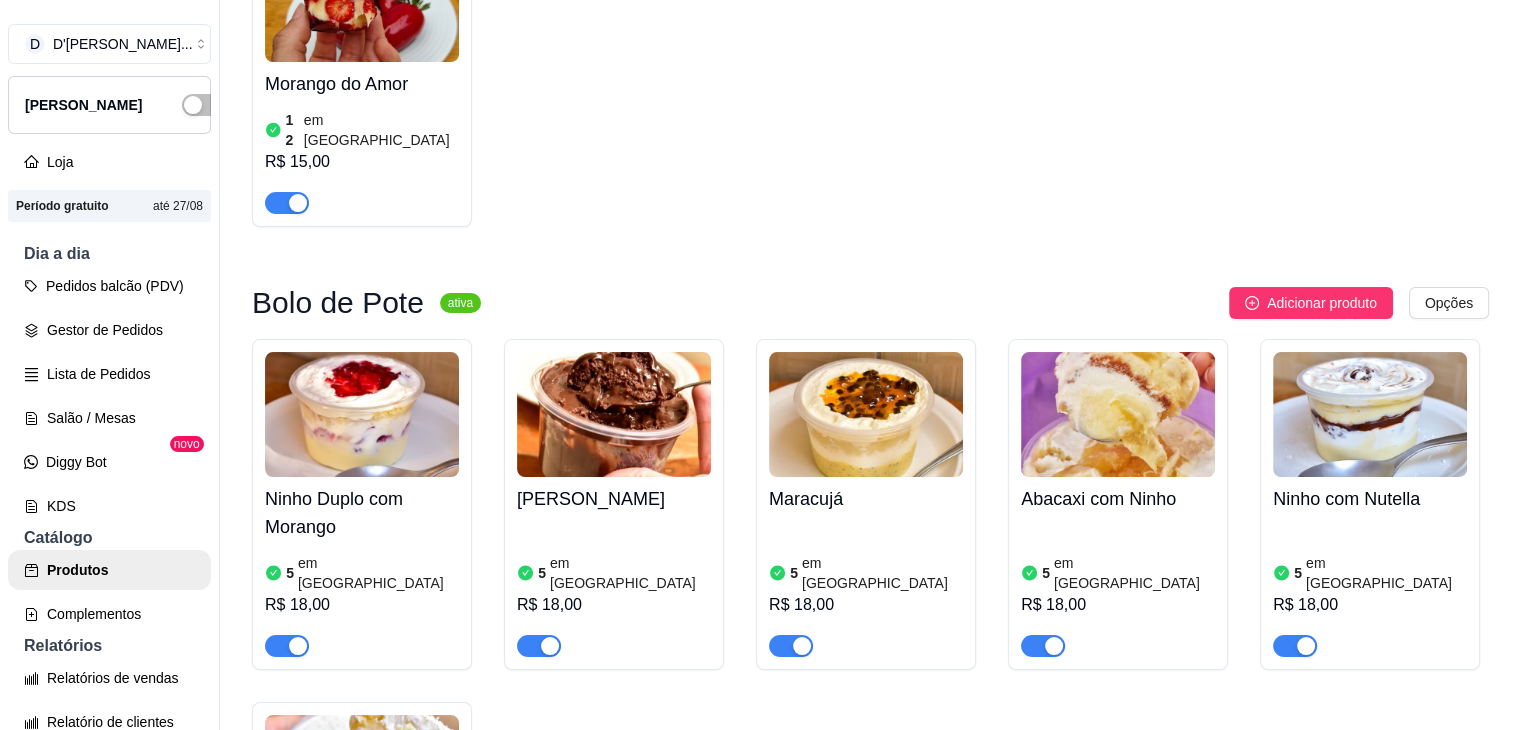 click on "5 em [GEOGRAPHIC_DATA]" at bounding box center (362, 573) 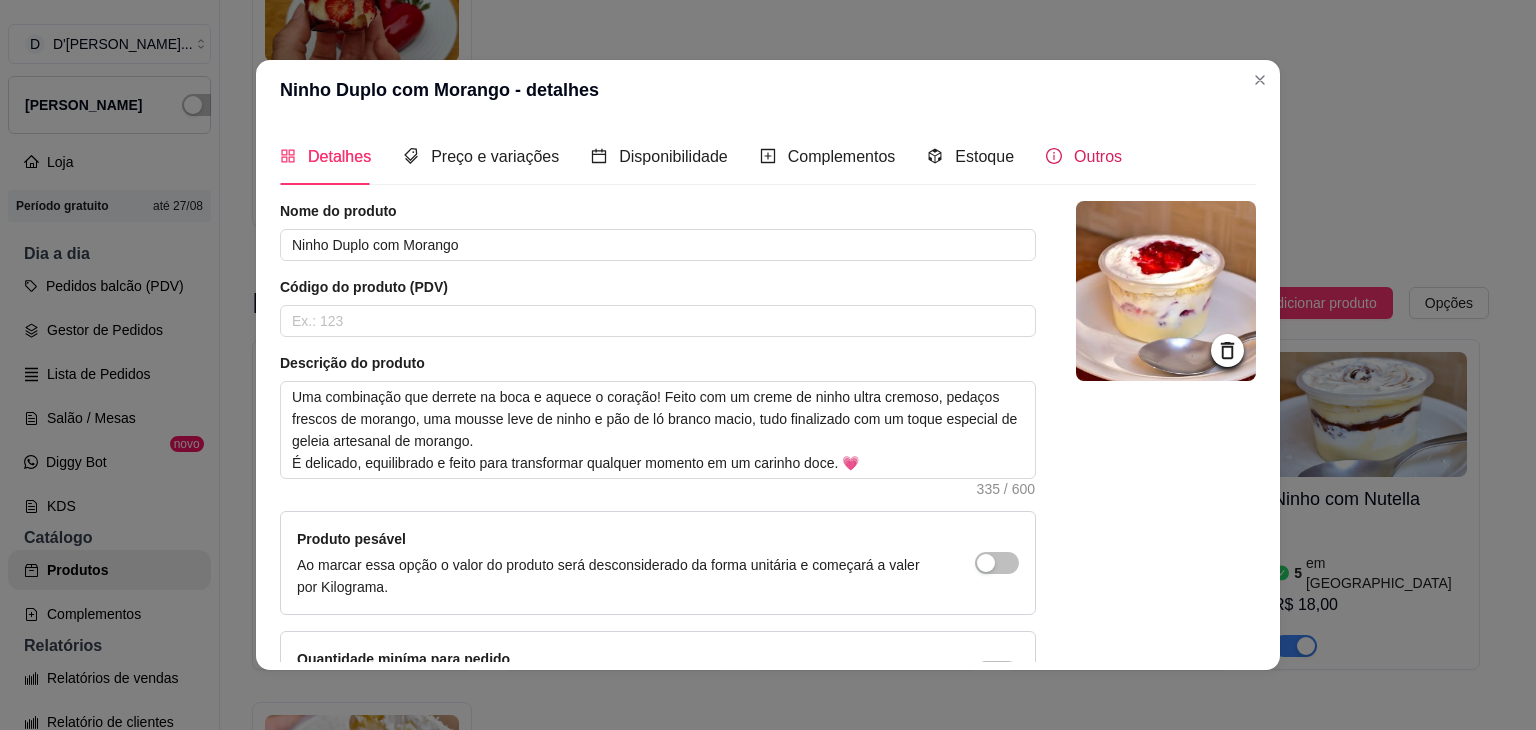 click on "Outros" at bounding box center [1084, 156] 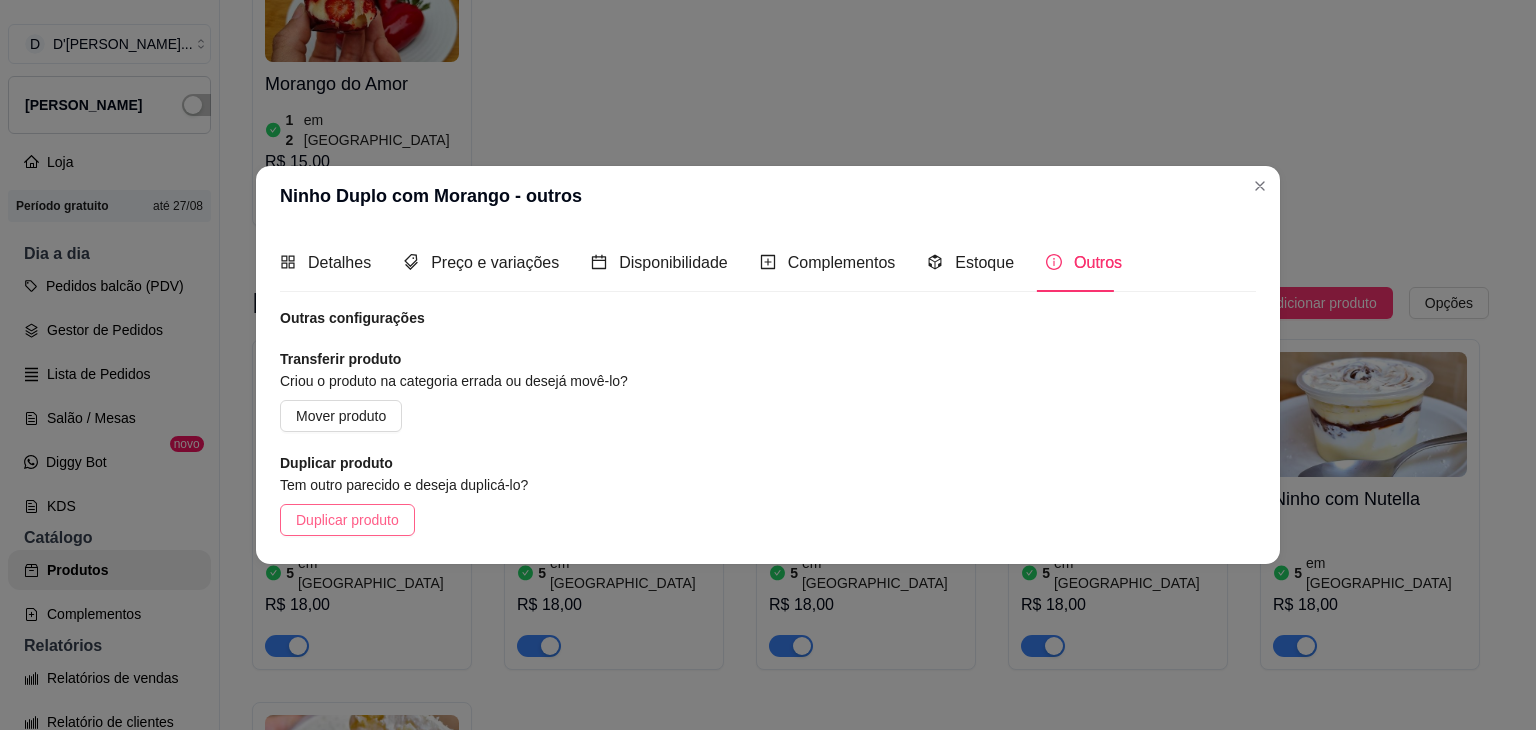 click on "Duplicar produto" at bounding box center [347, 520] 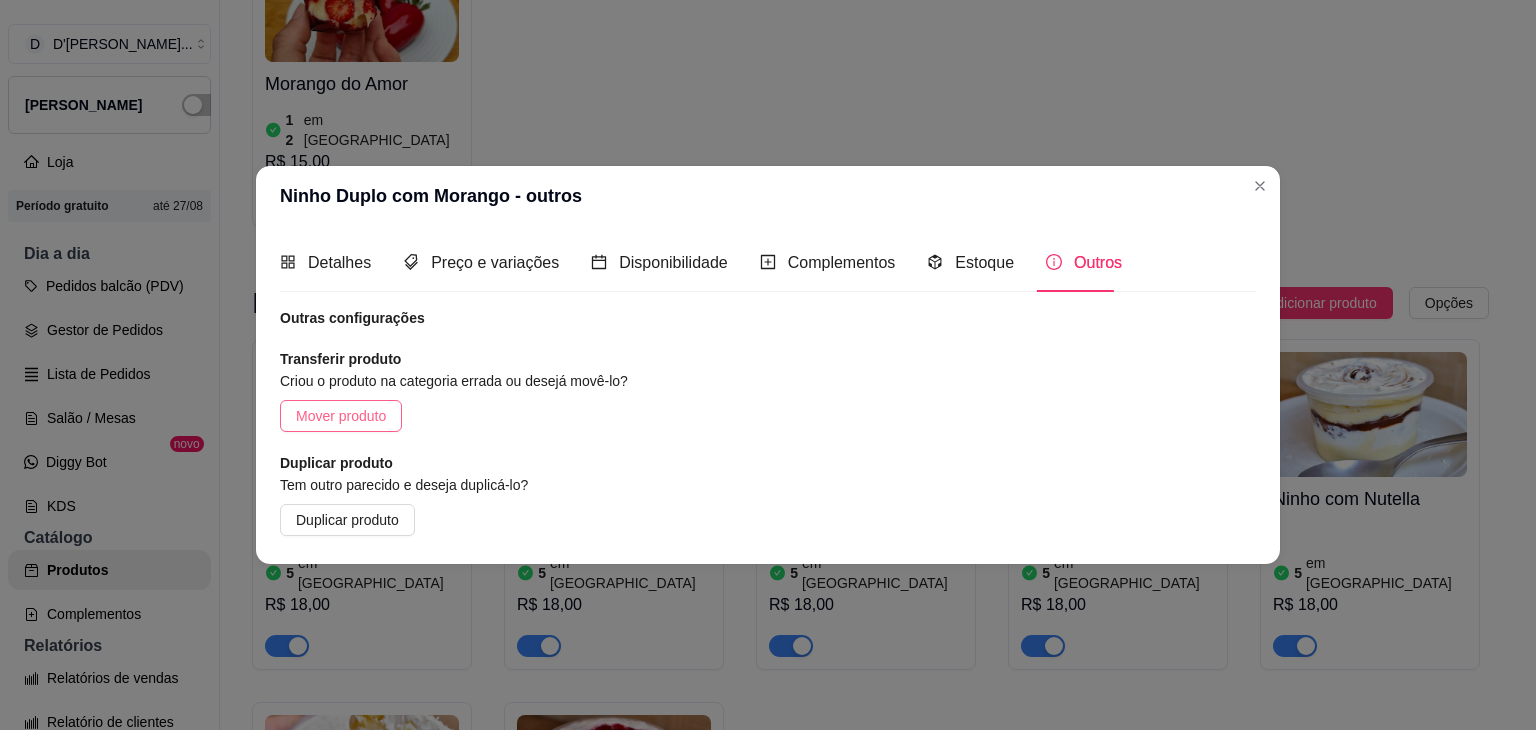 click on "Mover produto" at bounding box center [341, 416] 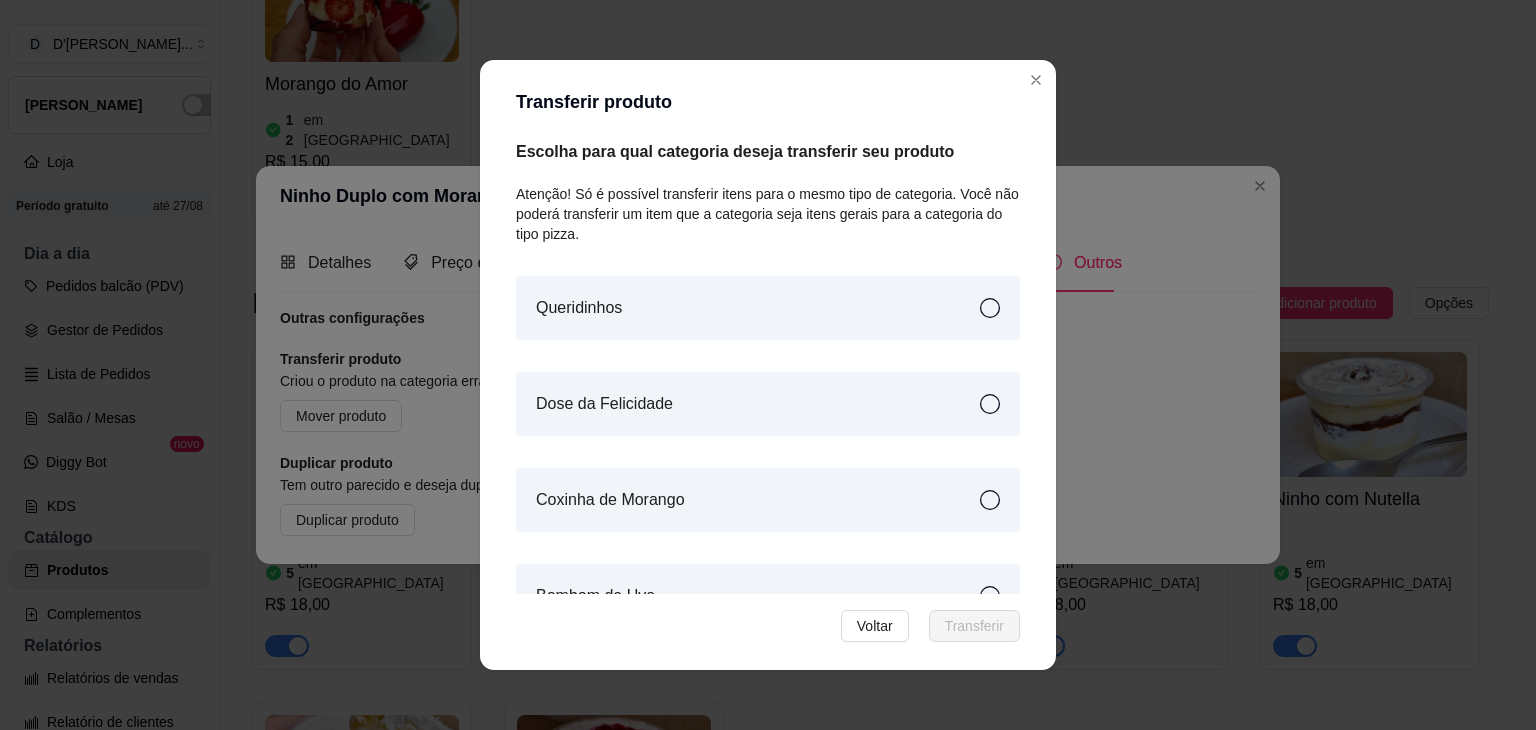 click on "Queridinhos" at bounding box center [768, 308] 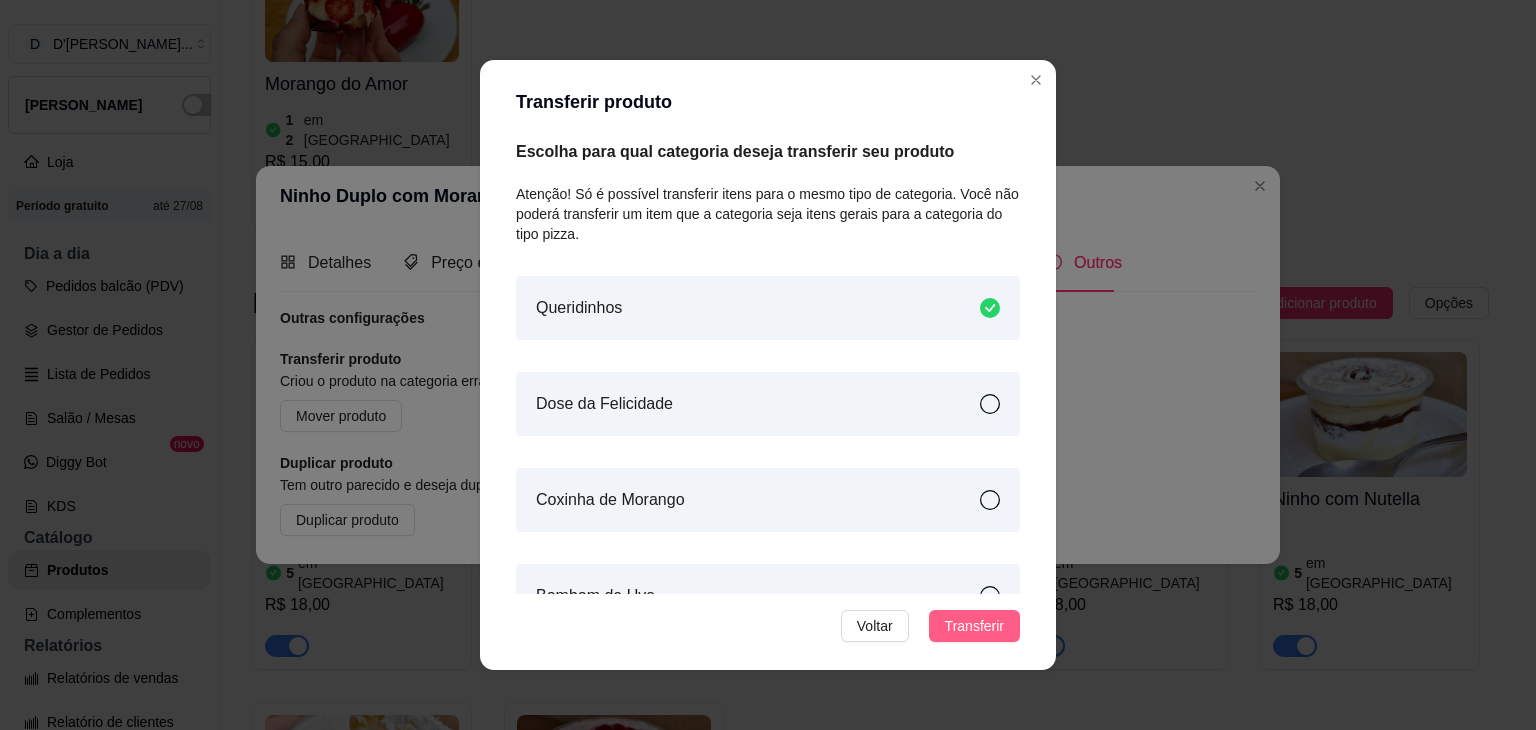 click on "Transferir" at bounding box center [974, 626] 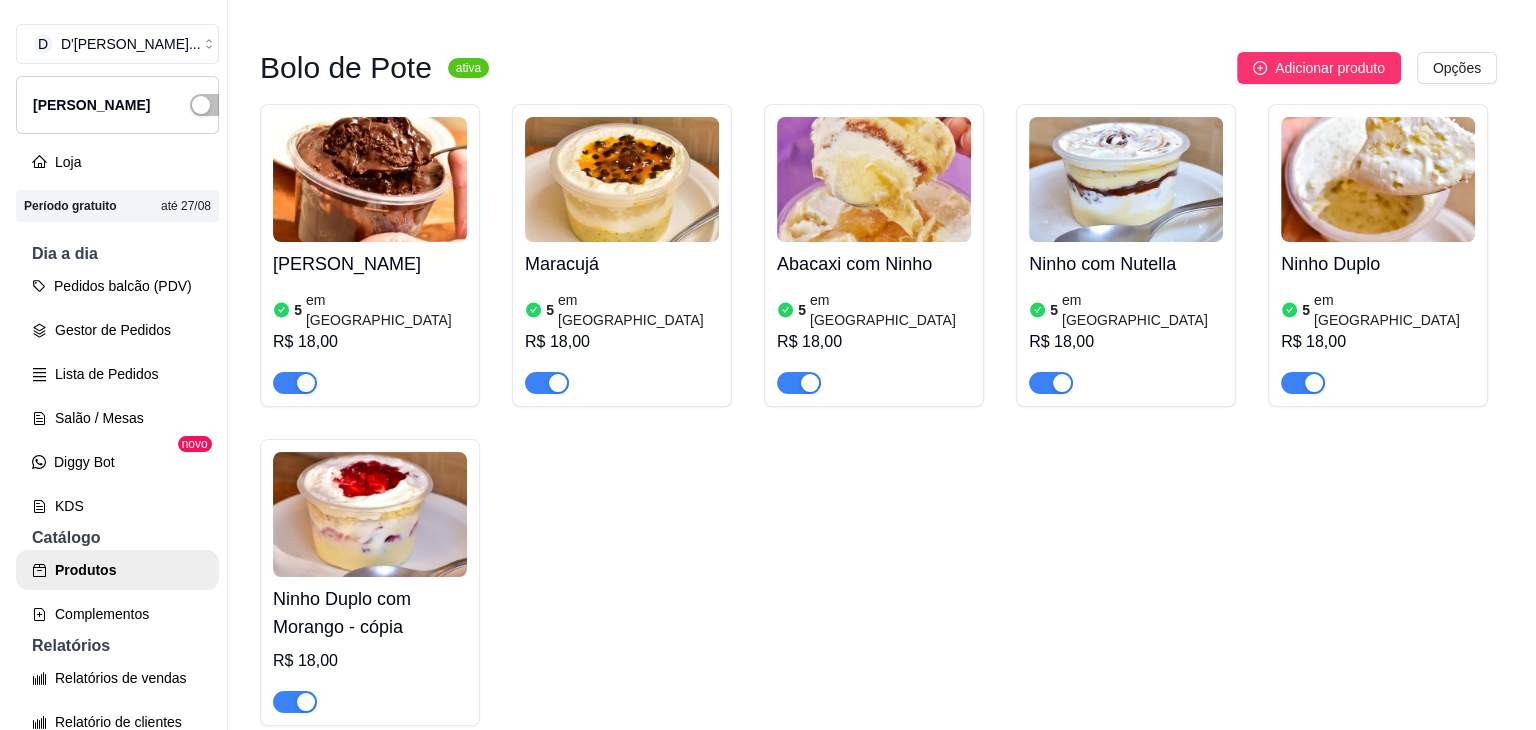 scroll, scrollTop: 638, scrollLeft: 0, axis: vertical 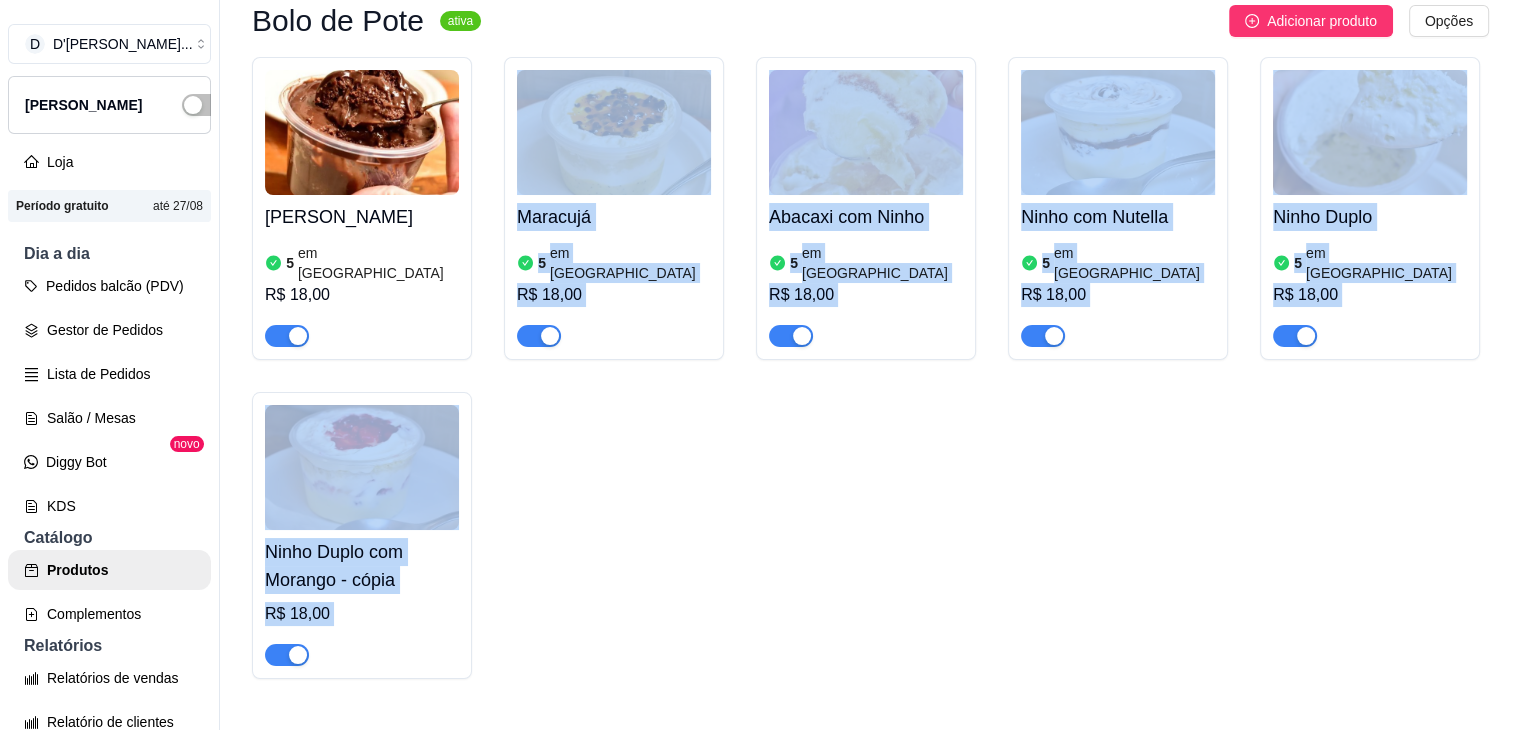 drag, startPoint x: 644, startPoint y: 591, endPoint x: 350, endPoint y: 287, distance: 422.90897 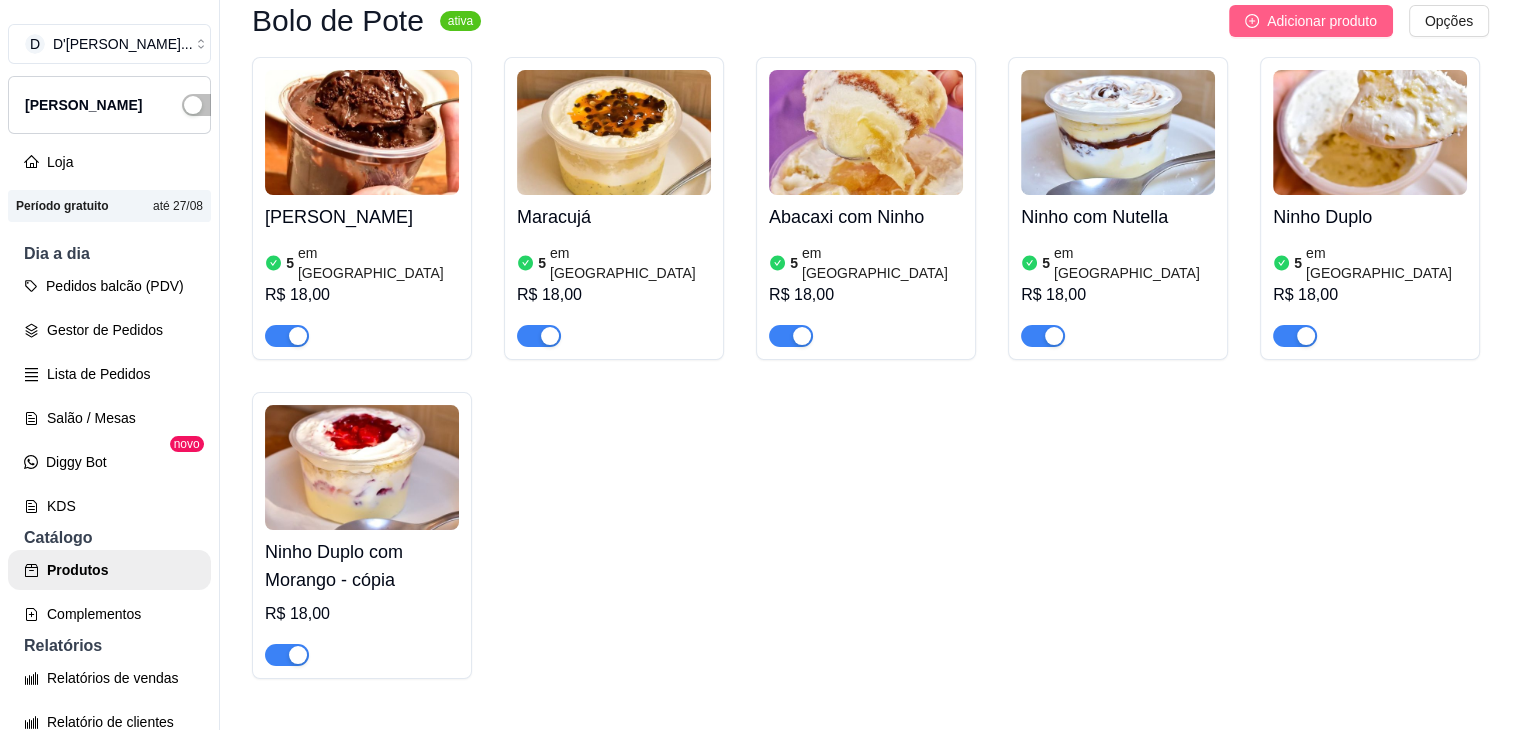 click on "Adicionar produto" at bounding box center [1311, 21] 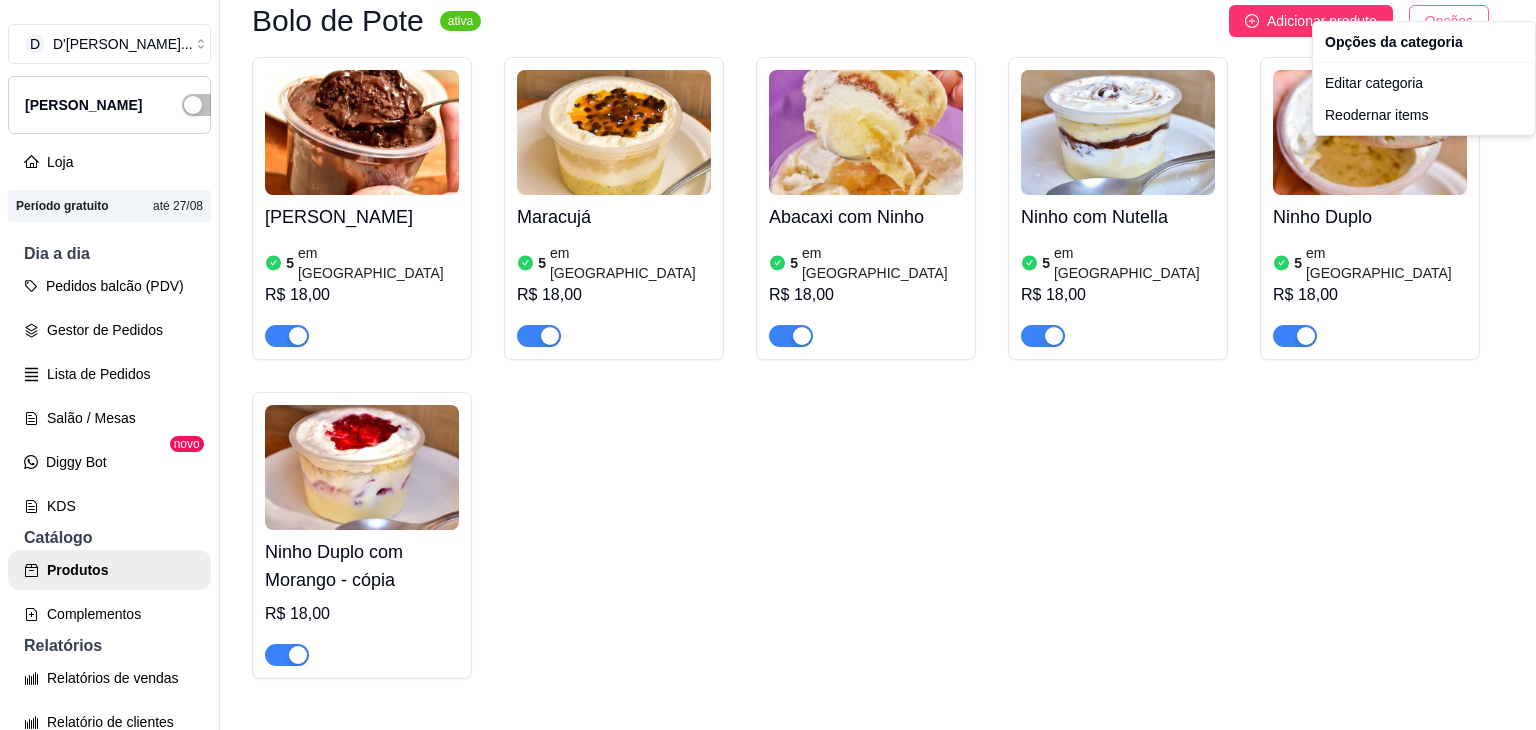 click on "D D'[PERSON_NAME] ... Loja Aberta Loja Período gratuito até 27/08   Dia a dia Pedidos balcão (PDV) Gestor de Pedidos Lista de Pedidos Salão / Mesas Diggy Bot novo KDS Catálogo Produtos Complementos Relatórios Relatórios de vendas Relatório de clientes Relatório de fidelidade novo Gerenciar Entregadores novo Nota Fiscal (NFC-e) Controle de caixa Controle de fiado Cupons Clientes Estoque Configurações Diggy Planos Precisa de ajuda? Sair Produtos Adicionar categoria Reodernar categorias Aqui você cadastra e gerencia seu produtos e categorias Queridinhos ativa Adicionar produto Opções Morango do Amor   12 em estoque R$ 15,00 Ninho Duplo com Morango   5 em estoque R$ 18,00 Bolo de Pote ativa Adicionar produto Opções Danette   5 em estoque R$ 18,00 Maracujá   5 em estoque R$ 18,00 Abacaxi com Ninho   5 em estoque R$ 18,00 Ninho com Nutella   5 em estoque R$ 18,00 Ninho Duplo   5 em estoque R$ 18,00 Ninho Duplo com Morango - cópia   R$ 18,00 Dose da Felicidade ativa Adicionar produto Opções" at bounding box center [768, 365] 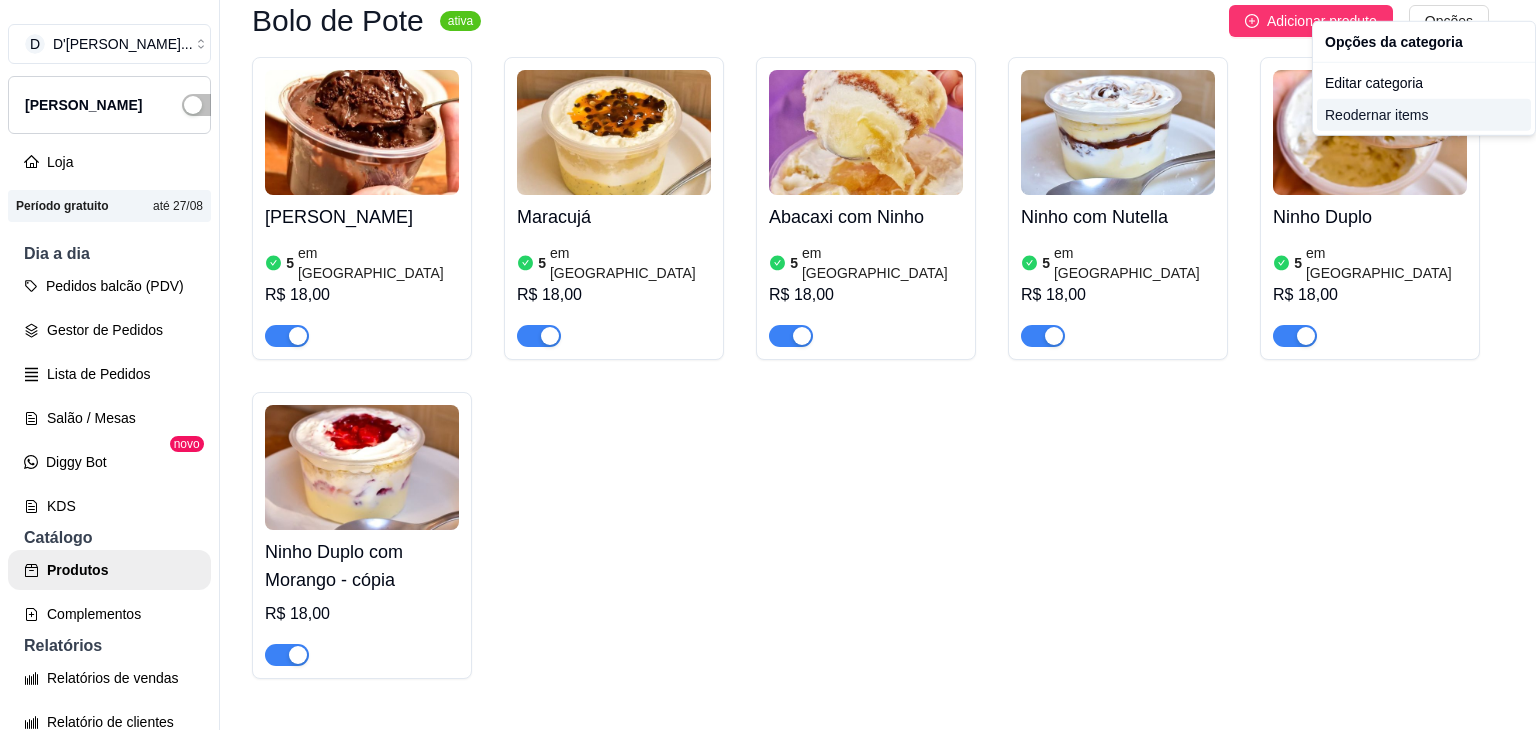 click on "Reodernar items" at bounding box center (1424, 115) 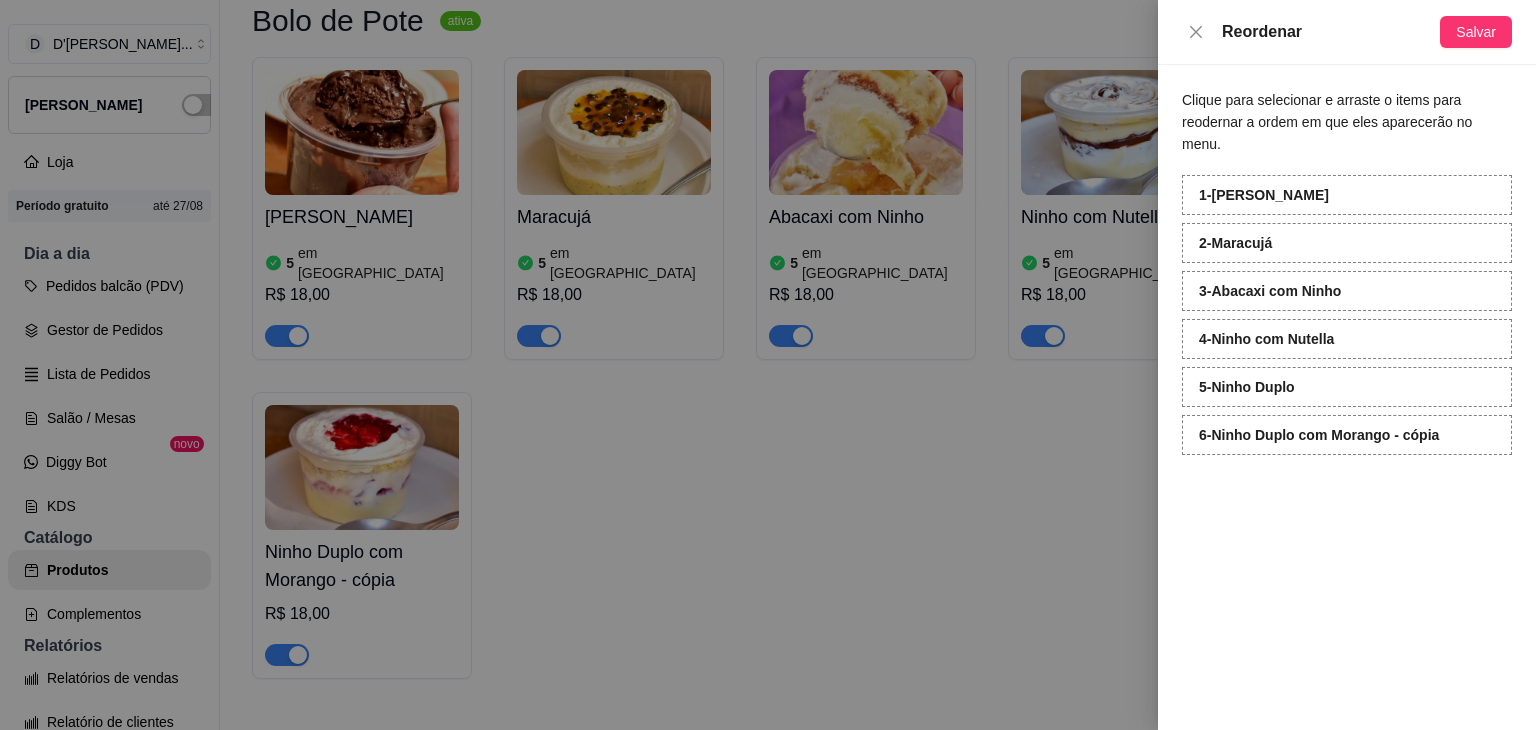 scroll, scrollTop: 624, scrollLeft: 0, axis: vertical 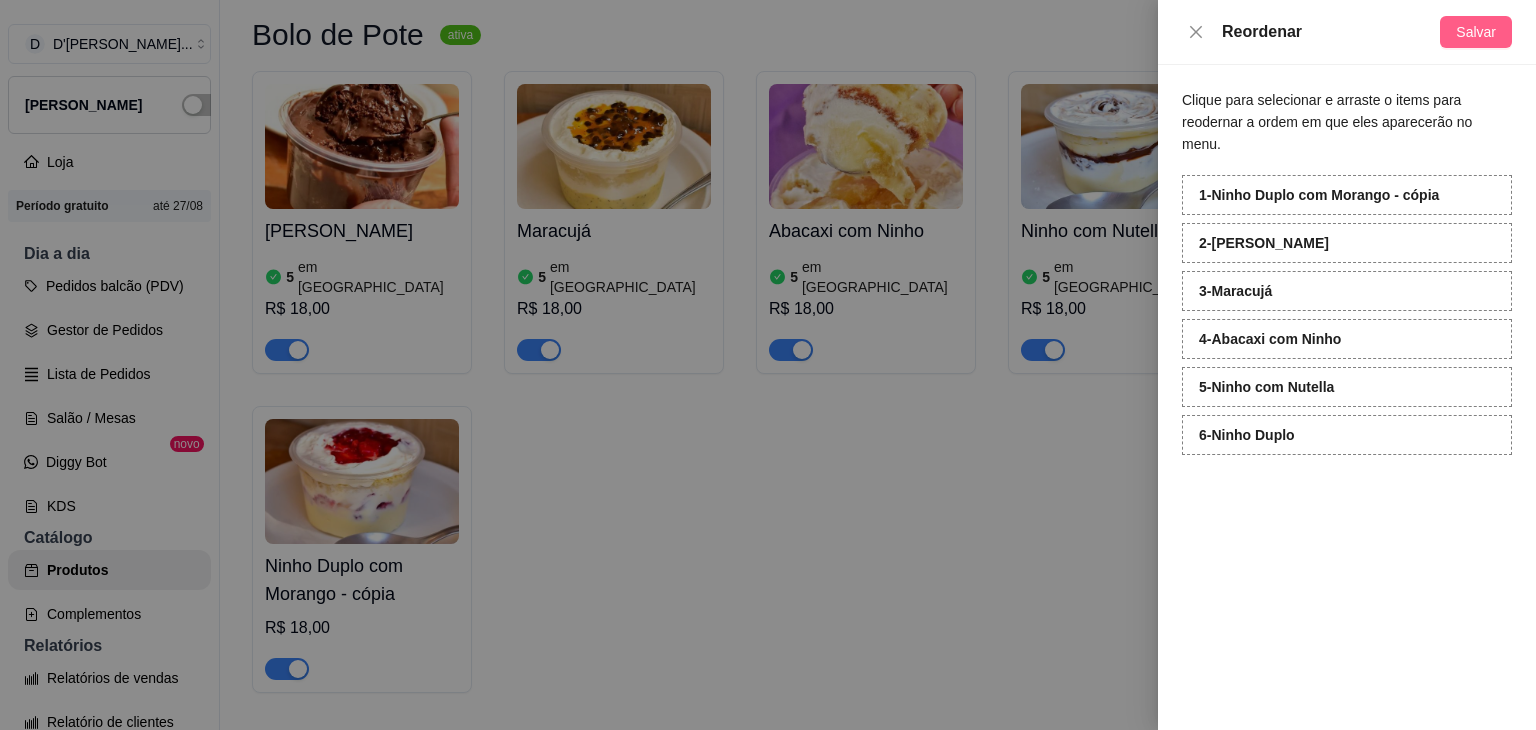 click on "Salvar" at bounding box center [1476, 32] 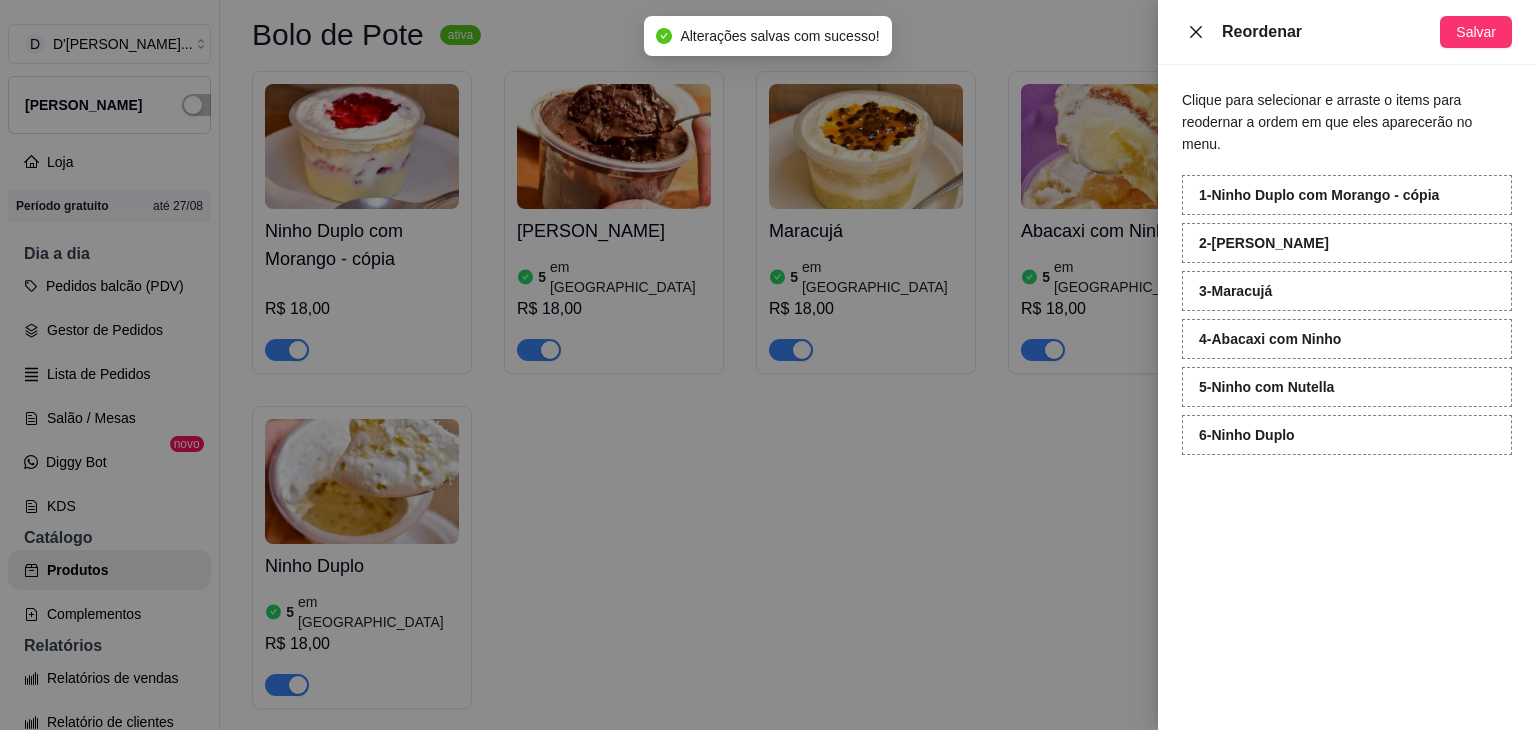 click 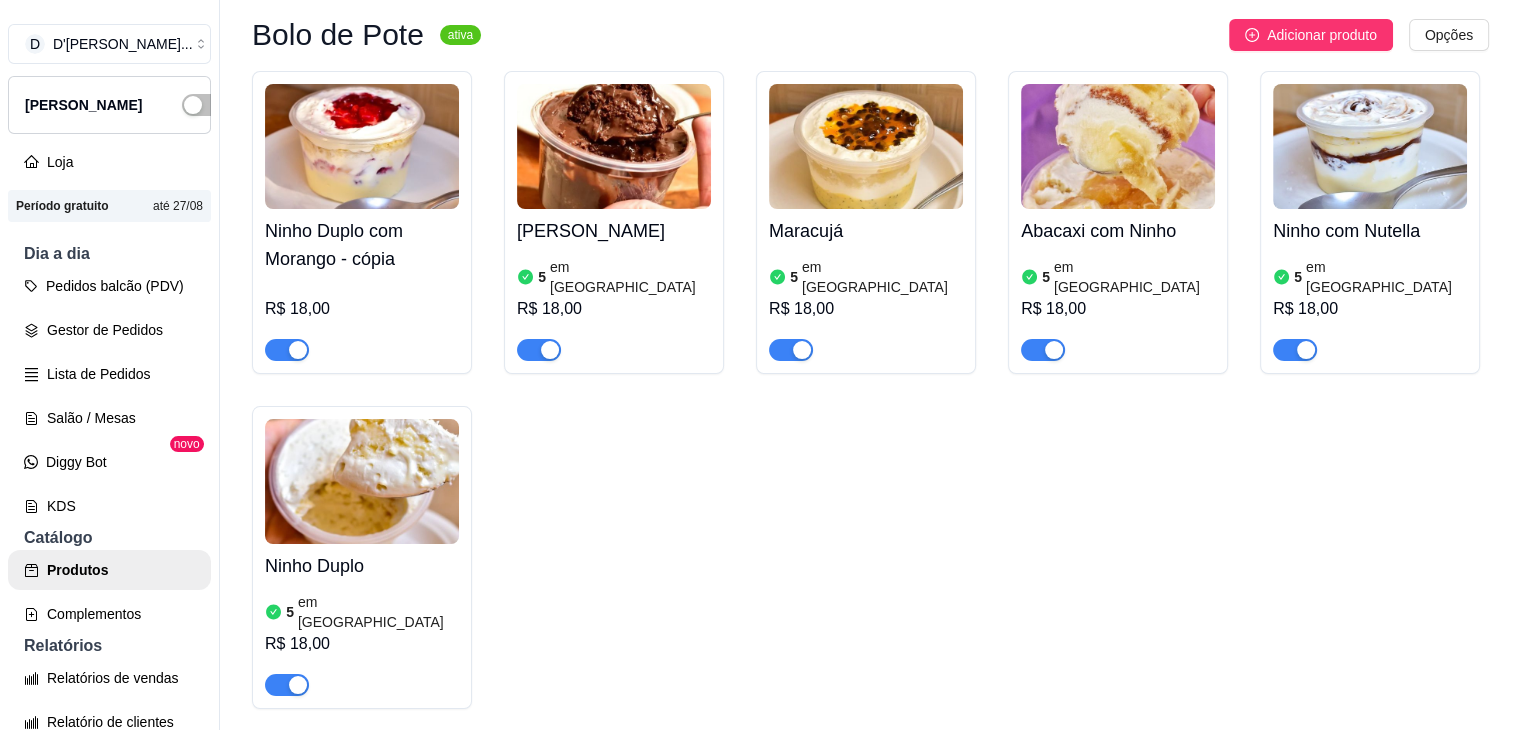 click on "Ninho Duplo com Morango - cópia   R$ 18,00" at bounding box center (362, 285) 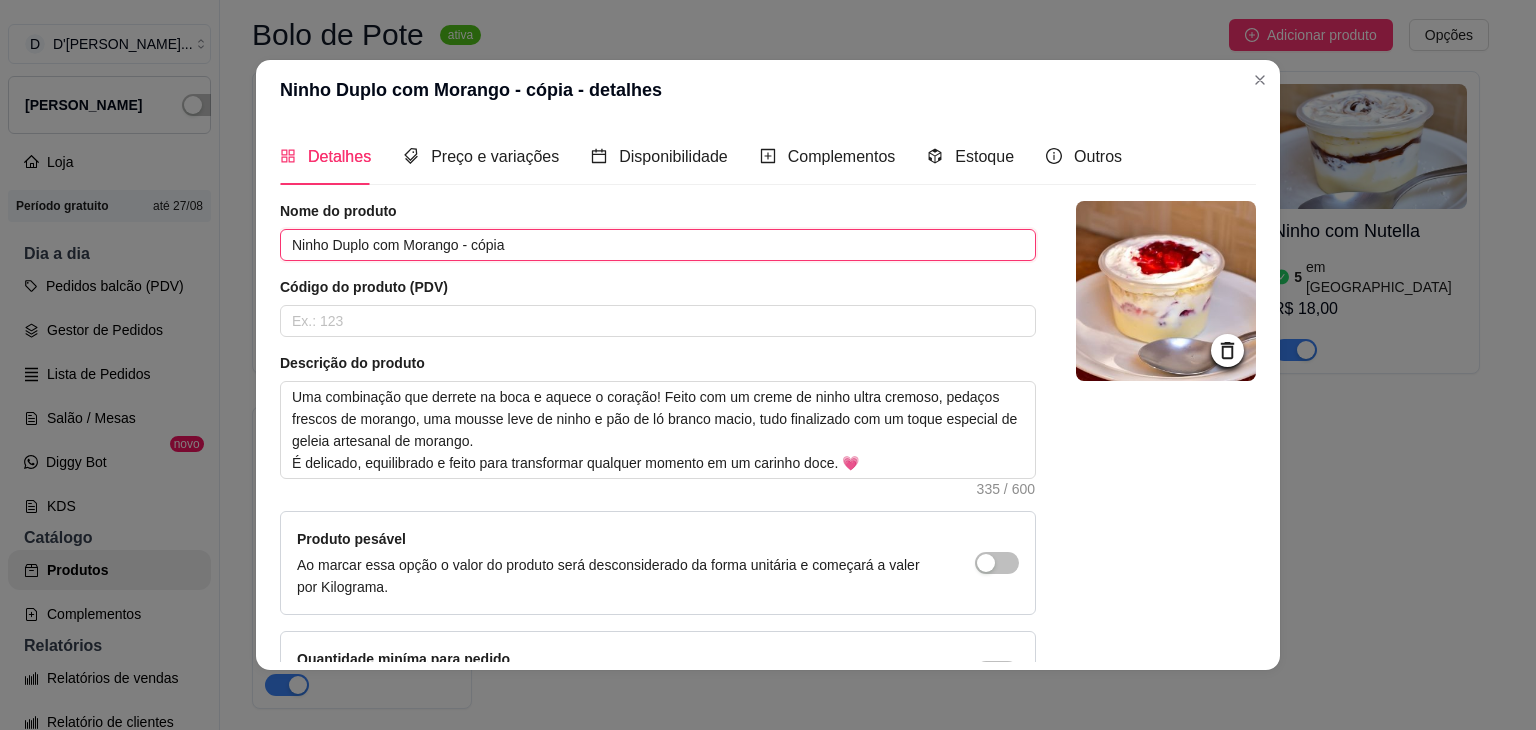 drag, startPoint x: 456, startPoint y: 248, endPoint x: 613, endPoint y: 265, distance: 157.9177 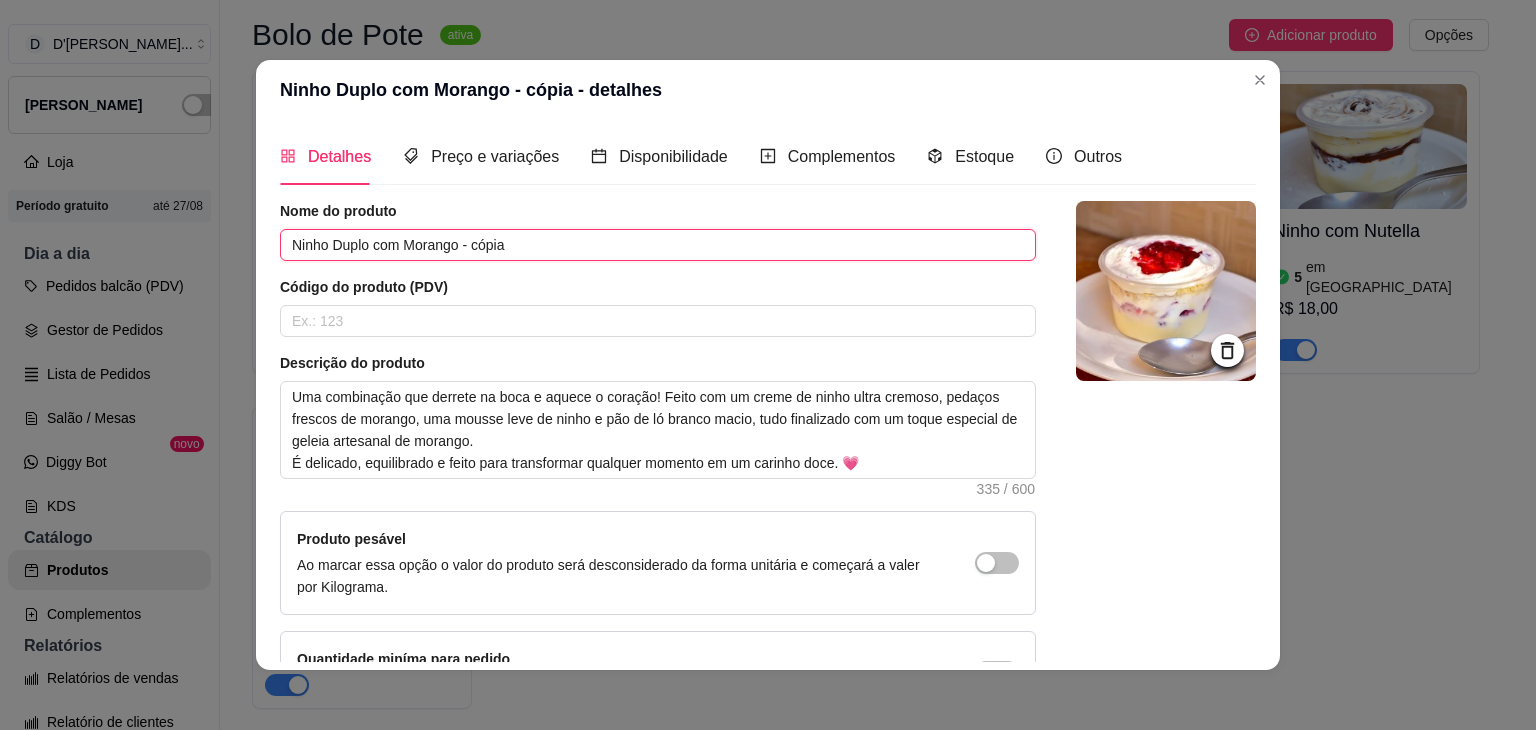 click on "Nome do produto Ninho Duplo com Morango - cópia Código do produto (PDV) Descrição do produto Uma combinação que derrete na boca e aquece o coração! Feito com um creme de ninho ultra cremoso, pedaços frescos de morango, uma mousse leve de ninho e pão de ló branco macio, tudo finalizado com um toque especial de geleia artesanal de morango.
É delicado, equilibrado e feito para transformar qualquer momento em um carinho doce. 💗 335 / 600 Produto pesável Ao marcar essa opção o valor do produto será desconsiderado da forma unitária e começará a valer por Kilograma. Quantidade miníma para pedido Ao habilitar seus clientes terão que pedir uma quantidade miníma desse produto." at bounding box center [658, 457] 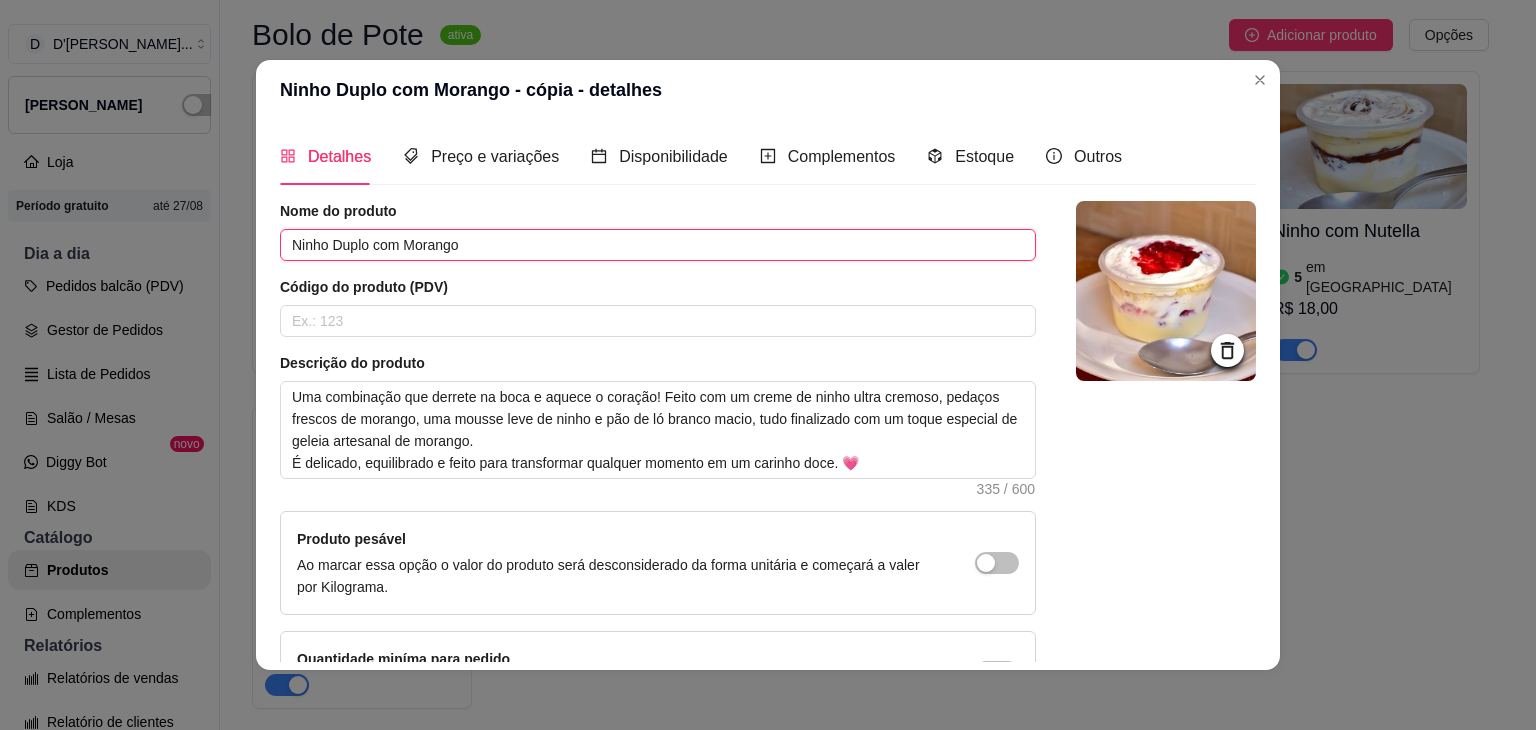 type on "Ninho Duplo com Morango" 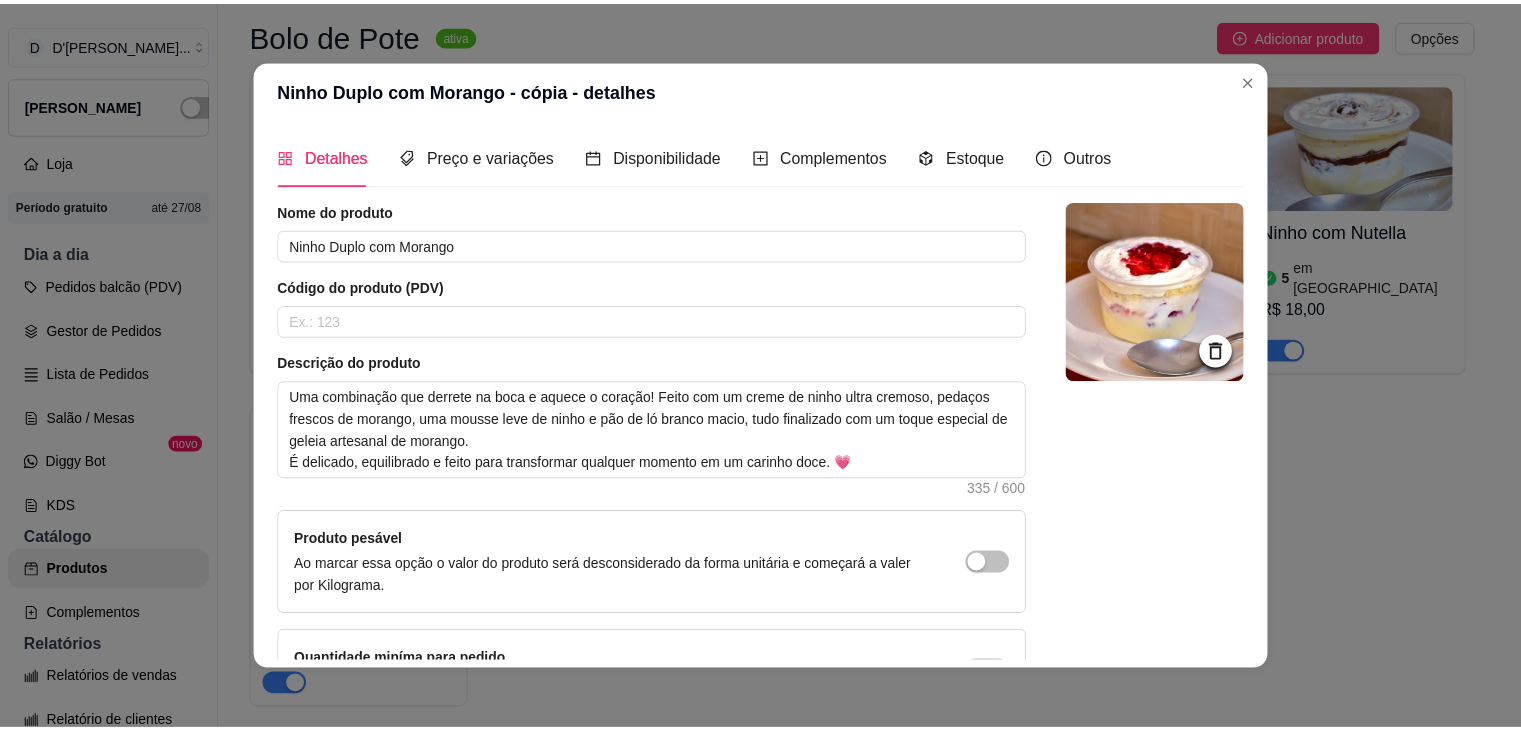 scroll, scrollTop: 138, scrollLeft: 0, axis: vertical 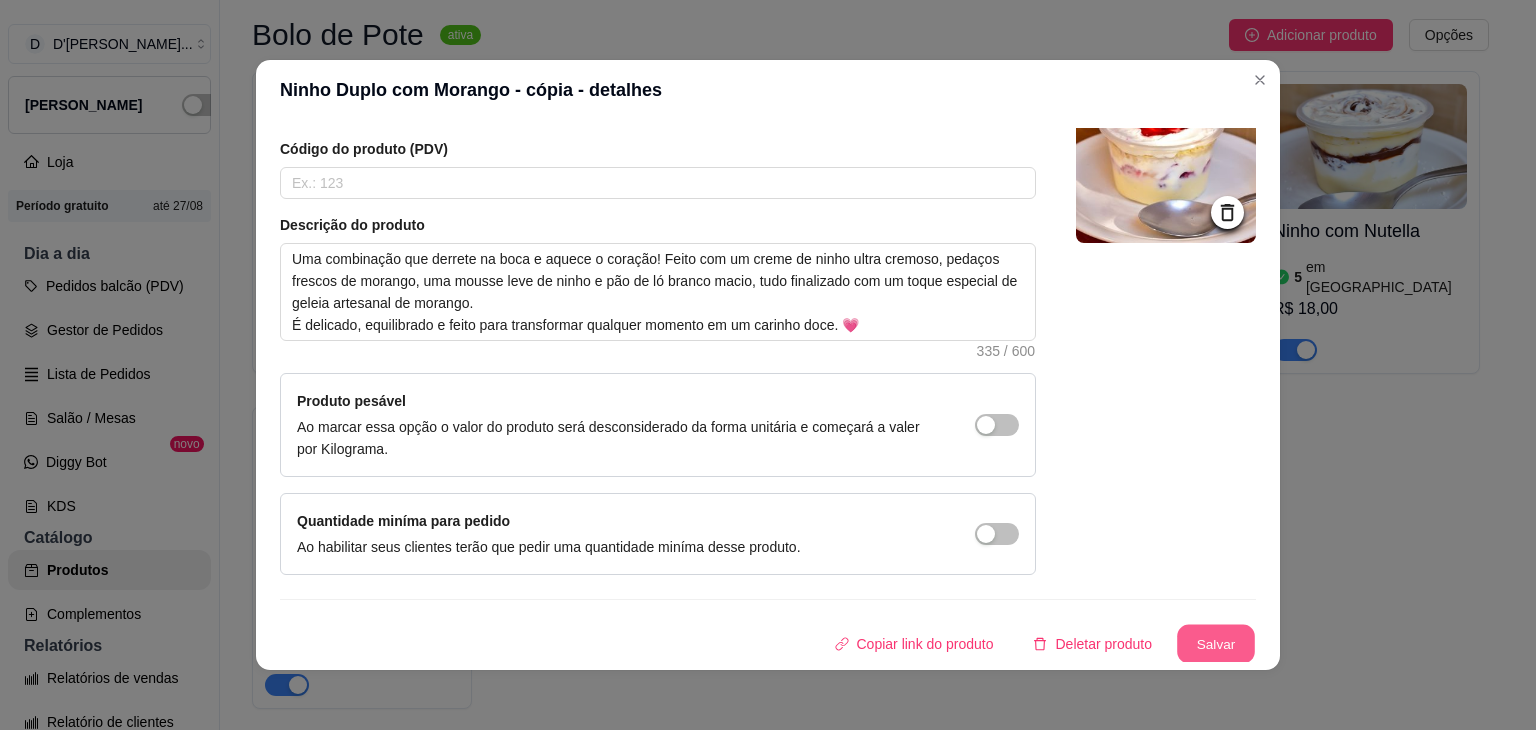 click on "Salvar" at bounding box center (1216, 644) 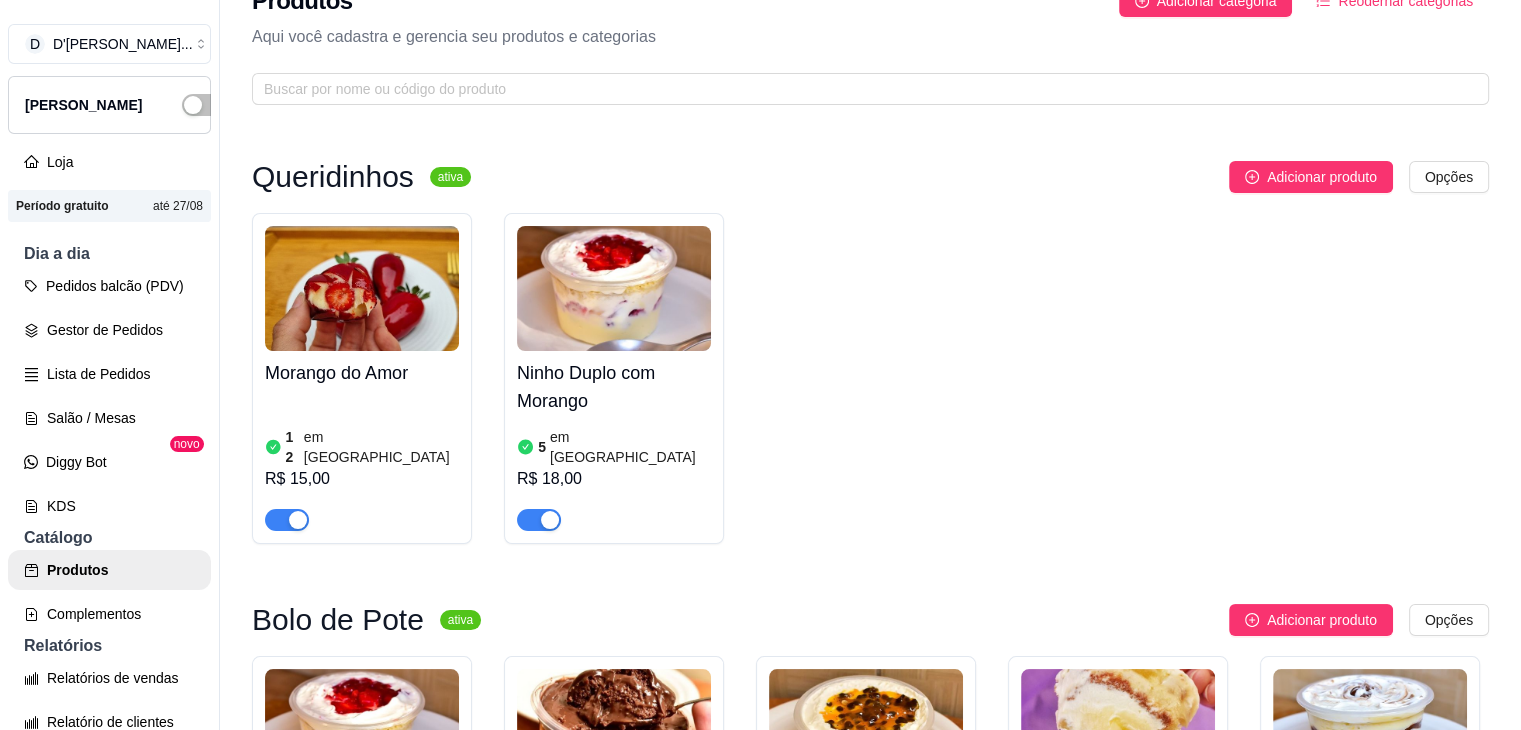 scroll, scrollTop: 0, scrollLeft: 0, axis: both 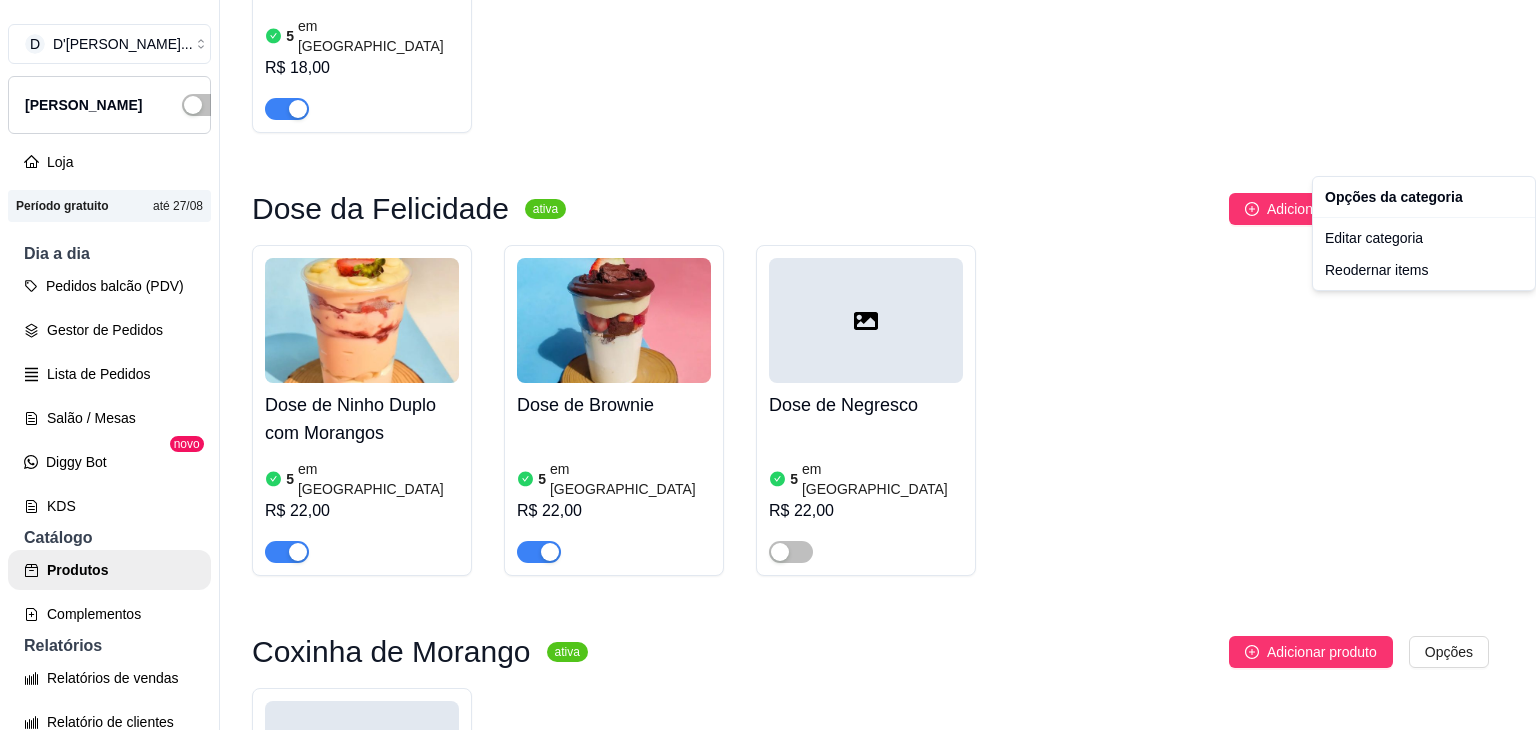 click on "D D'[PERSON_NAME] ... Loja Aberta Loja Período gratuito até 27/08   Dia a dia Pedidos balcão (PDV) Gestor de Pedidos Lista de Pedidos Salão / Mesas Diggy Bot novo KDS Catálogo Produtos Complementos Relatórios Relatórios de vendas Relatório de clientes Relatório de fidelidade novo Gerenciar Entregadores novo Nota Fiscal (NFC-e) Controle de caixa Controle de fiado Cupons Clientes Estoque Configurações Diggy Planos Precisa de ajuda? Sair Produtos Adicionar categoria Reodernar categorias Aqui você cadastra e gerencia seu produtos e categorias Queridinhos ativa Adicionar produto Opções Morango do Amor   12 em estoque R$ 15,00 Ninho Duplo com Morango   5 em estoque R$ 18,00 Bolo de Pote ativa Adicionar produto Opções Ninho Duplo com Morango   R$ 18,00 Danette   5 em estoque R$ 18,00 Maracujá   5 em estoque R$ 18,00 Abacaxi com Ninho   5 em estoque R$ 18,00 Ninho com Nutella   5 em estoque R$ 18,00 Ninho Duplo   5 em estoque R$ 18,00 Dose da Felicidade ativa Adicionar produto Opções   5   5" at bounding box center [768, 365] 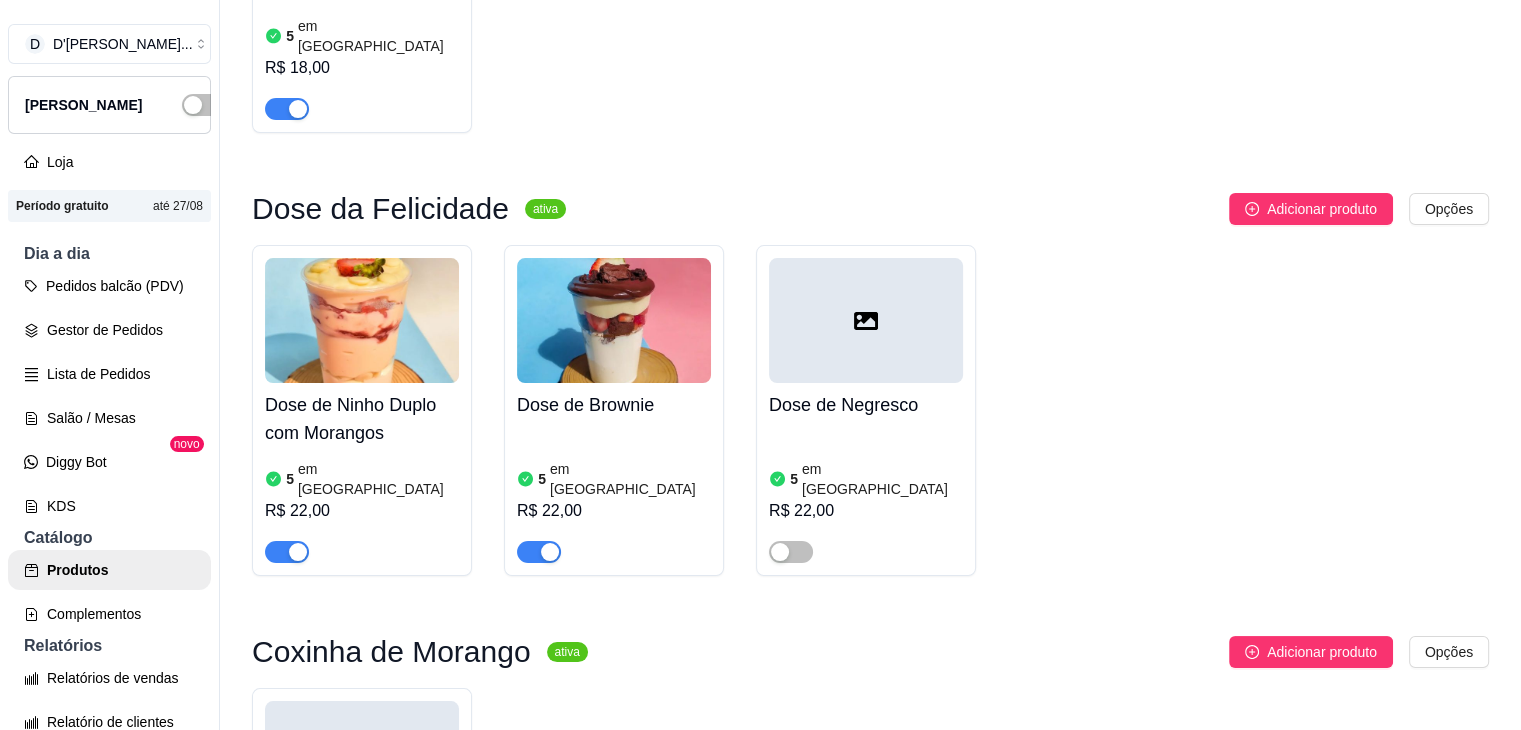 click on "R$ 22,00" at bounding box center (614, 511) 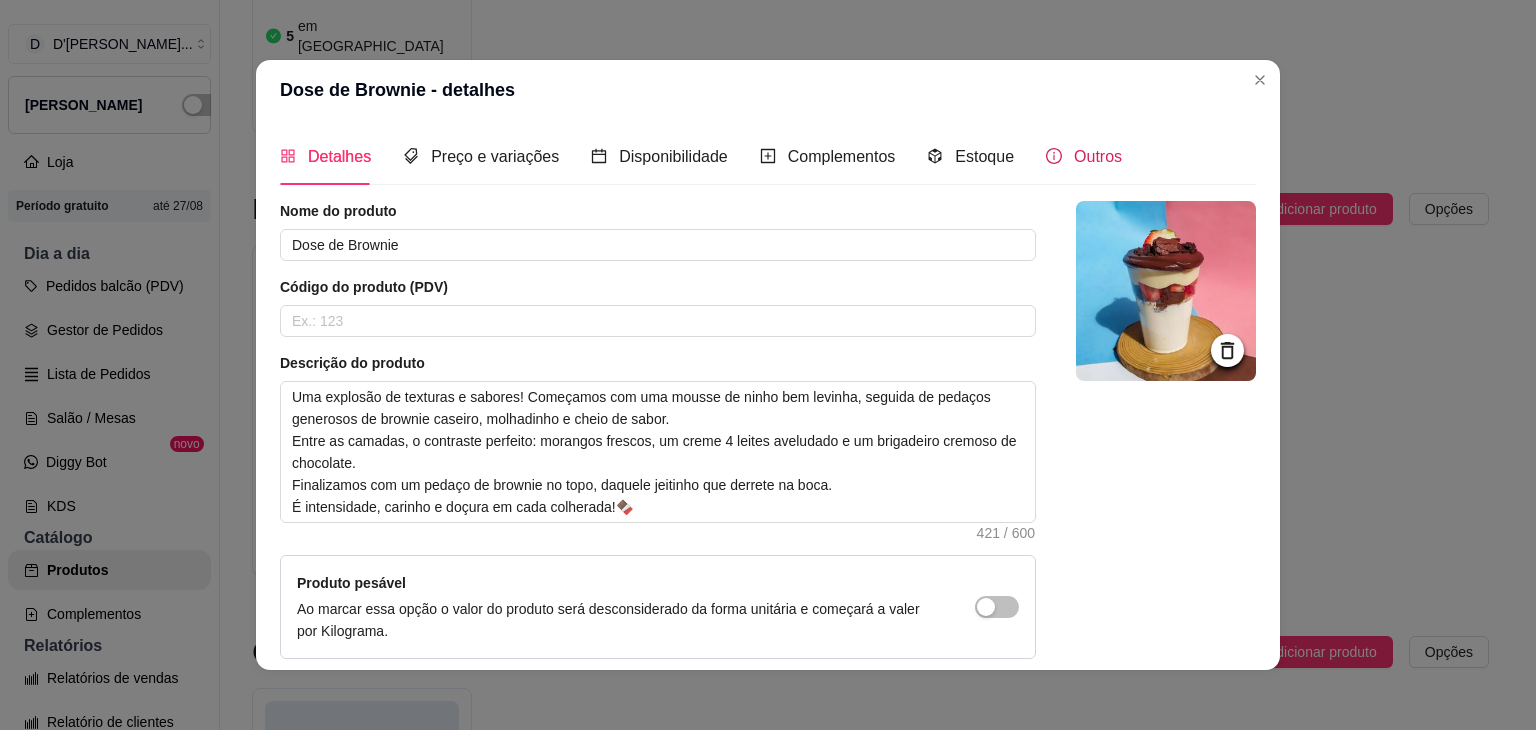 click on "Outros" at bounding box center [1084, 156] 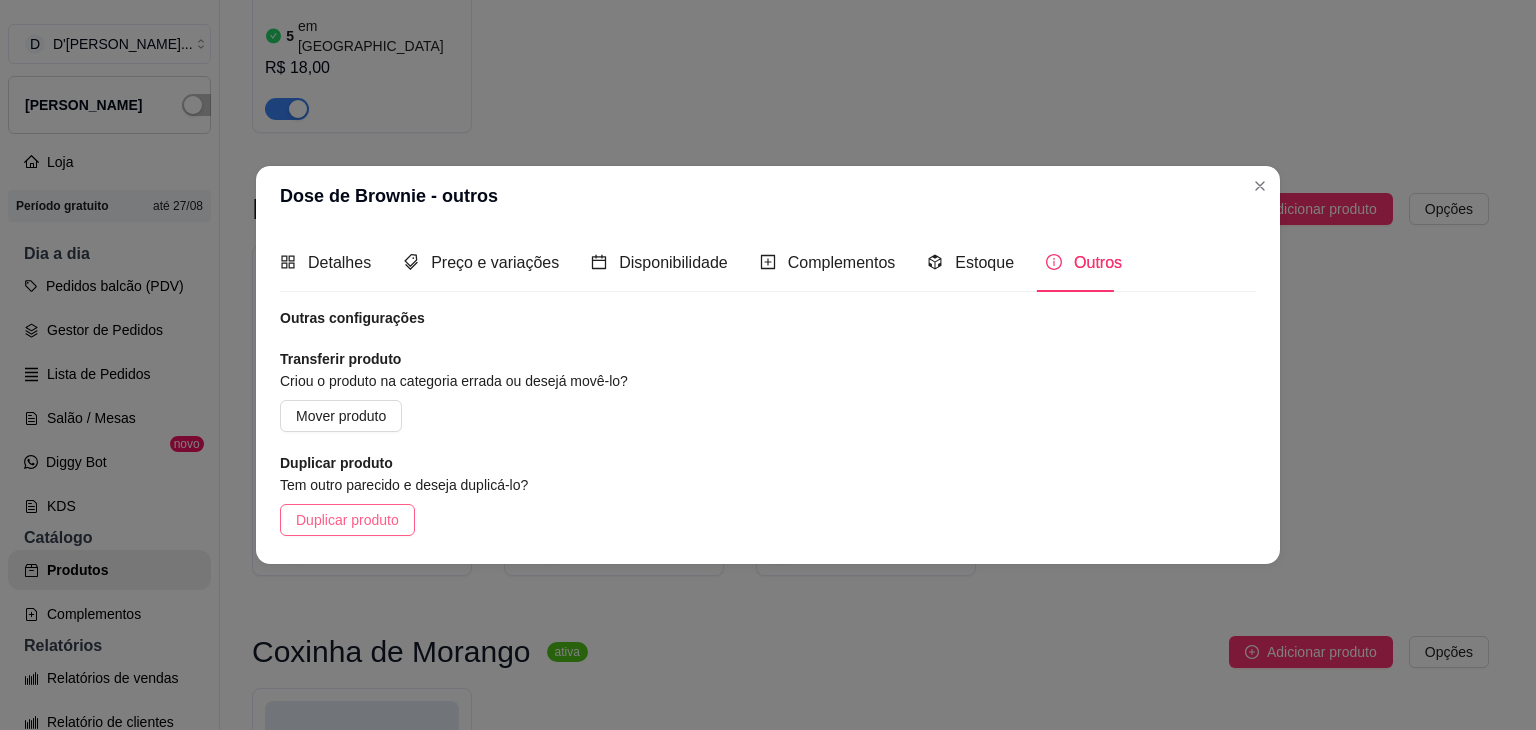 click on "Duplicar produto" at bounding box center (347, 520) 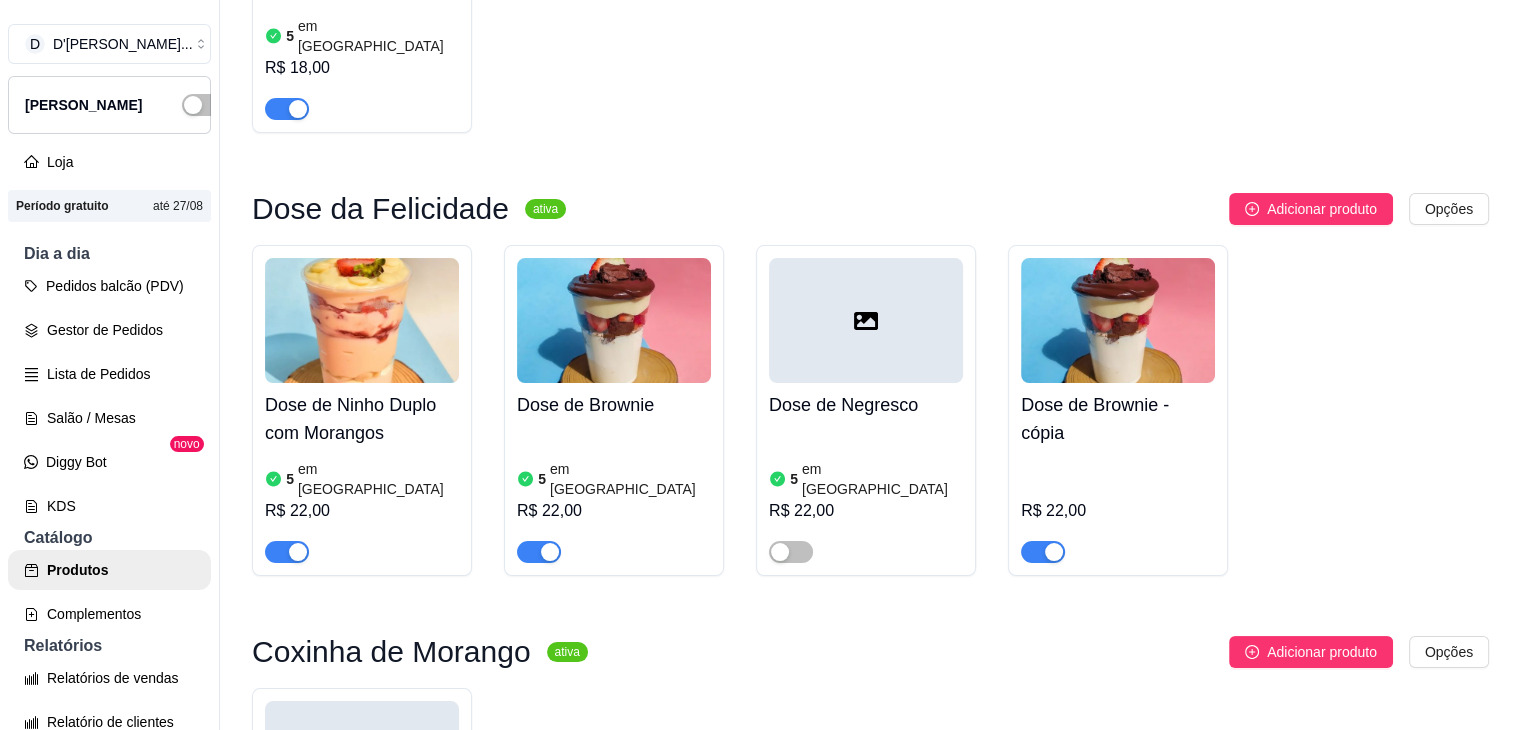 click on "R$ 22,00" at bounding box center (1118, 509) 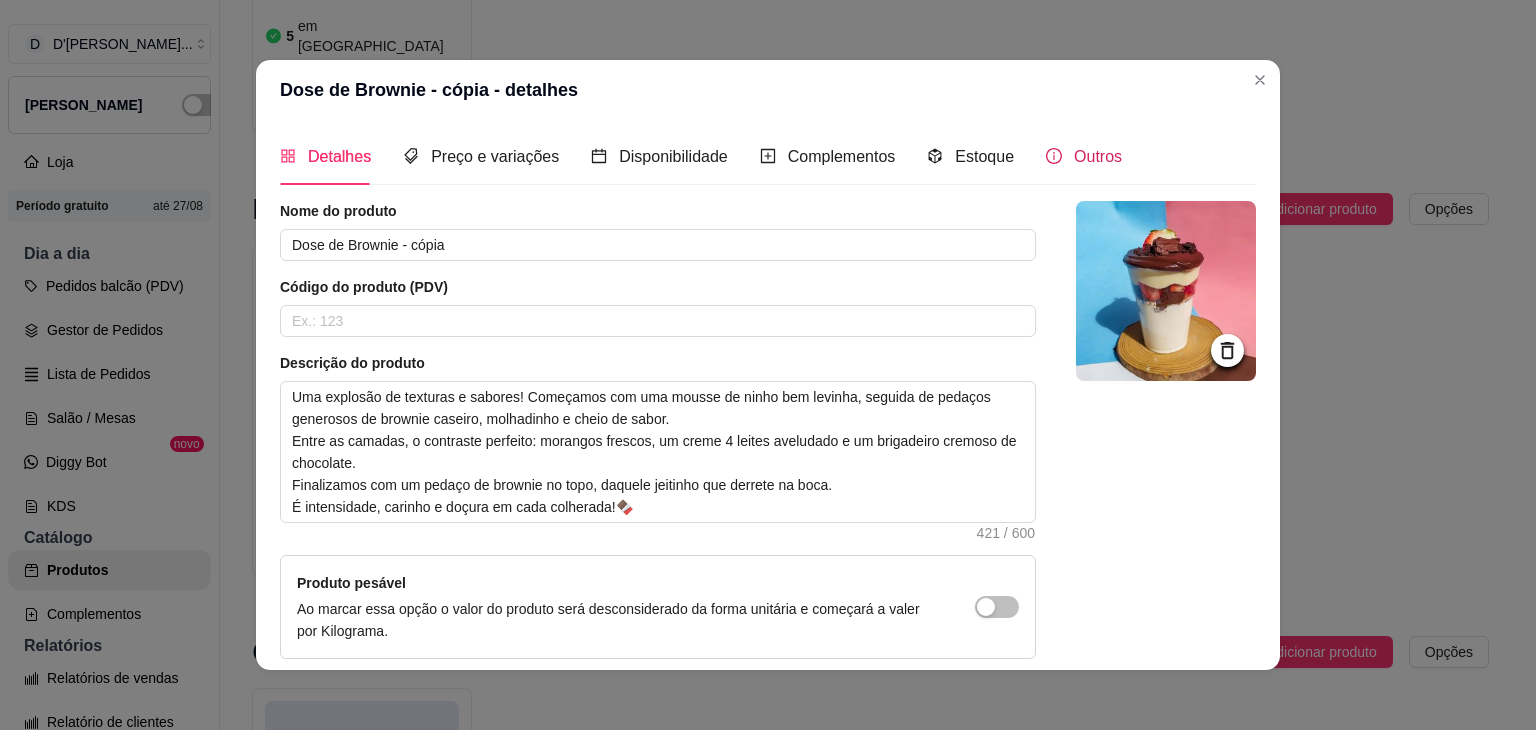 click on "Outros" at bounding box center (1098, 156) 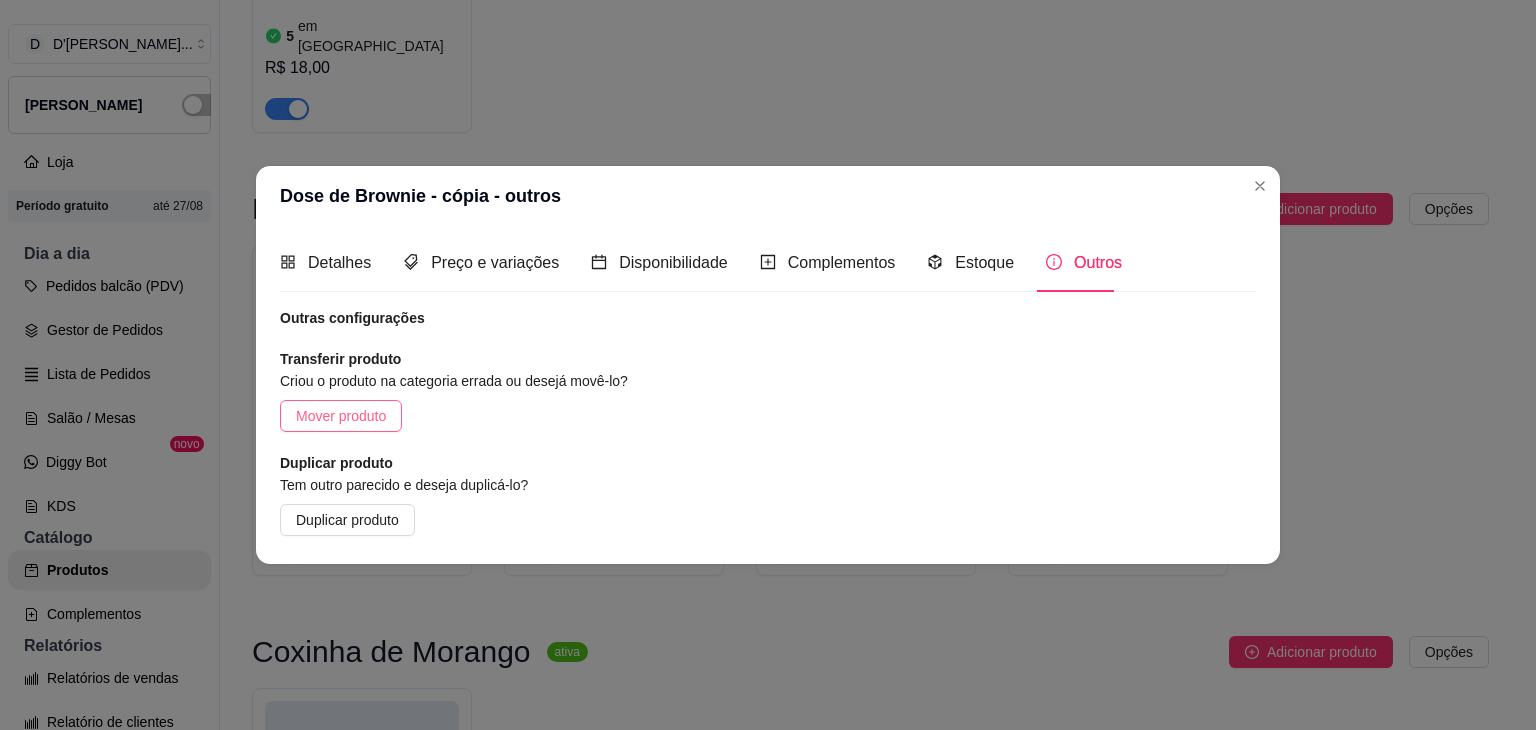 click on "Mover produto" at bounding box center (341, 416) 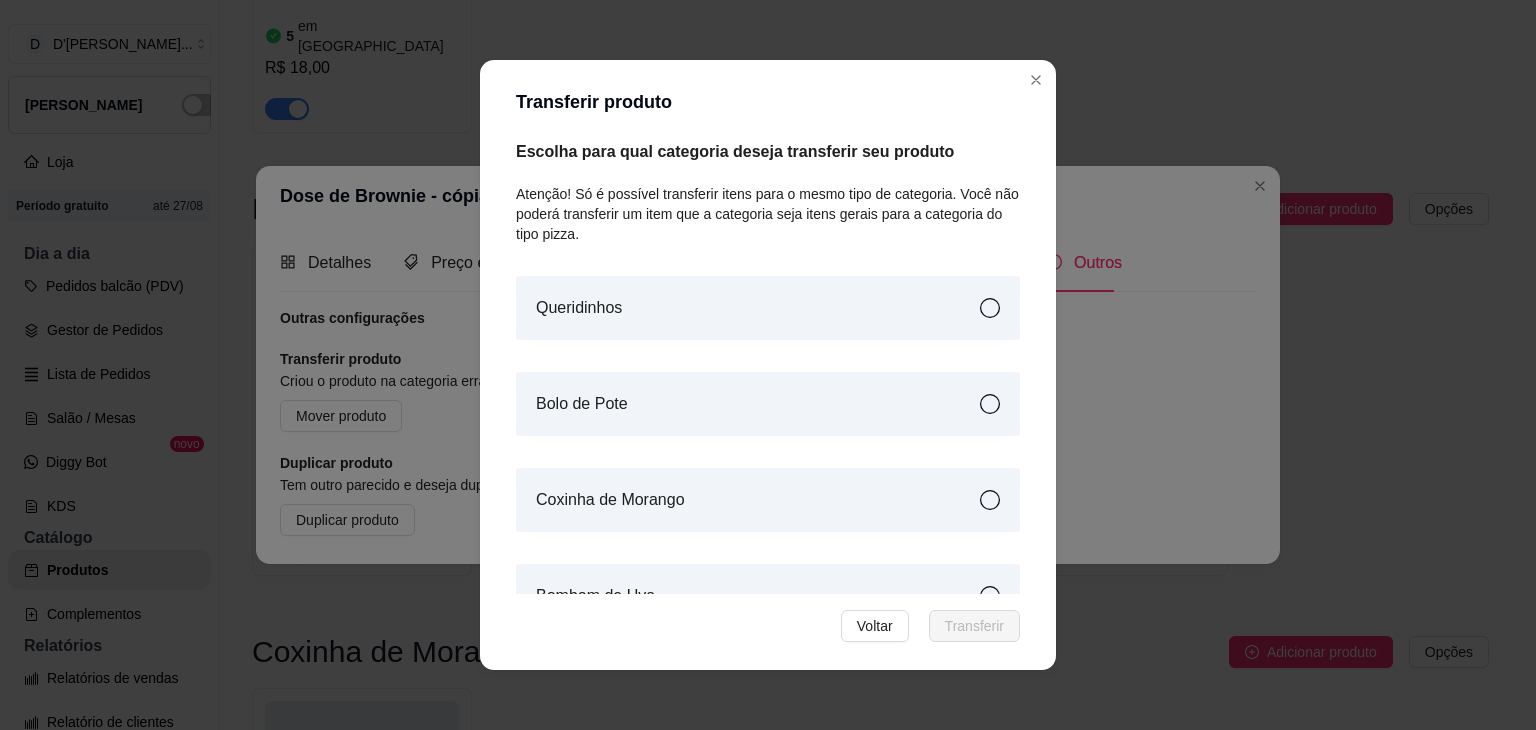click on "Queridinhos" at bounding box center [768, 308] 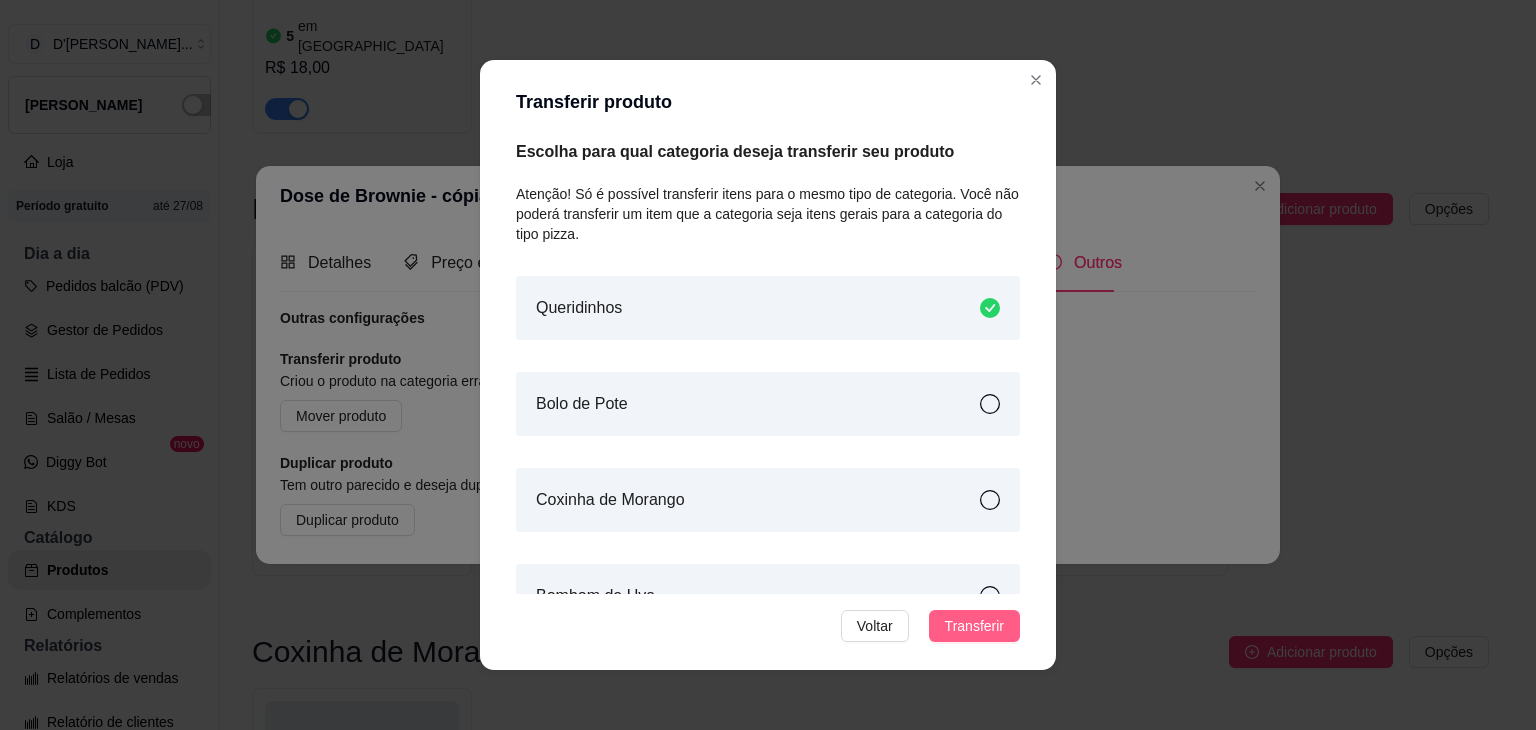 click on "Transferir" at bounding box center [974, 626] 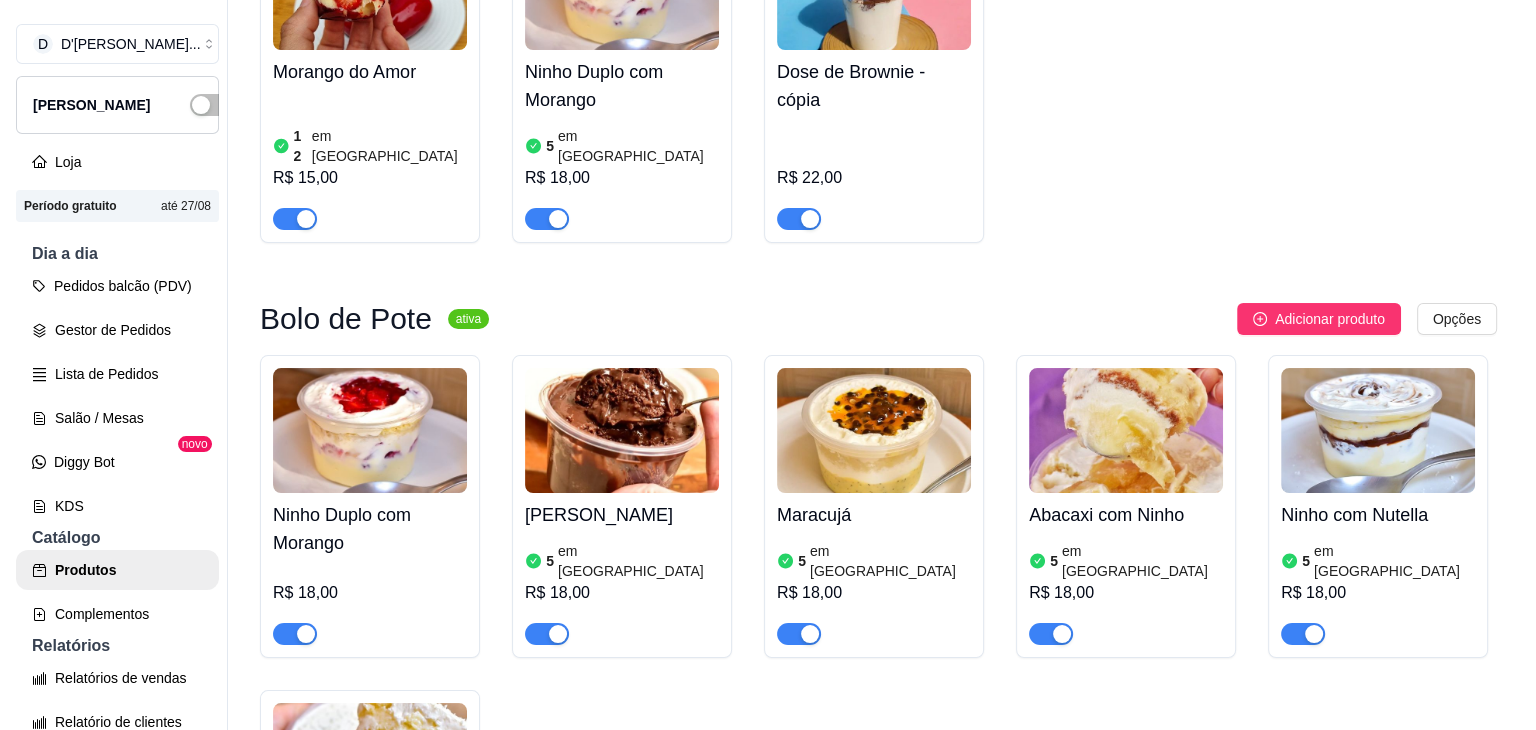 scroll, scrollTop: 0, scrollLeft: 0, axis: both 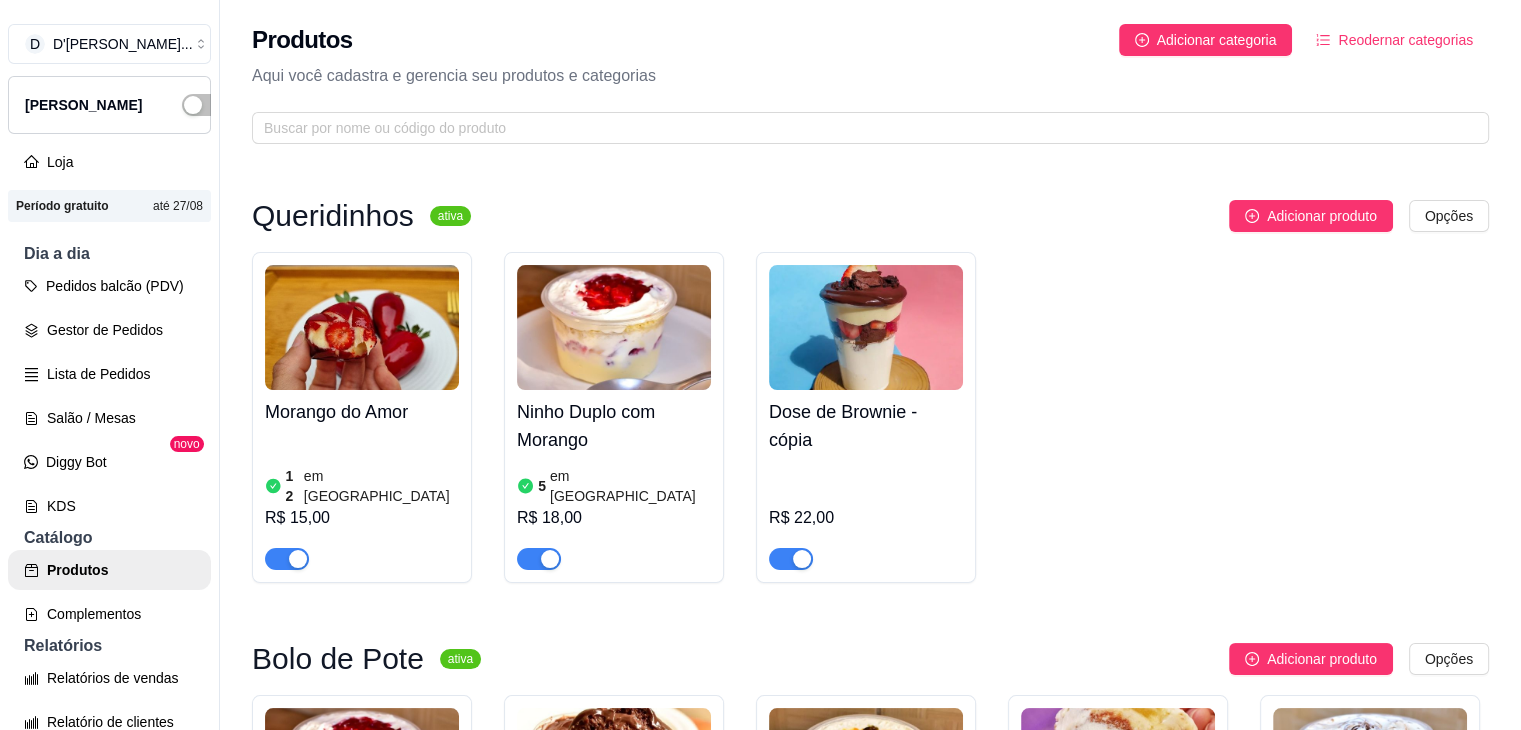 click on "Dose de Brownie - cópia" at bounding box center [866, 426] 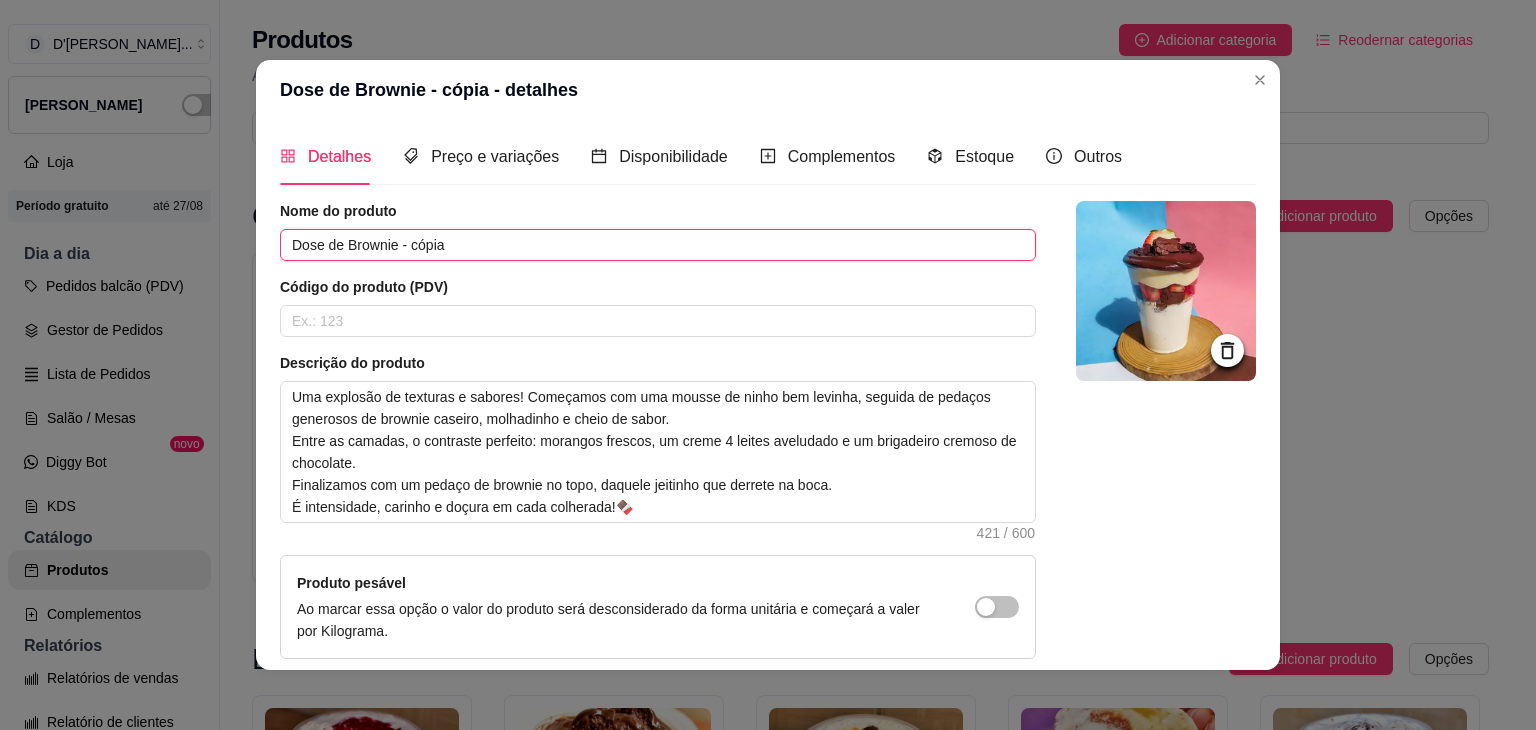 drag, startPoint x: 390, startPoint y: 243, endPoint x: 620, endPoint y: 249, distance: 230.07825 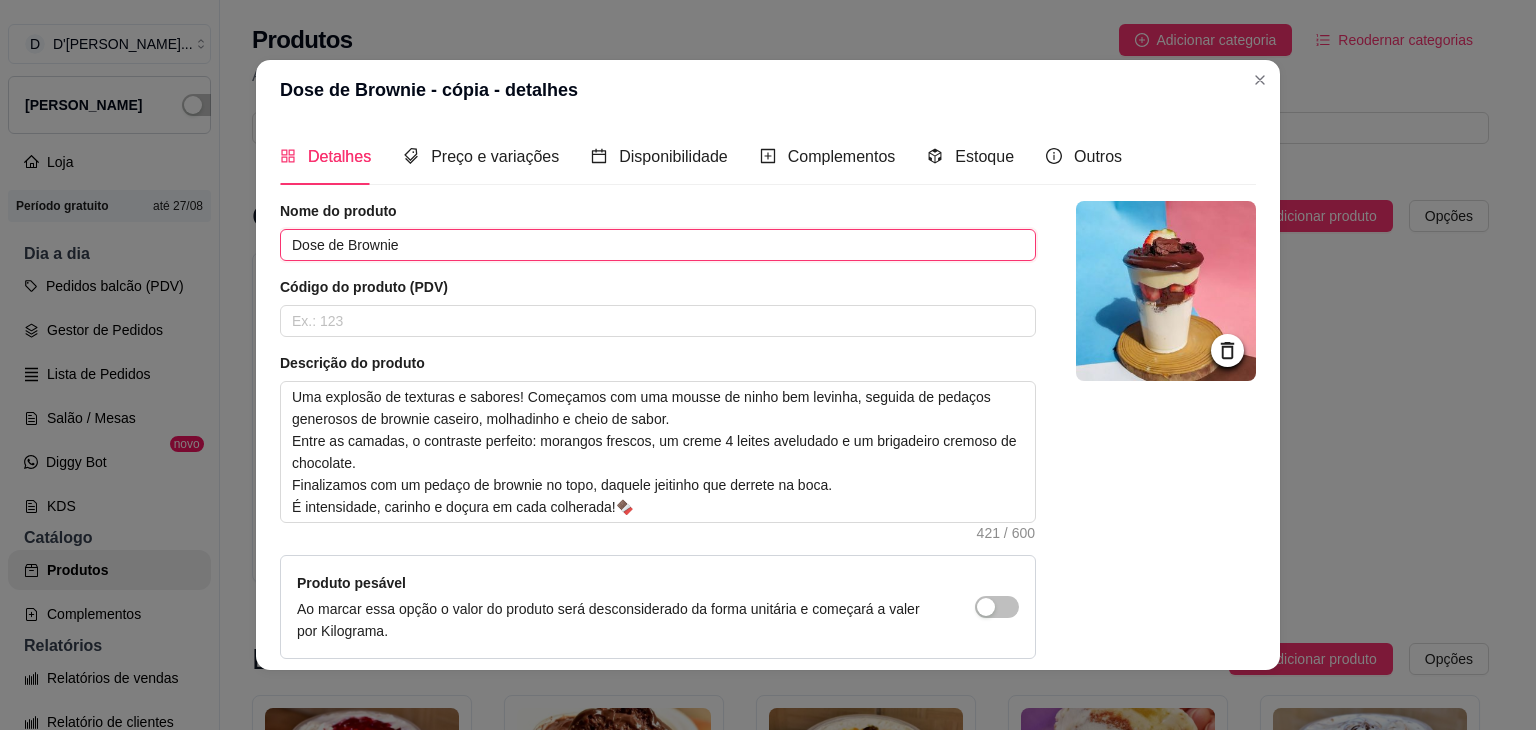 type on "Dose de Brownie" 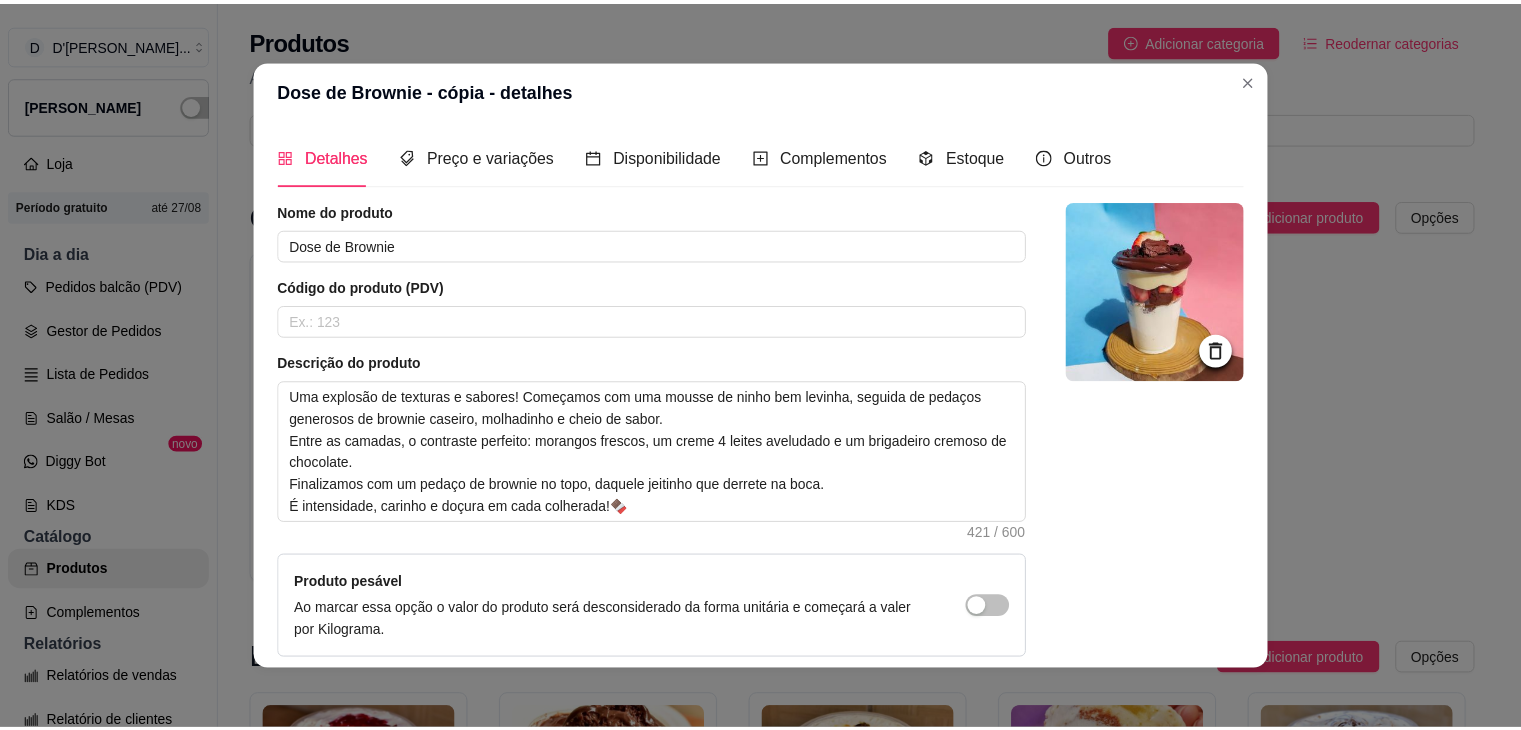 scroll, scrollTop: 182, scrollLeft: 0, axis: vertical 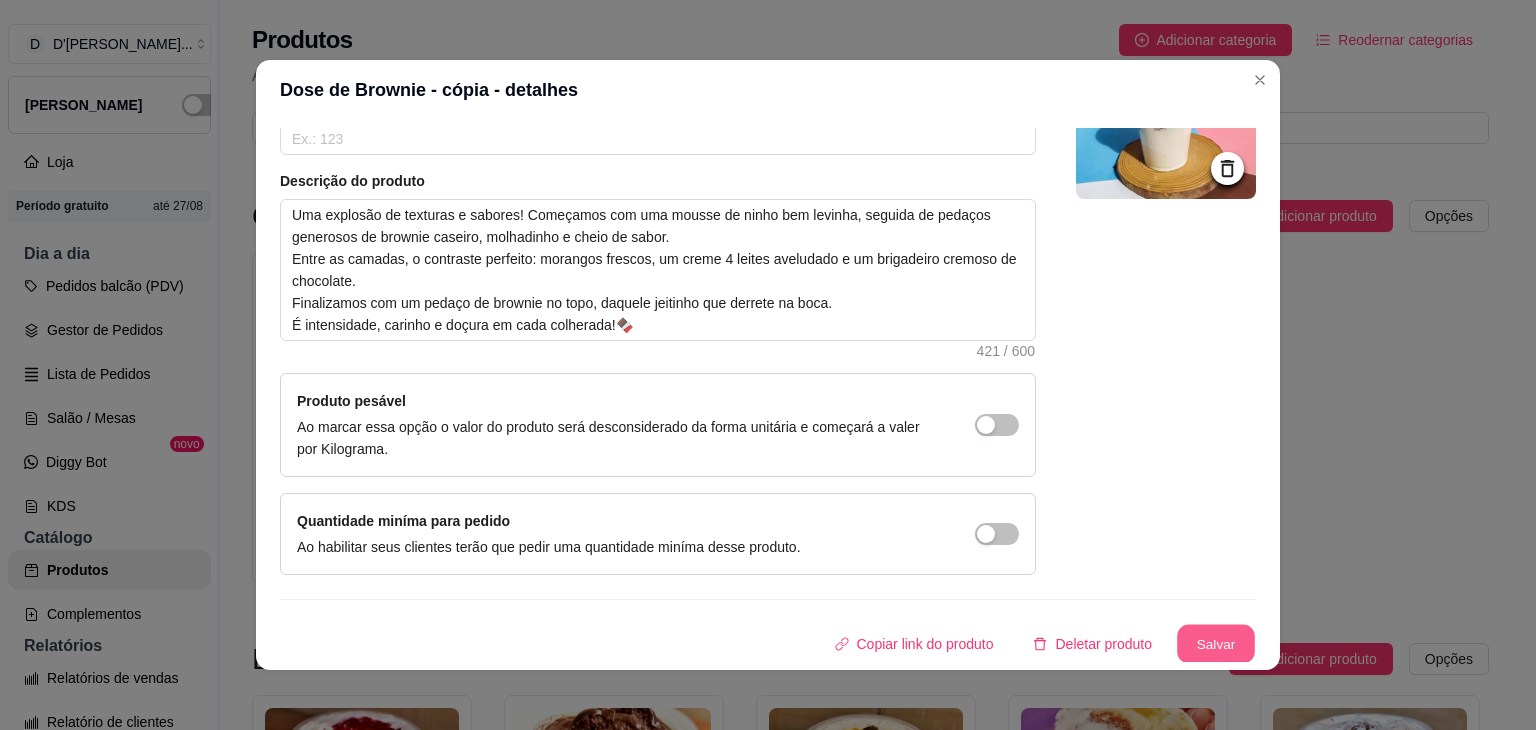 click on "Salvar" at bounding box center [1216, 644] 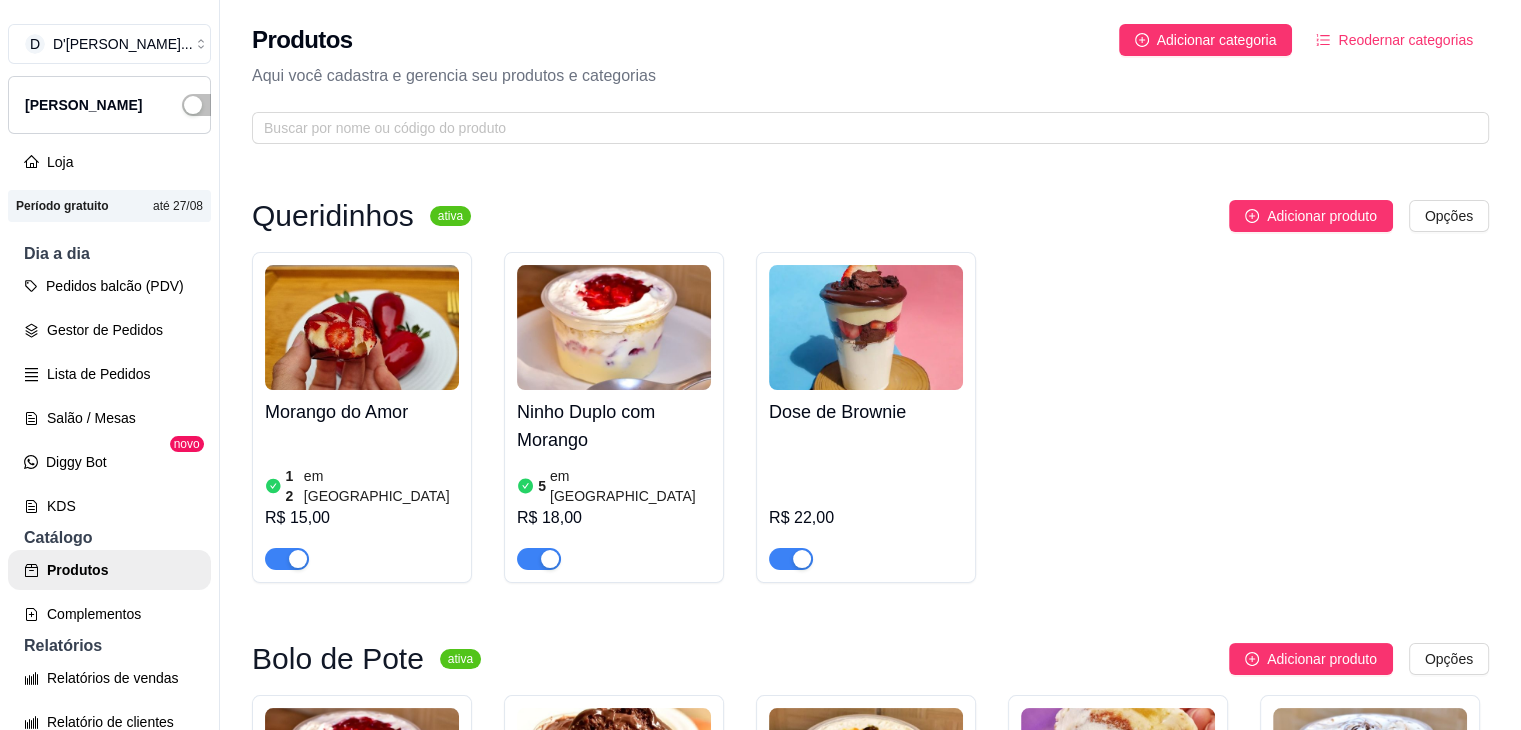 click on "Morango do Amor   12 em estoque R$ 15,00 Ninho Duplo com Morango   5 em estoque R$ 18,00 Dose de Brownie   R$ 22,00" at bounding box center [870, 417] 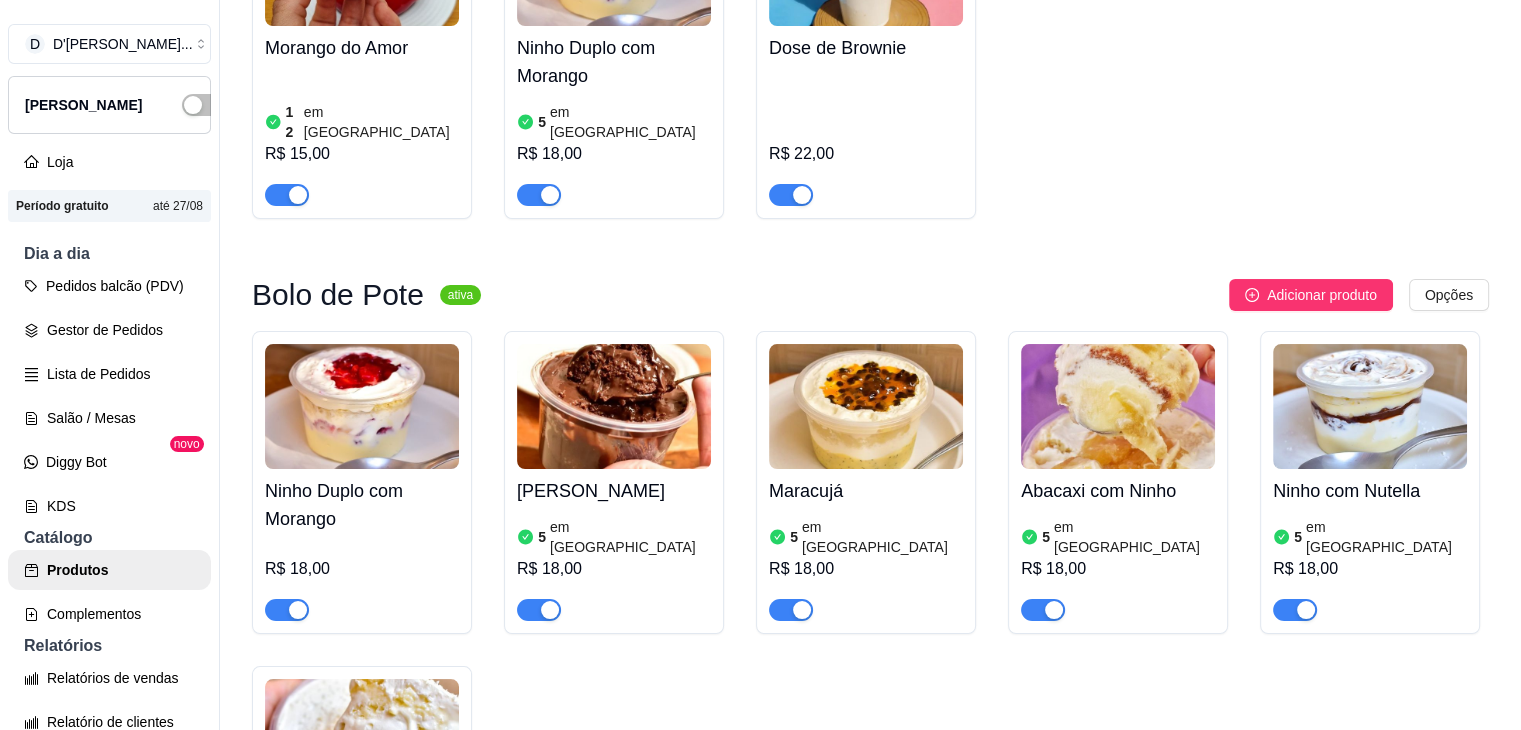 scroll, scrollTop: 360, scrollLeft: 0, axis: vertical 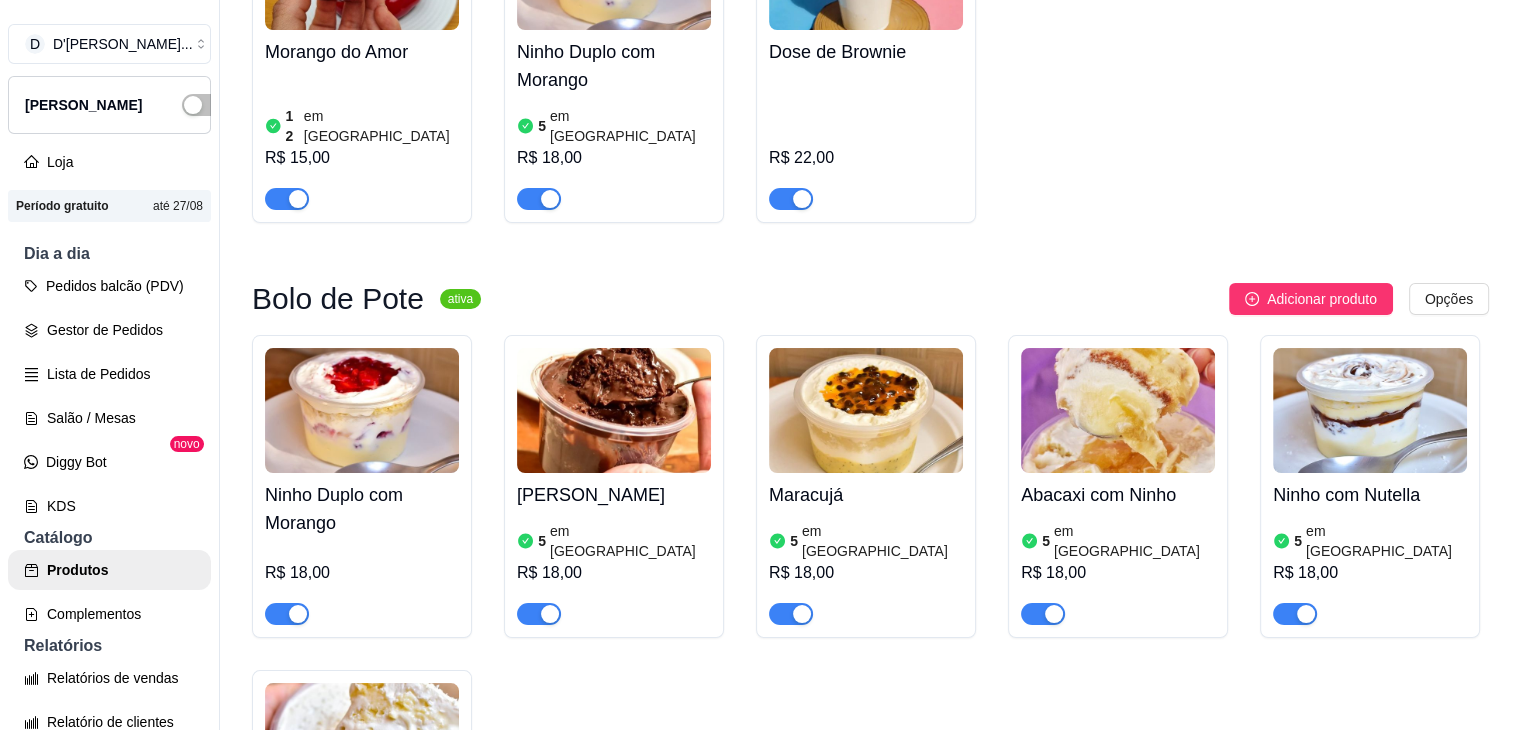 click on "5 em [GEOGRAPHIC_DATA]" at bounding box center (614, 541) 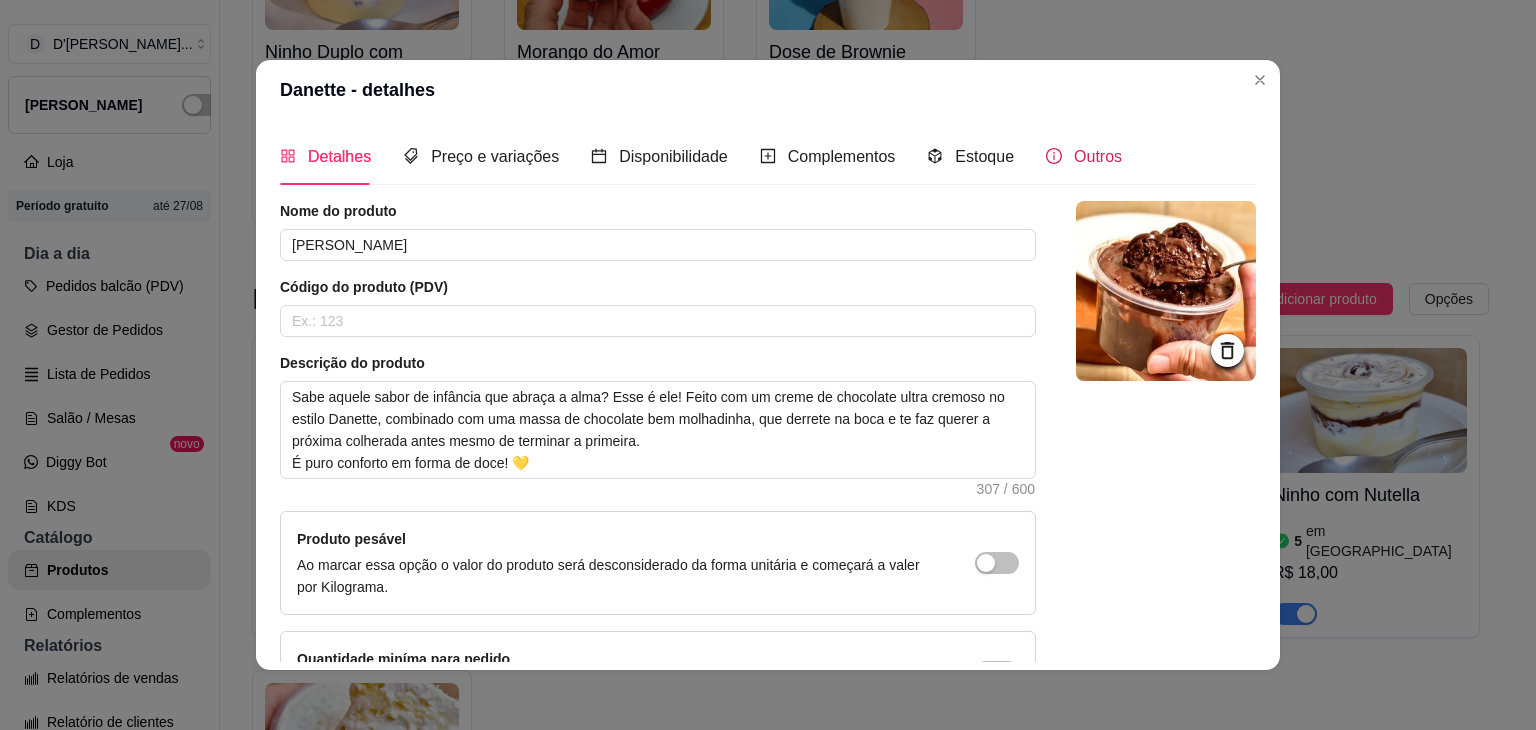 click on "Outros" at bounding box center [1098, 156] 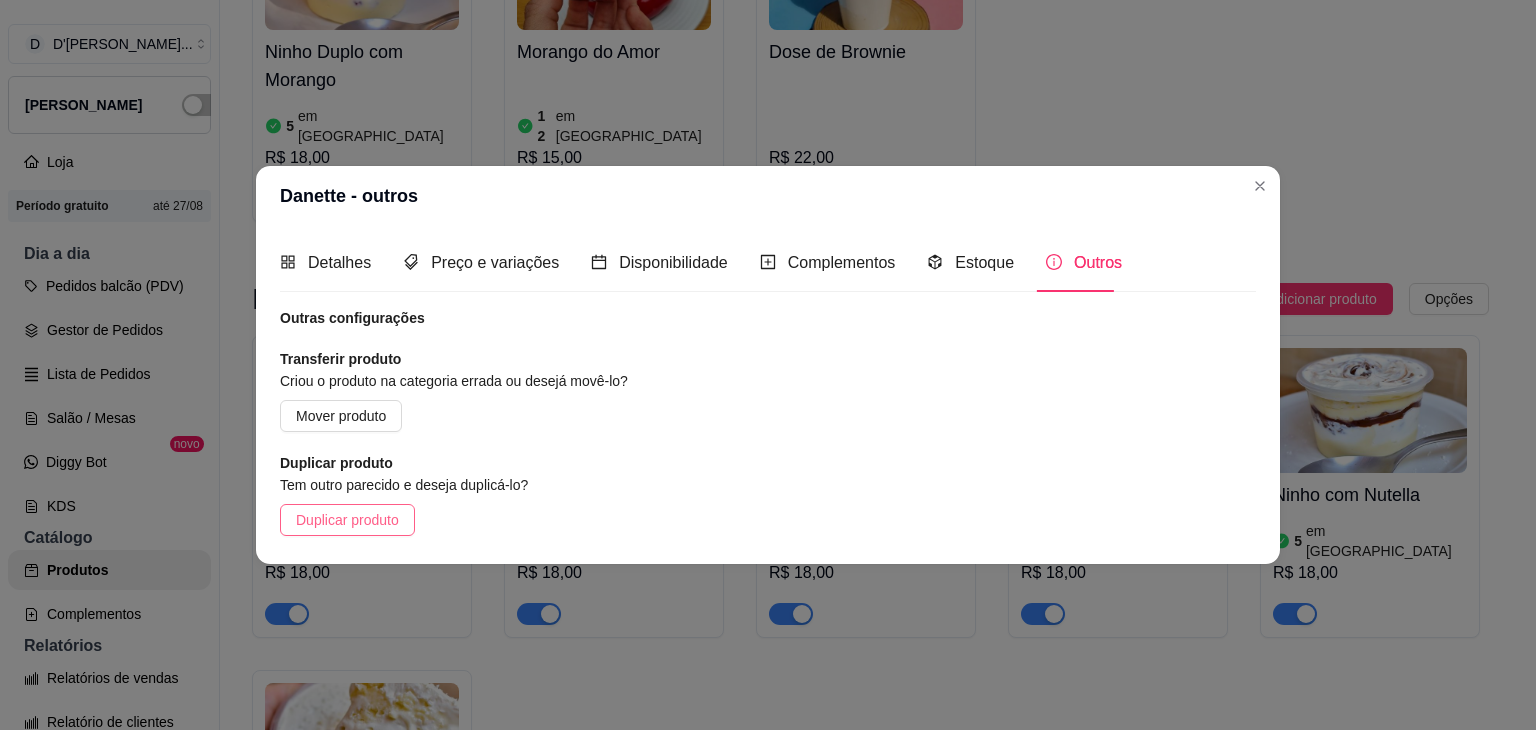 click on "Duplicar produto" at bounding box center (347, 520) 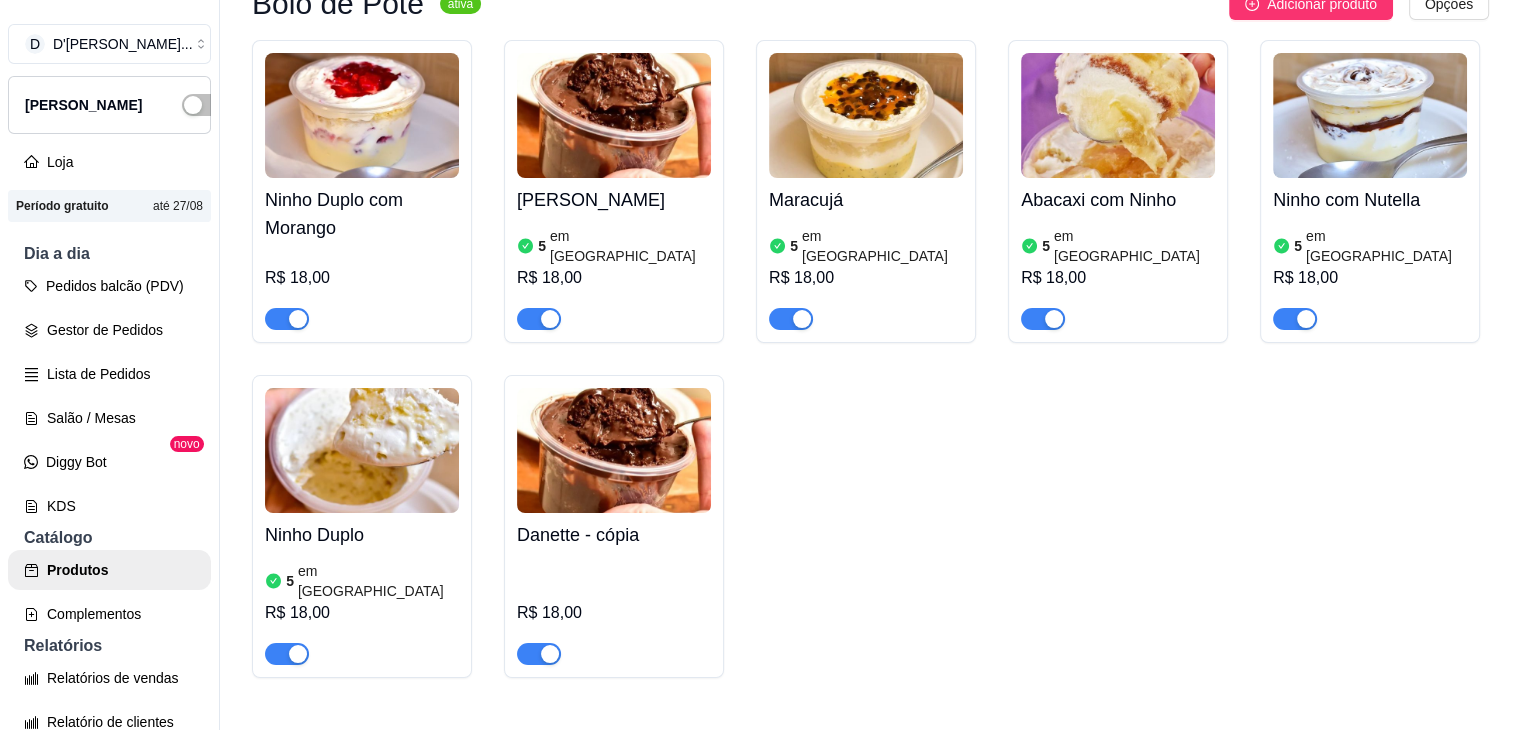 scroll, scrollTop: 1067, scrollLeft: 0, axis: vertical 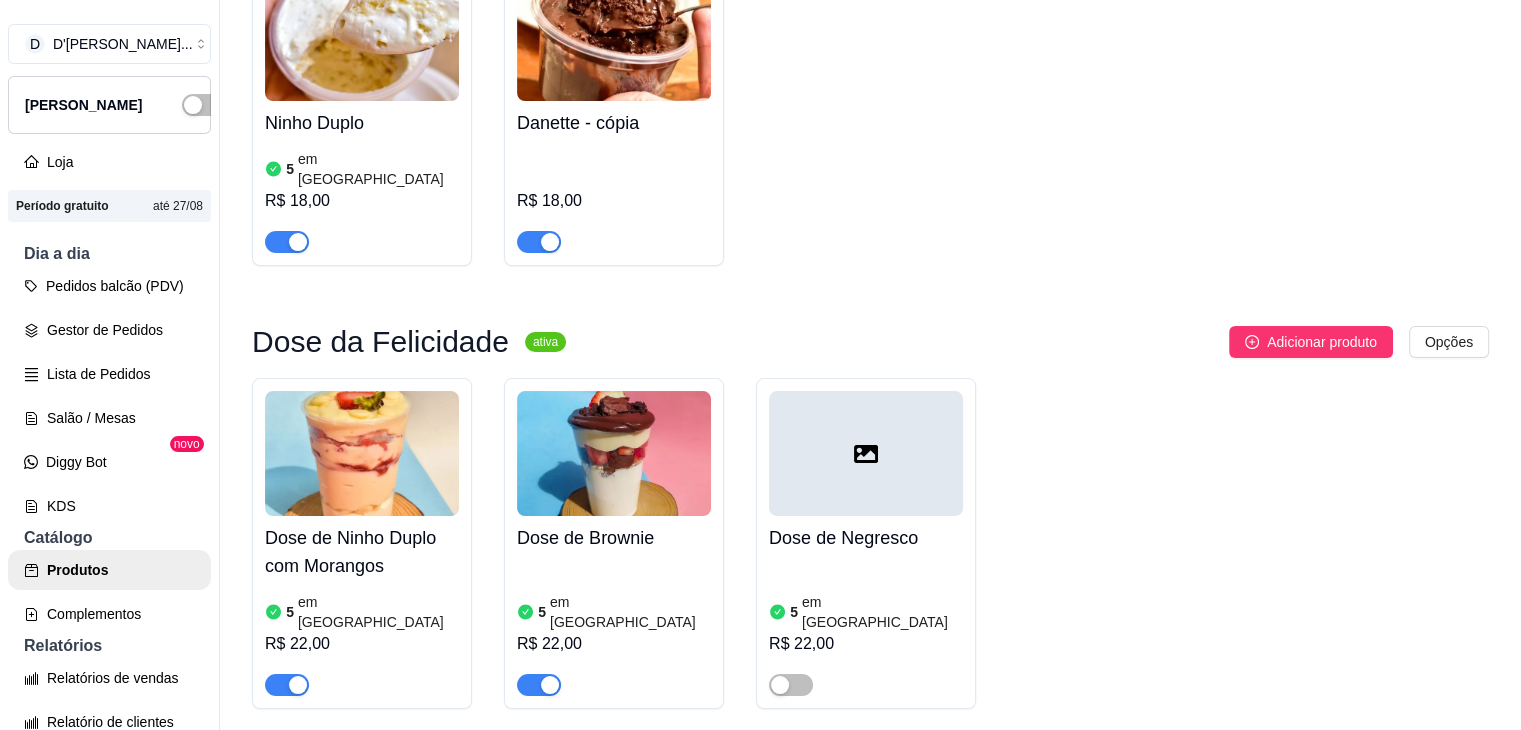 click on "R$ 18,00" at bounding box center (614, 199) 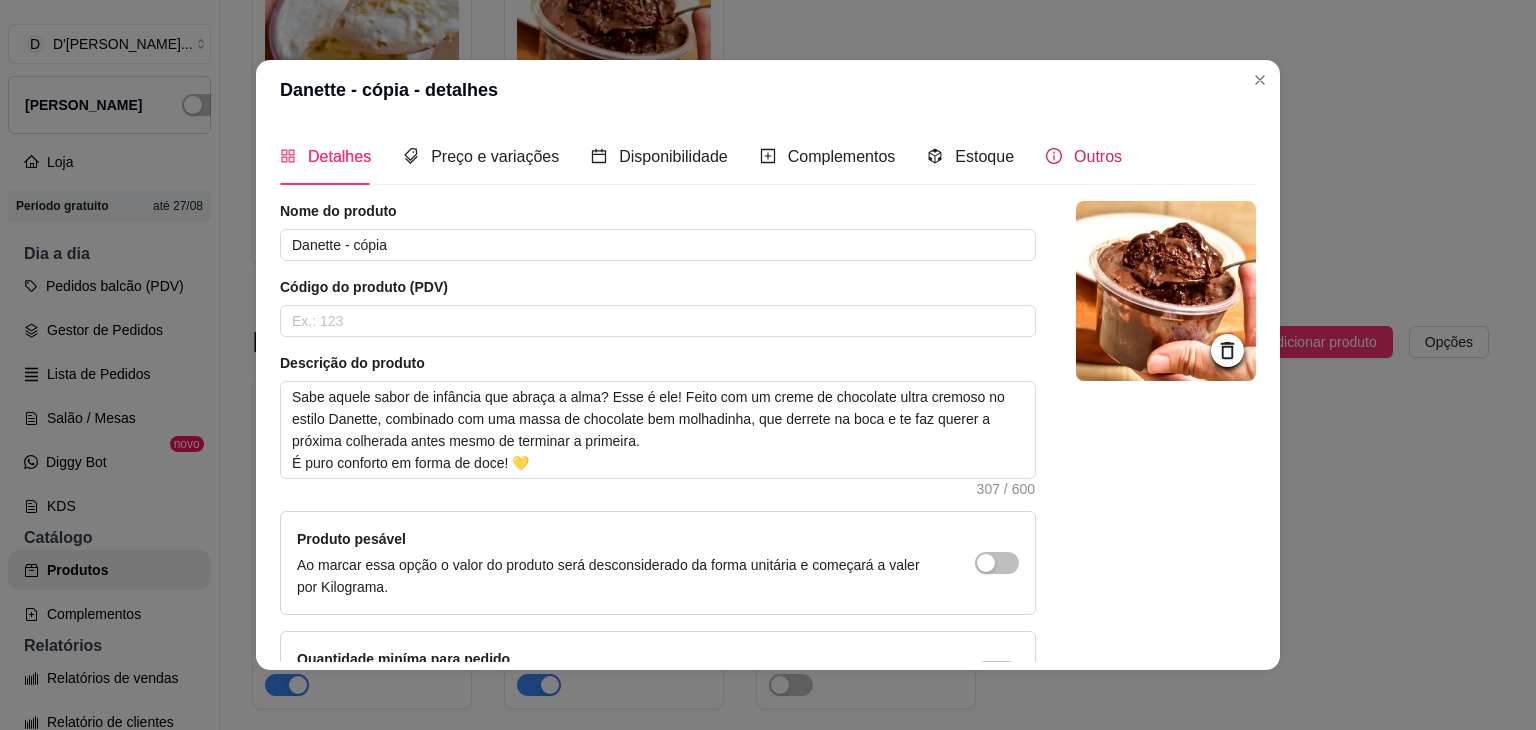 click on "Outros" at bounding box center [1098, 156] 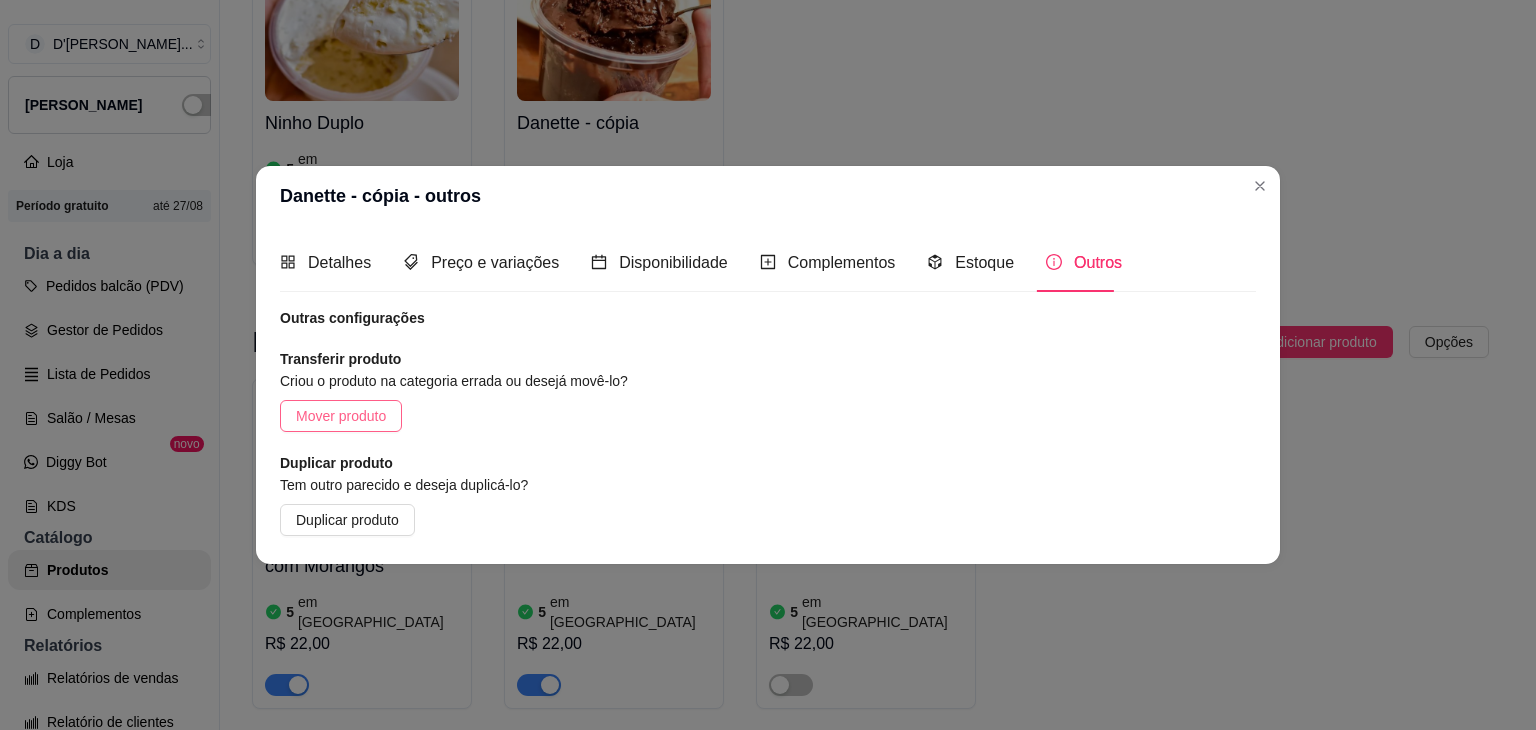 click on "Mover produto" at bounding box center [341, 416] 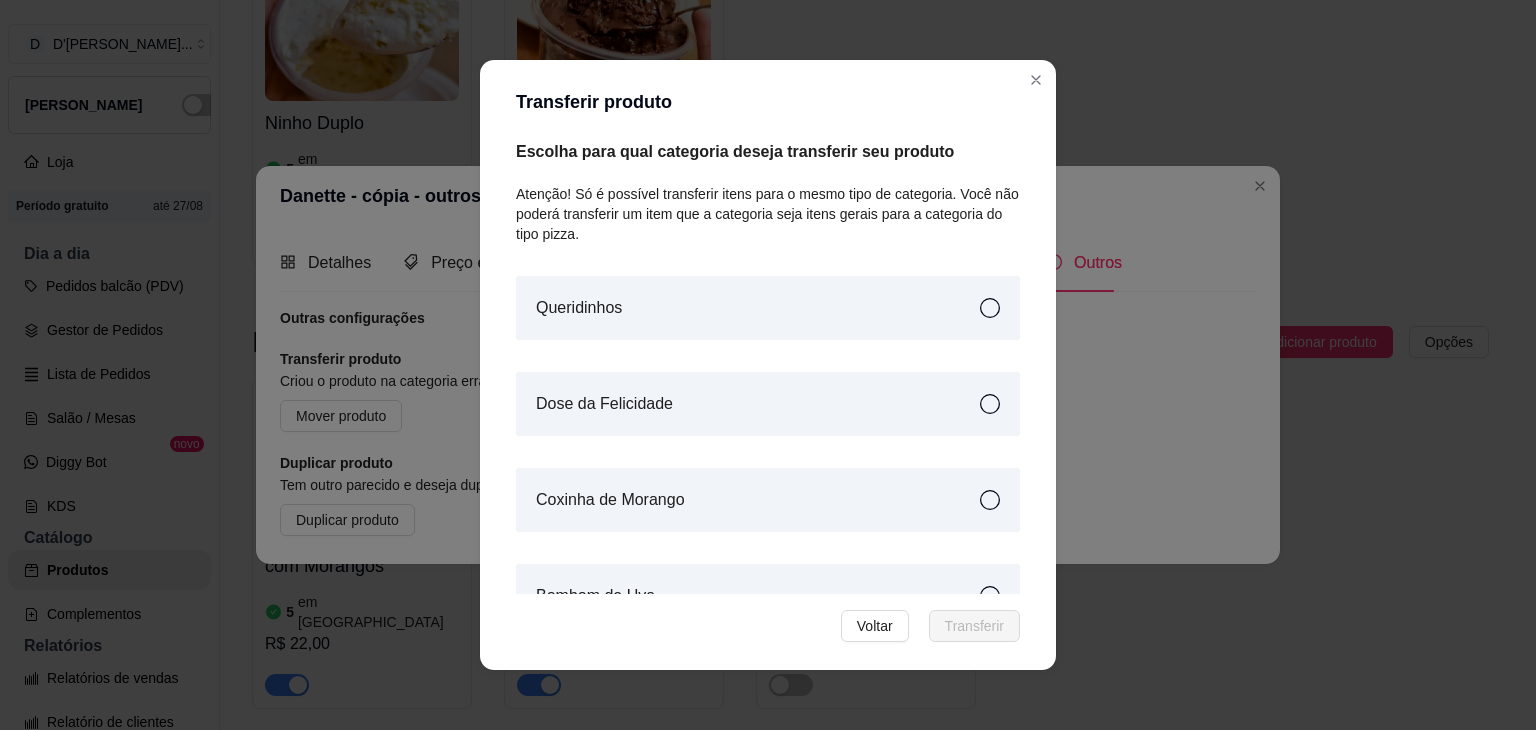 click on "Queridinhos" at bounding box center (768, 308) 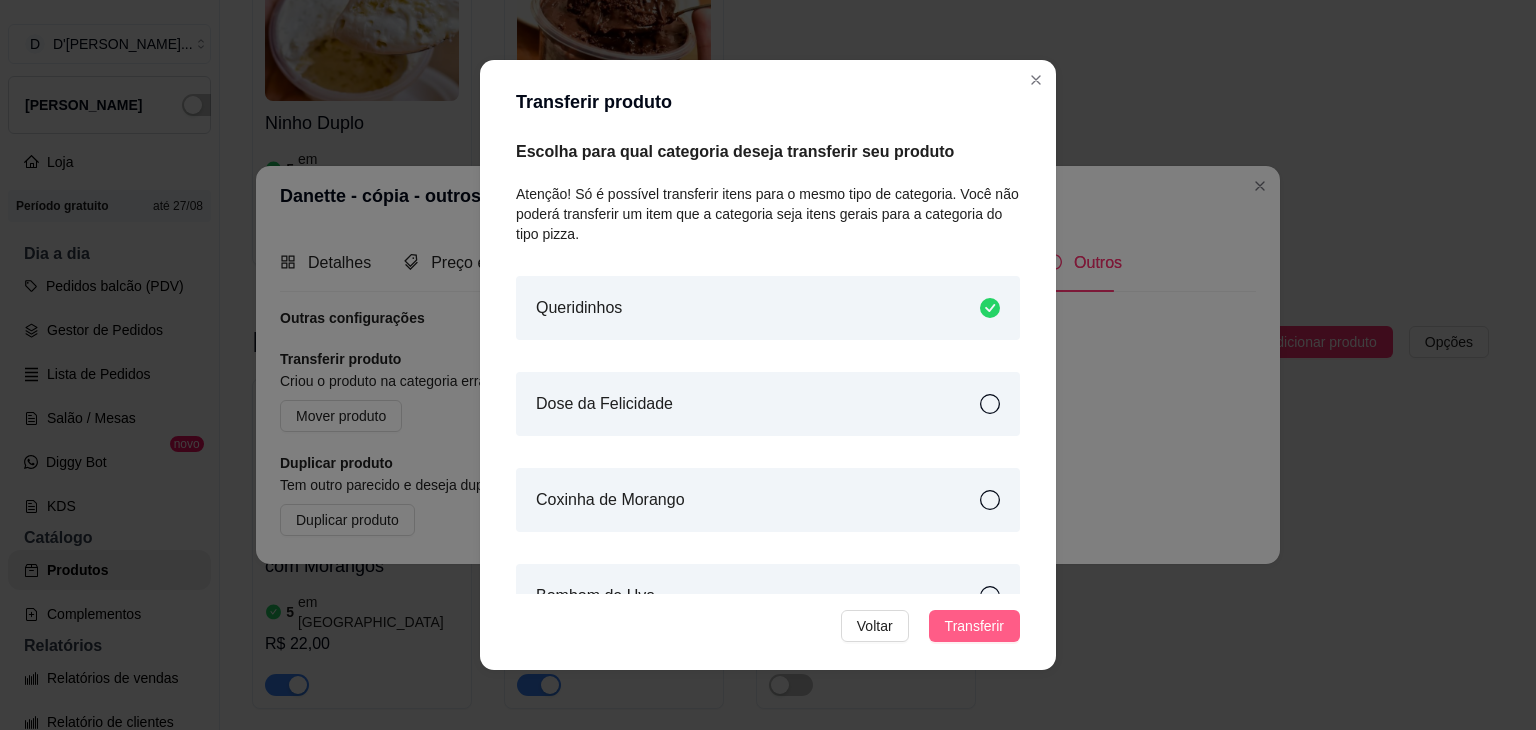 click on "Transferir" at bounding box center (974, 626) 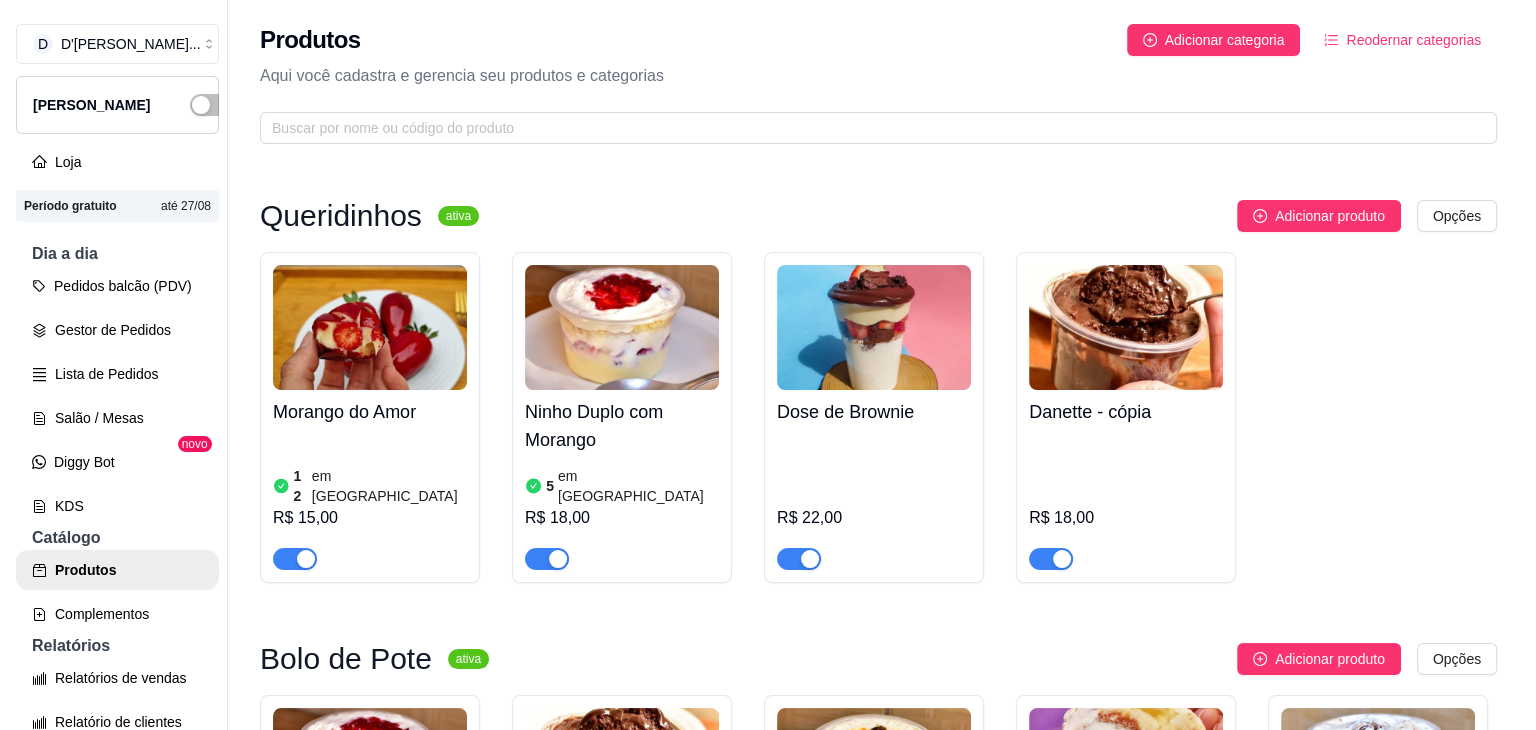 scroll, scrollTop: 0, scrollLeft: 0, axis: both 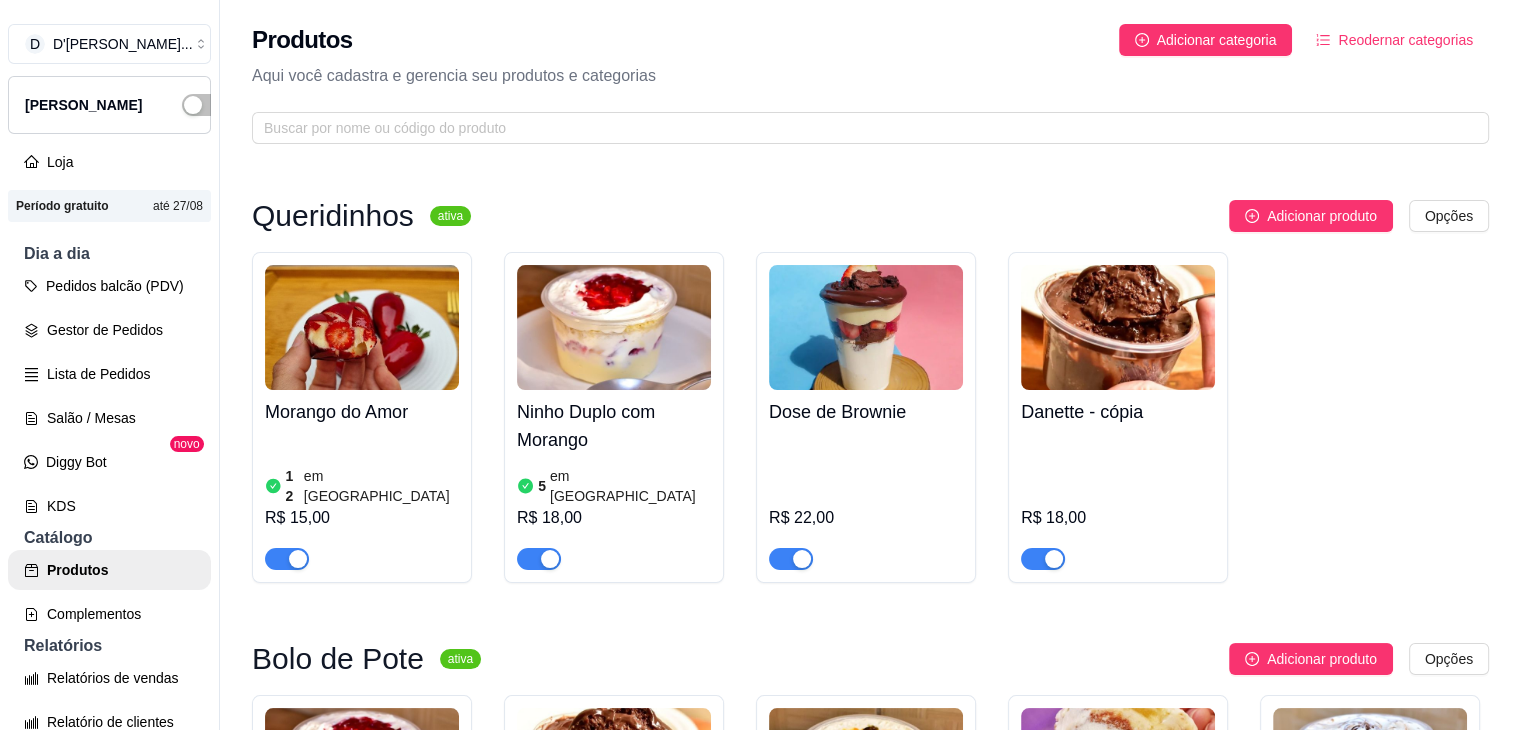 click on "R$ 18,00" at bounding box center (1118, 502) 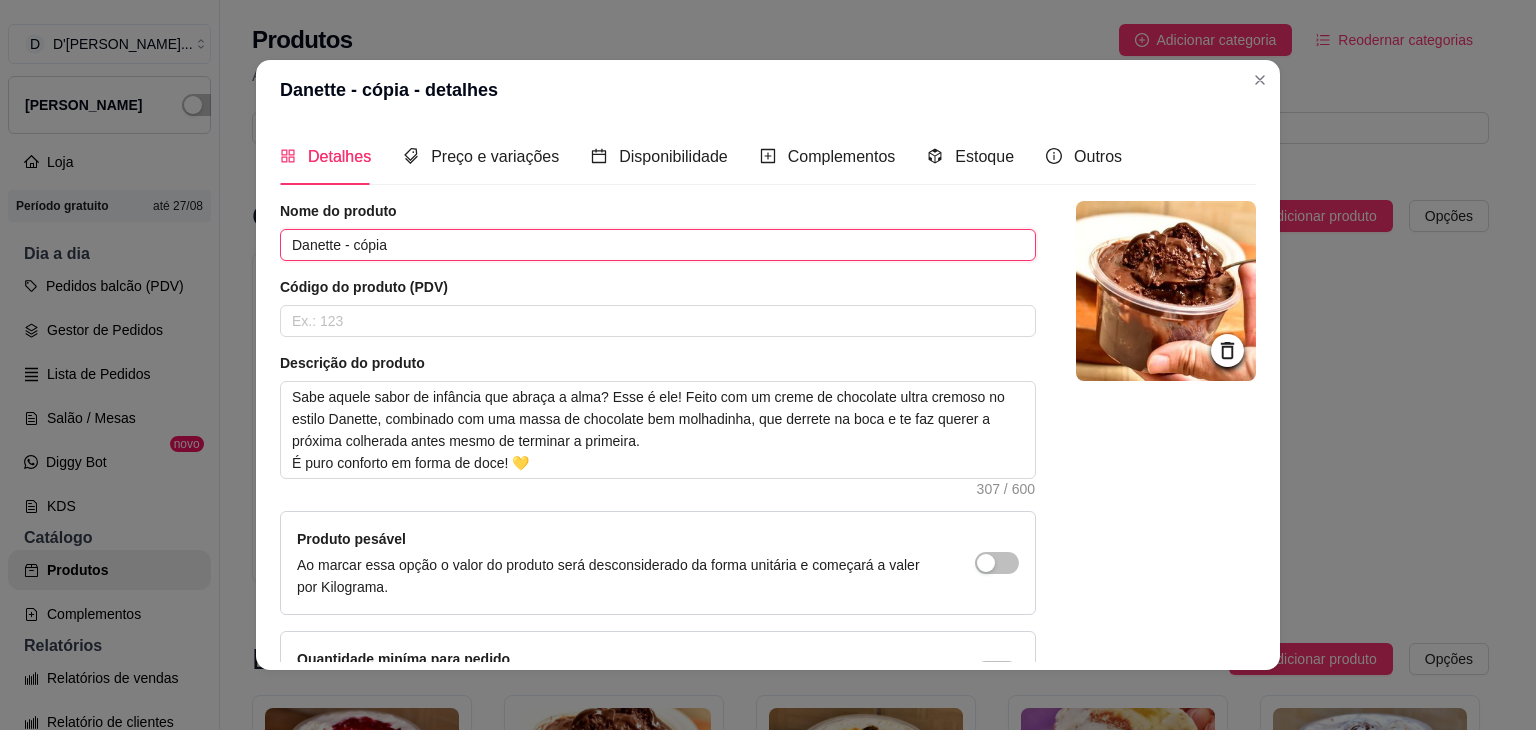 drag, startPoint x: 335, startPoint y: 244, endPoint x: 515, endPoint y: 244, distance: 180 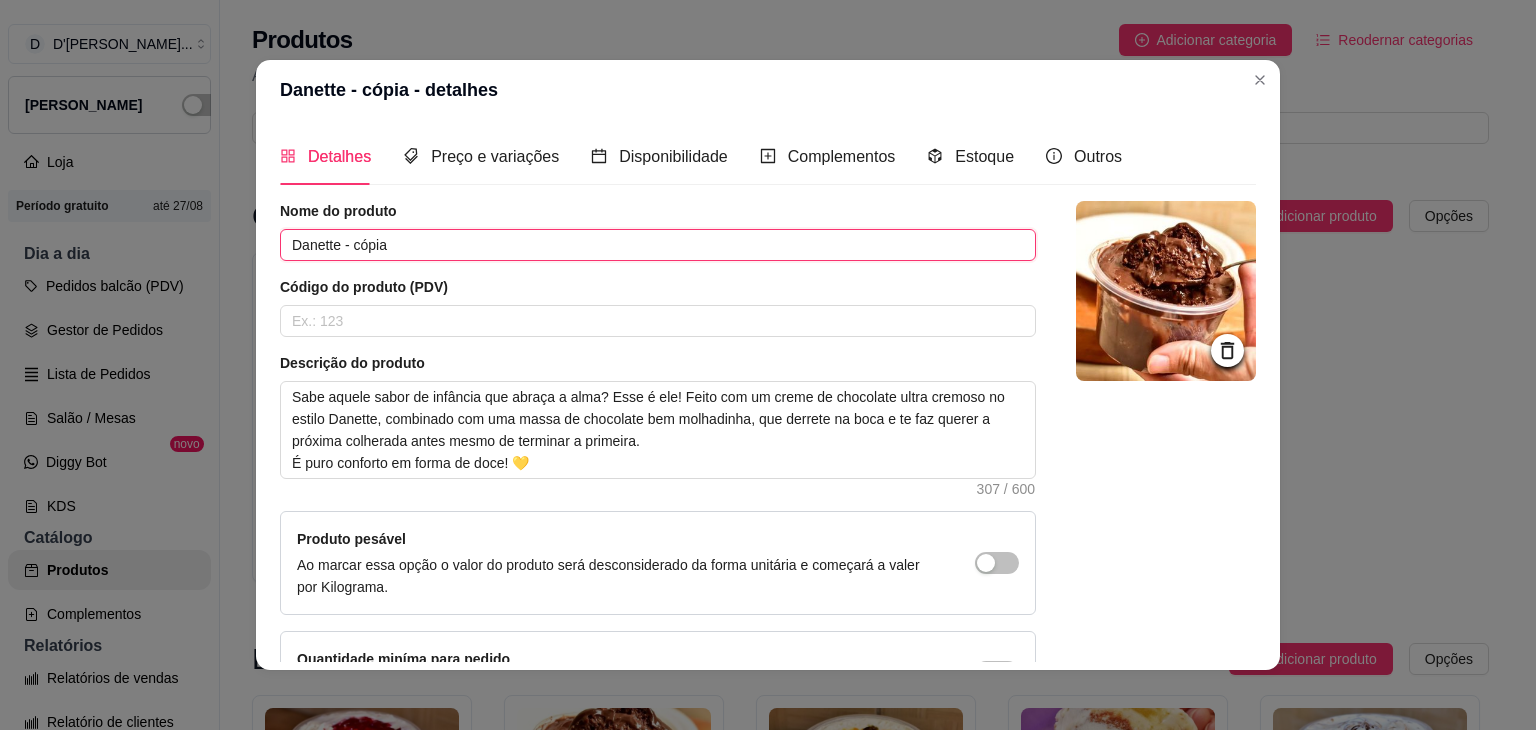 click on "Danette - cópia" at bounding box center (658, 245) 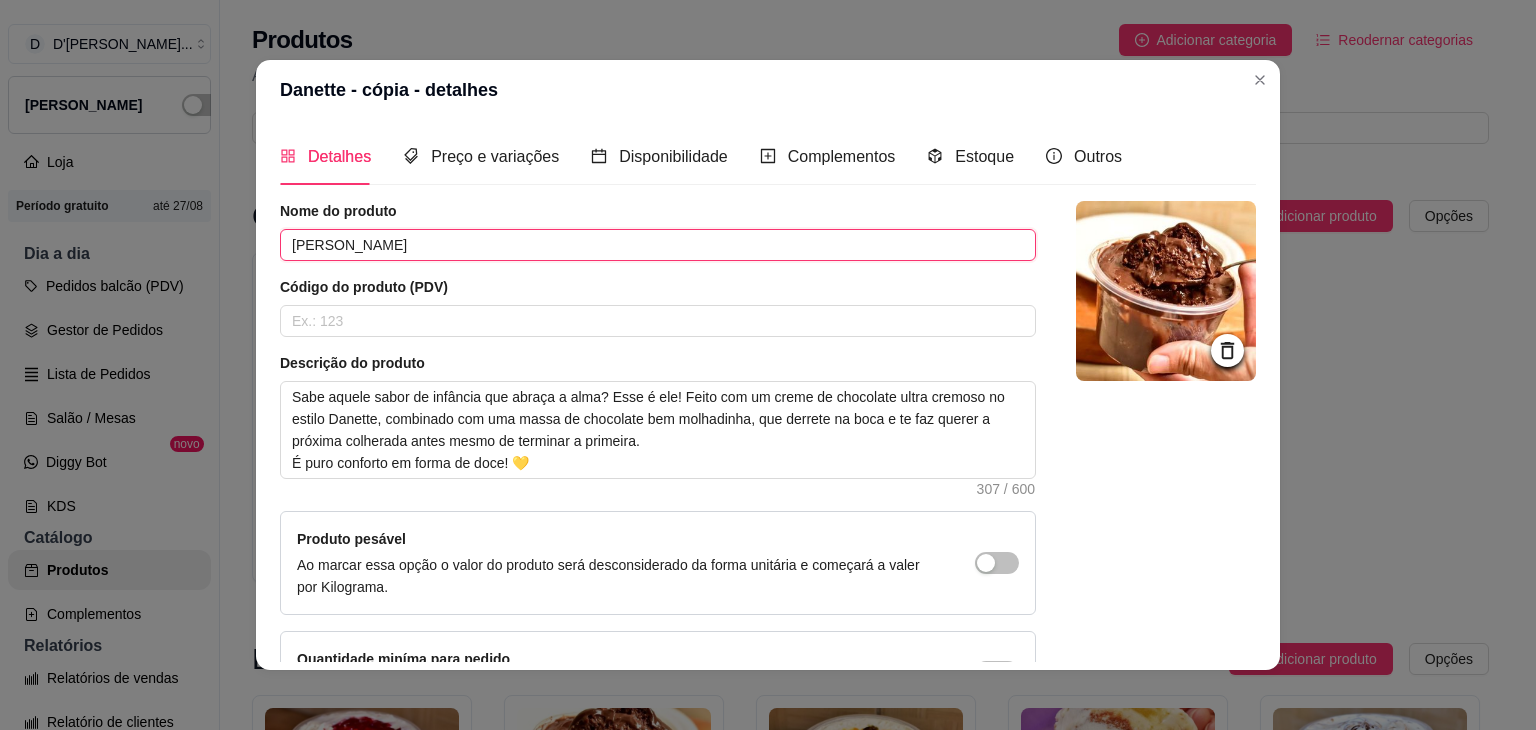 type on "[PERSON_NAME]" 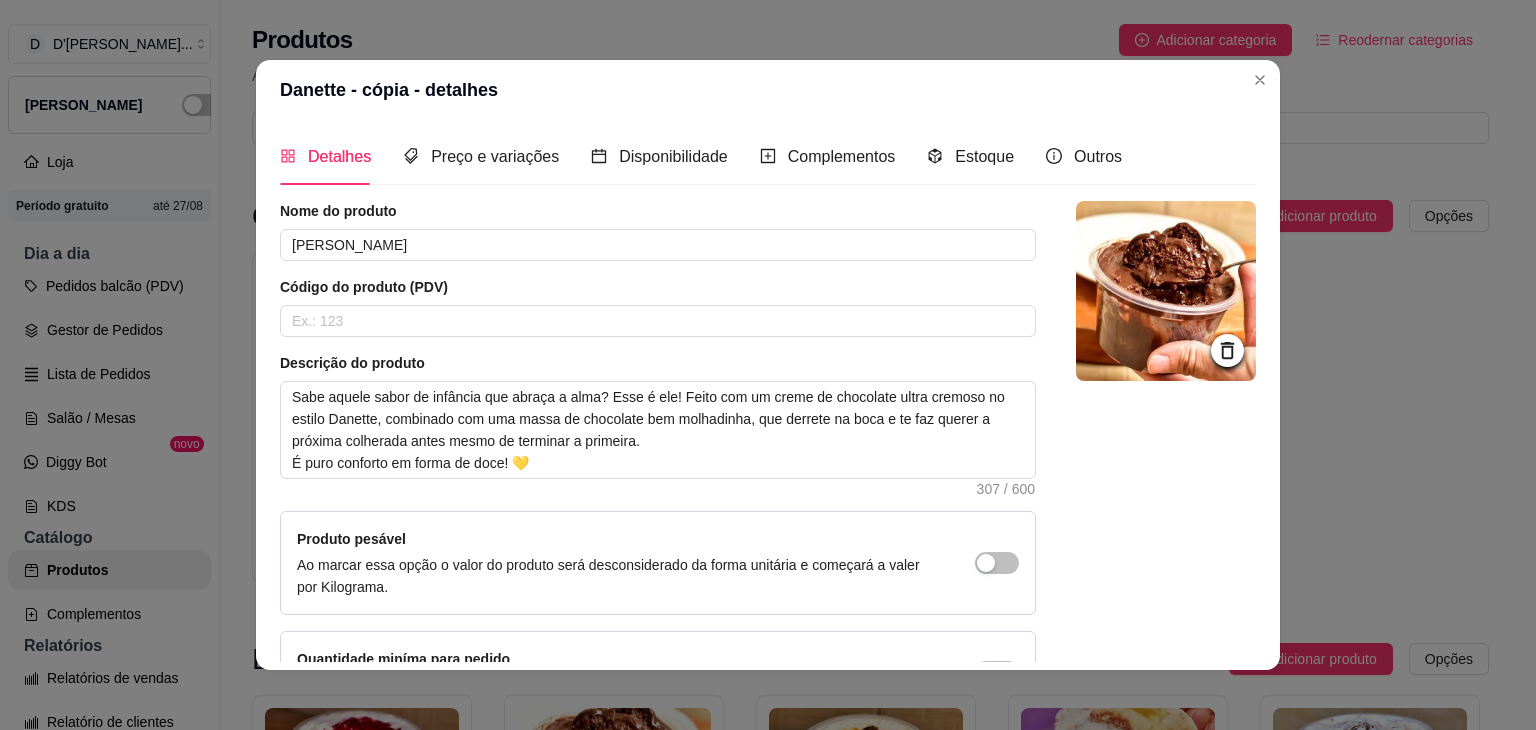 scroll, scrollTop: 138, scrollLeft: 0, axis: vertical 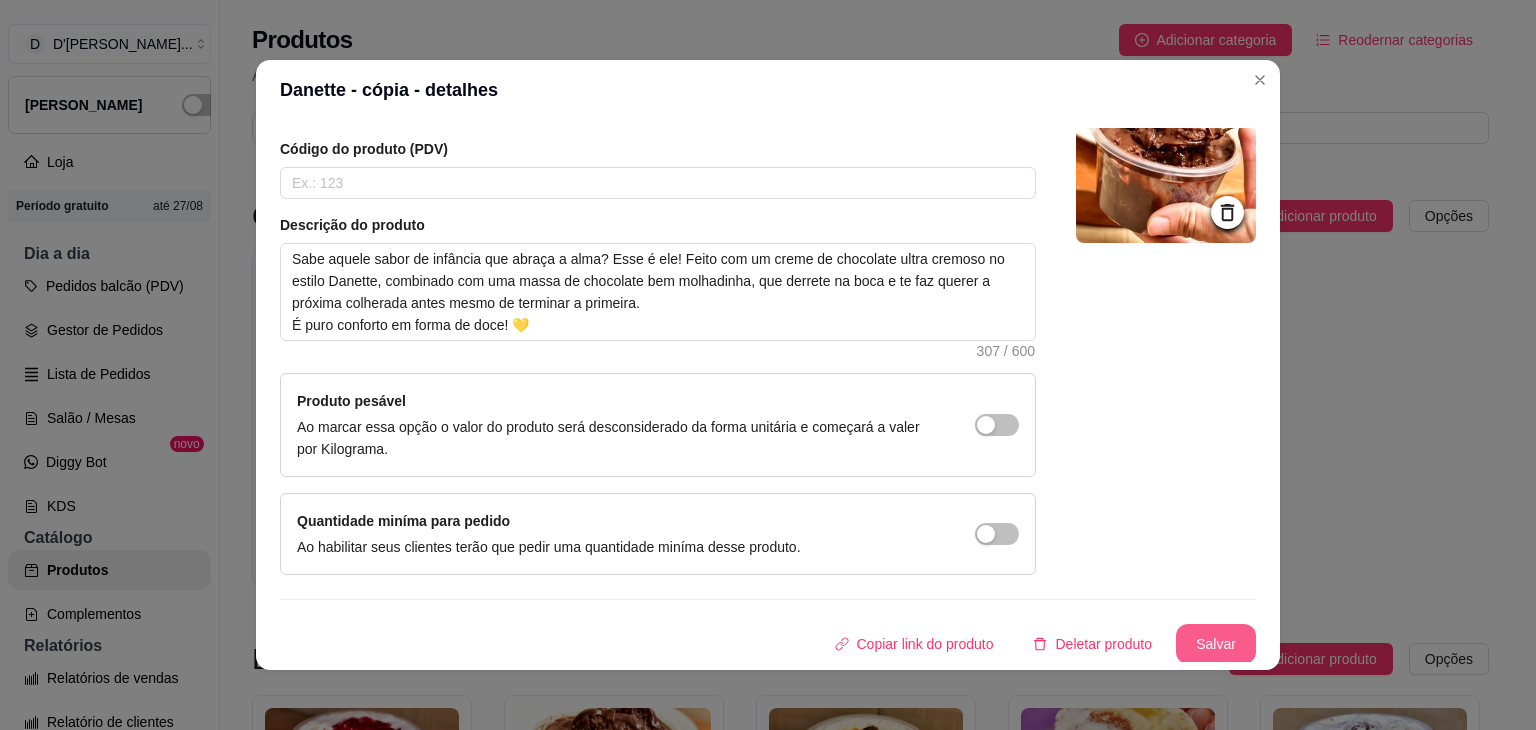 click on "Salvar" at bounding box center (1216, 644) 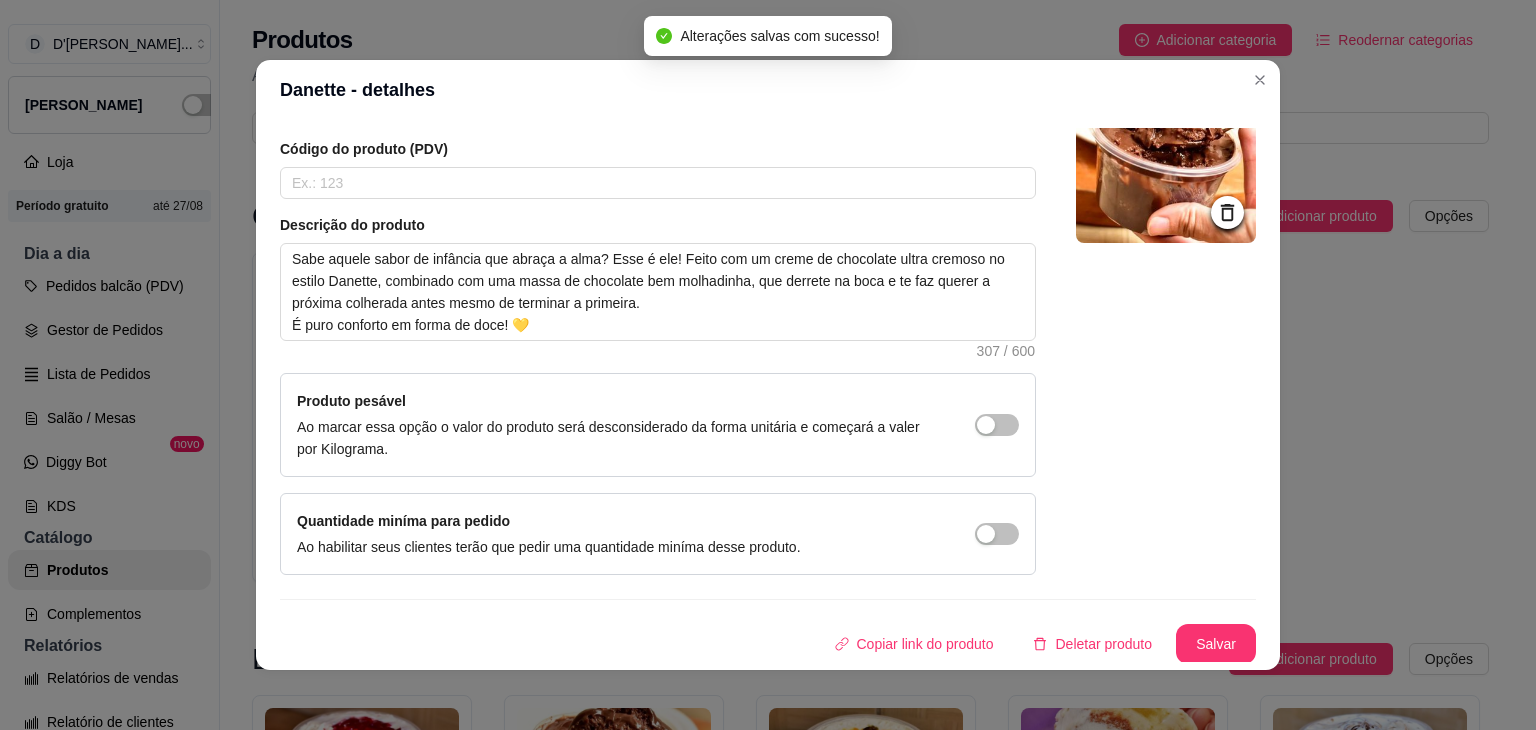 scroll, scrollTop: 0, scrollLeft: 0, axis: both 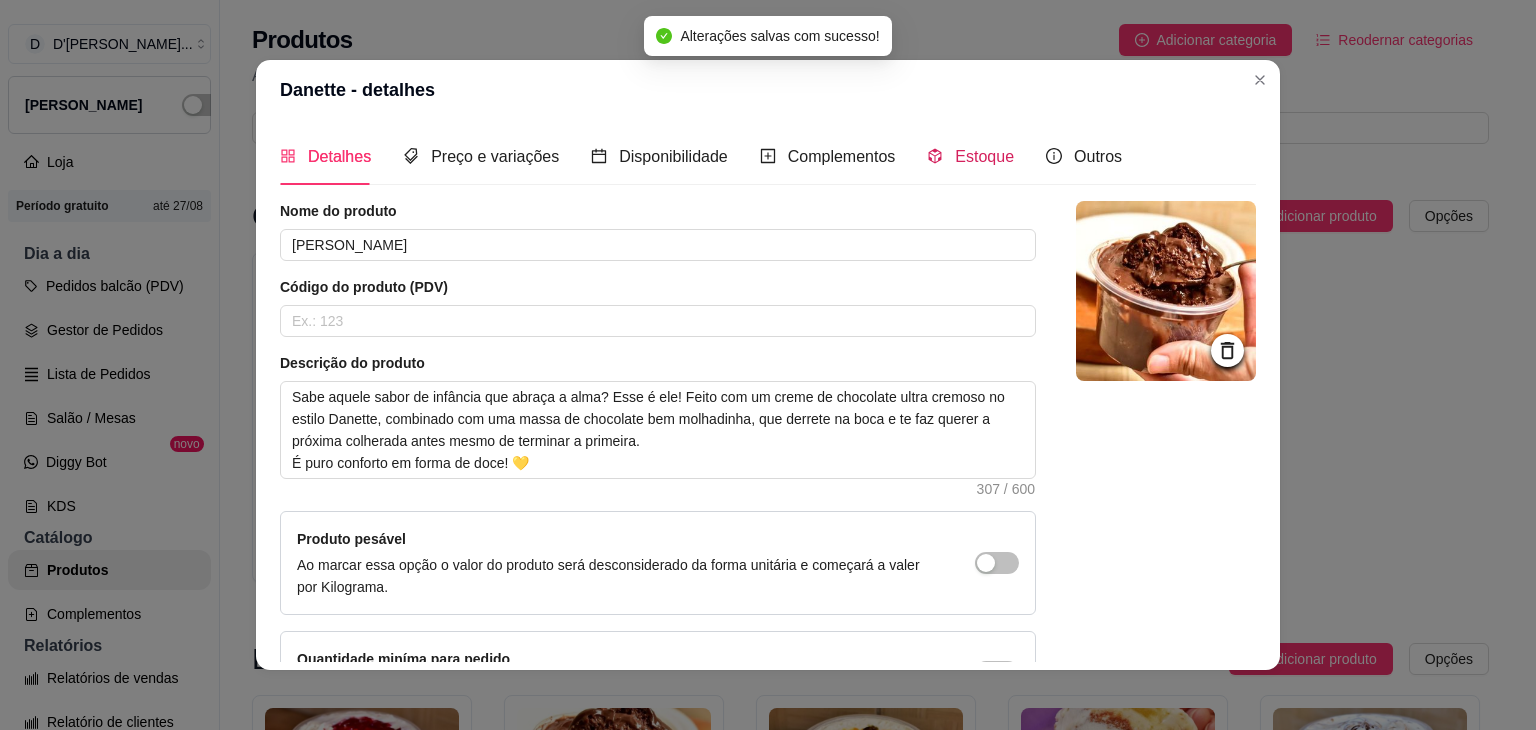 click on "Estoque" at bounding box center (984, 156) 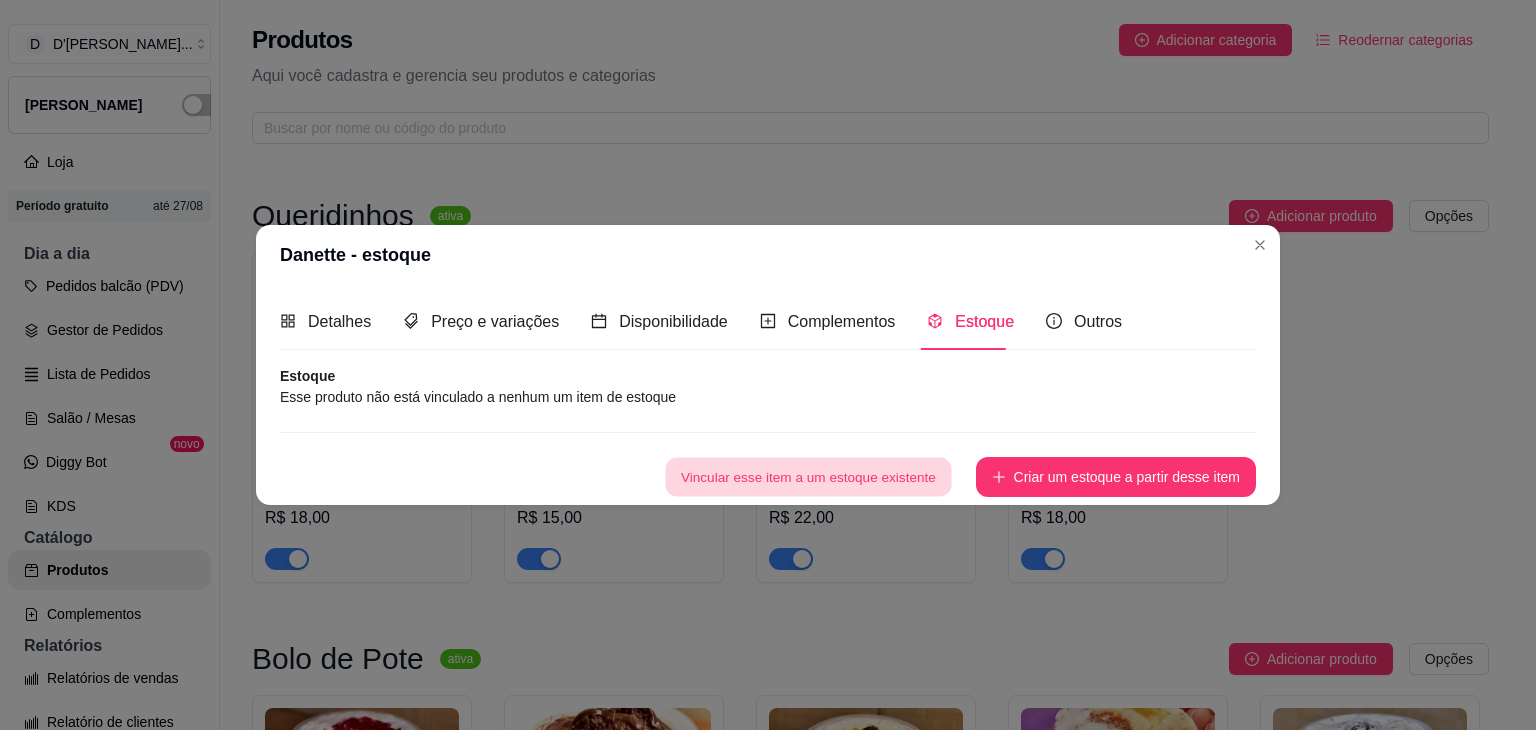 click on "Vincular esse item a um estoque existente" at bounding box center (808, 477) 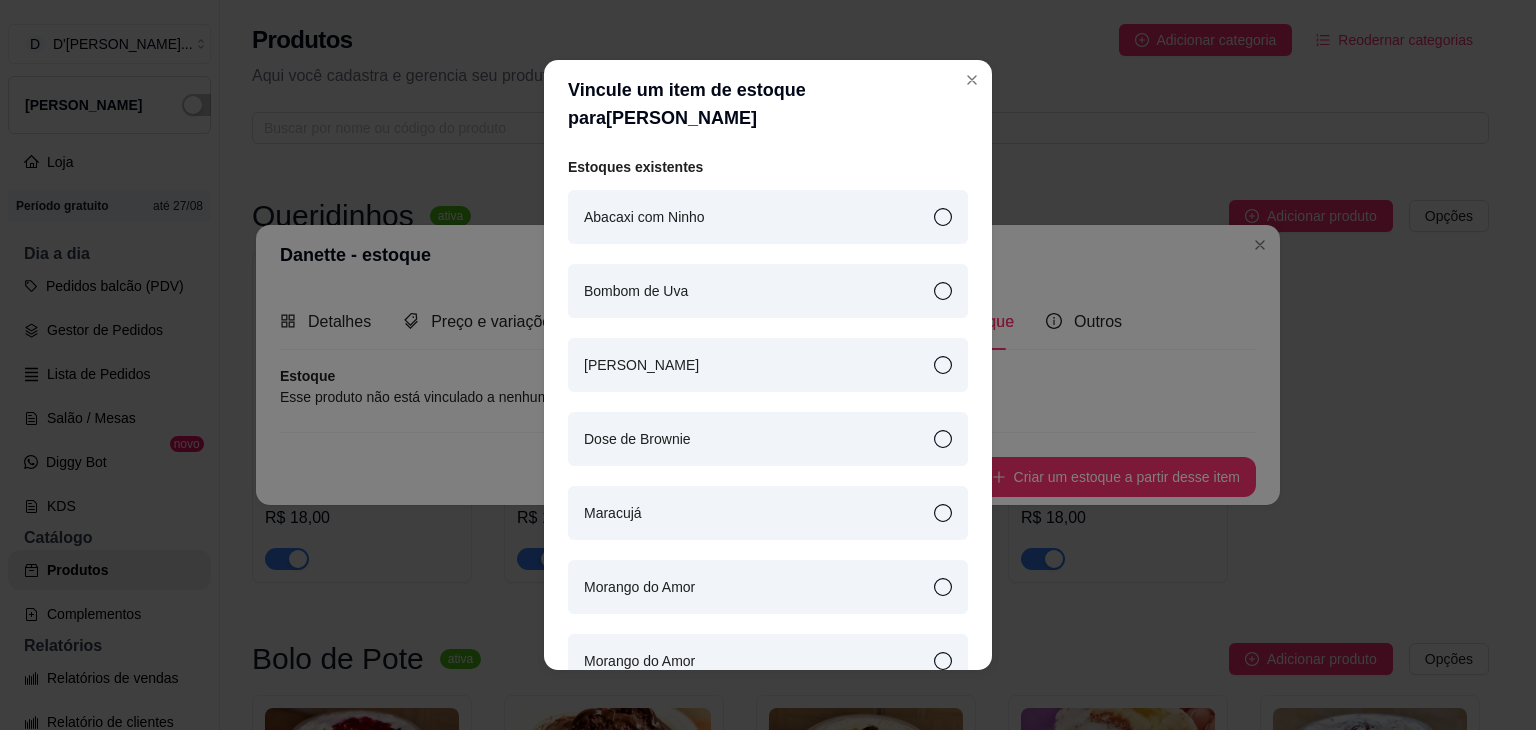 click on "[PERSON_NAME]" at bounding box center [768, 365] 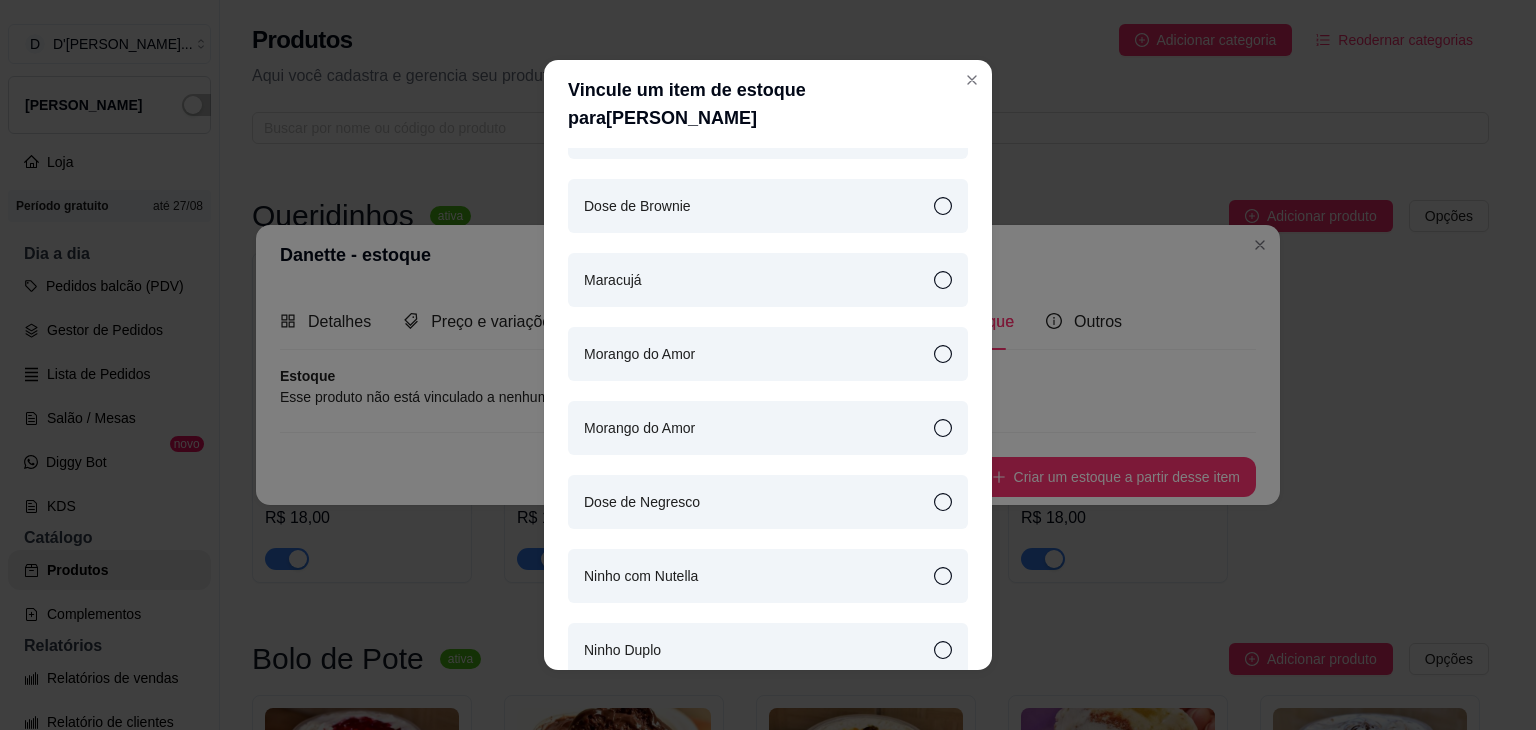 scroll, scrollTop: 576, scrollLeft: 0, axis: vertical 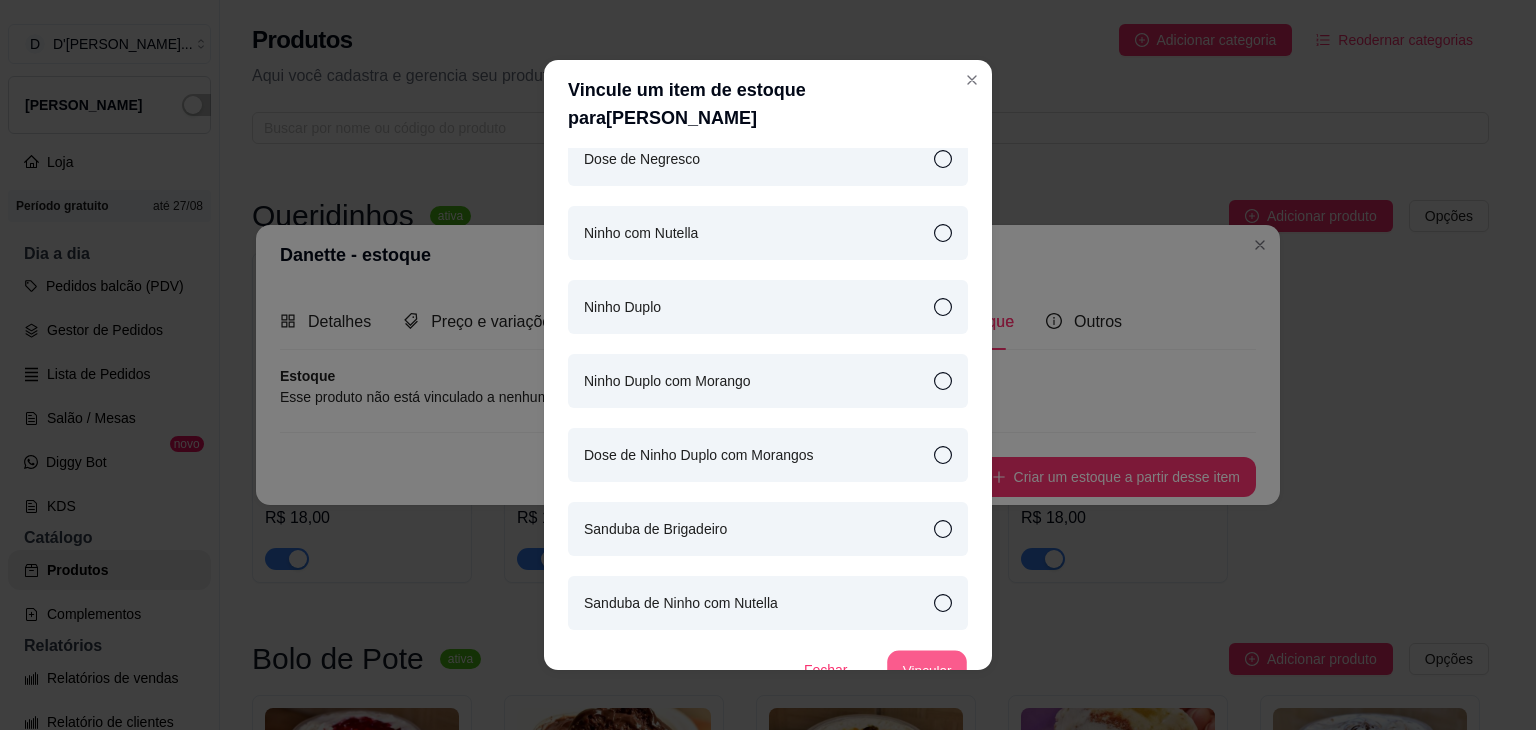 click on "Vincular" at bounding box center (927, 670) 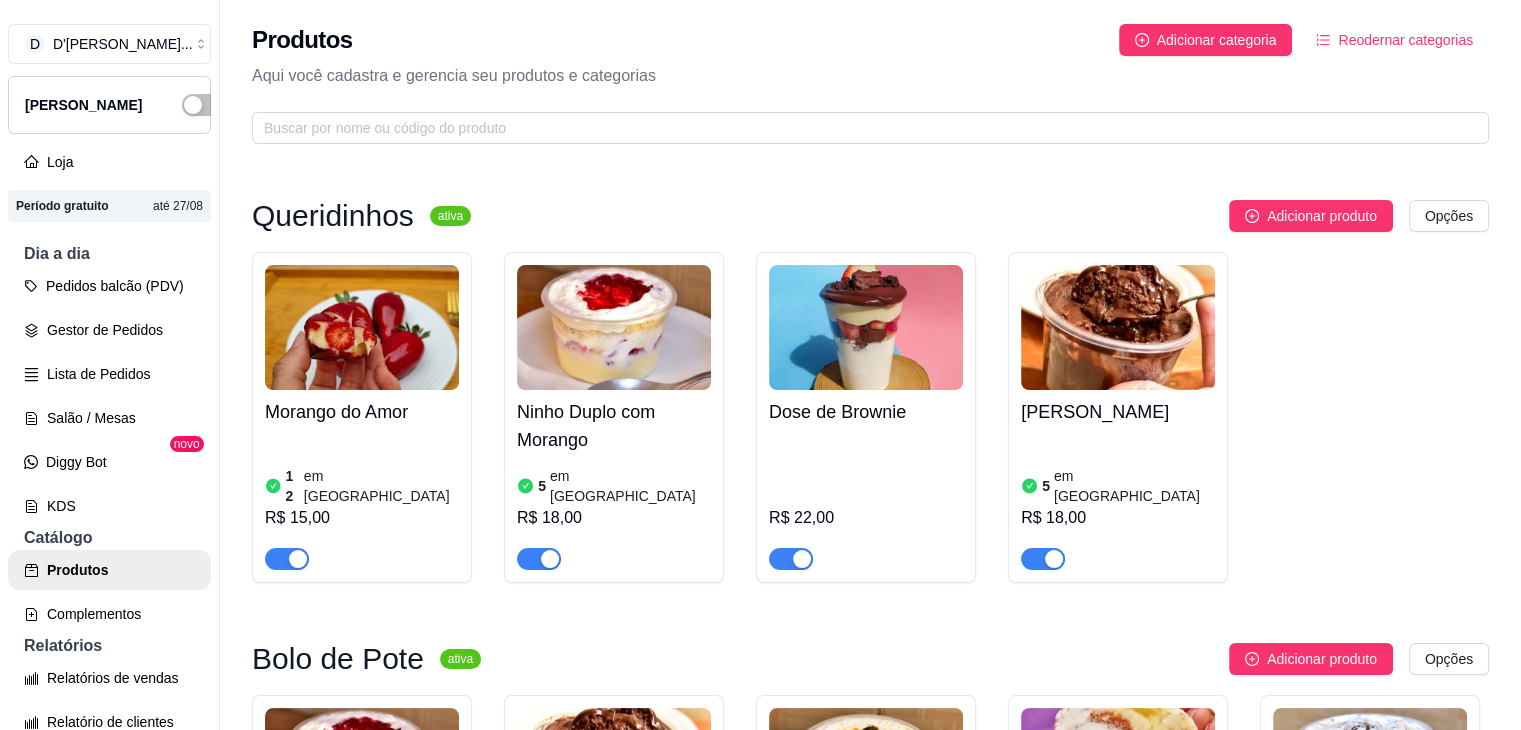 click on "Morango do Amor" at bounding box center (362, 412) 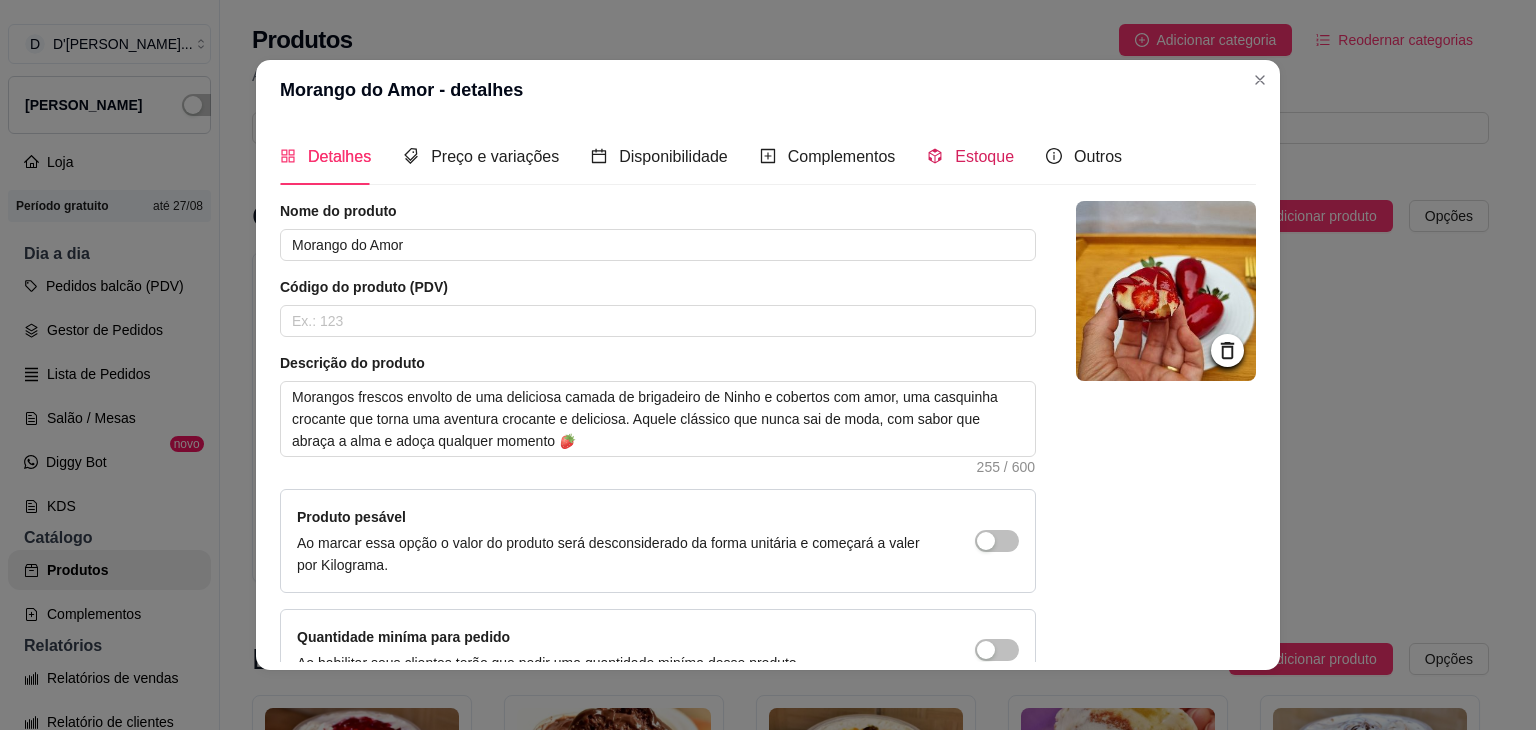 click on "Estoque" at bounding box center (984, 156) 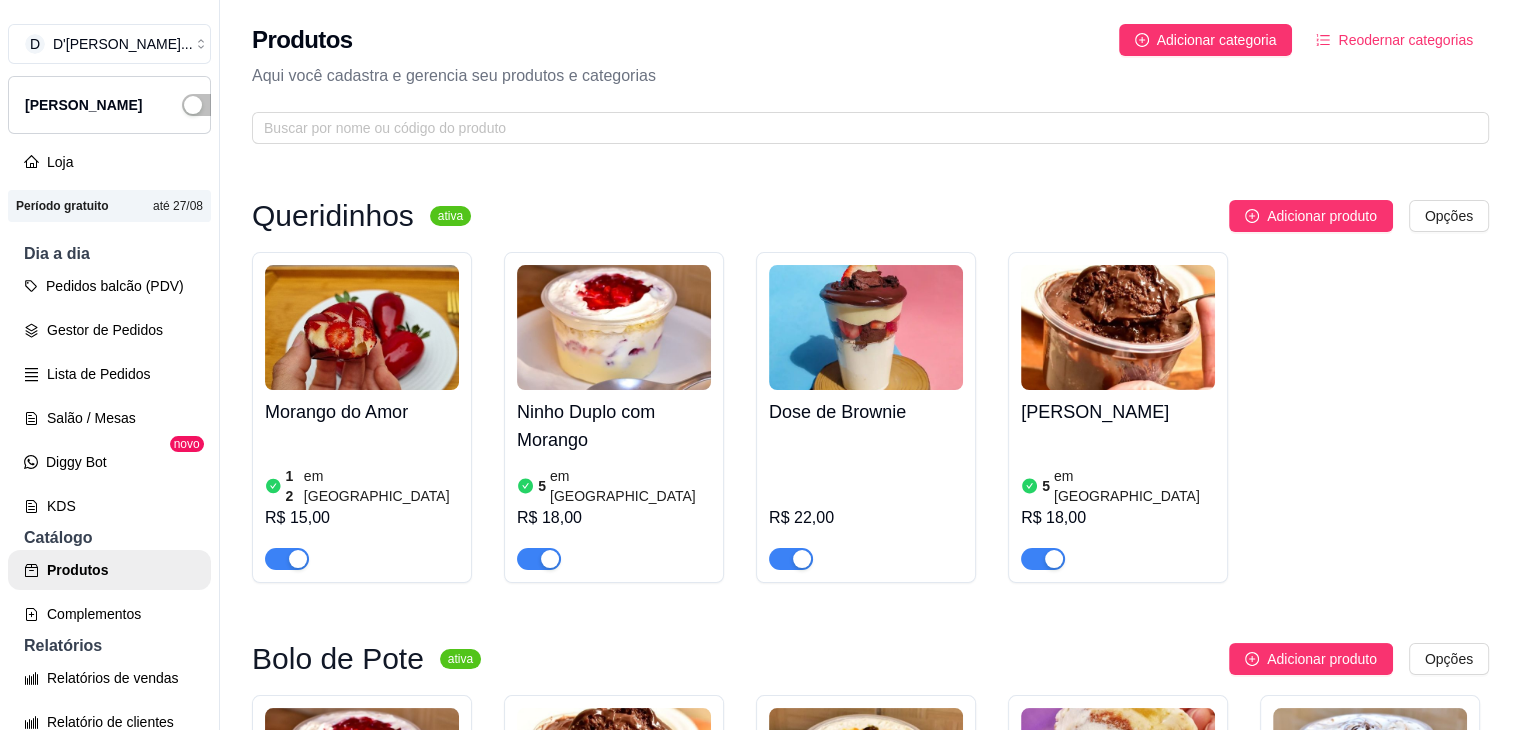 click on "5" at bounding box center (542, 486) 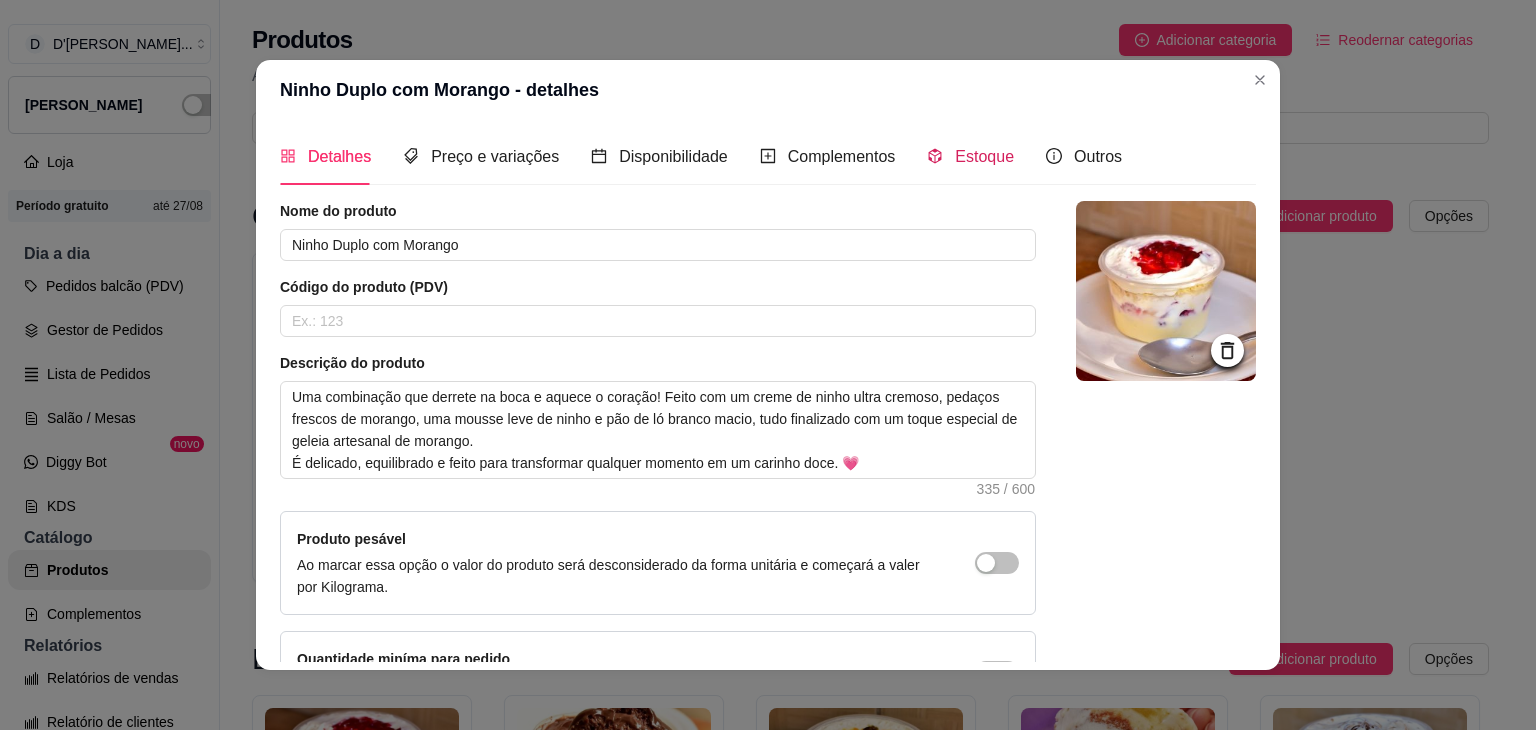 click on "Estoque" at bounding box center (984, 156) 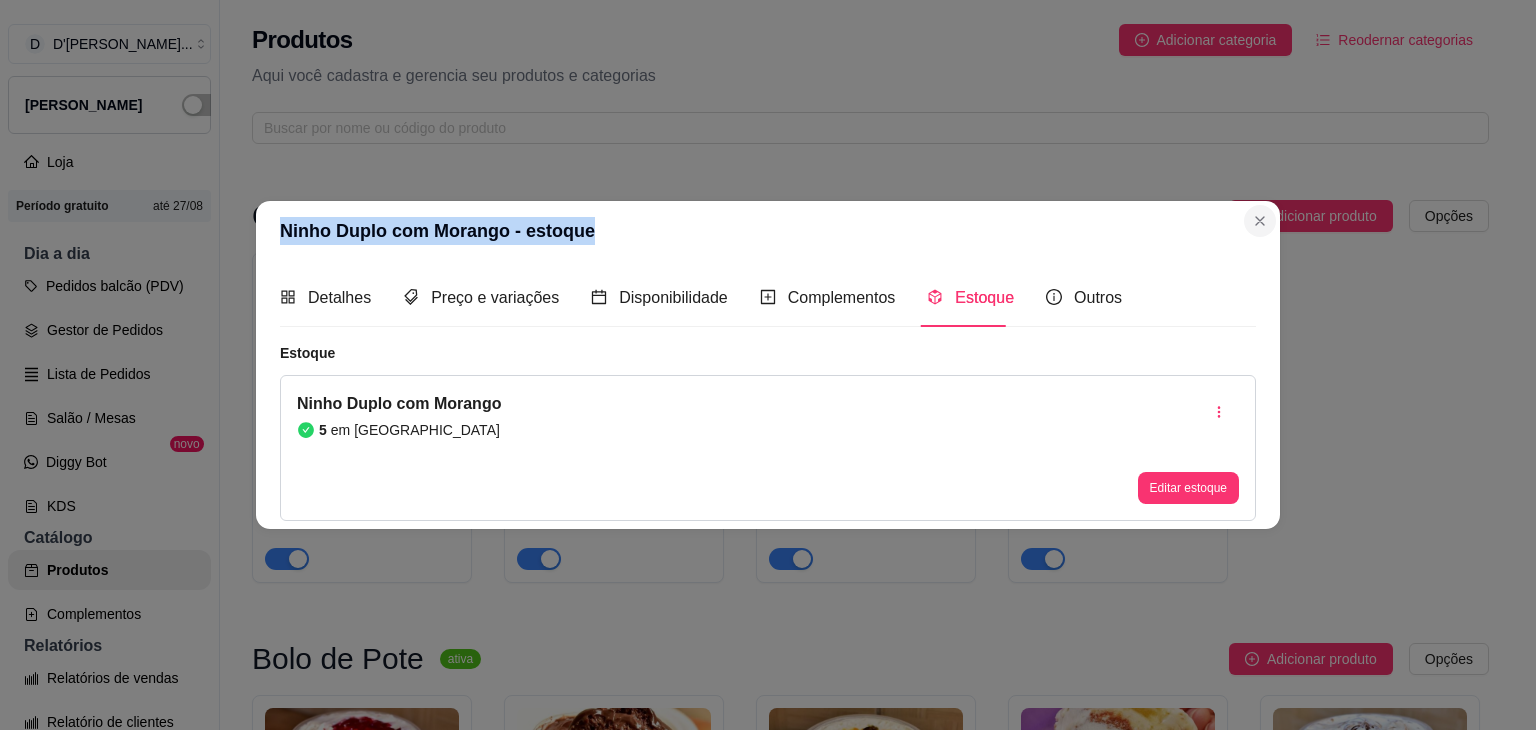 drag, startPoint x: 1277, startPoint y: 224, endPoint x: 1256, endPoint y: 222, distance: 21.095022 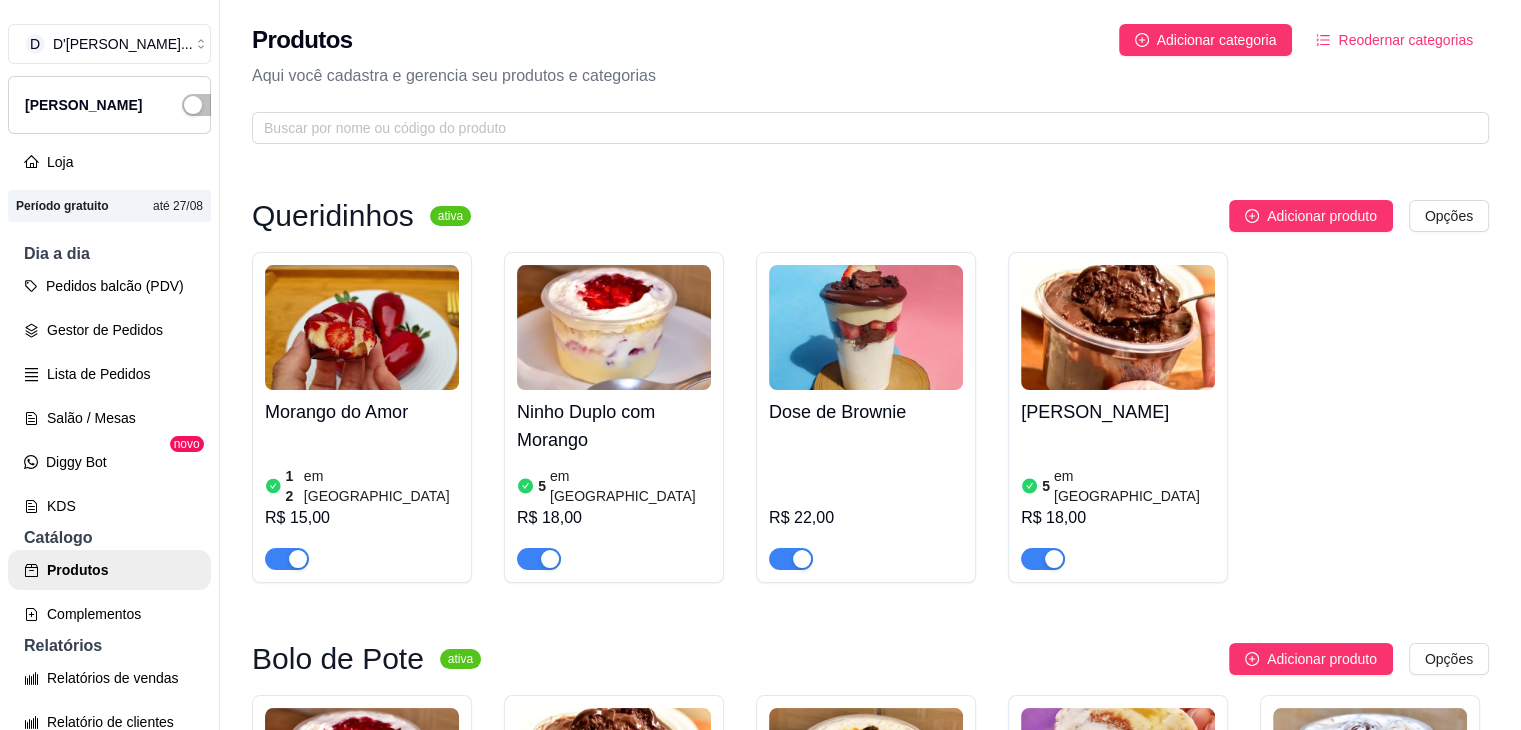 click on "Dose de Brownie   R$ 22,00" at bounding box center [866, 480] 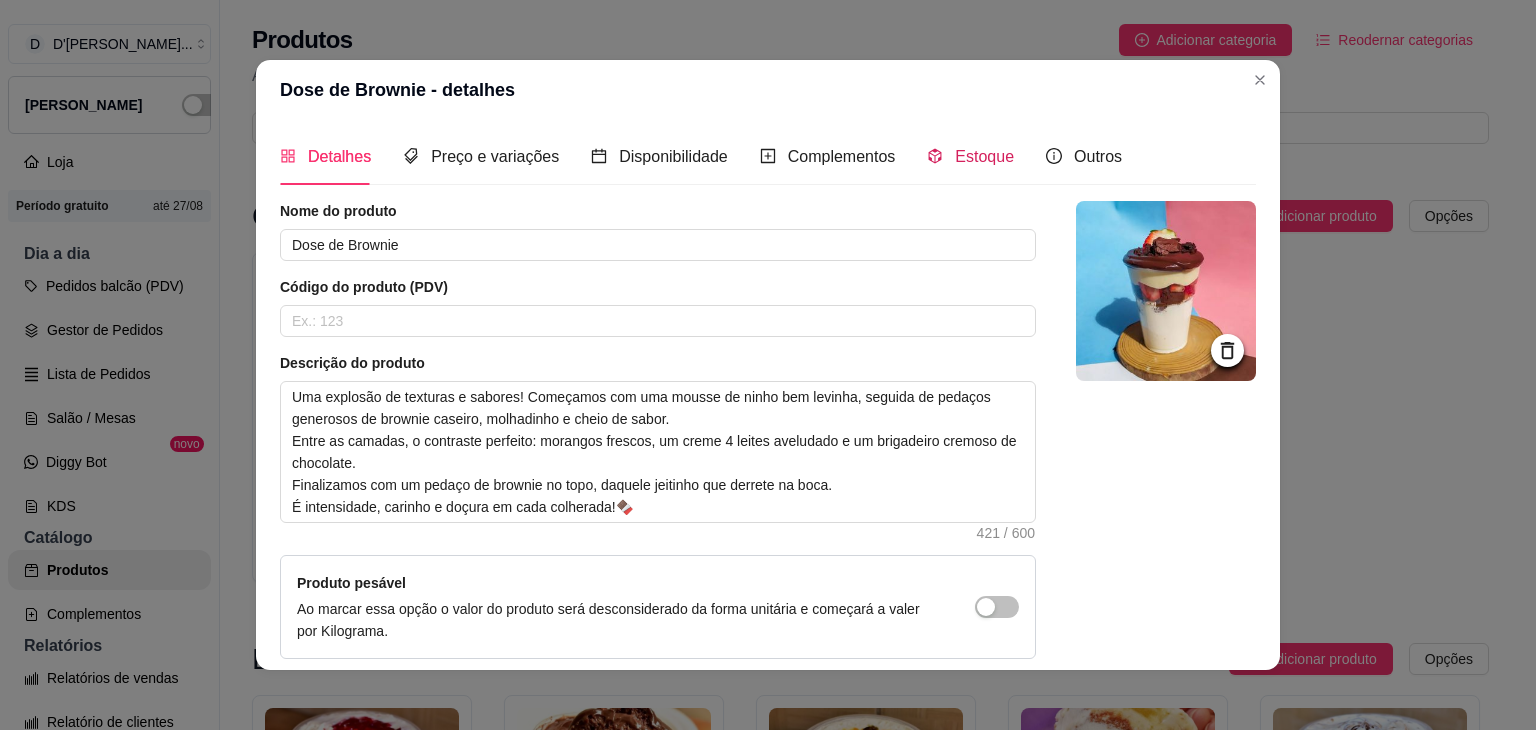 click on "Estoque" at bounding box center (970, 156) 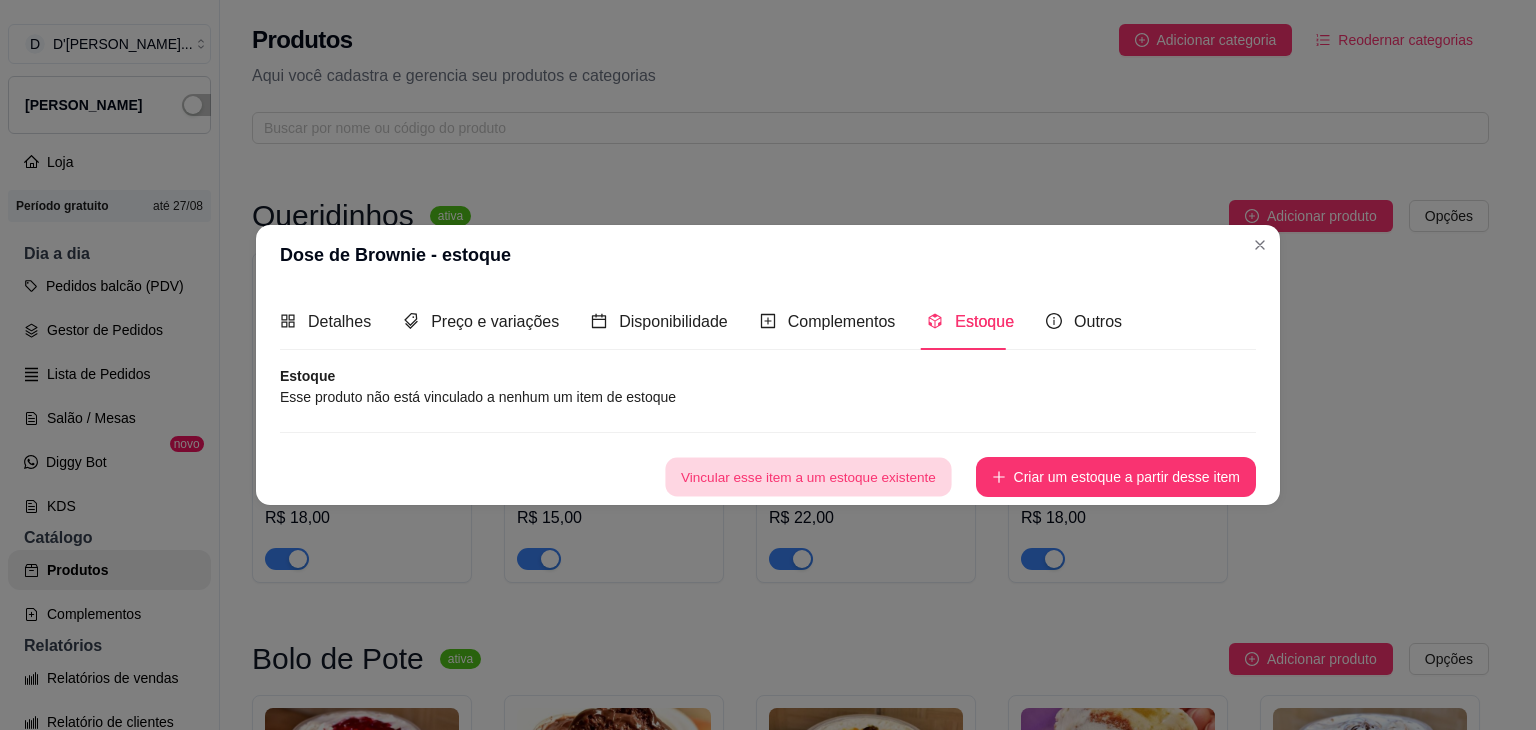 click on "Vincular esse item a um estoque existente" at bounding box center [808, 477] 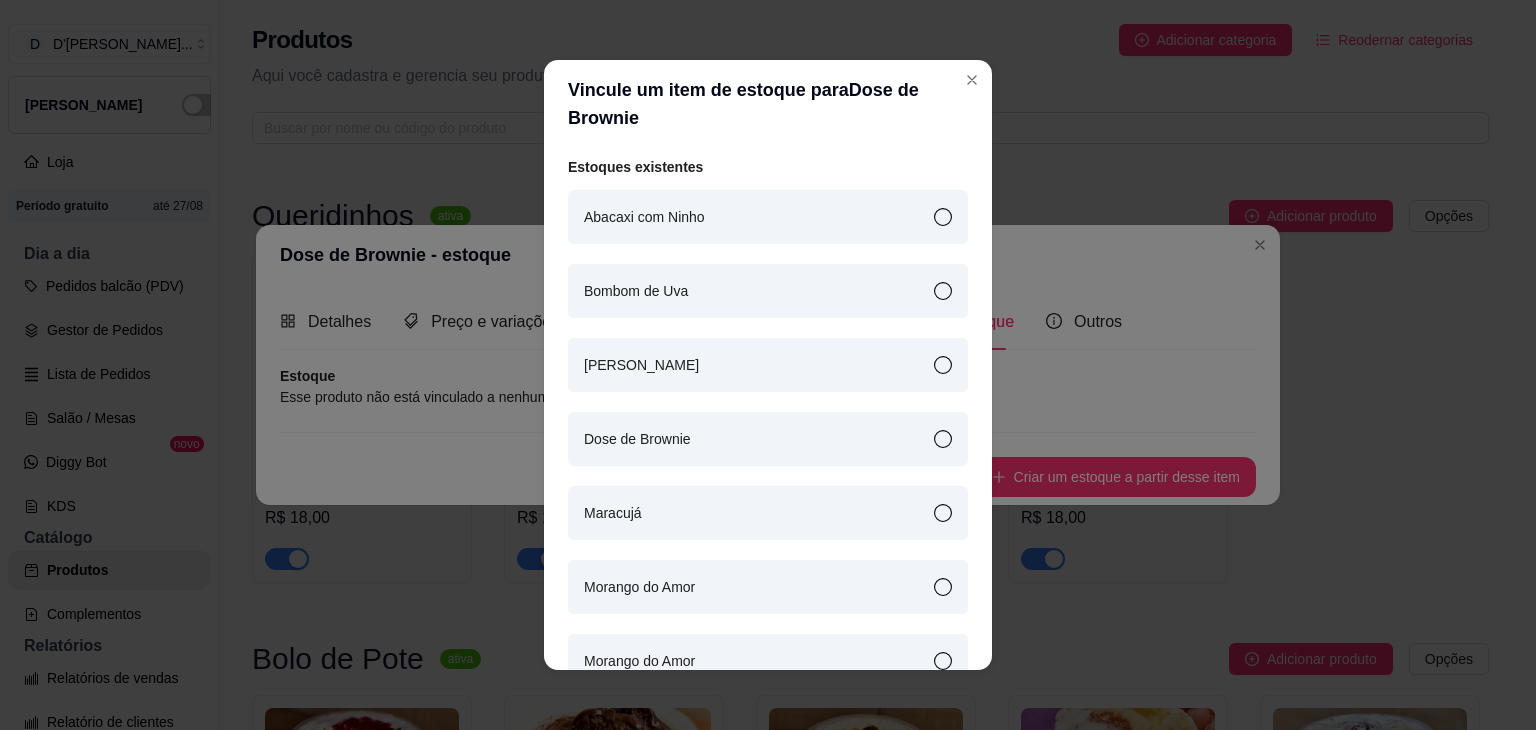 scroll, scrollTop: 74, scrollLeft: 0, axis: vertical 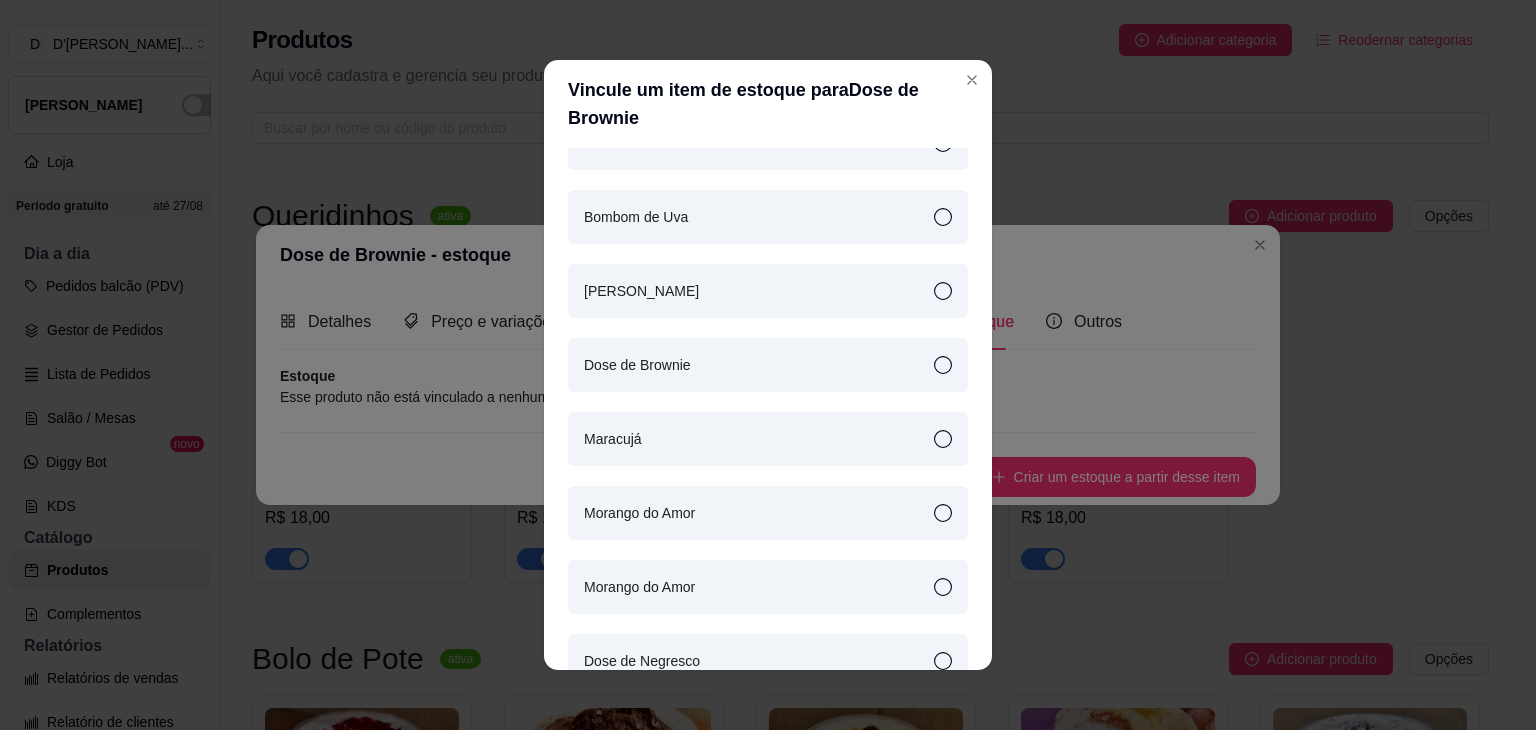 click on "Dose de Brownie" at bounding box center (768, 365) 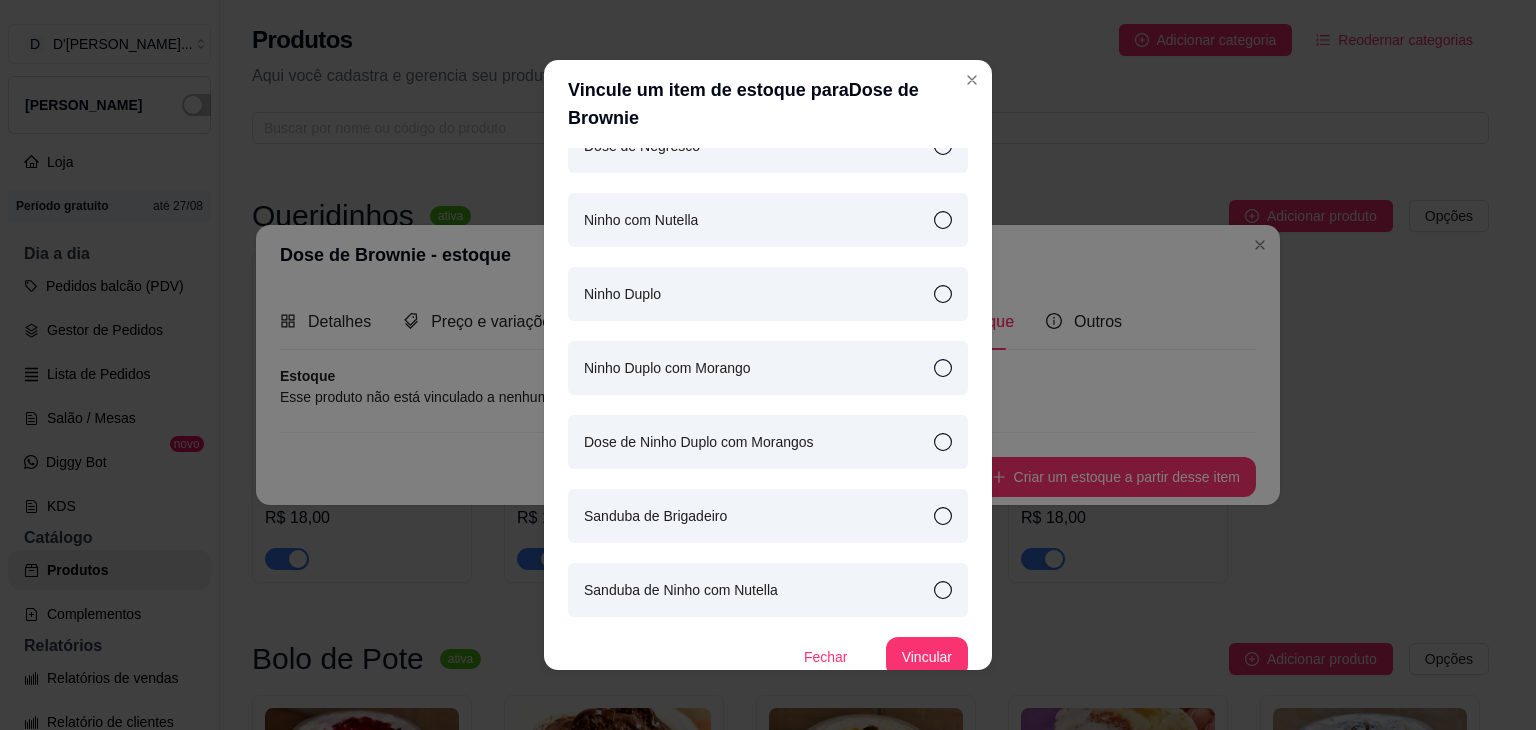 scroll, scrollTop: 604, scrollLeft: 0, axis: vertical 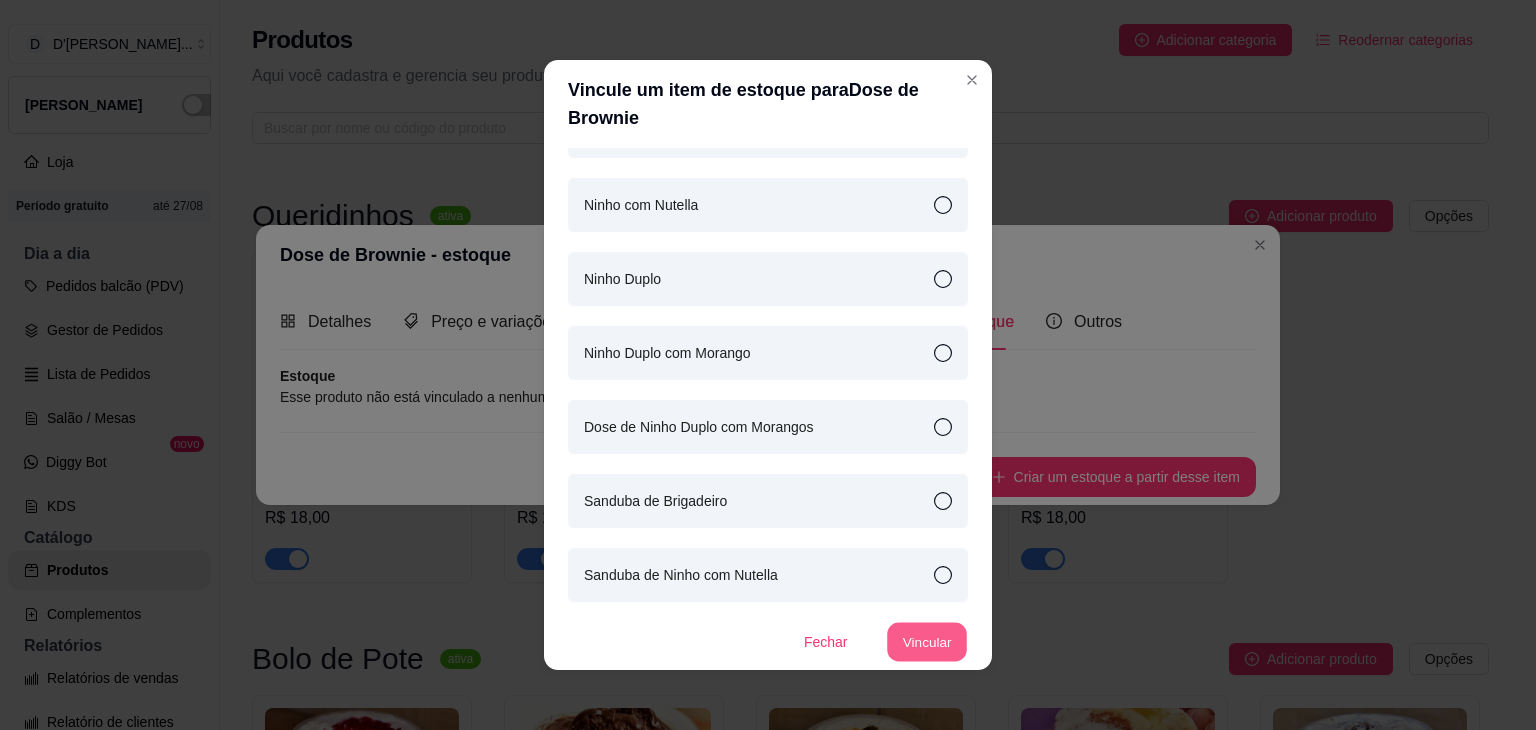 click on "Vincular" at bounding box center (927, 642) 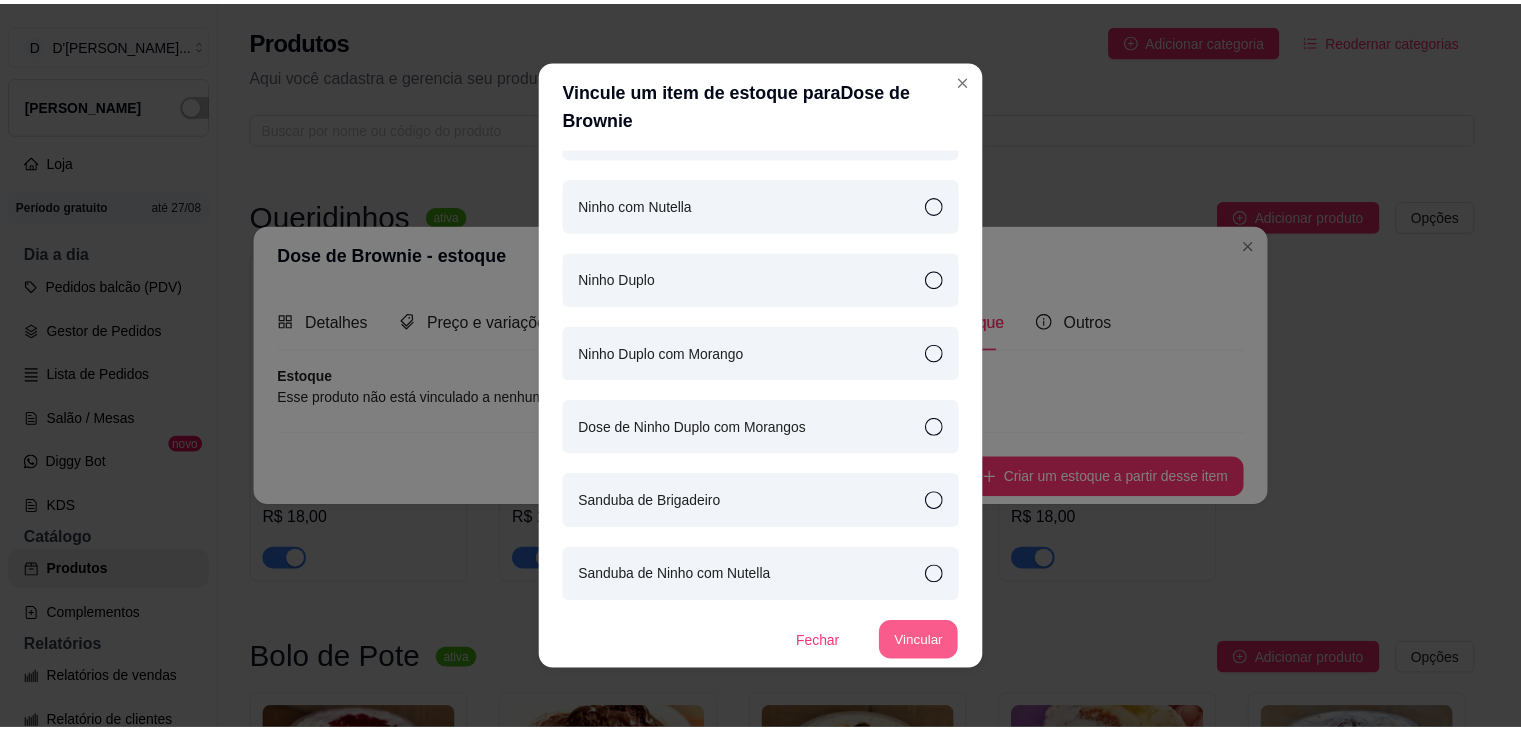 scroll, scrollTop: 619, scrollLeft: 0, axis: vertical 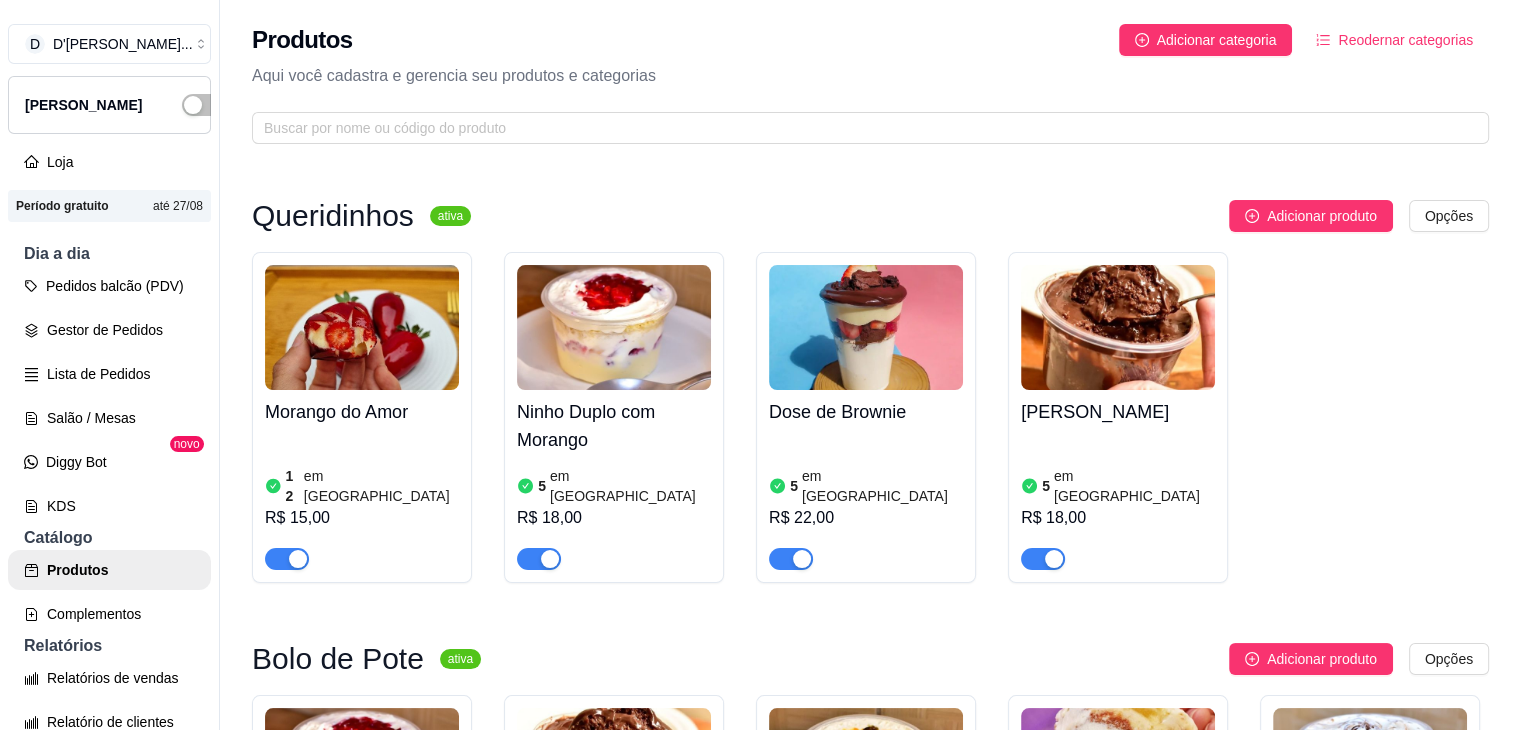 click at bounding box center (362, 327) 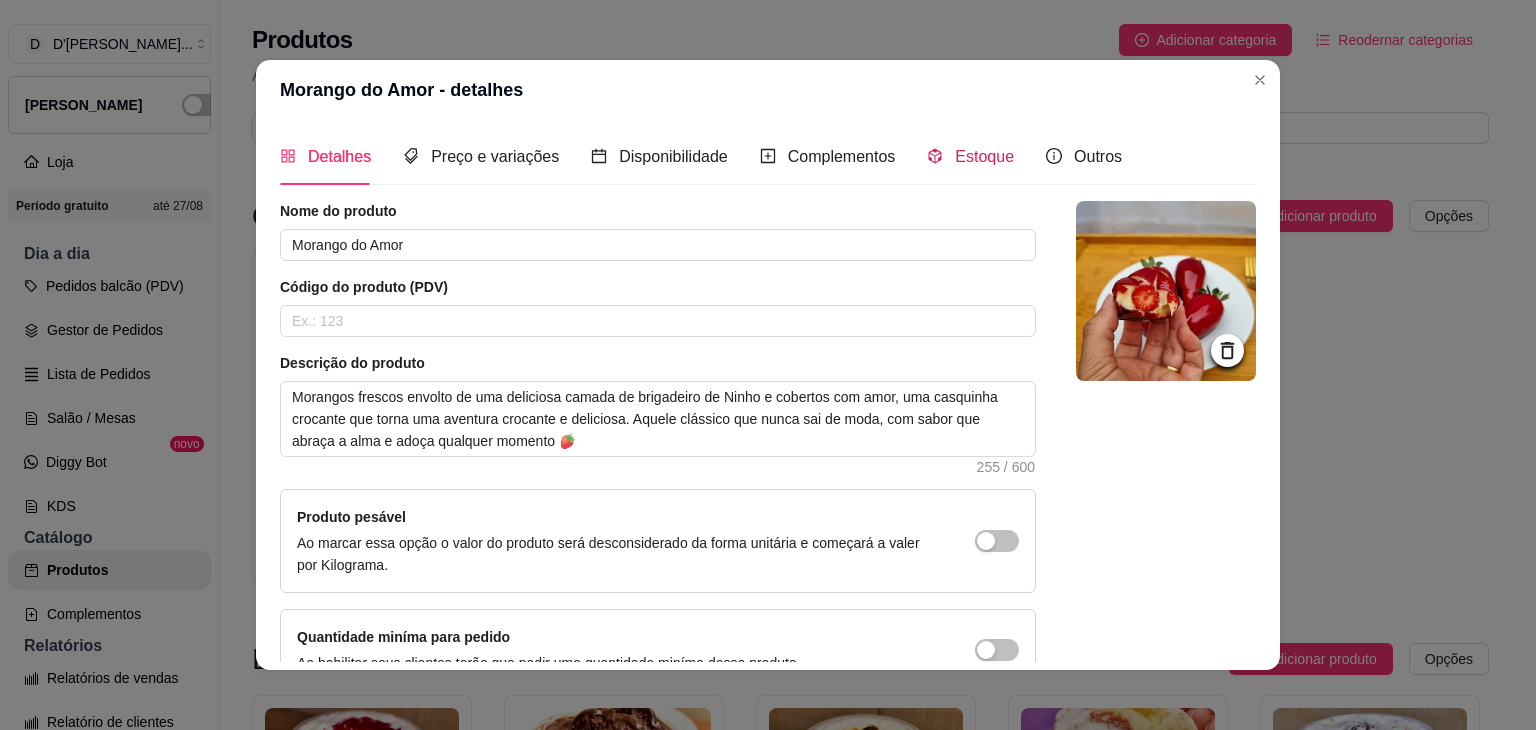 click on "Estoque" at bounding box center [984, 156] 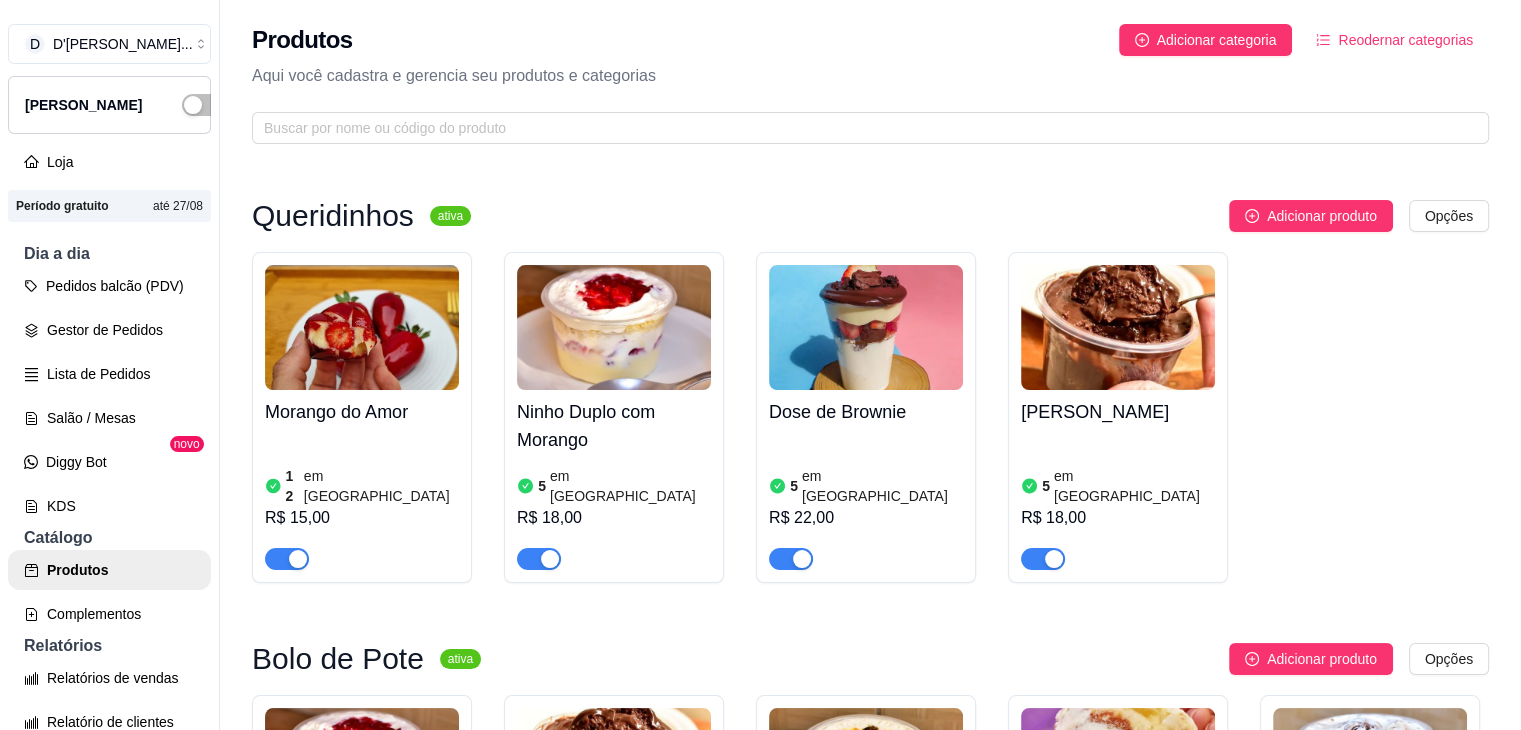 click at bounding box center (614, 327) 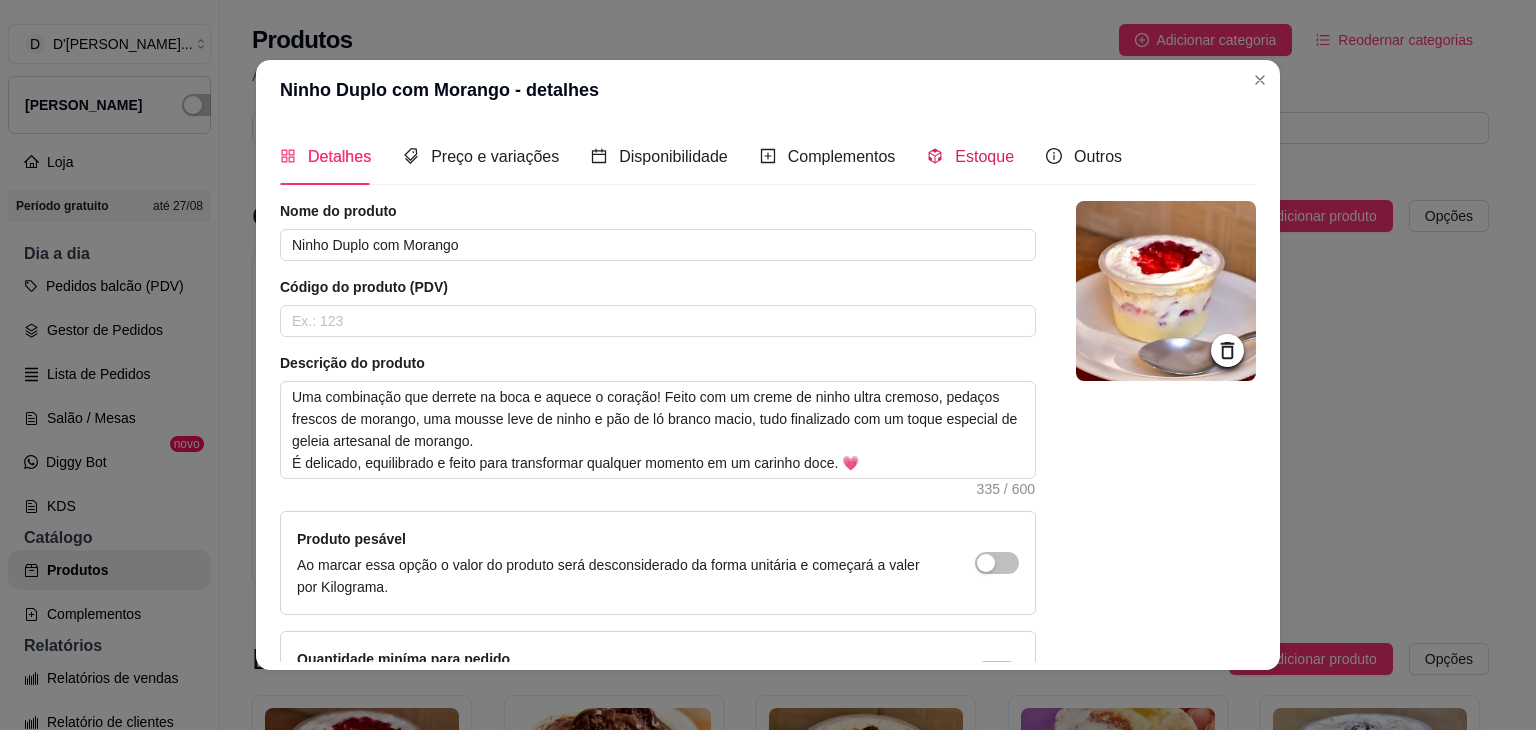 click on "Estoque" at bounding box center (984, 156) 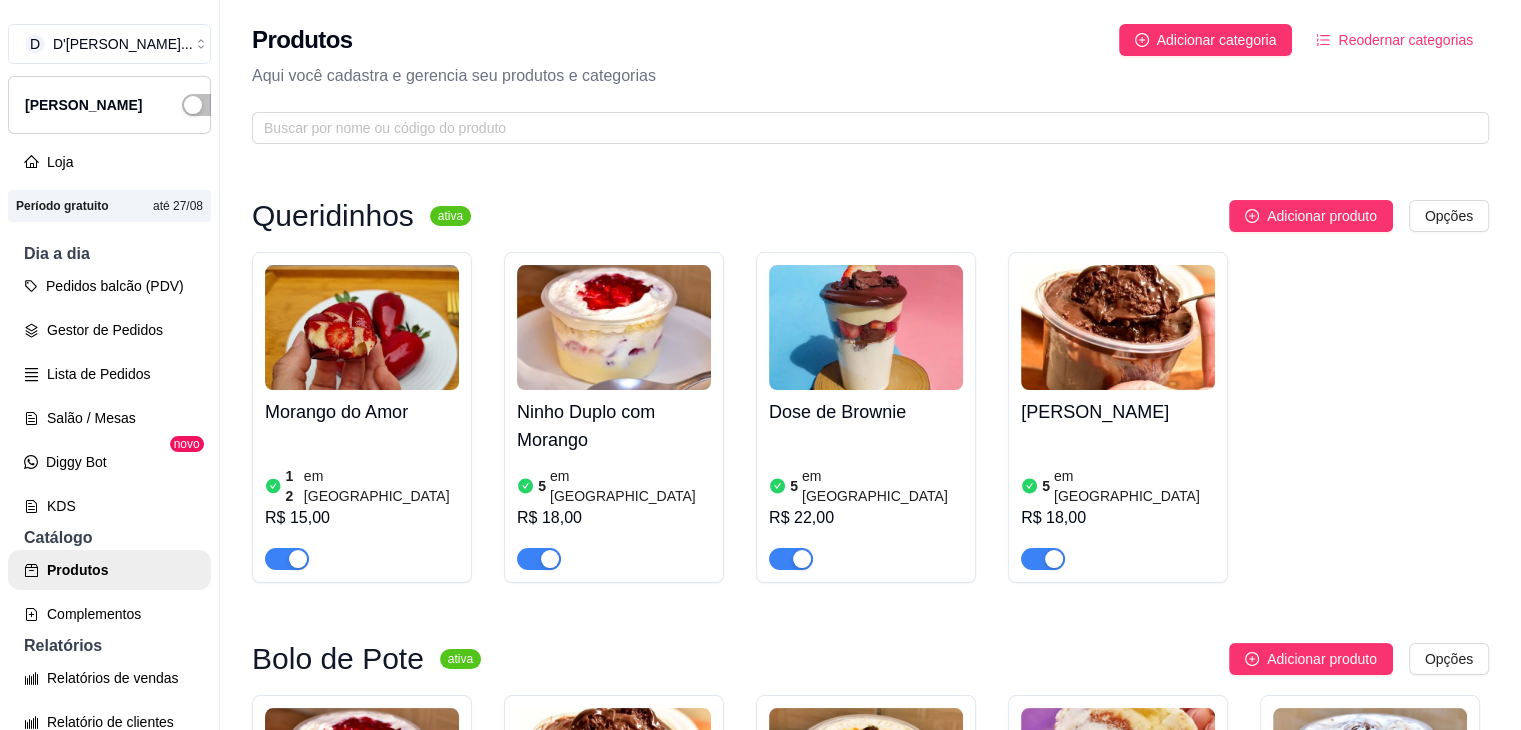 click at bounding box center (866, 327) 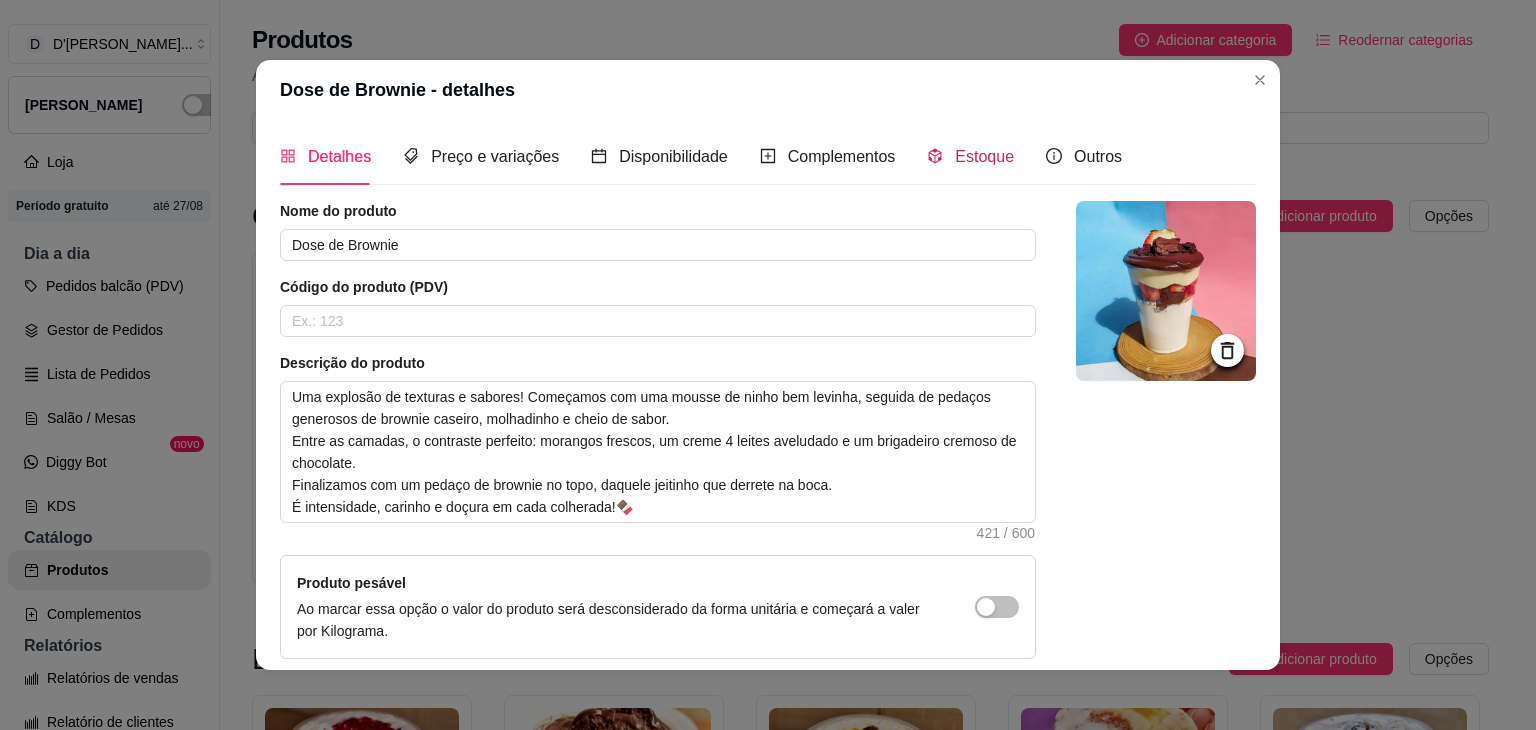 click on "Estoque" at bounding box center (984, 156) 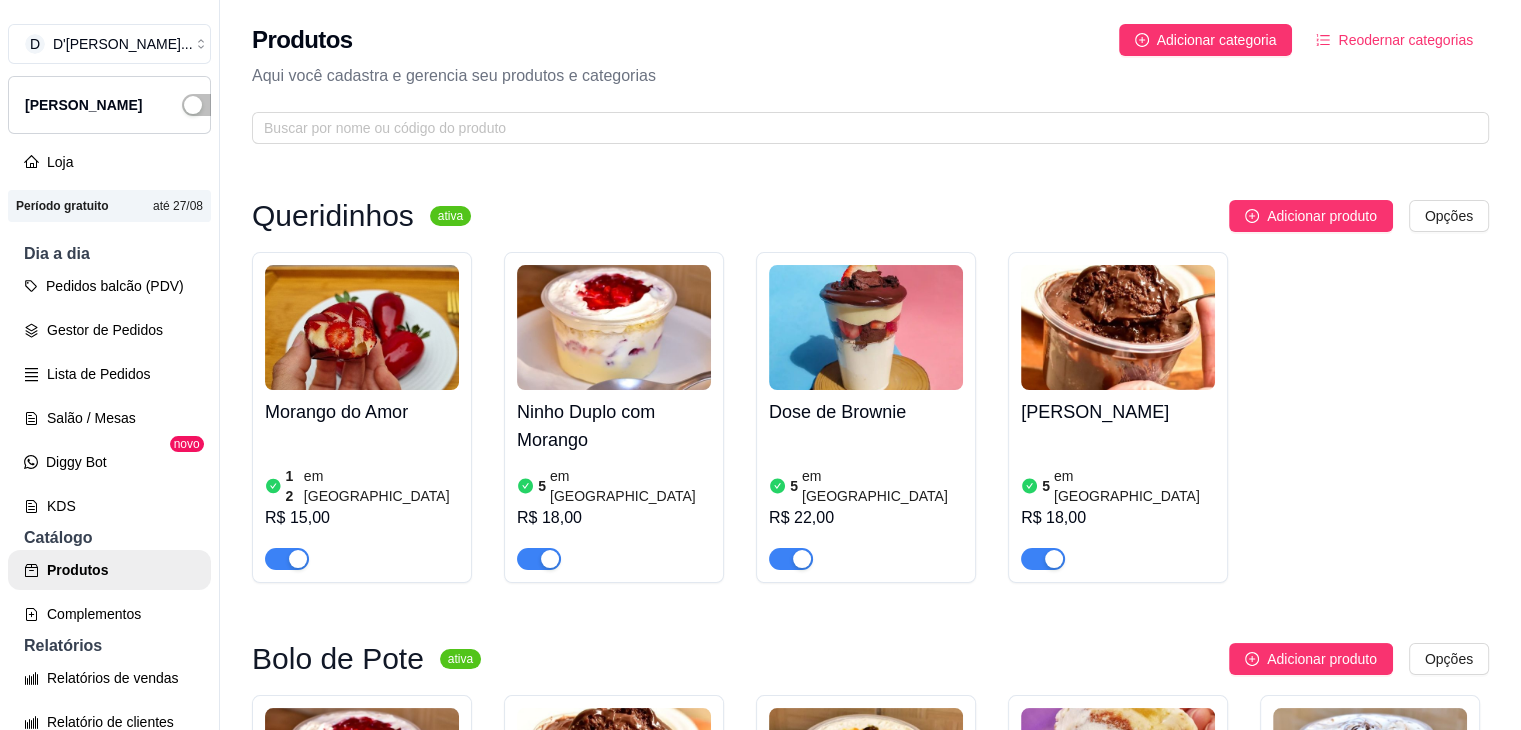 click at bounding box center [1118, 327] 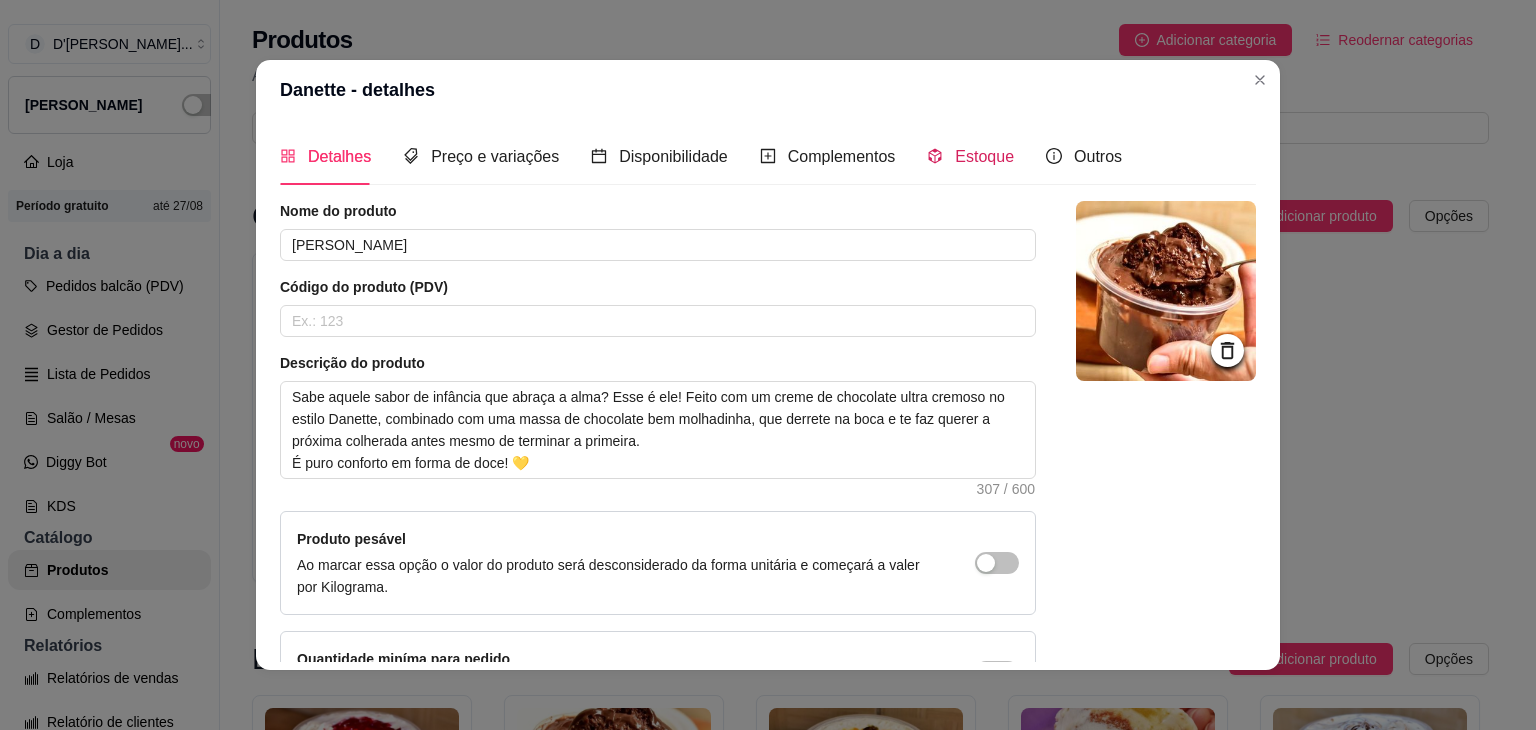 click on "Estoque" at bounding box center (984, 156) 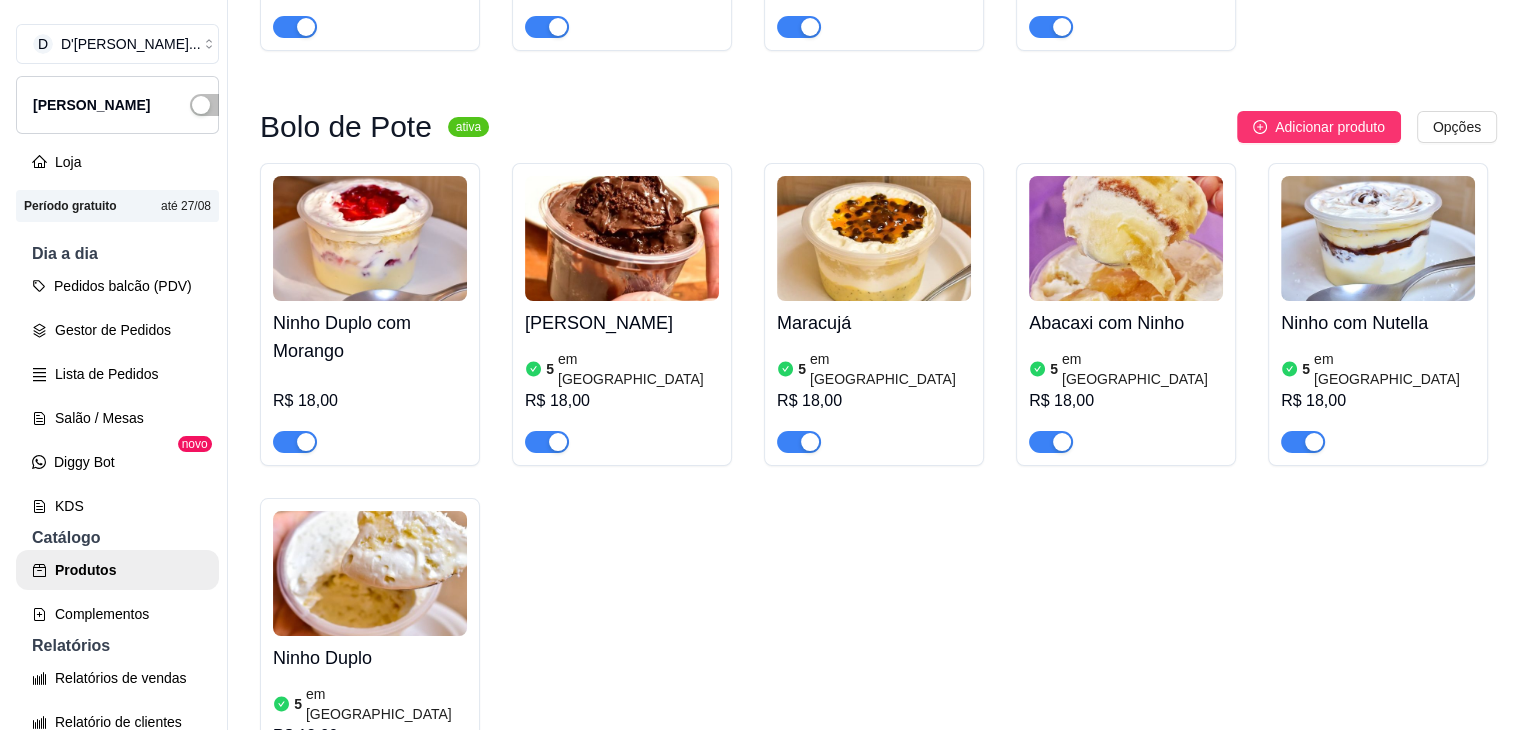 scroll, scrollTop: 543, scrollLeft: 0, axis: vertical 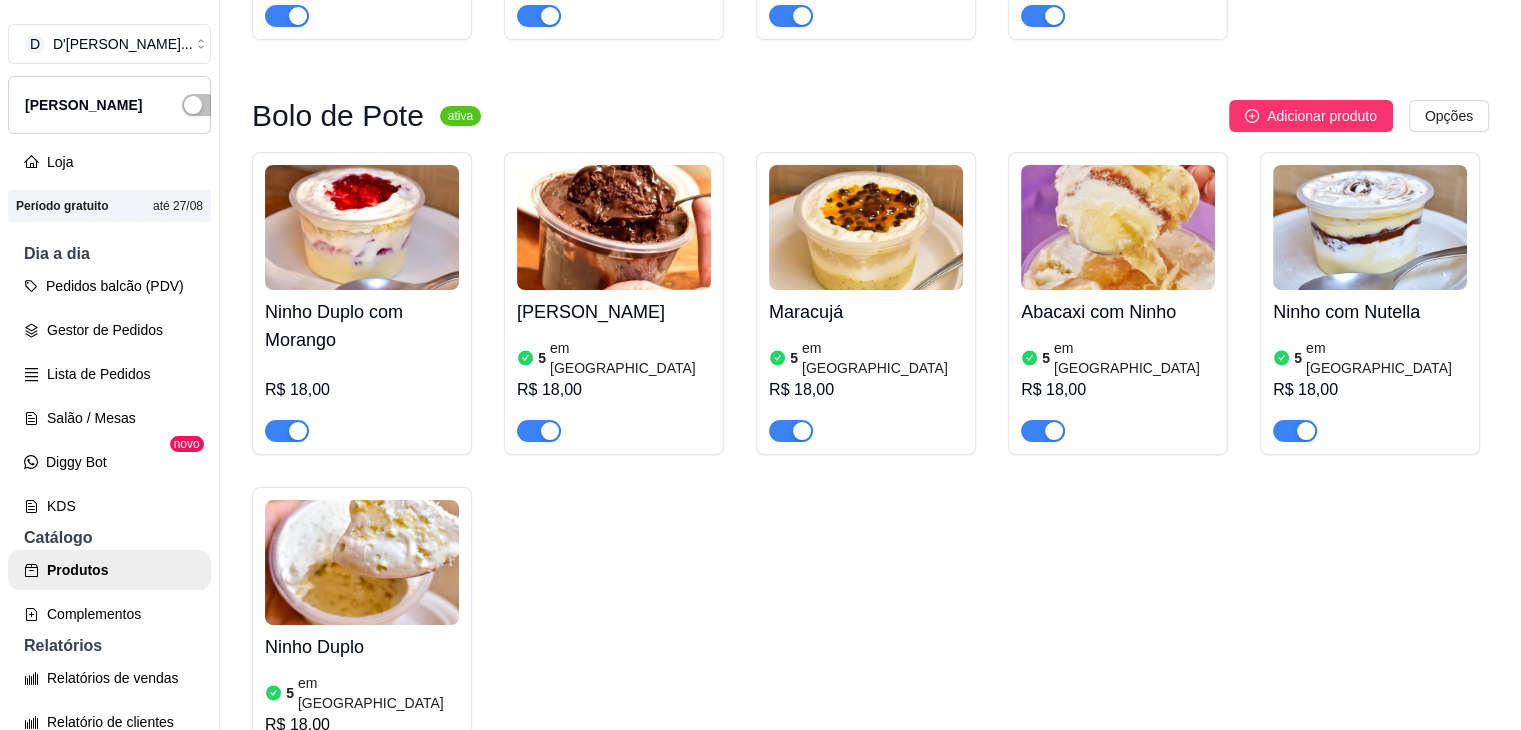click on "Ninho Duplo com Morango   R$ 18,00 Danette   5 em estoque R$ 18,00 Maracujá   5 em estoque R$ 18,00 Abacaxi com Ninho   5 em estoque R$ 18,00 Ninho com Nutella   5 em estoque R$ 18,00 Ninho Duplo   5 em estoque R$ 18,00" at bounding box center [870, 471] 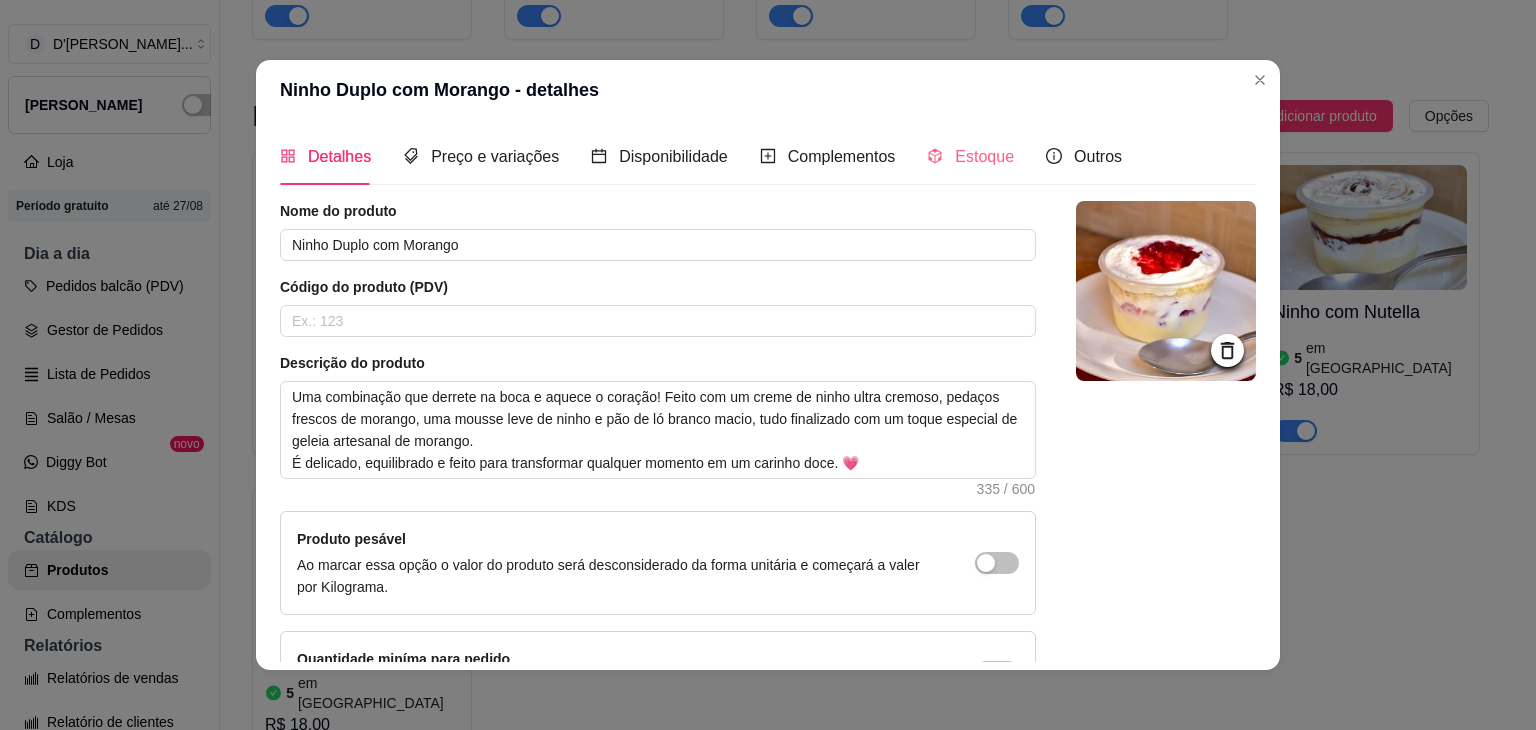 click on "Estoque" at bounding box center (970, 156) 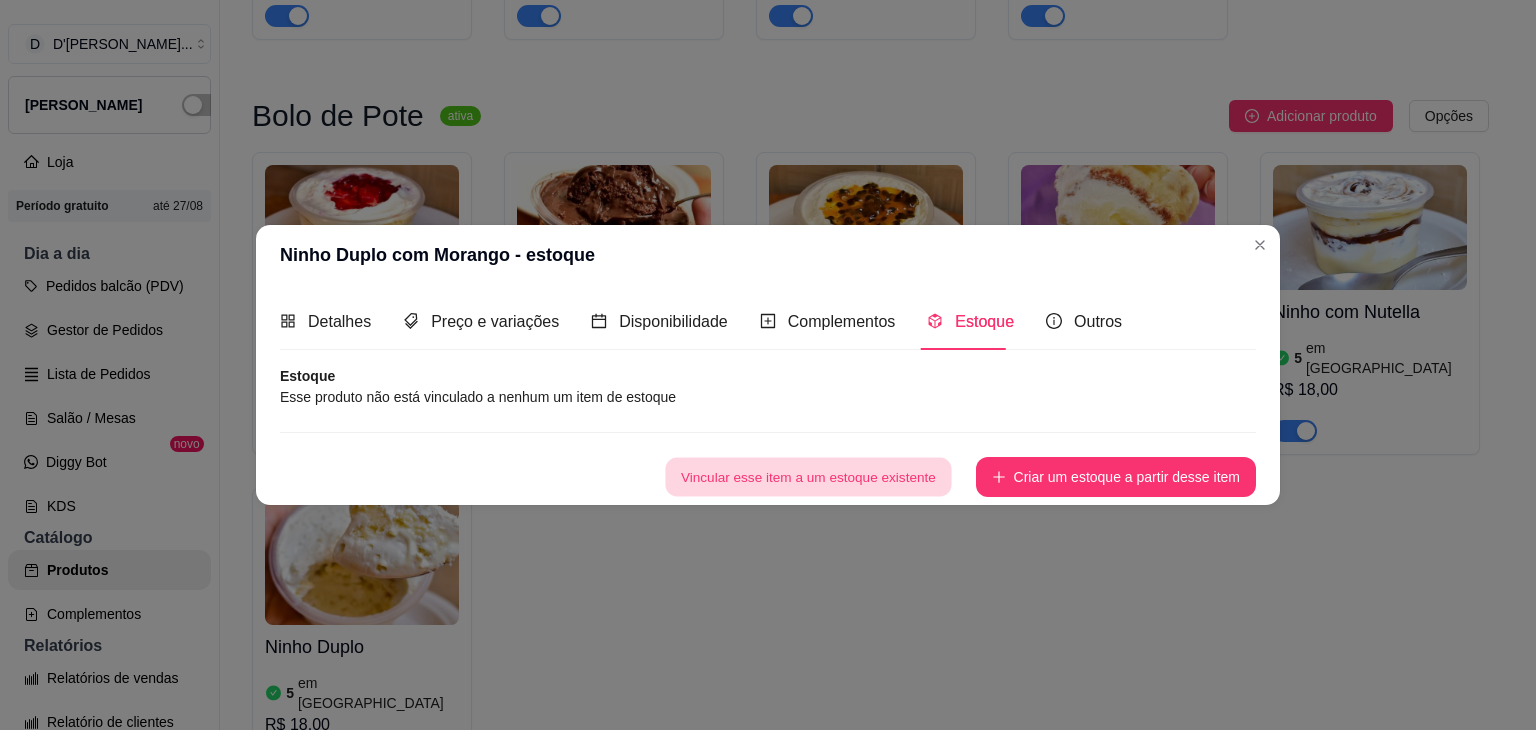 click on "Vincular esse item a um estoque existente" at bounding box center (808, 477) 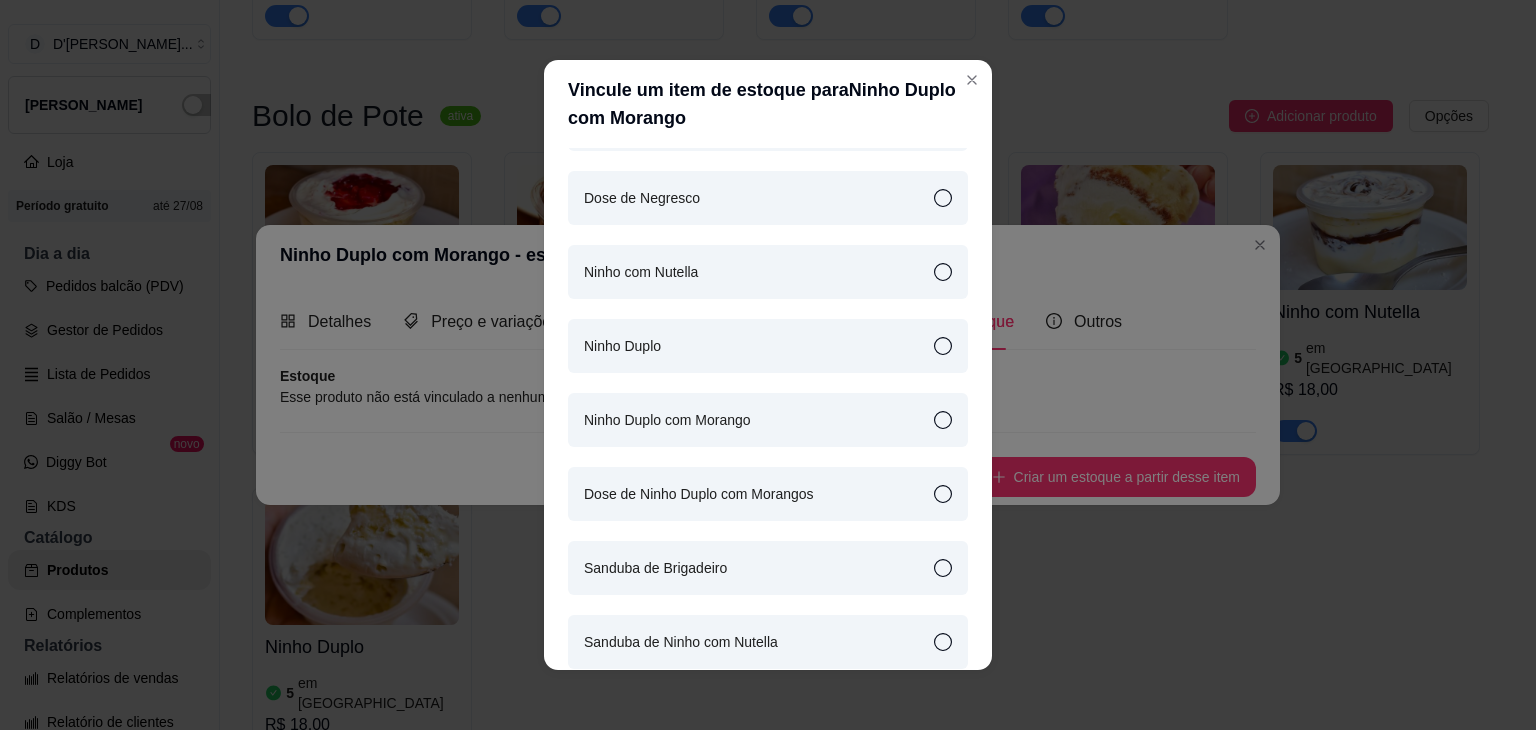scroll, scrollTop: 515, scrollLeft: 0, axis: vertical 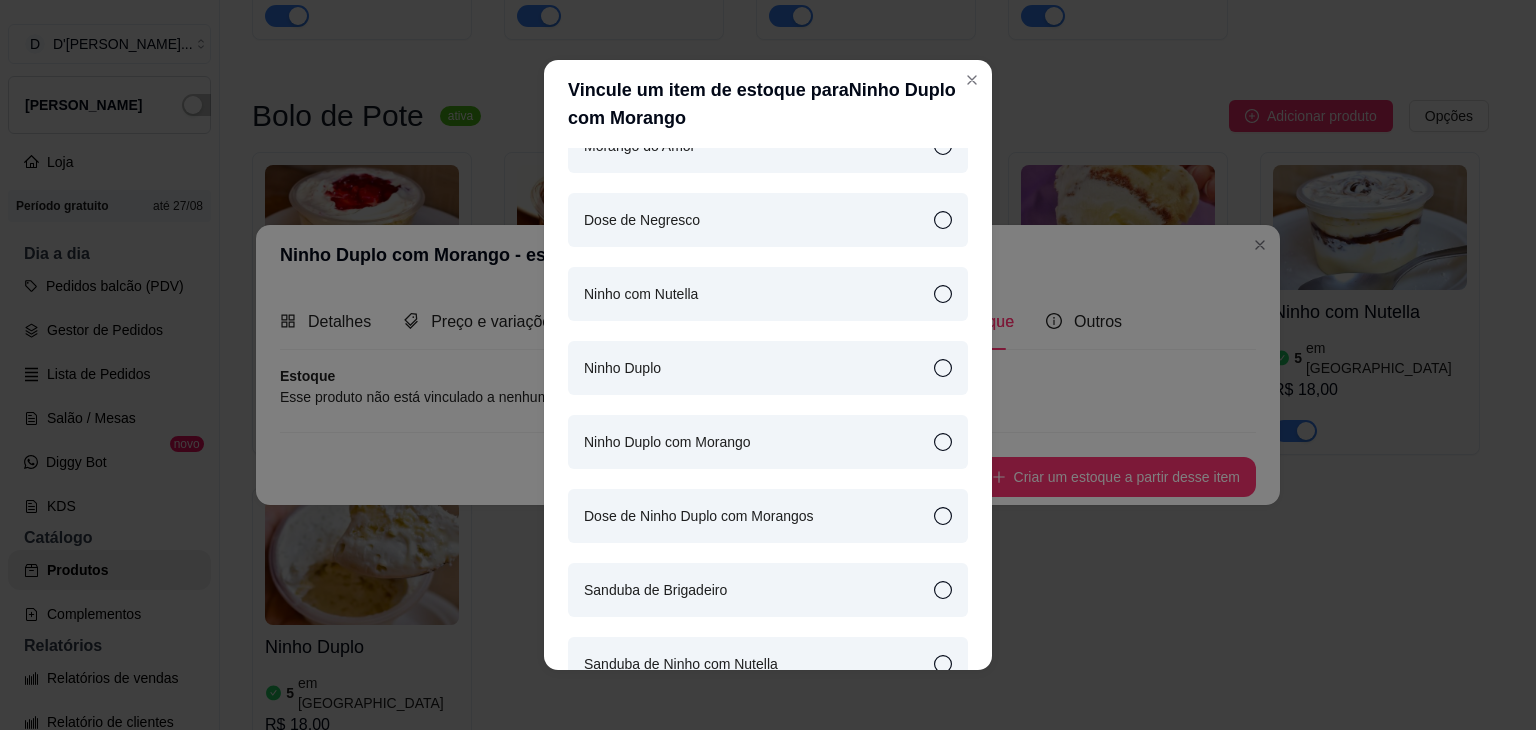 click on "Ninho Duplo com Morango" at bounding box center [768, 442] 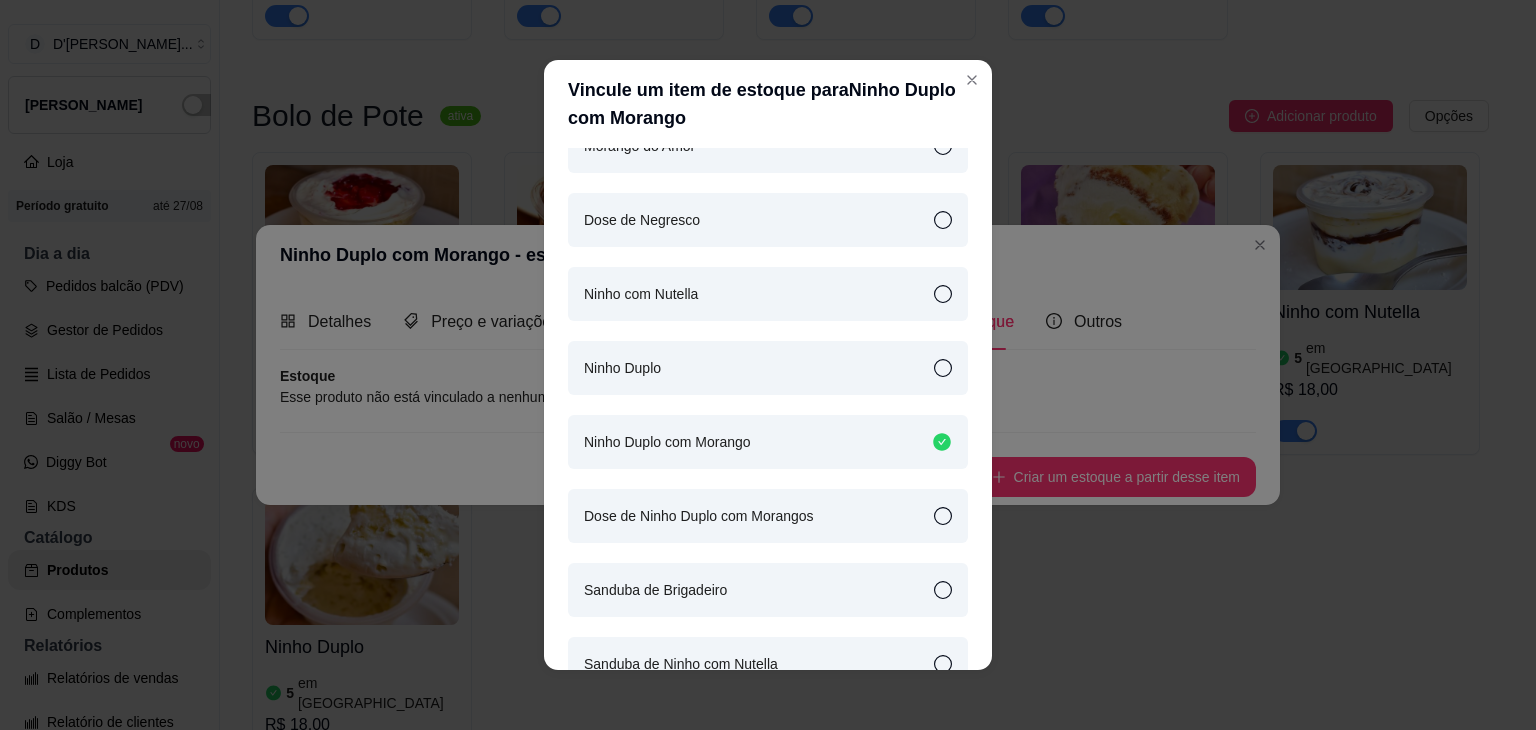 scroll, scrollTop: 604, scrollLeft: 0, axis: vertical 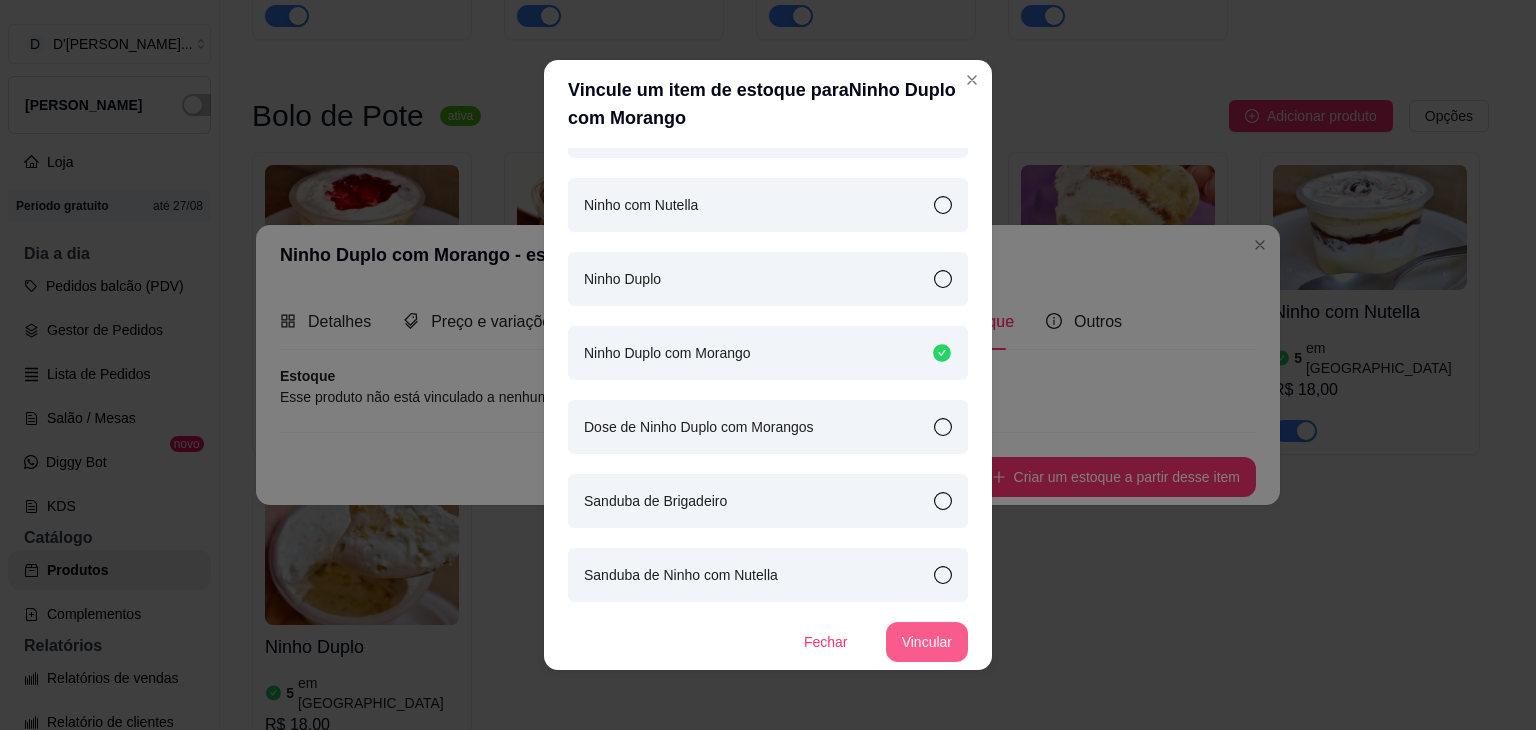 click on "Vincular" at bounding box center [927, 642] 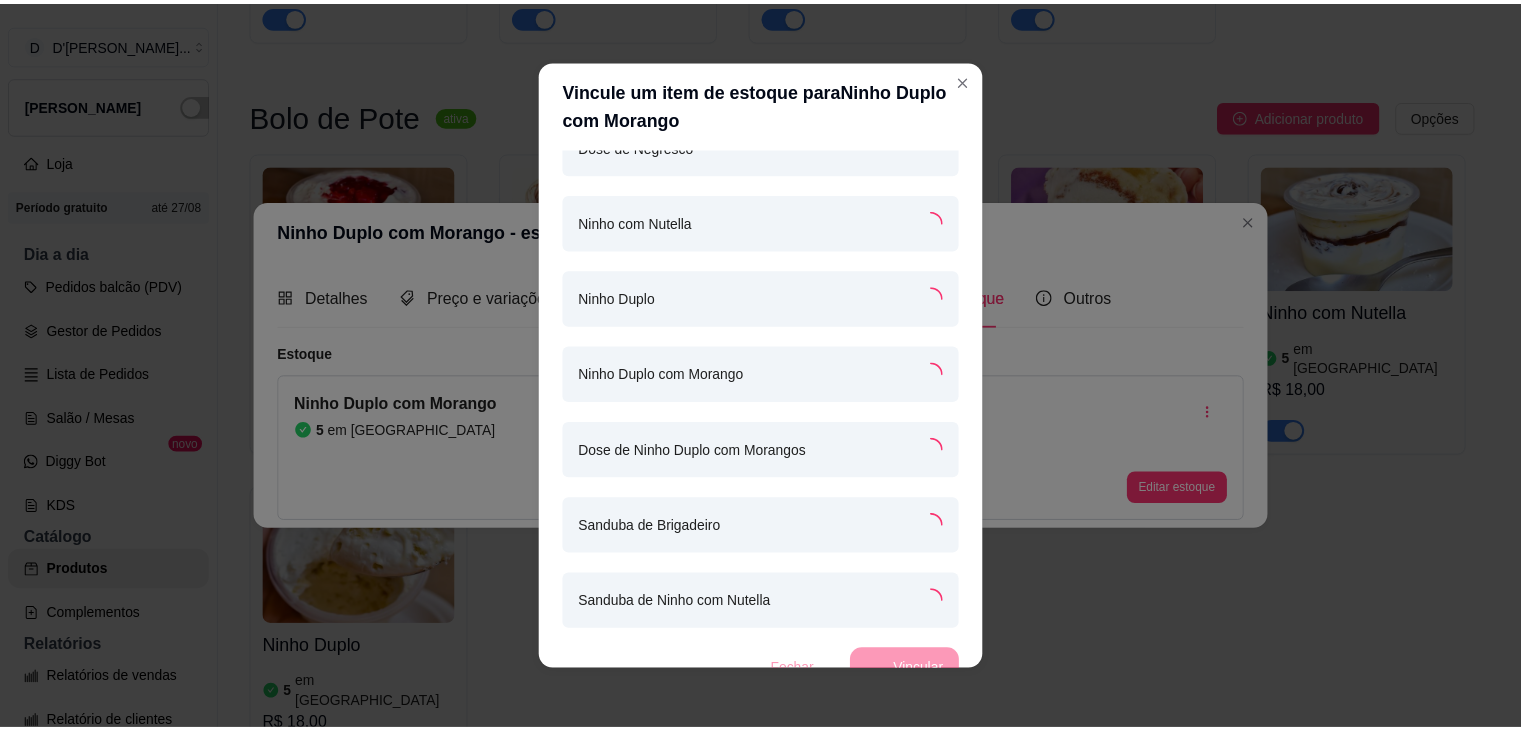 scroll, scrollTop: 619, scrollLeft: 0, axis: vertical 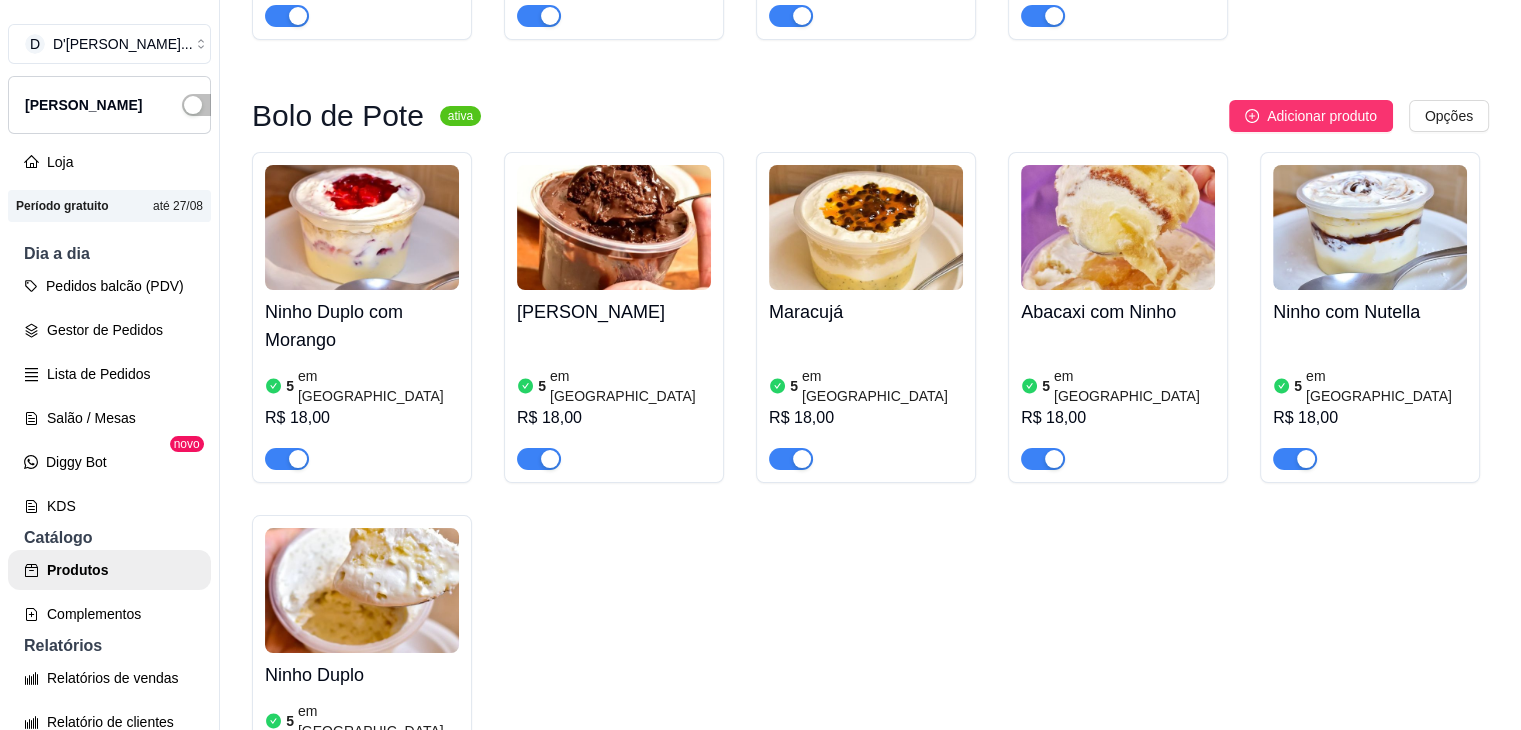 click at bounding box center [614, 227] 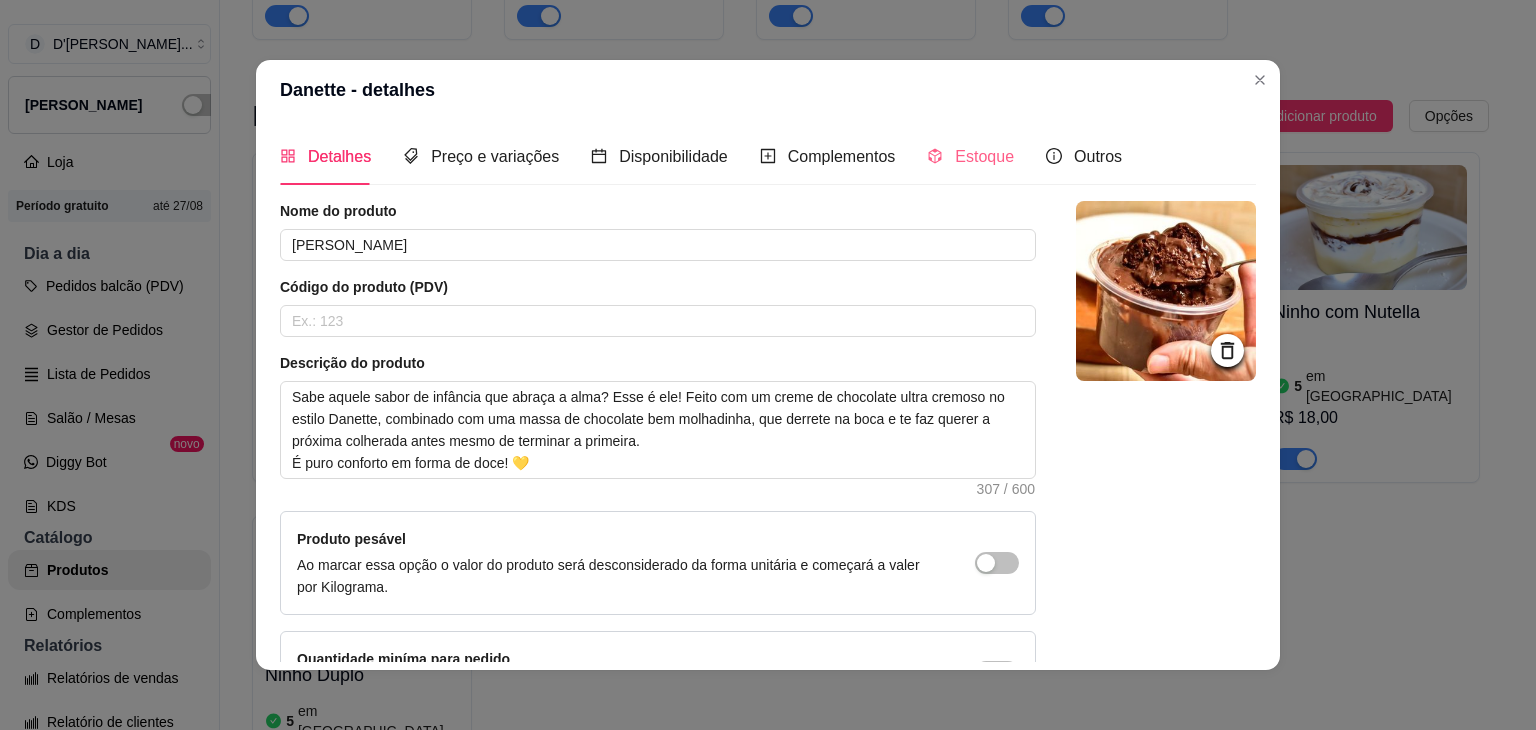 click on "Estoque" at bounding box center (970, 156) 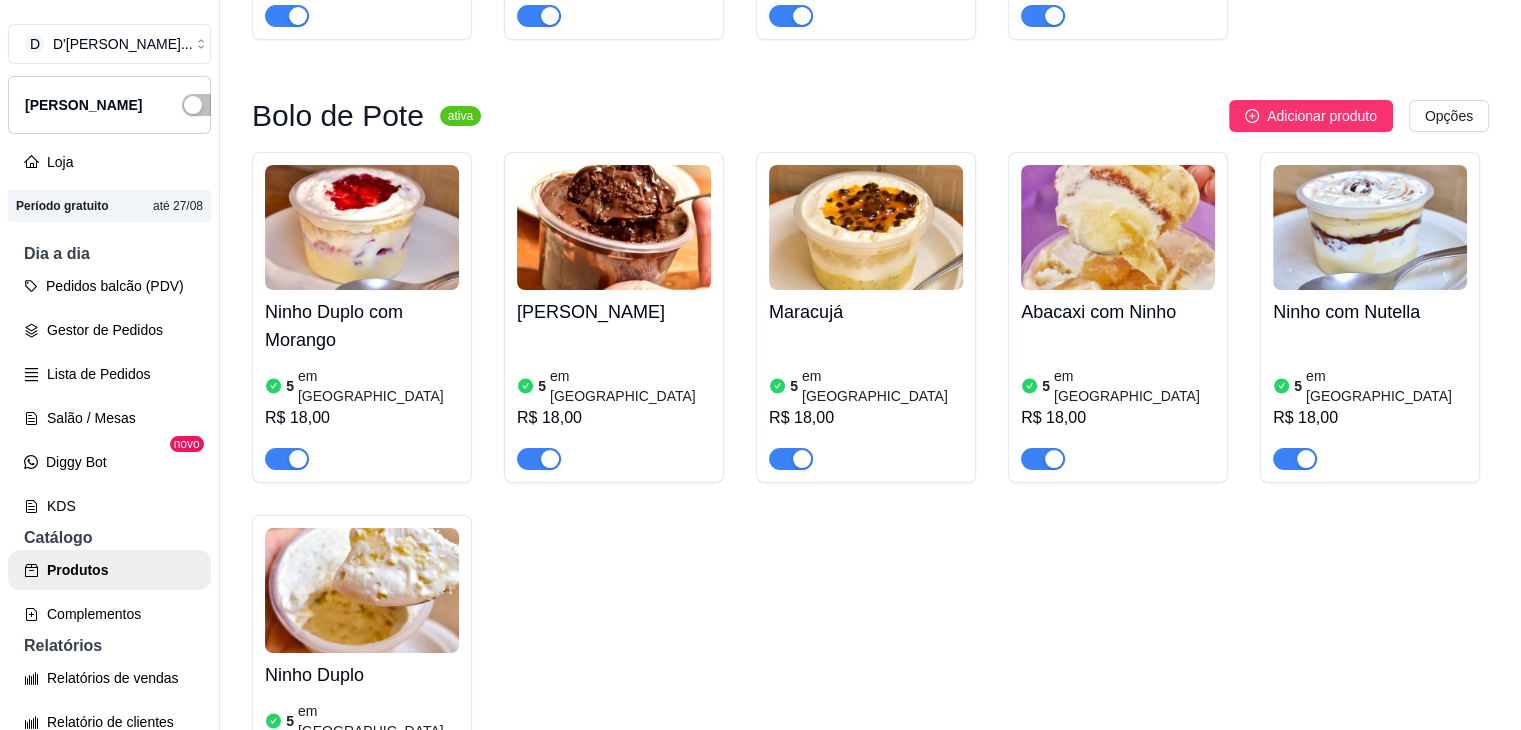 click at bounding box center [866, 227] 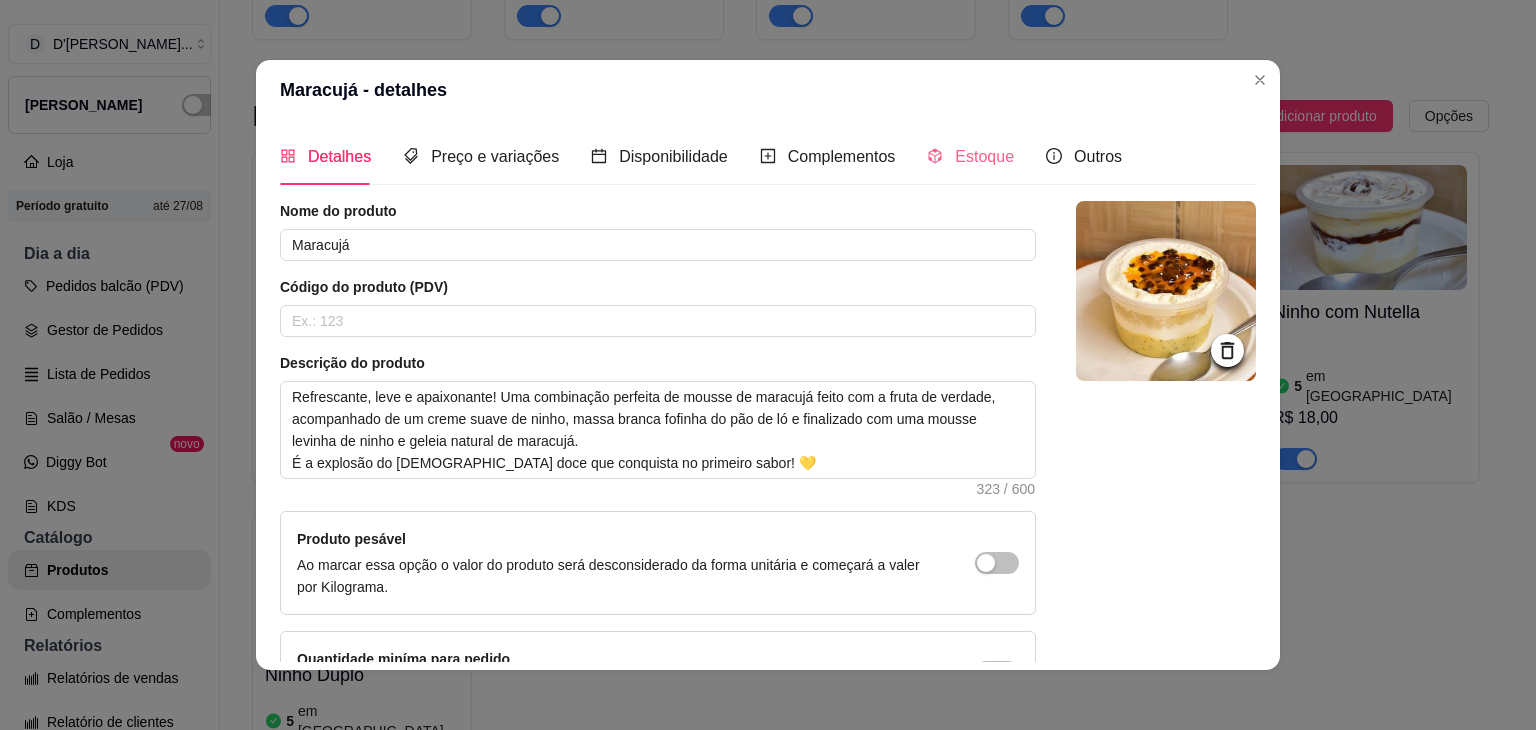click on "Estoque" at bounding box center (970, 156) 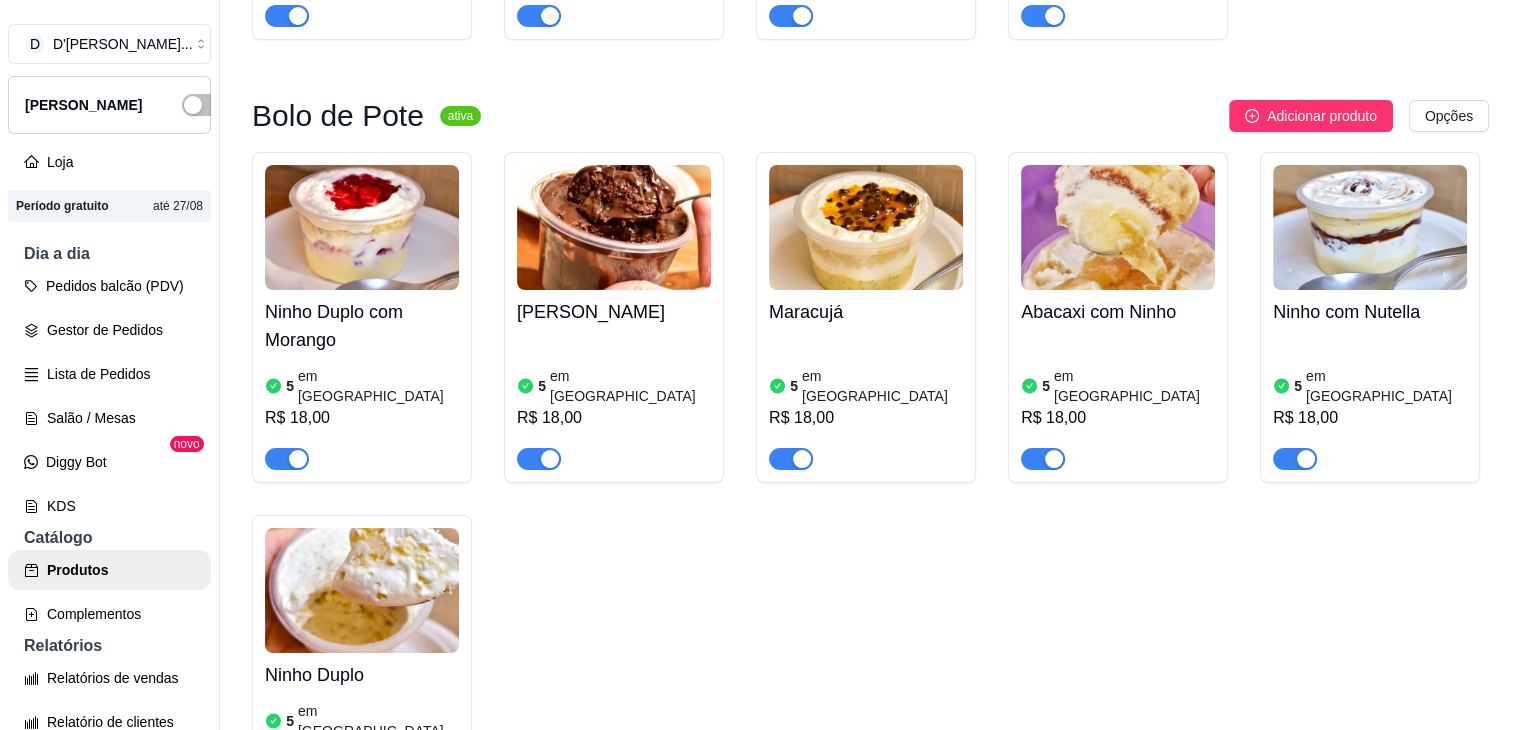 click at bounding box center [1118, 227] 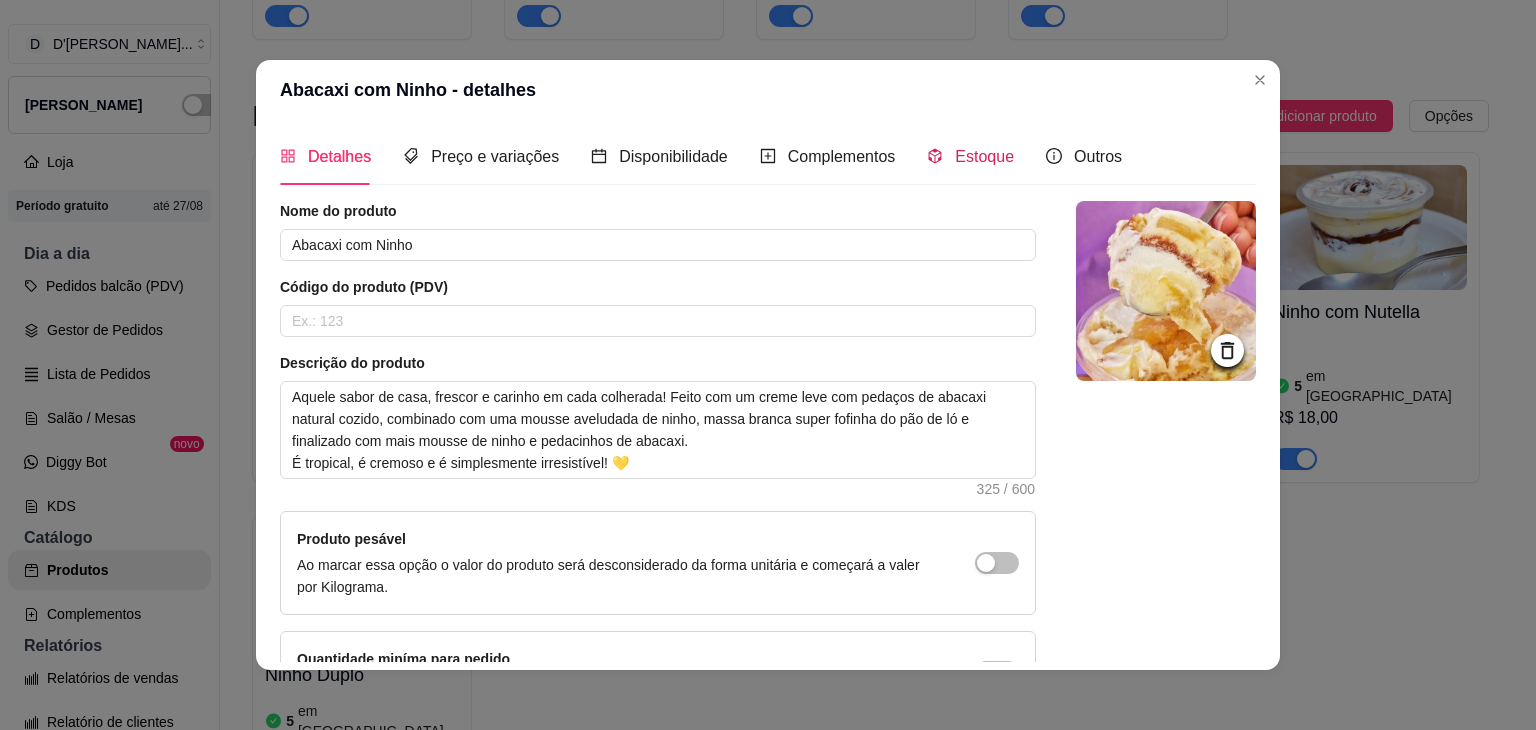 click on "Estoque" at bounding box center (984, 156) 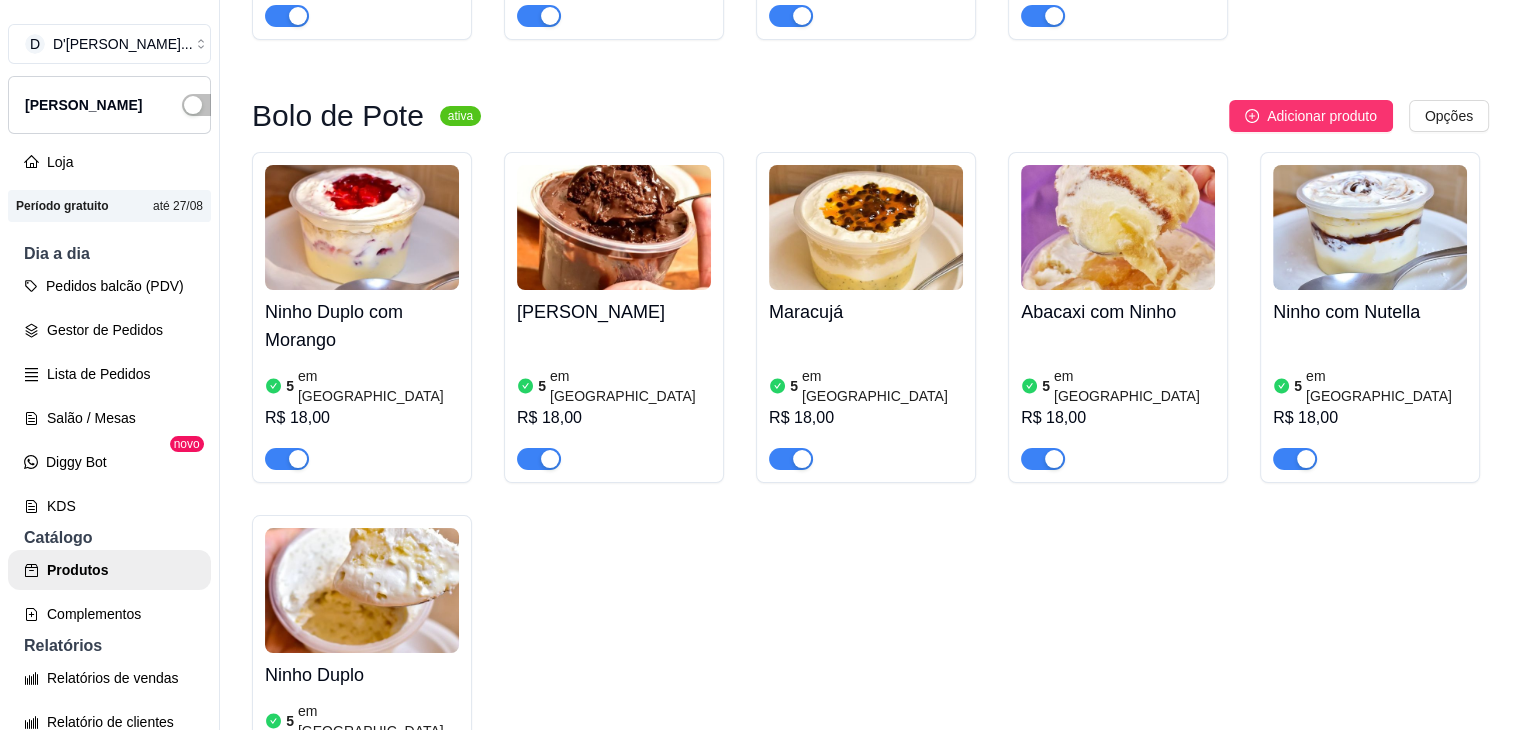 click at bounding box center [1370, 227] 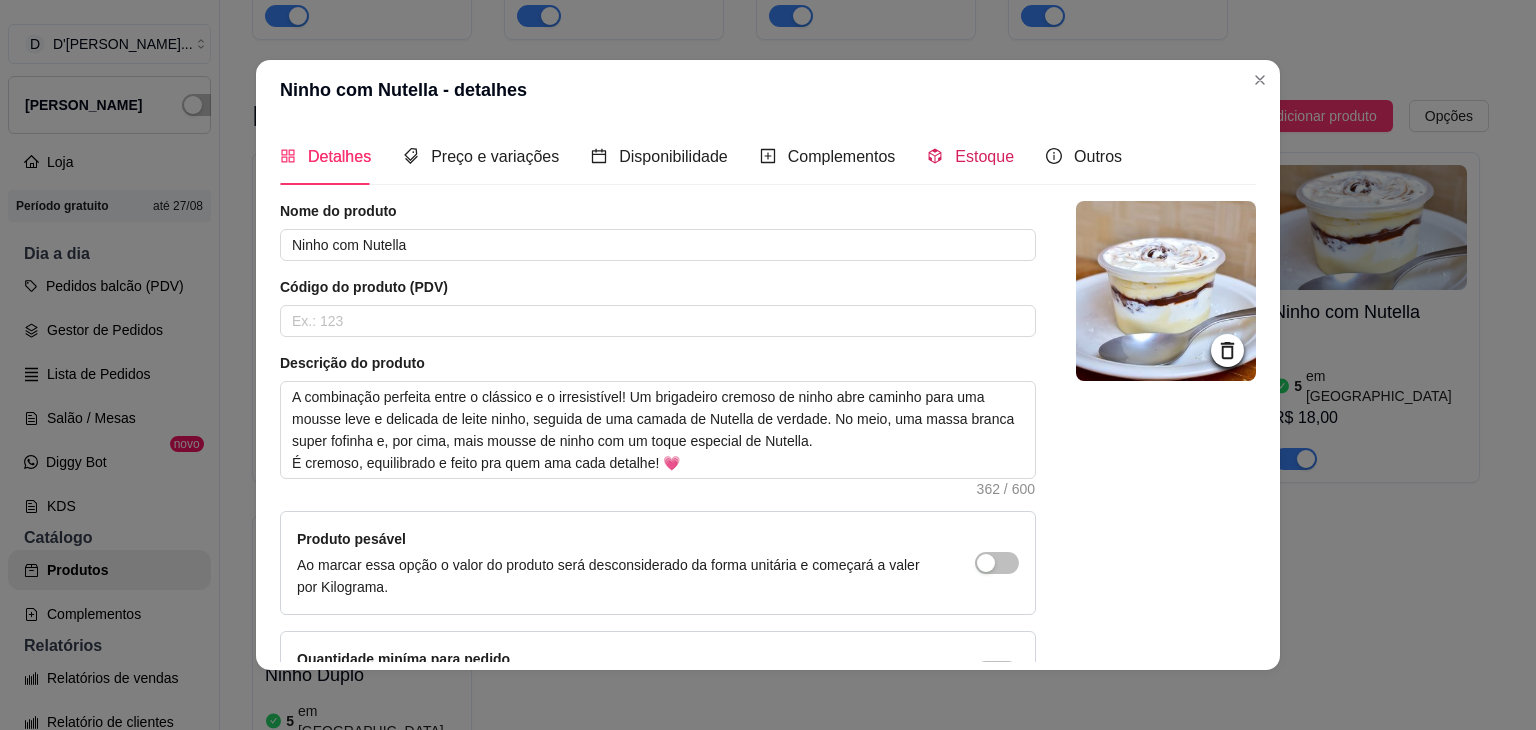 click on "Estoque" at bounding box center (984, 156) 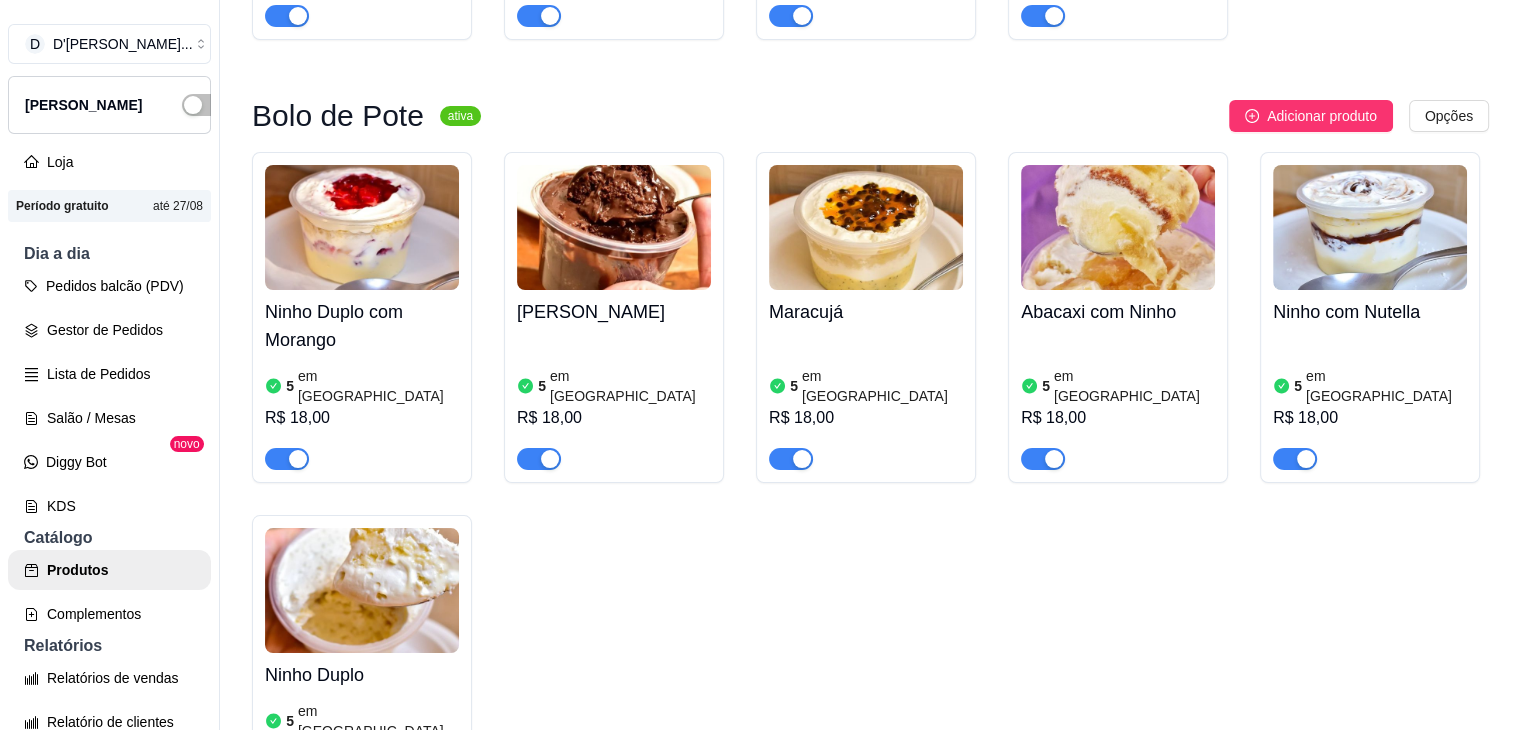 click at bounding box center [362, 590] 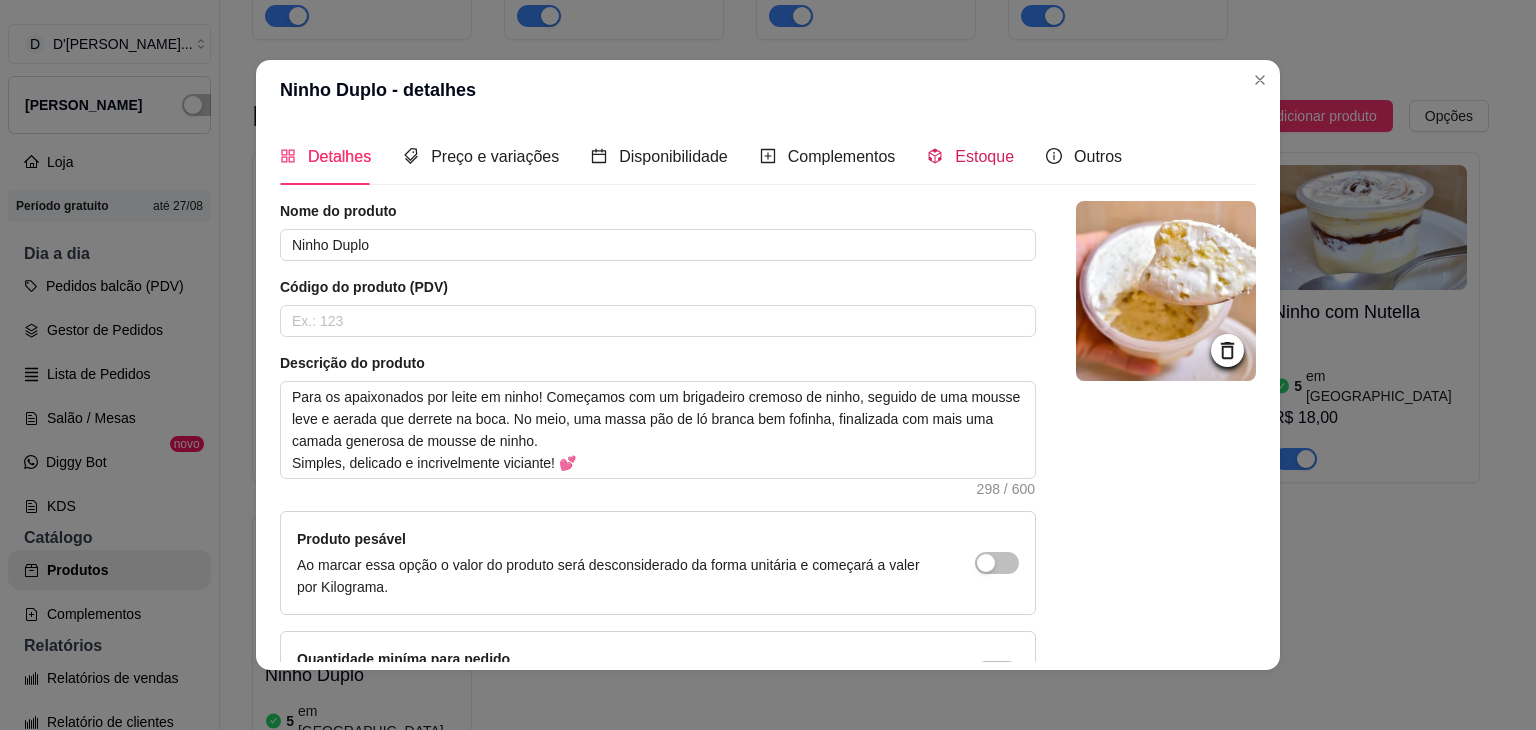 click on "Estoque" at bounding box center [984, 156] 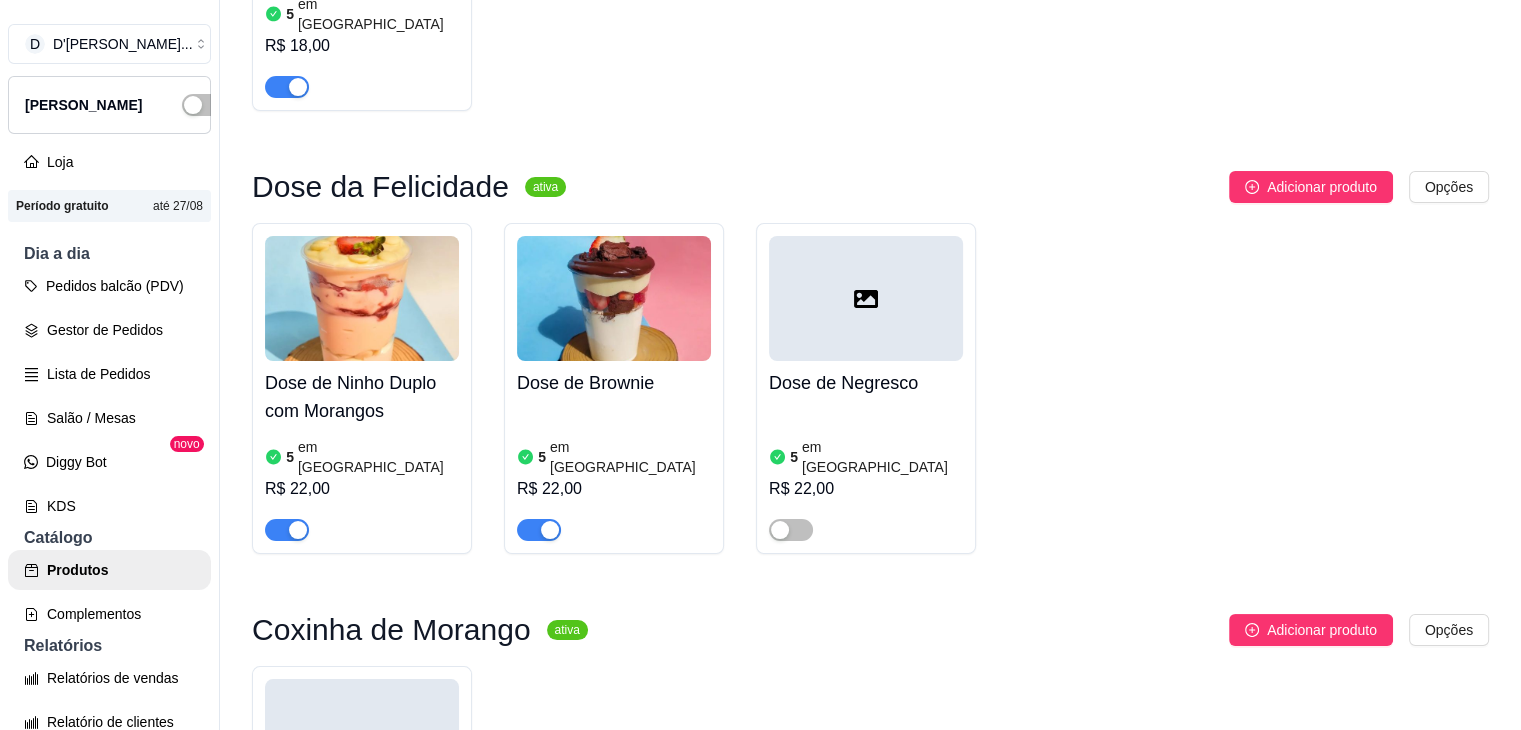 scroll, scrollTop: 1270, scrollLeft: 0, axis: vertical 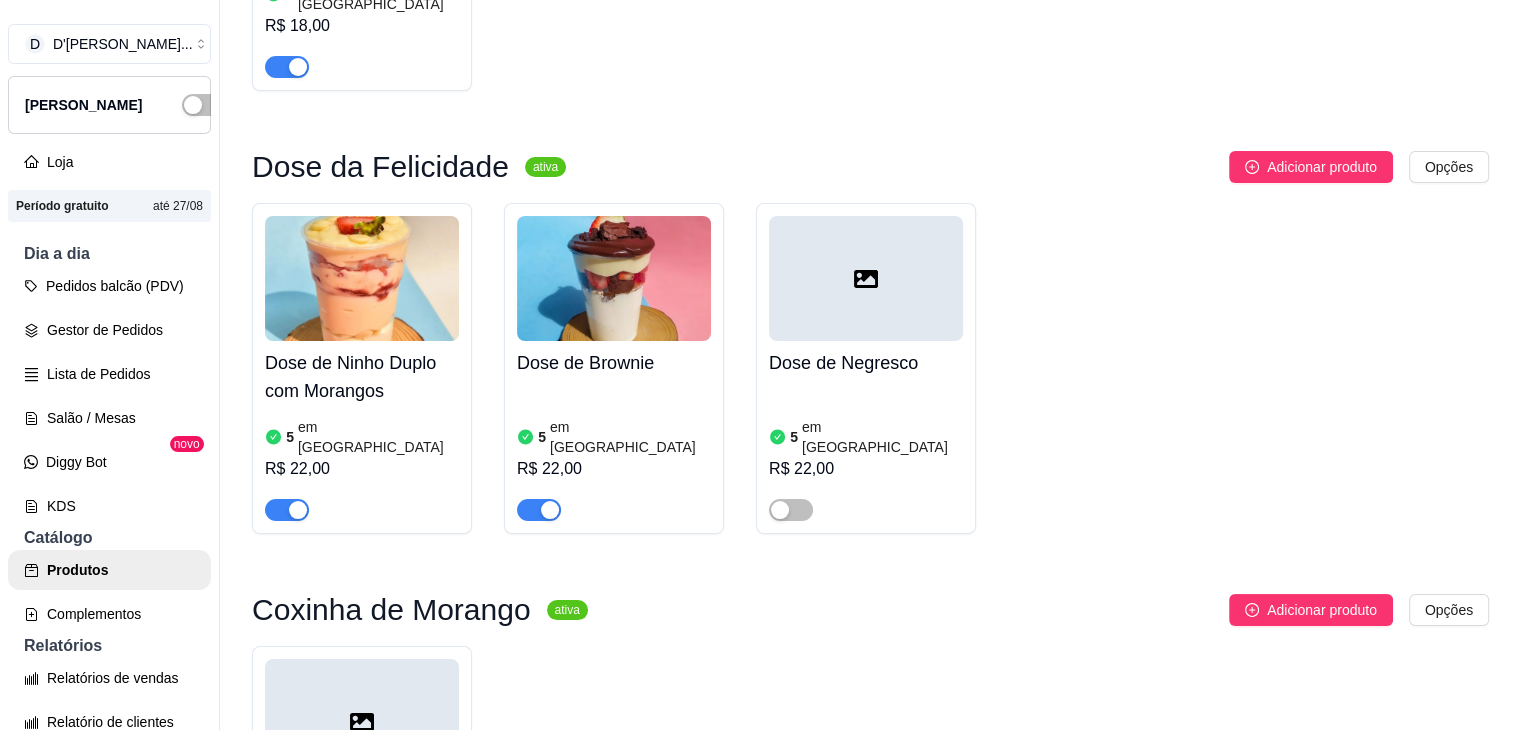 click on "Dose de Ninho Duplo com Morangos   5 em estoque R$ 22,00 Dose de Brownie   5 em estoque R$ 22,00 Dose de Negresco   5 em estoque R$ 22,00" at bounding box center (870, 368) 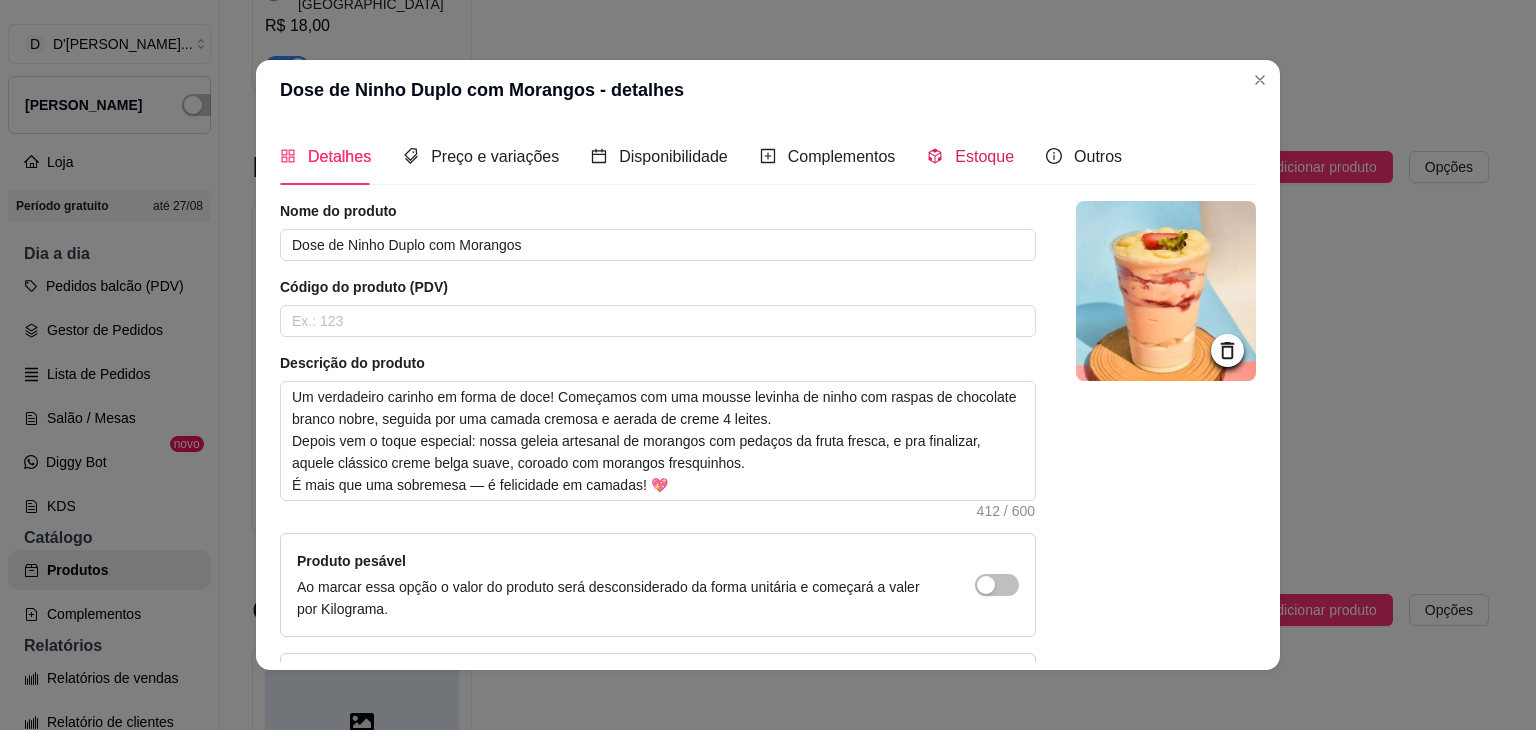 click on "Estoque" at bounding box center (984, 156) 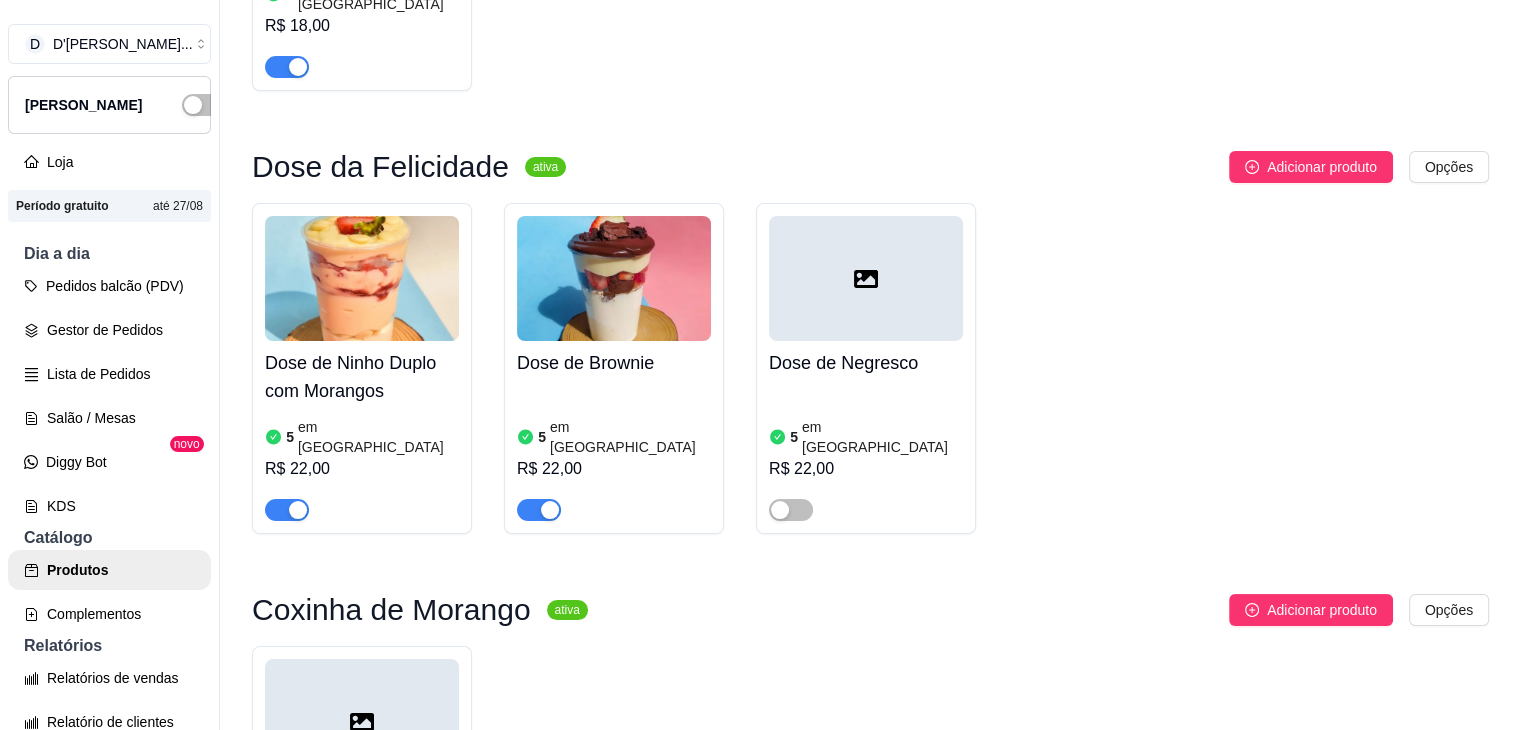 click at bounding box center [614, 278] 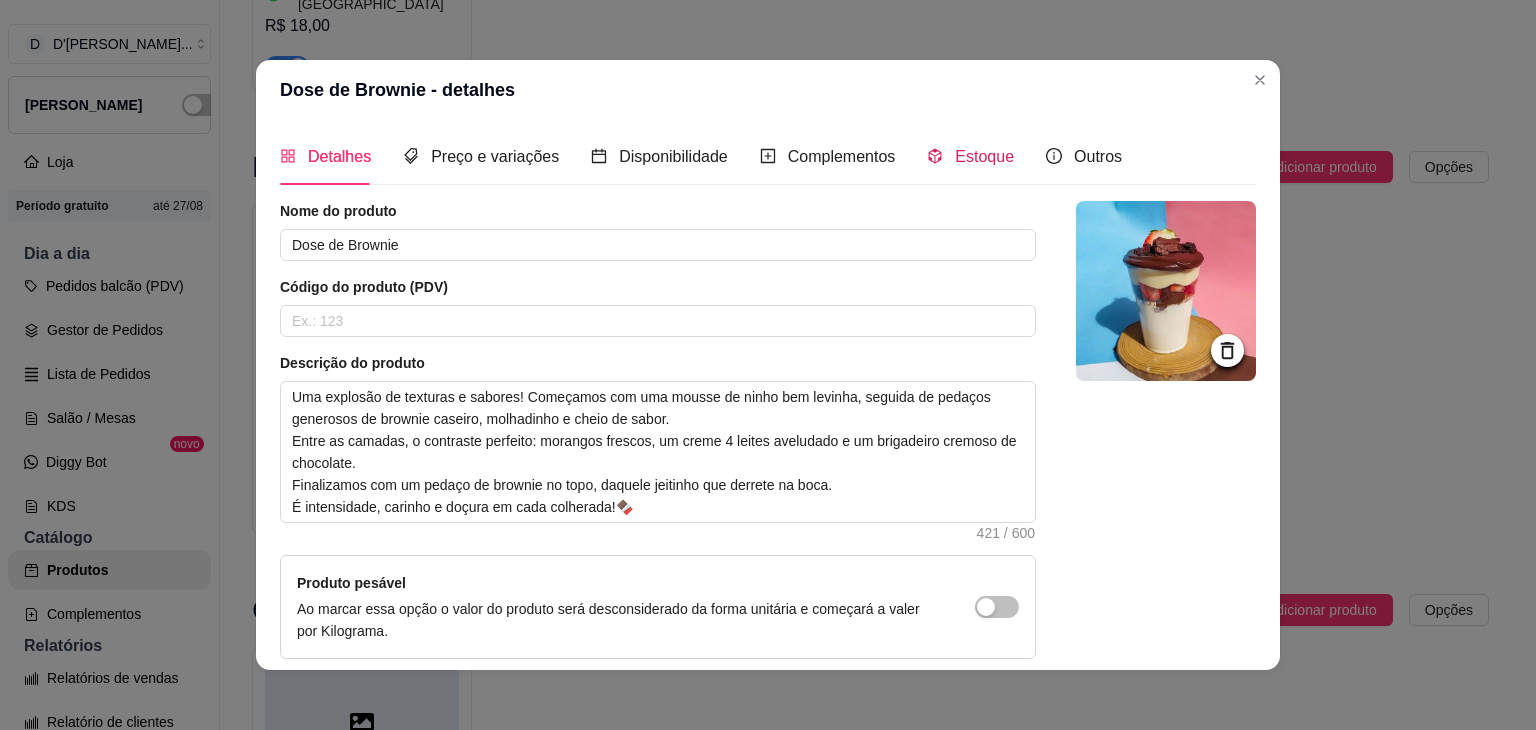 click on "Estoque" at bounding box center [970, 156] 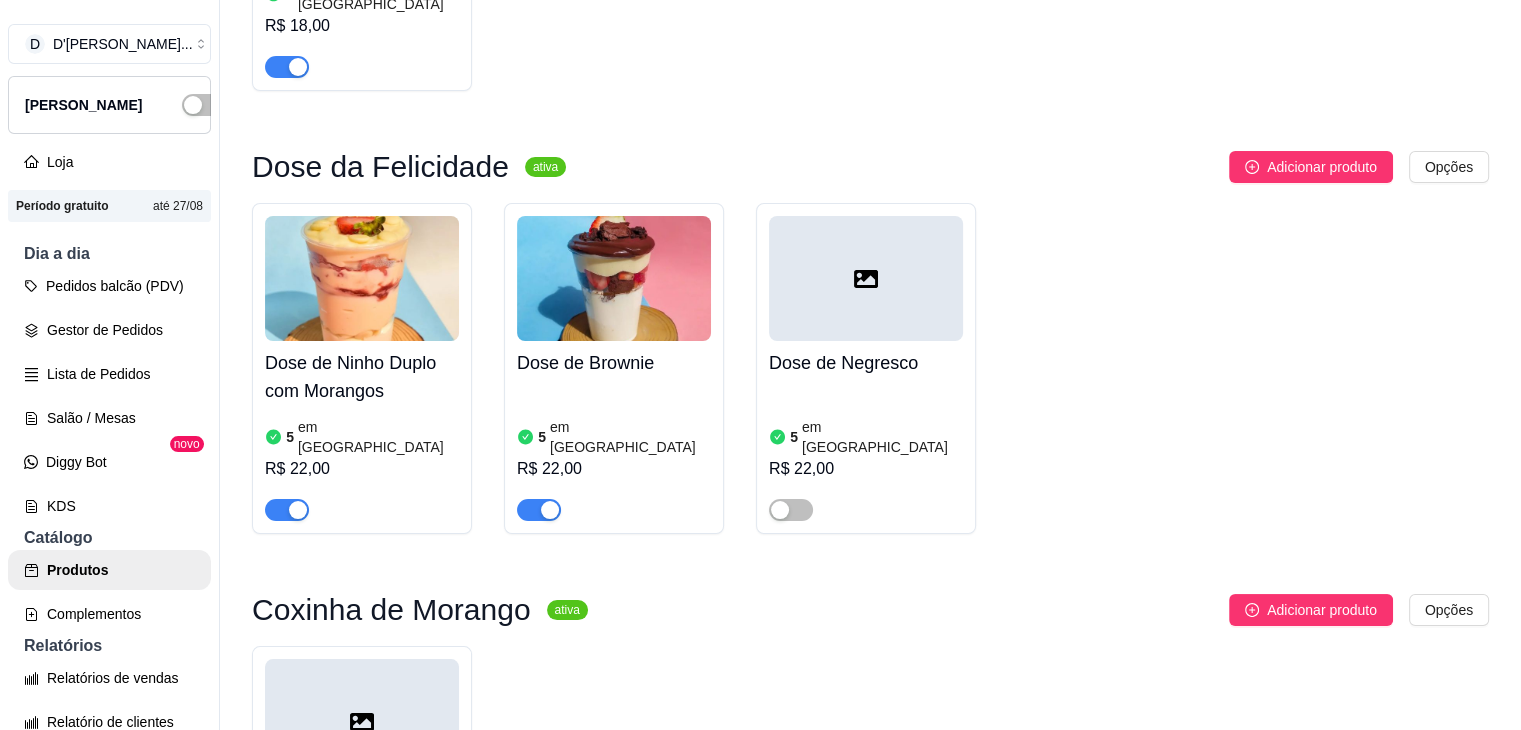 click at bounding box center [866, 278] 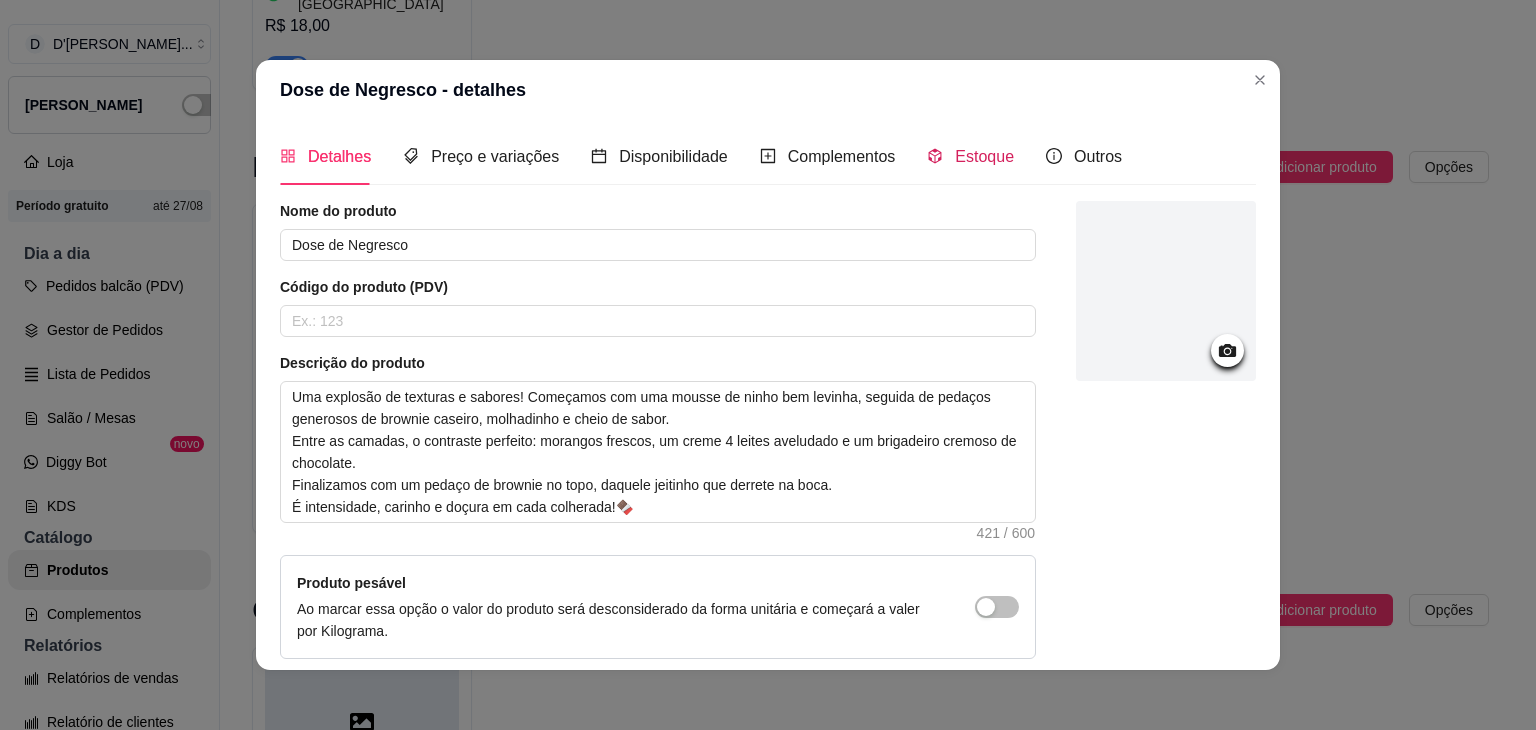 click on "Estoque" at bounding box center (984, 156) 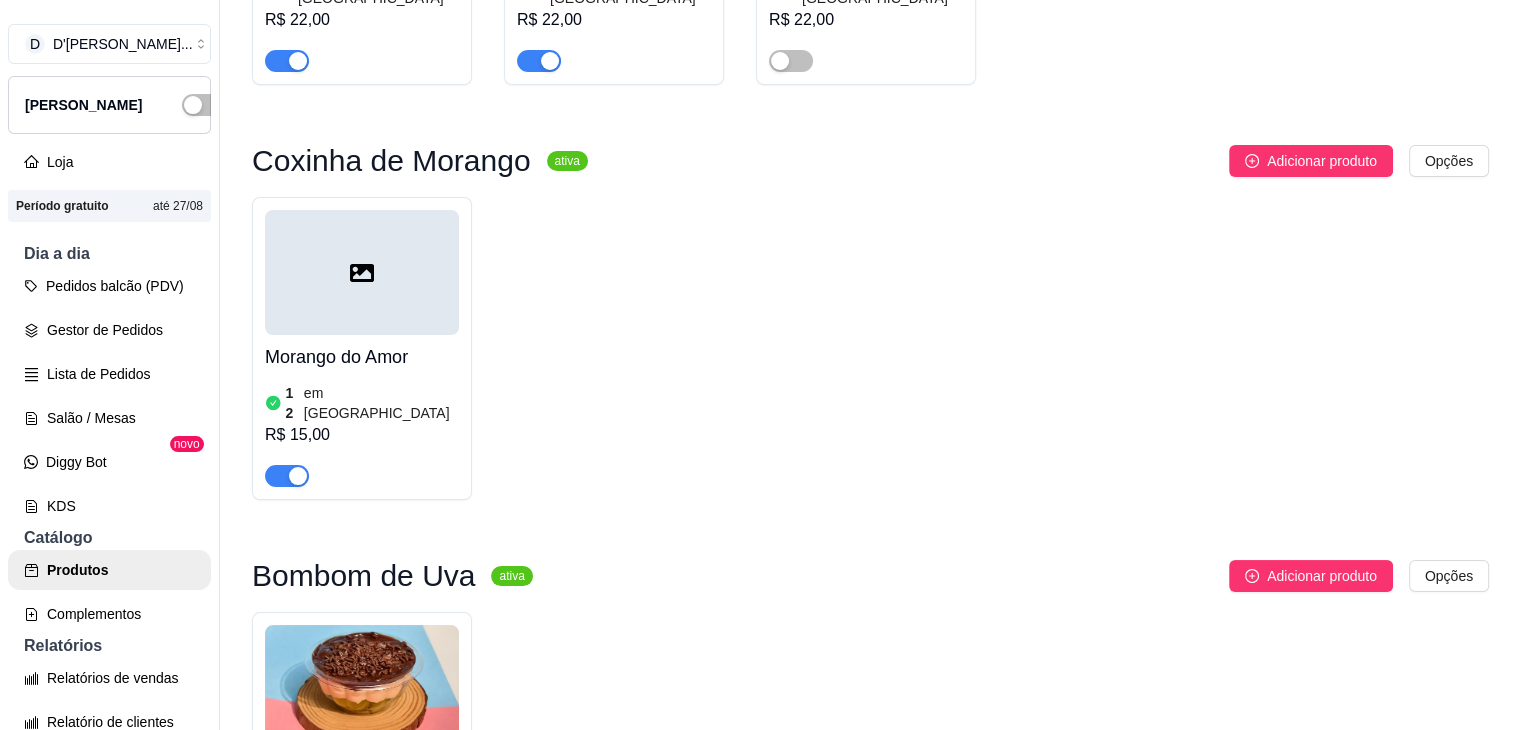 scroll, scrollTop: 1711, scrollLeft: 0, axis: vertical 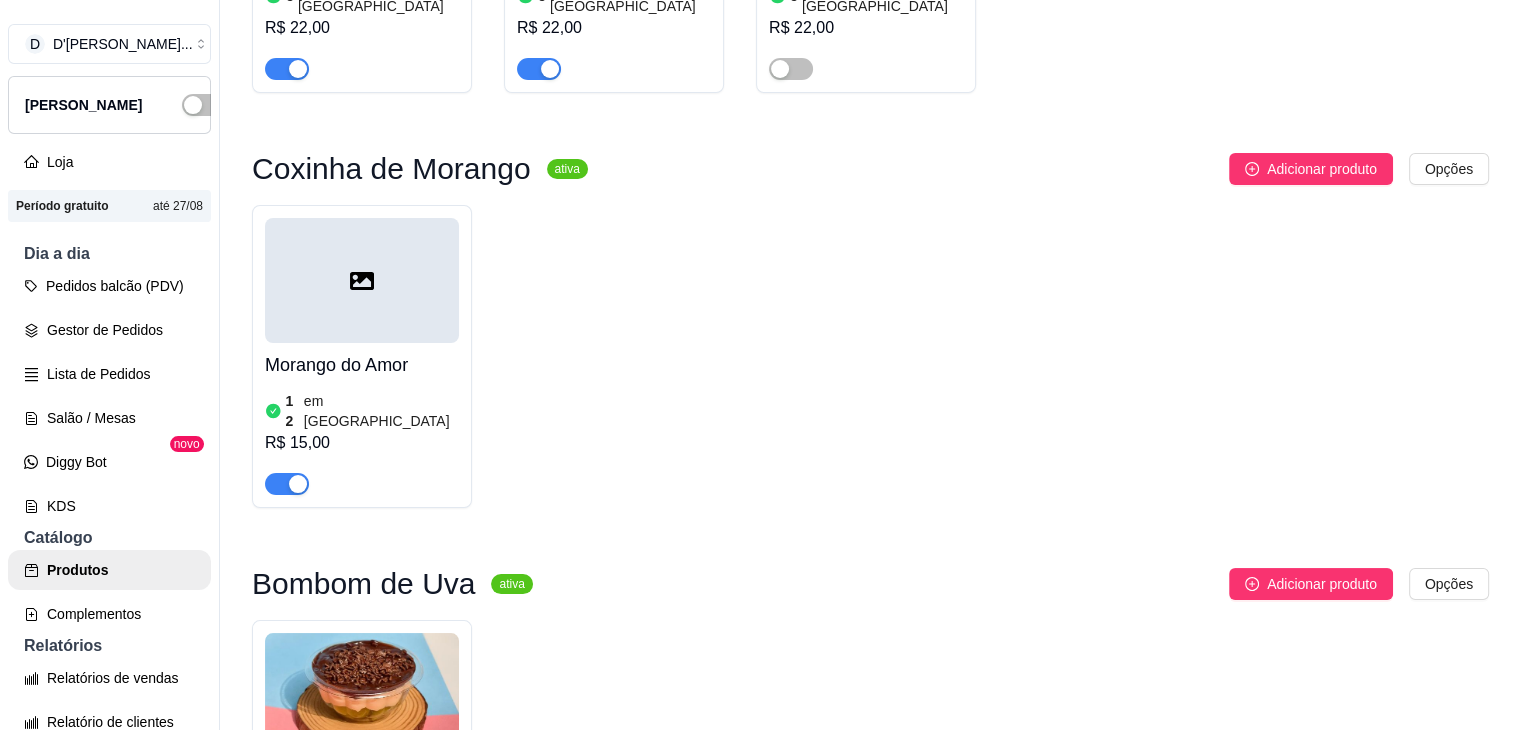 click at bounding box center [362, 280] 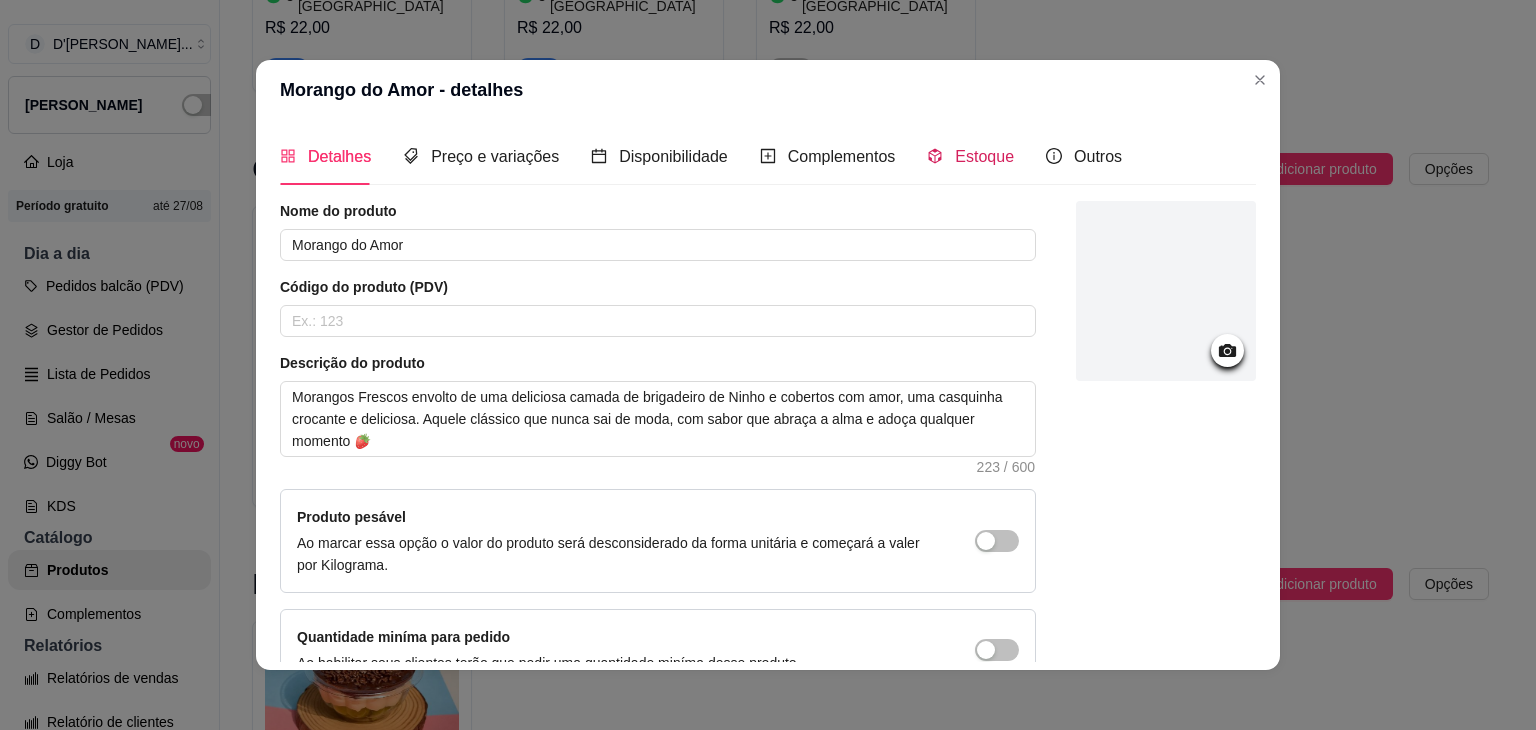 click on "Estoque" at bounding box center [970, 156] 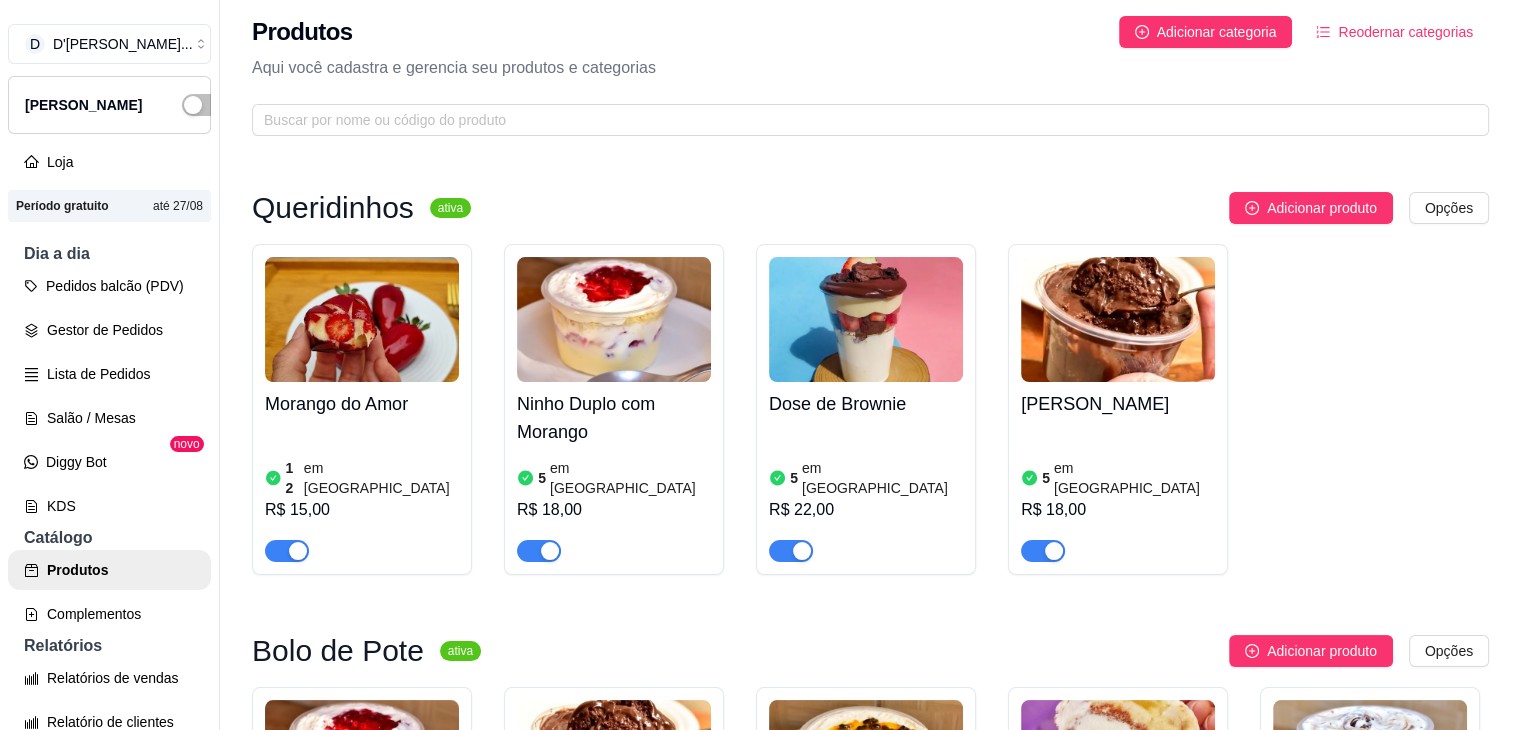scroll, scrollTop: 0, scrollLeft: 0, axis: both 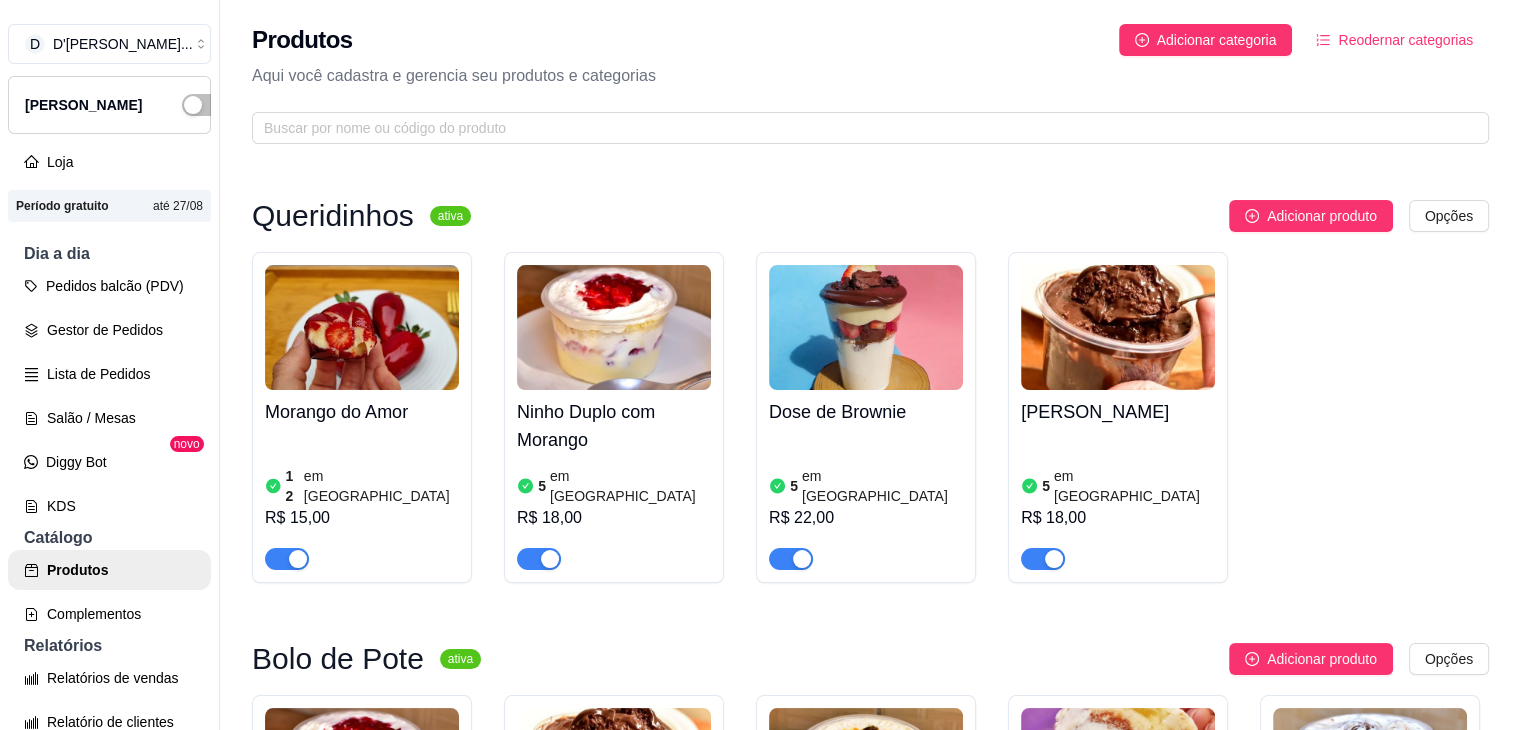 click at bounding box center [362, 327] 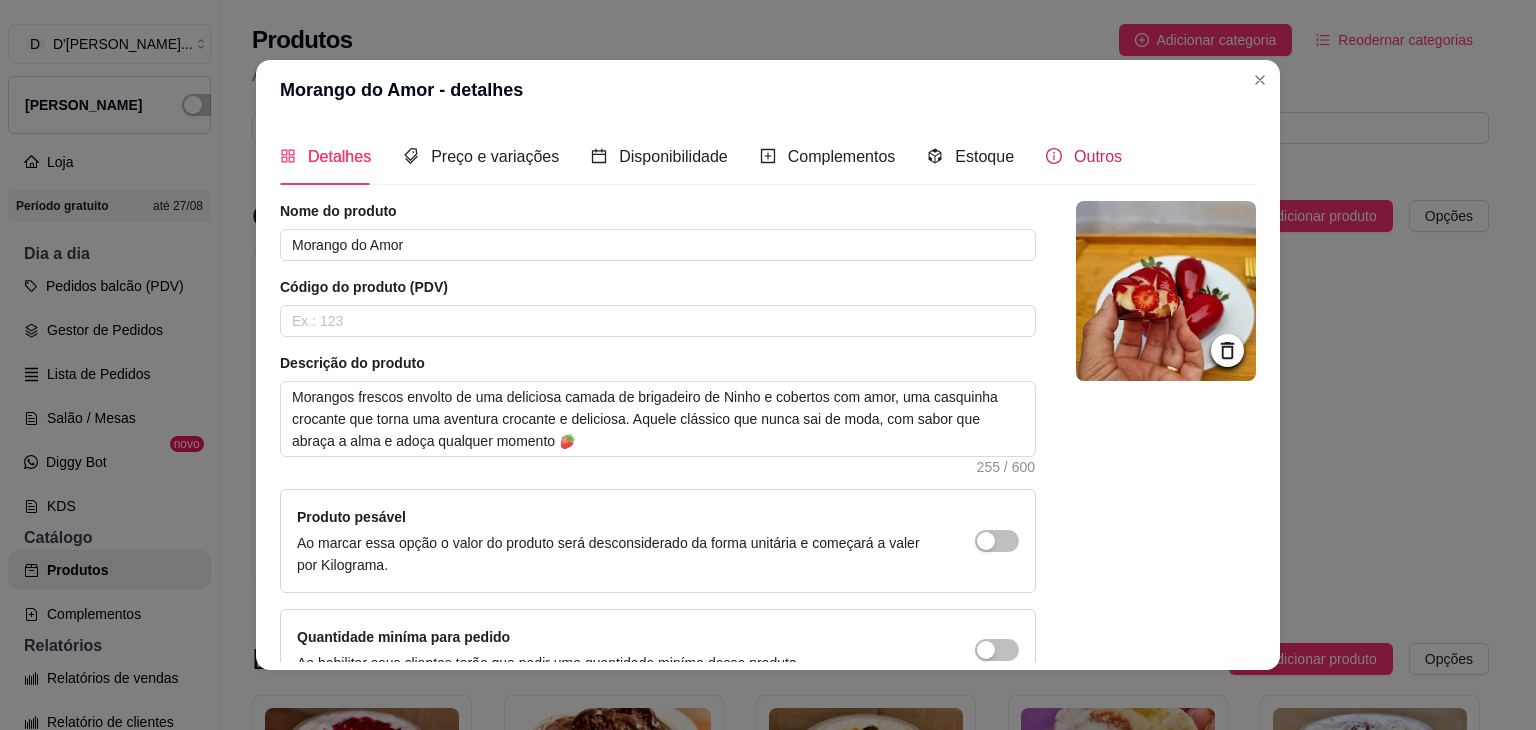 click on "Outros" at bounding box center (1098, 156) 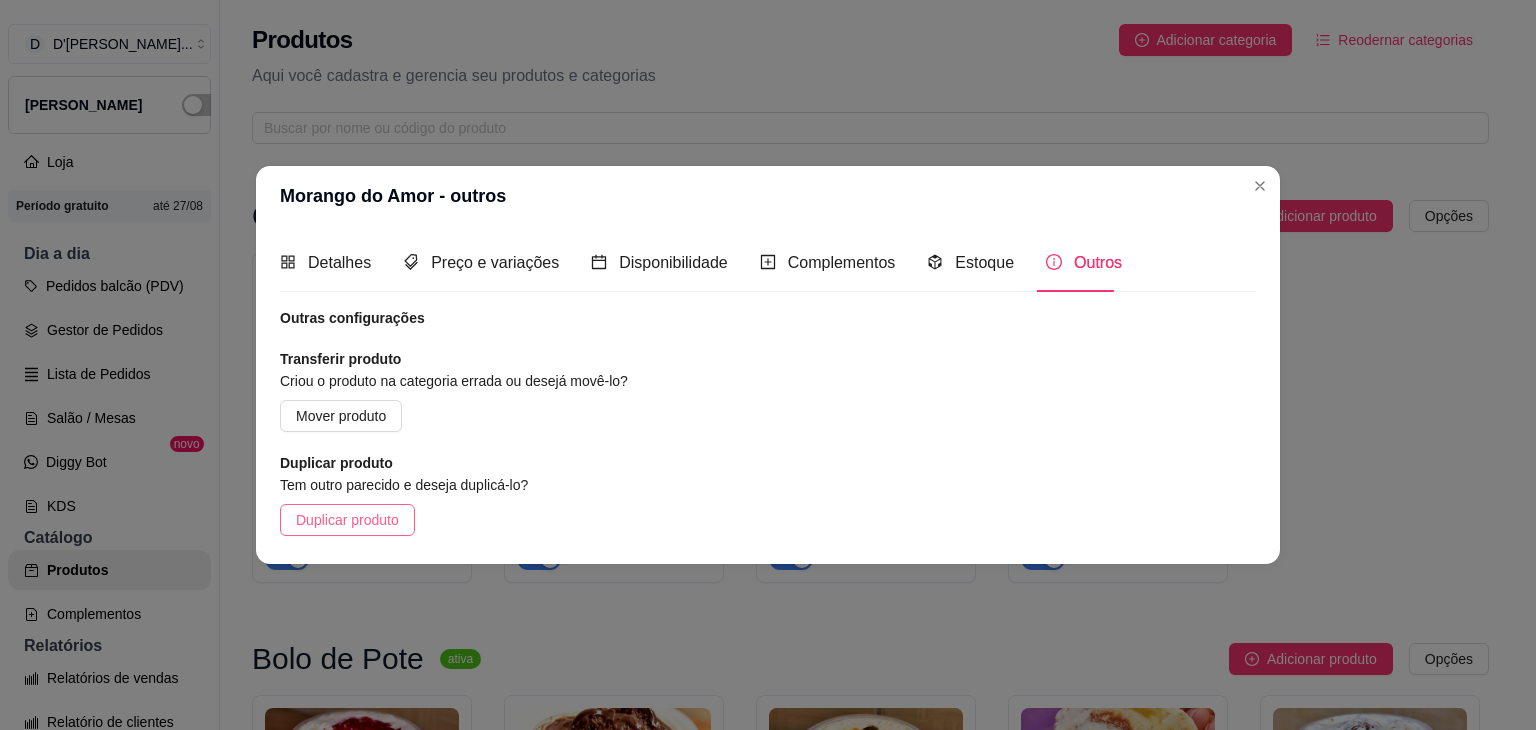 click on "Duplicar produto" at bounding box center (347, 520) 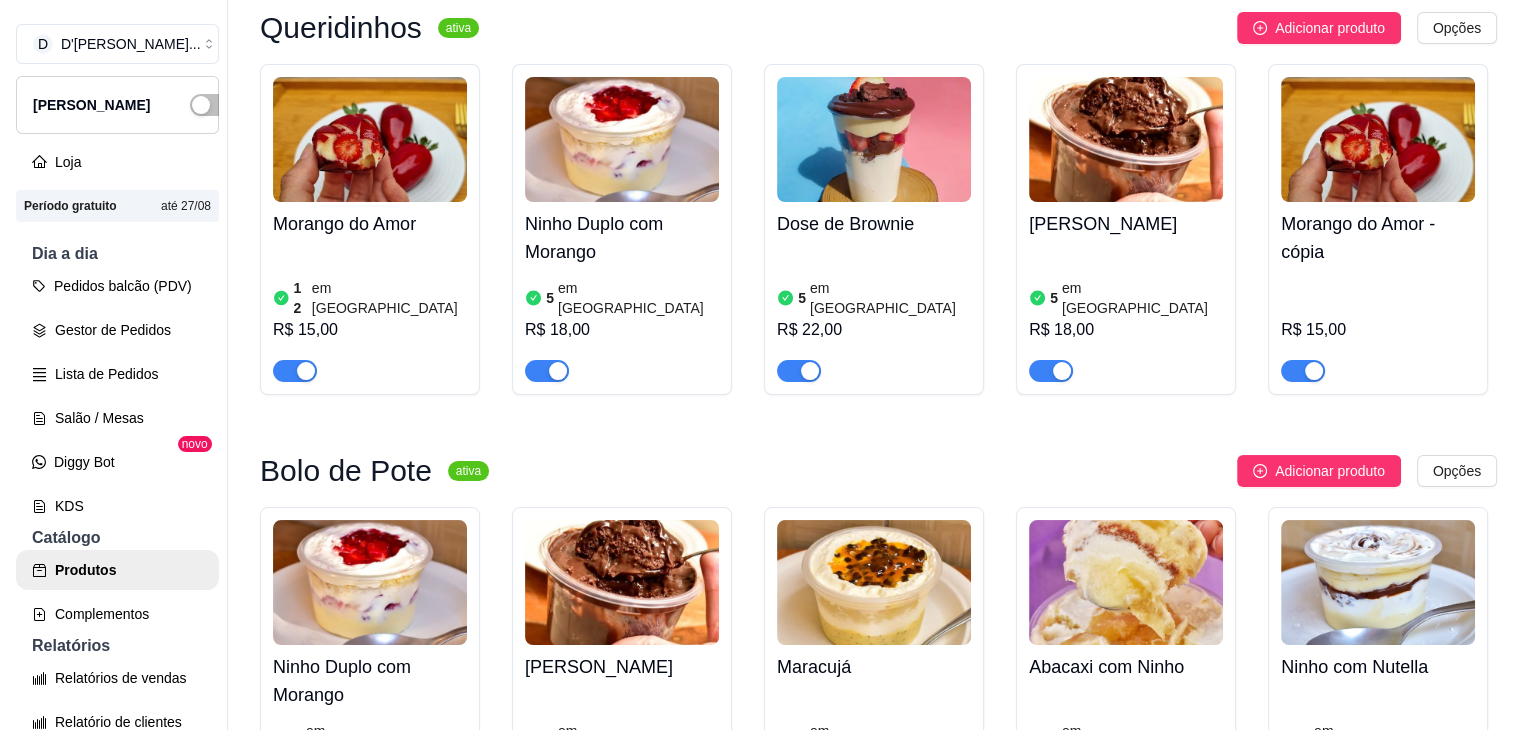 scroll, scrollTop: 230, scrollLeft: 0, axis: vertical 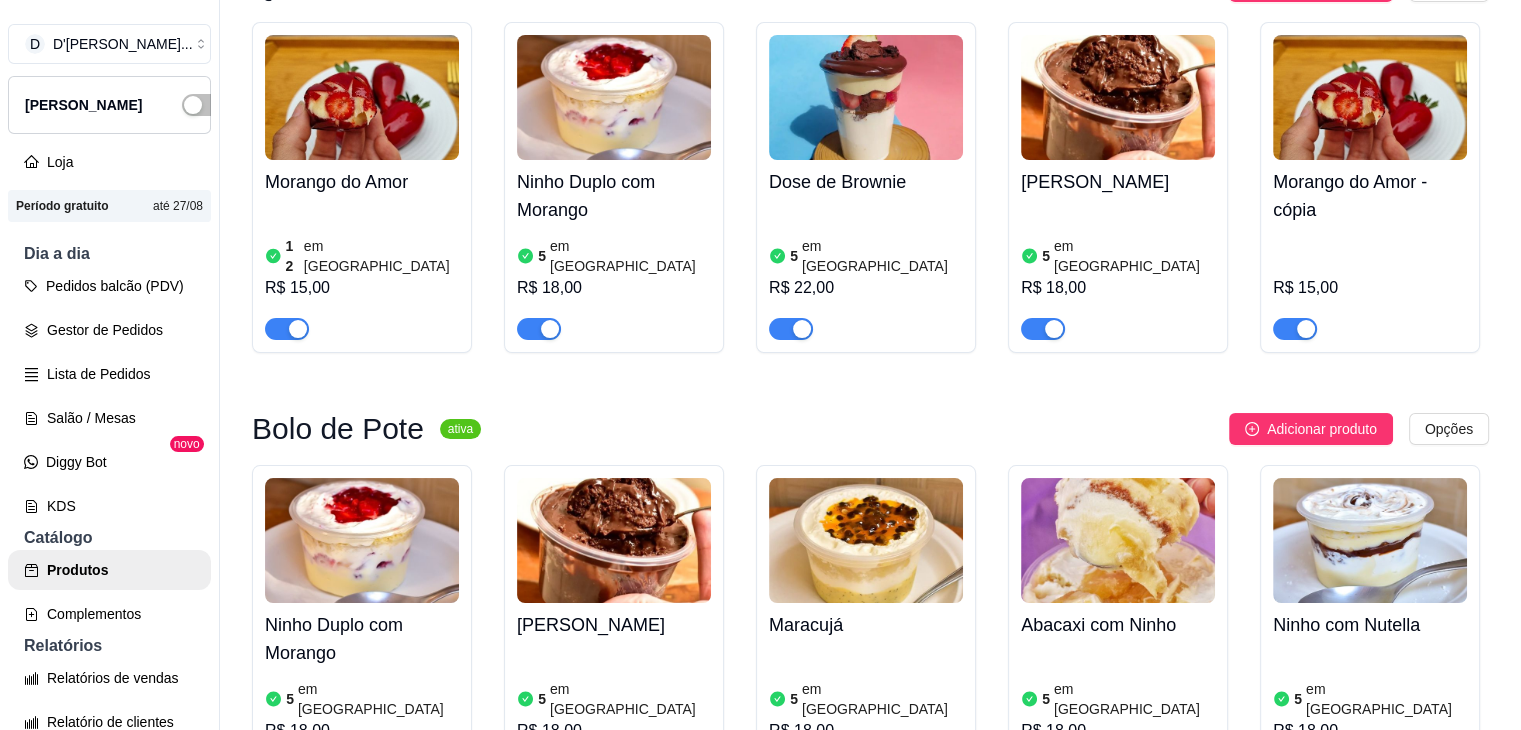 click on "Morango do Amor - cópia" at bounding box center (1370, 196) 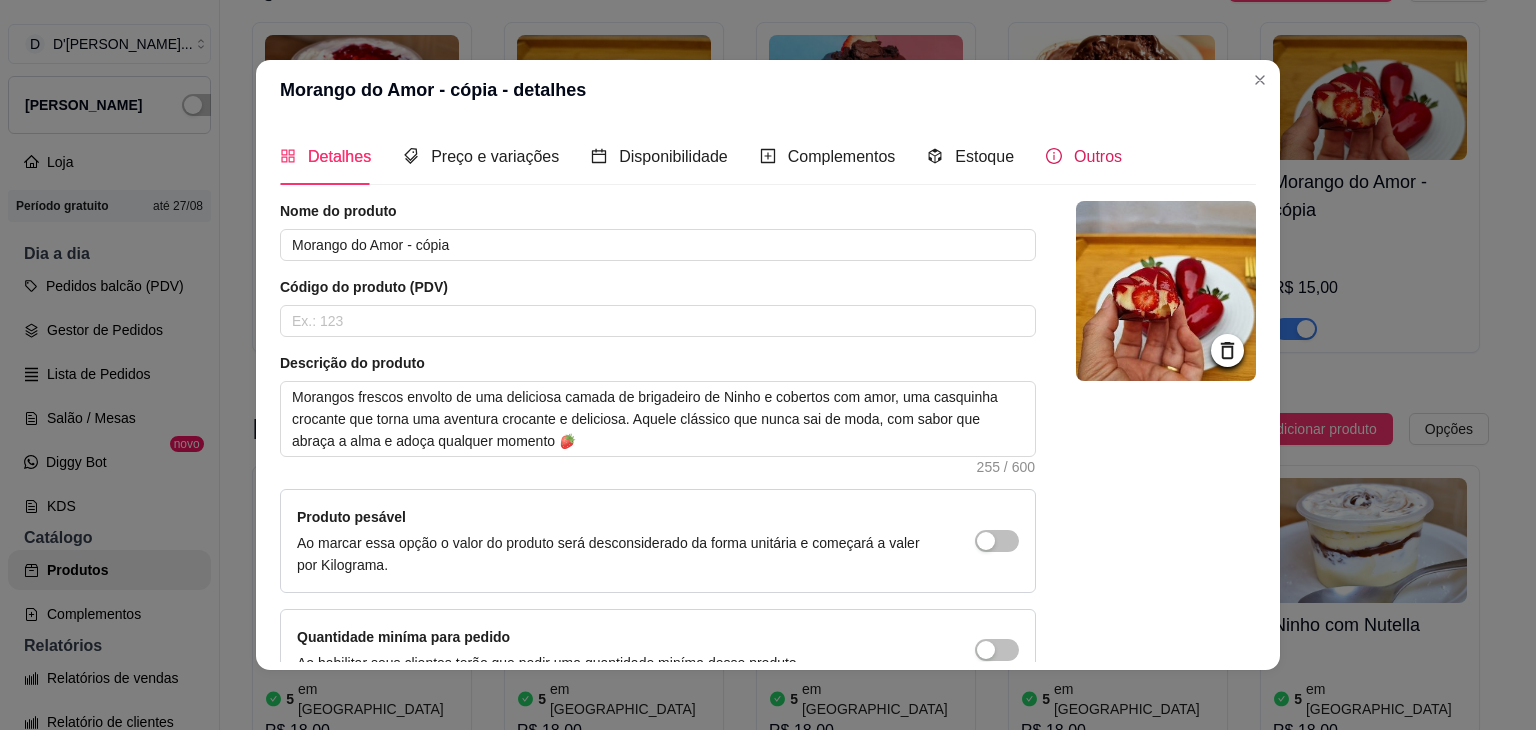 click on "Outros" at bounding box center (1084, 156) 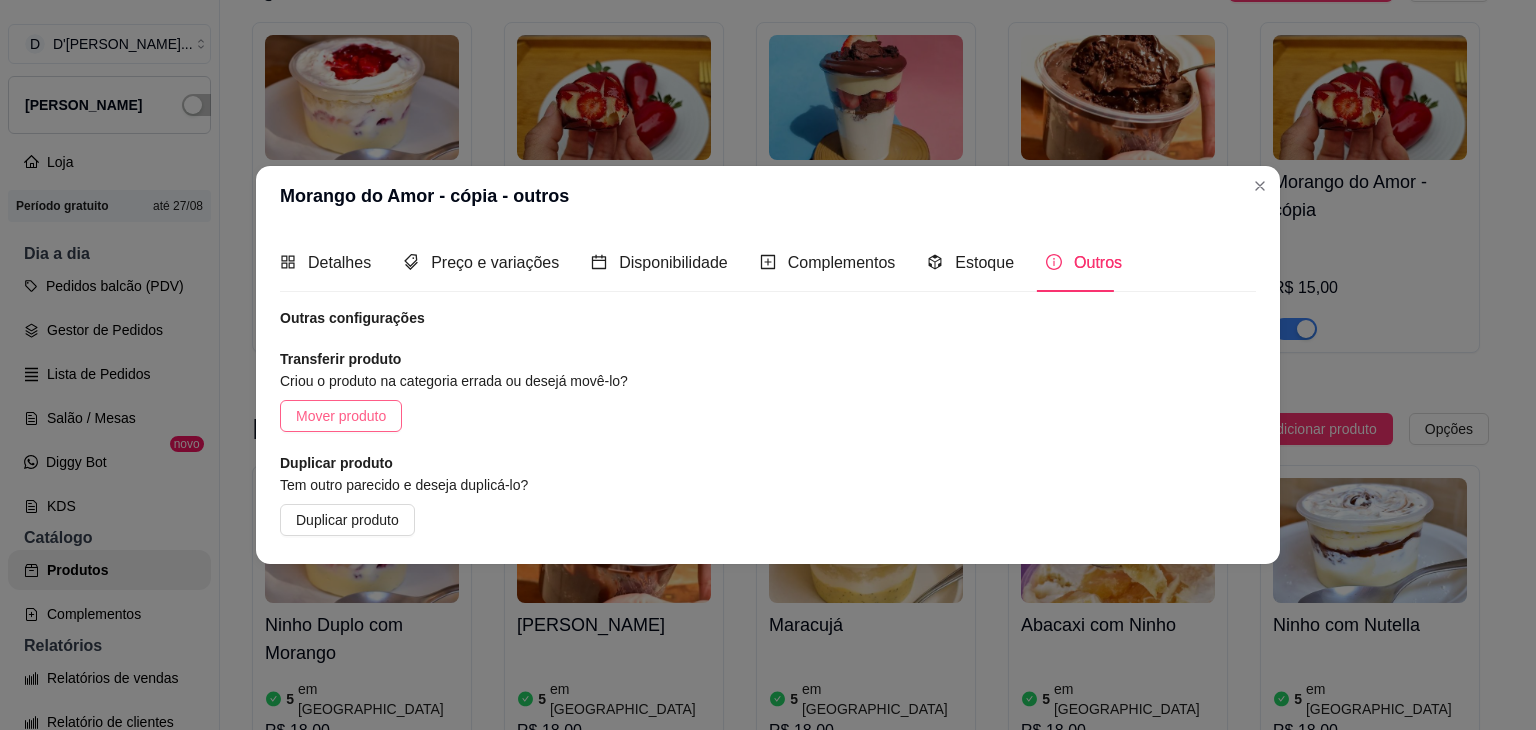 click on "Mover produto" at bounding box center [341, 416] 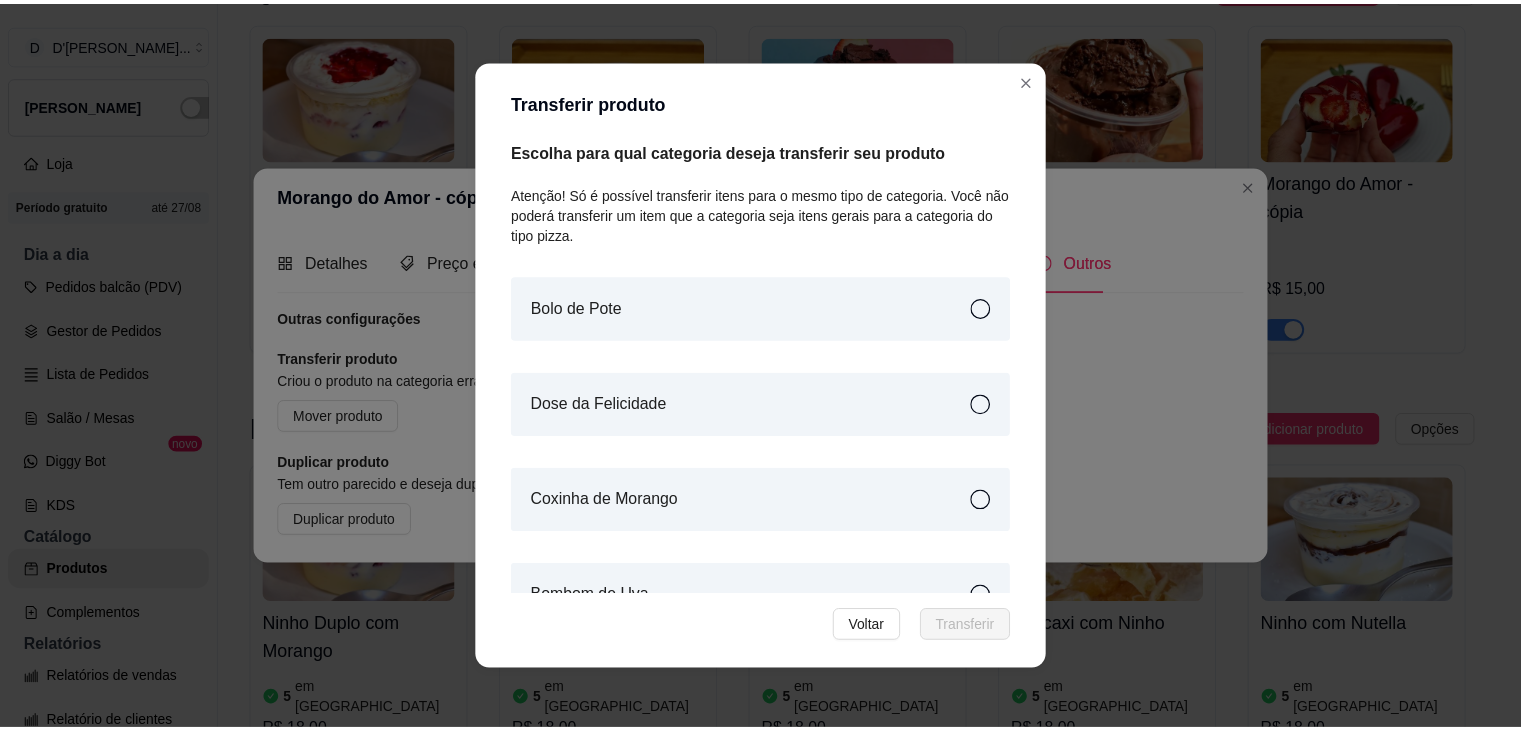 scroll, scrollTop: 119, scrollLeft: 0, axis: vertical 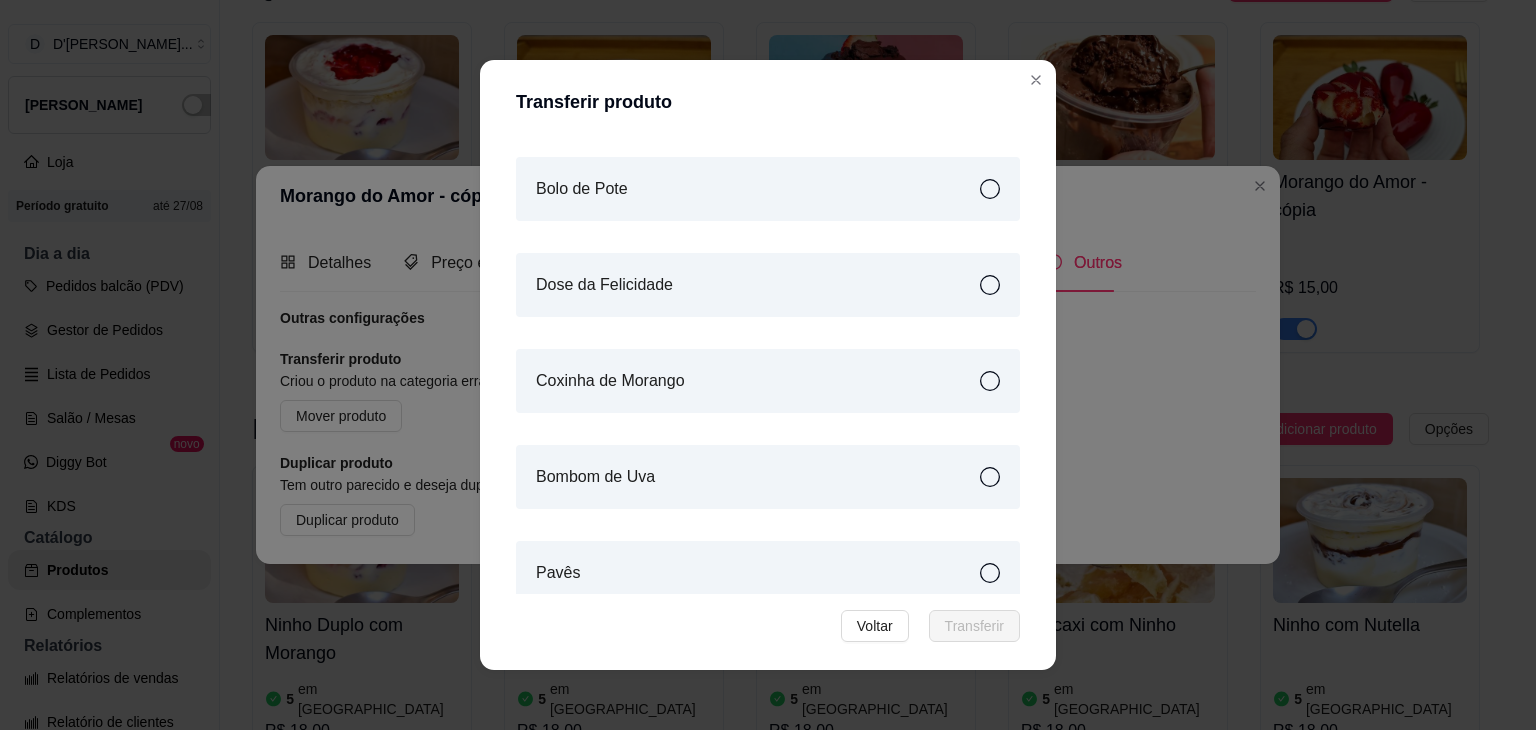 click on "Coxinha de Morango" at bounding box center [768, 381] 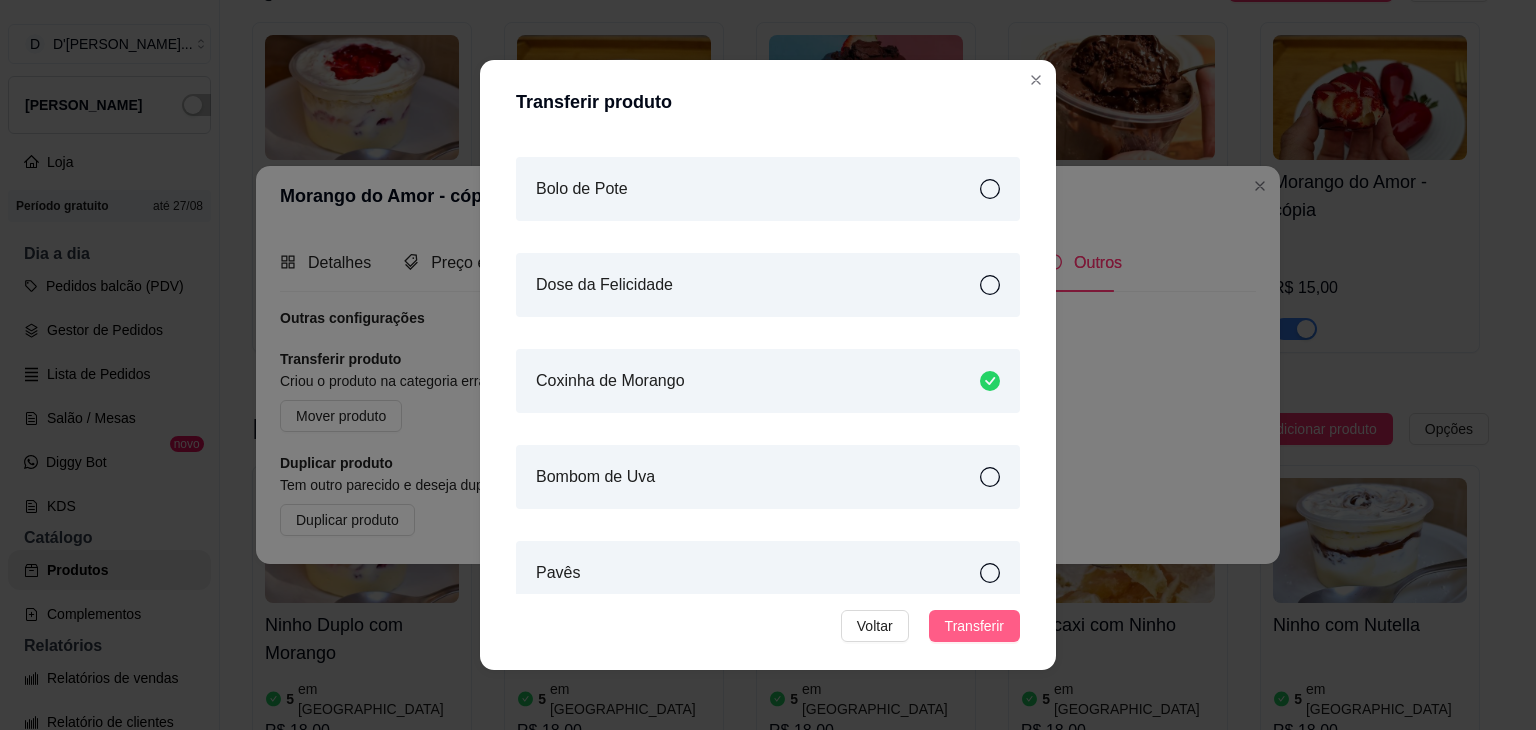 click on "Transferir" at bounding box center [974, 626] 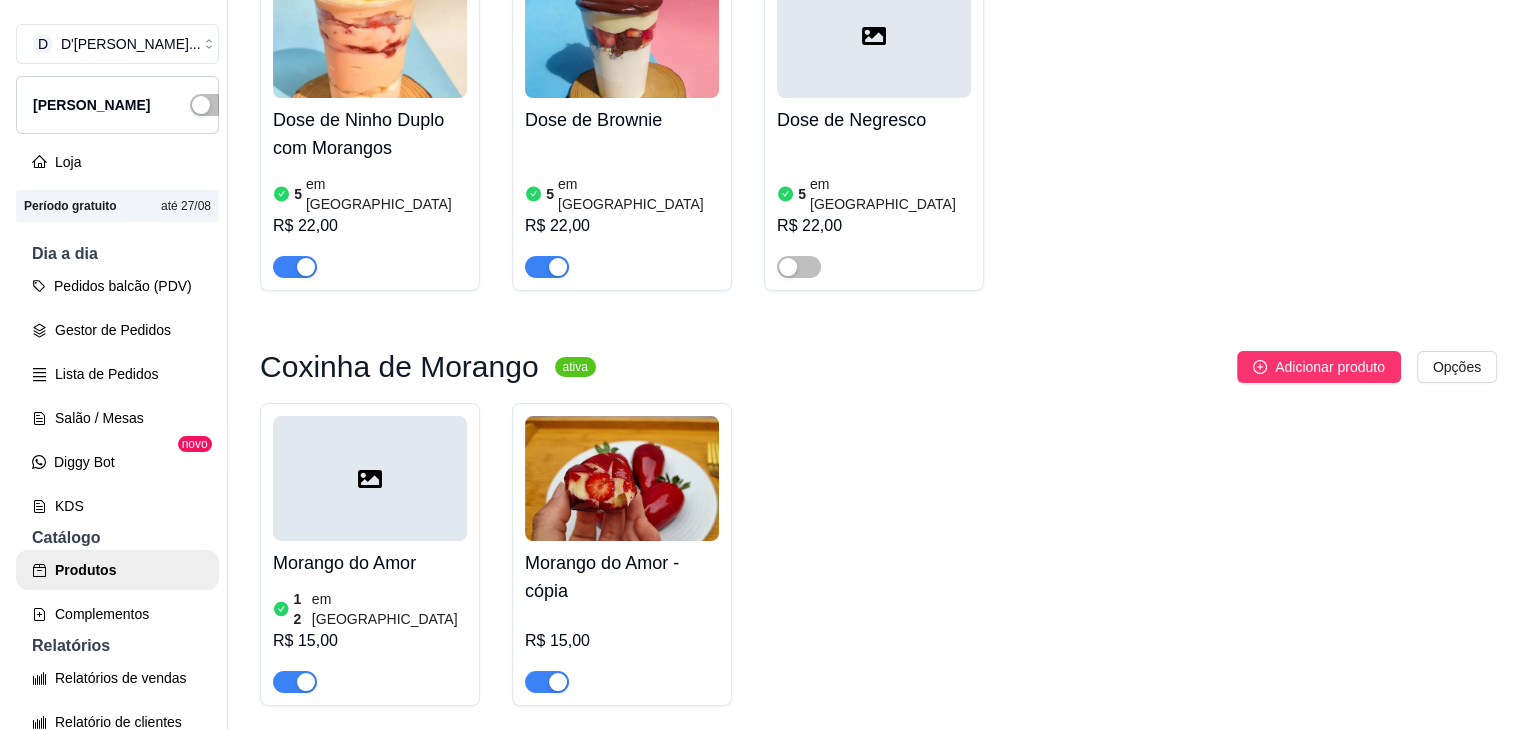 scroll, scrollTop: 1517, scrollLeft: 0, axis: vertical 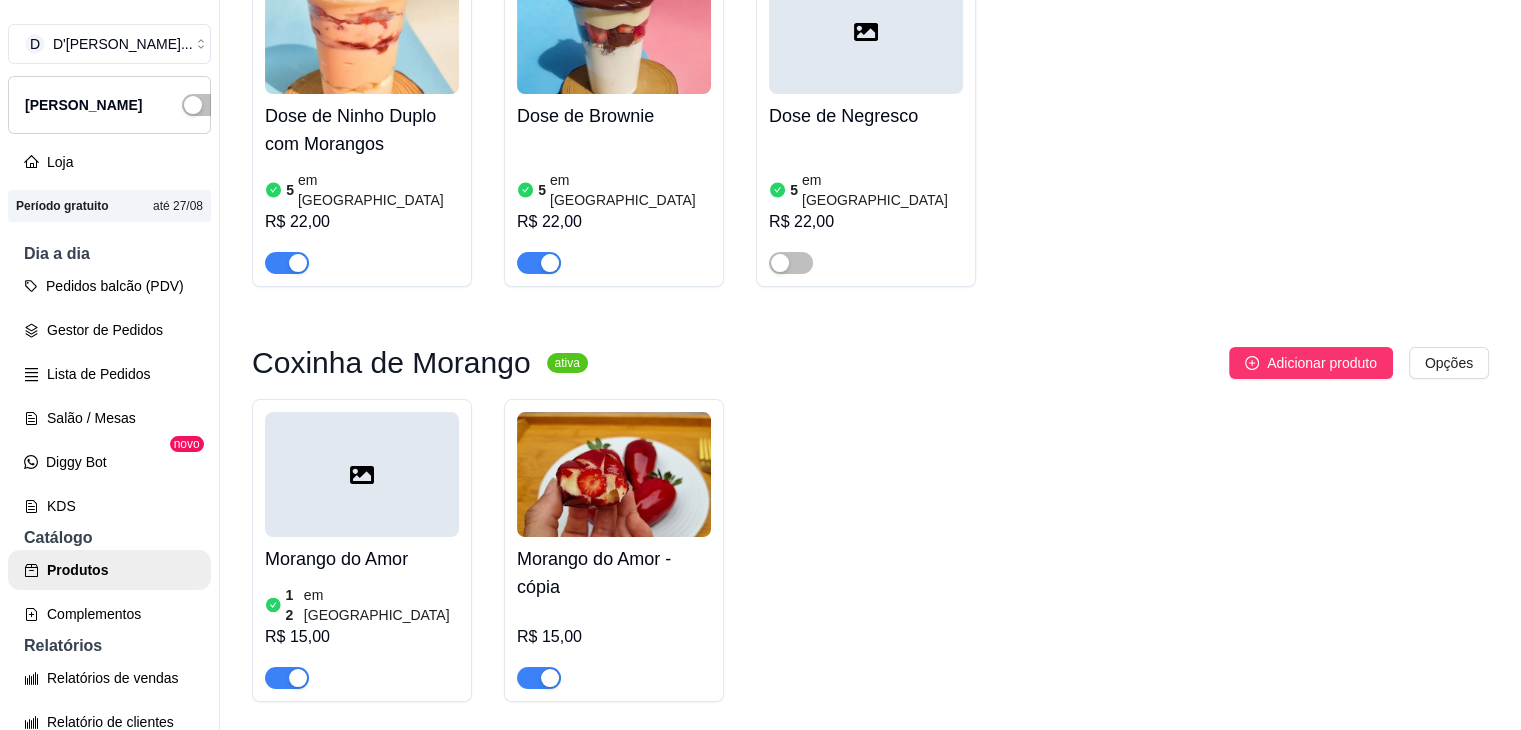 click on "Morango do Amor" at bounding box center [362, 559] 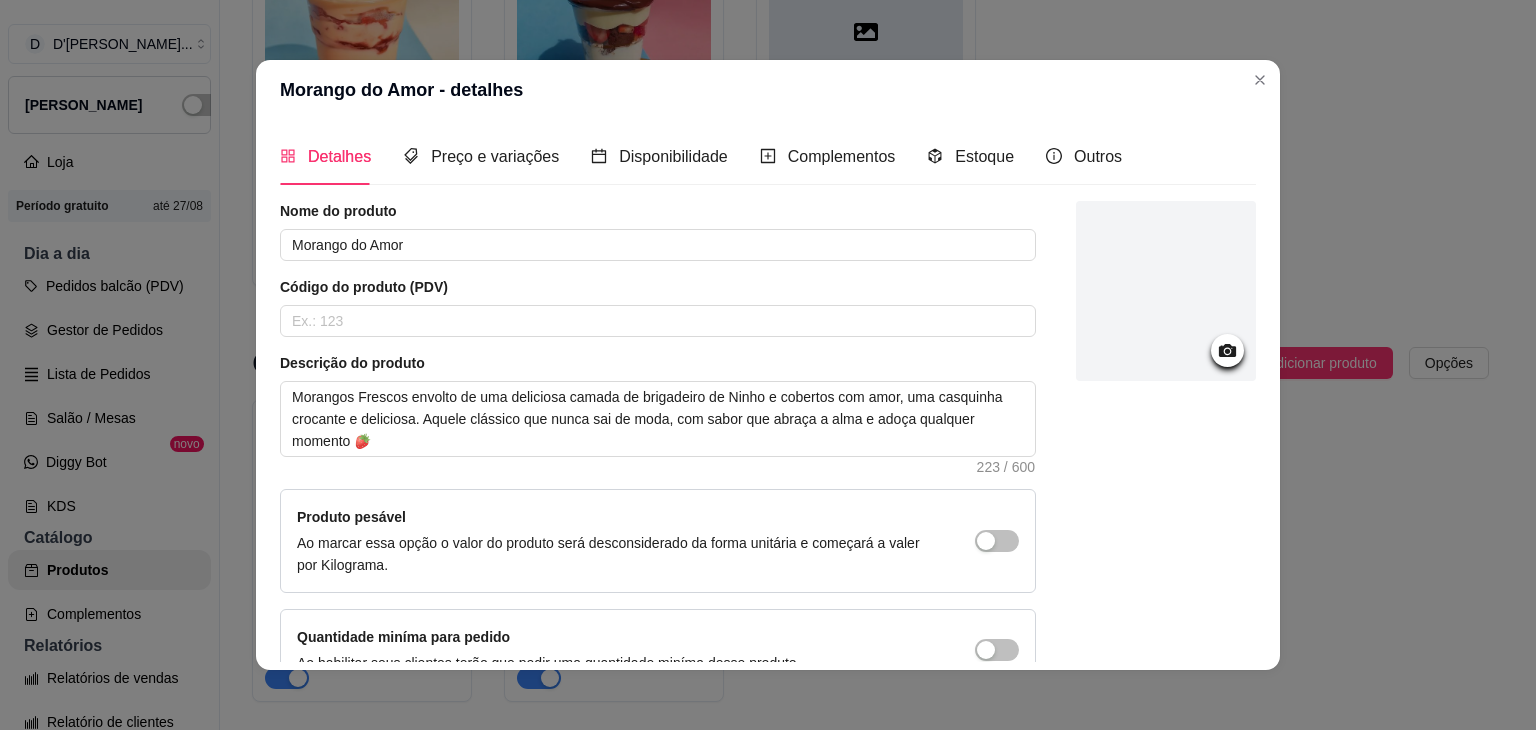 scroll, scrollTop: 116, scrollLeft: 0, axis: vertical 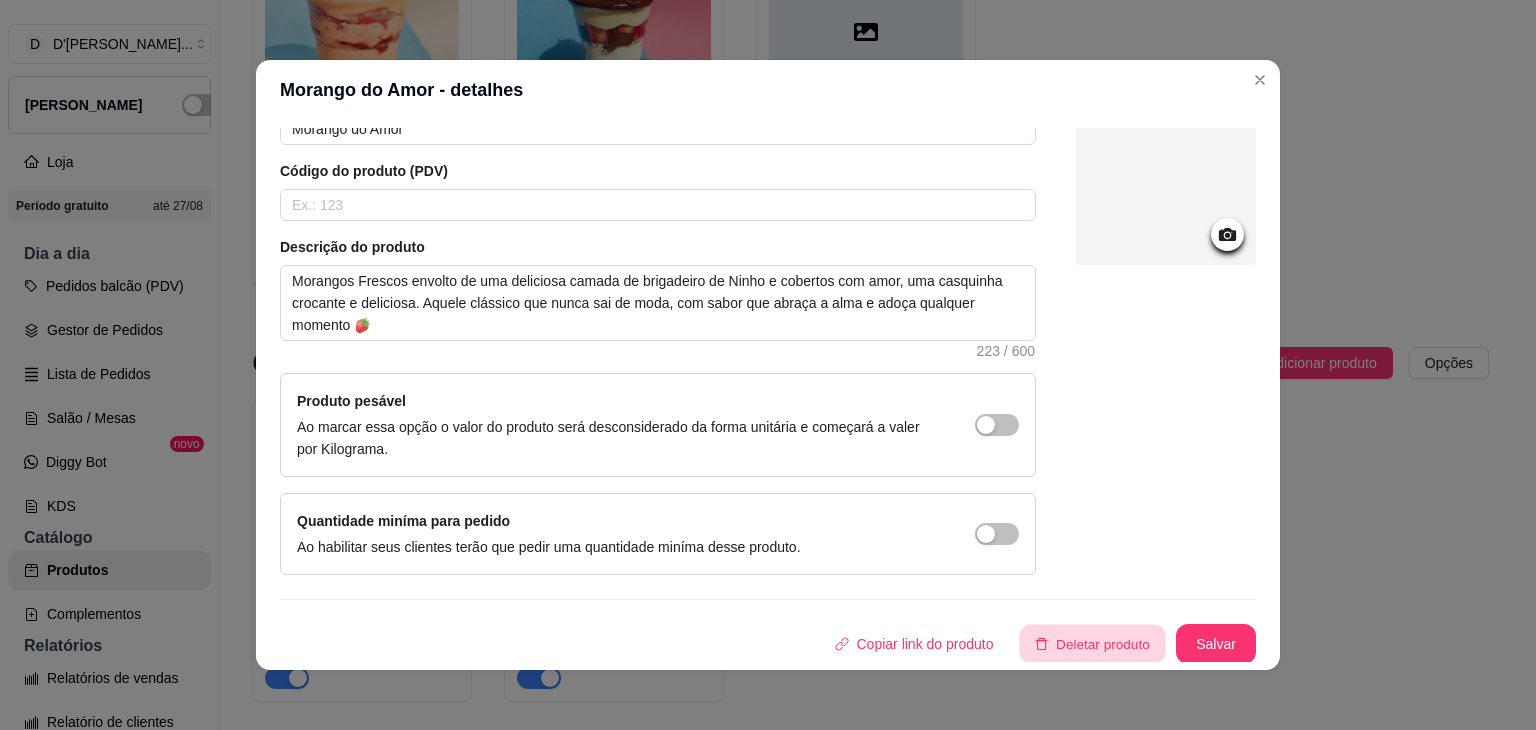 click on "Deletar produto" at bounding box center [1093, 644] 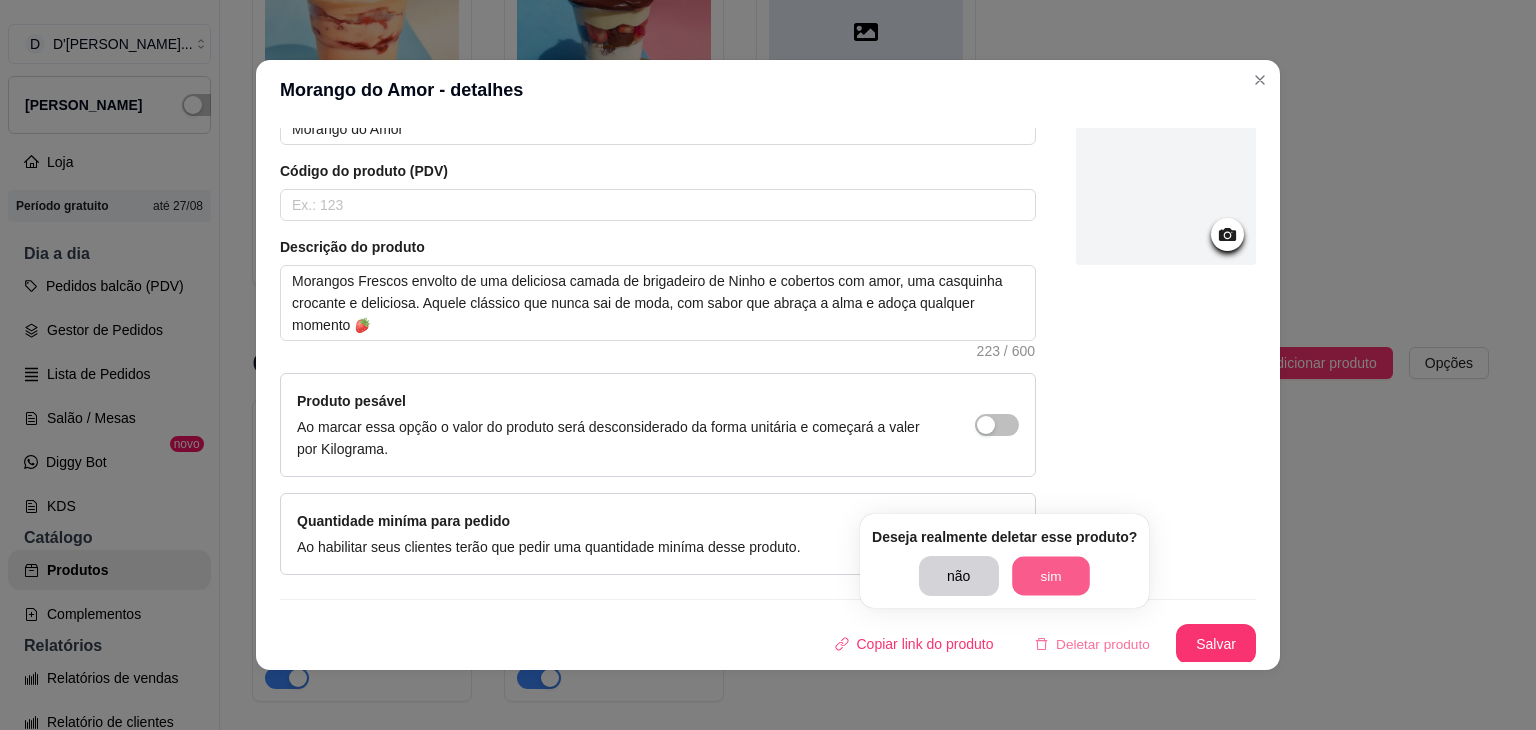 click on "sim" at bounding box center [1051, 576] 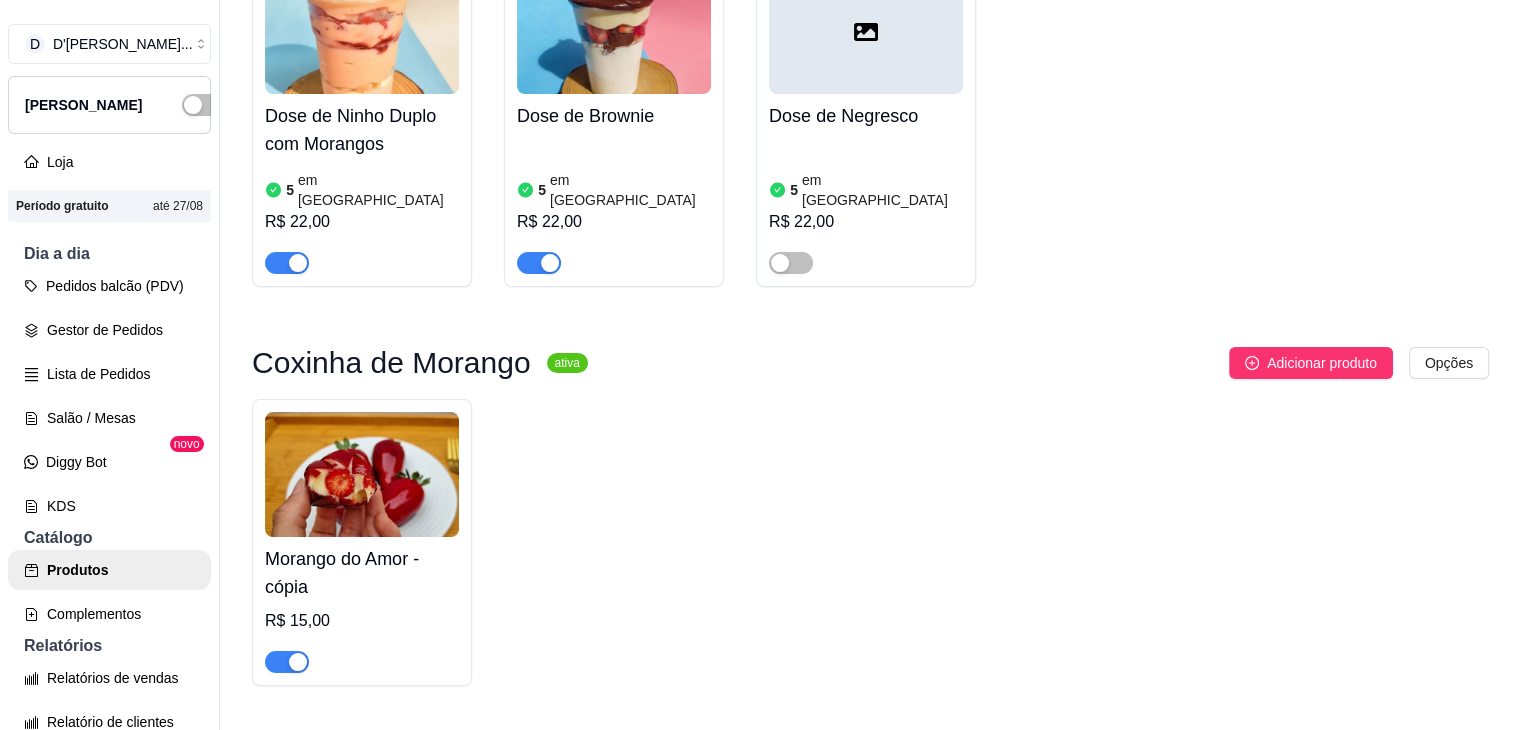 click on "Morango do Amor - cópia" at bounding box center (362, 573) 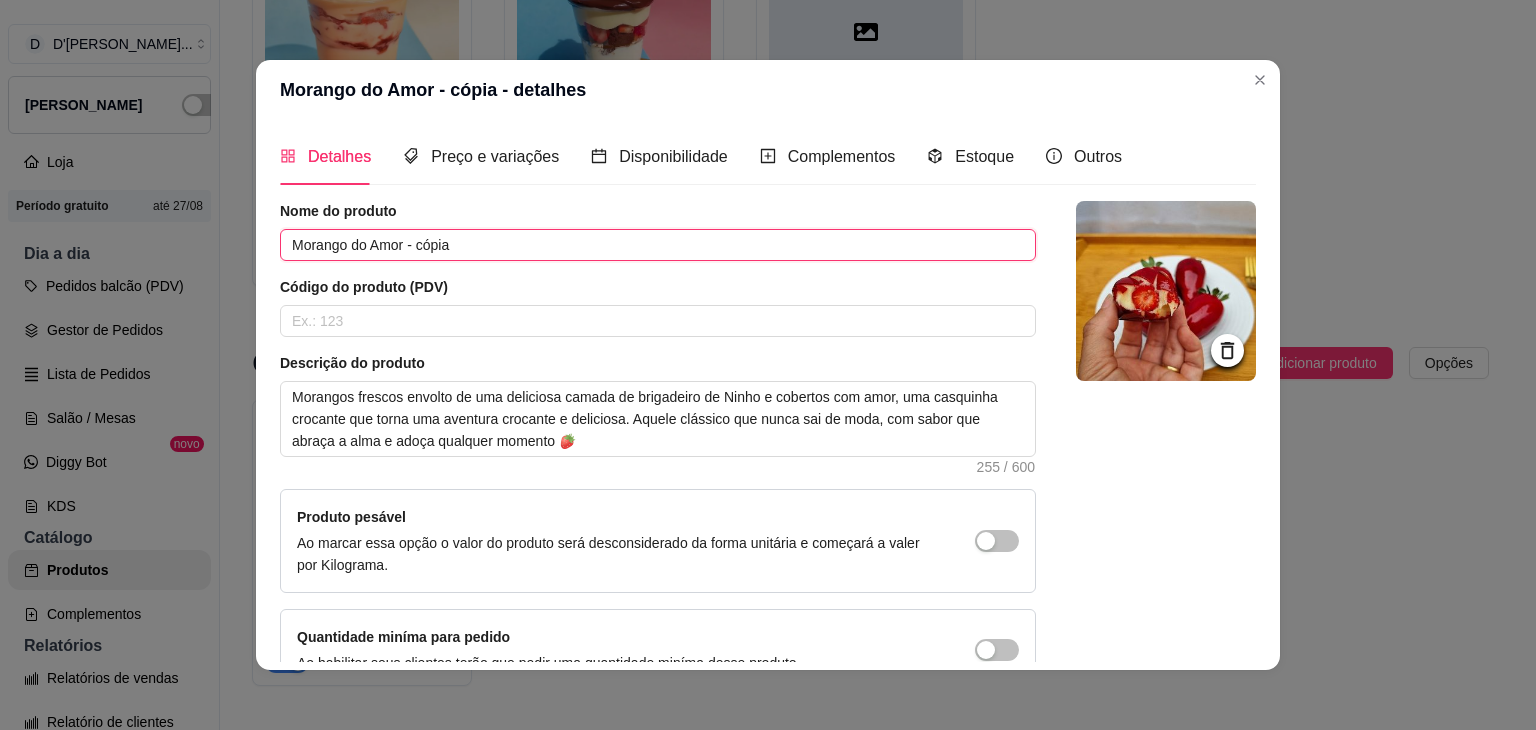 drag, startPoint x: 404, startPoint y: 249, endPoint x: 607, endPoint y: 260, distance: 203.2978 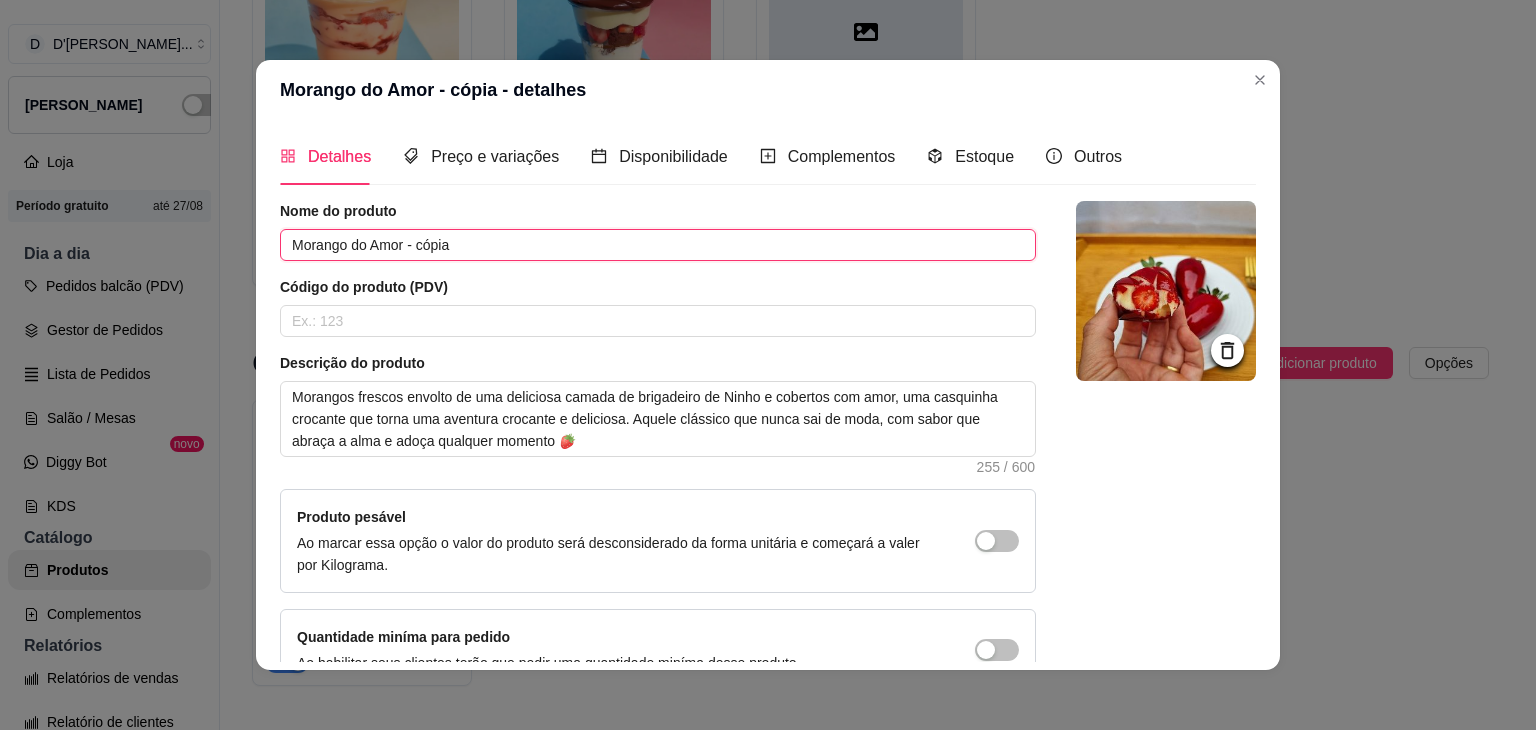 click on "Morango do Amor - cópia" at bounding box center [658, 245] 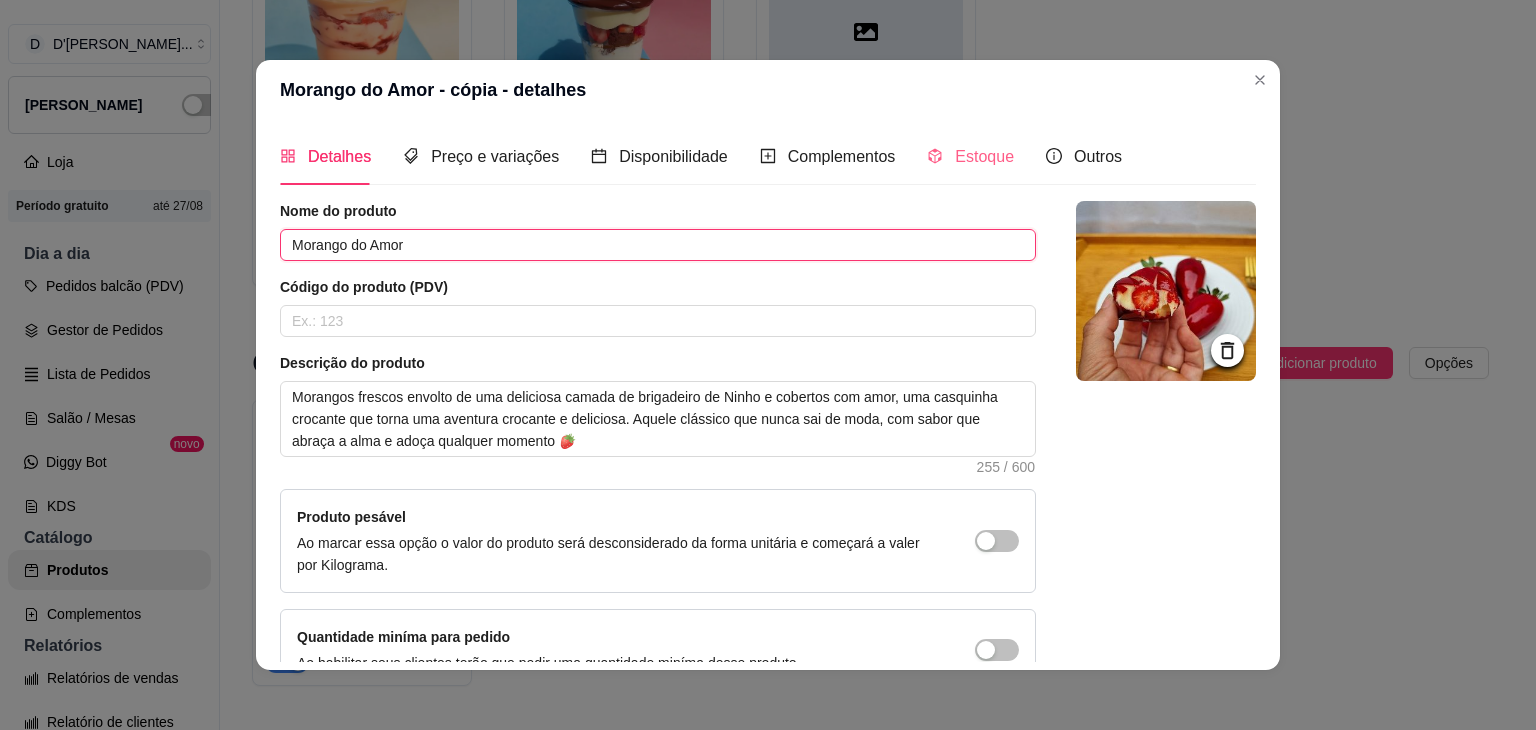 type on "Morango do Amor" 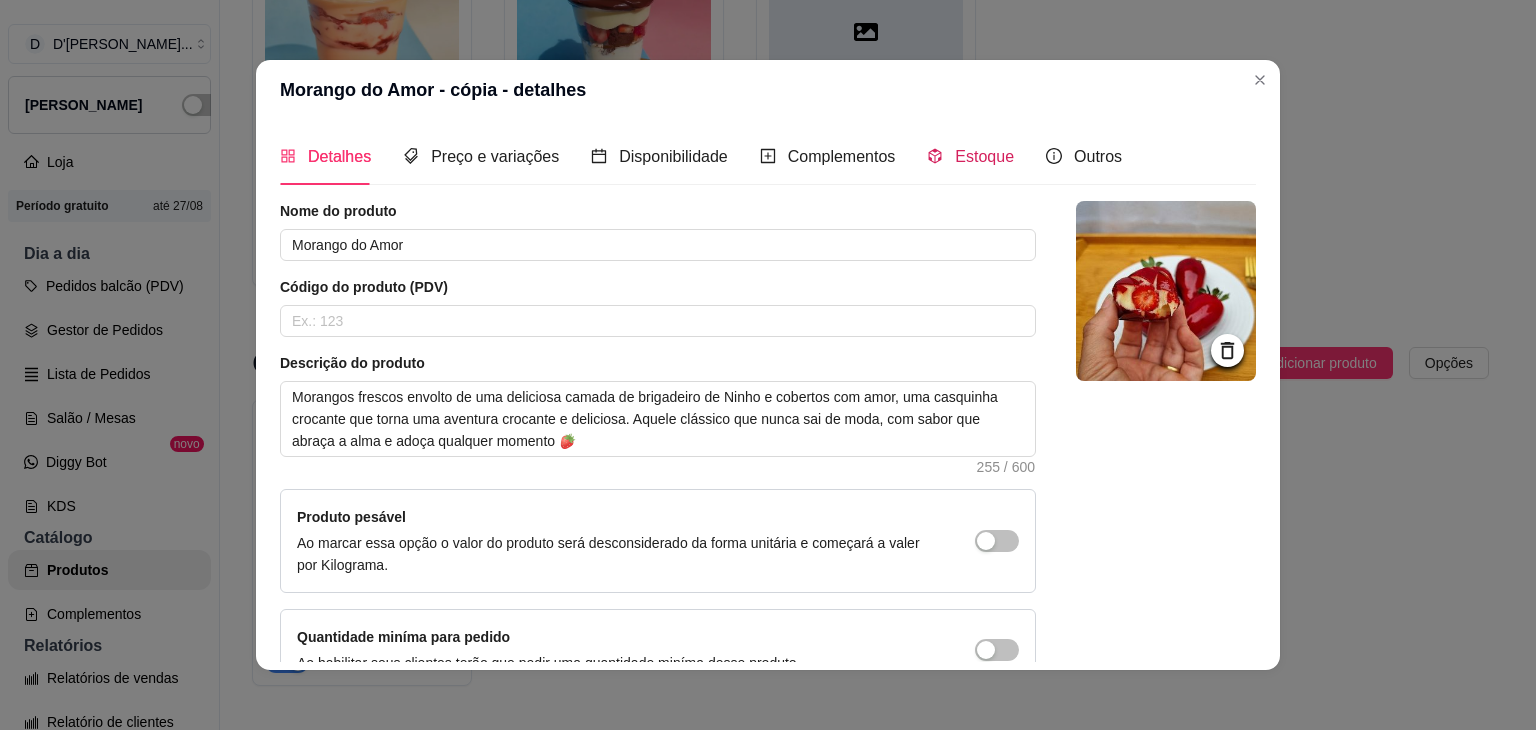 click on "Estoque" at bounding box center (984, 156) 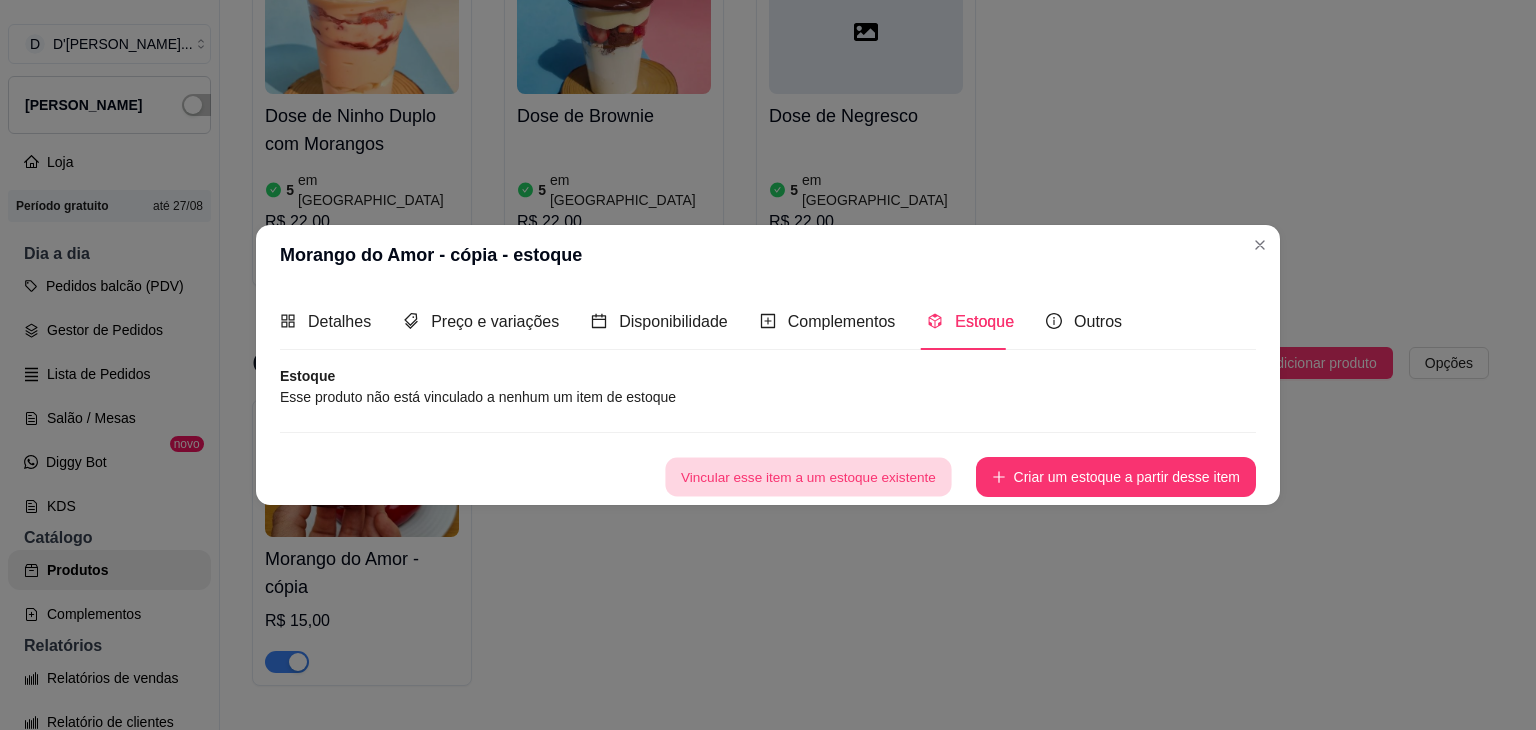 click on "Vincular esse item a um estoque existente" at bounding box center (808, 477) 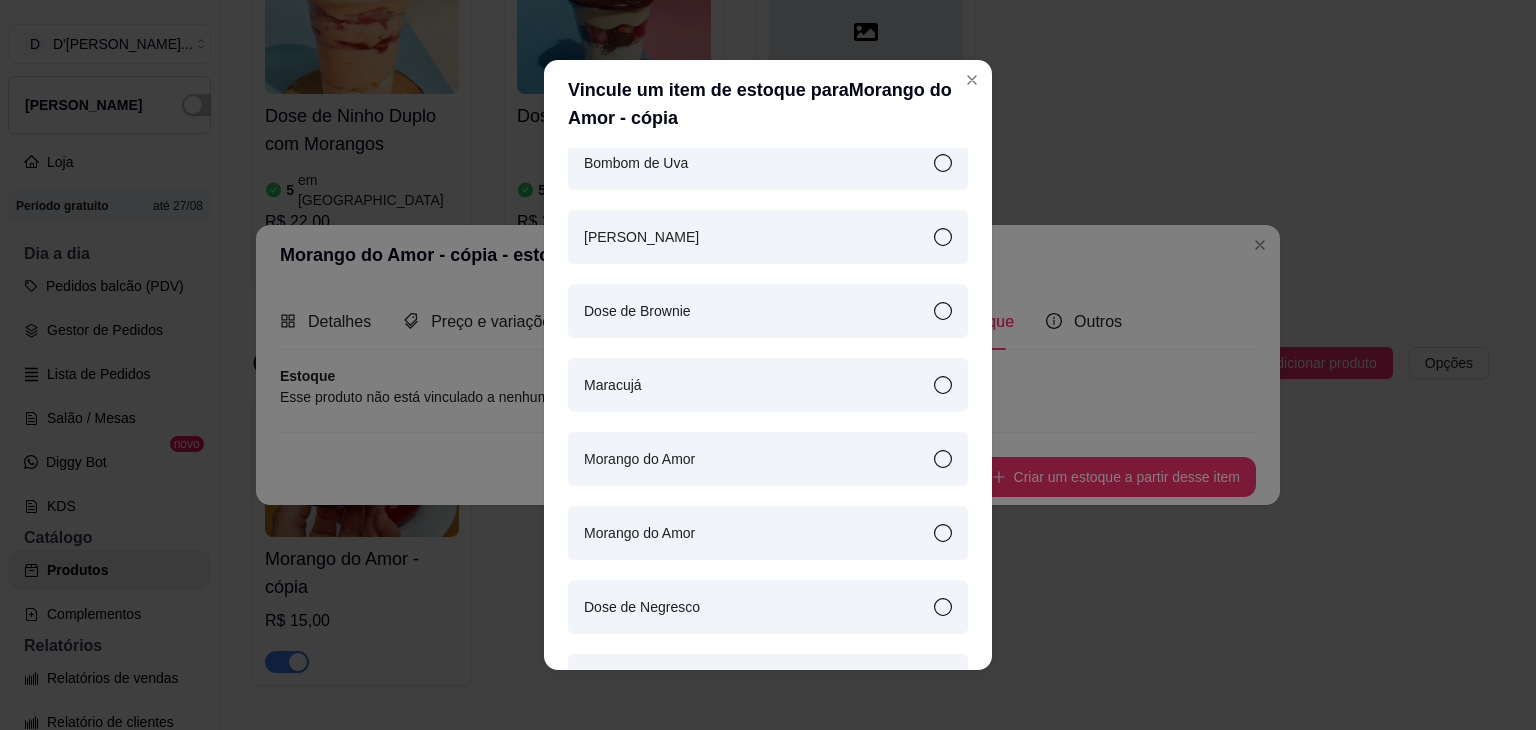scroll, scrollTop: 151, scrollLeft: 0, axis: vertical 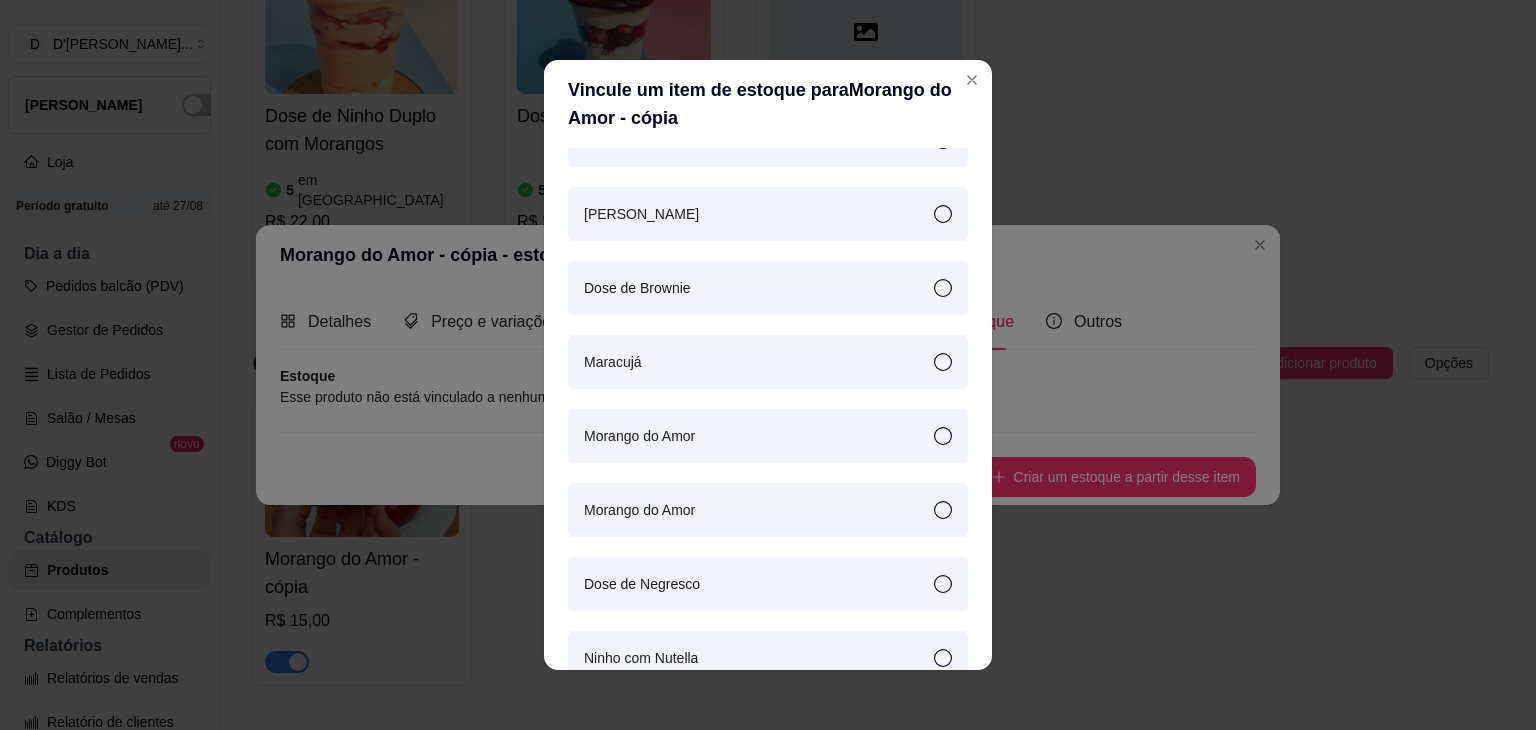 click on "Morango do Amor" at bounding box center (768, 436) 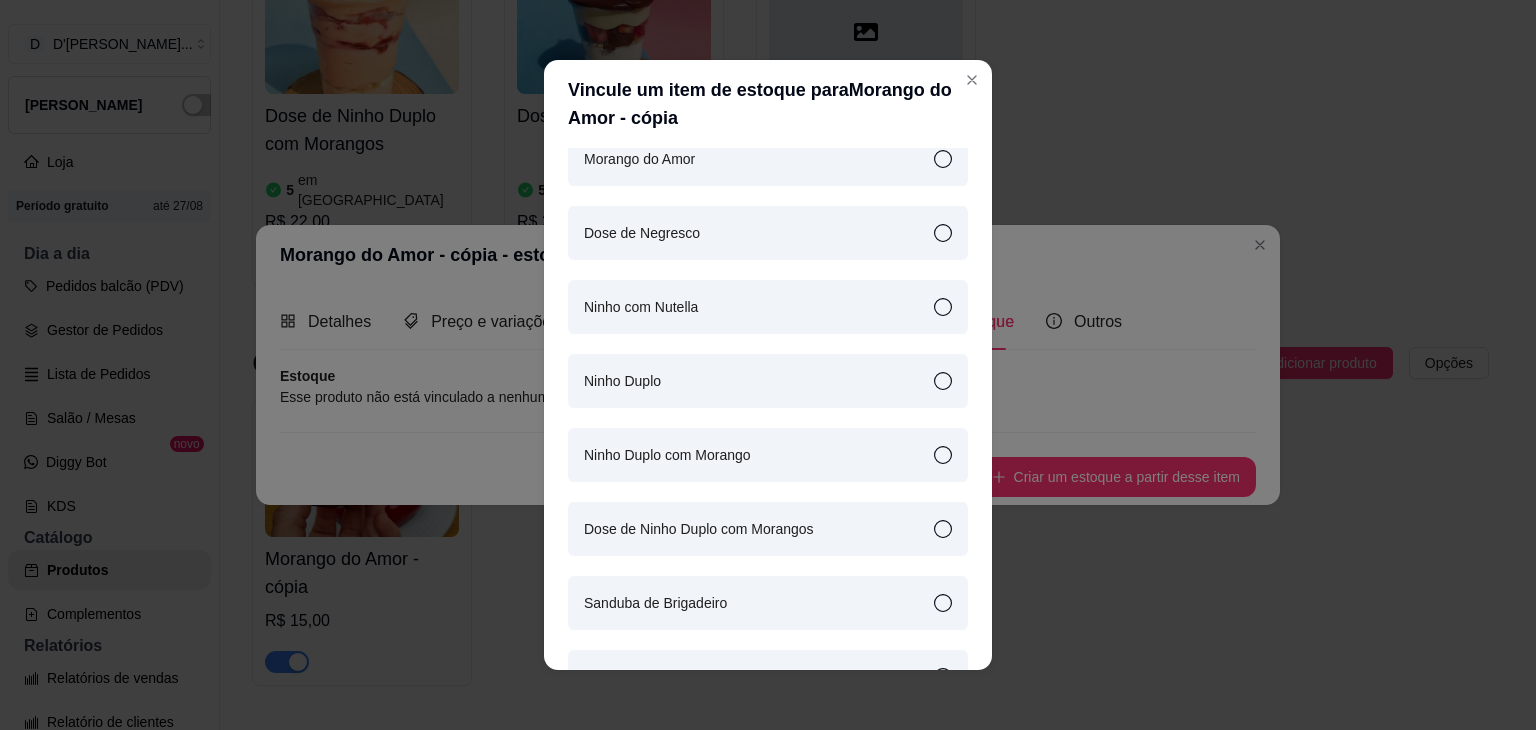 scroll, scrollTop: 604, scrollLeft: 0, axis: vertical 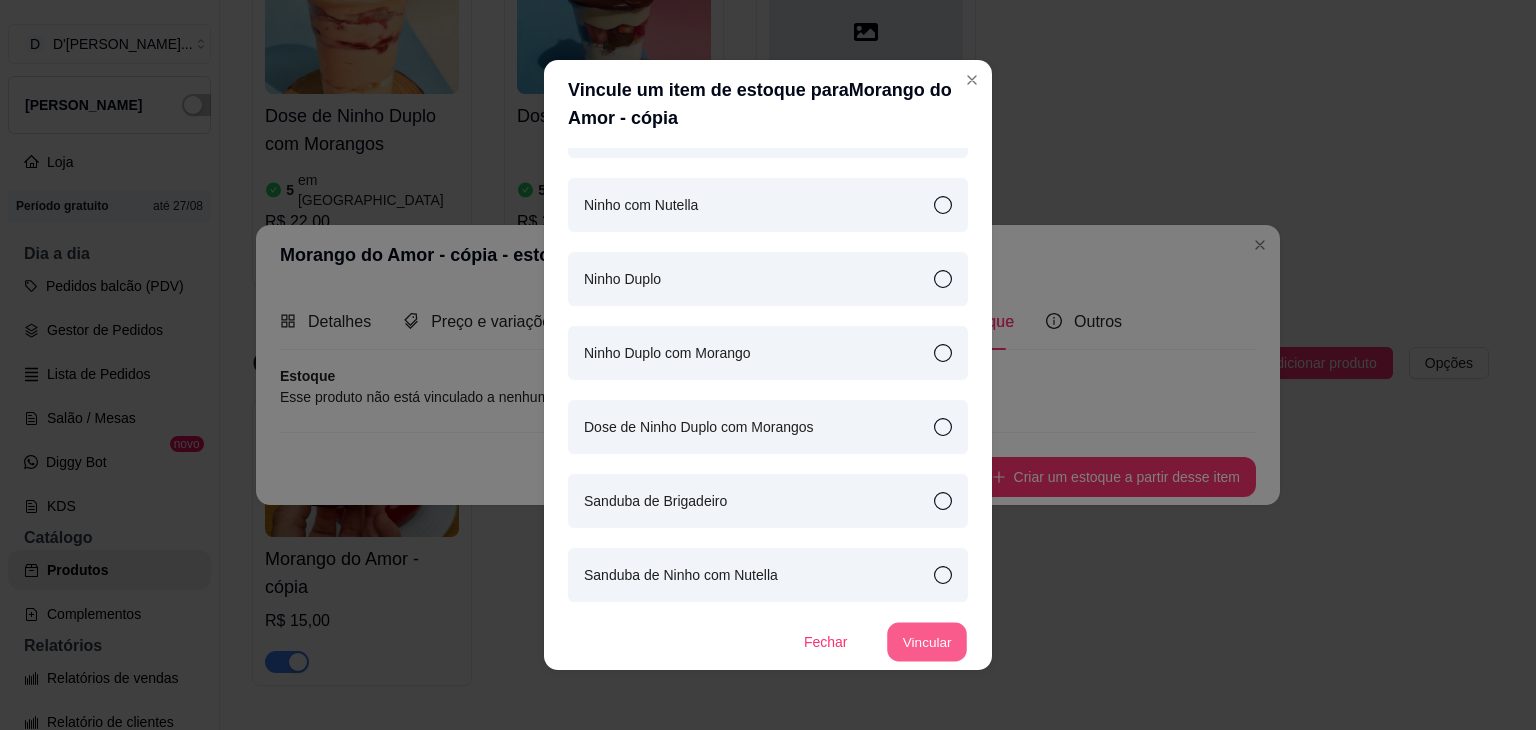 click on "Vincular" at bounding box center [927, 642] 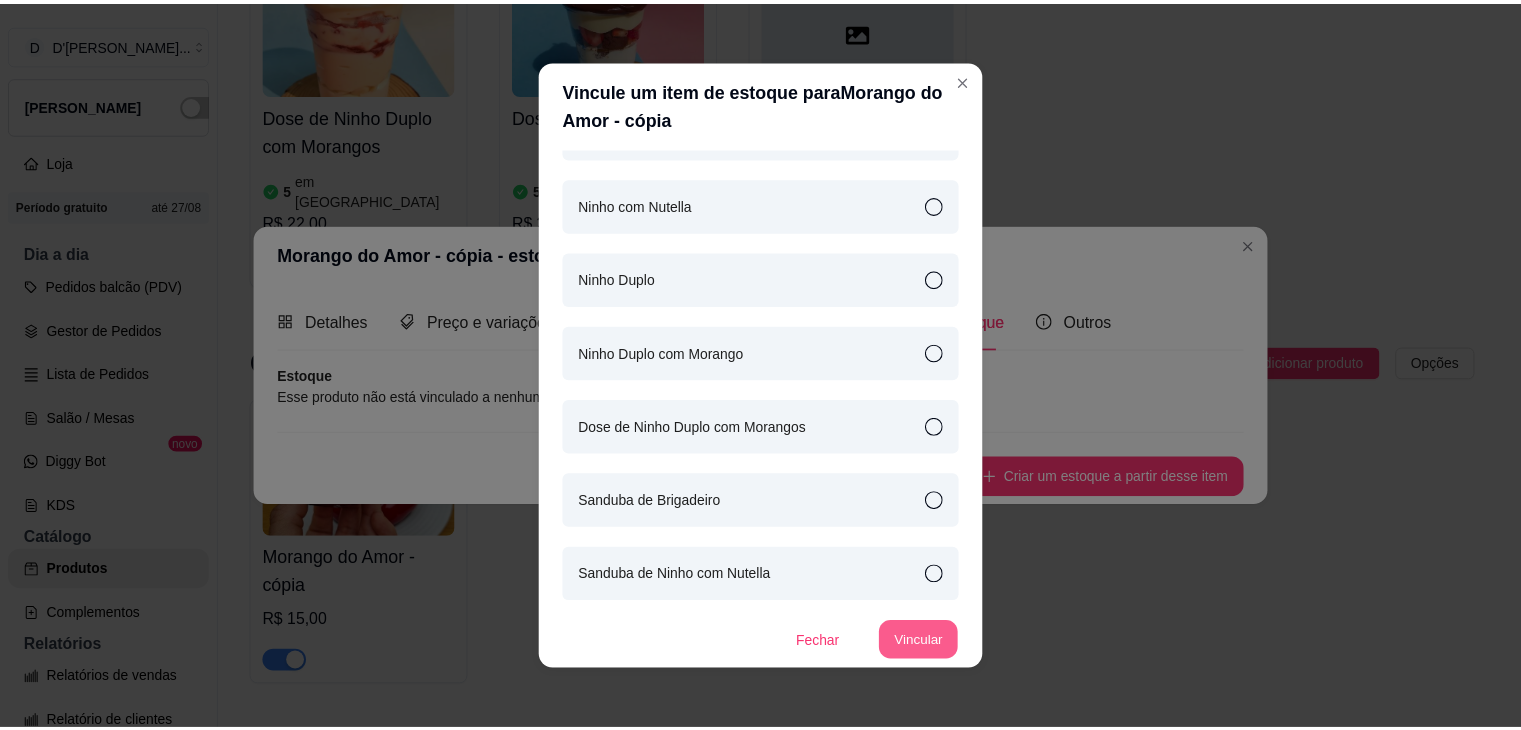 scroll, scrollTop: 619, scrollLeft: 0, axis: vertical 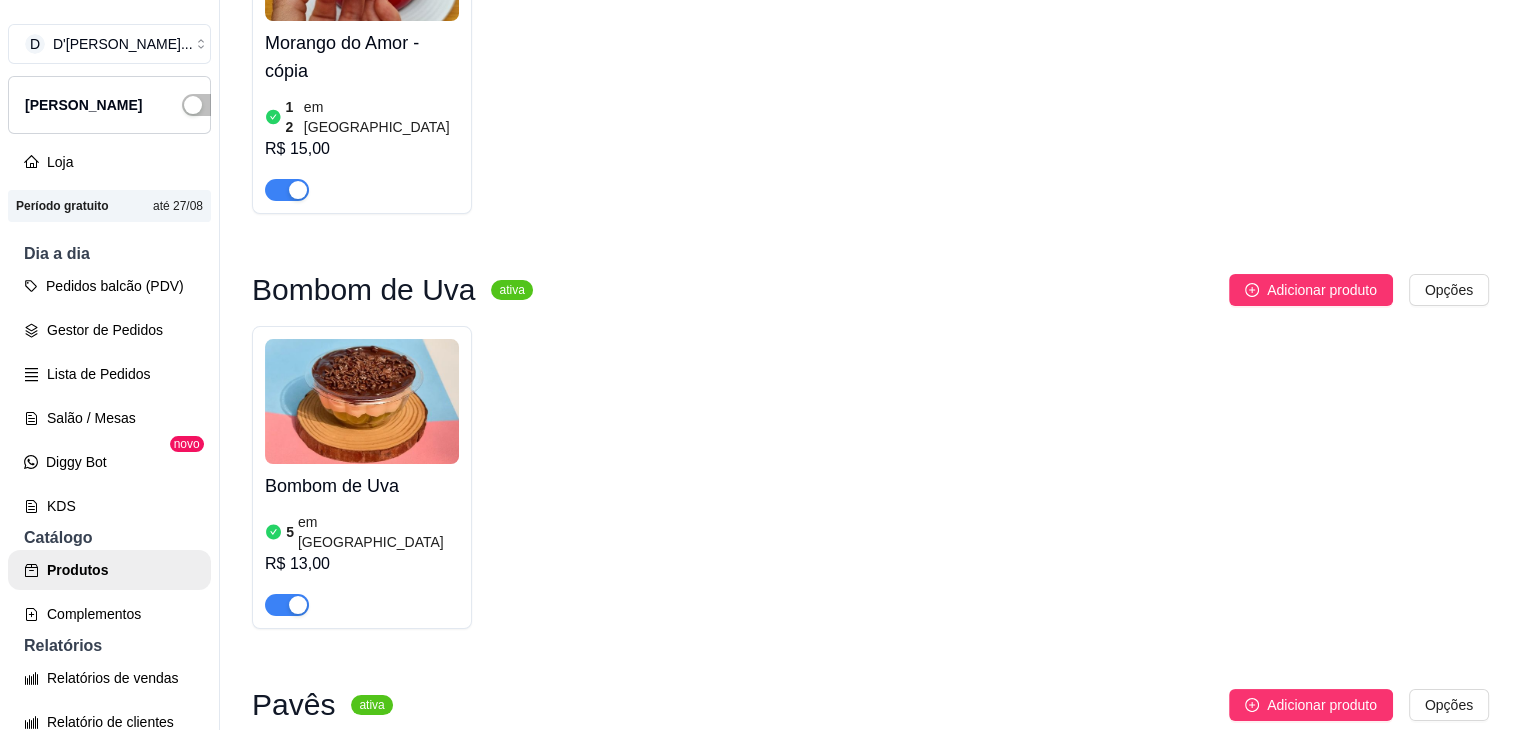 click on "Bombom de Uva" at bounding box center (362, 486) 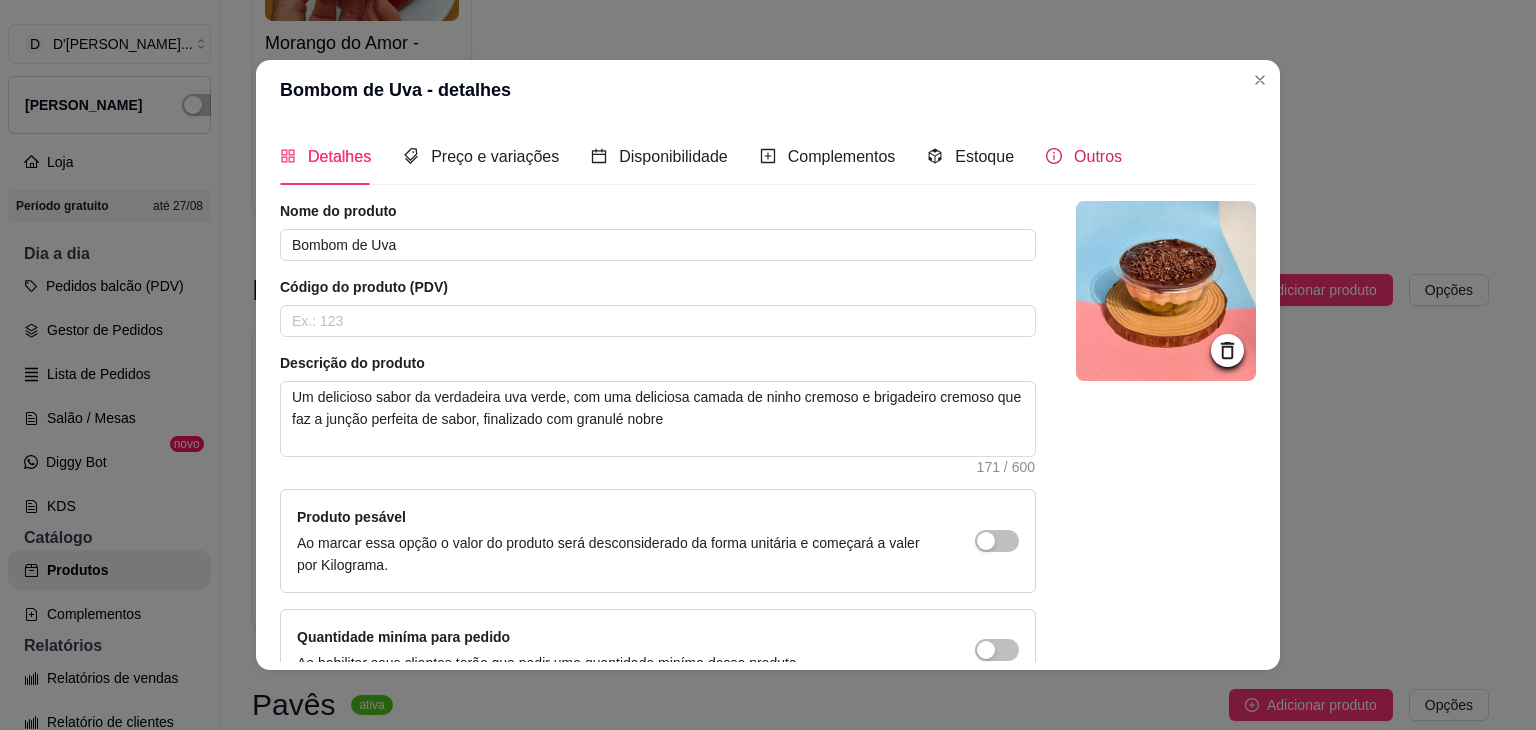 click on "Outros" at bounding box center (1098, 156) 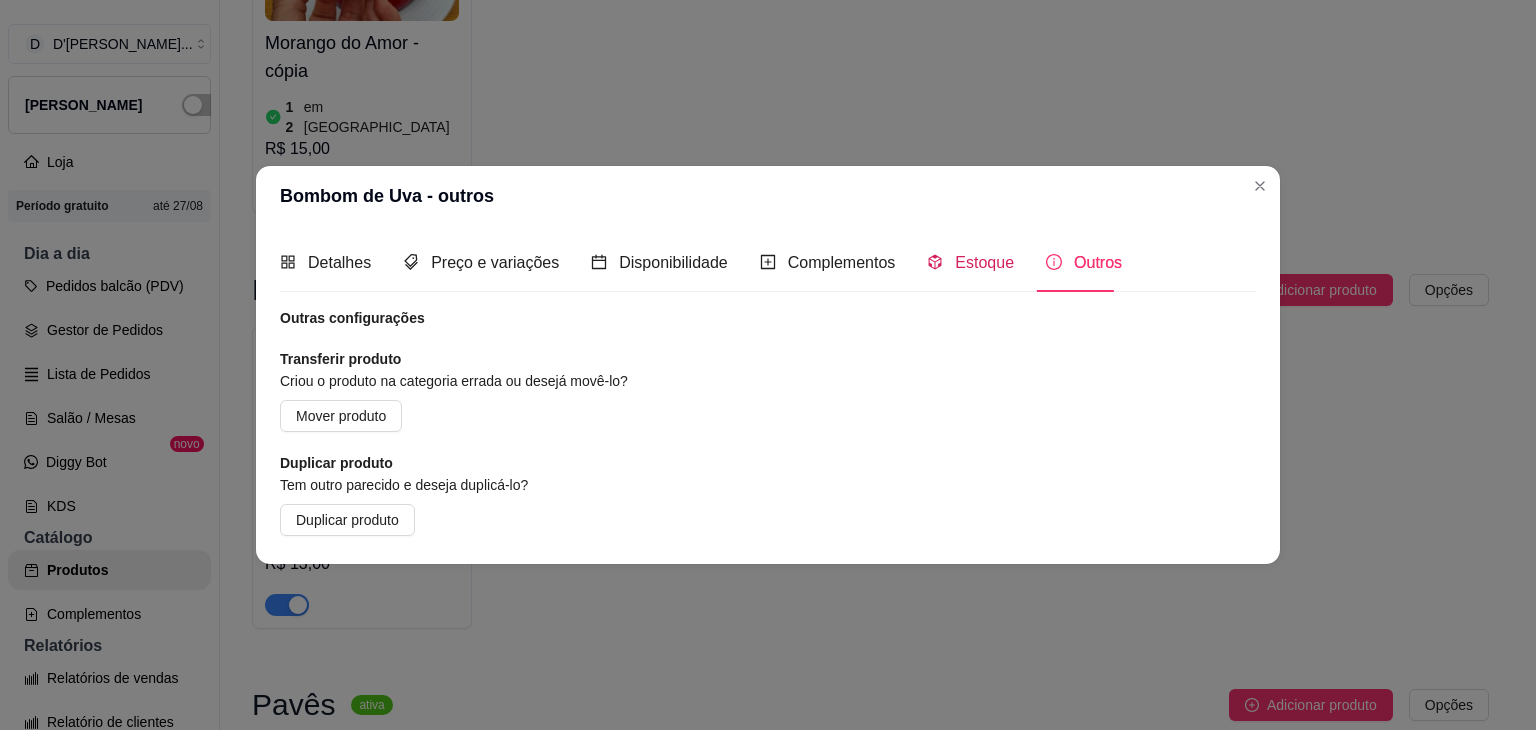 click on "Estoque" at bounding box center [984, 262] 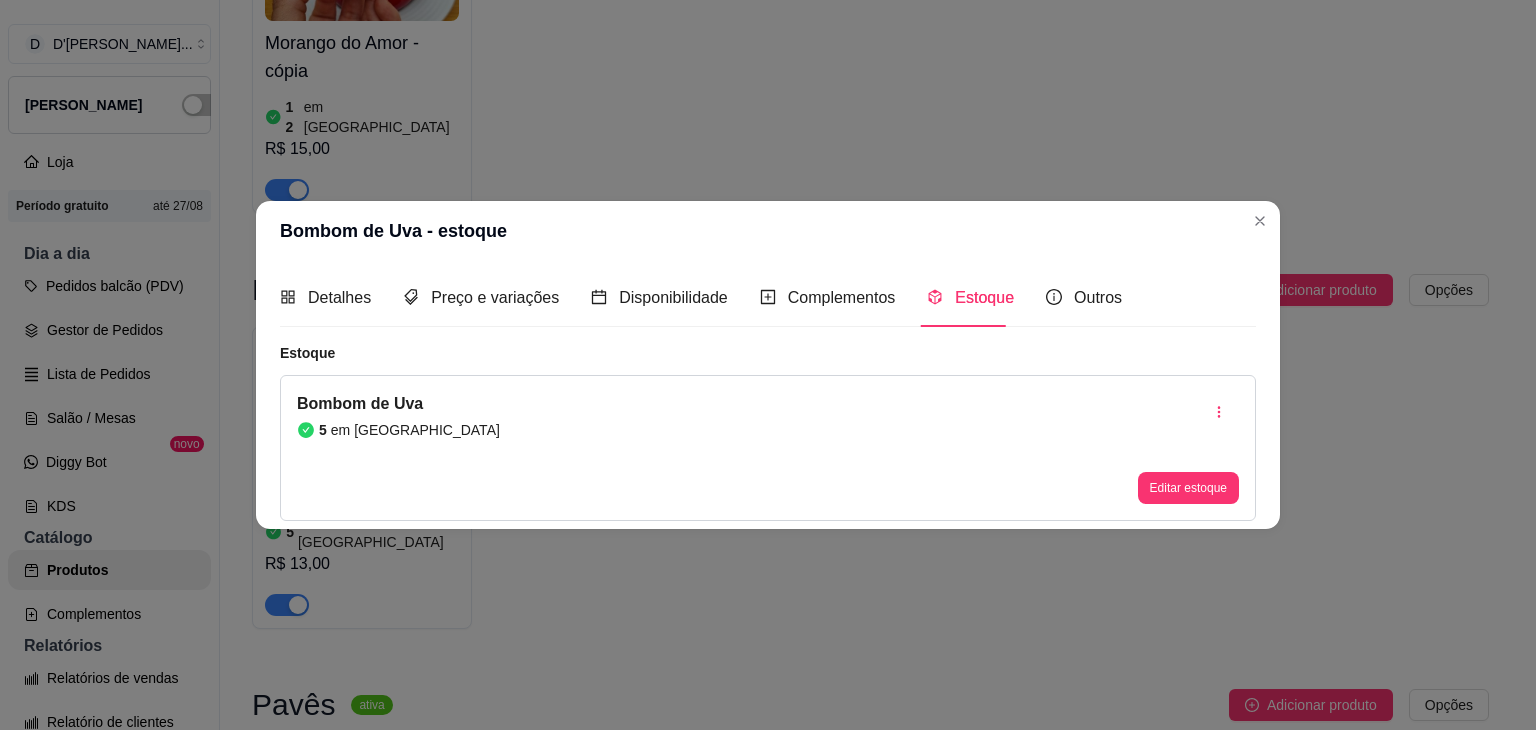 click on "Bombom de Uva - estoque" at bounding box center [768, 231] 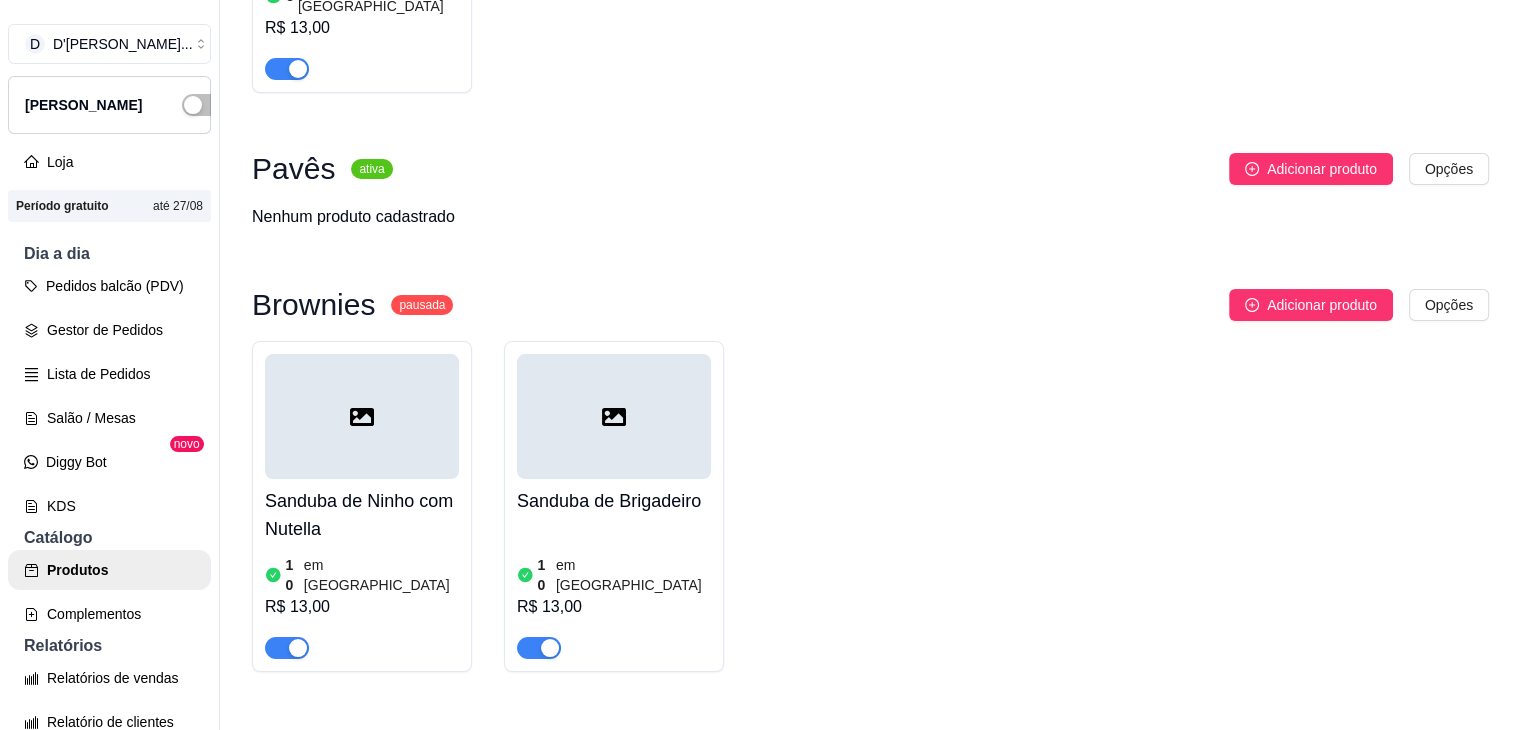 scroll, scrollTop: 2573, scrollLeft: 0, axis: vertical 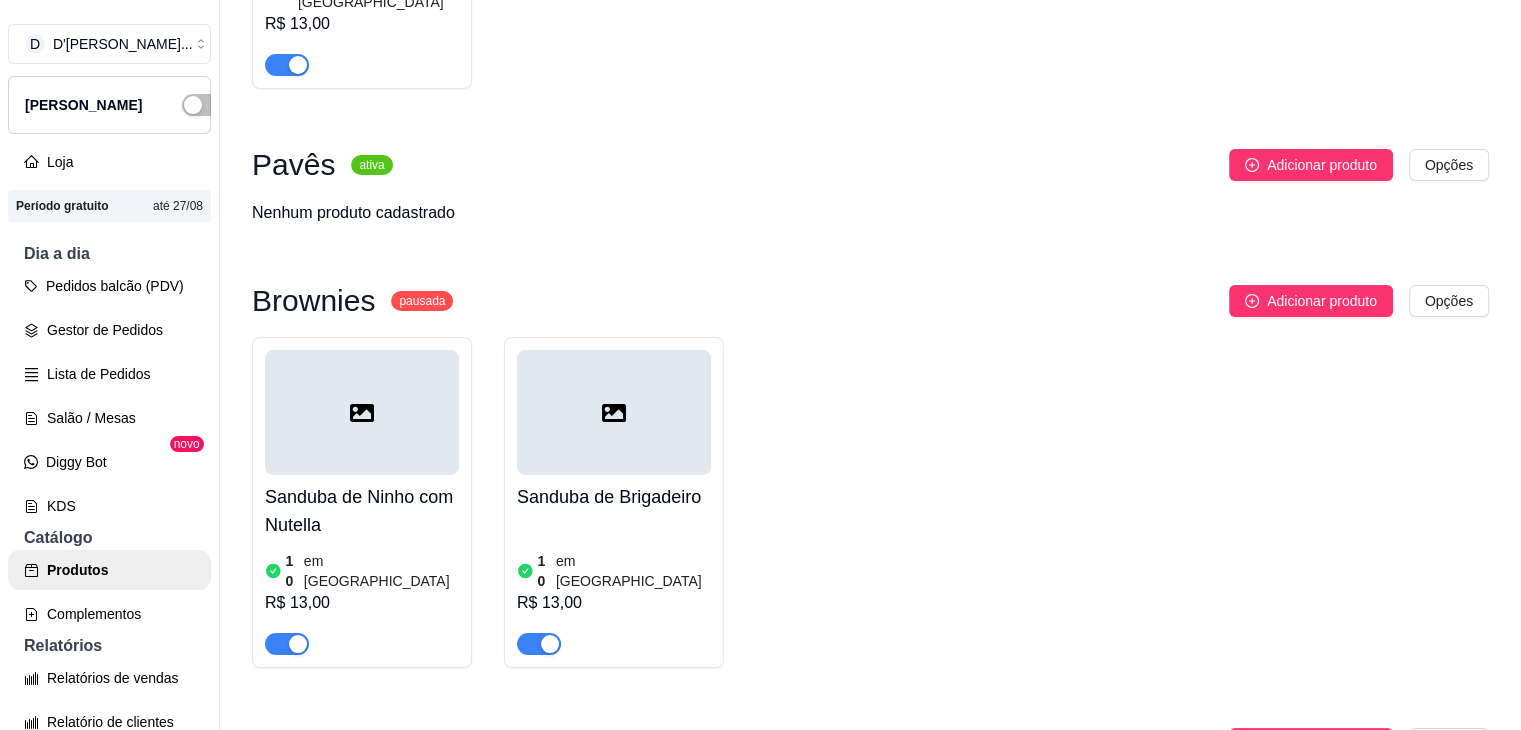 click on "Sanduba de Ninho com Nutella" at bounding box center (362, 511) 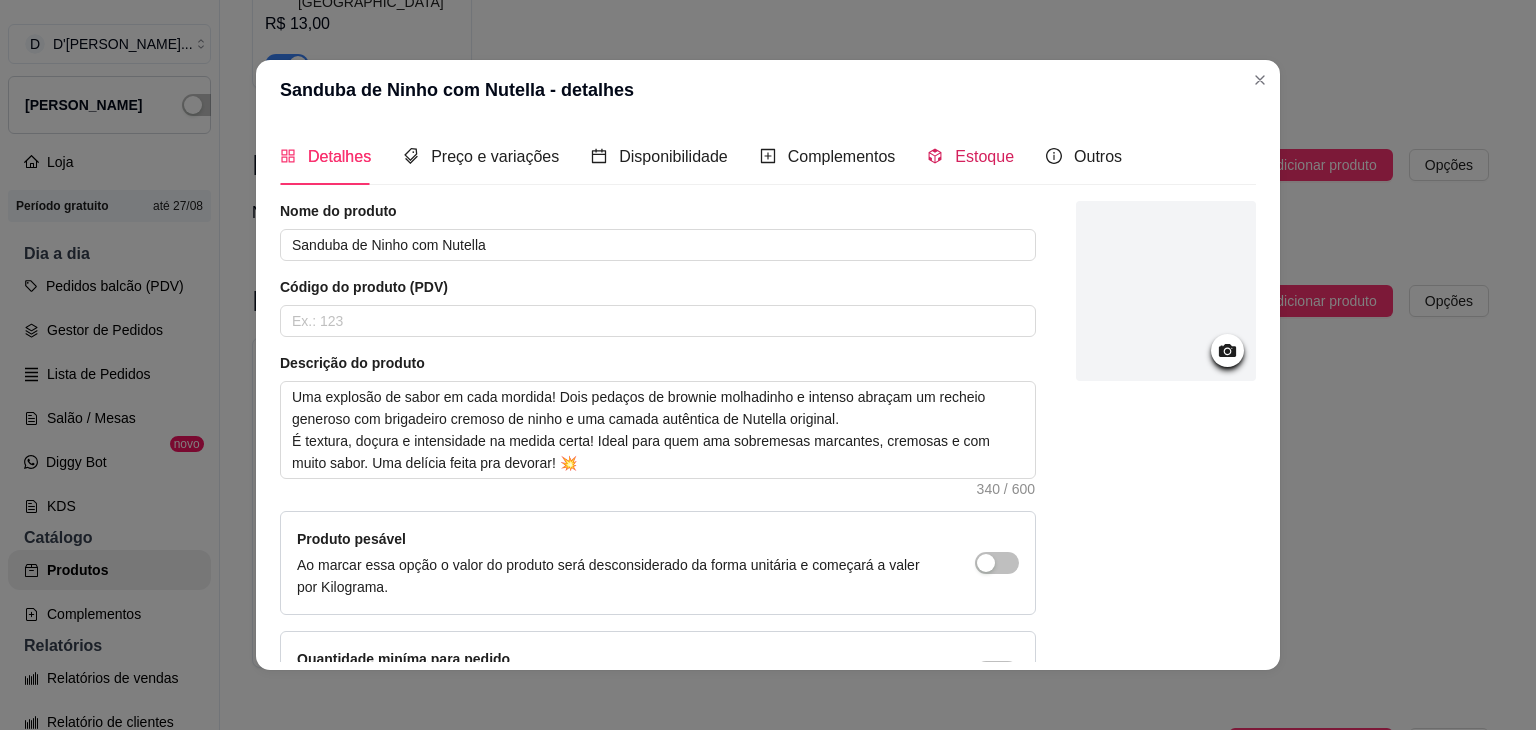 click on "Estoque" at bounding box center [984, 156] 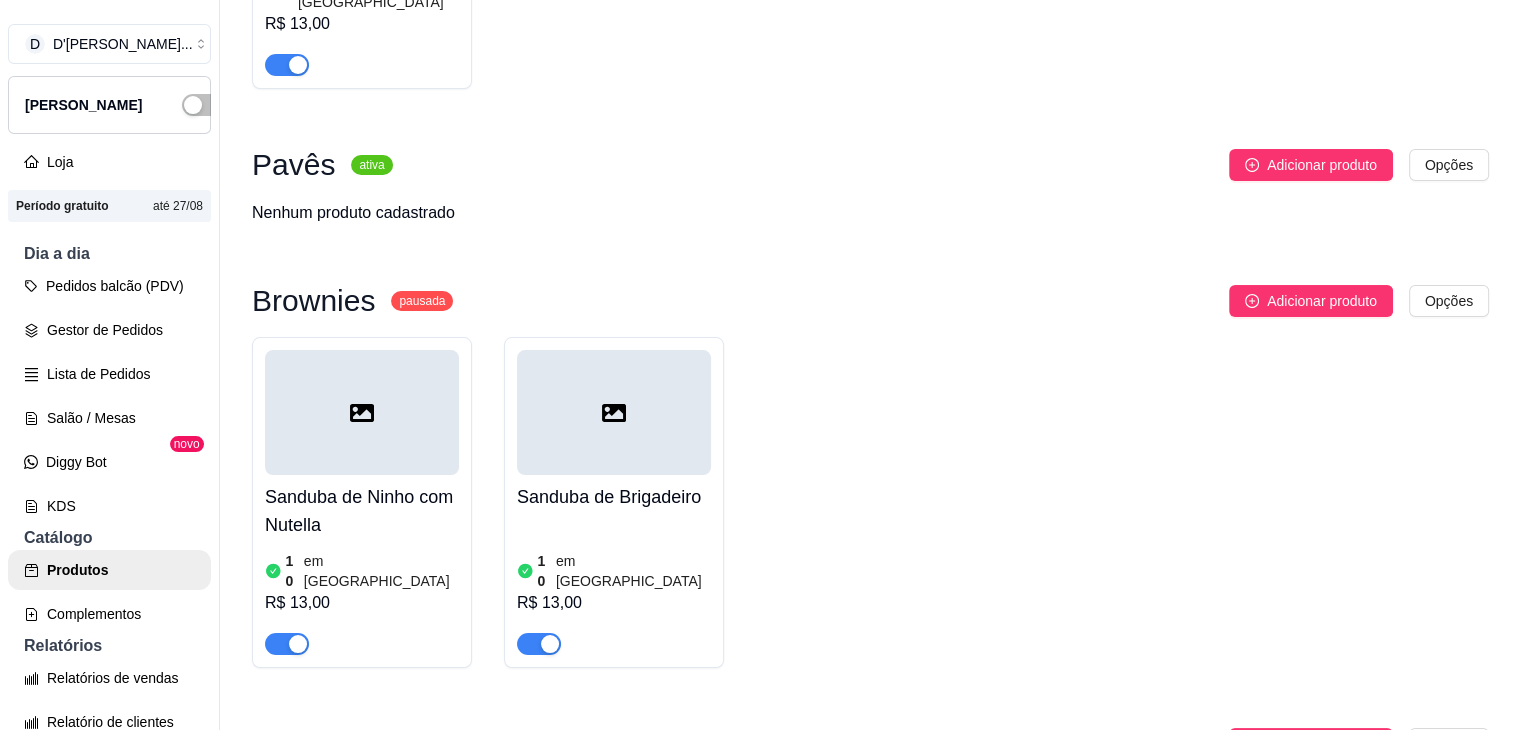 click on "10 em estoque R$ 13,00" at bounding box center (614, 587) 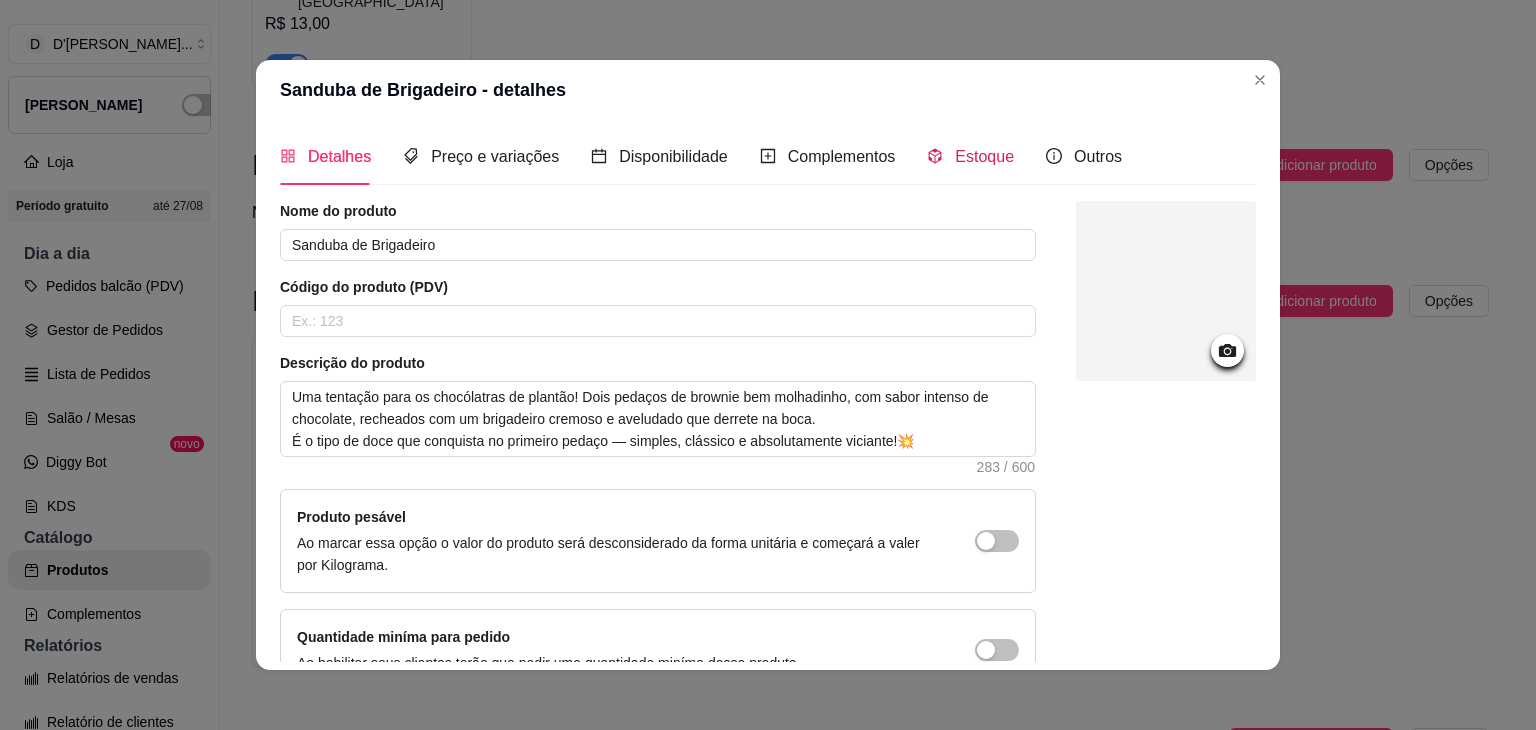 click on "Estoque" at bounding box center (984, 156) 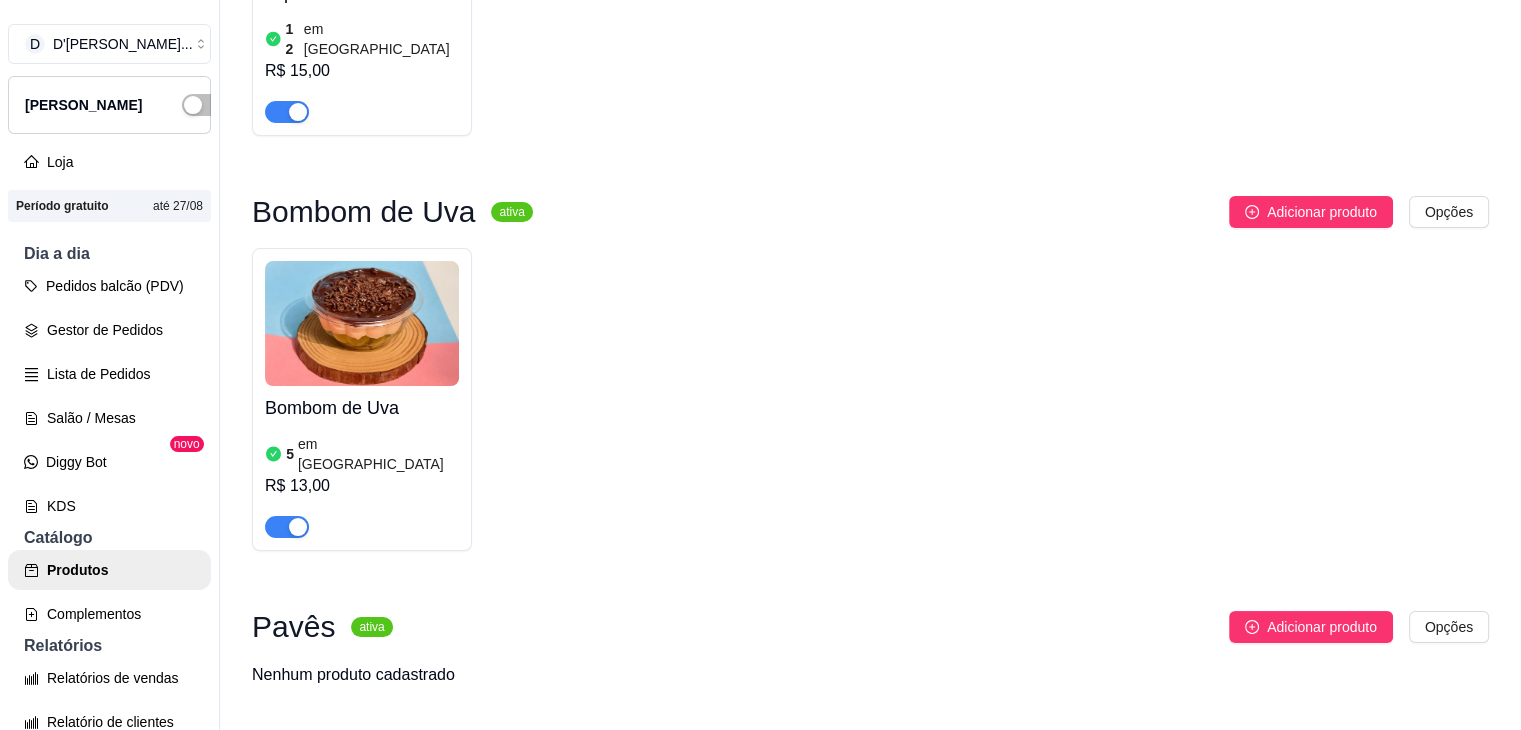 scroll, scrollTop: 2130, scrollLeft: 0, axis: vertical 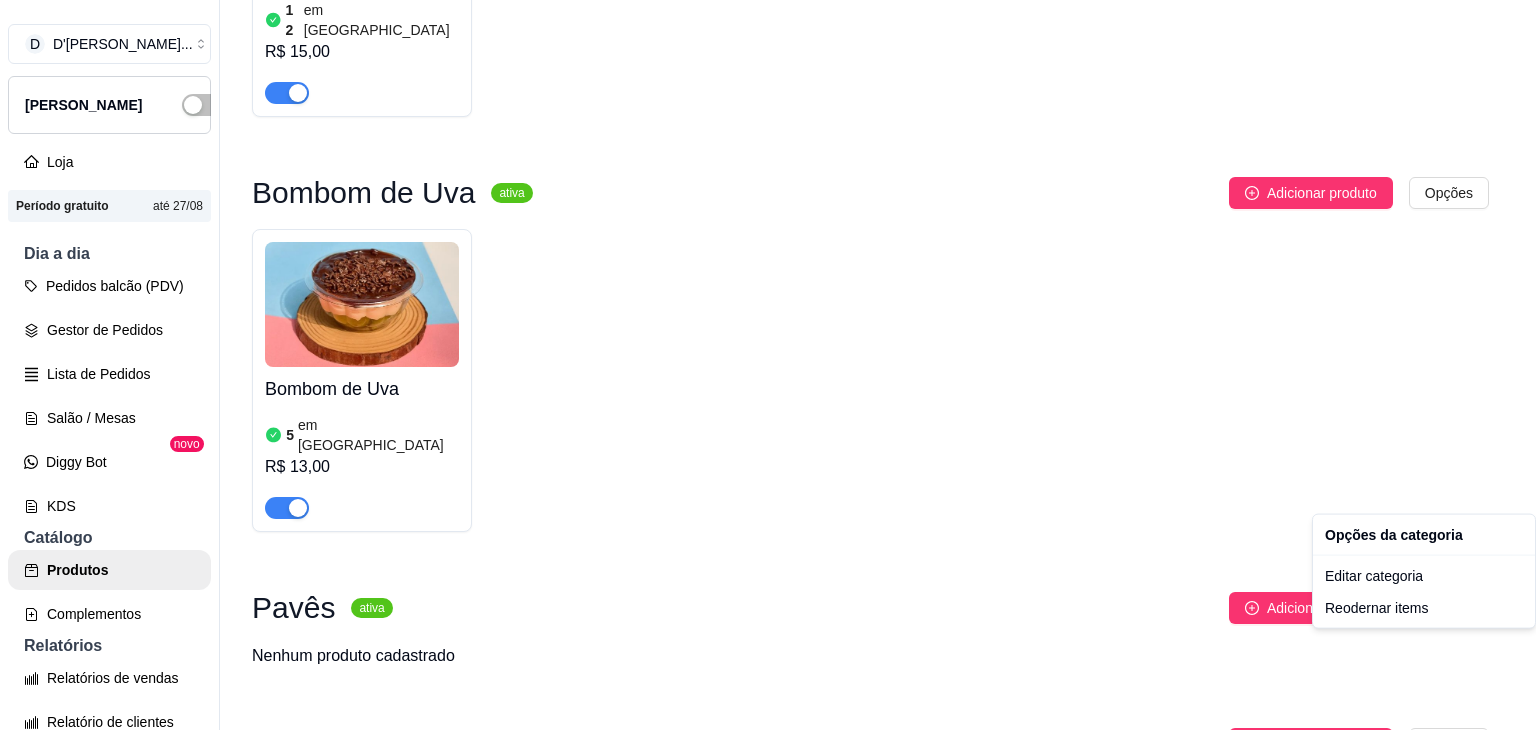 click on "D D'[PERSON_NAME] ... Loja Aberta Loja Período gratuito até 27/08   Dia a dia Pedidos balcão (PDV) Gestor de Pedidos Lista de Pedidos Salão / Mesas Diggy Bot novo KDS Catálogo Produtos Complementos Relatórios Relatórios de vendas Relatório de clientes Relatório de fidelidade novo Gerenciar Entregadores novo Nota Fiscal (NFC-e) Controle de caixa Controle de fiado Cupons Clientes Estoque Configurações Diggy Planos Precisa de ajuda? Sair Produtos Adicionar categoria Reodernar categorias Aqui você cadastra e gerencia seu produtos e categorias Queridinhos ativa Adicionar produto Opções Morango do Amor   12 em estoque R$ 15,00 Ninho Duplo com Morango   5 em estoque R$ 18,00 Dose de Brownie   5 em estoque R$ 22,00 Danette    5 em estoque R$ 18,00 Bolo de Pote ativa Adicionar produto Opções Ninho Duplo com Morango   5 em estoque R$ 18,00 Danette   5 em estoque R$ 18,00 Maracujá   5 em estoque R$ 18,00 Abacaxi com Ninho   5 em estoque R$ 18,00 Ninho com Nutella   5 em estoque R$ 18,00   5 ativa" at bounding box center [768, 365] 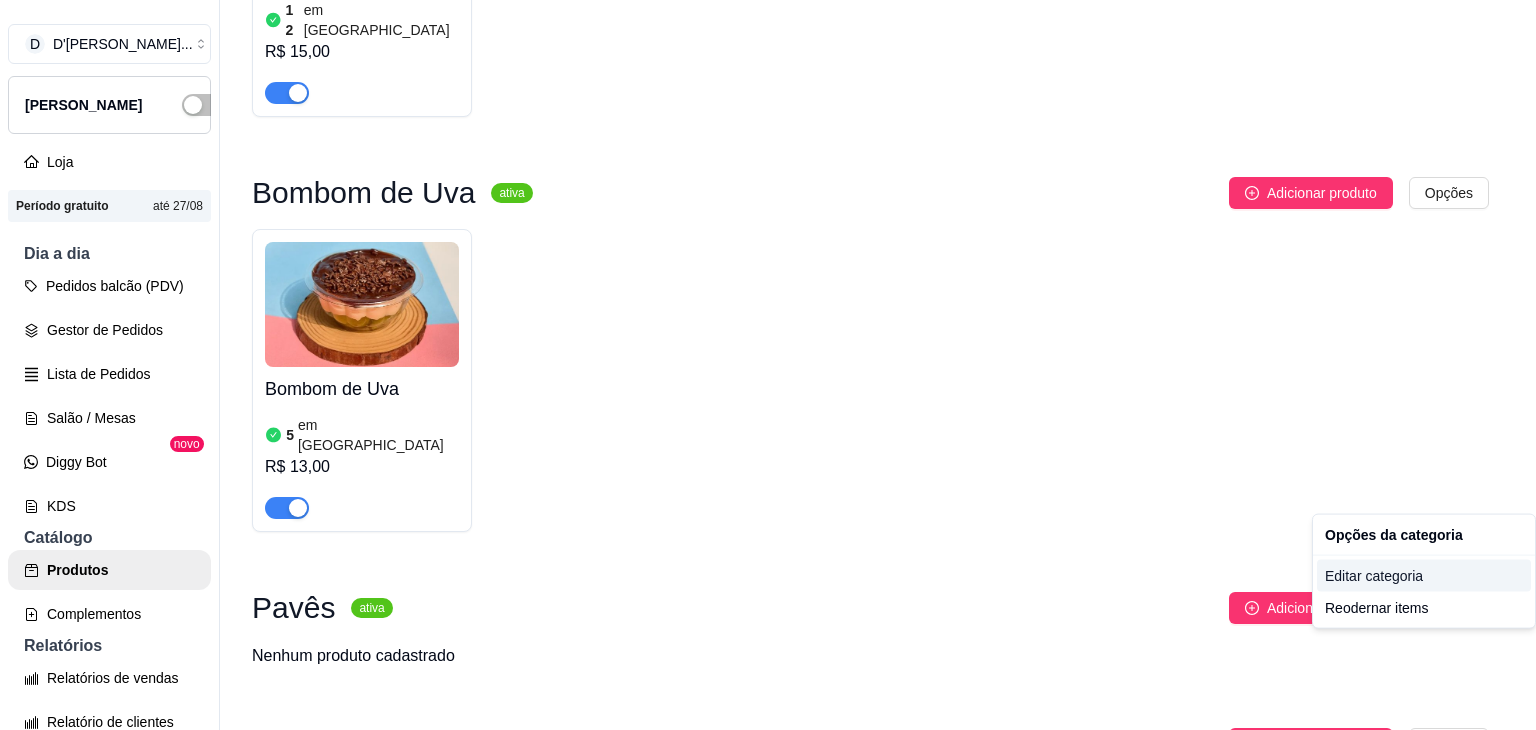click on "Editar categoria" at bounding box center (1424, 576) 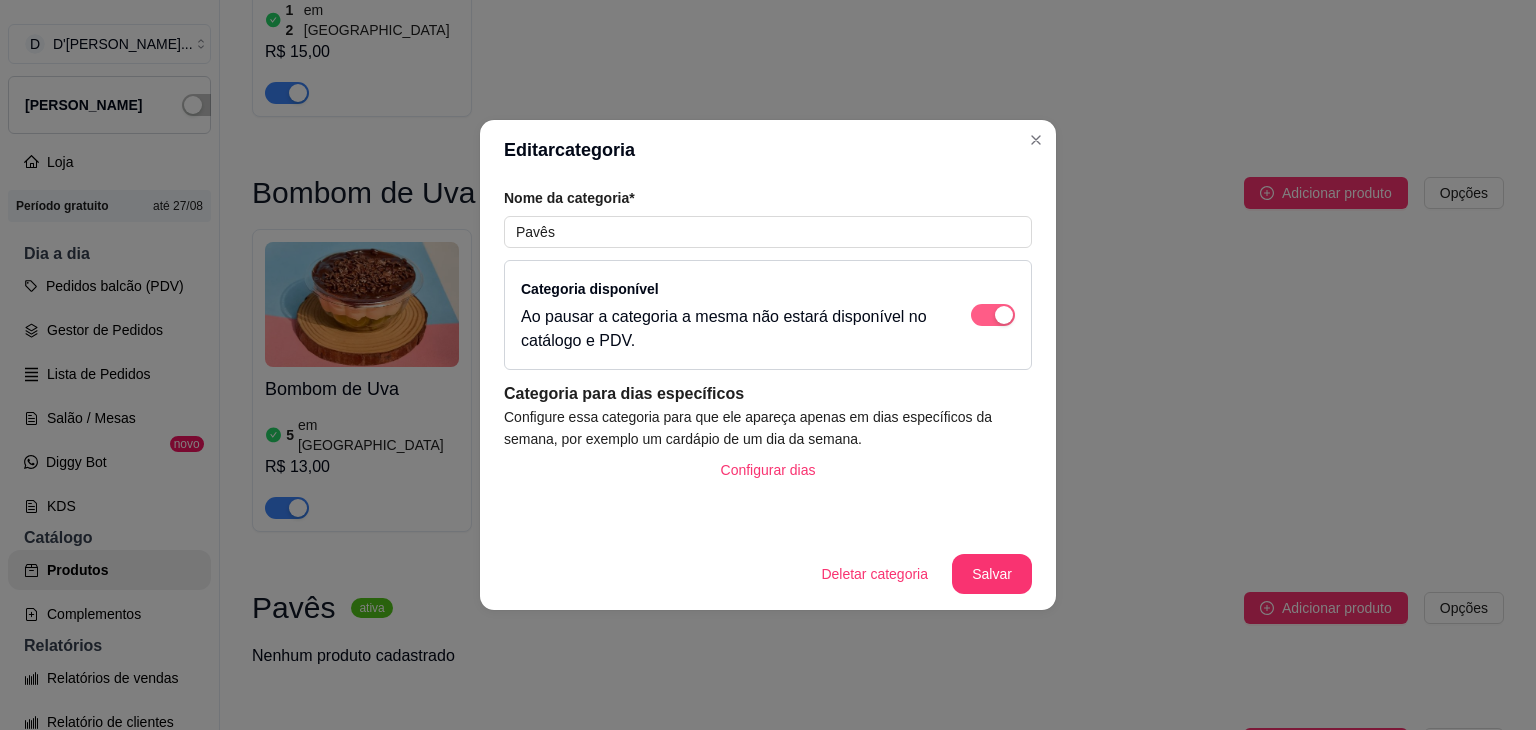 click at bounding box center (993, 315) 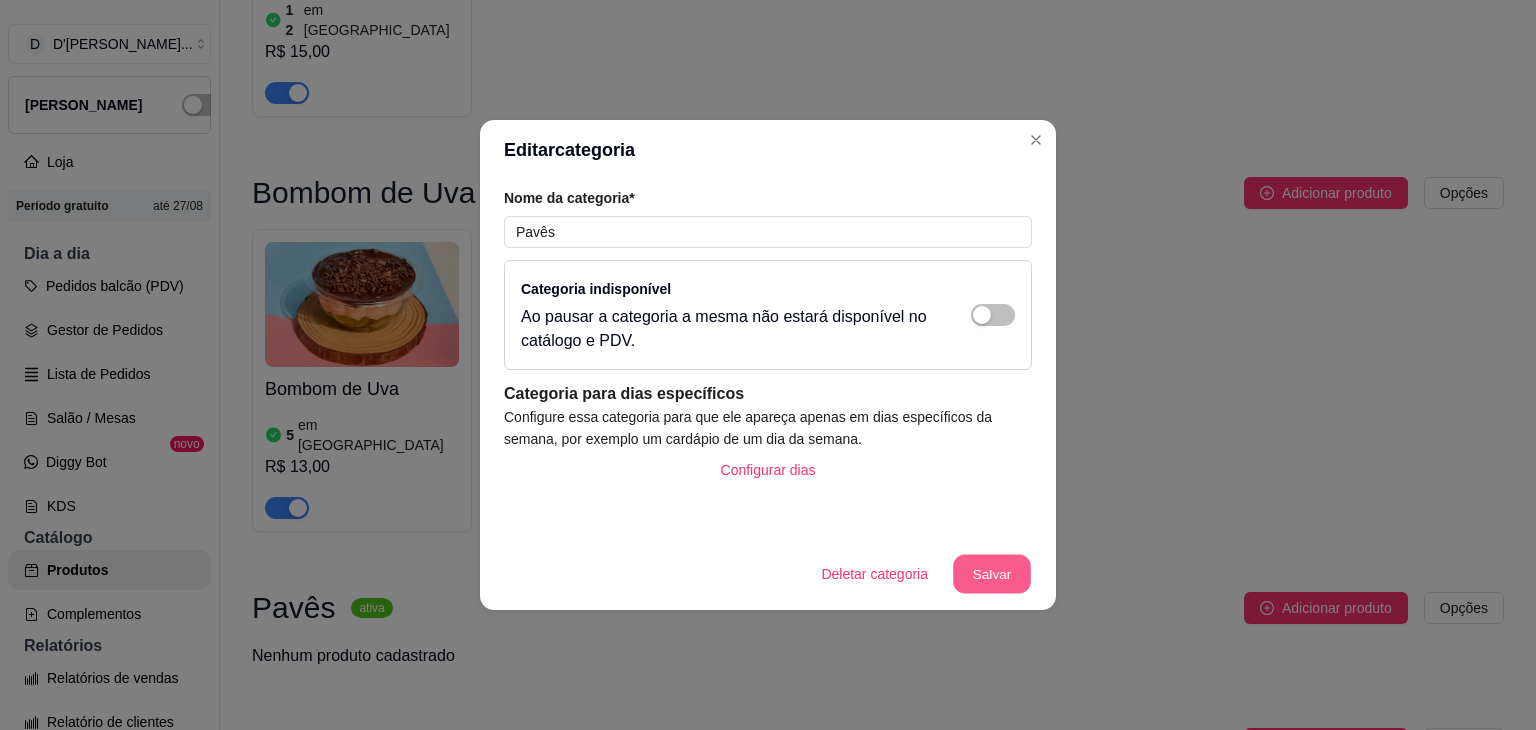 click on "Salvar" at bounding box center (992, 574) 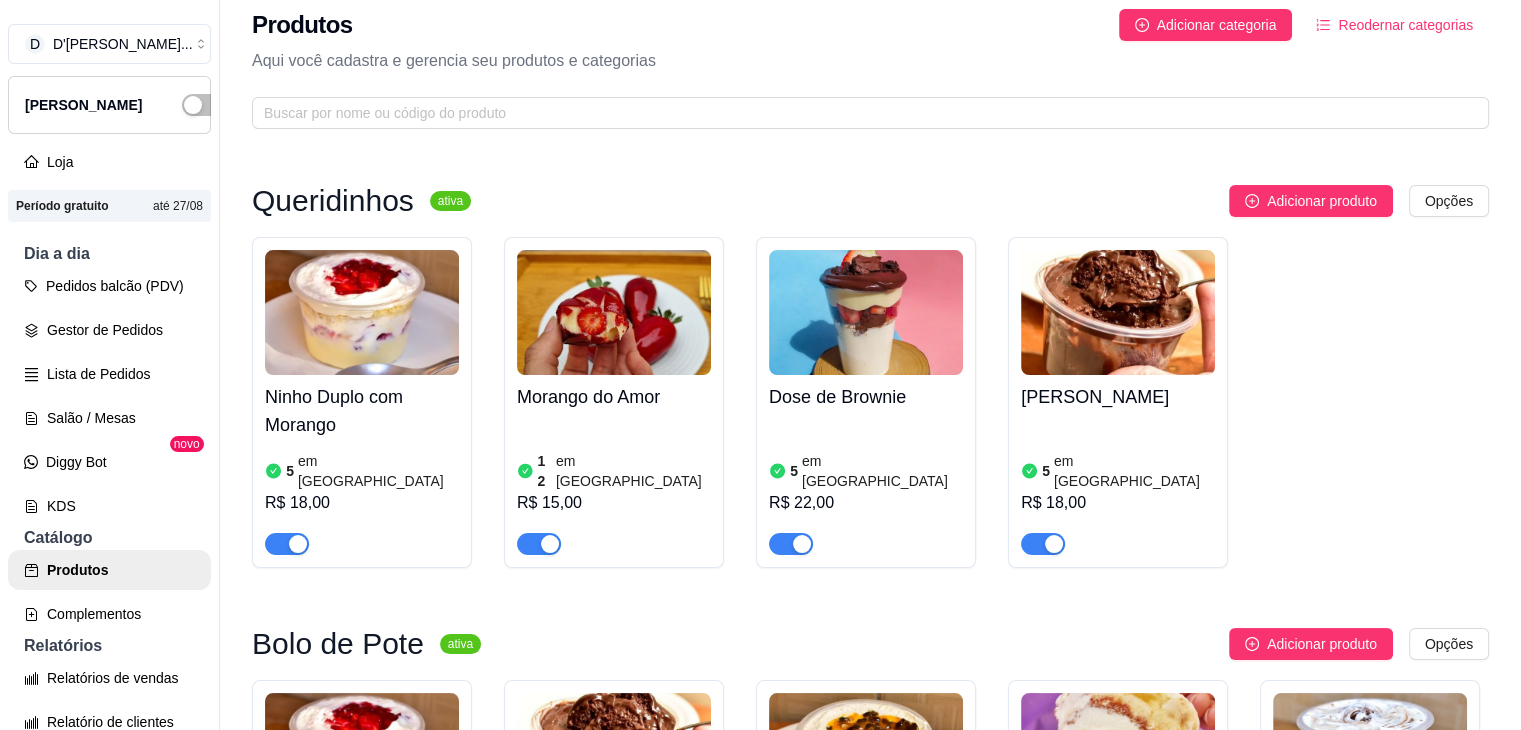 scroll, scrollTop: 0, scrollLeft: 0, axis: both 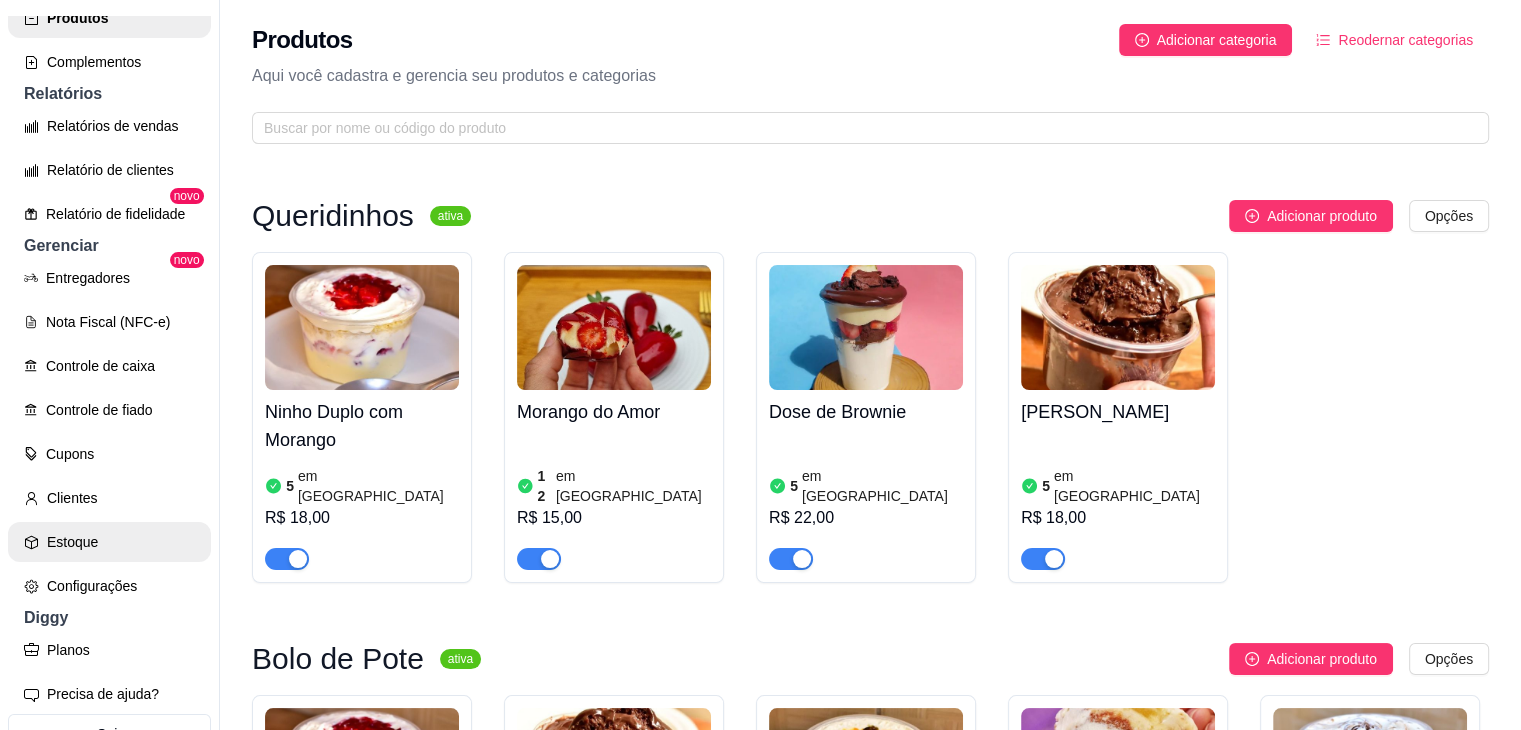 click on "Estoque" at bounding box center [109, 542] 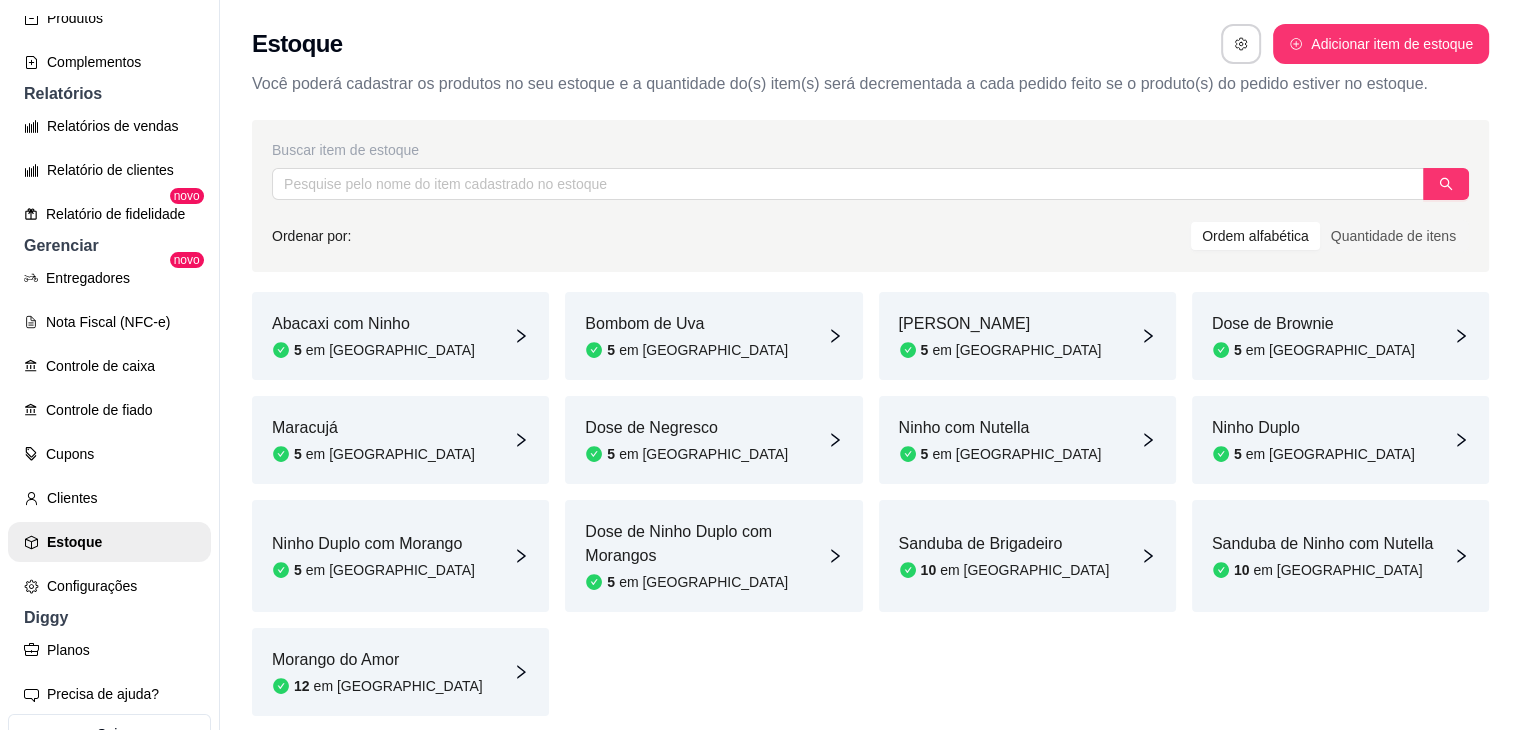 click on "Abacaxi com Ninho 5 em [GEOGRAPHIC_DATA]" at bounding box center (400, 336) 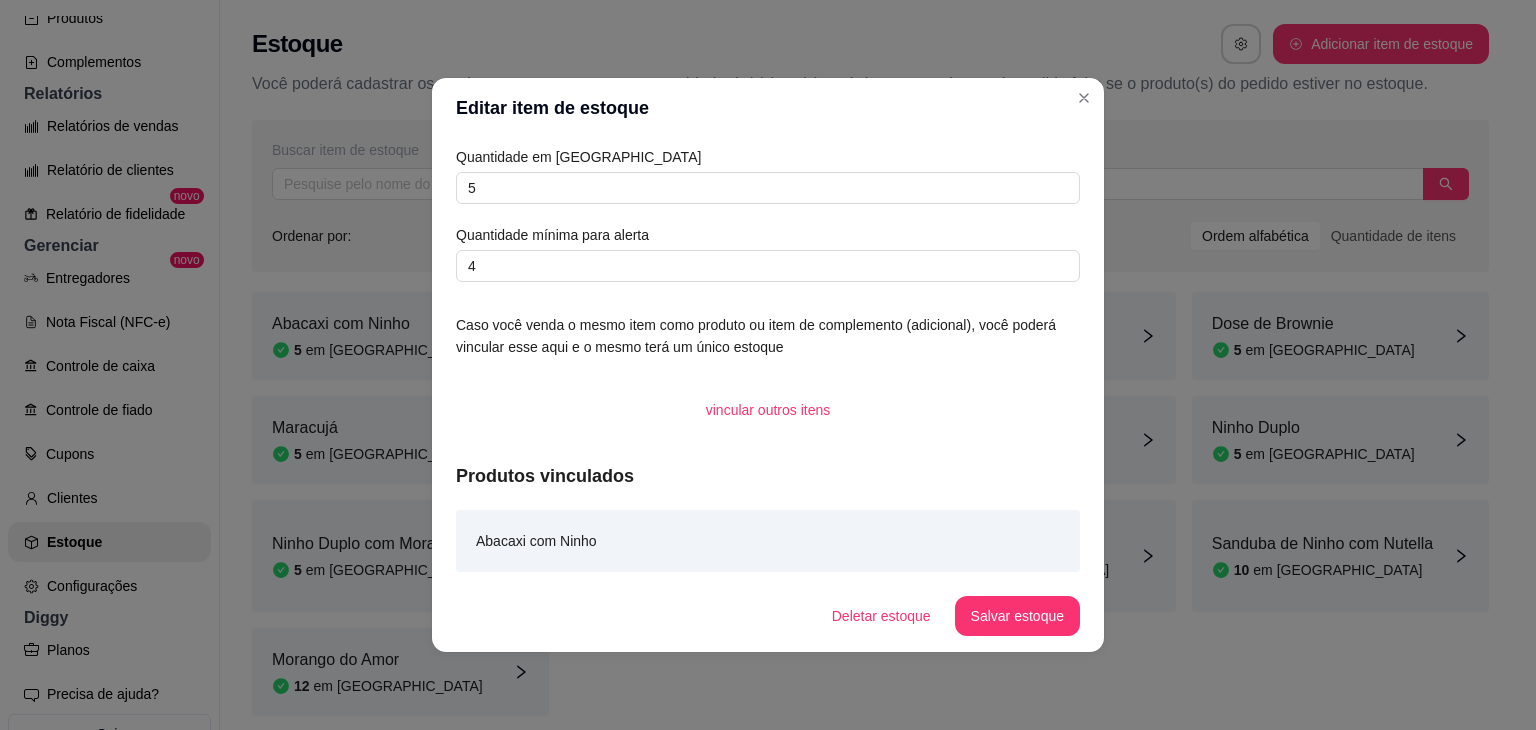 click on "Abacaxi com Ninho" at bounding box center (536, 541) 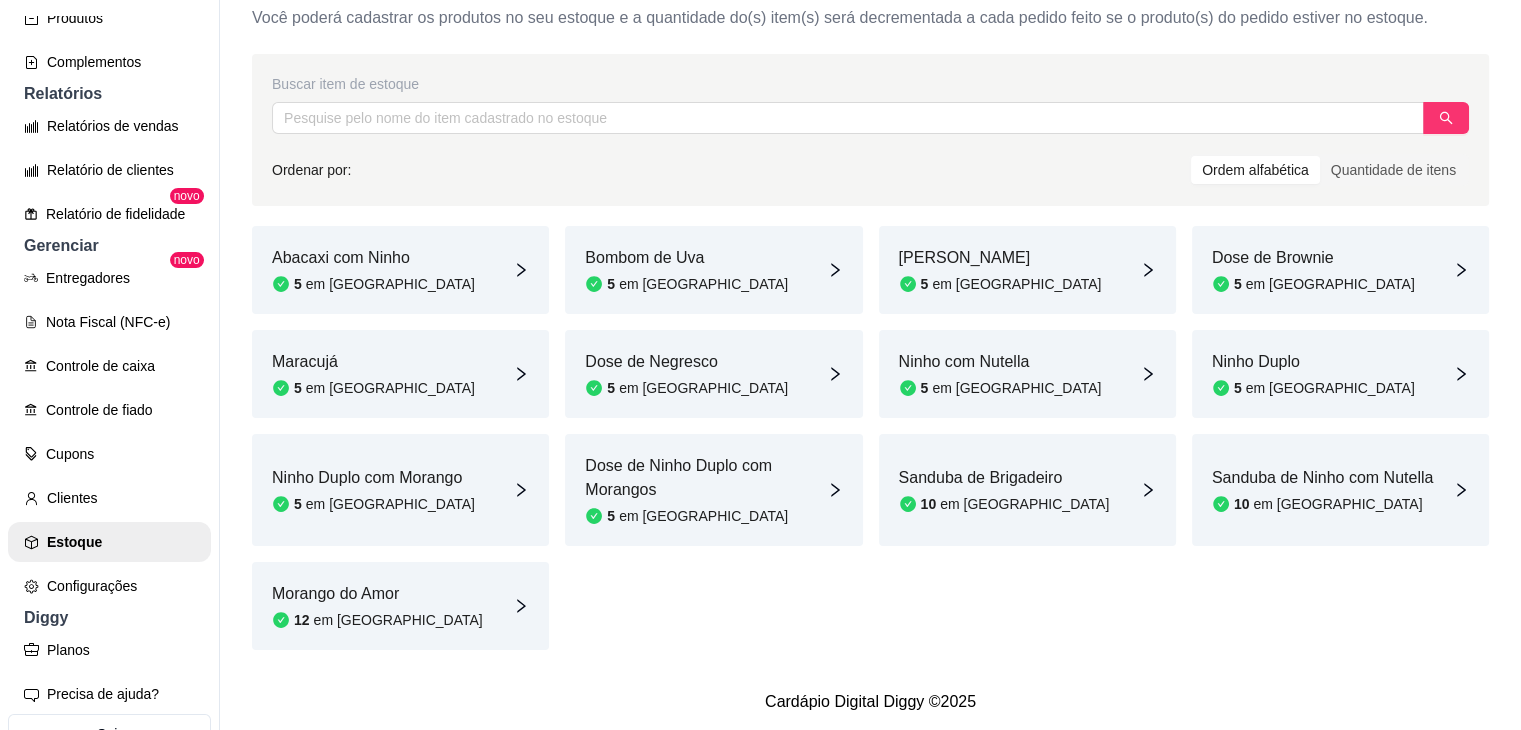 scroll, scrollTop: 81, scrollLeft: 0, axis: vertical 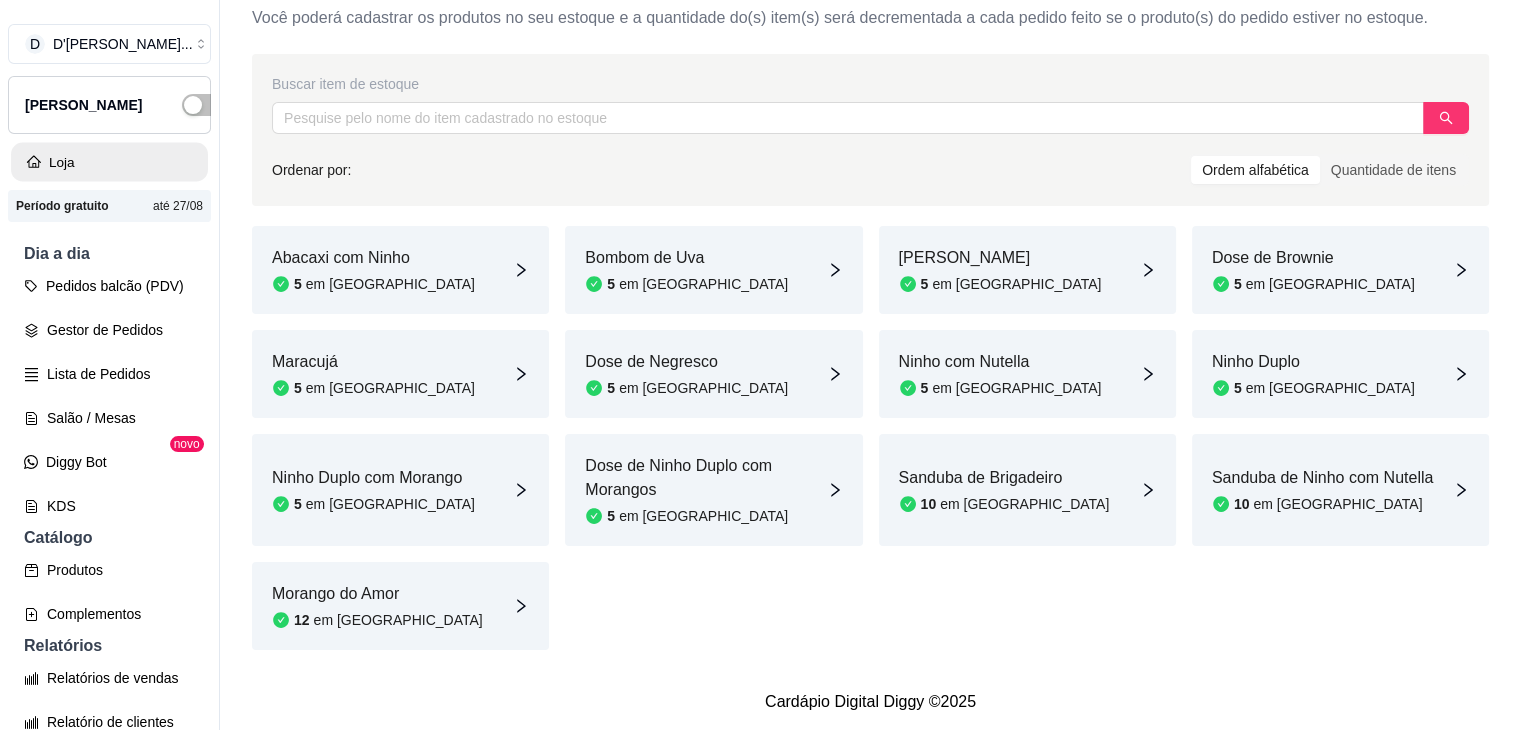 click on "Loja" at bounding box center [109, 162] 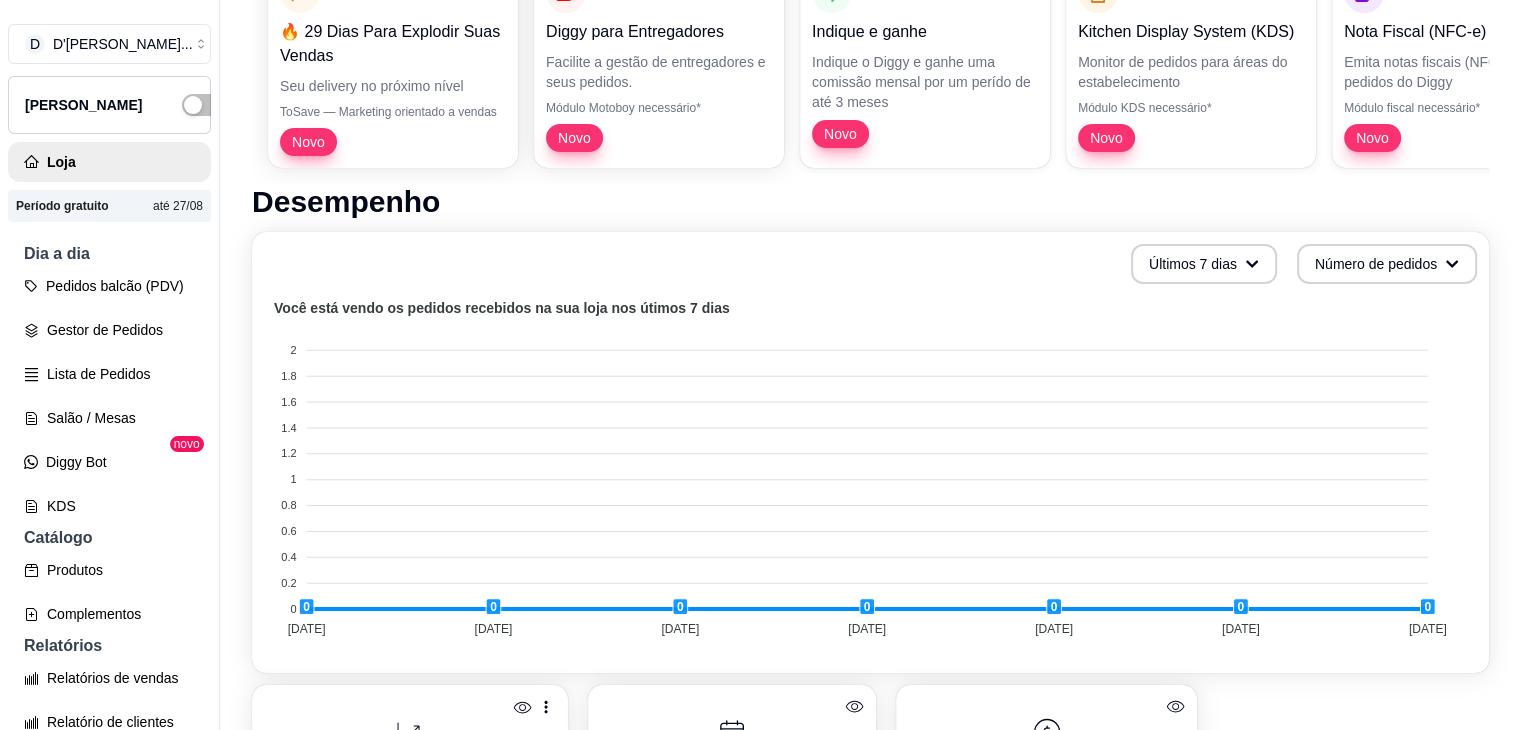 scroll, scrollTop: 0, scrollLeft: 0, axis: both 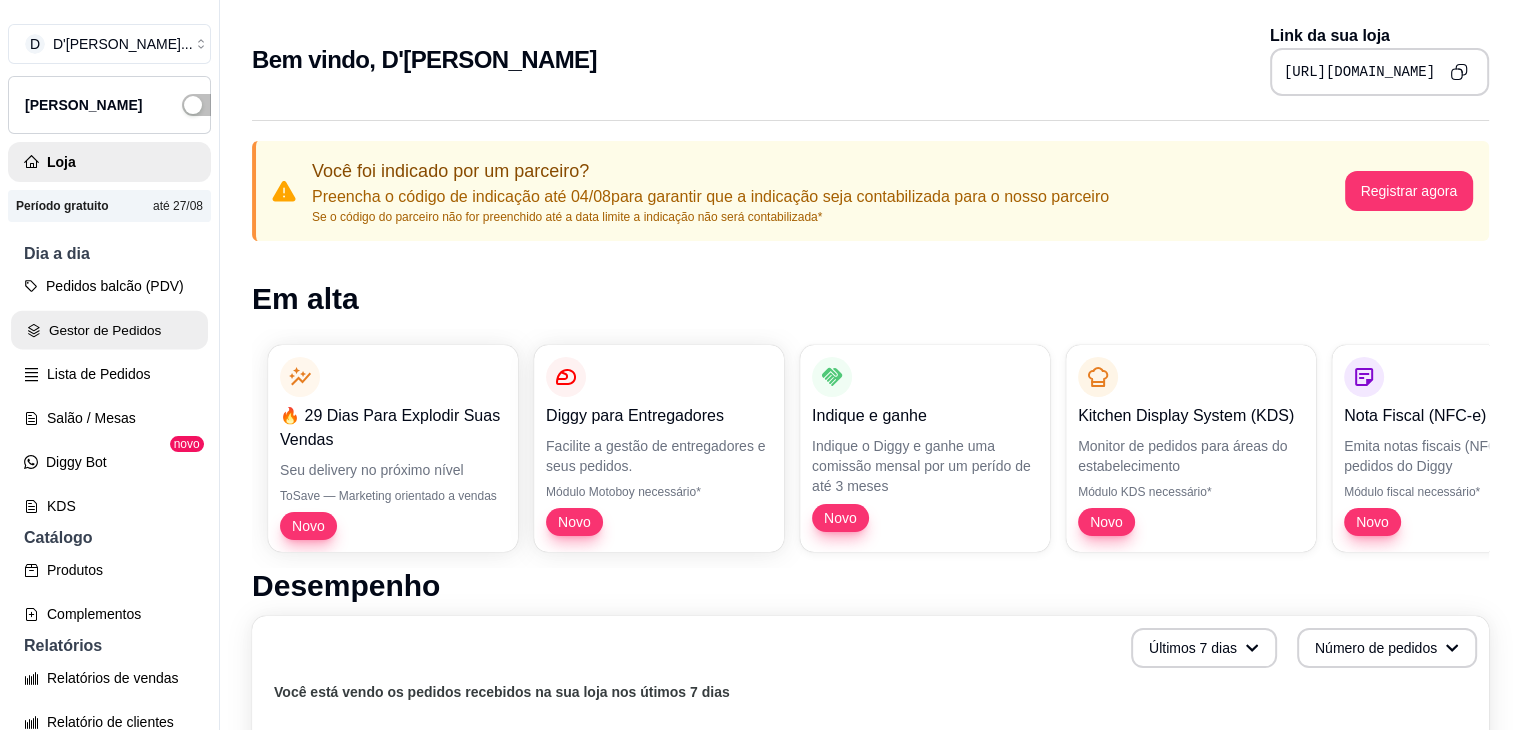 click on "Gestor de Pedidos" at bounding box center [109, 330] 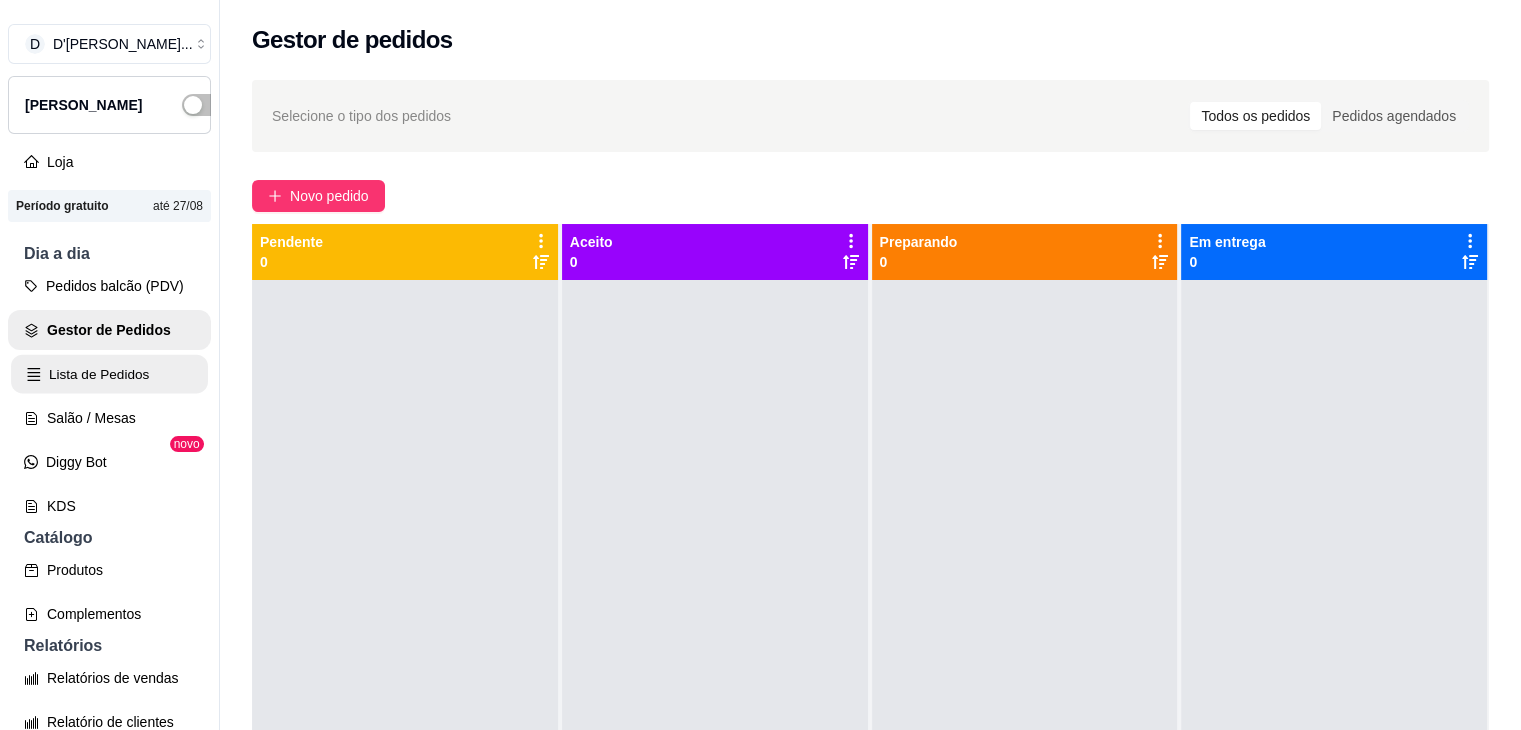 click on "Lista de Pedidos" at bounding box center (109, 374) 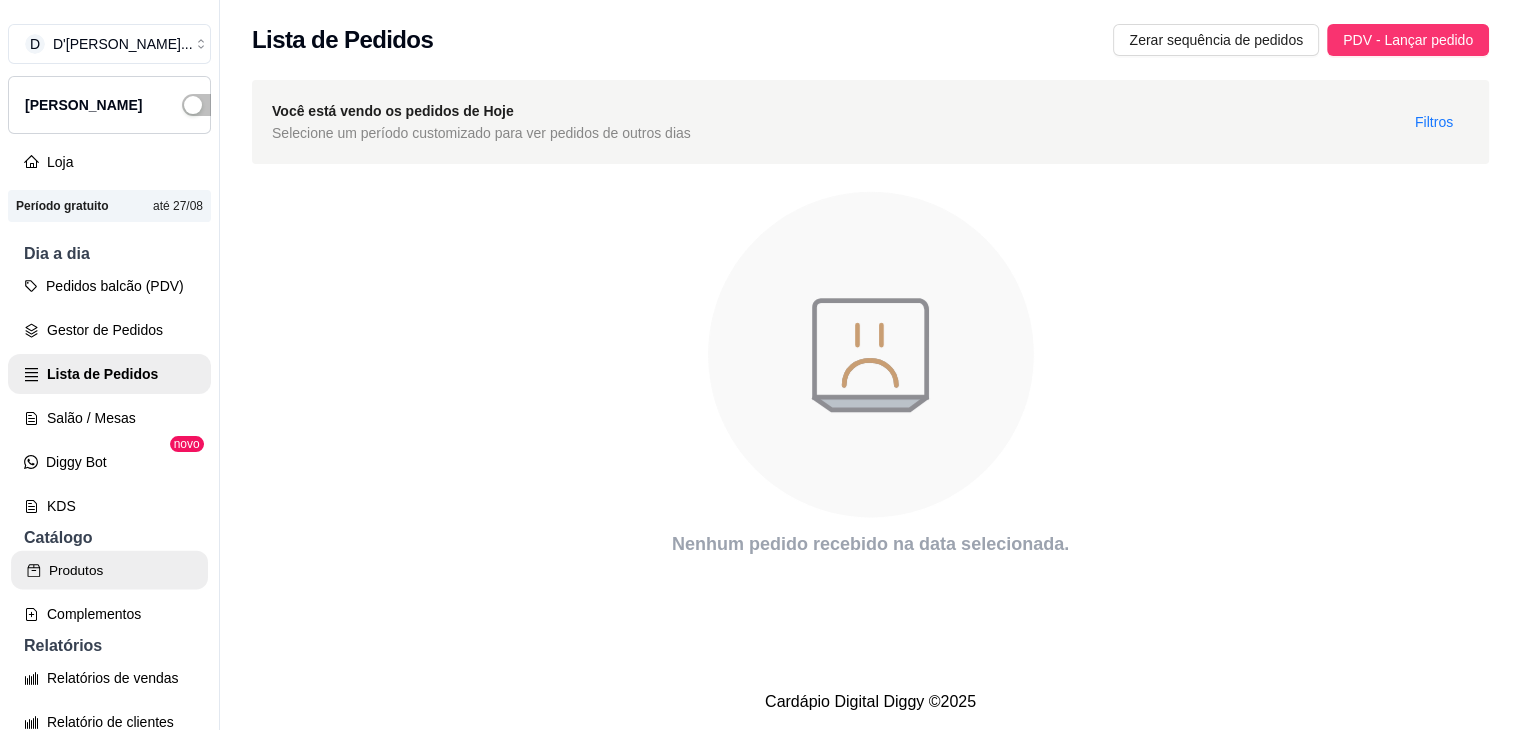 click on "Produtos" at bounding box center (109, 570) 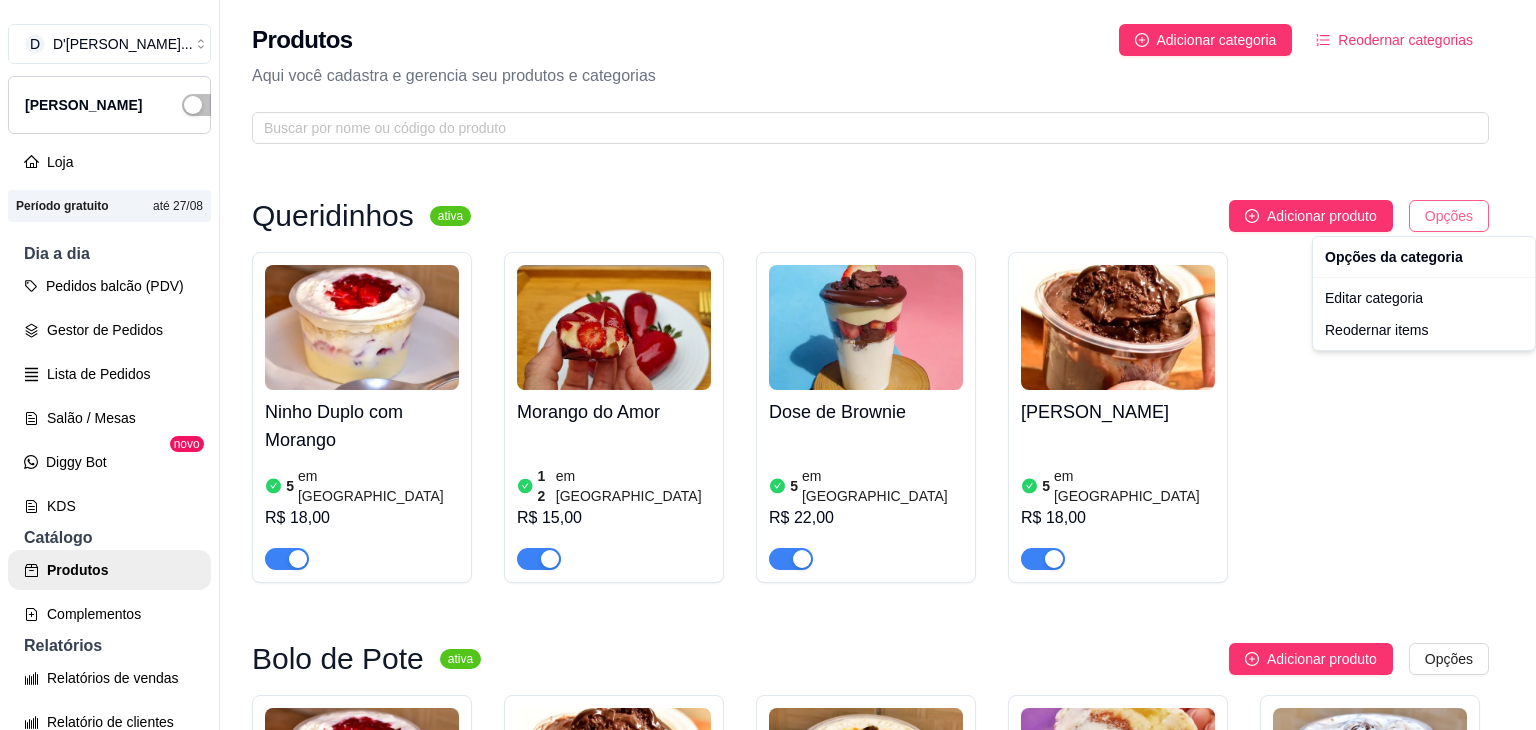 click on "D D'[PERSON_NAME] ... Loja Aberta Loja Período gratuito até 27/08   Dia a dia Pedidos balcão (PDV) Gestor de Pedidos Lista de Pedidos Salão / Mesas Diggy Bot novo KDS Catálogo Produtos Complementos Relatórios Relatórios de vendas Relatório de clientes Relatório de fidelidade novo Gerenciar Entregadores novo Nota Fiscal (NFC-e) Controle de caixa Controle de fiado Cupons Clientes Estoque Configurações Diggy Planos Precisa de ajuda? Sair Produtos Adicionar categoria Reodernar categorias Aqui você cadastra e gerencia seu produtos e categorias Queridinhos ativa Adicionar produto Opções Ninho Duplo com Morango   5 em estoque R$ 18,00 Morango do Amor   12 em estoque R$ 15,00 Dose de Brownie   5 em estoque R$ 22,00 Danette    5 em estoque R$ 18,00 Bolo de Pote ativa Adicionar produto Opções Ninho Duplo com Morango   5 em estoque R$ 18,00 Danette   5 em estoque R$ 18,00 Maracujá   5 em estoque R$ 18,00 Abacaxi com Ninho   5 em estoque R$ 18,00 Ninho com Nutella   5 em estoque R$ 18,00   5 ativa" at bounding box center [768, 365] 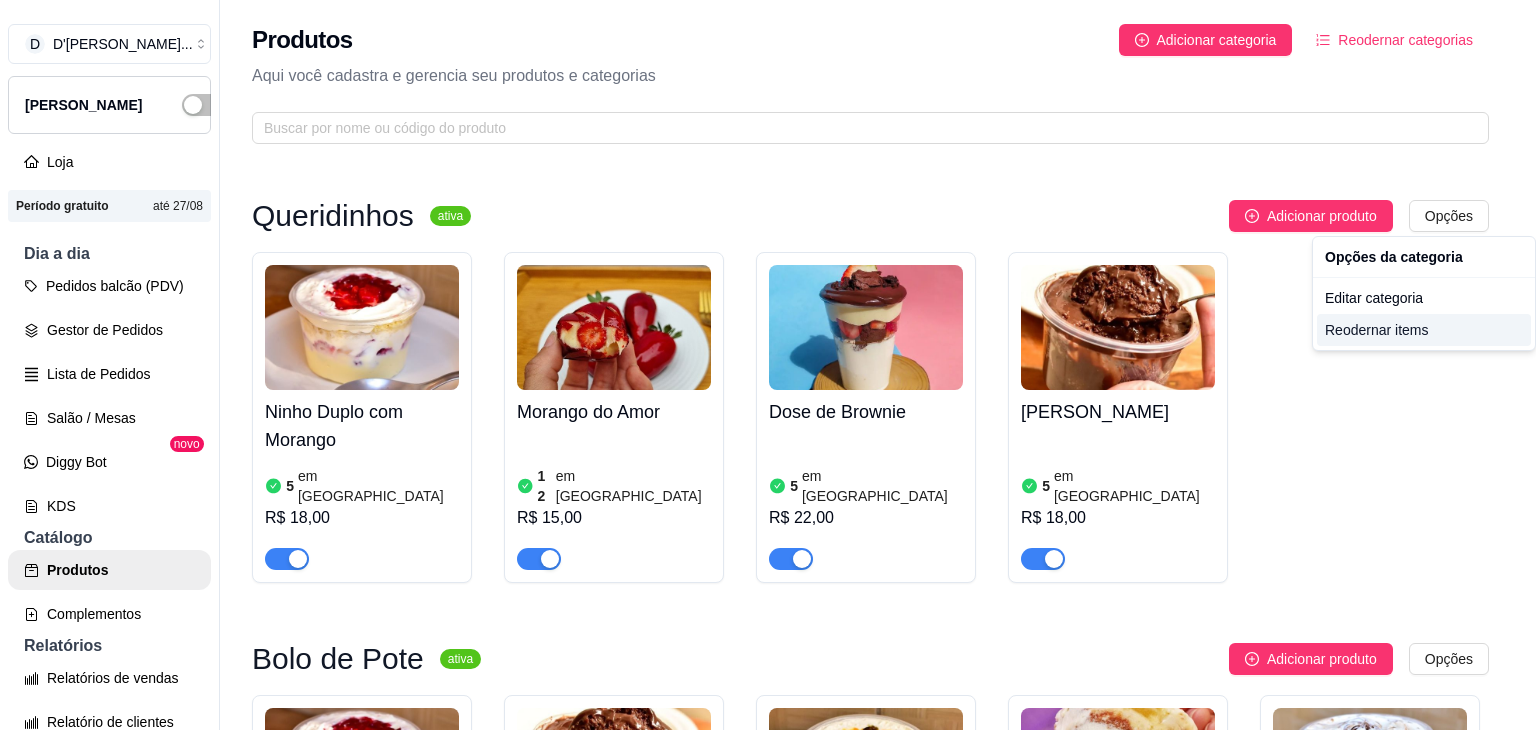 click on "Reodernar items" at bounding box center (1424, 330) 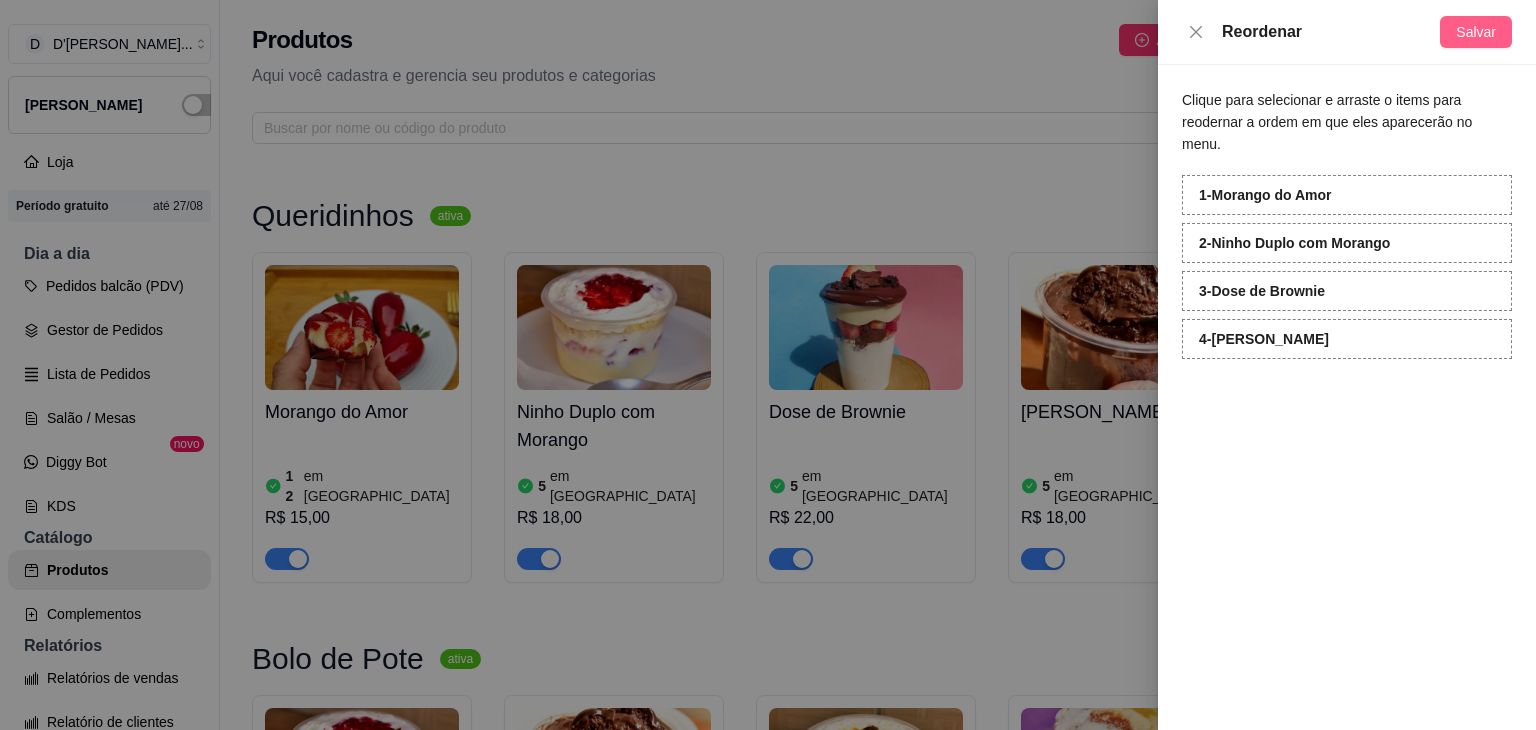 click on "Salvar" at bounding box center [1476, 32] 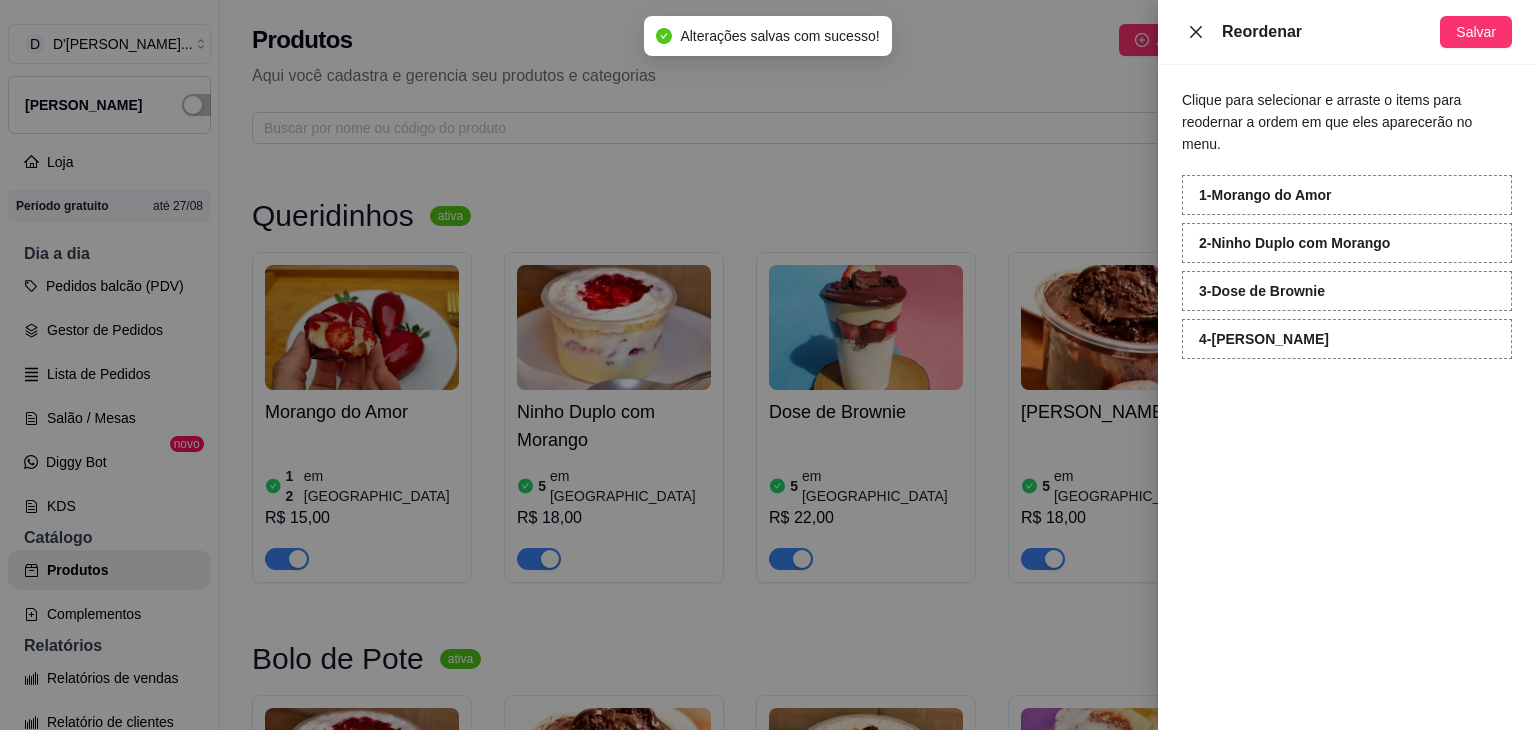 click 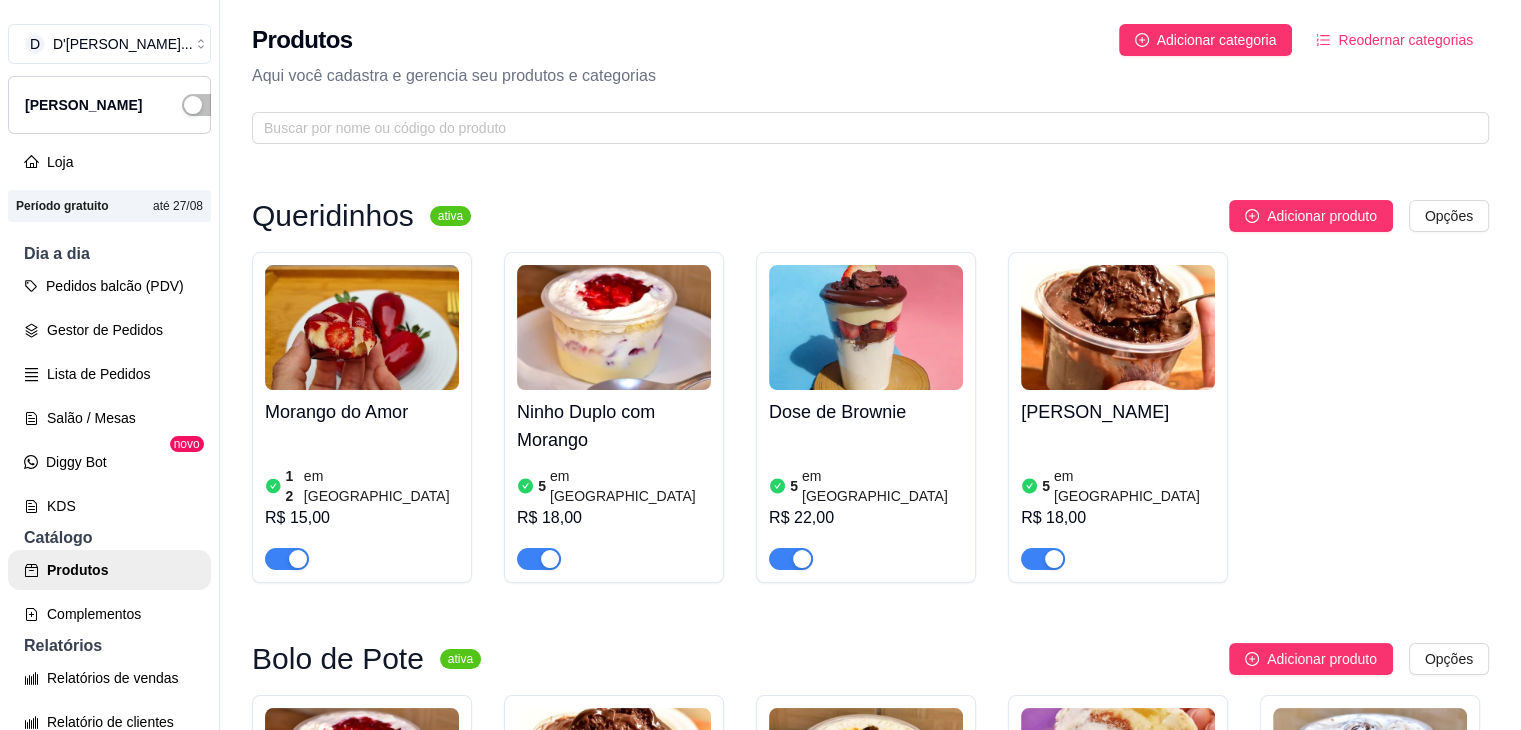click on "Morango do Amor   12 em estoque R$ 15,00 Ninho Duplo com Morango   5 em estoque R$ 18,00 Dose de Brownie   5 em estoque R$ 22,00 Danette    5 em estoque R$ 18,00" at bounding box center (870, 417) 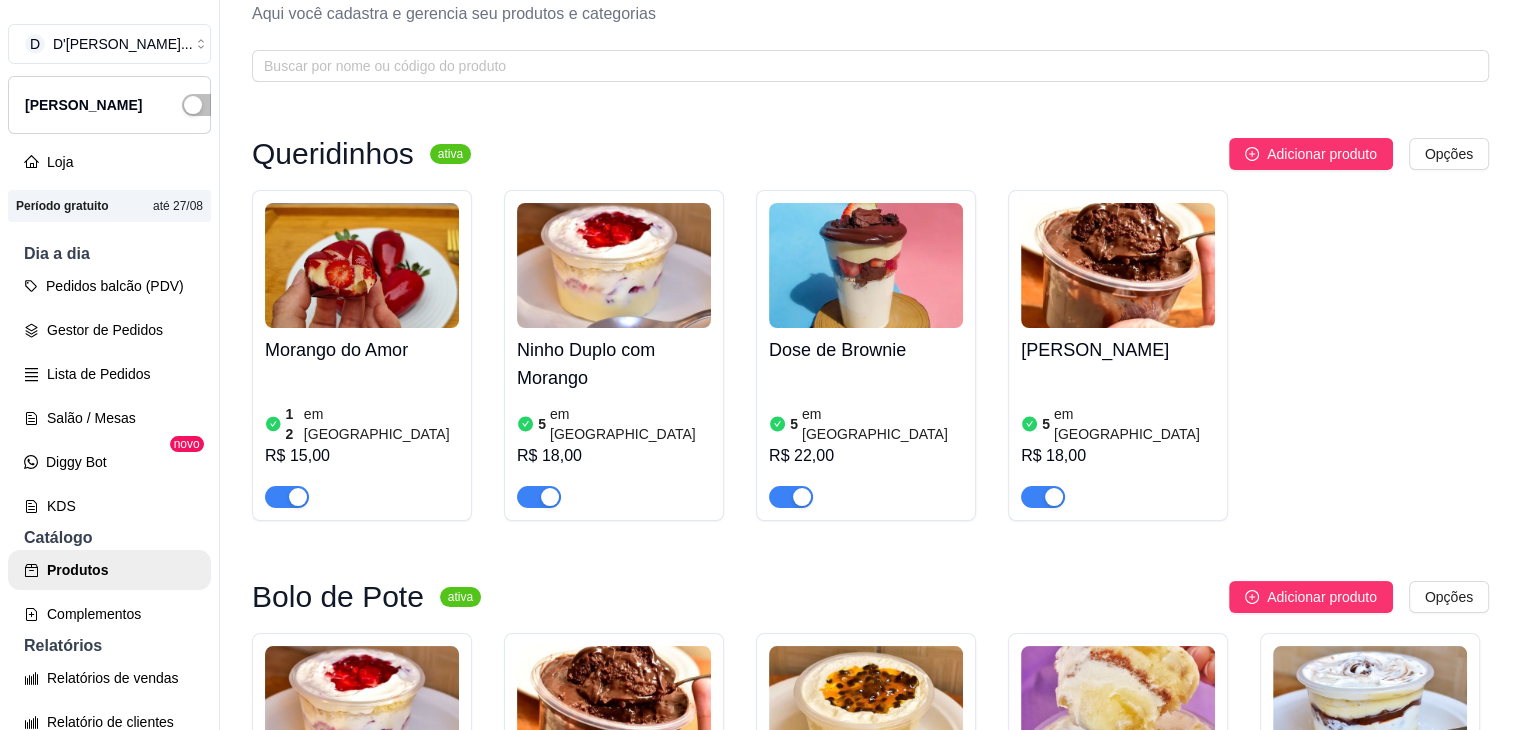 scroll, scrollTop: 0, scrollLeft: 0, axis: both 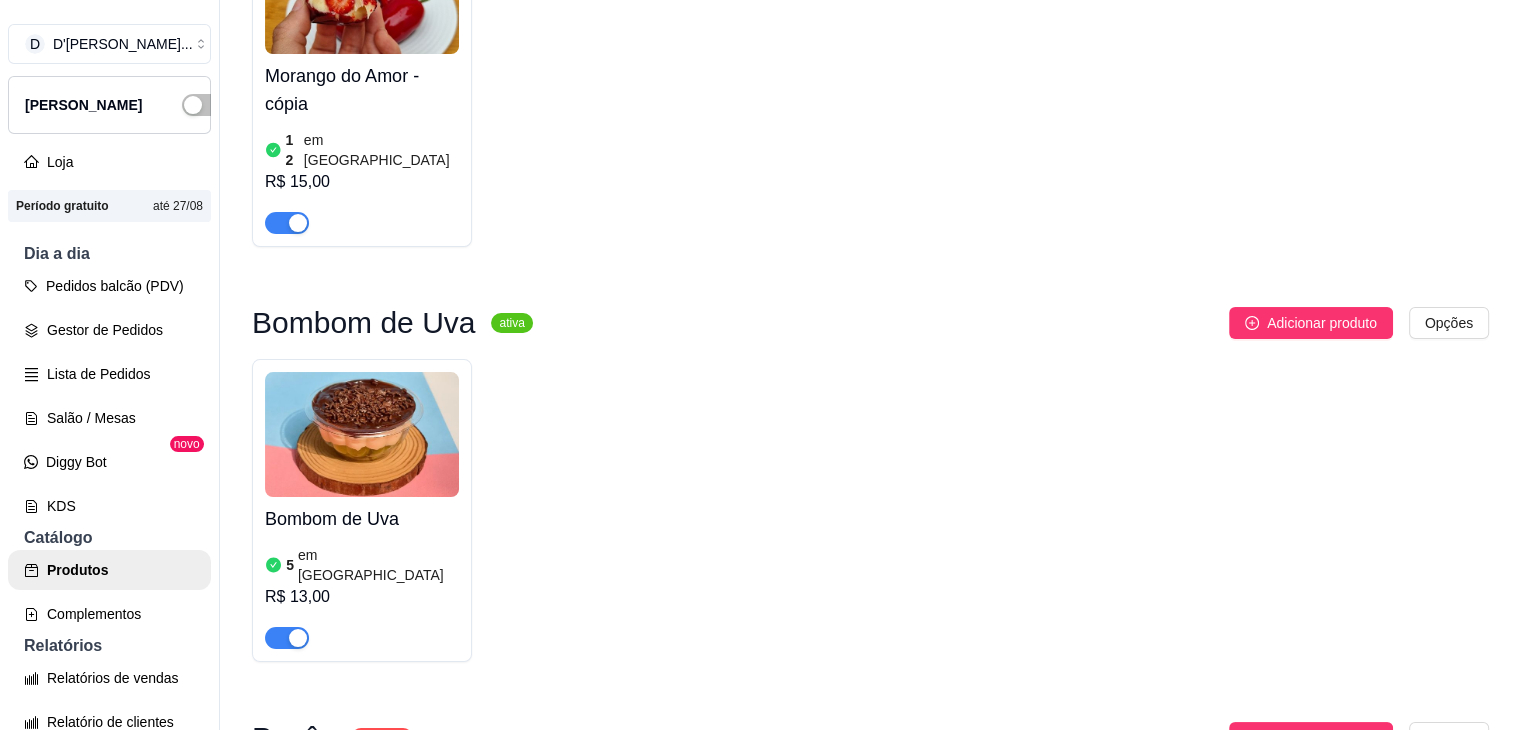 click at bounding box center [362, 434] 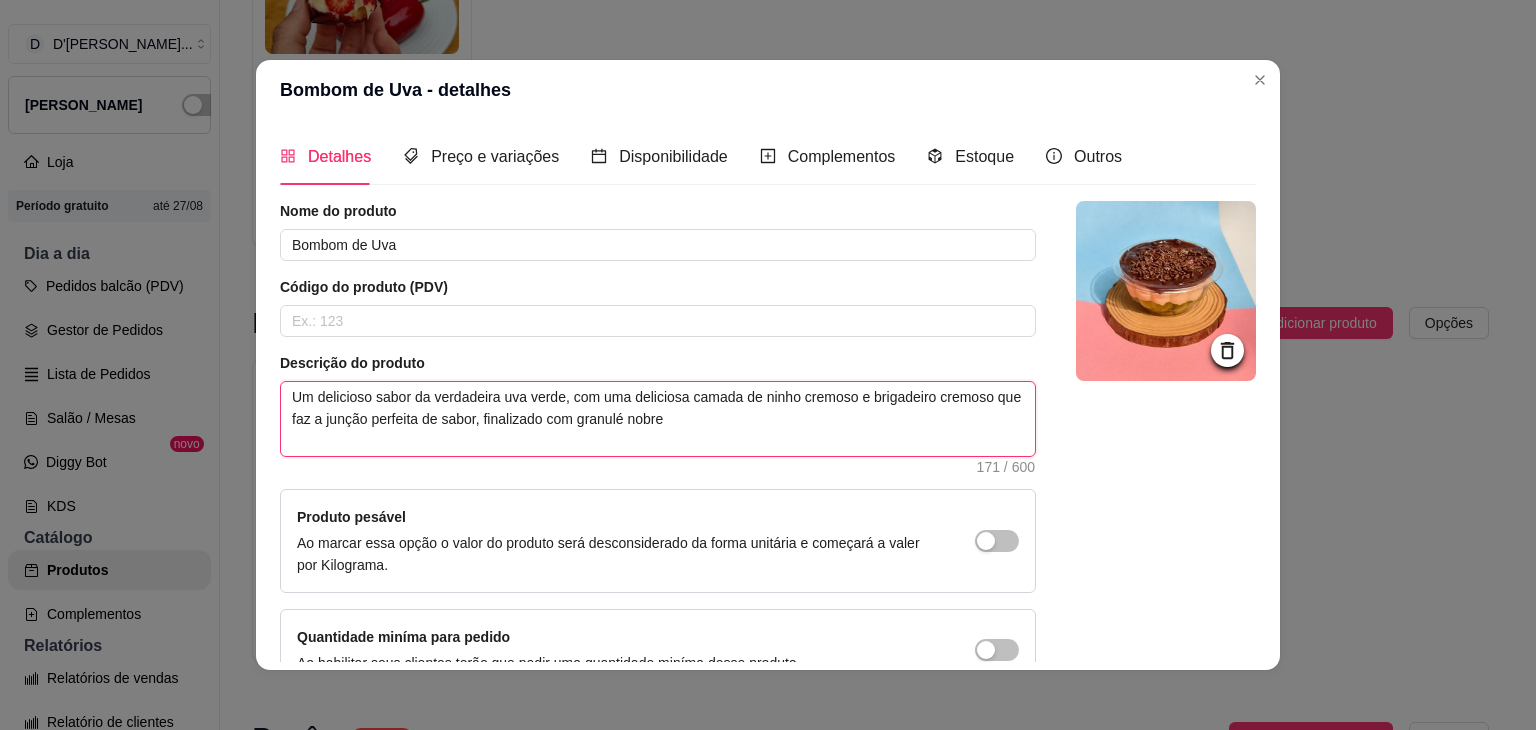 drag, startPoint x: 278, startPoint y: 396, endPoint x: 810, endPoint y: 463, distance: 536.2024 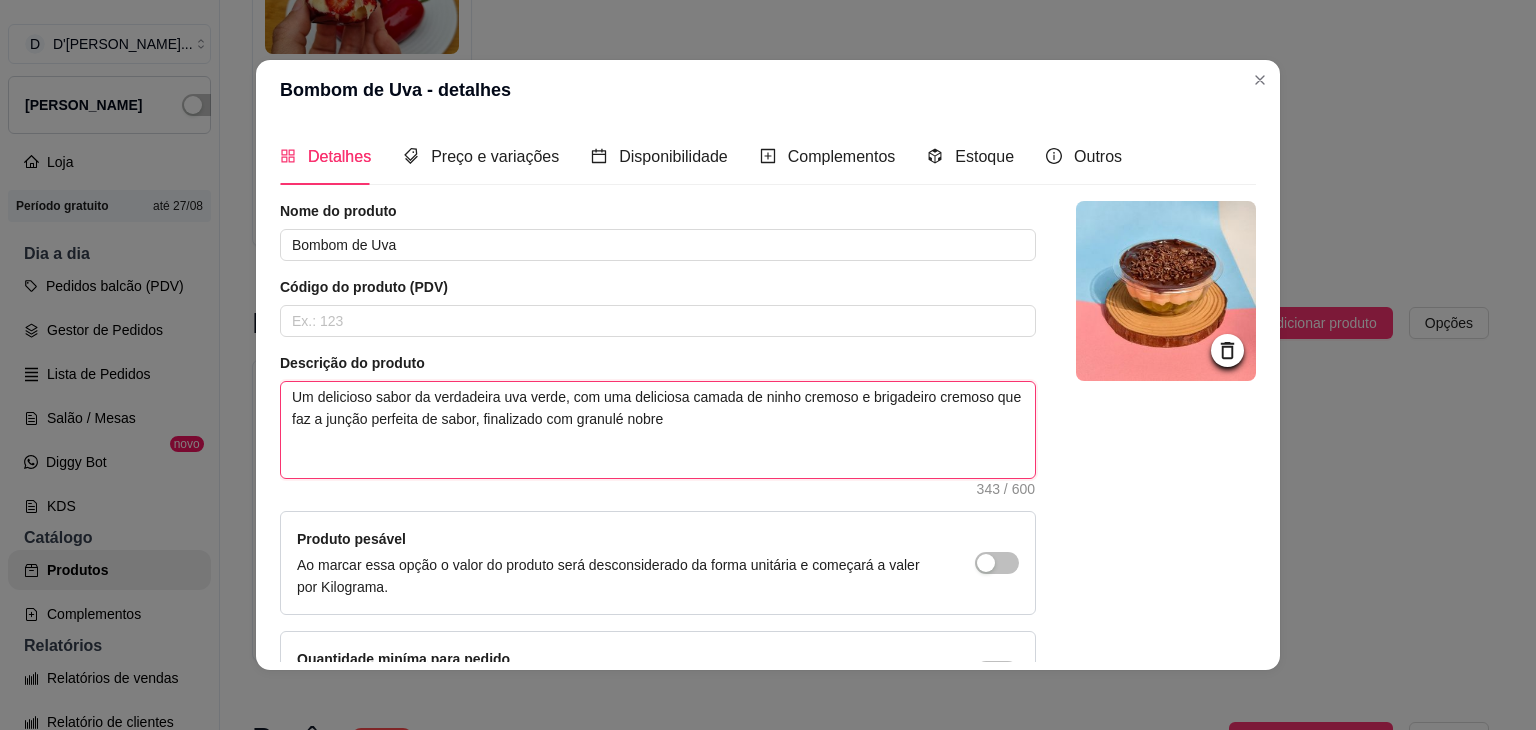 type 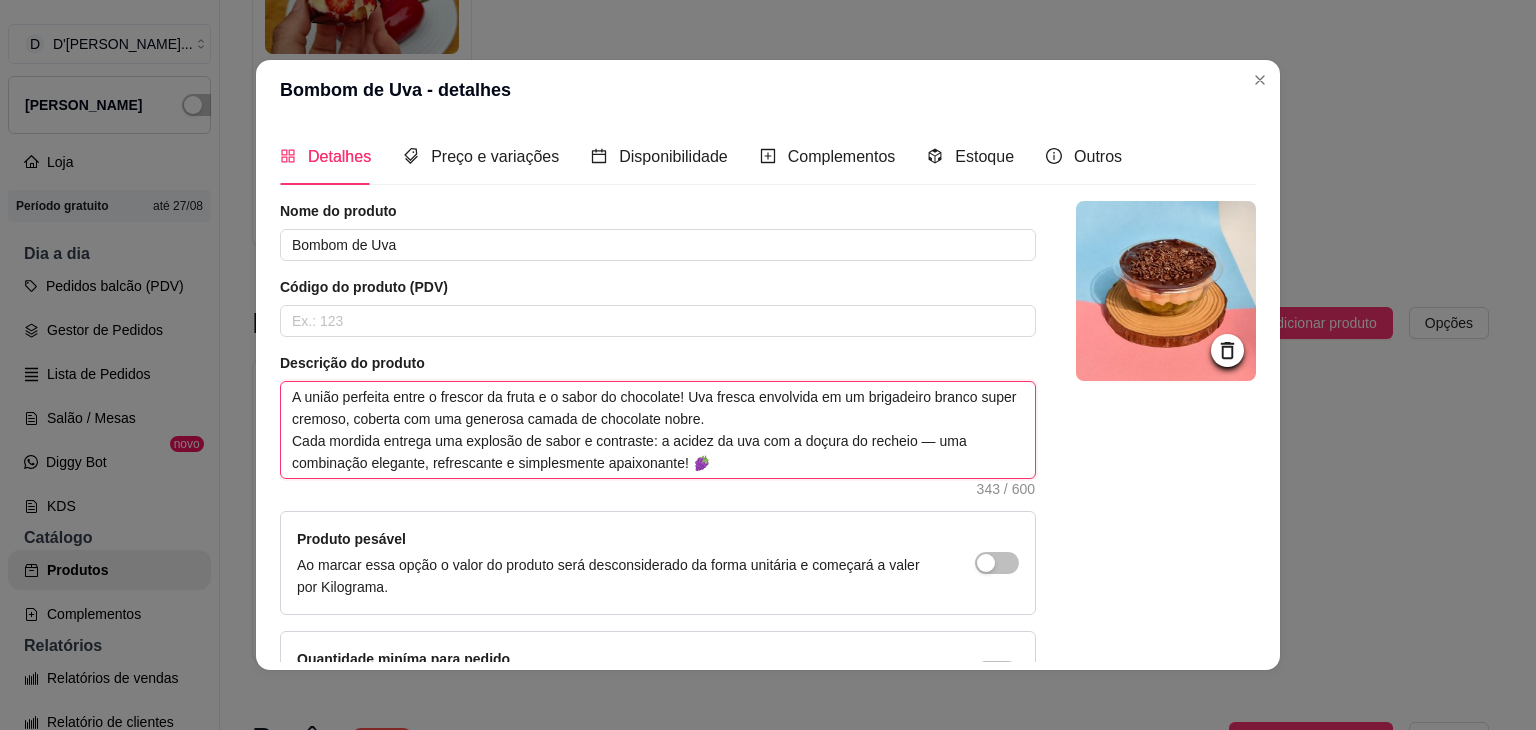click on "A união perfeita entre o frescor da fruta e o sabor do chocolate! Uva fresca envolvida em um brigadeiro branco super cremoso, coberta com uma generosa camada de chocolate nobre.
Cada mordida entrega uma explosão de sabor e contraste: a acidez da uva com a doçura do recheio — uma combinação elegante, refrescante e simplesmente apaixonante! 🍇" at bounding box center [658, 430] 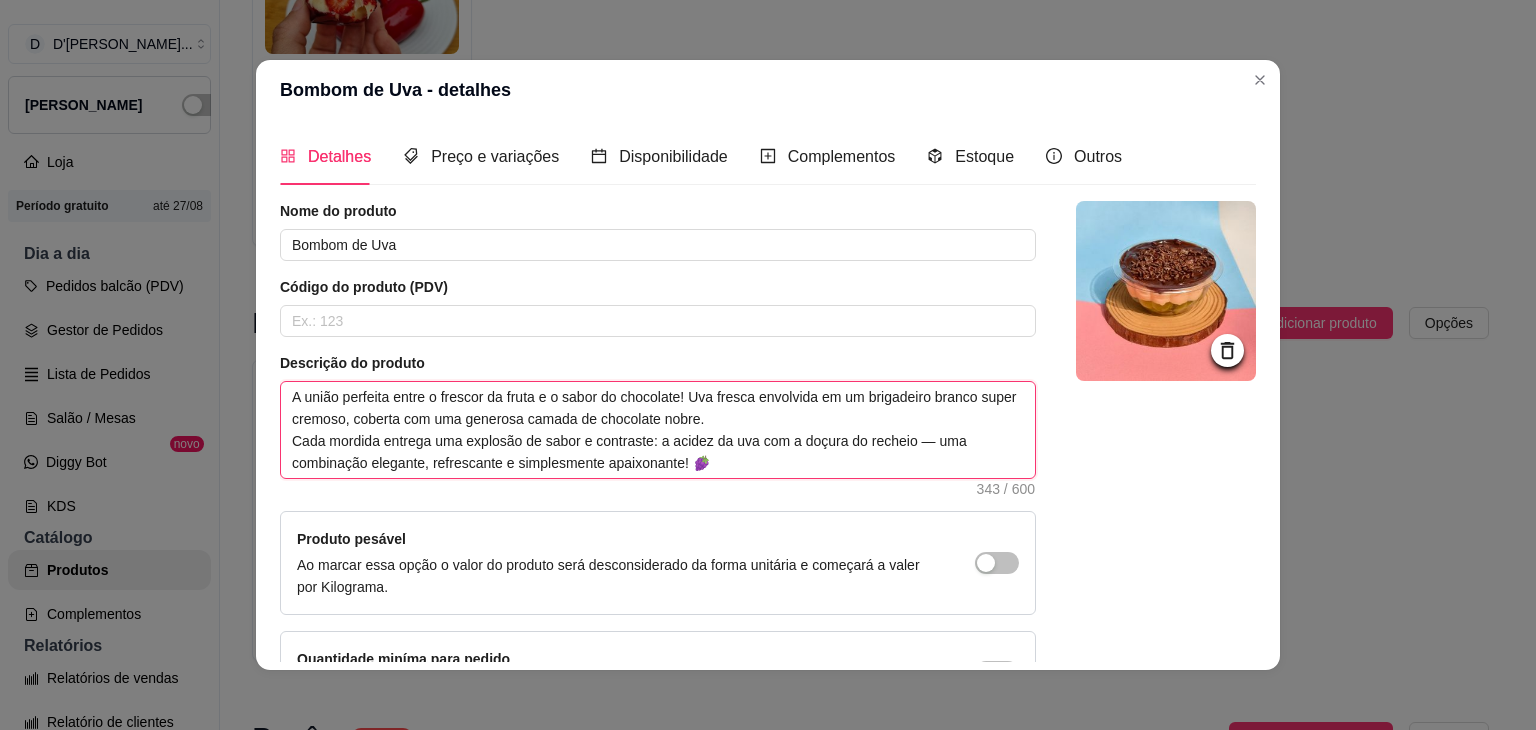 type 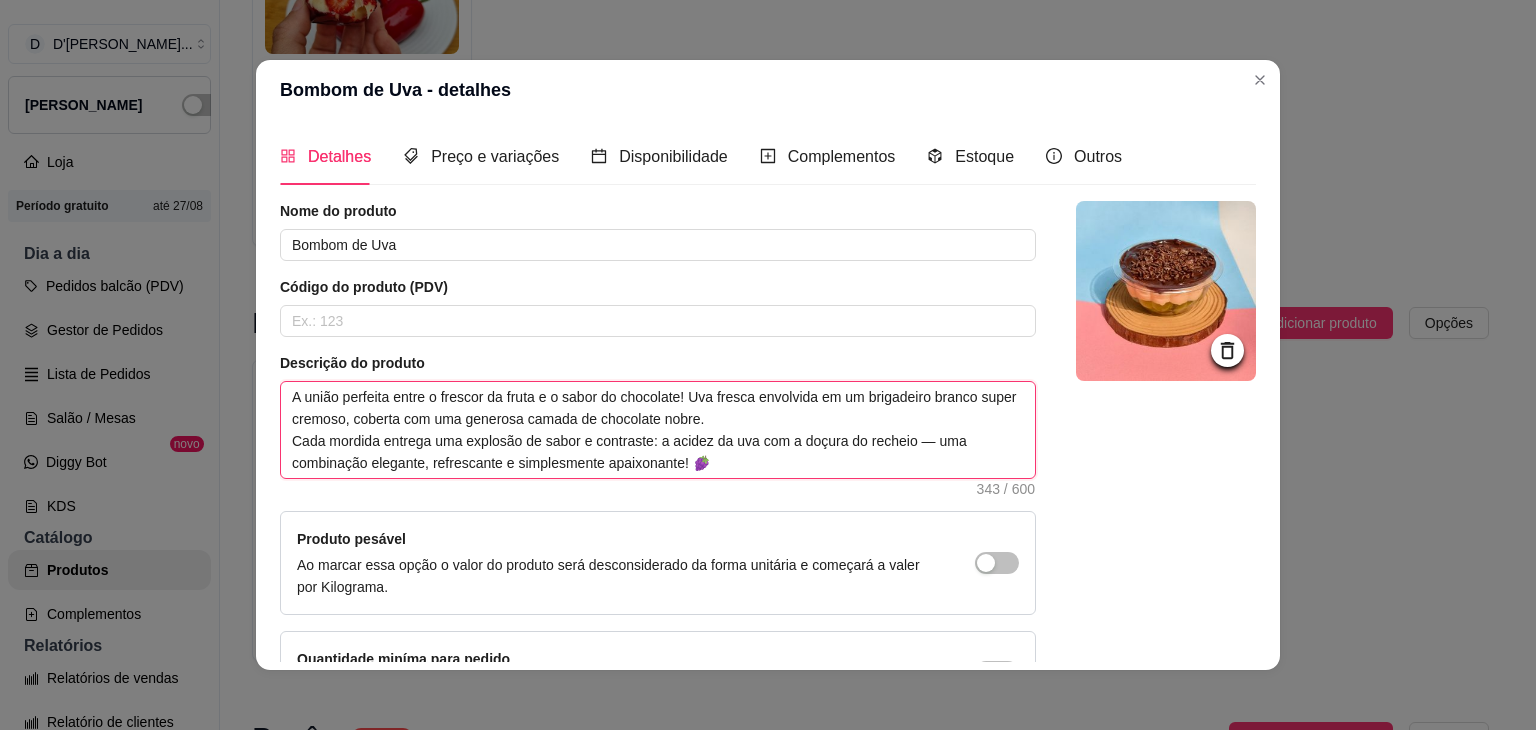 type on "A união perfeita entre o frescor da fruta e o sabor do chocolate! Uva fresca envolvida em um brigadeiro branco super cremoso, coberta com uma generosa camada d chocolate nobre.
Cada mordida entrega uma explosão de sabor e contraste: a acidez da uva com a doçura do recheio — uma combinação elegante, refrescante e simplesmente apaixonante! 🍇" 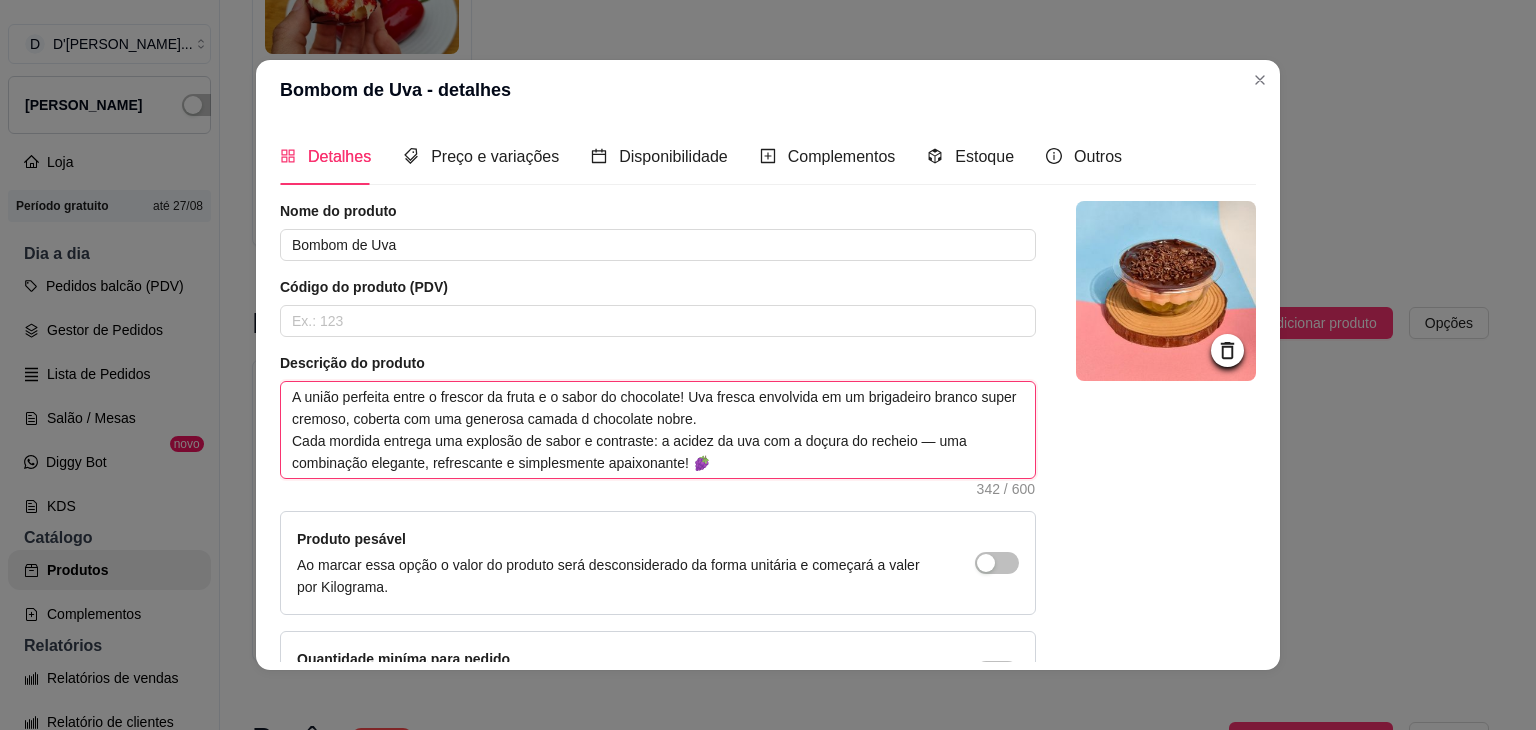 type 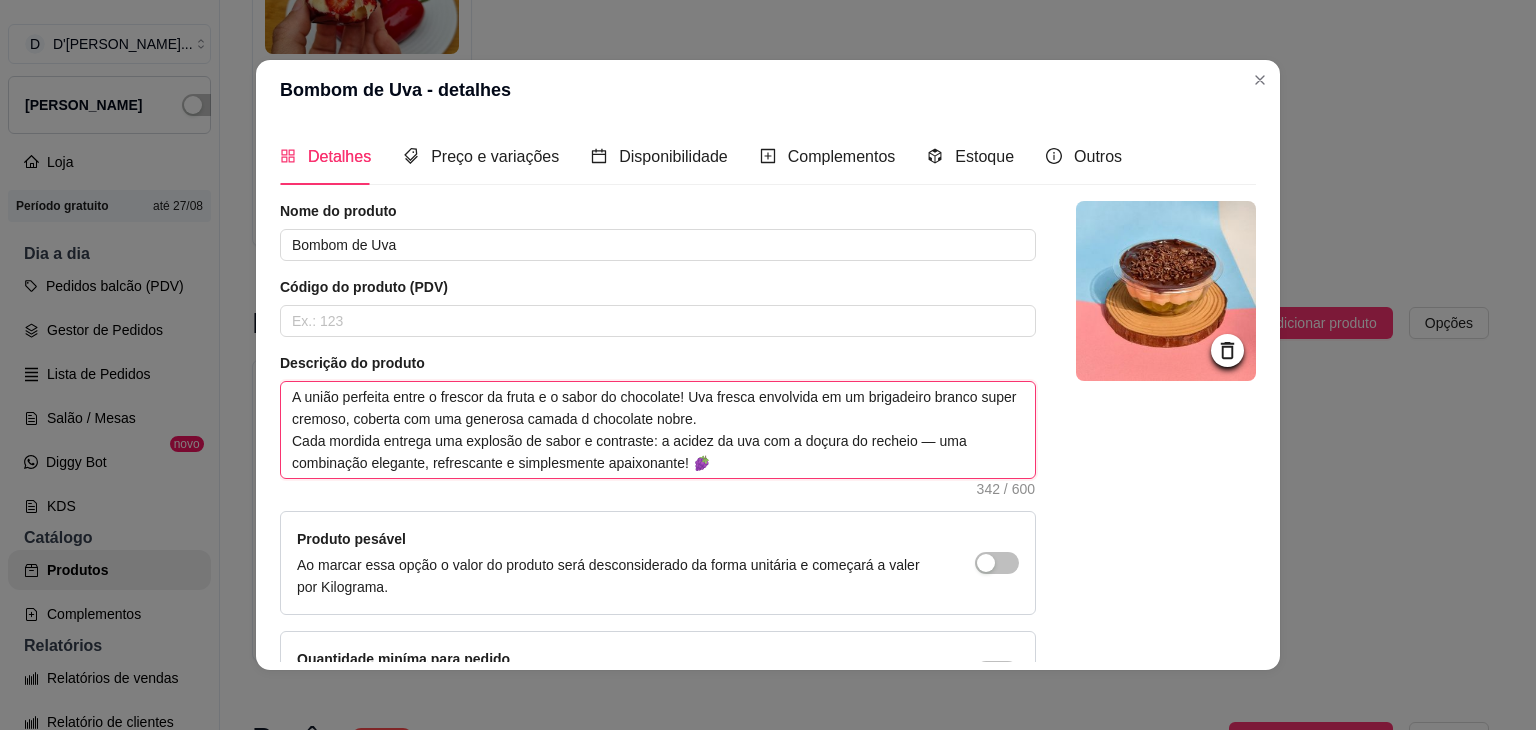type on "A união perfeita entre o frescor da fruta e o sabor do chocolate! Uva fresca envolvida em um brigadeiro branco super cremoso, coberta com uma generosa camada do chocolate nobre.
Cada mordida entrega uma explosão de sabor e contraste: a acidez da uva com a doçura do recheio — uma combinação elegante, refrescante e simplesmente apaixonante! 🍇" 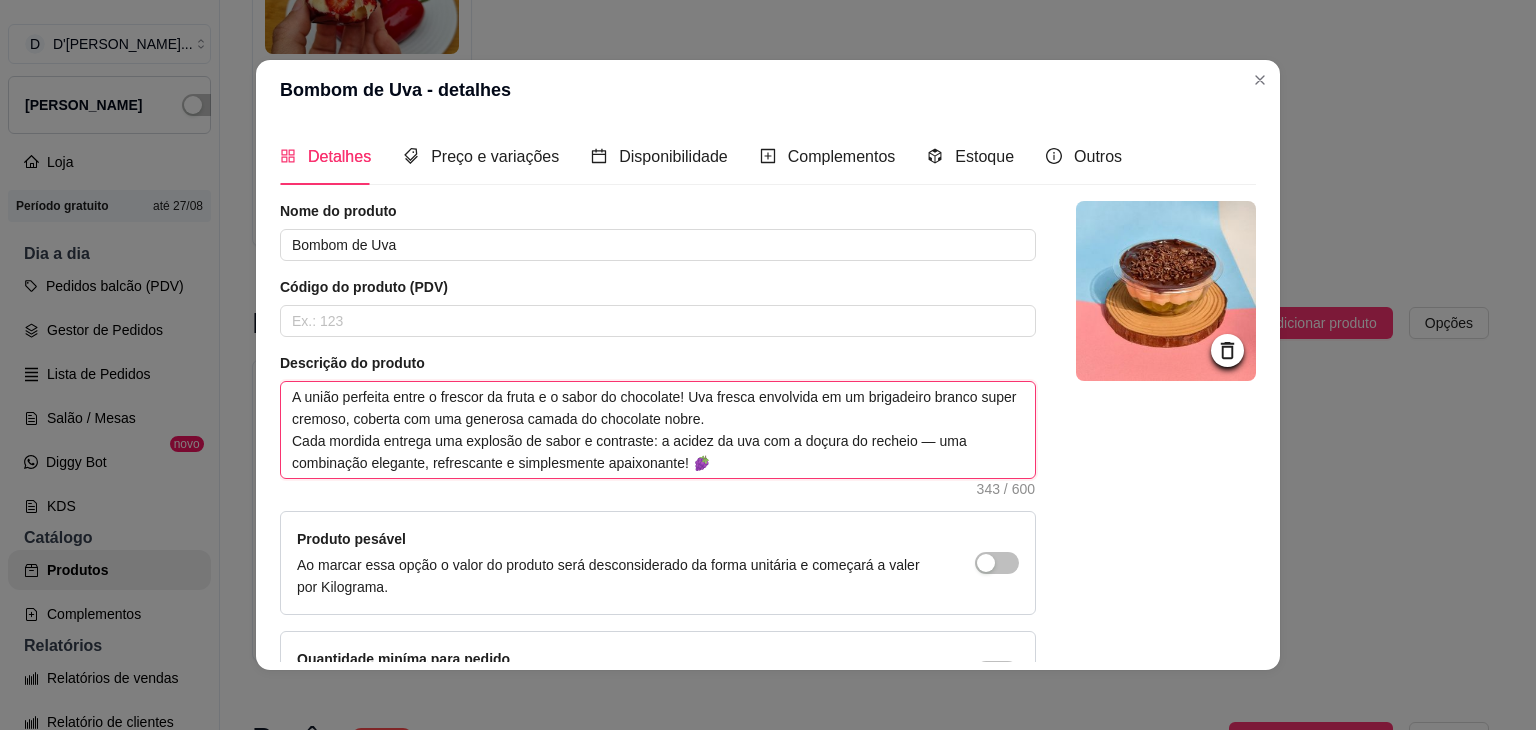 type 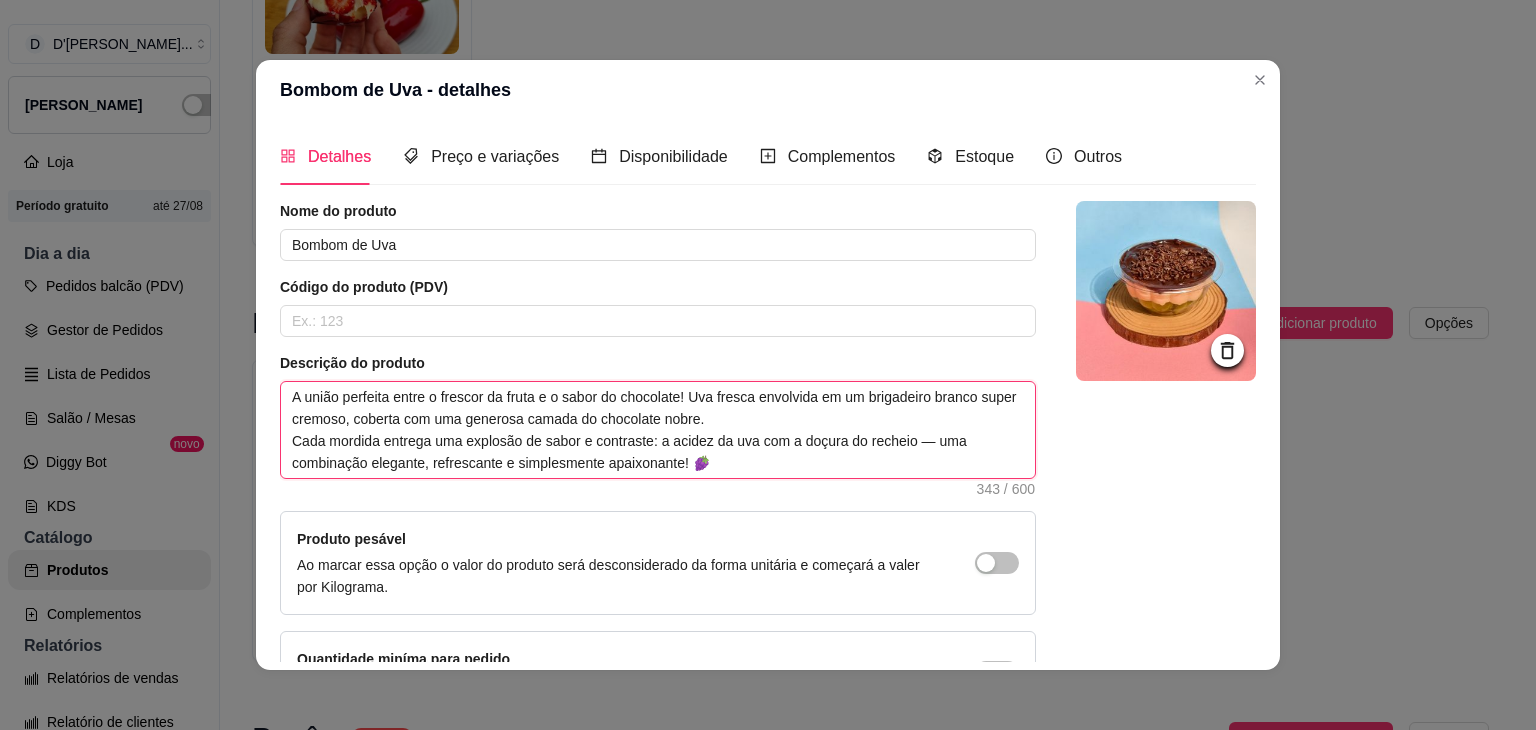 type on "A união perfeita entre o frescor da fruta e o sabor do chocolate! Uva fresca envolvida em um brigadeiro branco super cremoso, coberta com uma generosa camada do  chocolate nobre.
Cada mordida entrega uma explosão de sabor e contraste: a acidez da uva com a doçura do recheio — uma combinação elegante, refrescante e simplesmente apaixonante! 🍇" 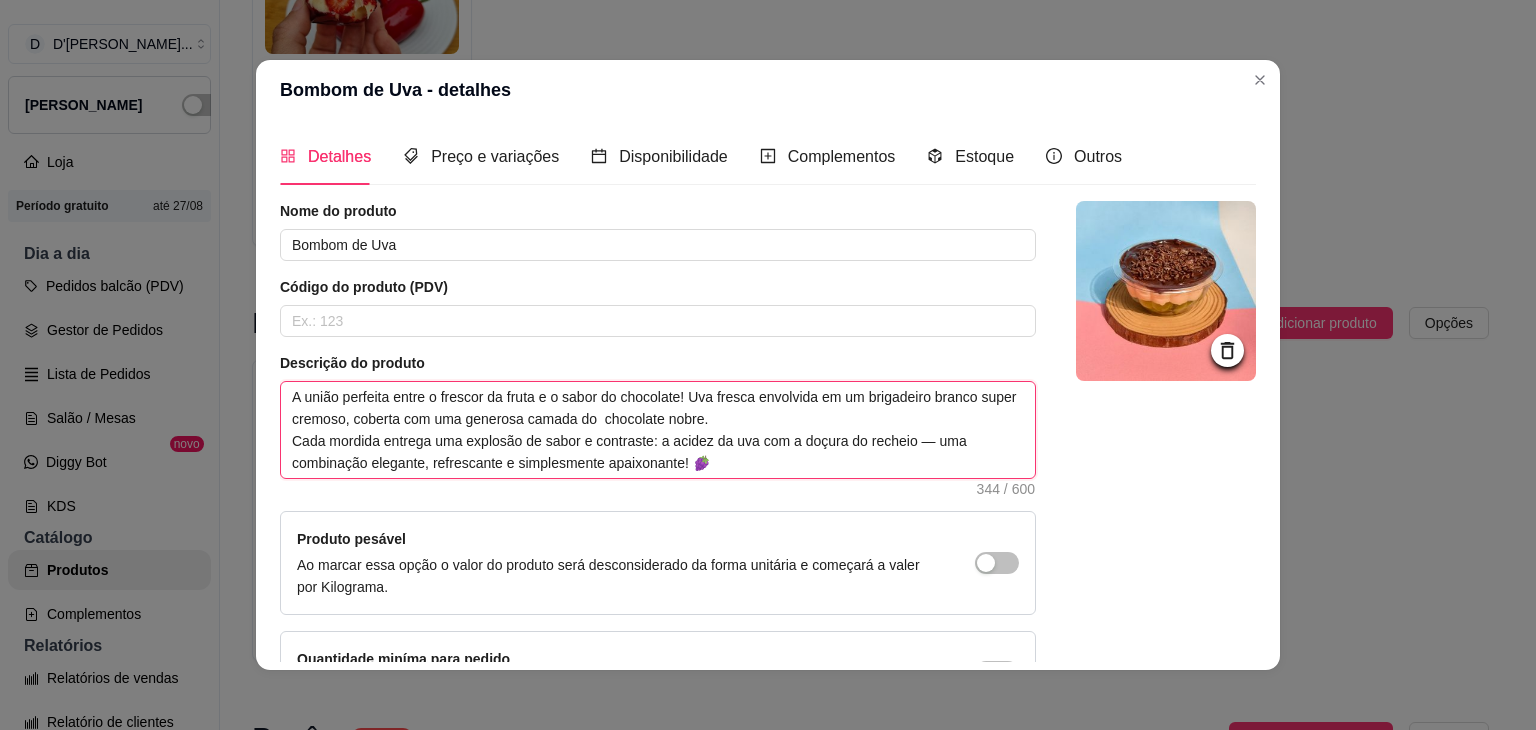 type 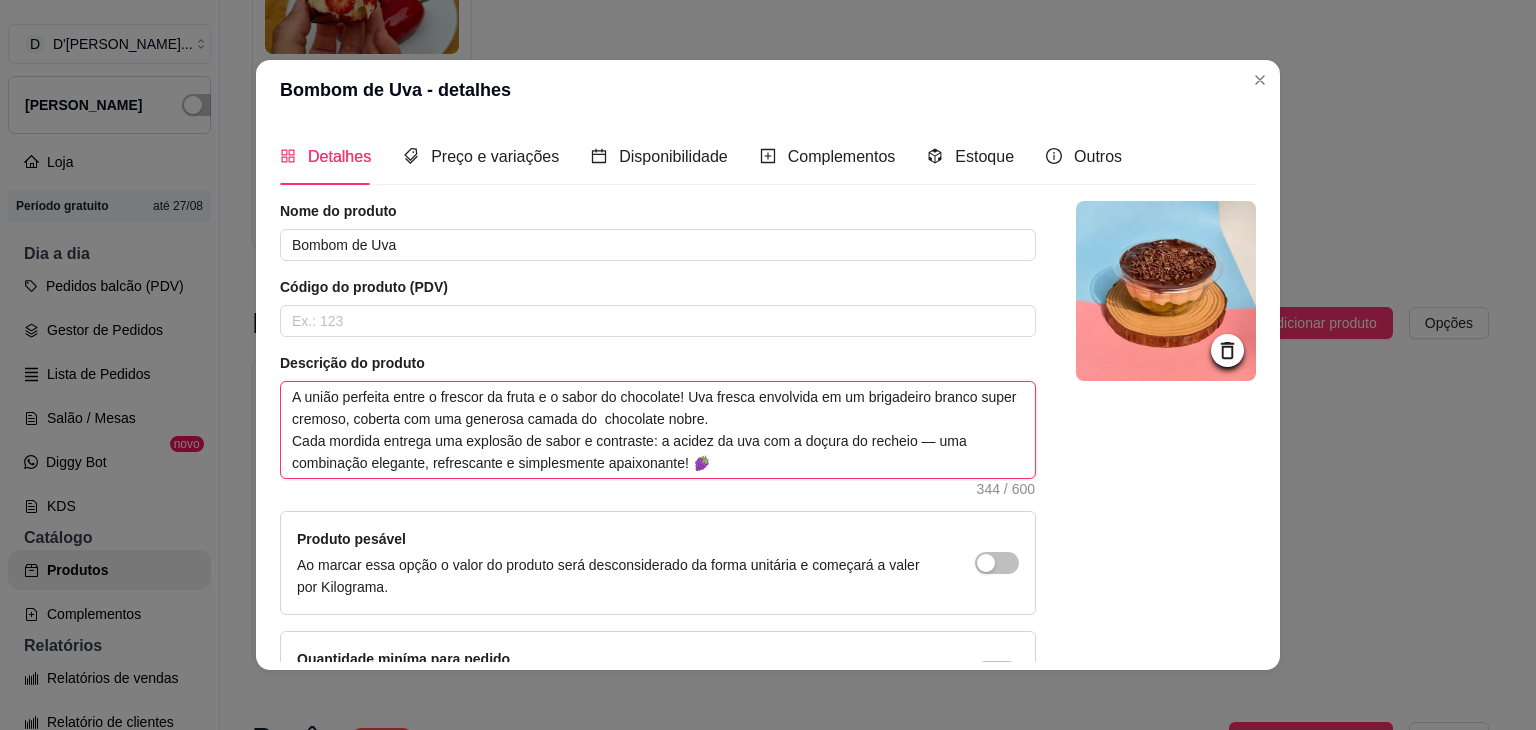 type on "A união perfeita entre o frescor da fruta e o sabor do chocolate! Uva fresca envolvida em um brigadeiro branco super cremoso, coberta com uma generosa camada do c chocolate nobre.
Cada mordida entrega uma explosão de sabor e contraste: a acidez da uva com a doçura do recheio — uma combinação elegante, refrescante e simplesmente apaixonante! 🍇" 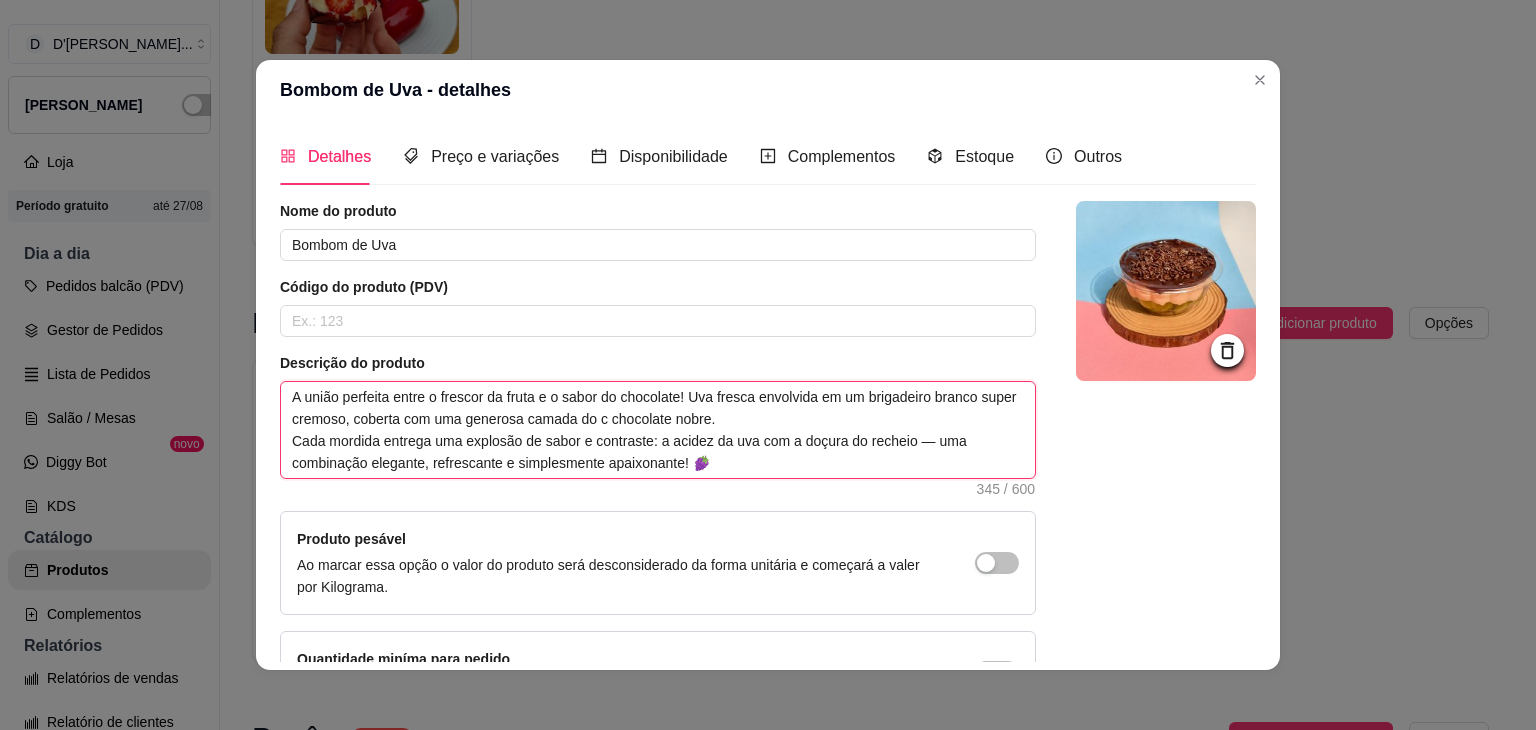 type 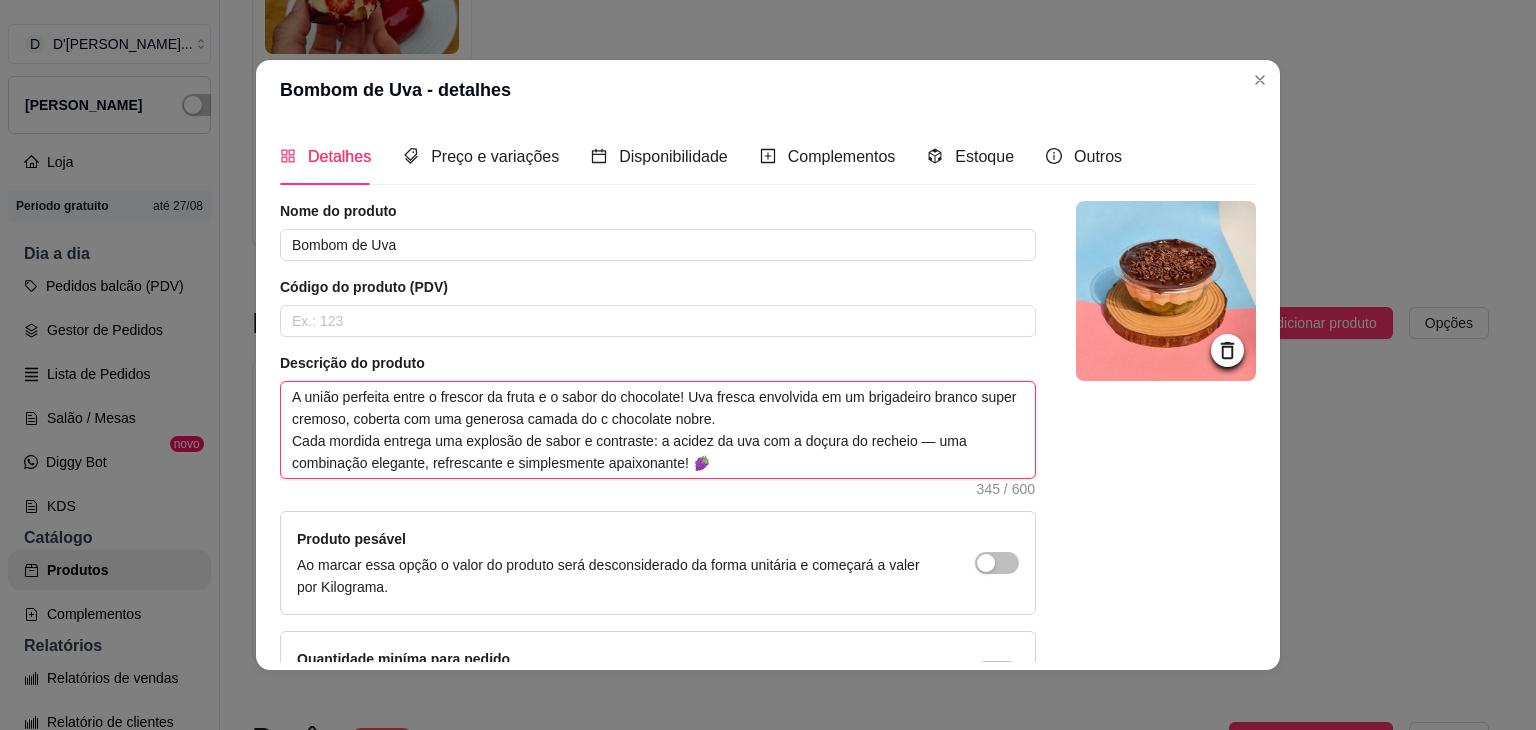 type on "A união perfeita entre o frescor da fruta e o sabor do chocolate! Uva fresca envolvida em um brigadeiro branco super cremoso, coberta com uma generosa camada do cr chocolate nobre.
Cada mordida entrega uma explosão de sabor e contraste: a acidez da uva com a doçura do recheio — uma combinação elegante, refrescante e simplesmente apaixonante! 🍇" 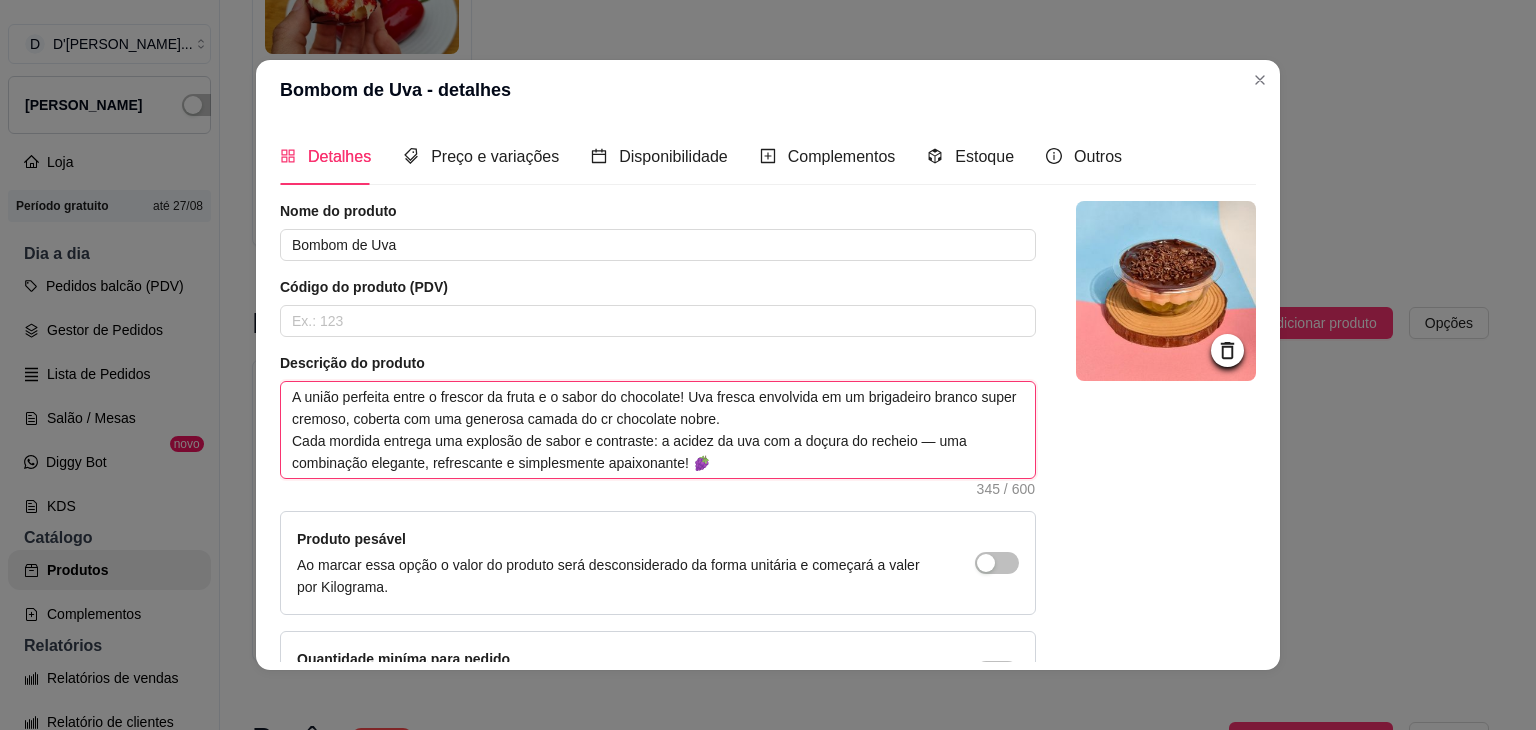 type 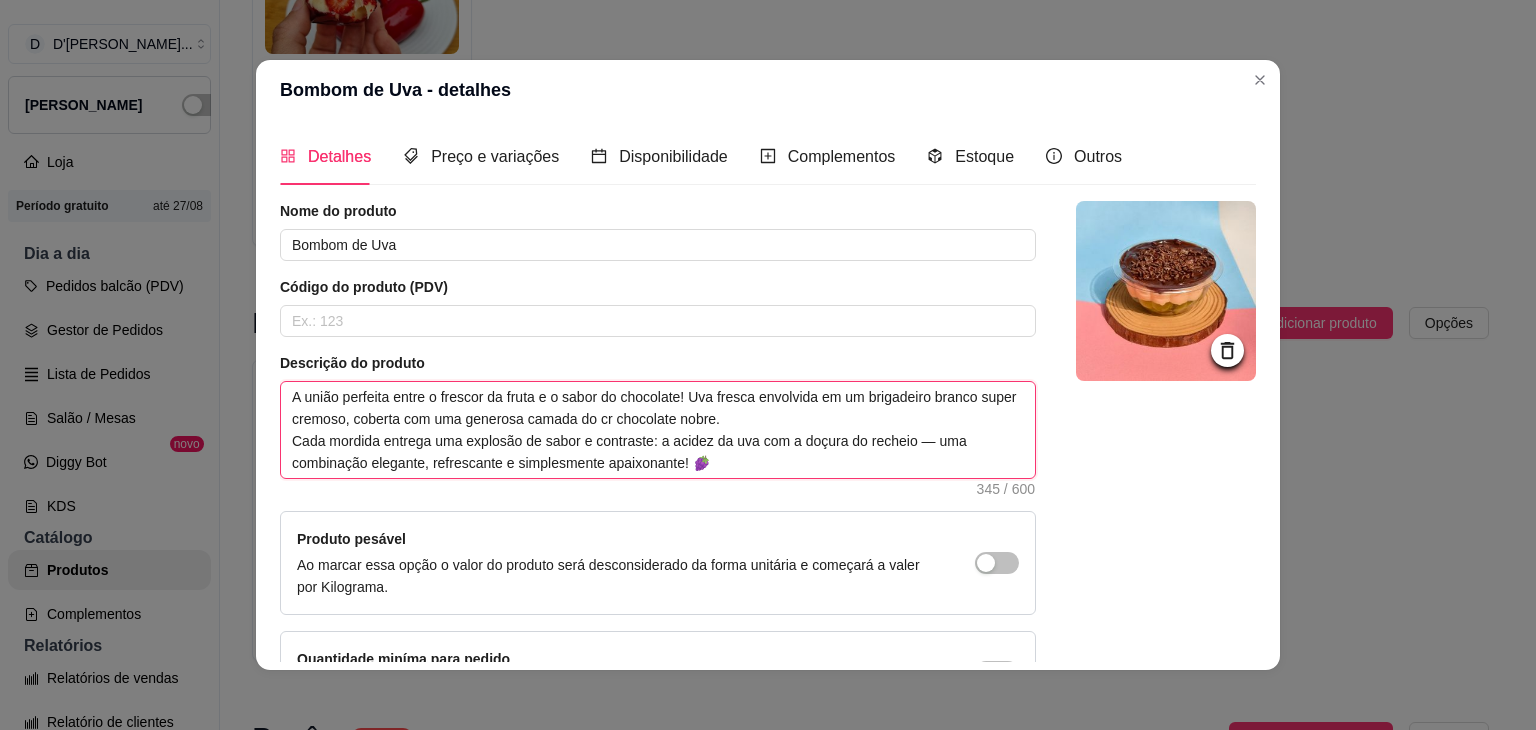 type on "A união perfeita entre o frescor da fruta e o sabor do chocolate! Uva fresca envolvida em um brigadeiro branco super cremoso, coberta com uma generosa camada do cre chocolate nobre.
Cada mordida entrega uma explosão de sabor e contraste: a acidez da uva com a doçura do recheio — uma combinação elegante, refrescante e simplesmente apaixonante! 🍇" 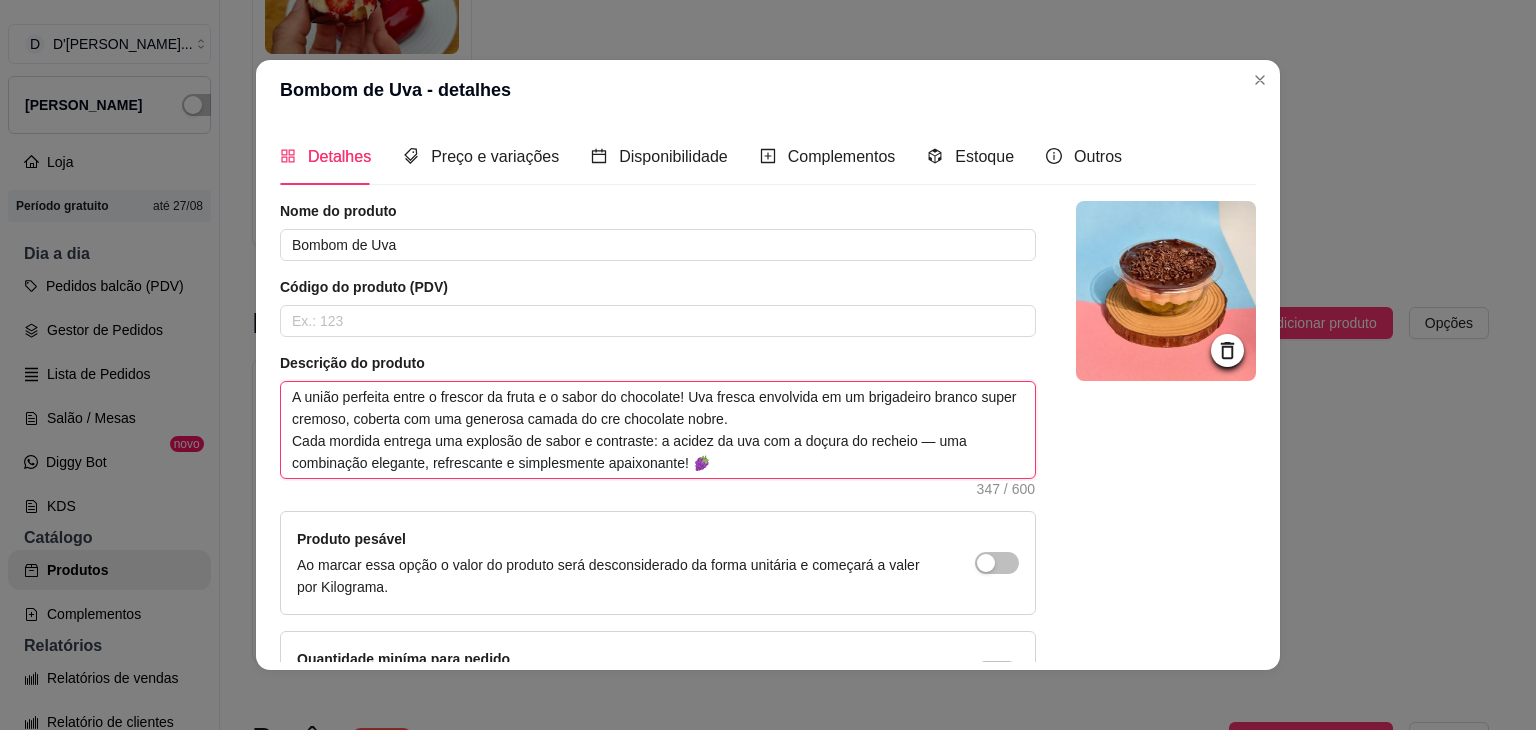 type 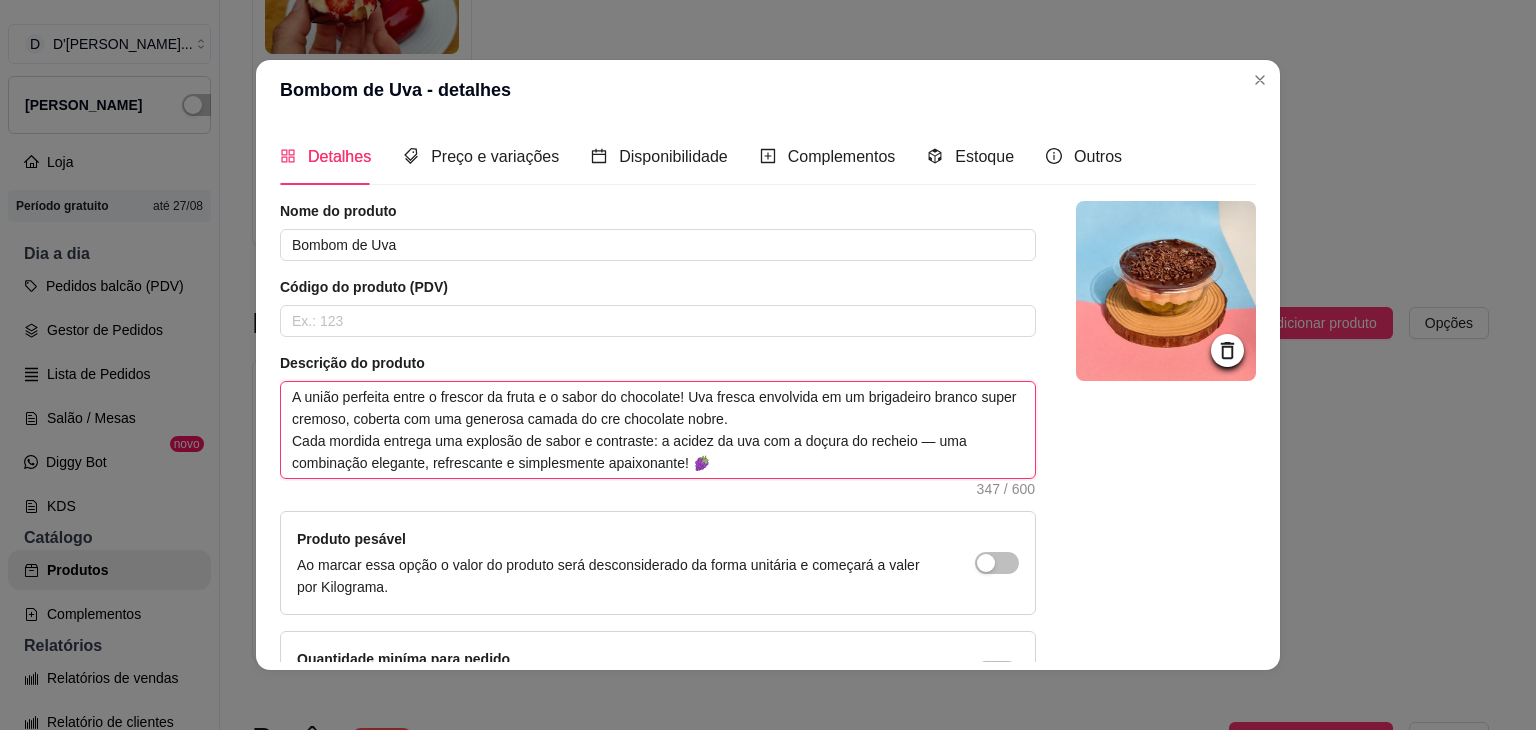 type on "A união perfeita entre o frescor da fruta e o sabor do chocolate! Uva fresca envolvida em um brigadeiro branco super cremoso, coberta com uma generosa camada do crem chocolate nobre.
Cada mordida entrega uma explosão de sabor e contraste: a acidez da uva com a doçura do recheio — uma combinação elegante, refrescante e simplesmente apaixonante! 🍇" 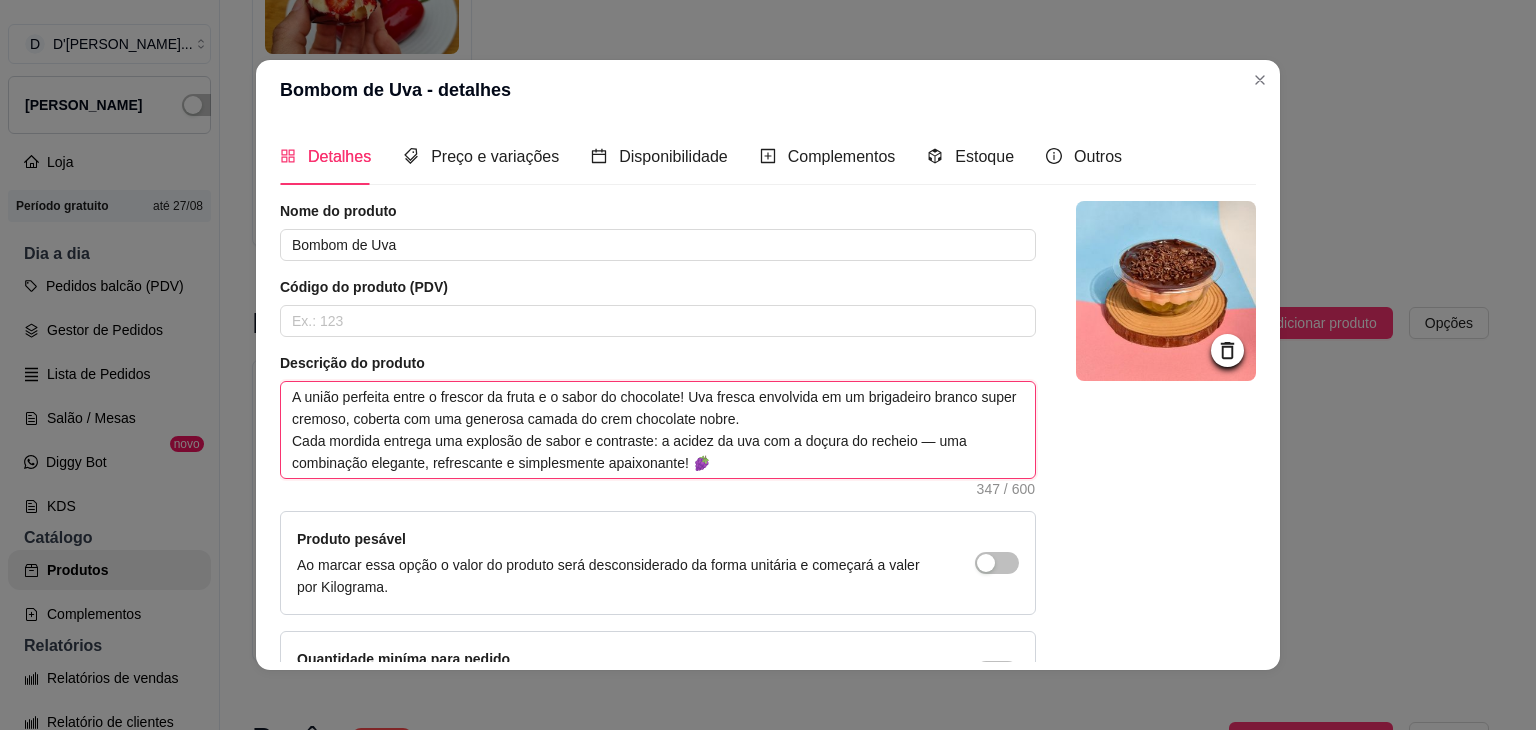 type 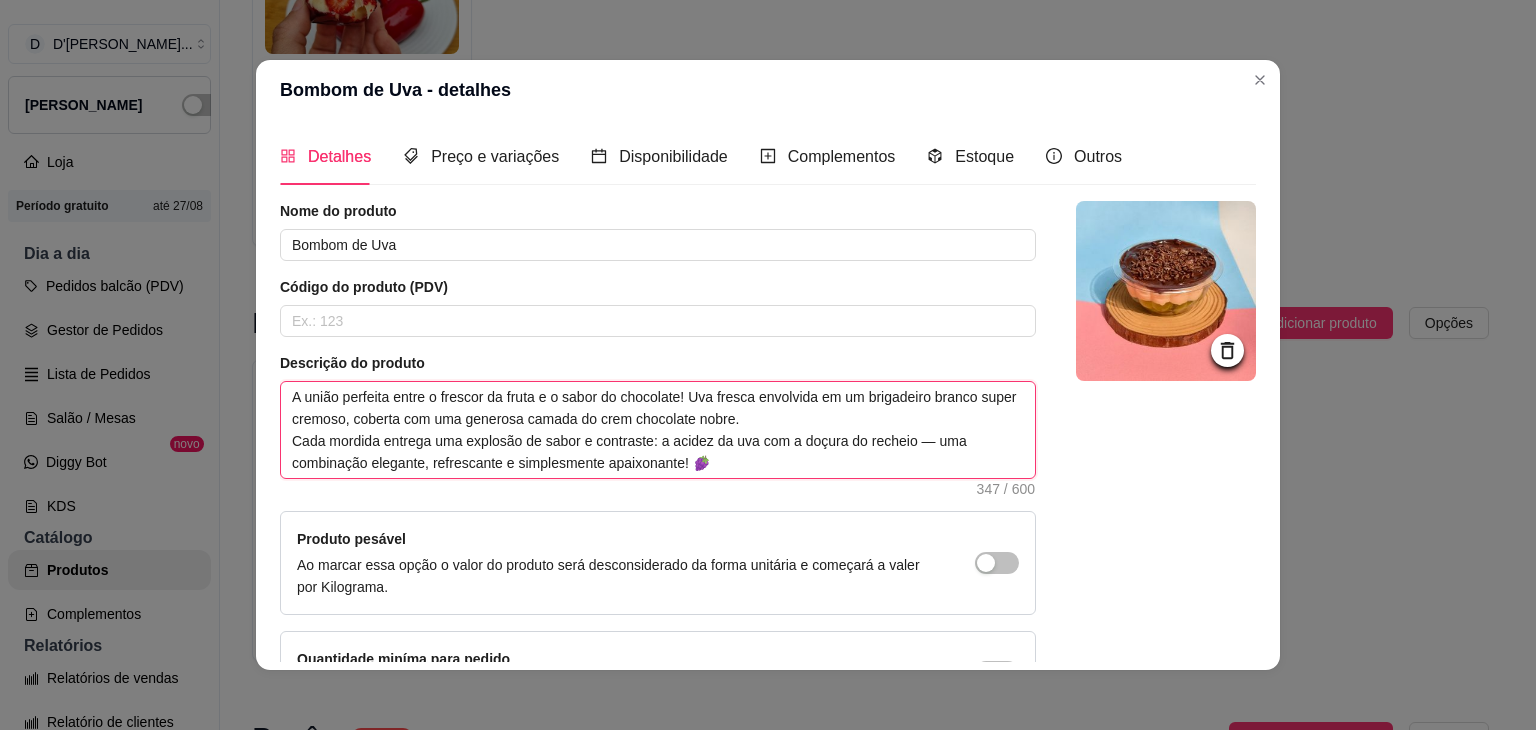 type on "A união perfeita entre o frescor da fruta e o sabor do chocolate! Uva fresca envolvida em um brigadeiro branco super cremoso, coberta com uma generosa camada do cremo chocolate nobre.
Cada mordida entrega uma explosão de sabor e contraste: a acidez da uva com a doçura do recheio — uma combinação elegante, refrescante e simplesmente apaixonante! 🍇" 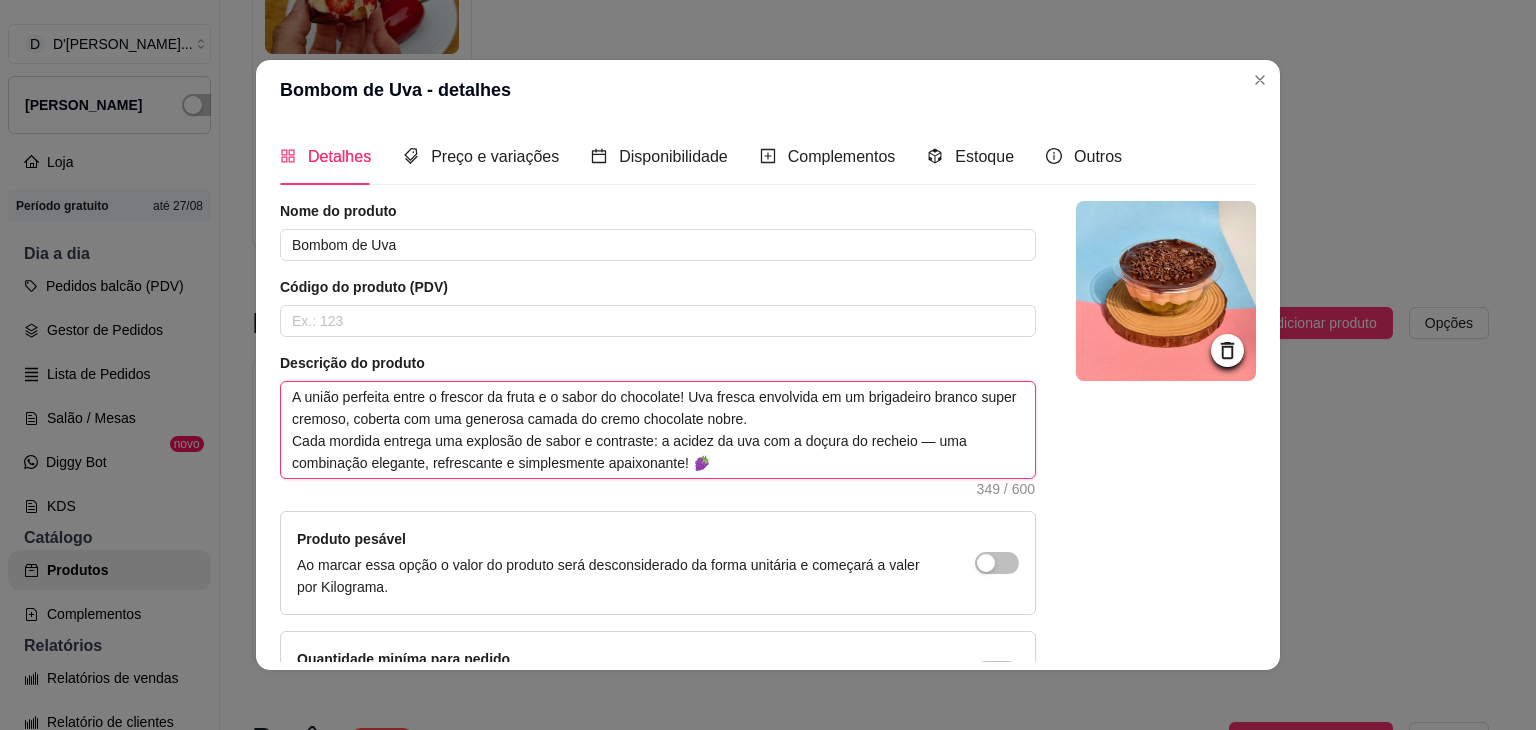 type 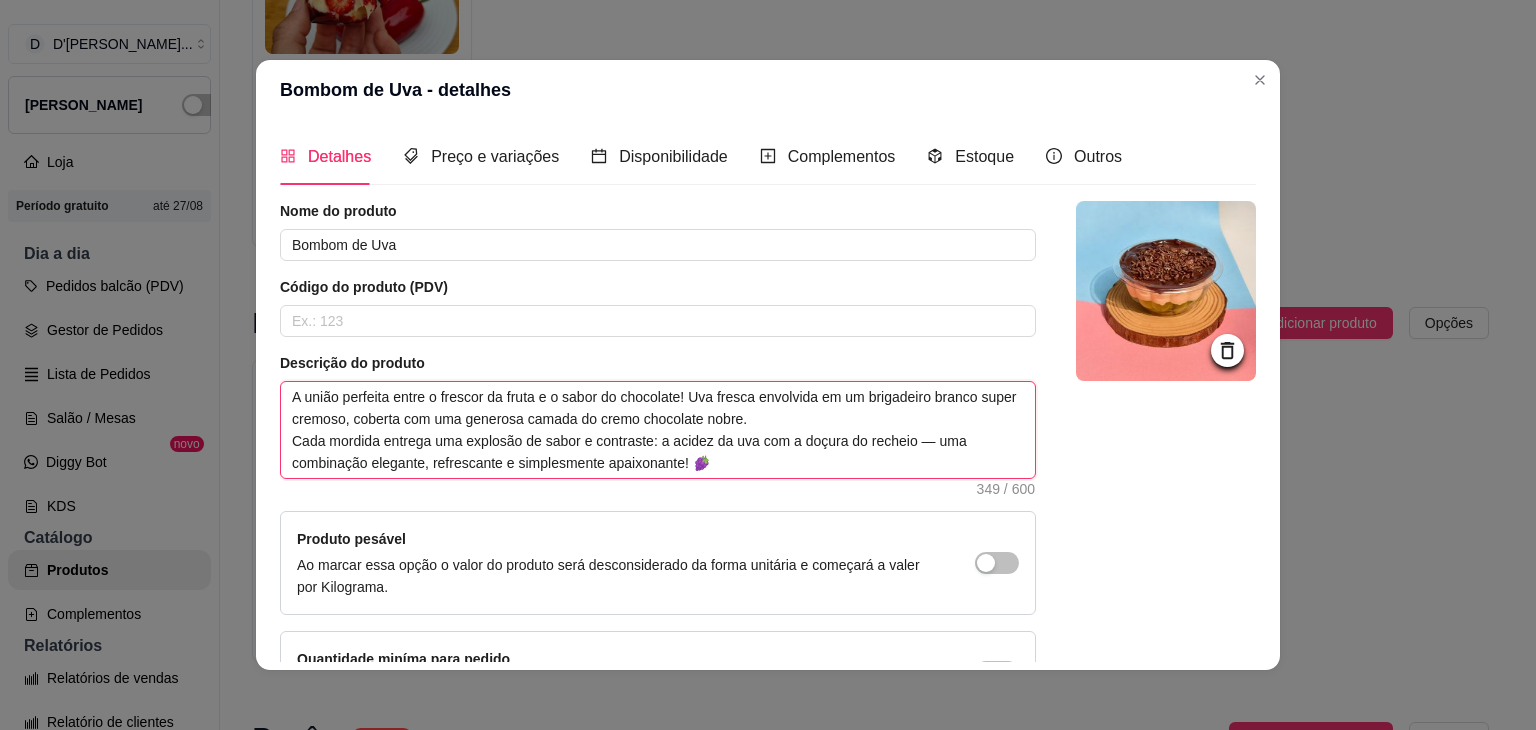 type on "A união perfeita entre o frescor da fruta e o sabor do chocolate! Uva fresca envolvida em um brigadeiro branco super cremoso, coberta com uma generosa camada do cremos chocolate nobre.
Cada mordida entrega uma explosão de sabor e contraste: a acidez da uva com a doçura do recheio — uma combinação elegante, refrescante e simplesmente apaixonante! 🍇" 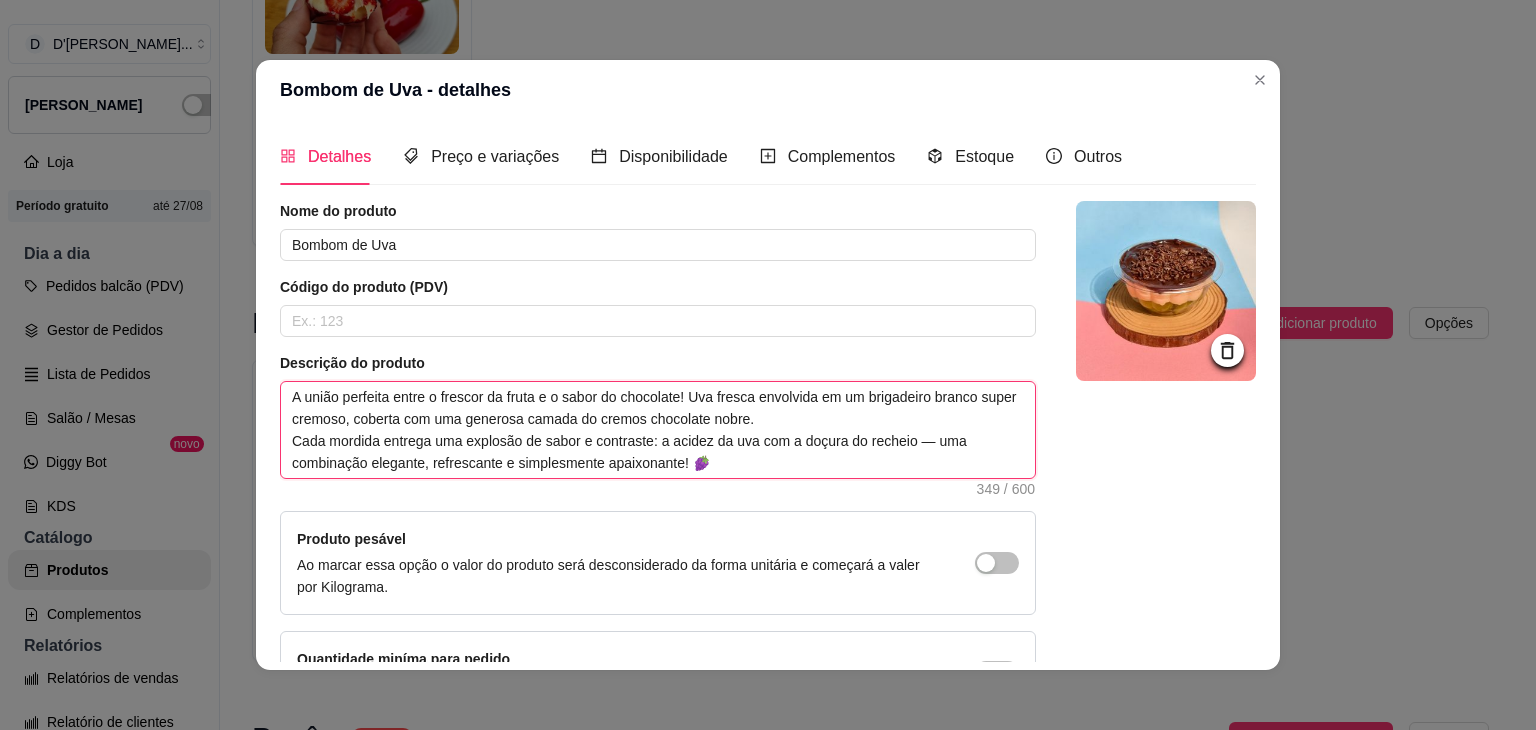 type 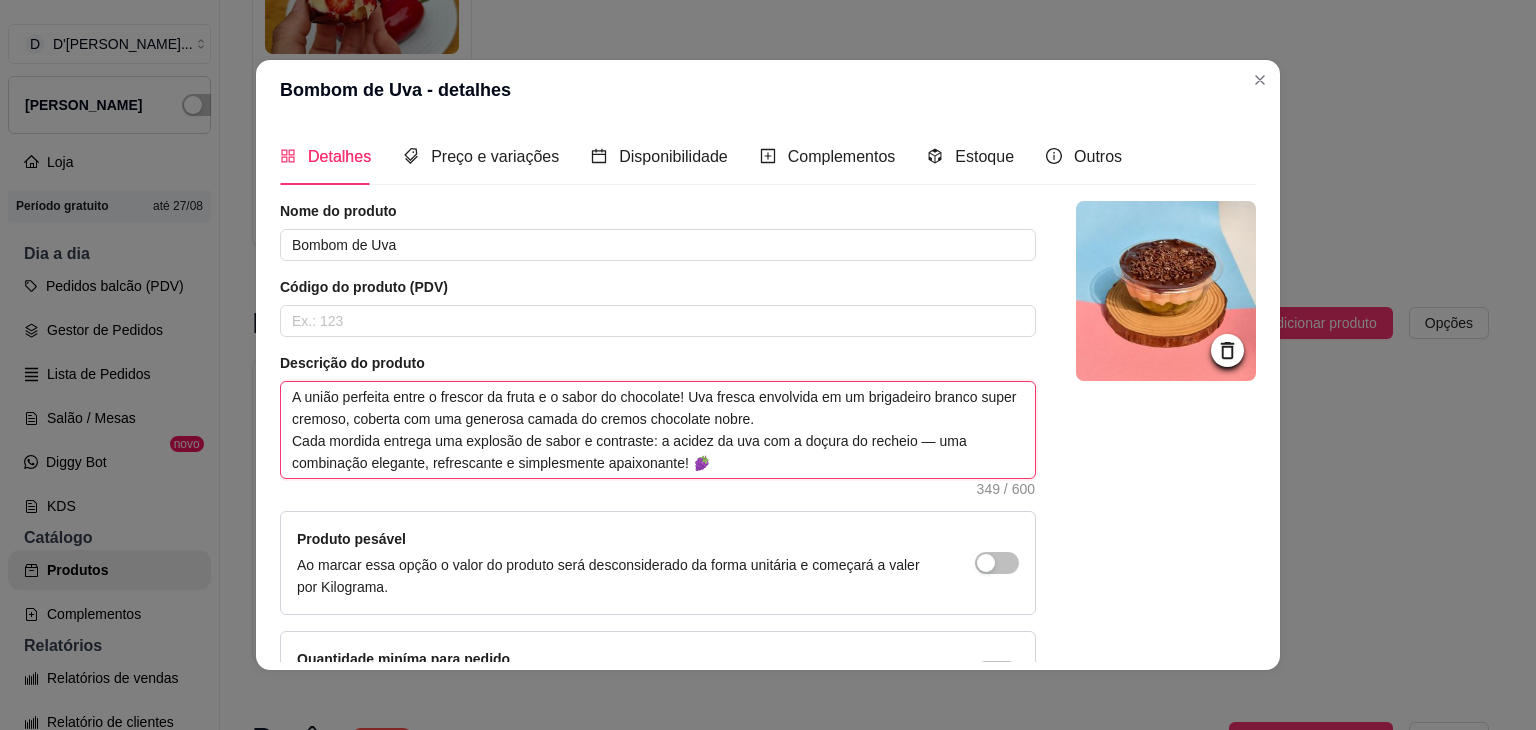 type on "A união perfeita entre o frescor da fruta e o sabor do chocolate! Uva fresca envolvida em um brigadeiro branco super cremoso, coberta com uma generosa camada do cremoso chocolate nobre.
Cada mordida entrega uma explosão de sabor e contraste: a acidez da uva com a doçura do recheio — uma combinação elegante, refrescante e simplesmente apaixonante! 🍇" 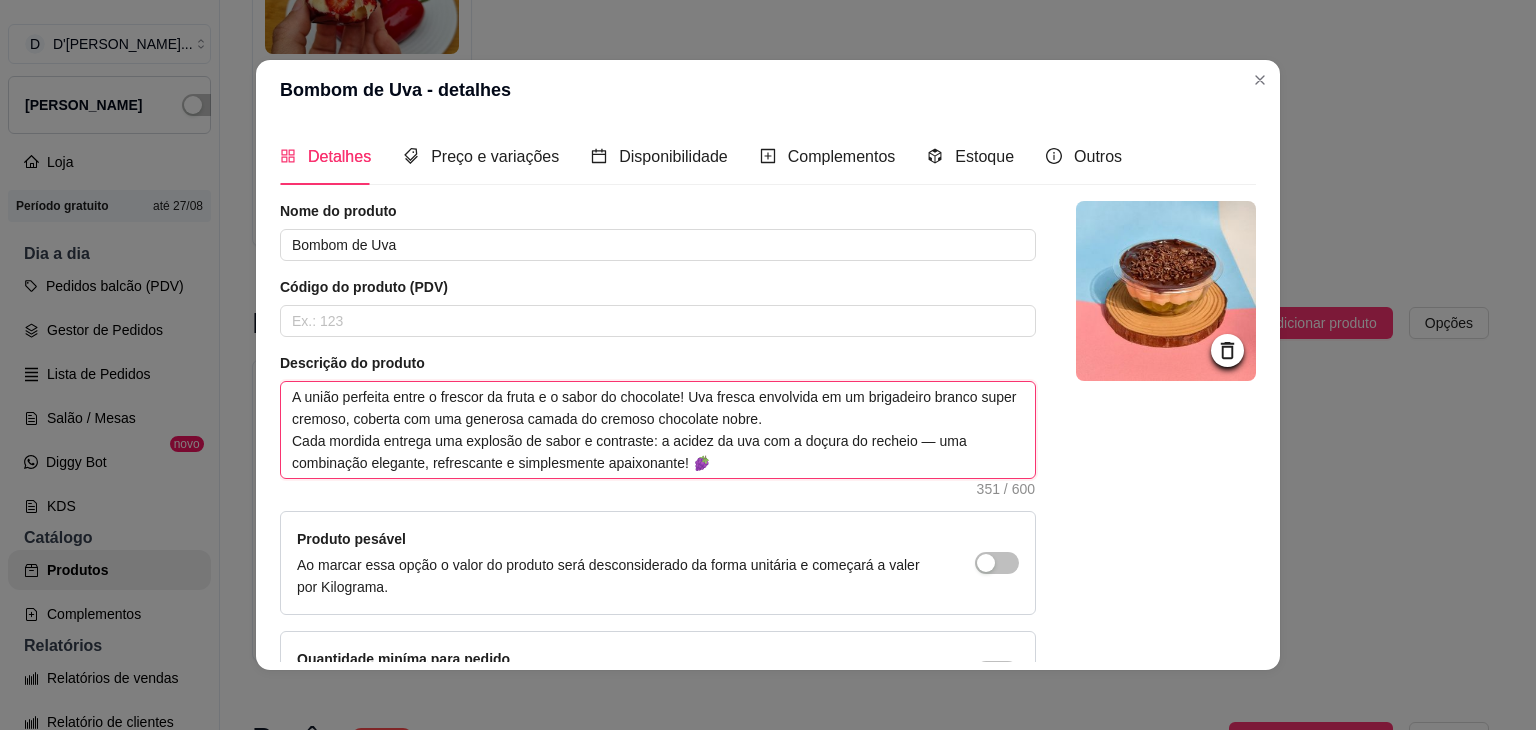 type 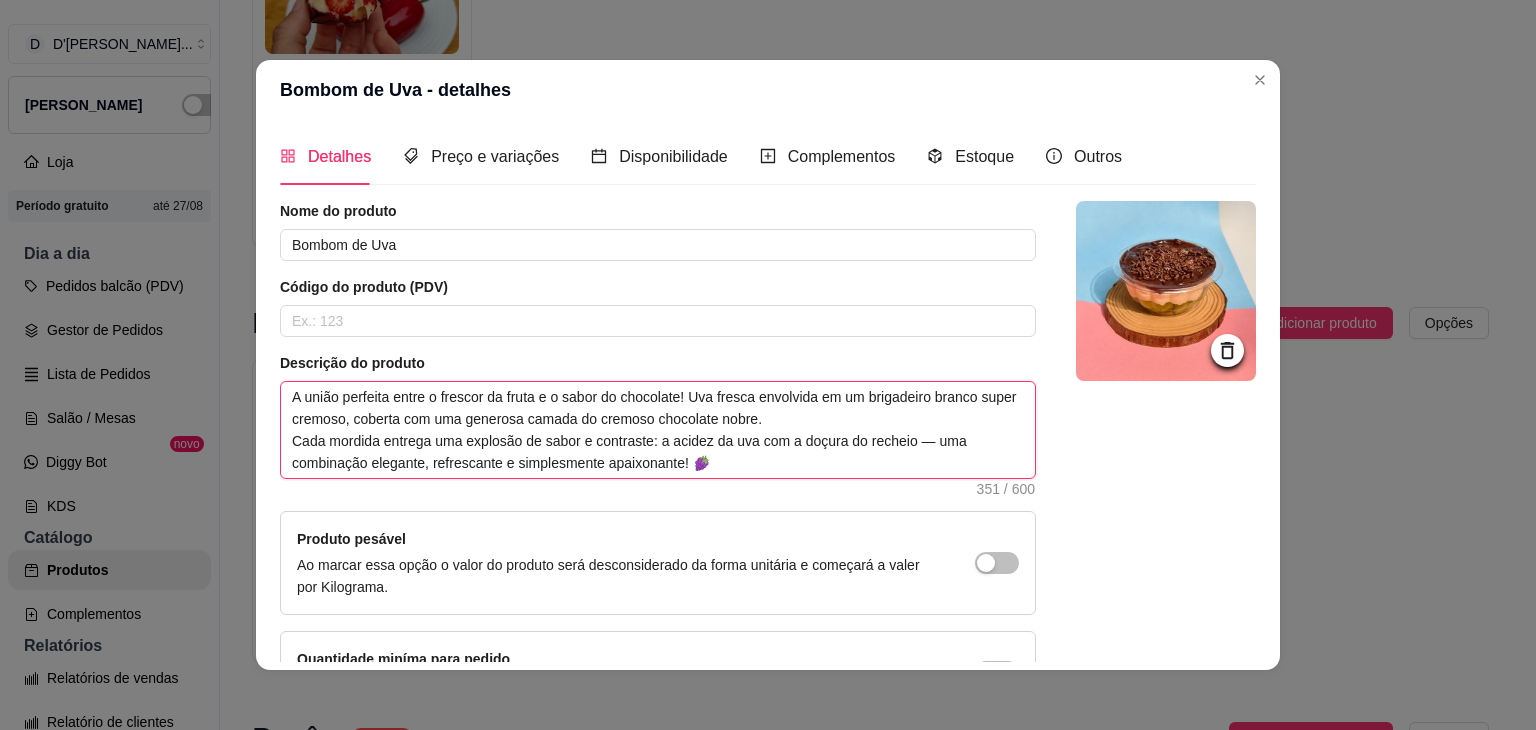 type on "A união perfeita entre o frescor da fruta e o sabor do chocolate! Uva fresca envolvida em um brigadeiro branco super cremoso, coberta com uma generosa camada do cremoso  chocolate nobre.
Cada mordida entrega uma explosão de sabor e contraste: a acidez da uva com a doçura do recheio — uma combinação elegante, refrescante e simplesmente apaixonante! 🍇" 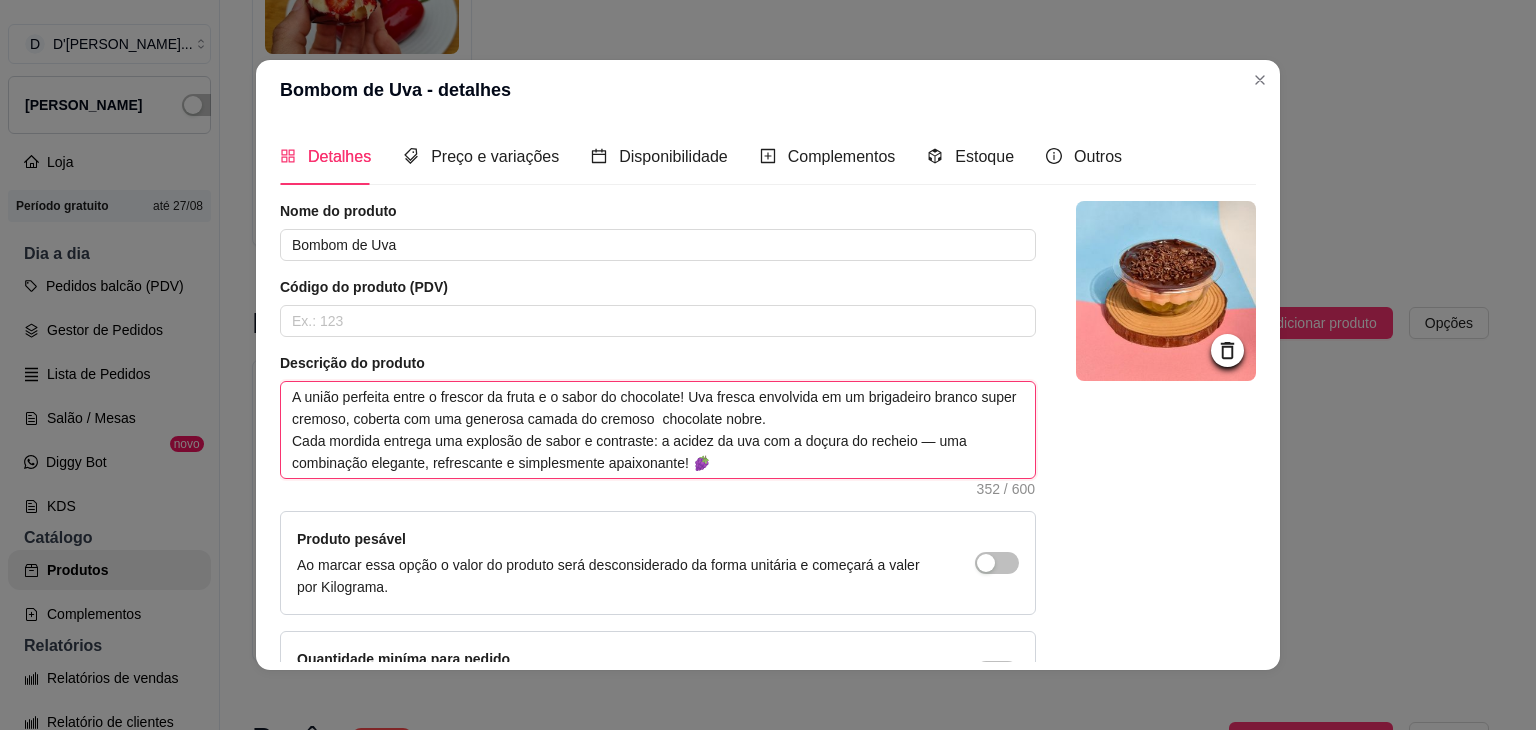 type 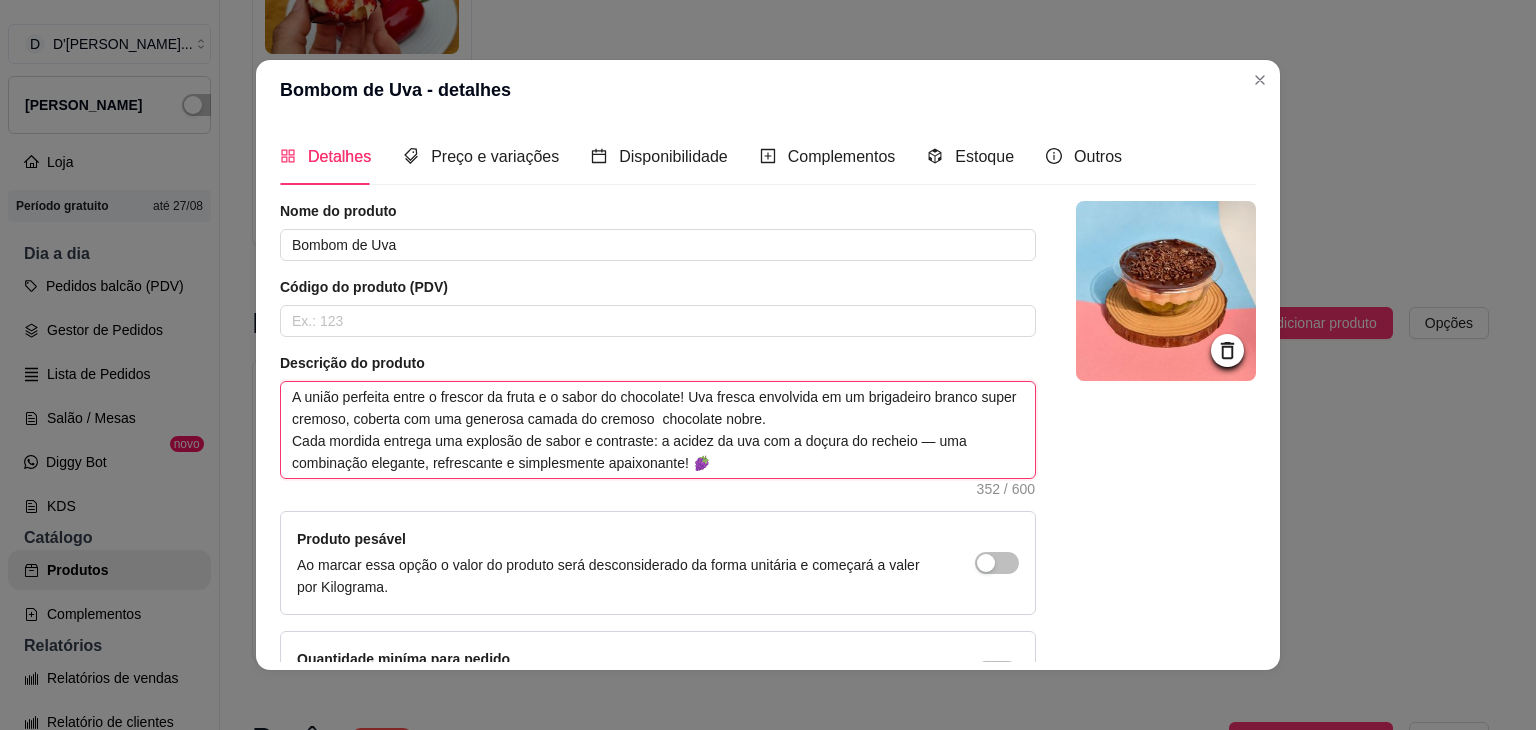 type on "A união perfeita entre o frescor da fruta e o sabor do chocolate! Uva fresca envolvida em um brigadeiro branco super cremoso, coberta com uma generosa camada do cremoso d chocolate nobre.
Cada mordida entrega uma explosão de sabor e contraste: a acidez da uva com a doçura do recheio — uma combinação elegante, refrescante e simplesmente apaixonante! 🍇" 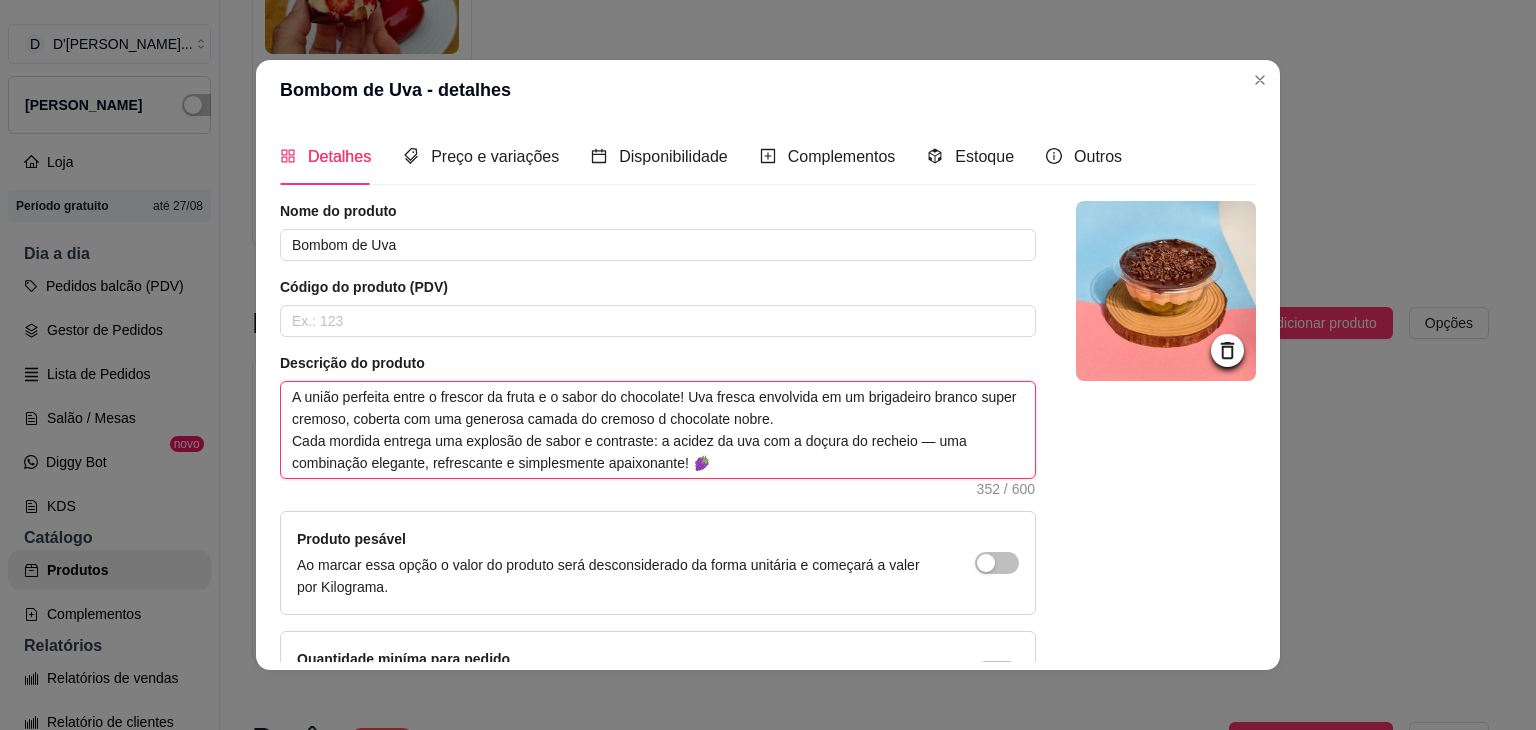 type 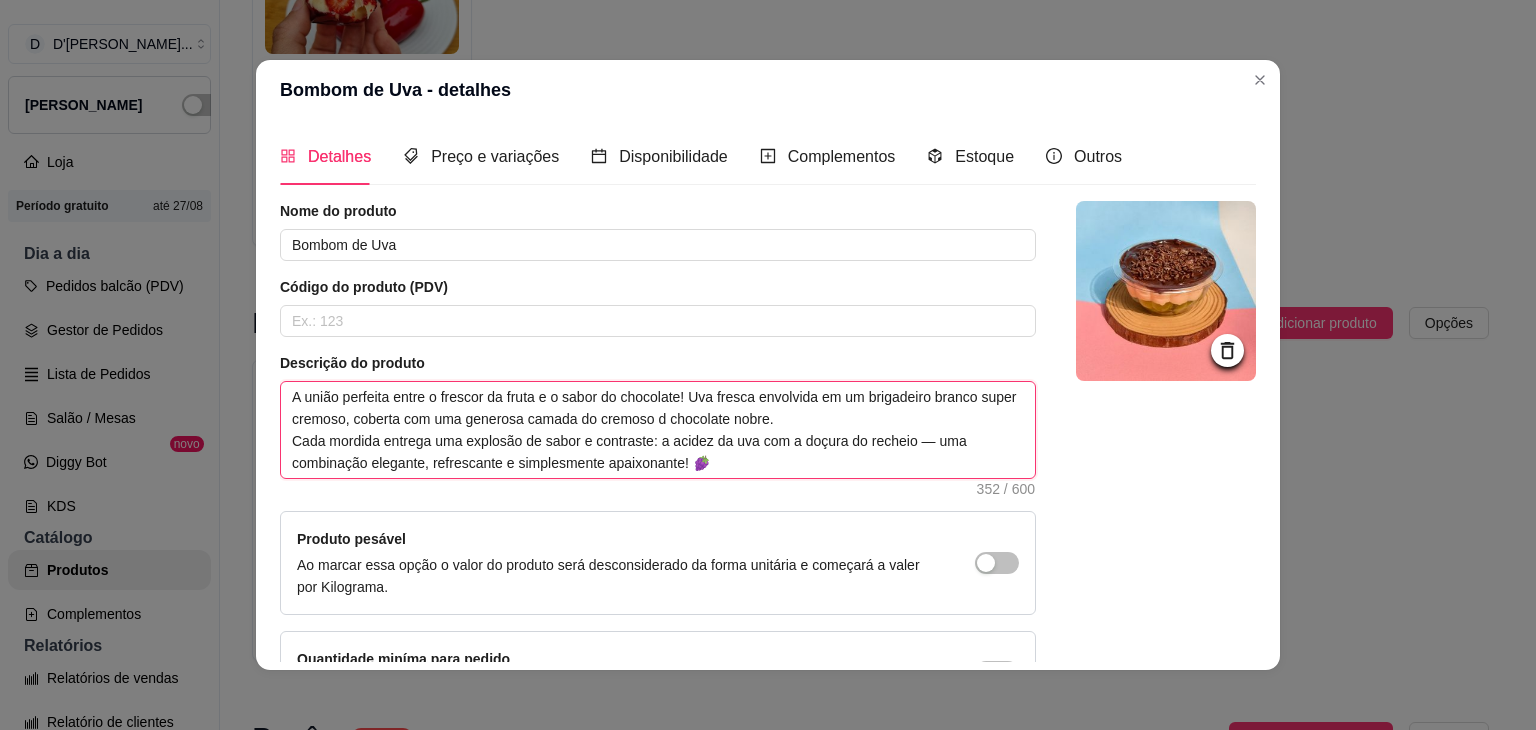 type on "A união perfeita entre o frescor da fruta e o sabor do chocolate! Uva fresca envolvida em um brigadeiro branco super cremoso, coberta com uma generosa camada do cremoso de chocolate nobre.
Cada mordida entrega uma explosão de sabor e contraste: a acidez da uva com a doçura do recheio — uma combinação elegante, refrescante e simplesmente apaixonante! 🍇" 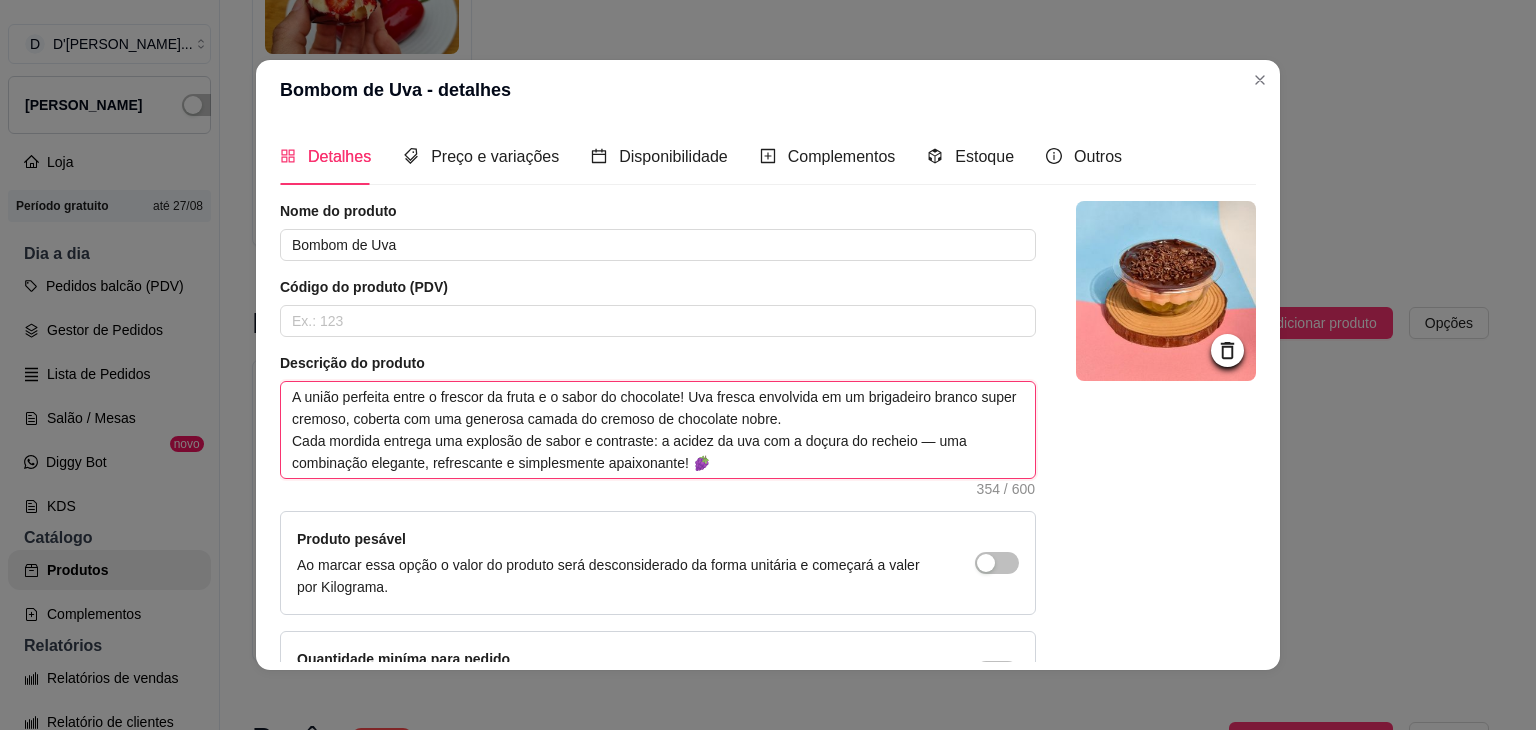 click on "A união perfeita entre o frescor da fruta e o sabor do chocolate! Uva fresca envolvida em um brigadeiro branco super cremoso, coberta com uma generosa camada do cremoso de chocolate nobre.
Cada mordida entrega uma explosão de sabor e contraste: a acidez da uva com a doçura do recheio — uma combinação elegante, refrescante e simplesmente apaixonante! 🍇" at bounding box center [658, 430] 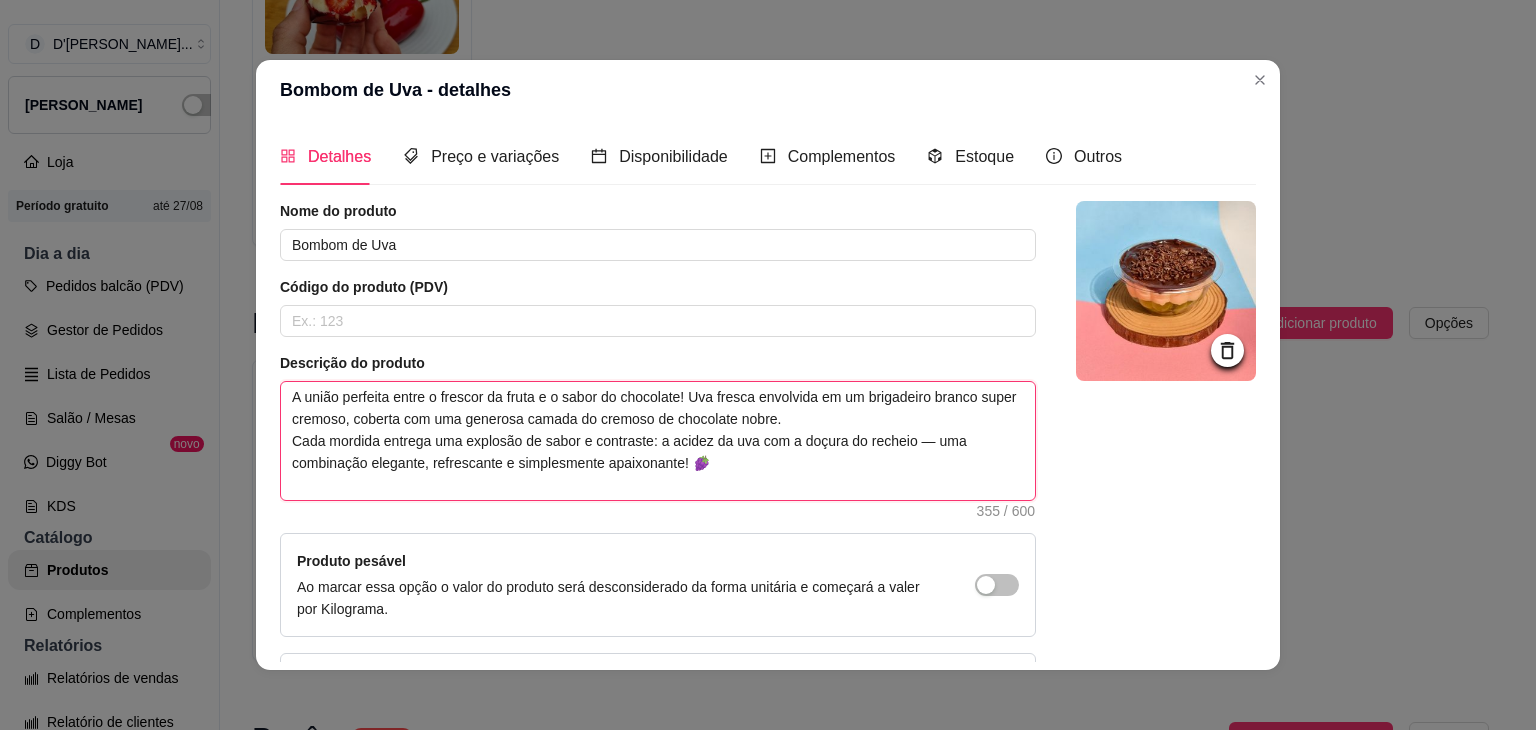 type 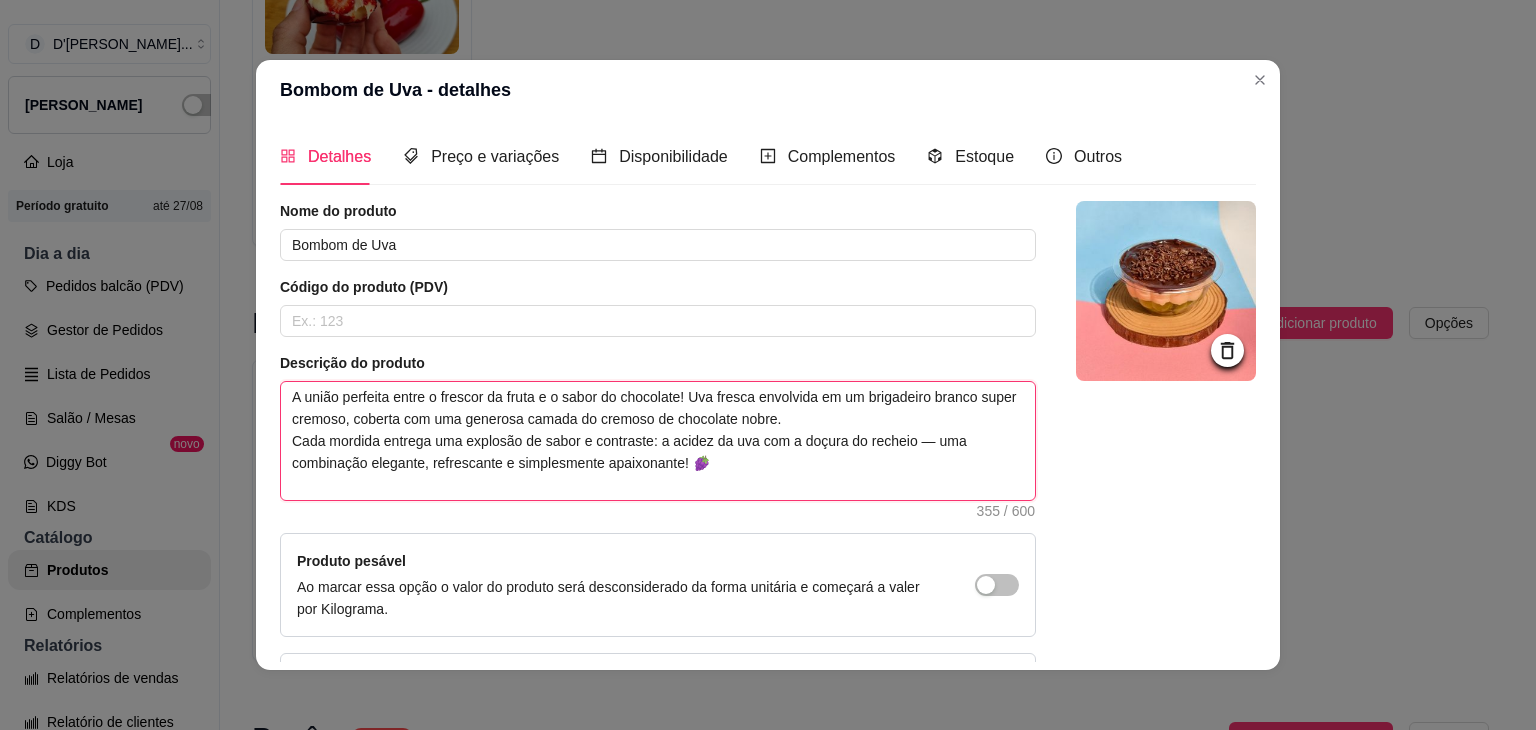 type on "A união perfeita entre o frescor da fruta e o sabor do chocolate! Uva fresca envolvida em um brigadeiro branco super cremoso, coberta com uma generosa camada do cremoso de chocolate nobre.
Cada mordida entrega uma explosão de sabor e contraste: a acidez da uva com a doçura do recheio — uma combinação elegante, refrescante e simplesmente apaixonante! 🍇" 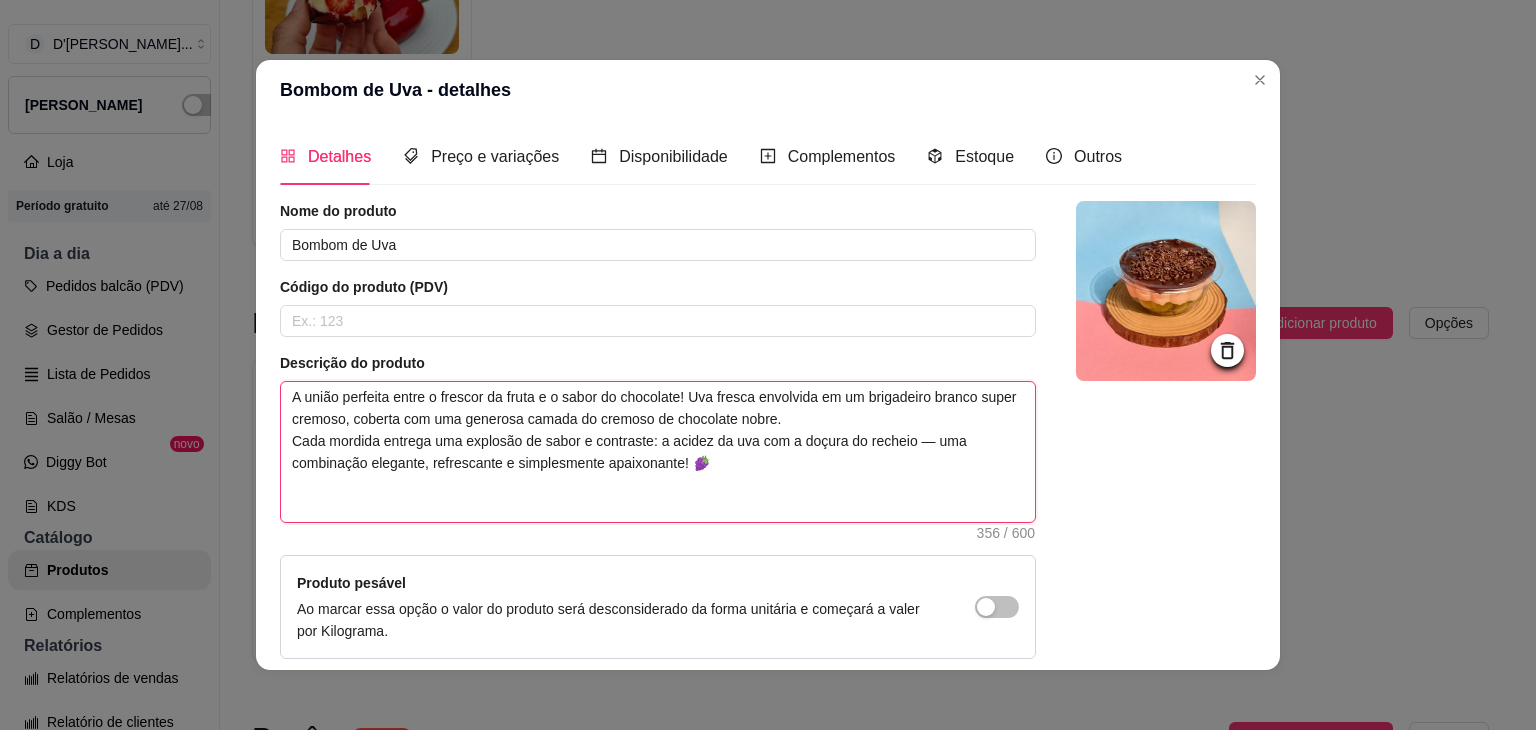 type 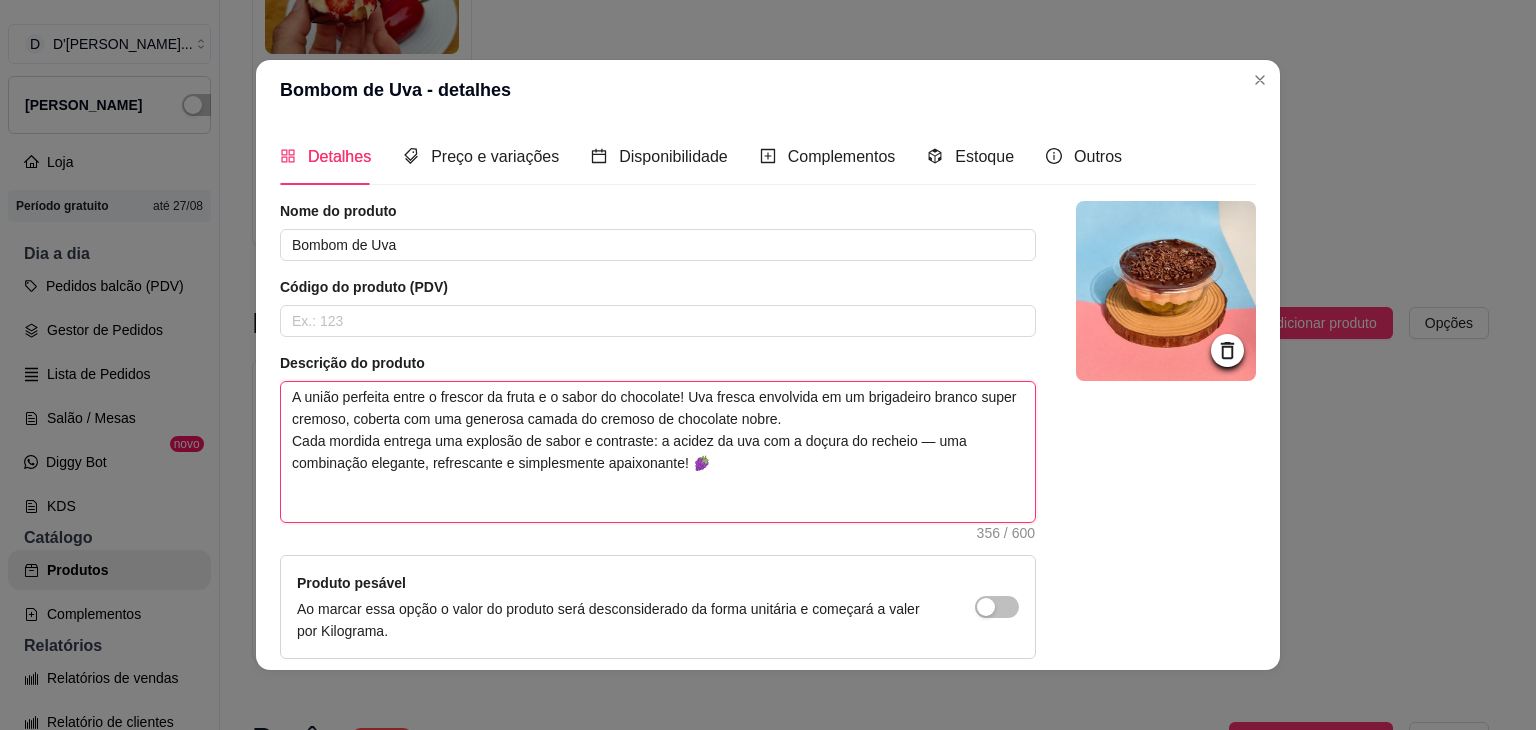 type on "A união perfeita entre o frescor da fruta e o sabor do chocolate! Uva fresca envolvida em um brigadeiro branco super cremoso, coberta com uma generosa camada do cremoso de chocolate nobre.
Cada mordida entrega uma explosão de sabor e contraste: a acidez da uva com a doçura do recheio — uma combinação elegante, refrescante e simplesmente apaixonante! 🍇" 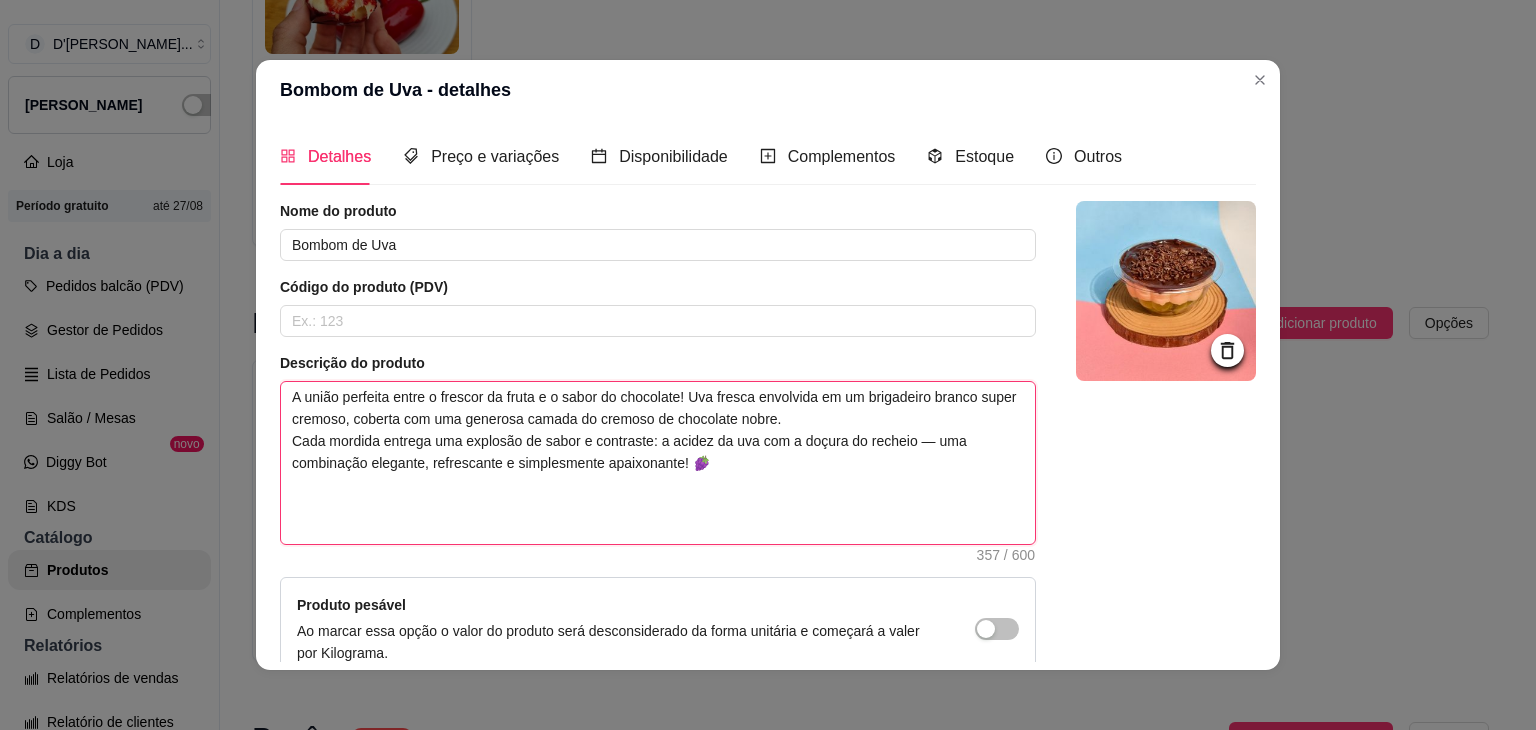type 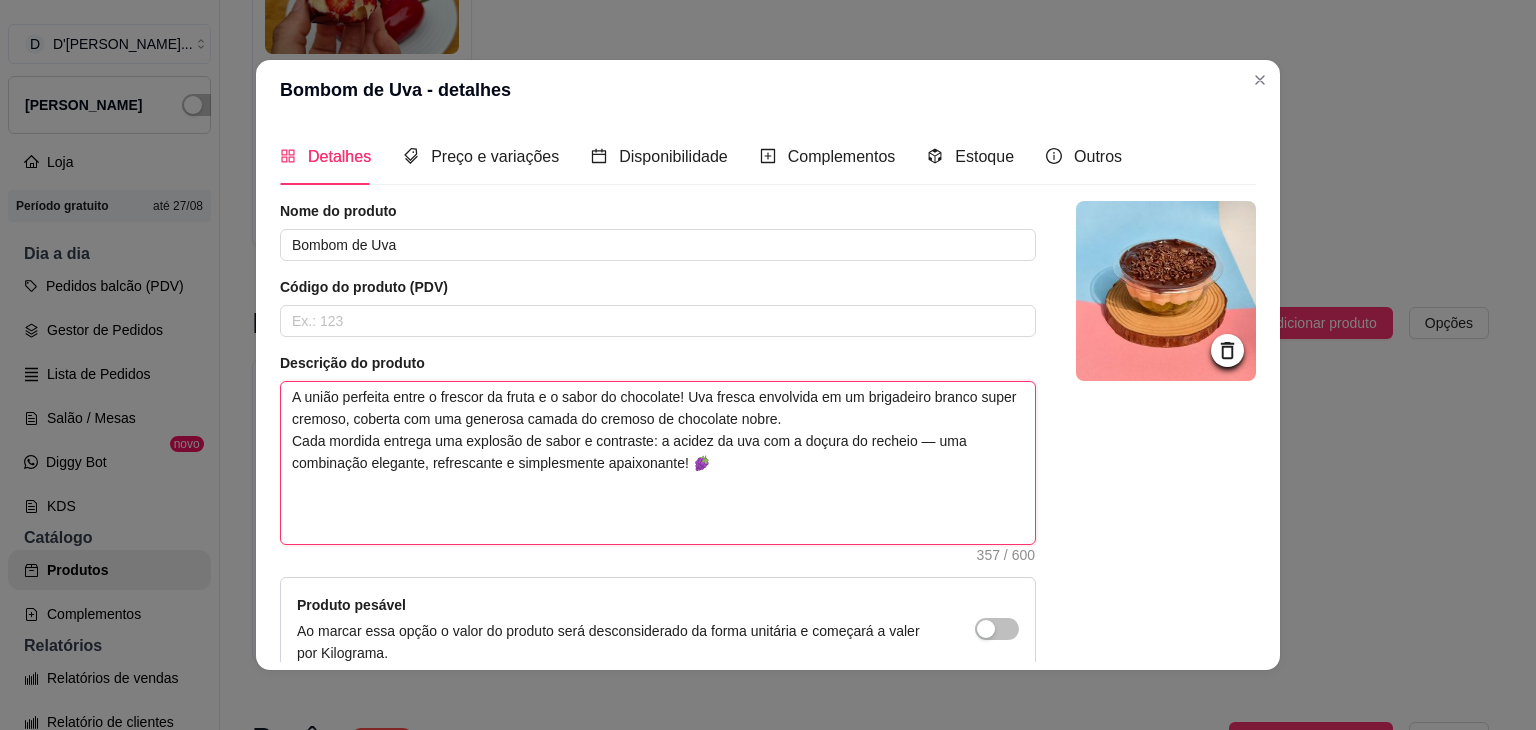 type on "A união perfeita entre o frescor da fruta e o sabor do chocolate! Uva fresca envolvida em um brigadeiro branco super cremoso, coberta com uma generosa camada do cremoso de chocolate nobre.
Cada mordida entrega uma explosão de sabor e contraste: a acidez da uva com a doçura do recheio — uma combinação elegante, refrescante e simplesmente apaixonante! 🍇
P" 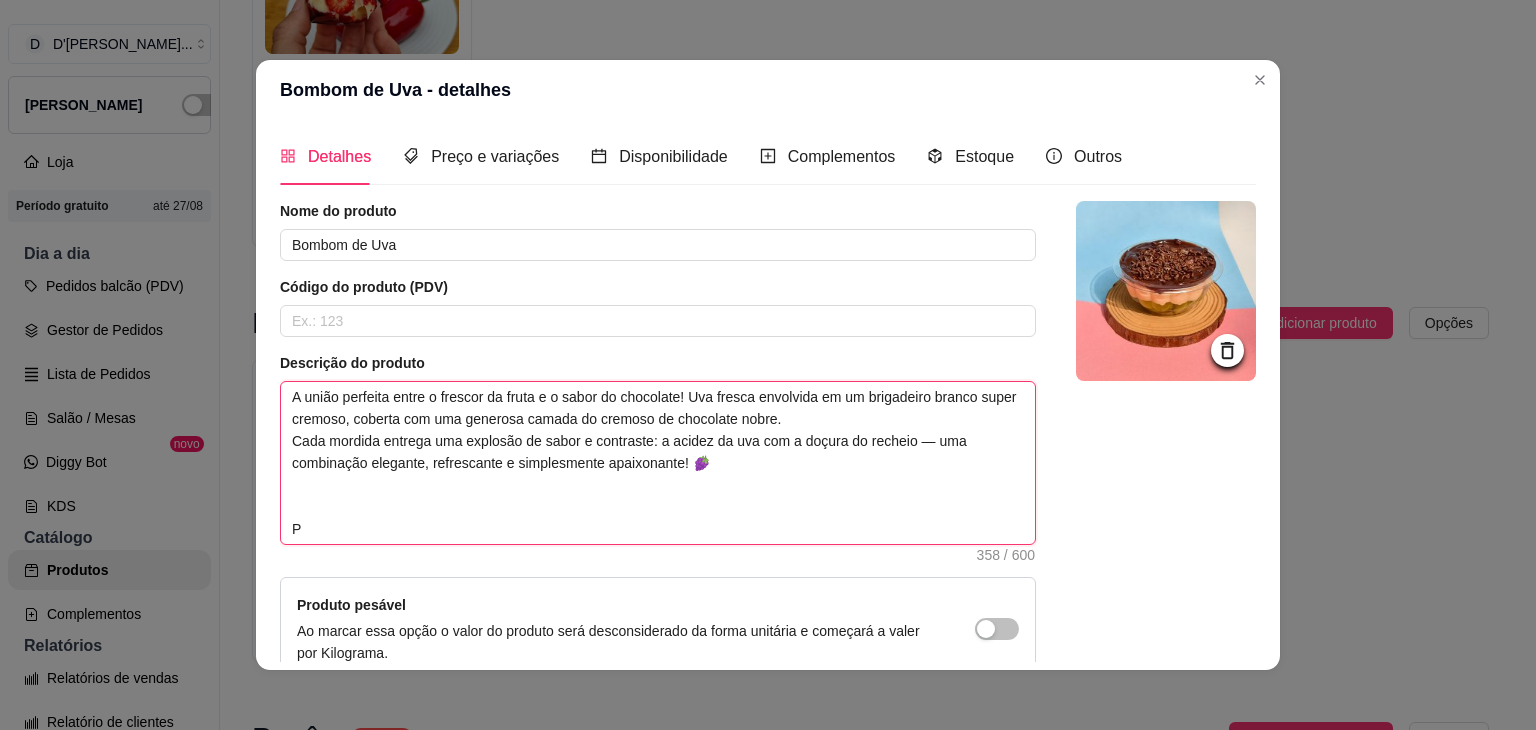 type 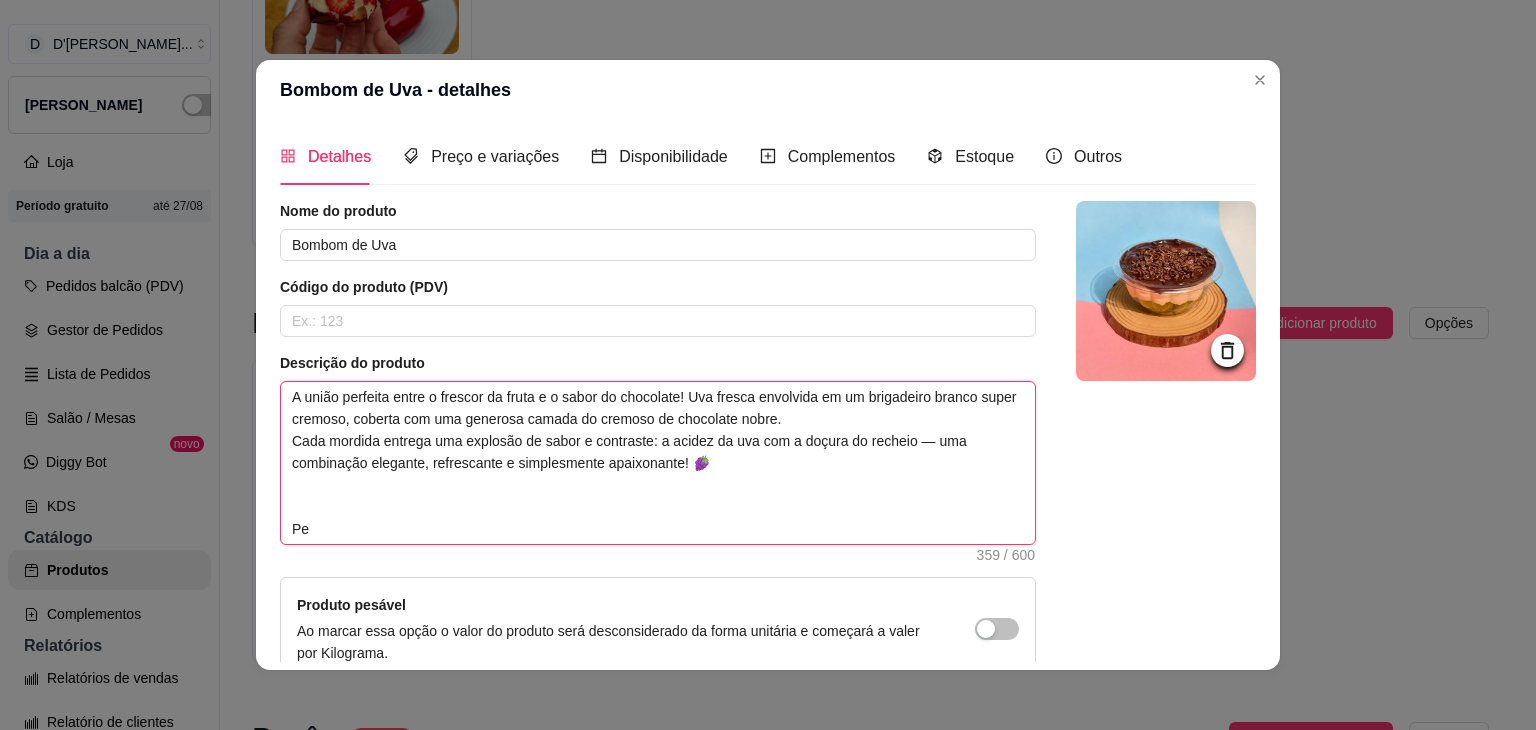 type 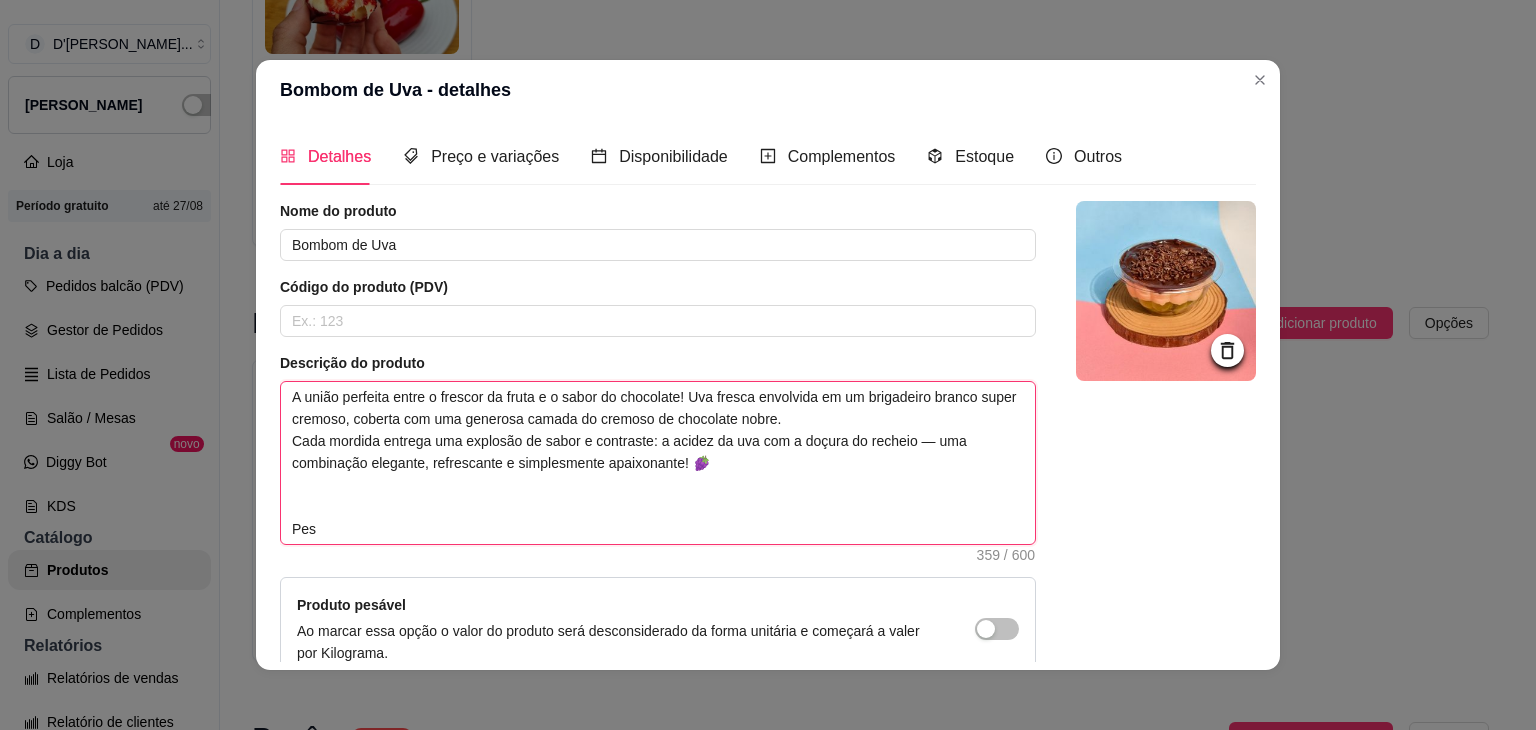 type 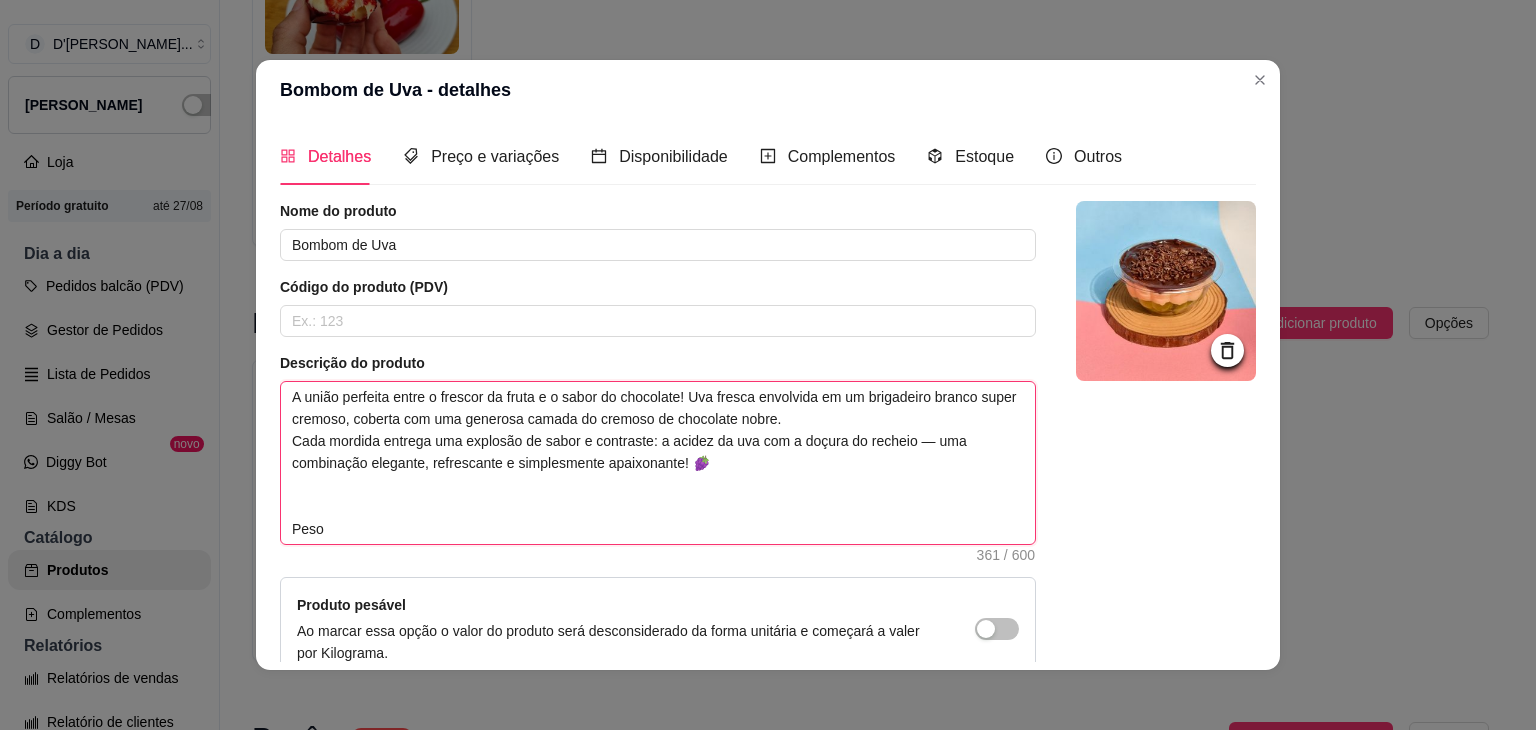 type 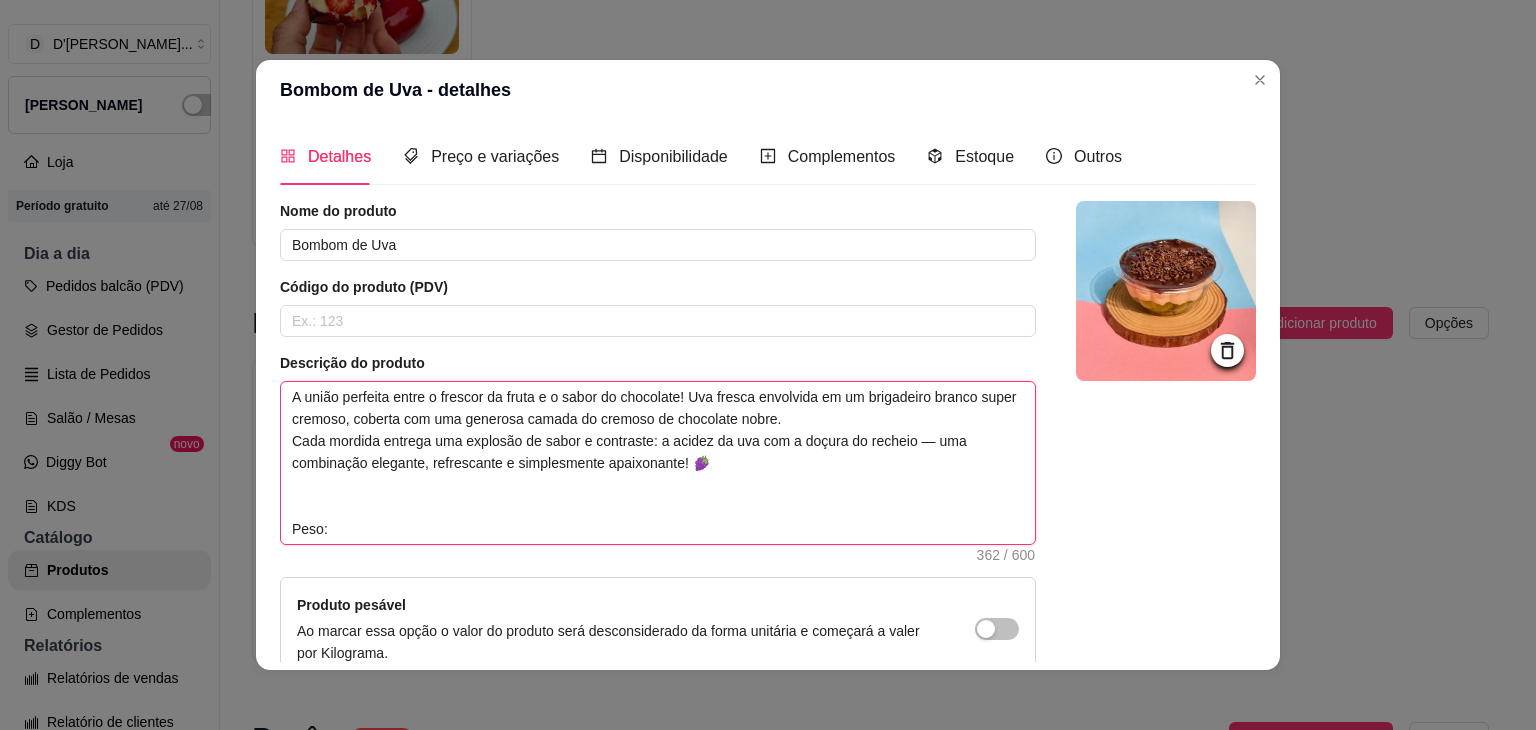 type 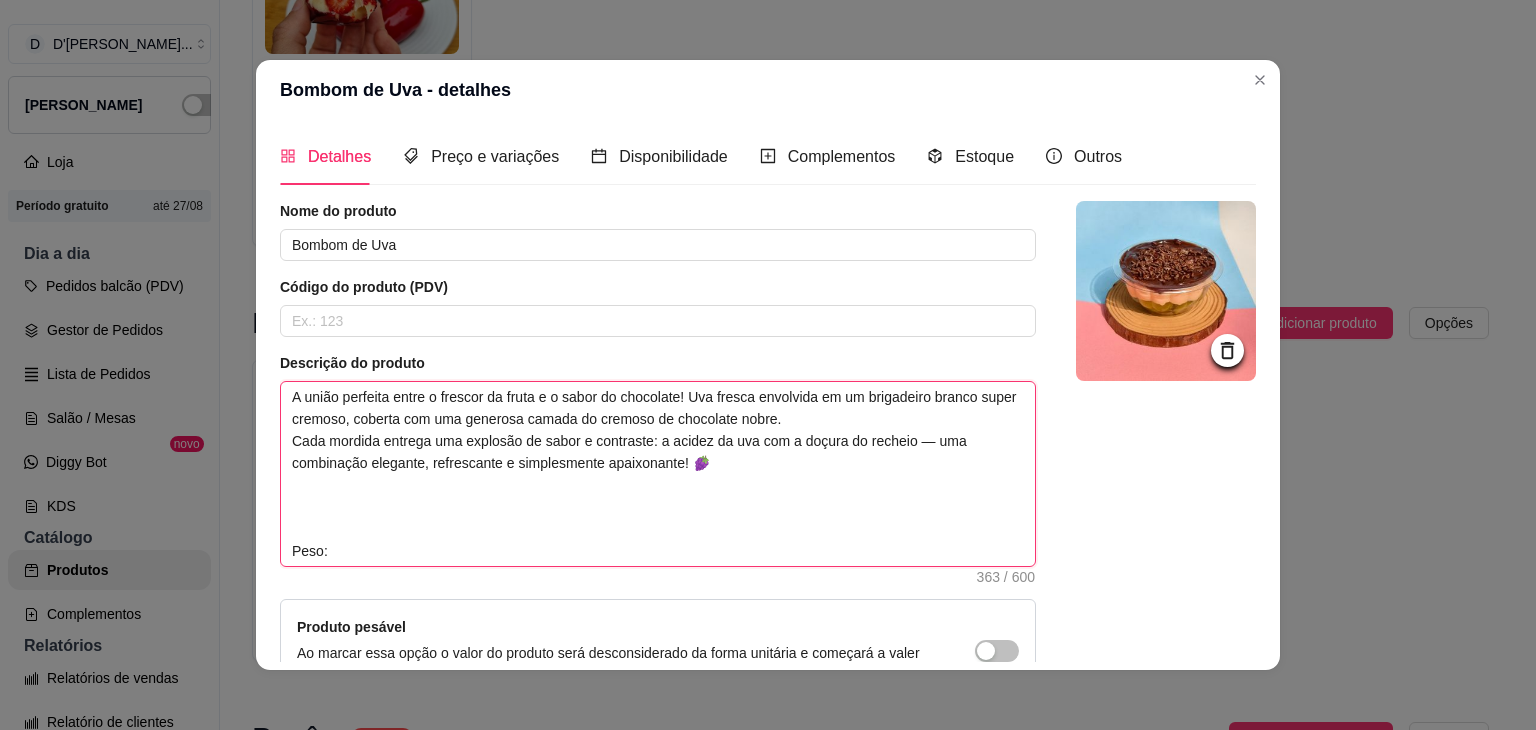 type 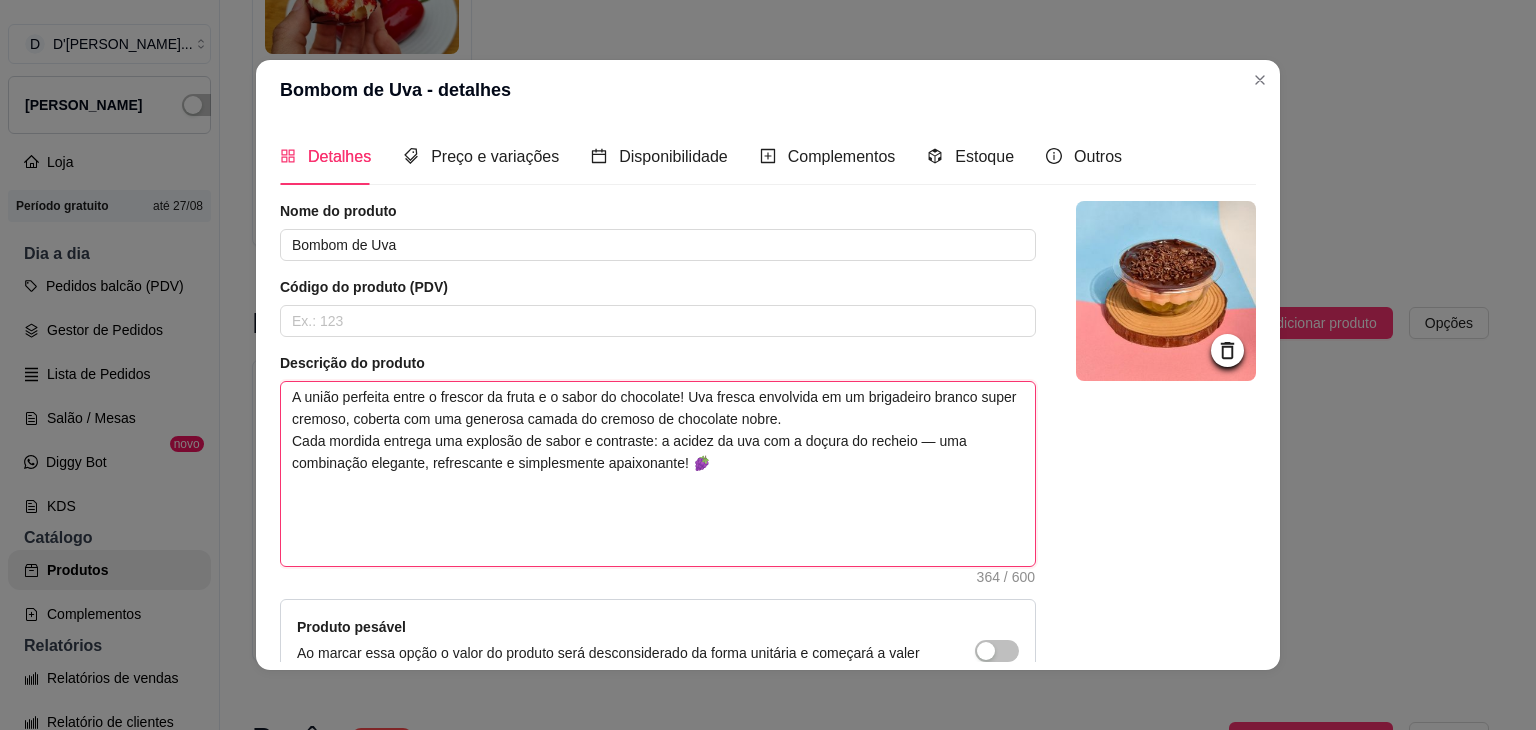 type 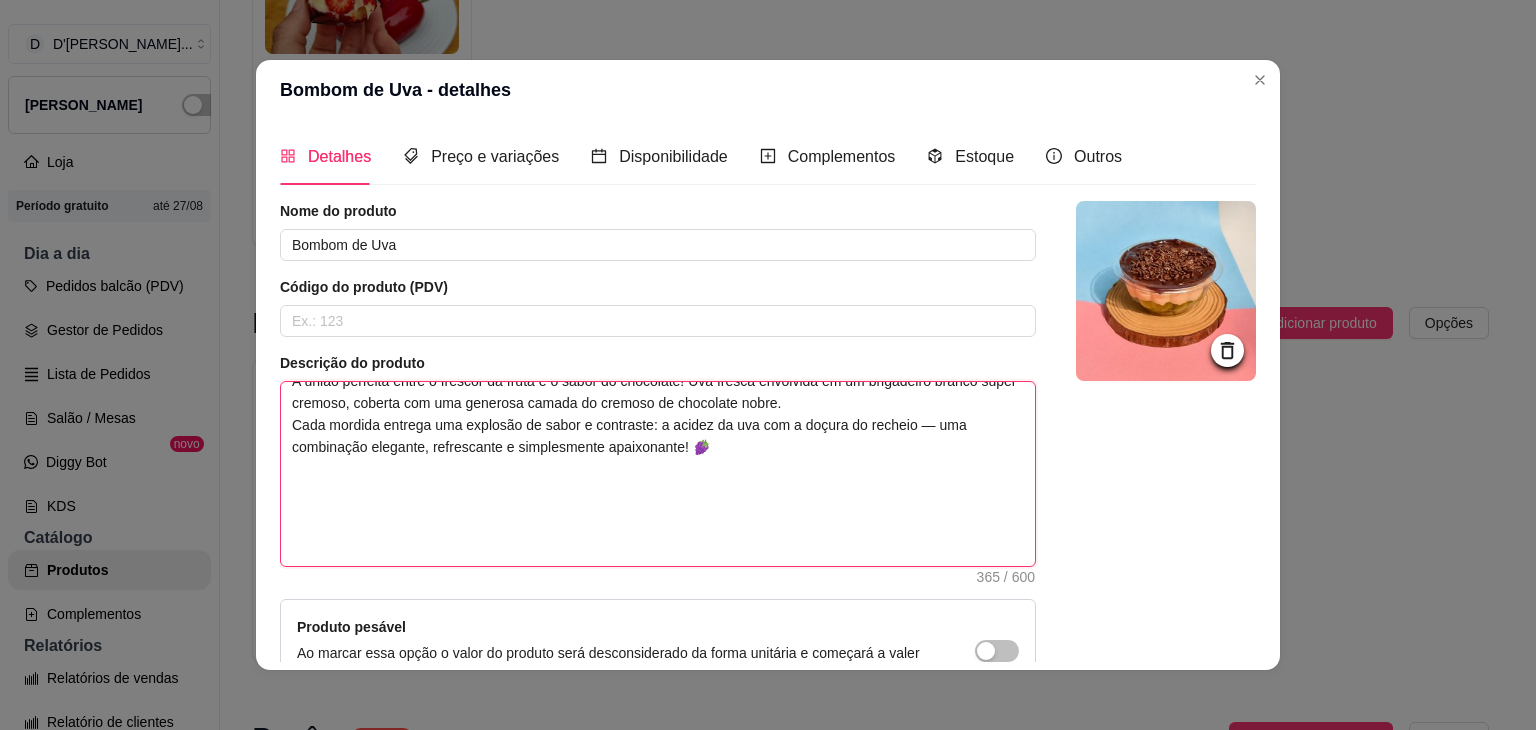 type 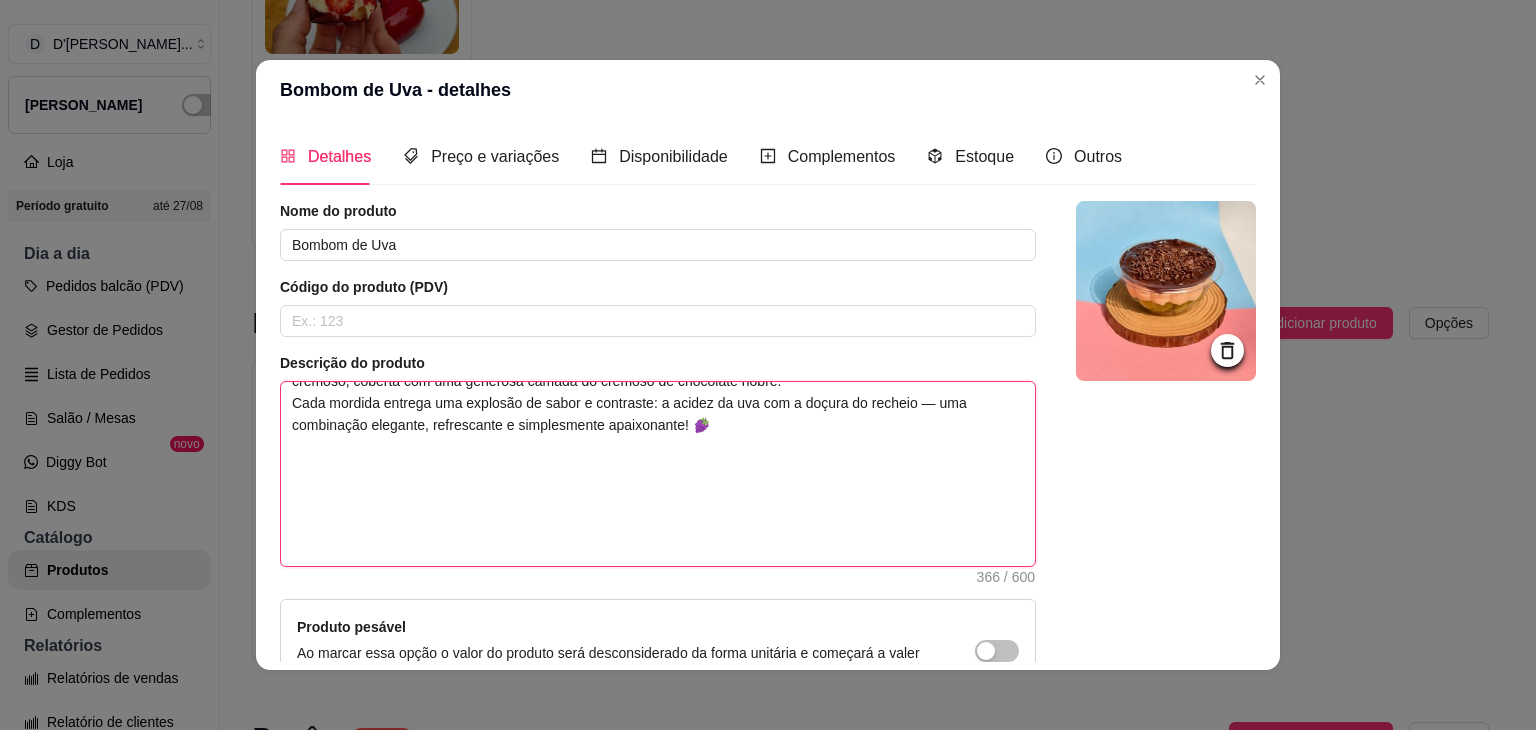 type 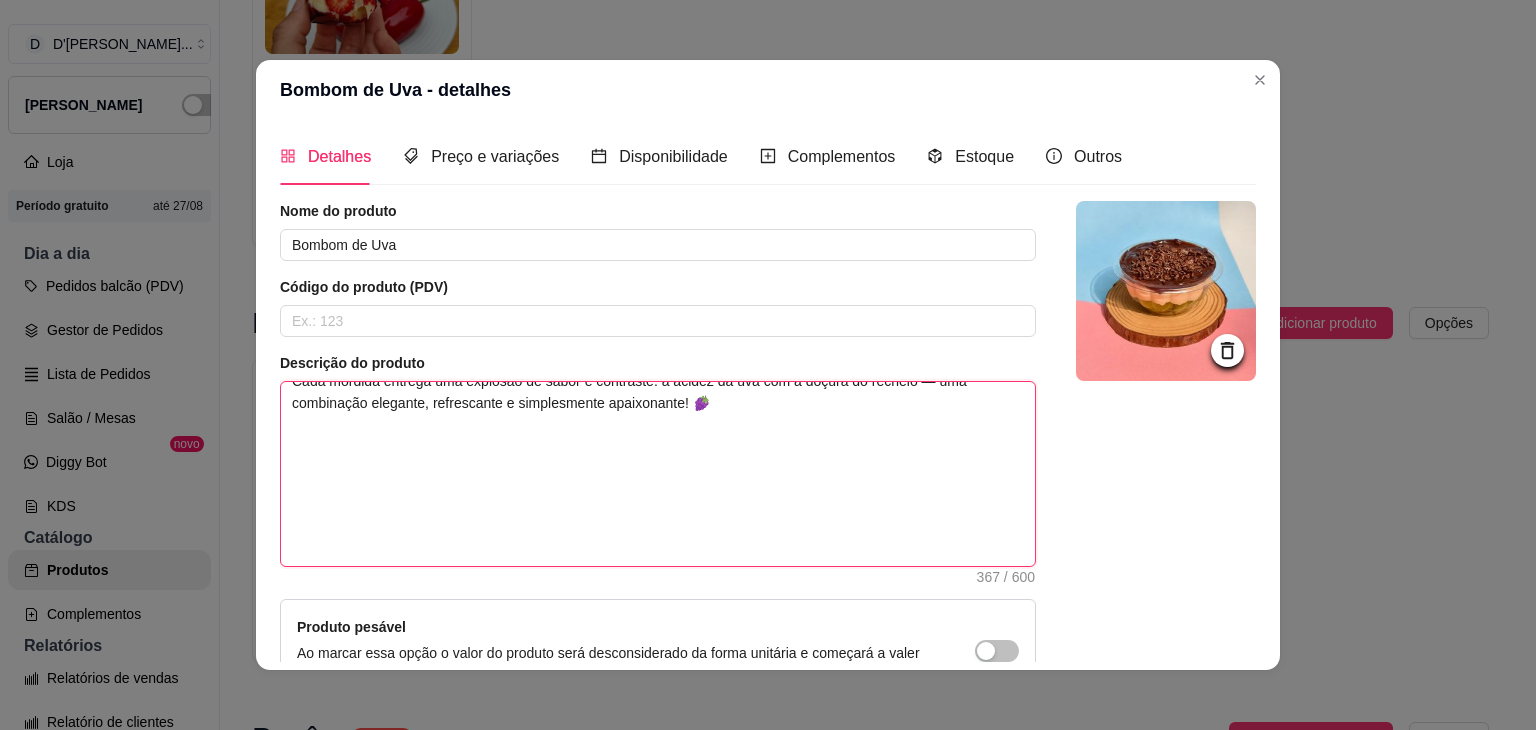 type 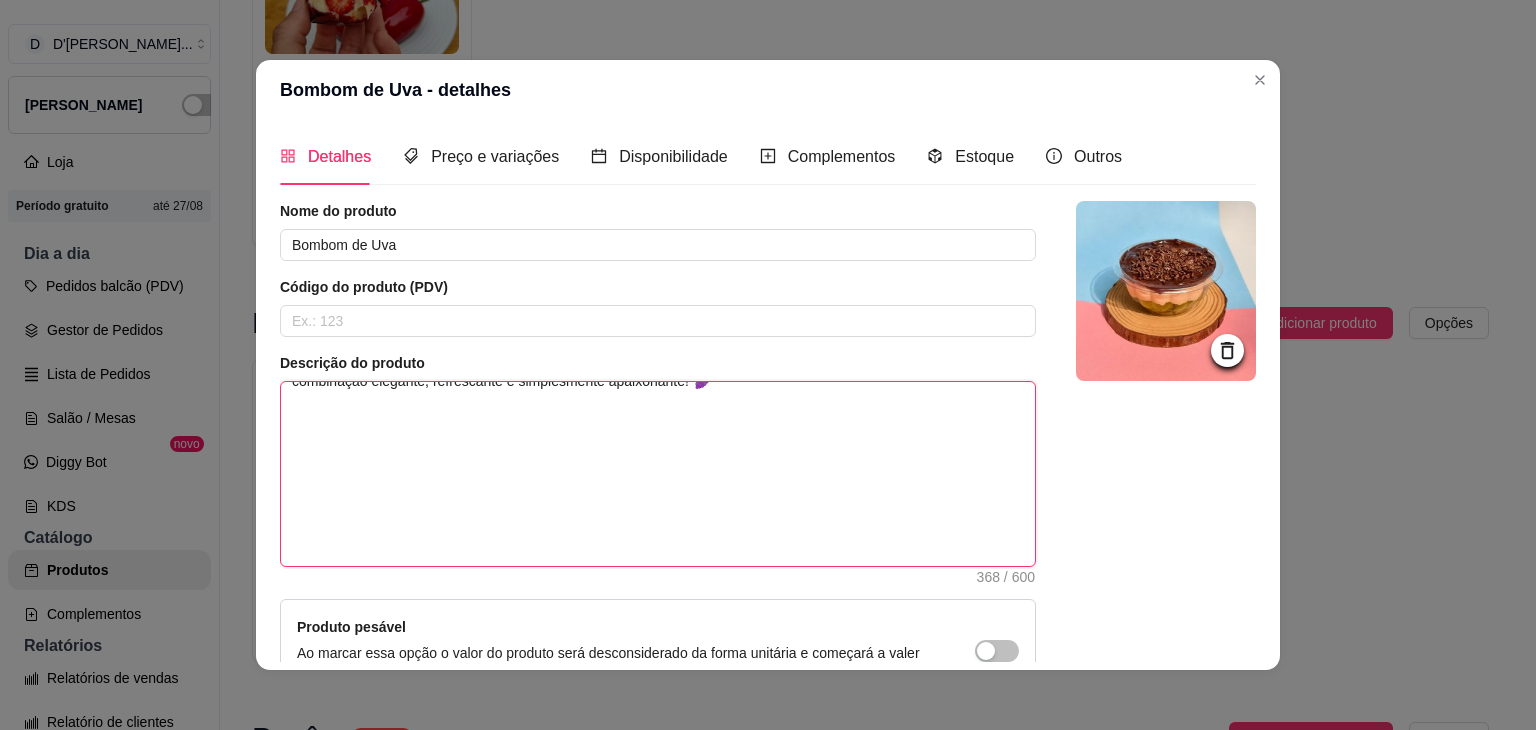 type 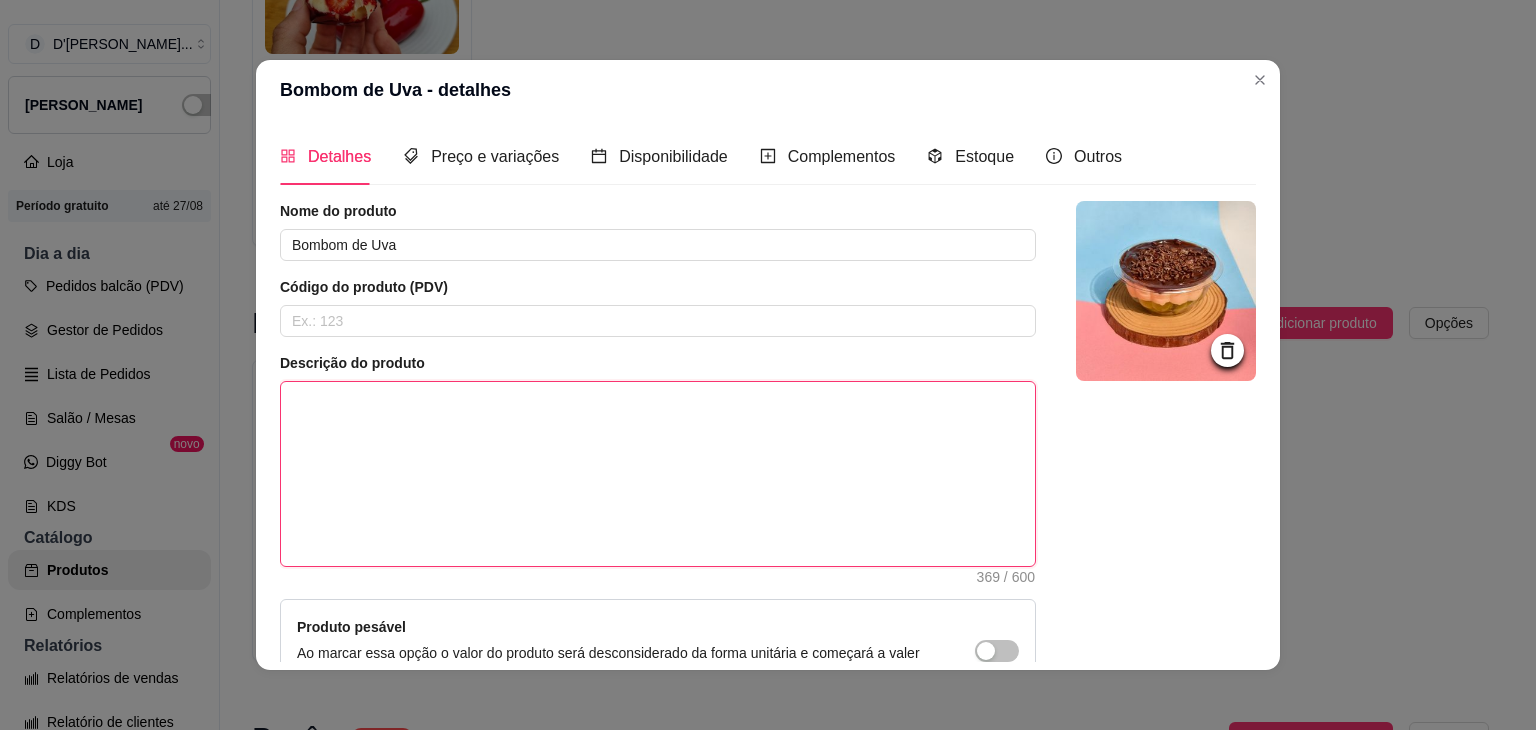 type 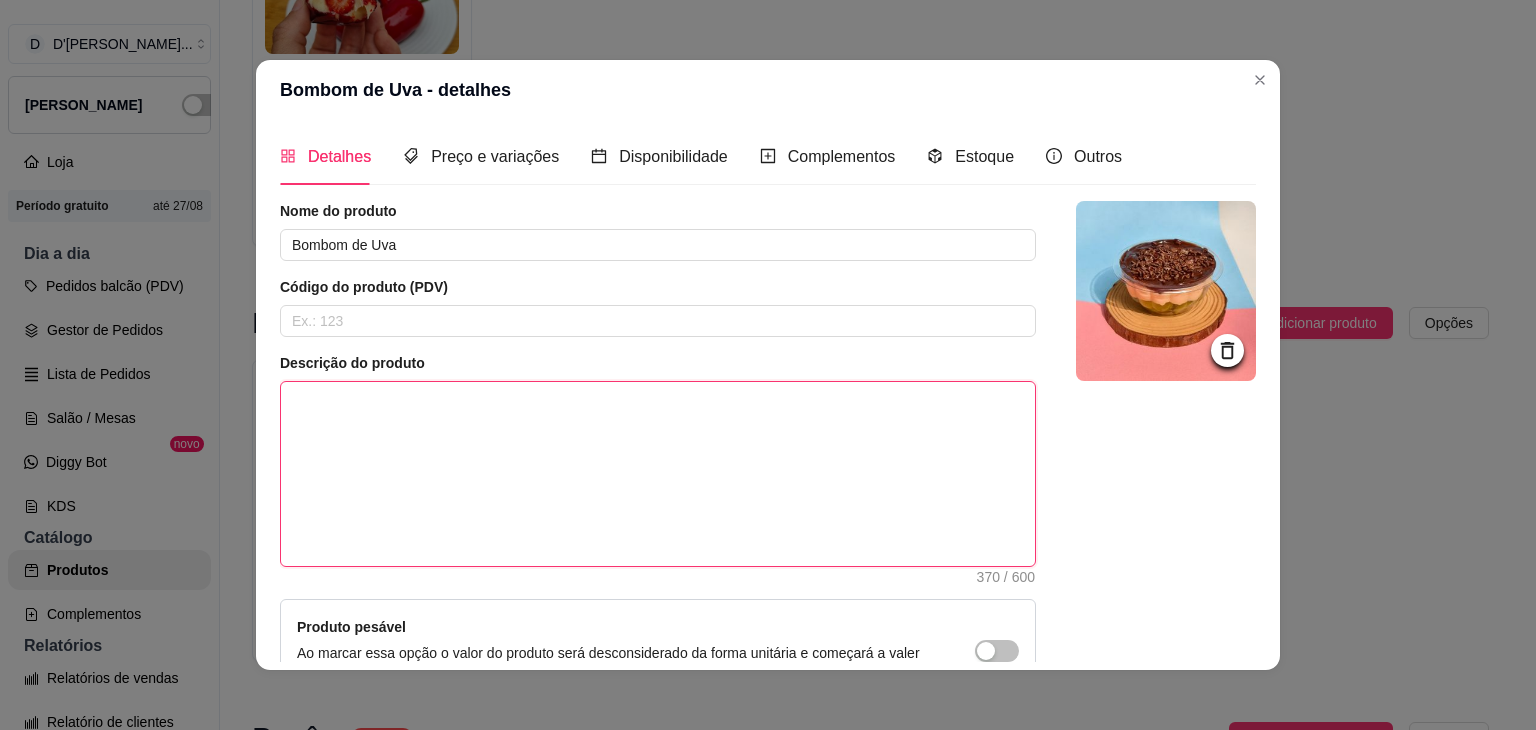 type 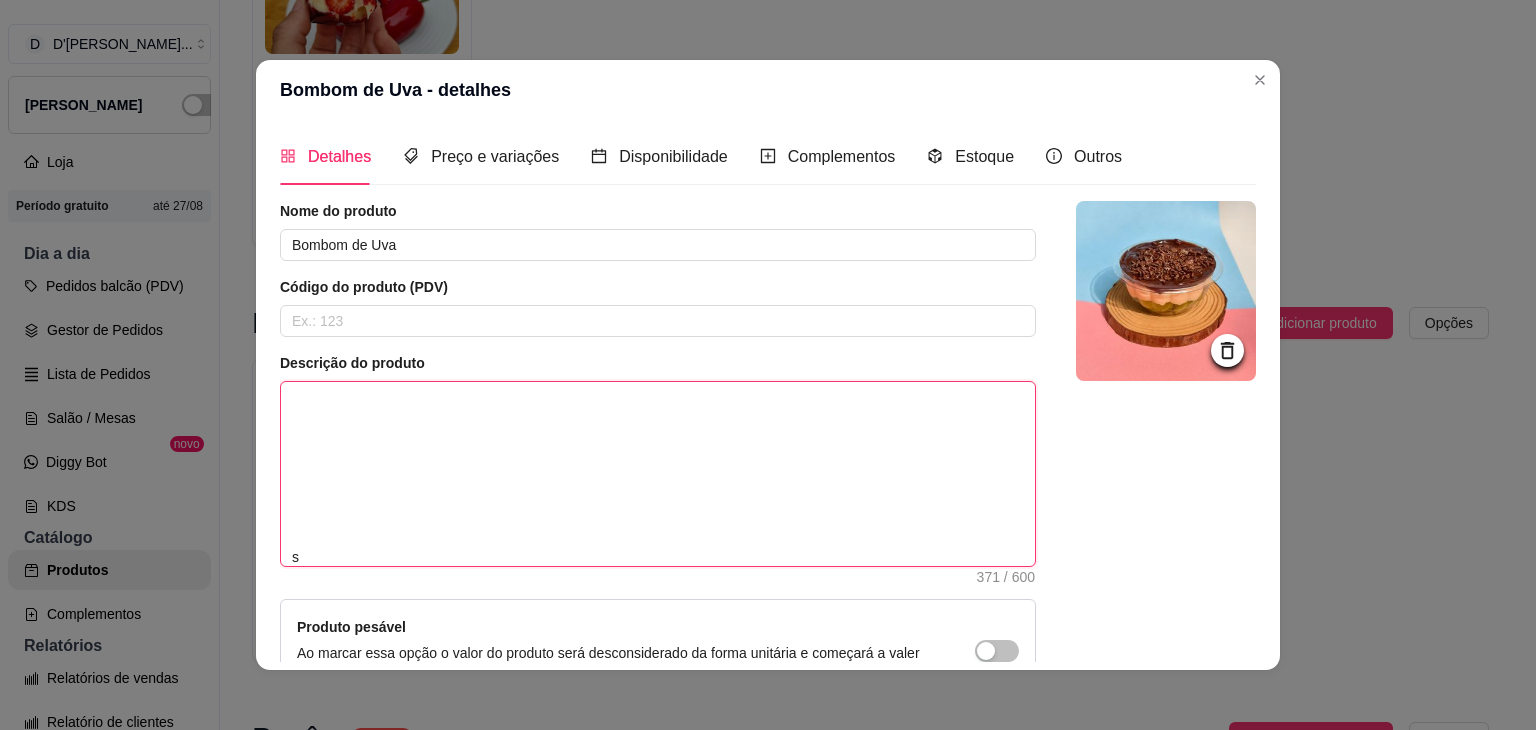 type 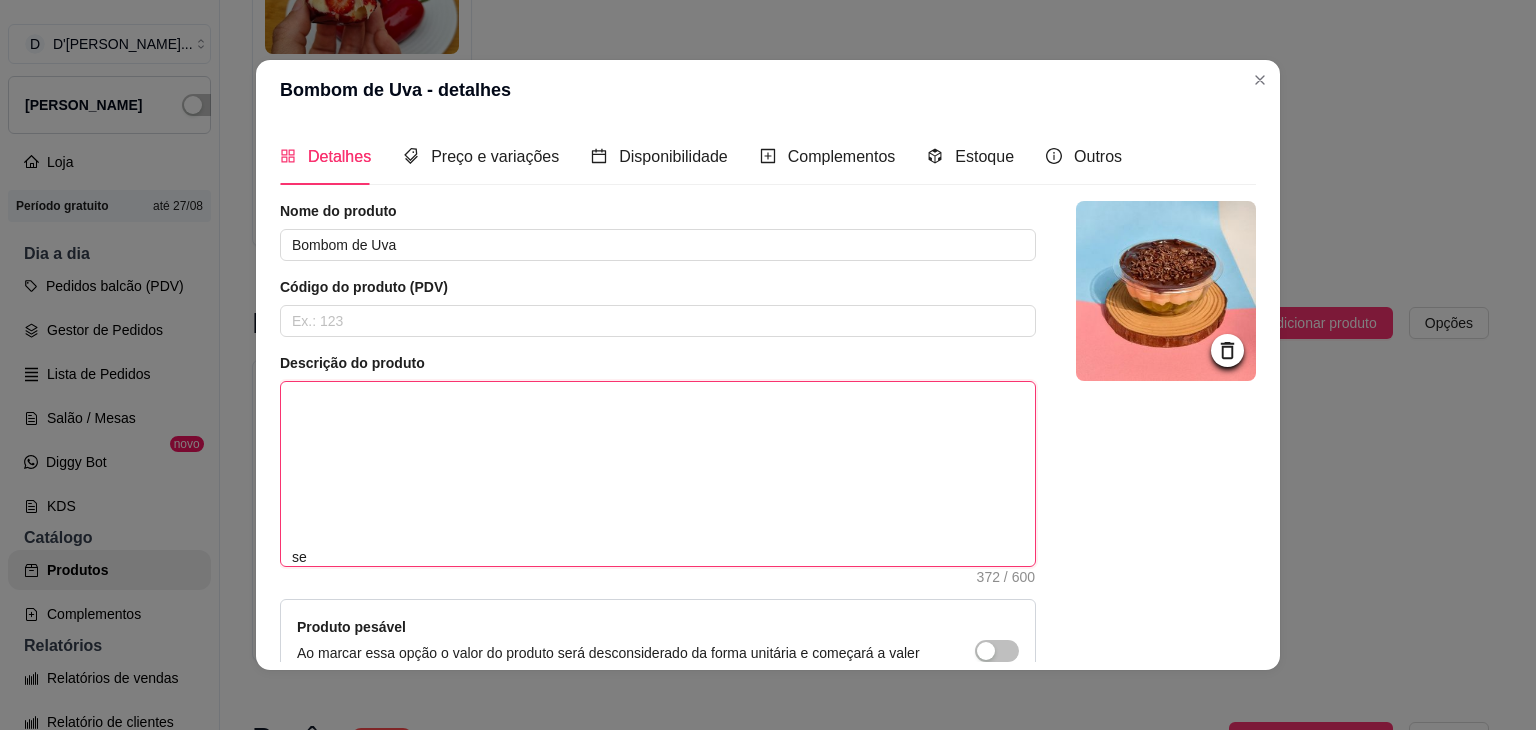 type 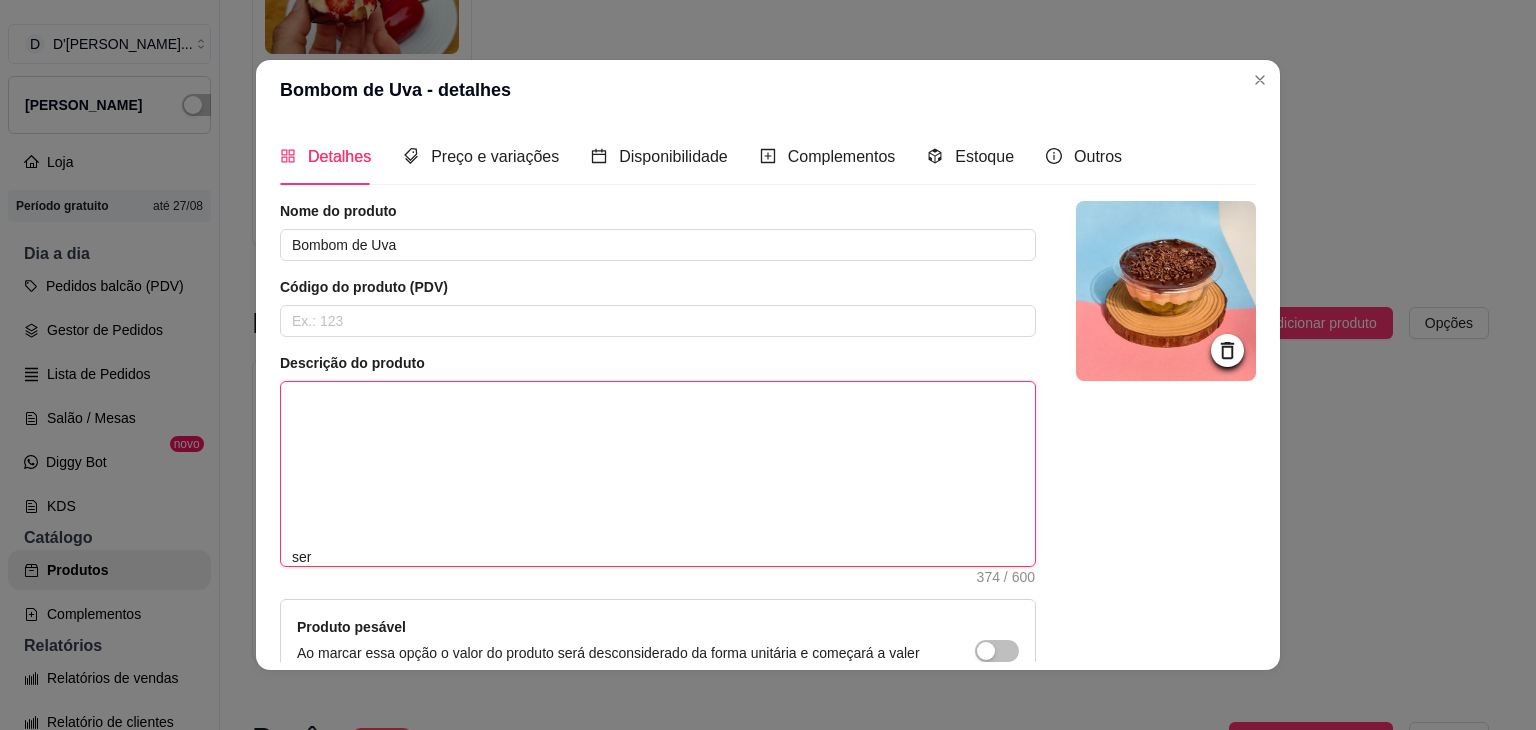type 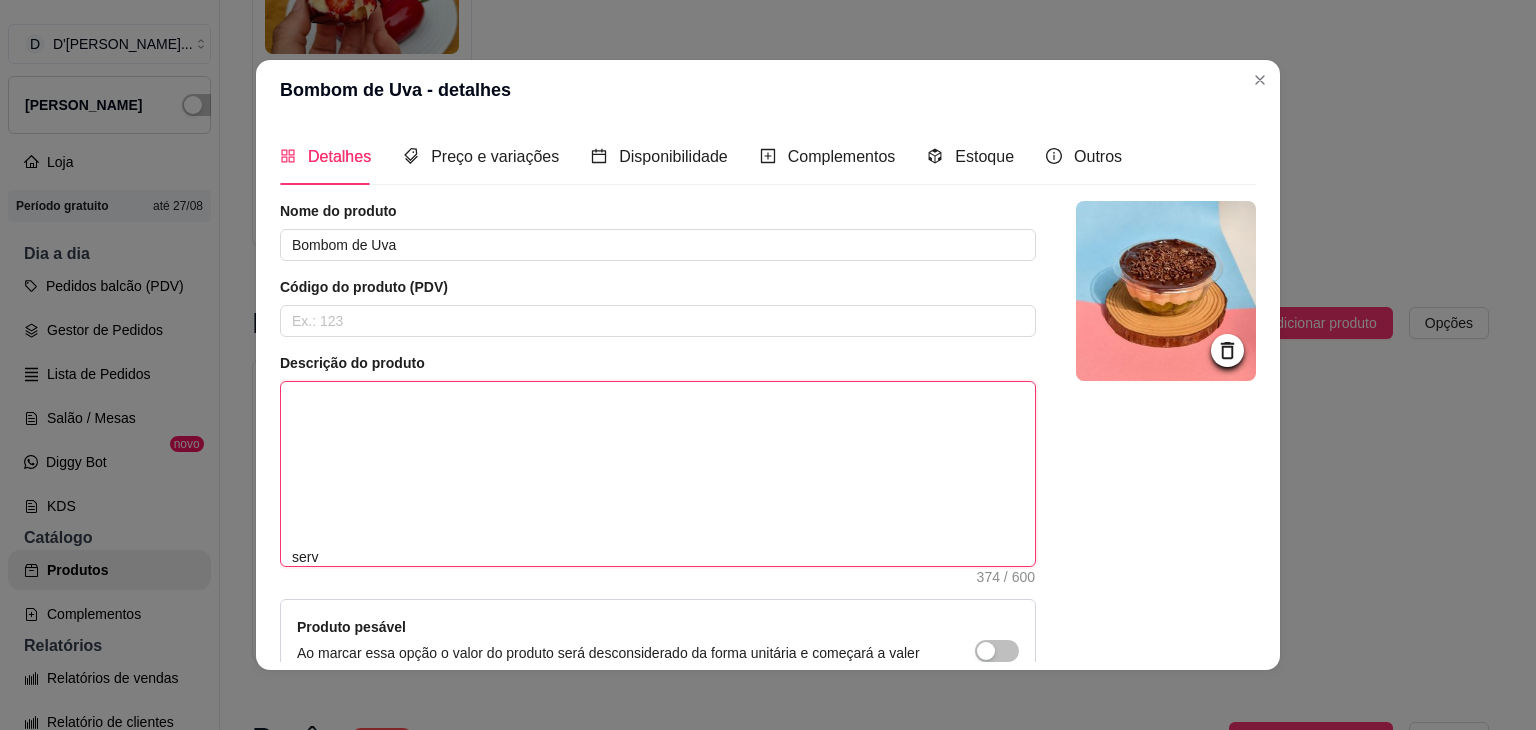 type 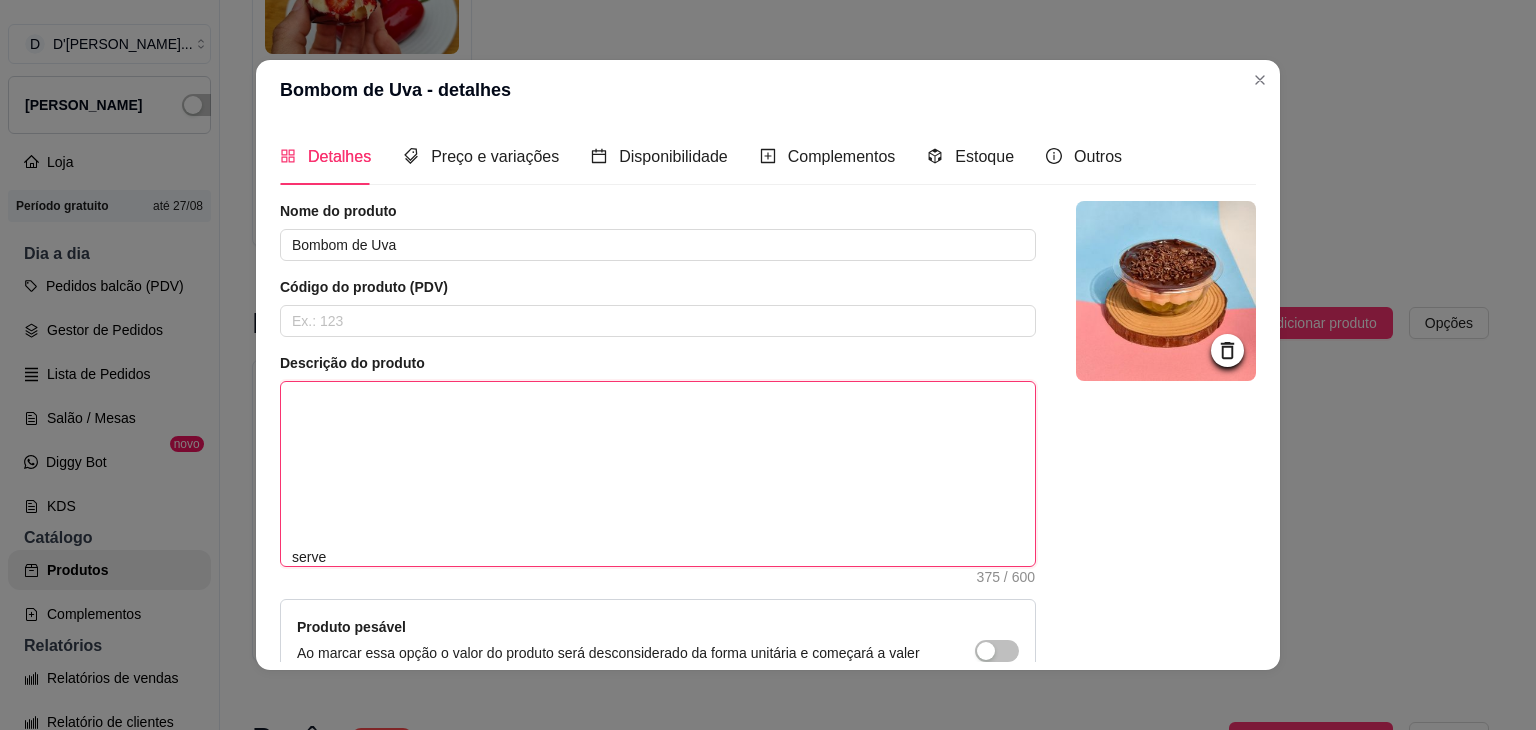 type 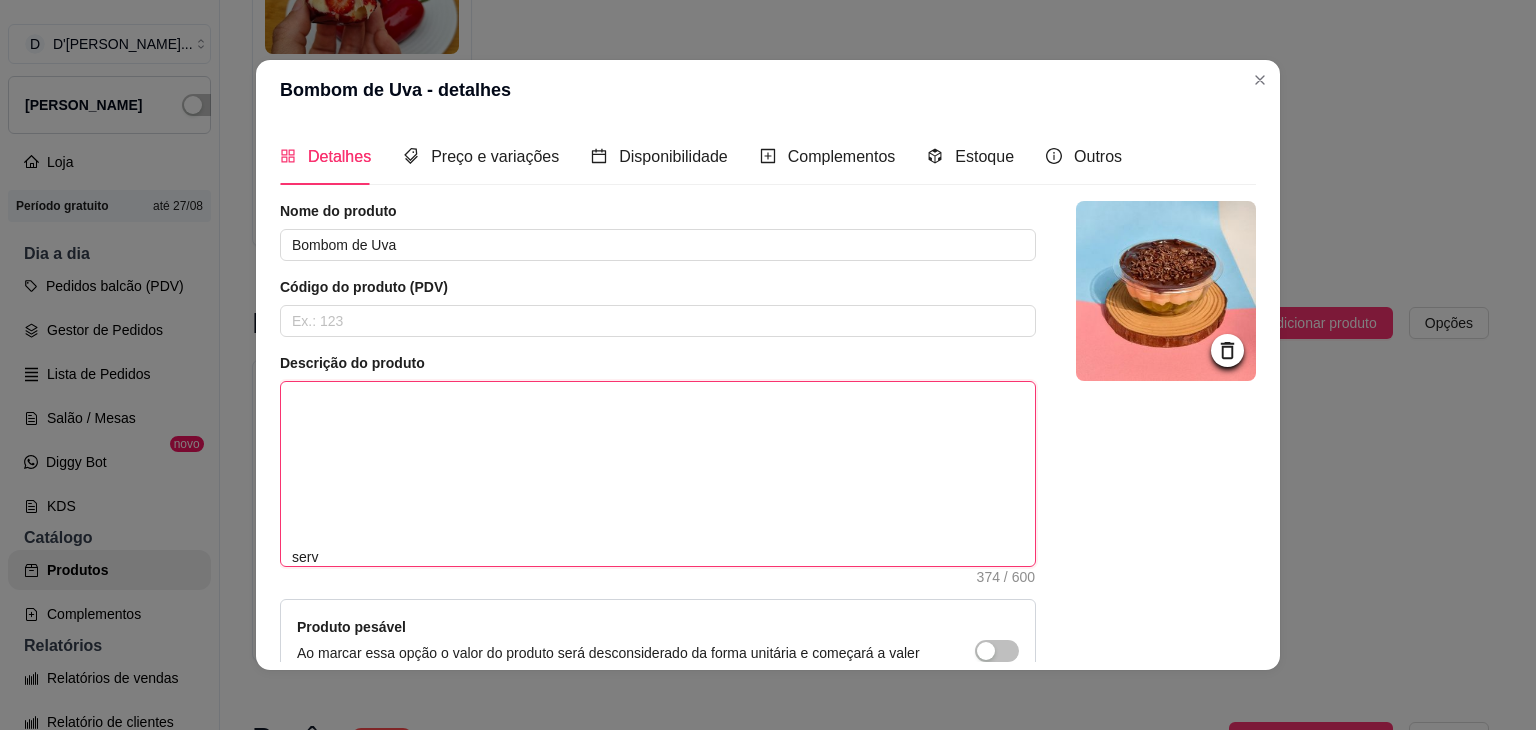 type 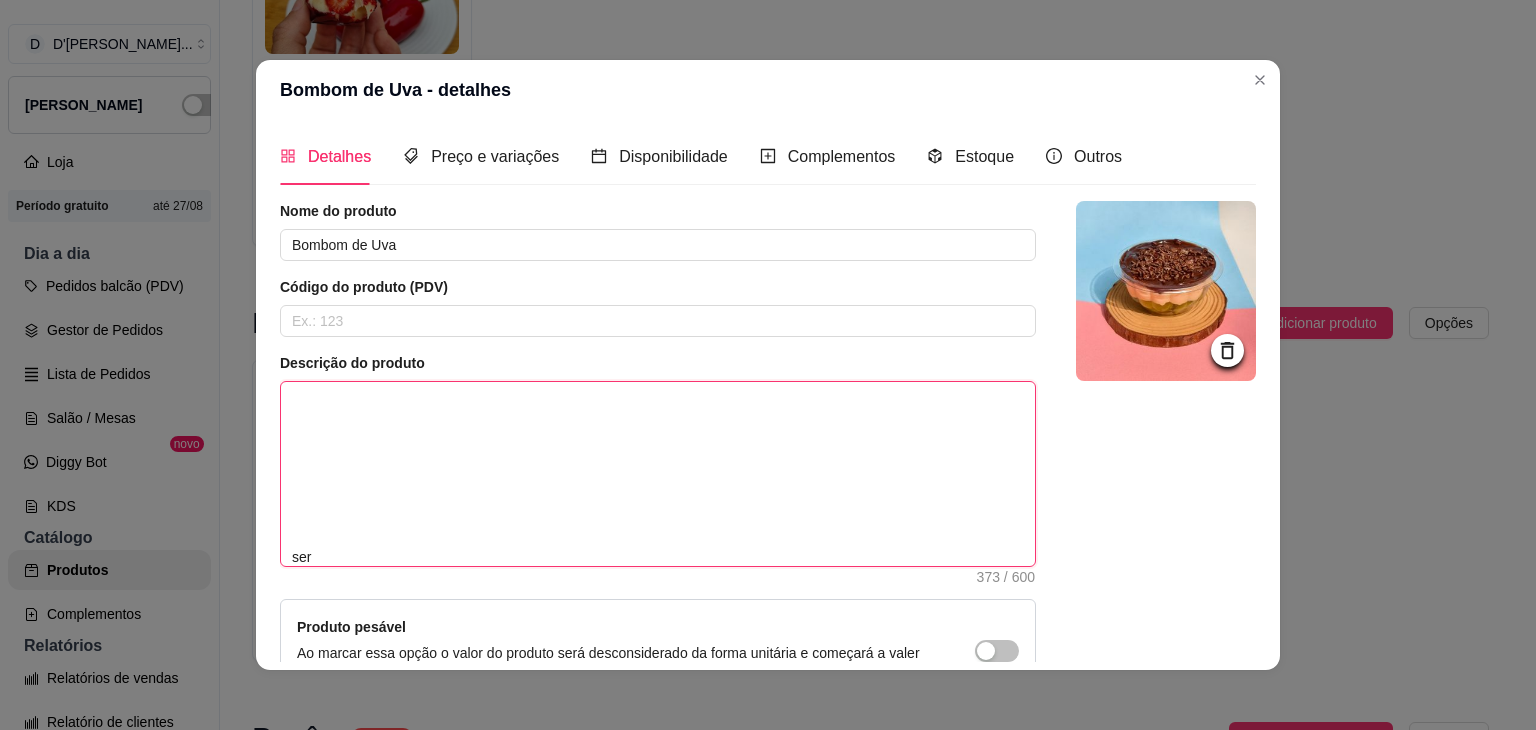 type 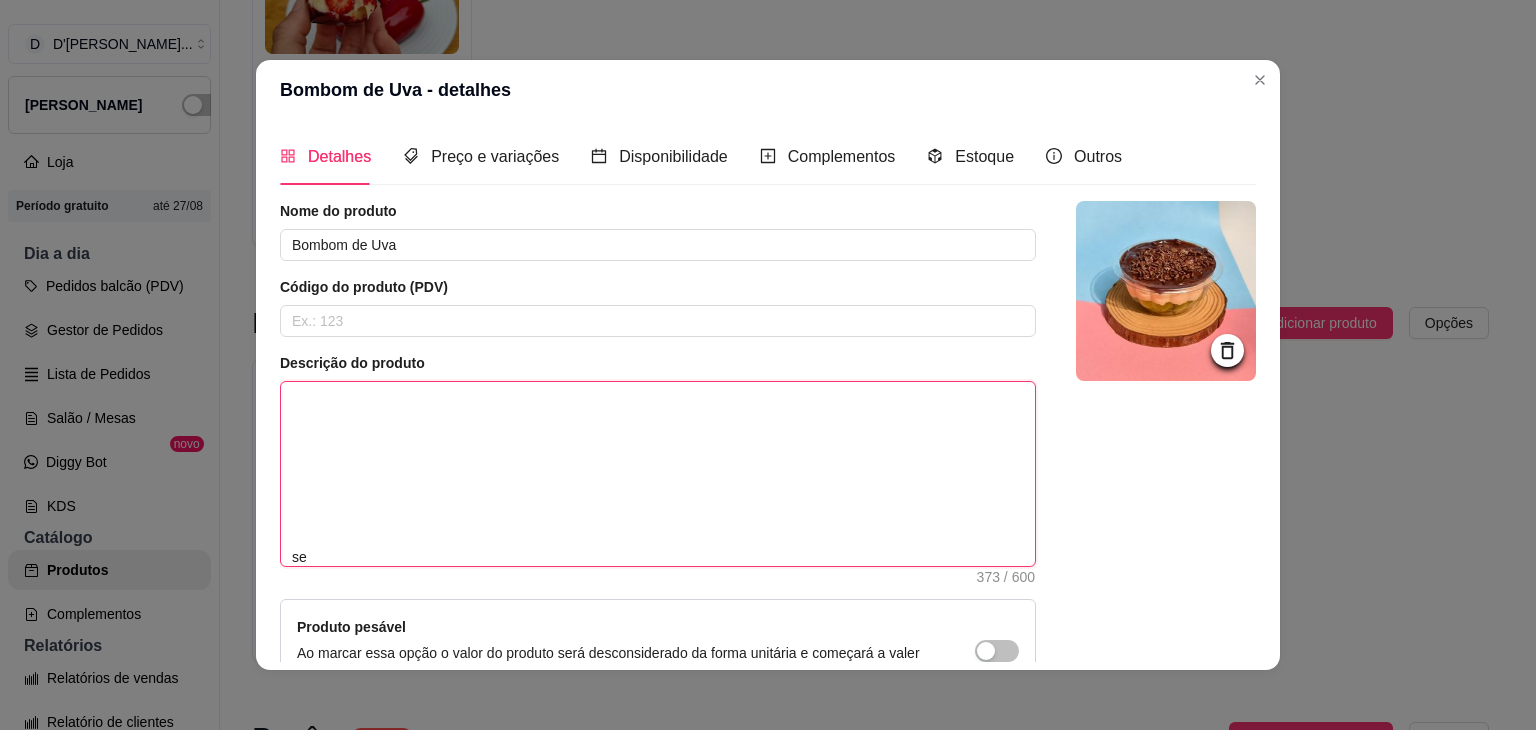 type 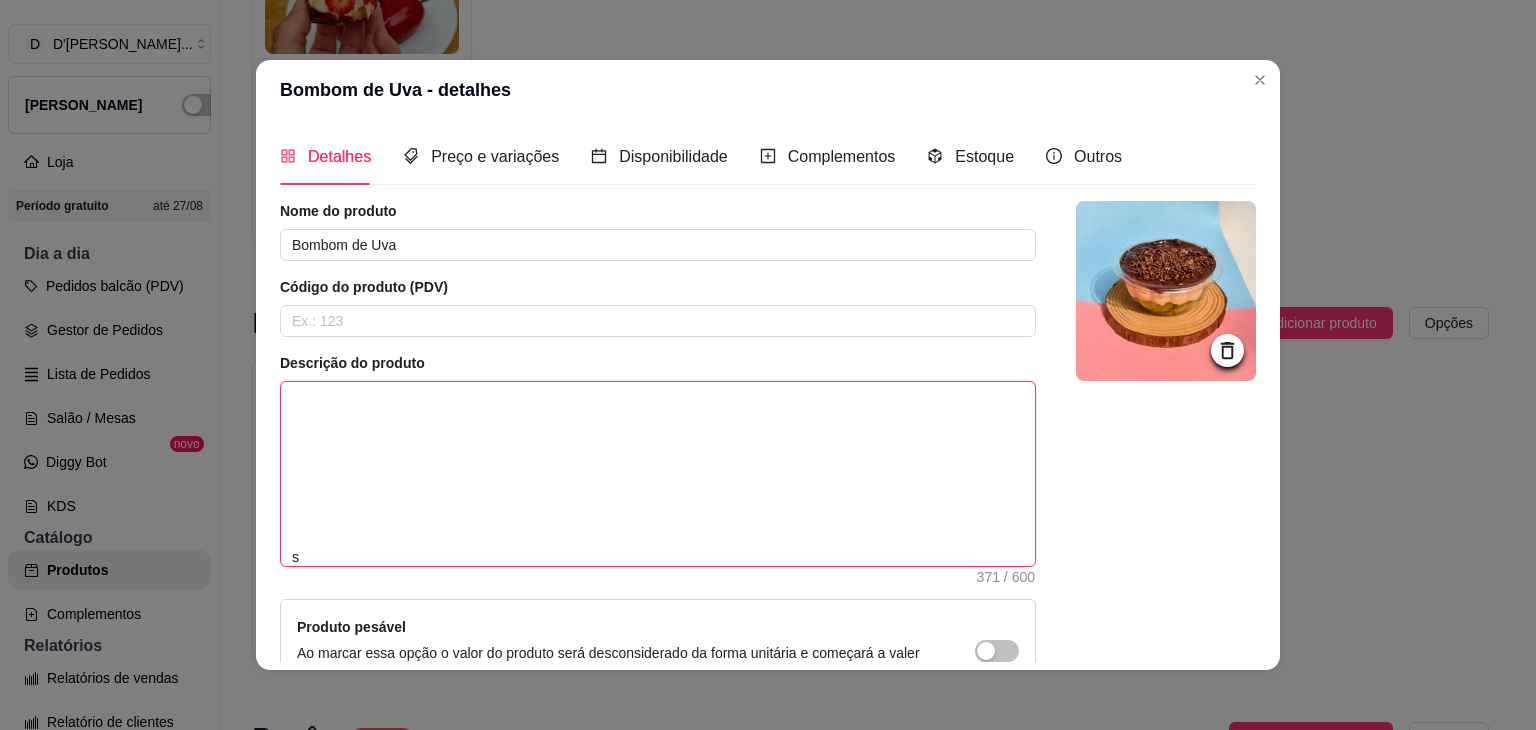 type 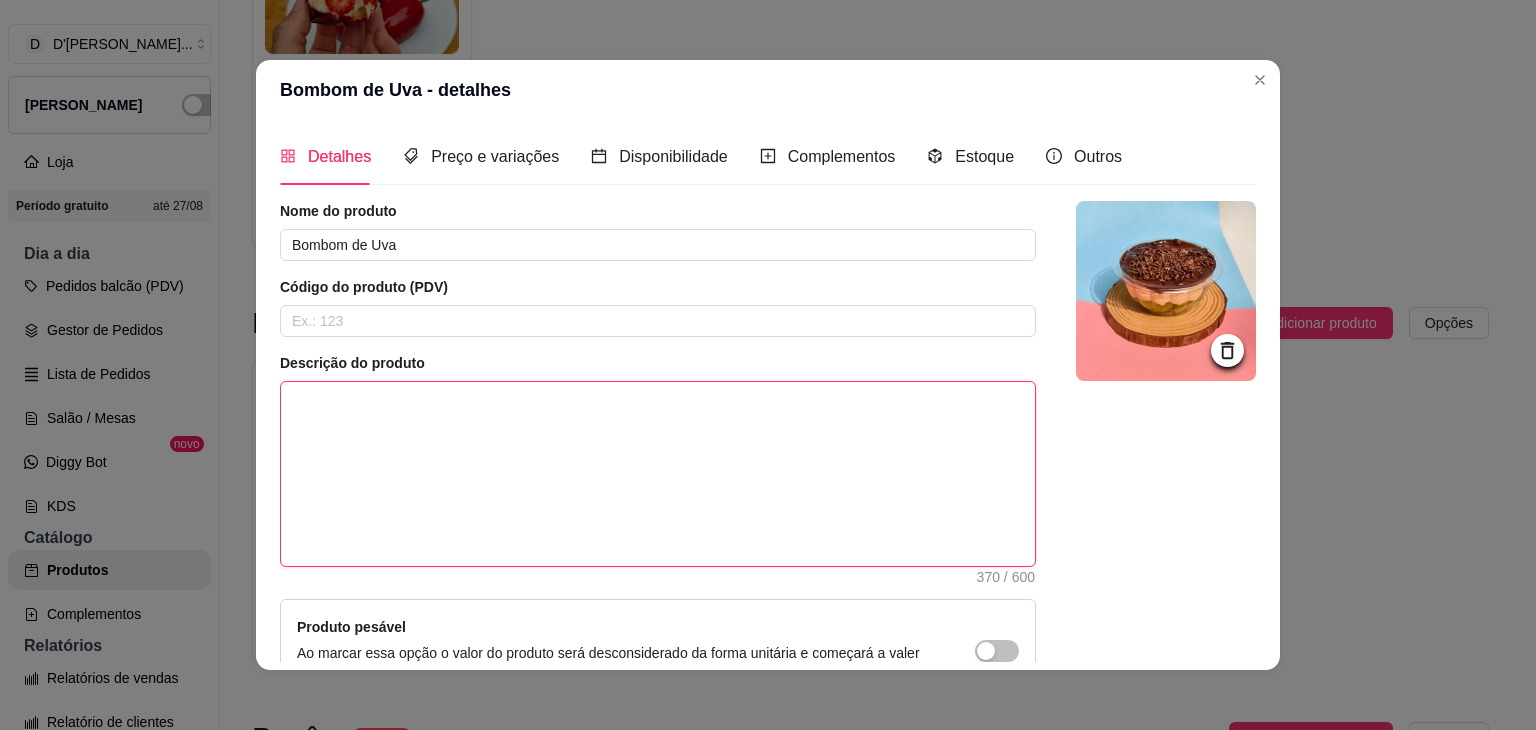 type 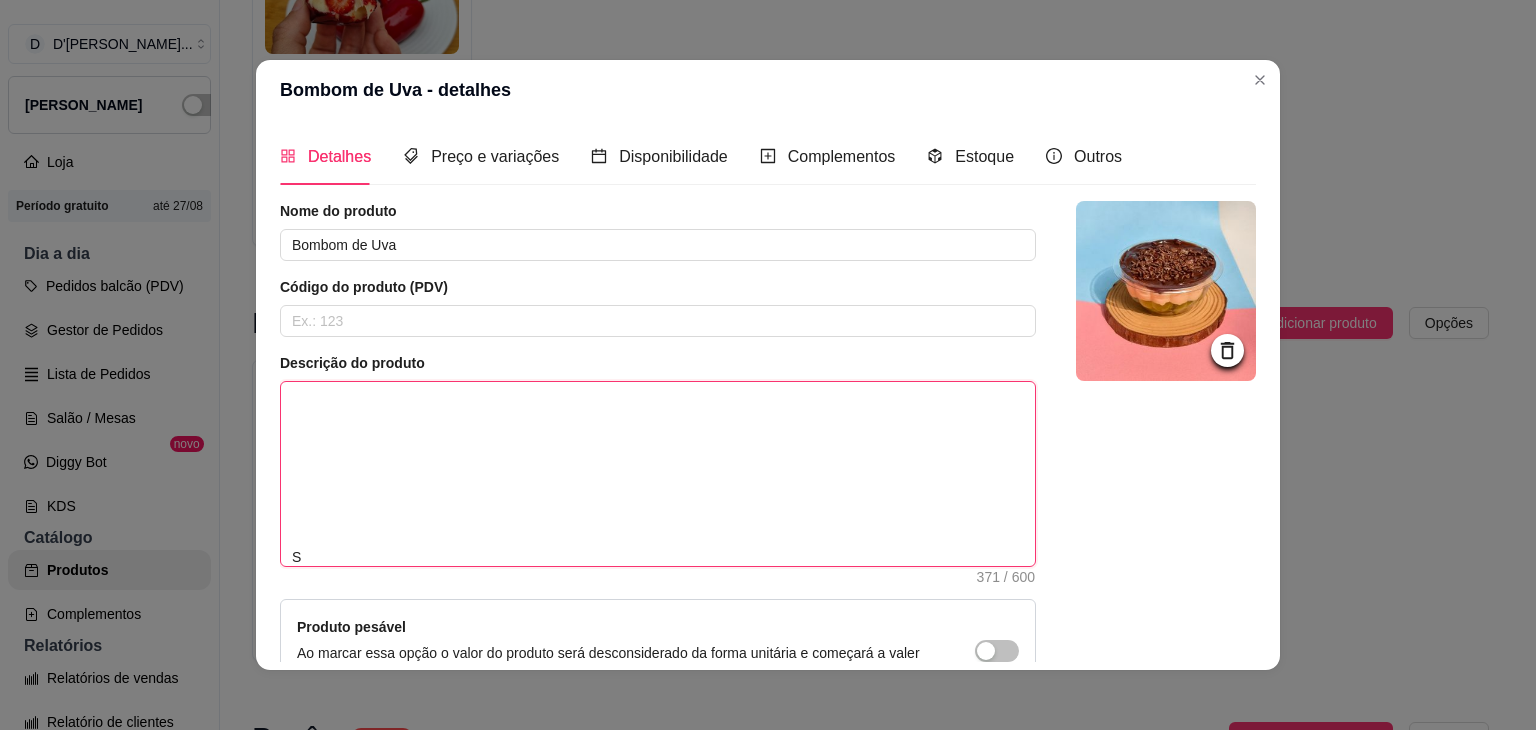 type 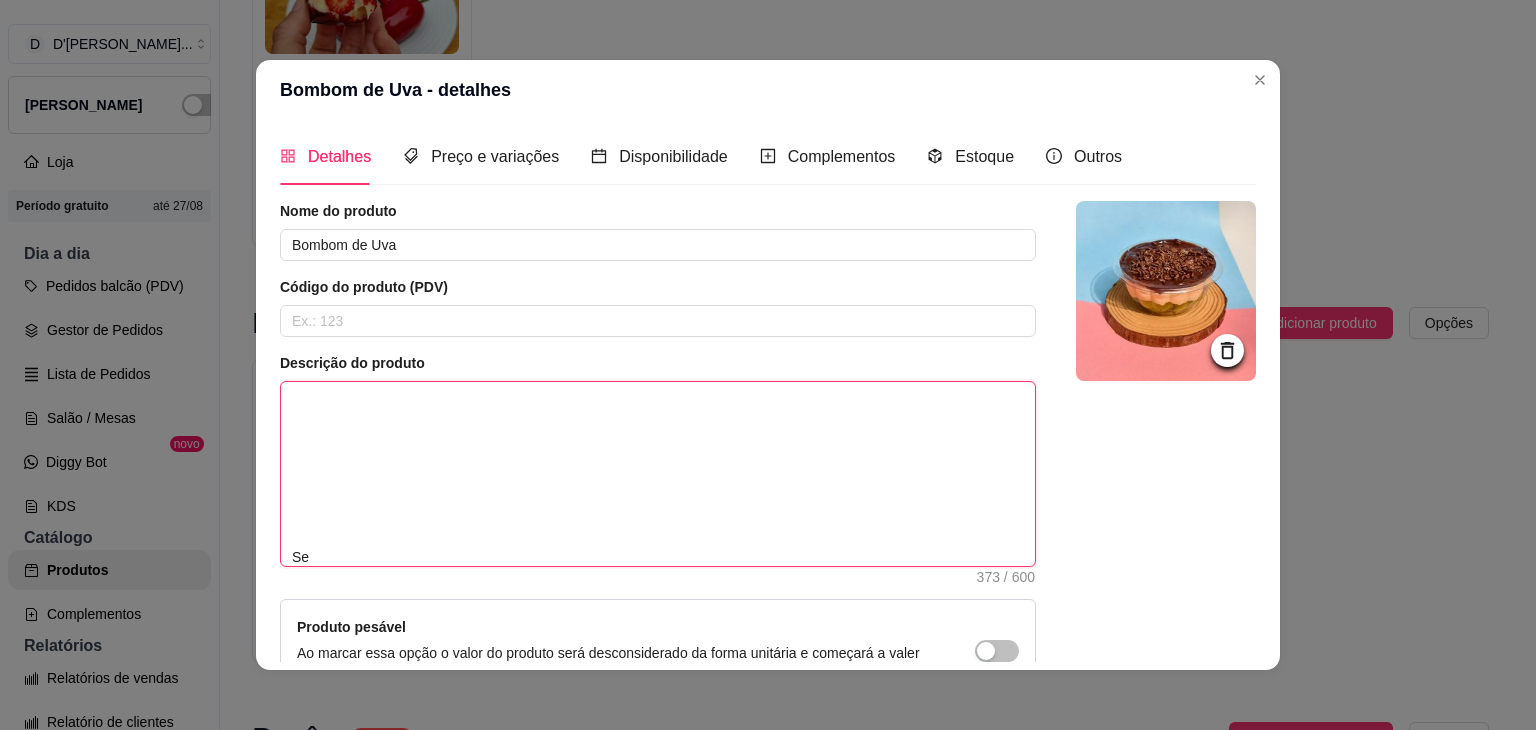 type 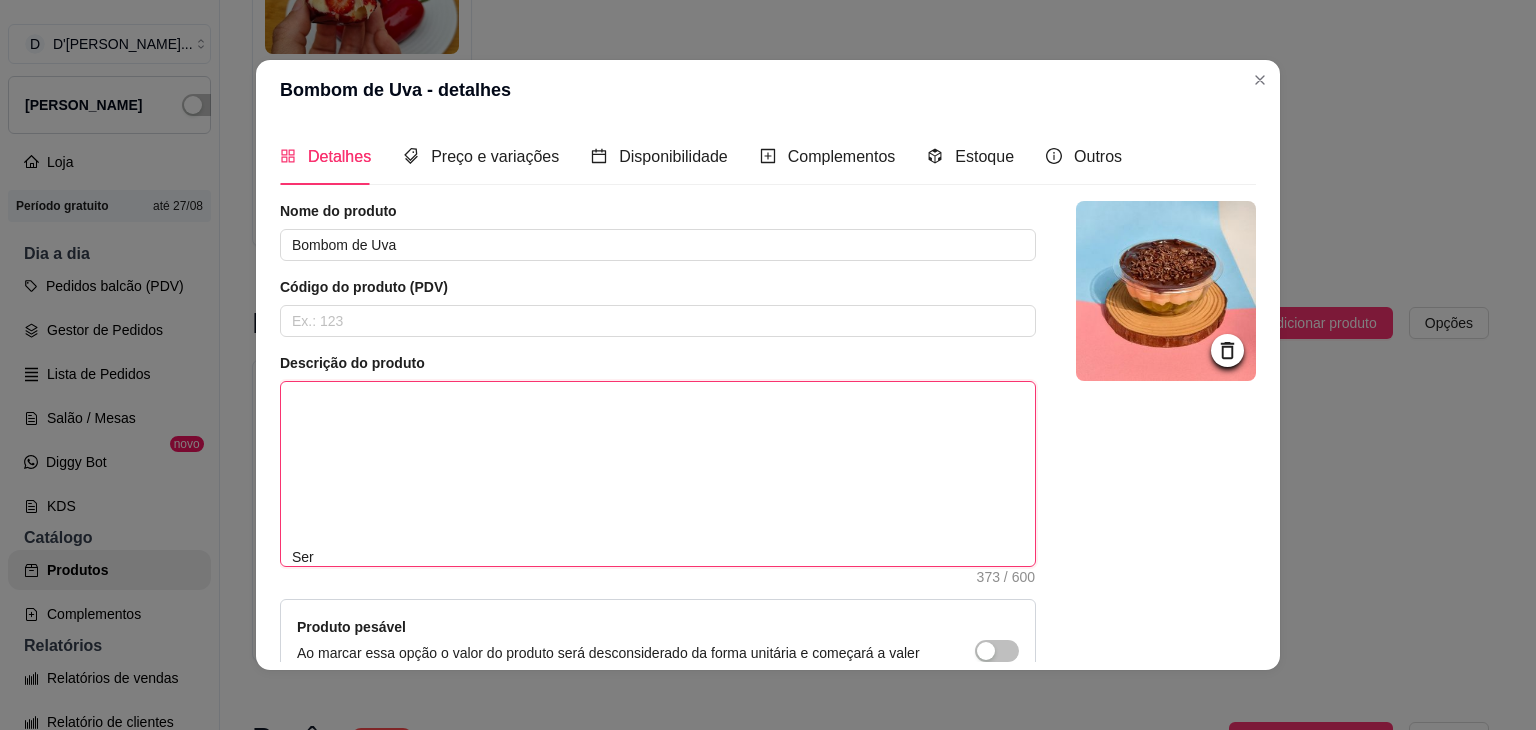 type 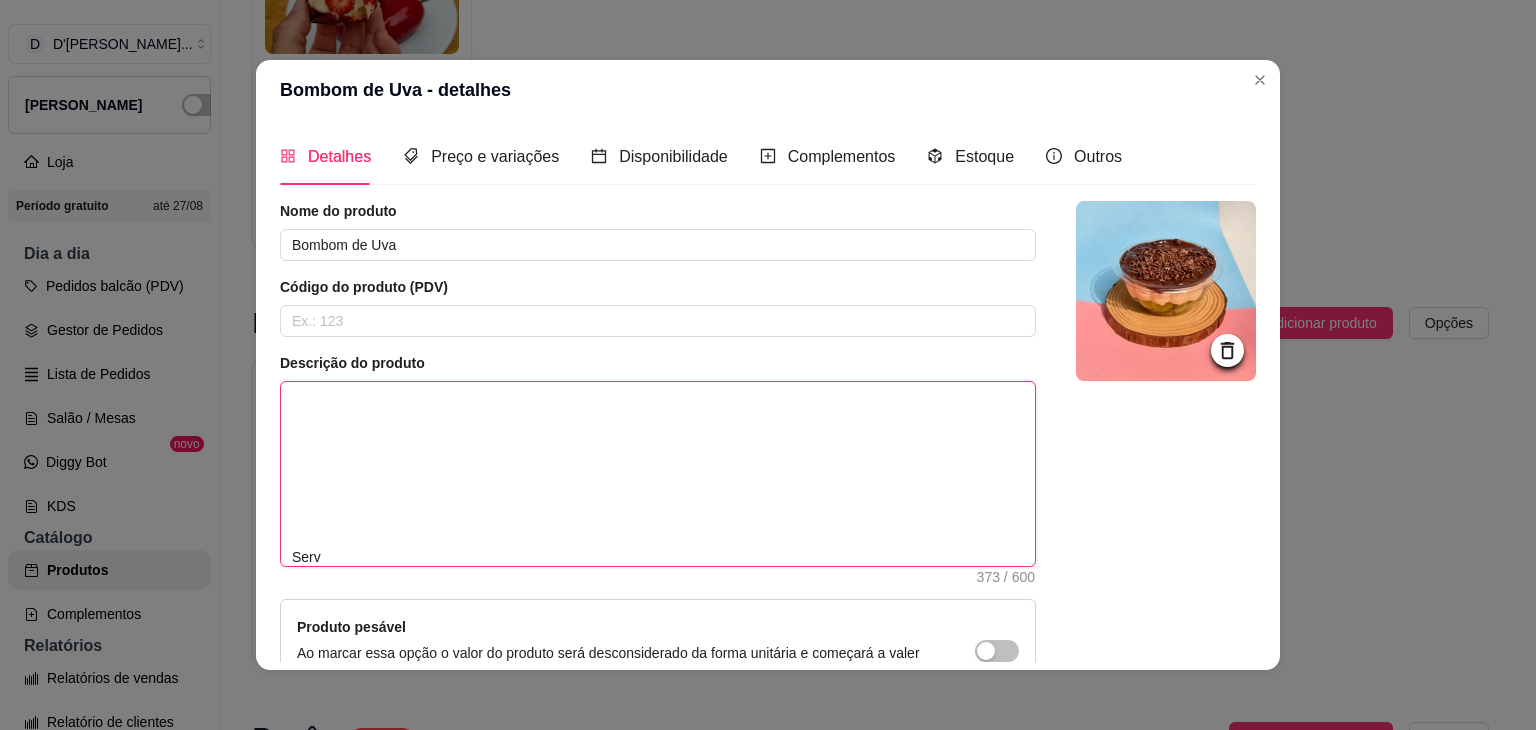 type 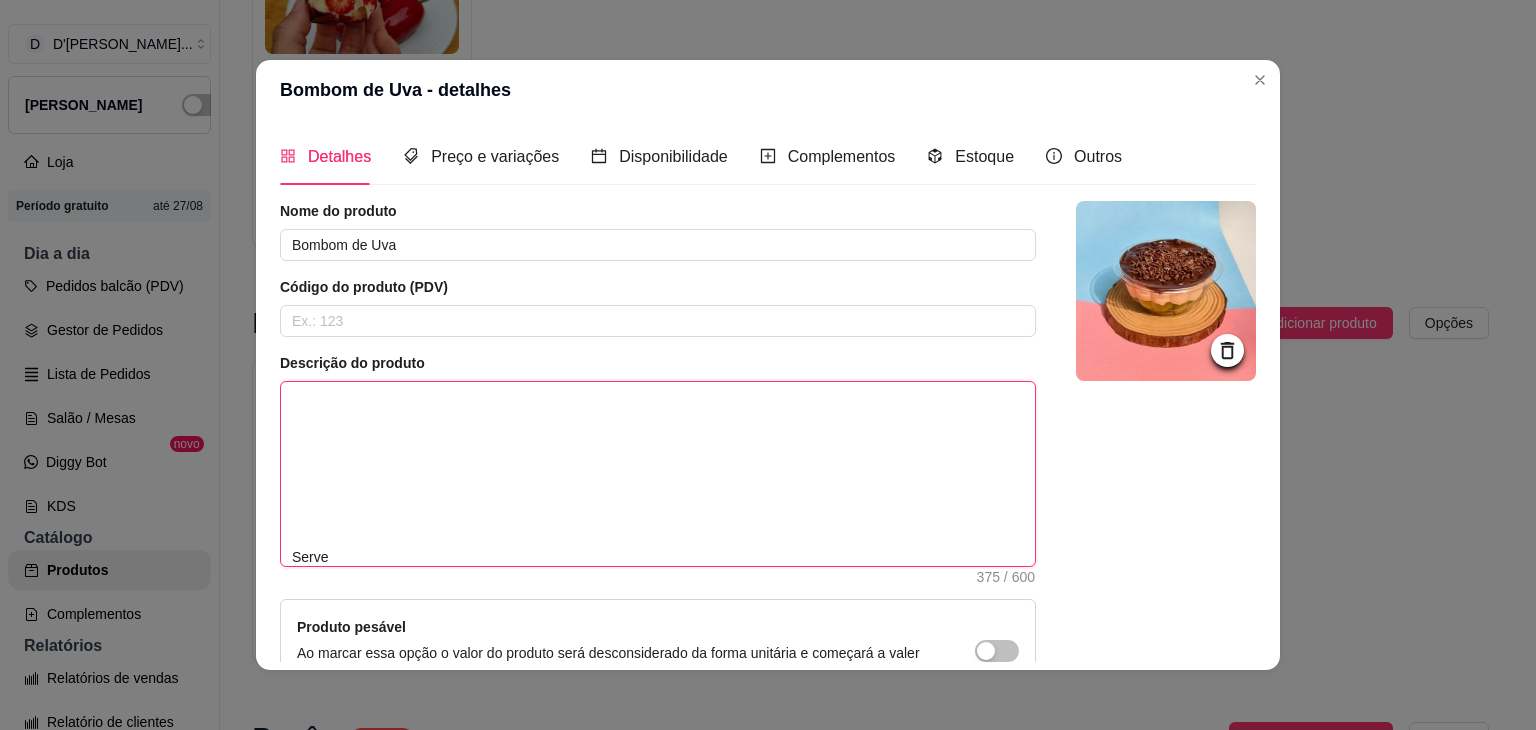 type 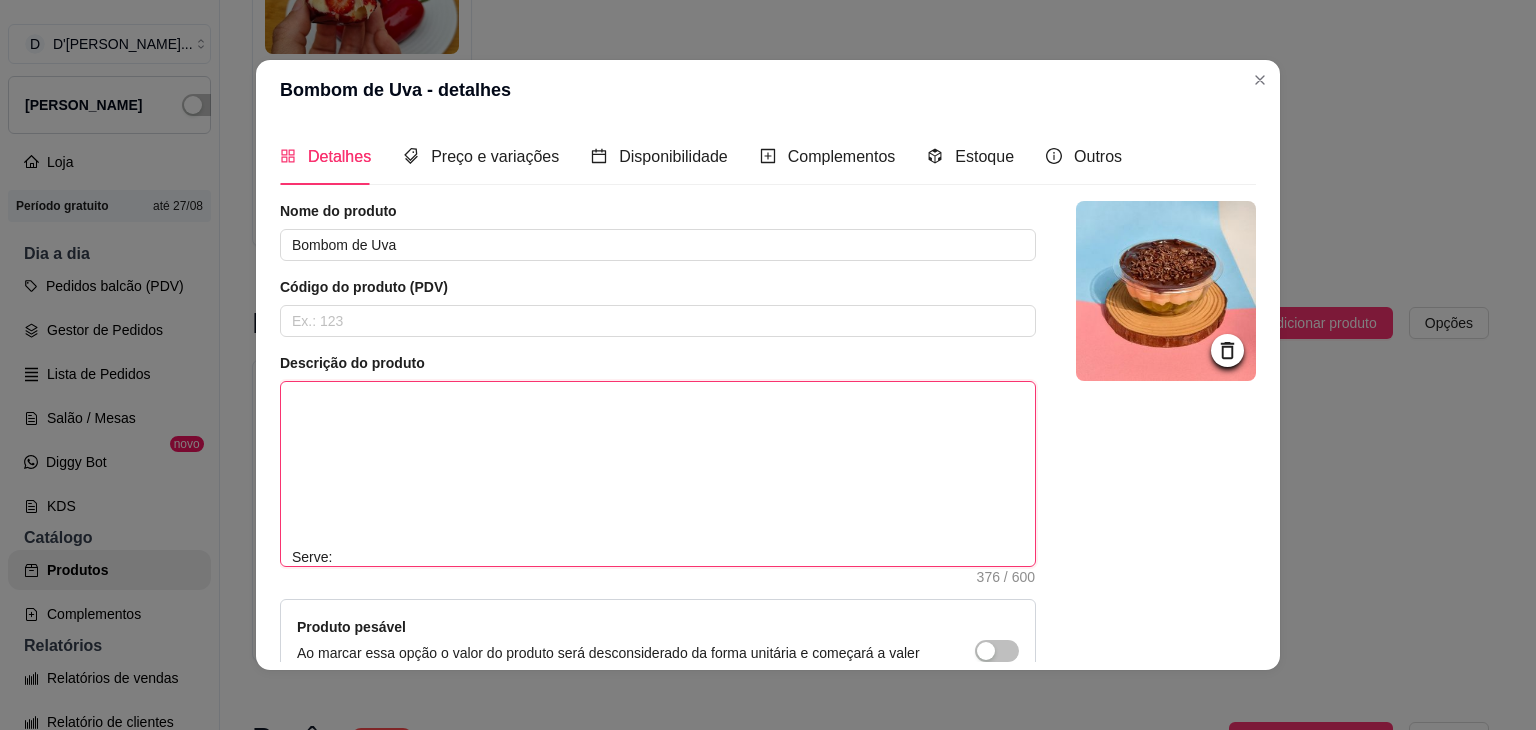 type 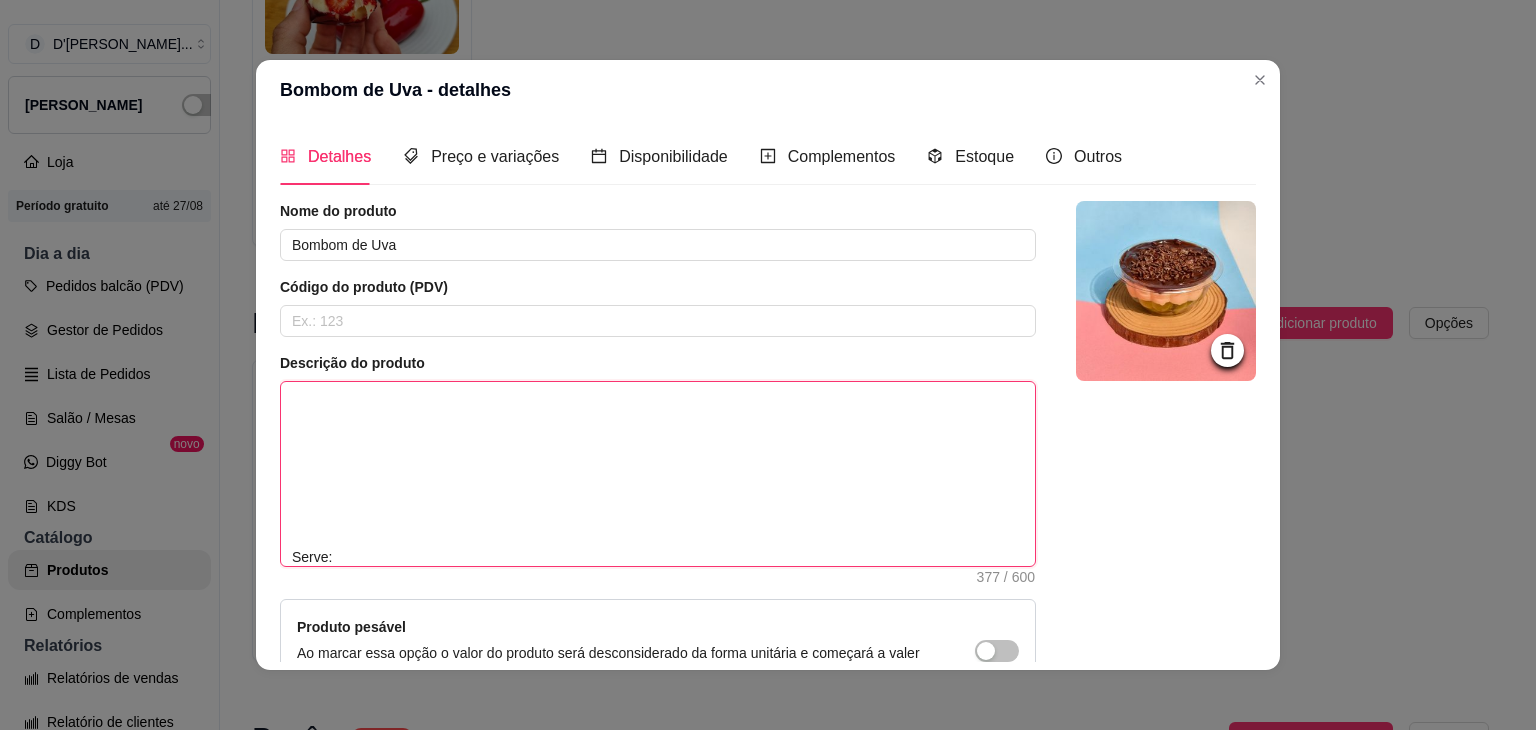 type 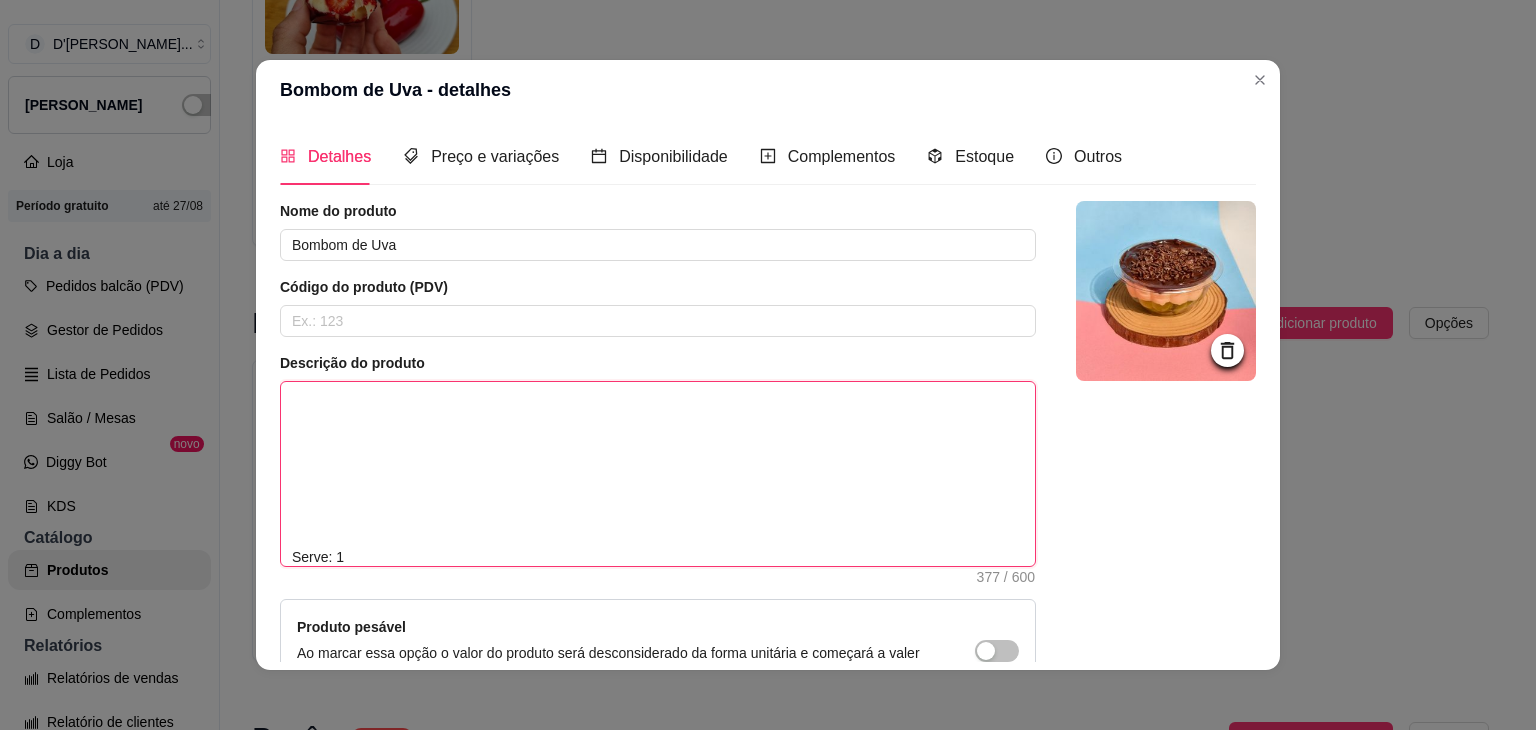 type 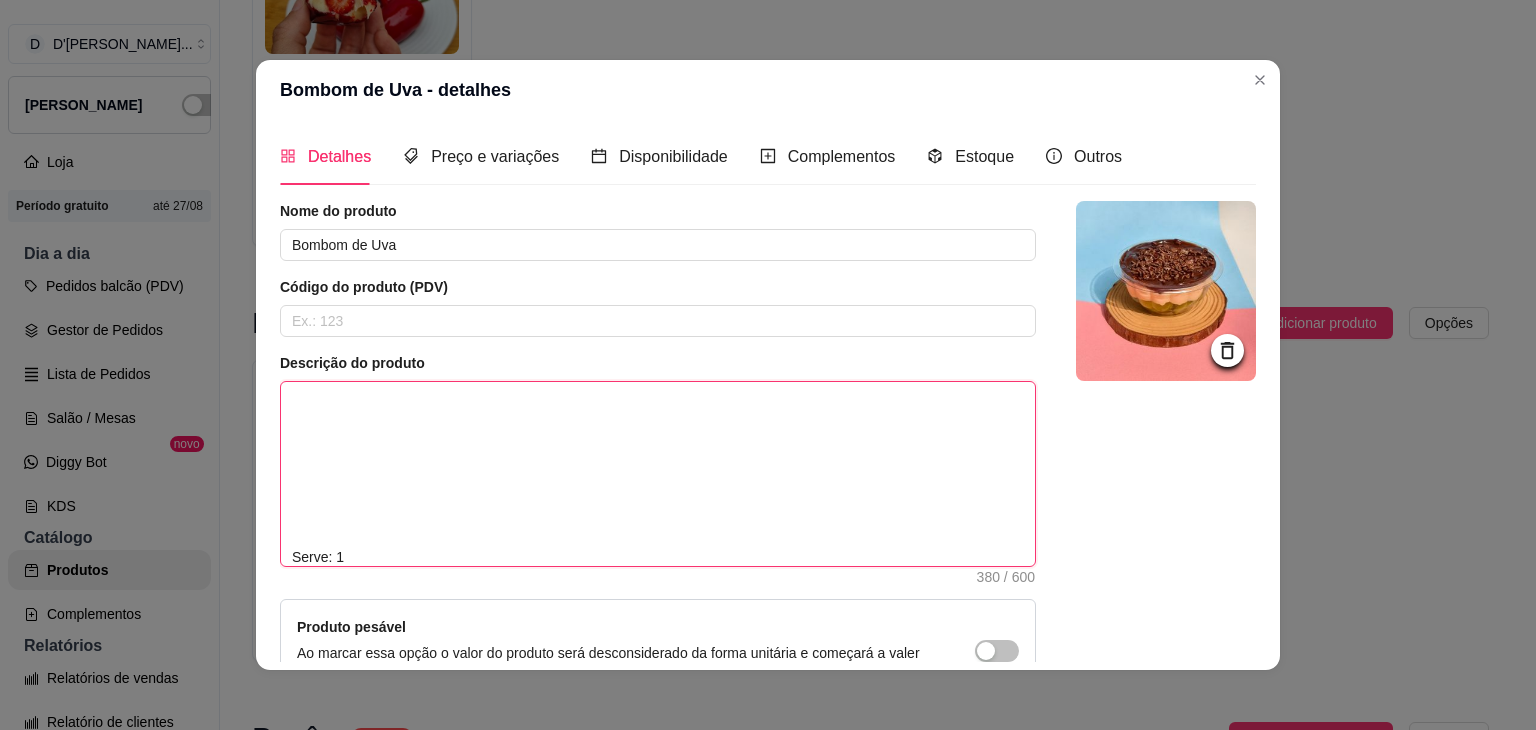 type 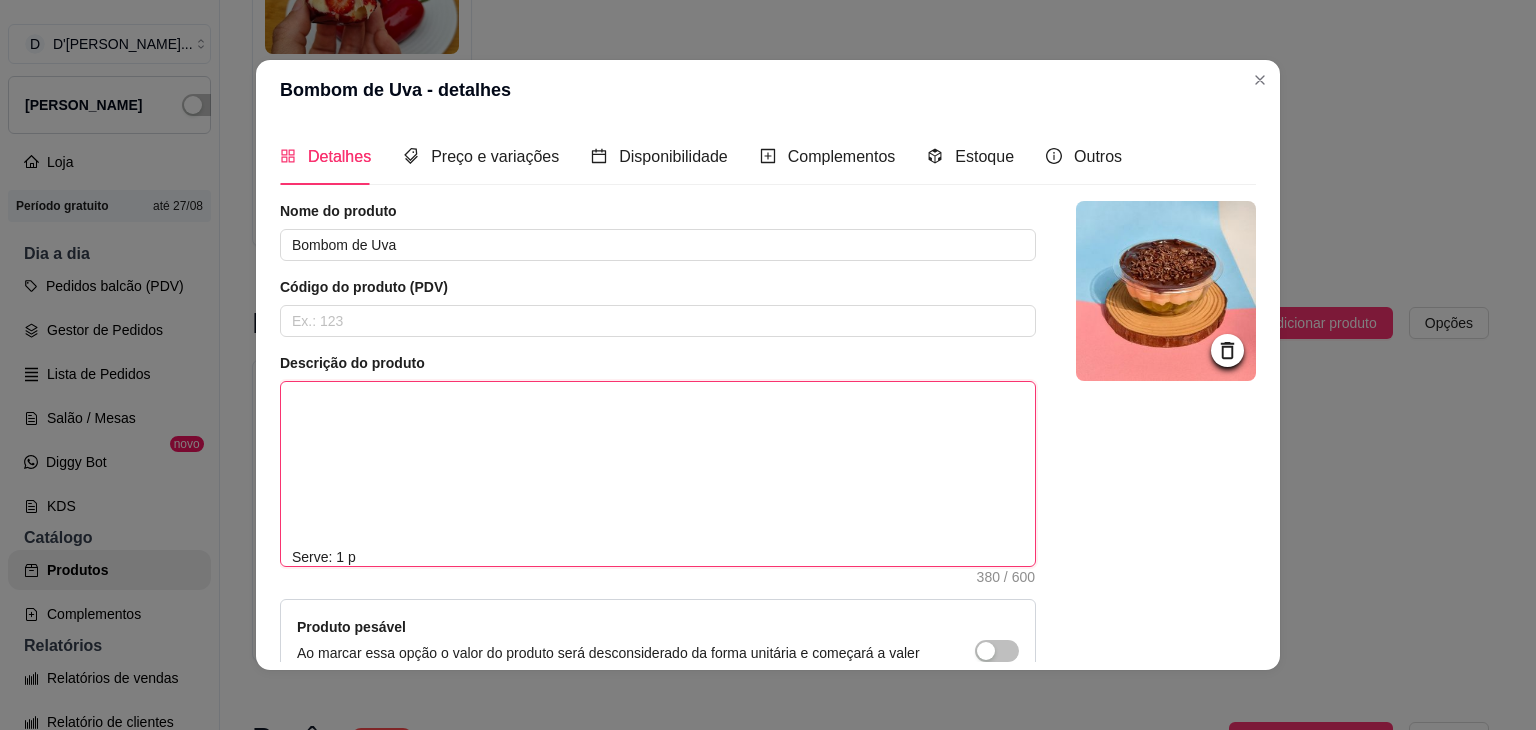 type 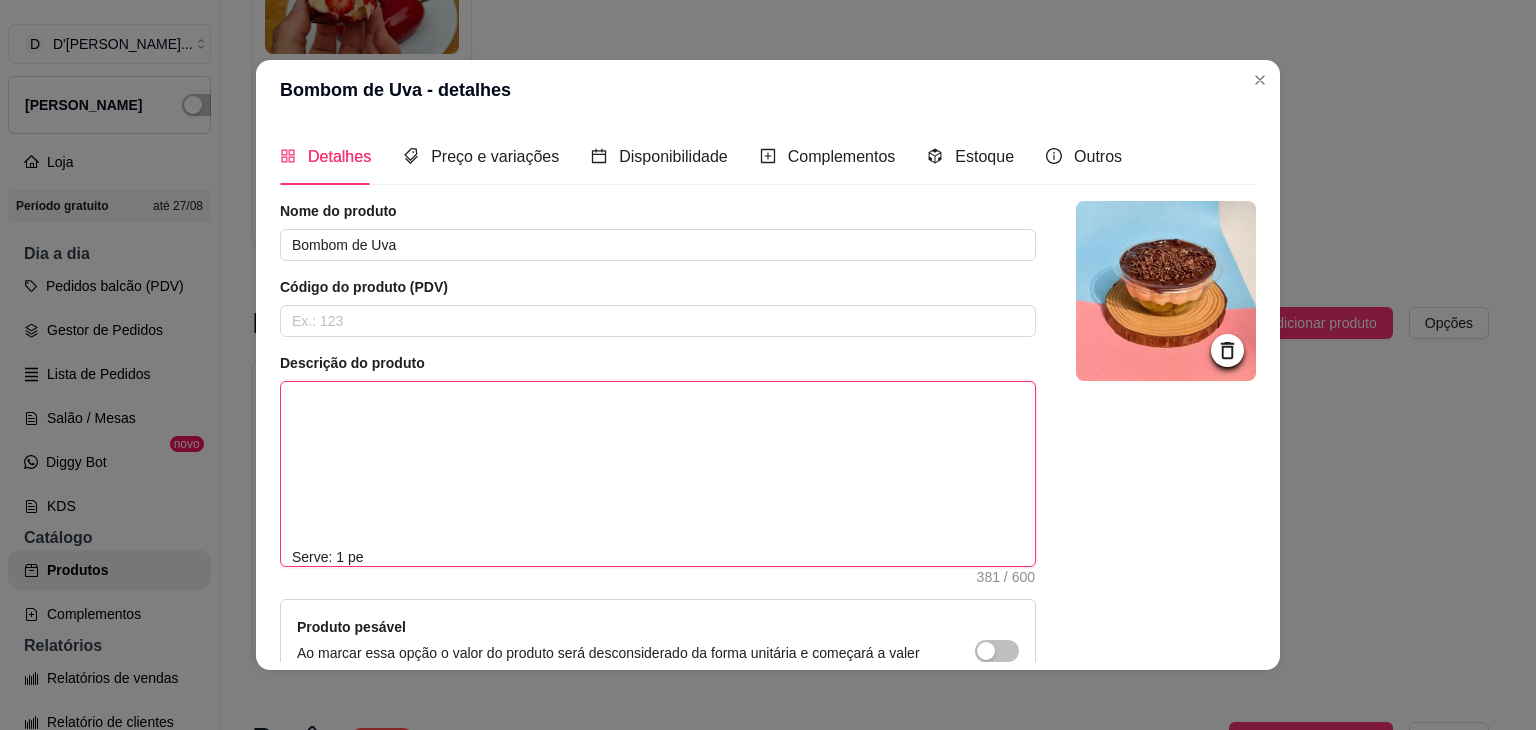type 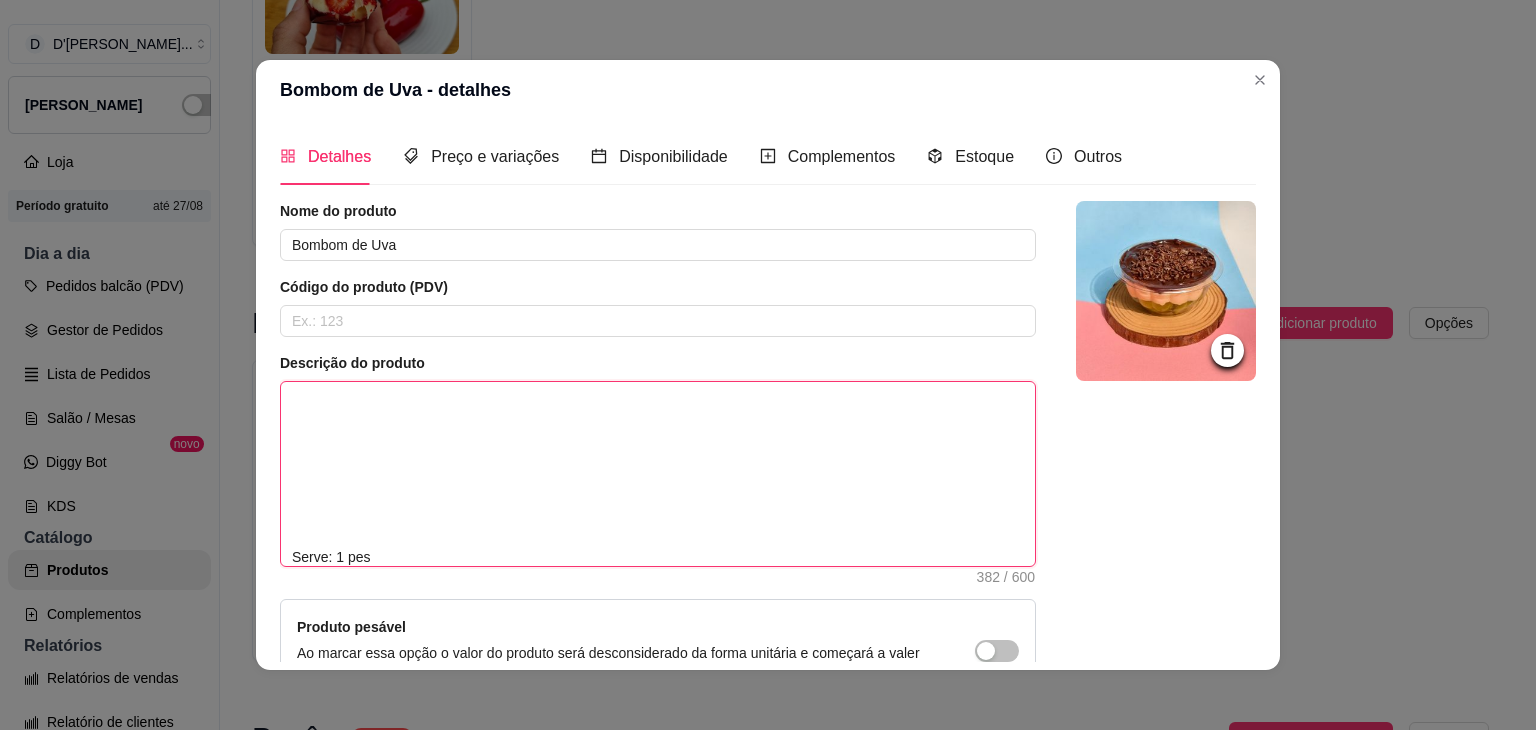 type 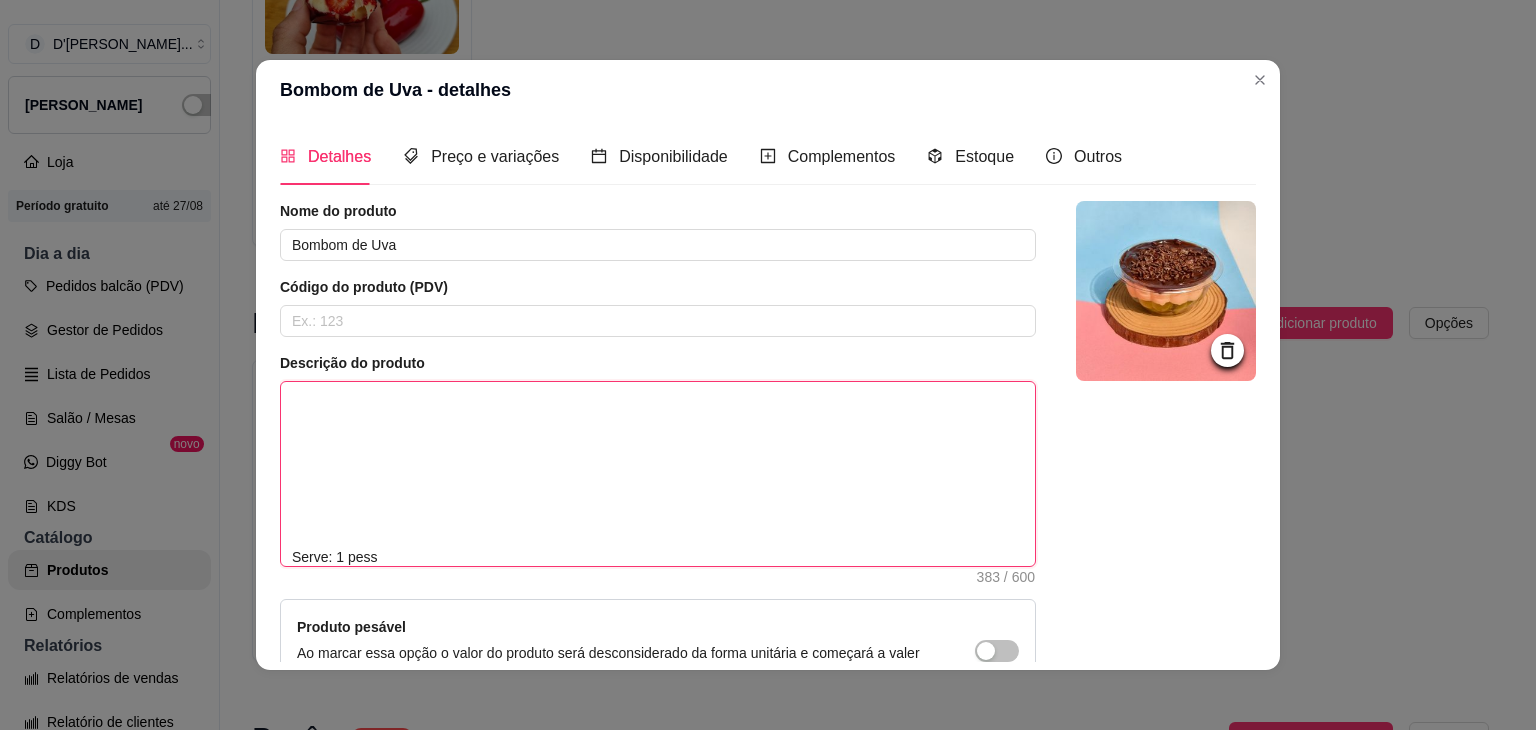 type 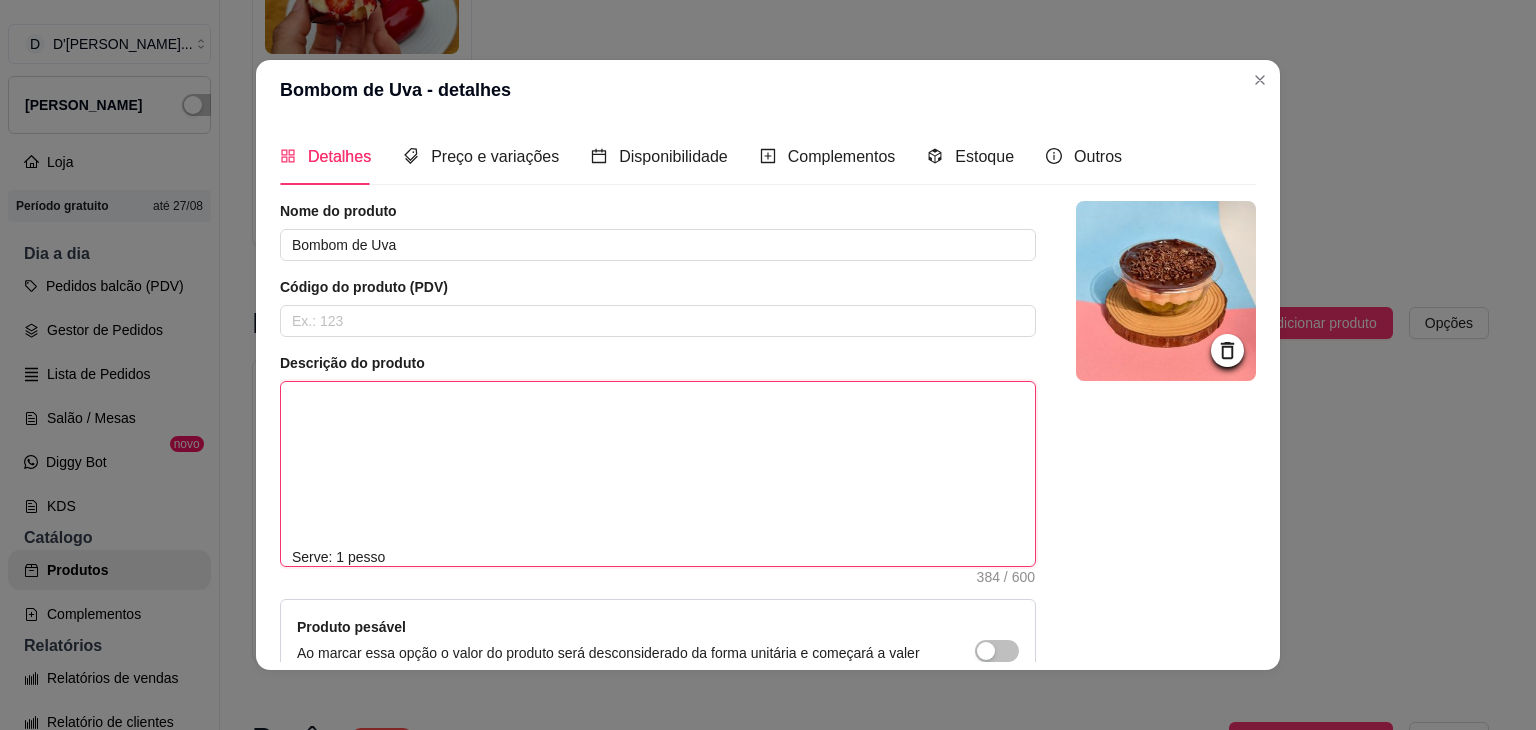 type 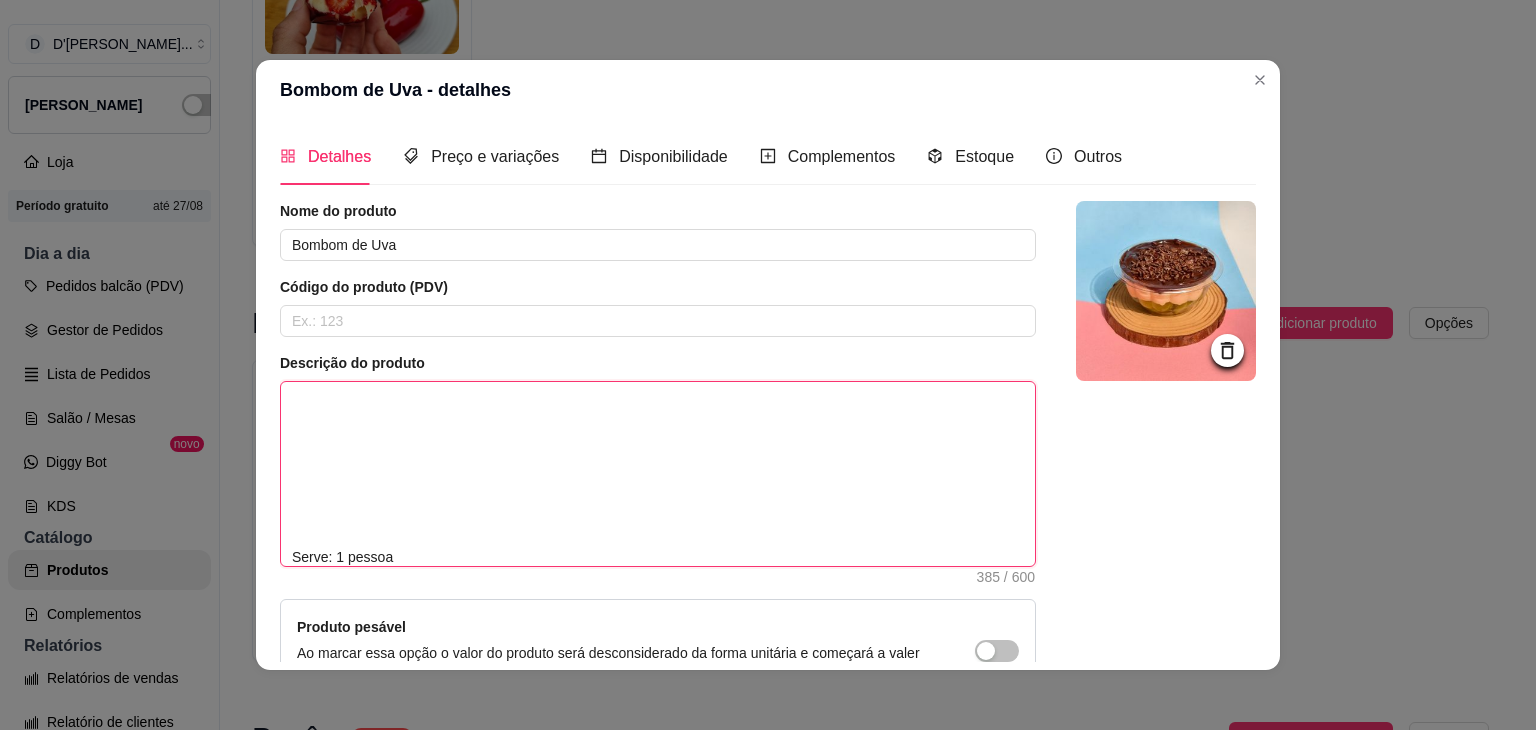 scroll, scrollTop: 154, scrollLeft: 0, axis: vertical 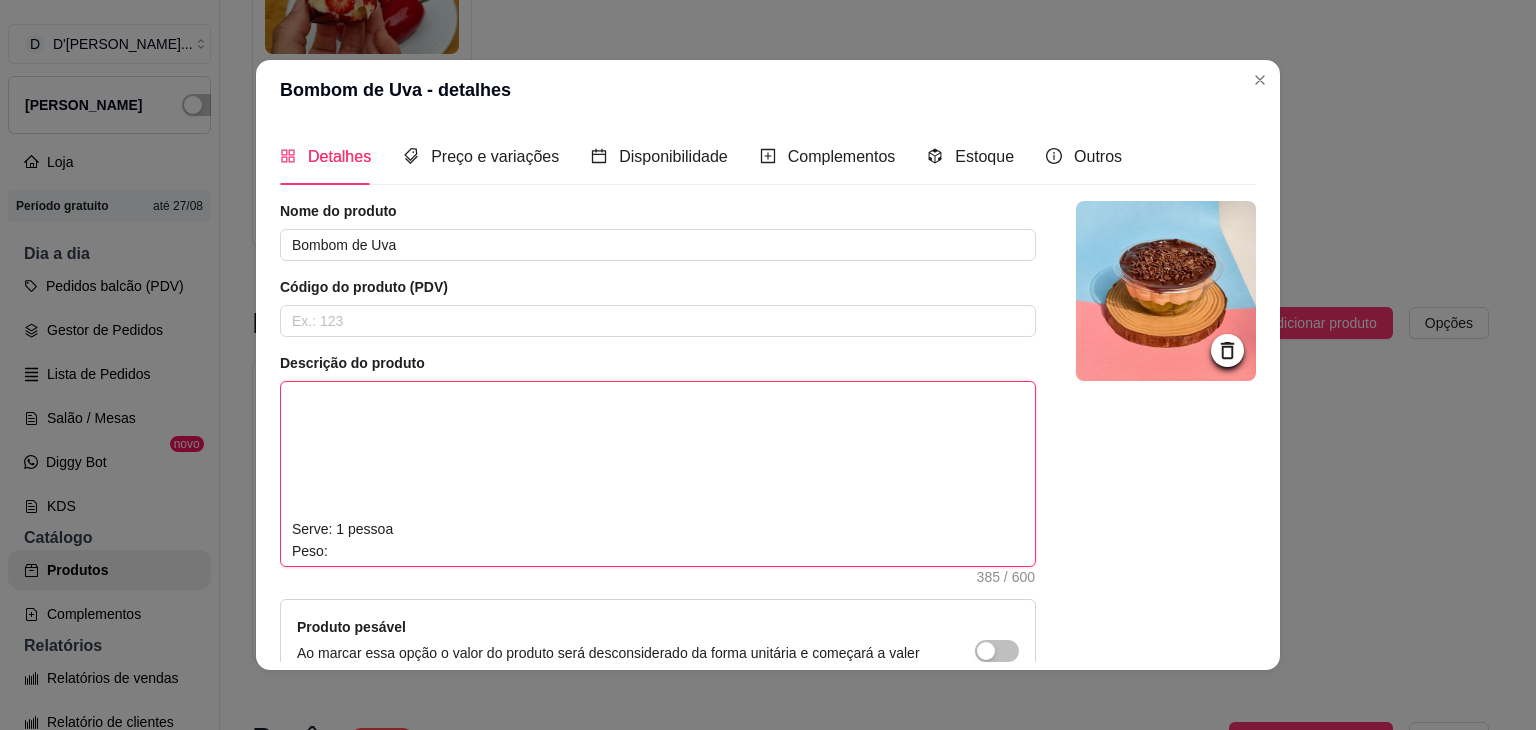 type 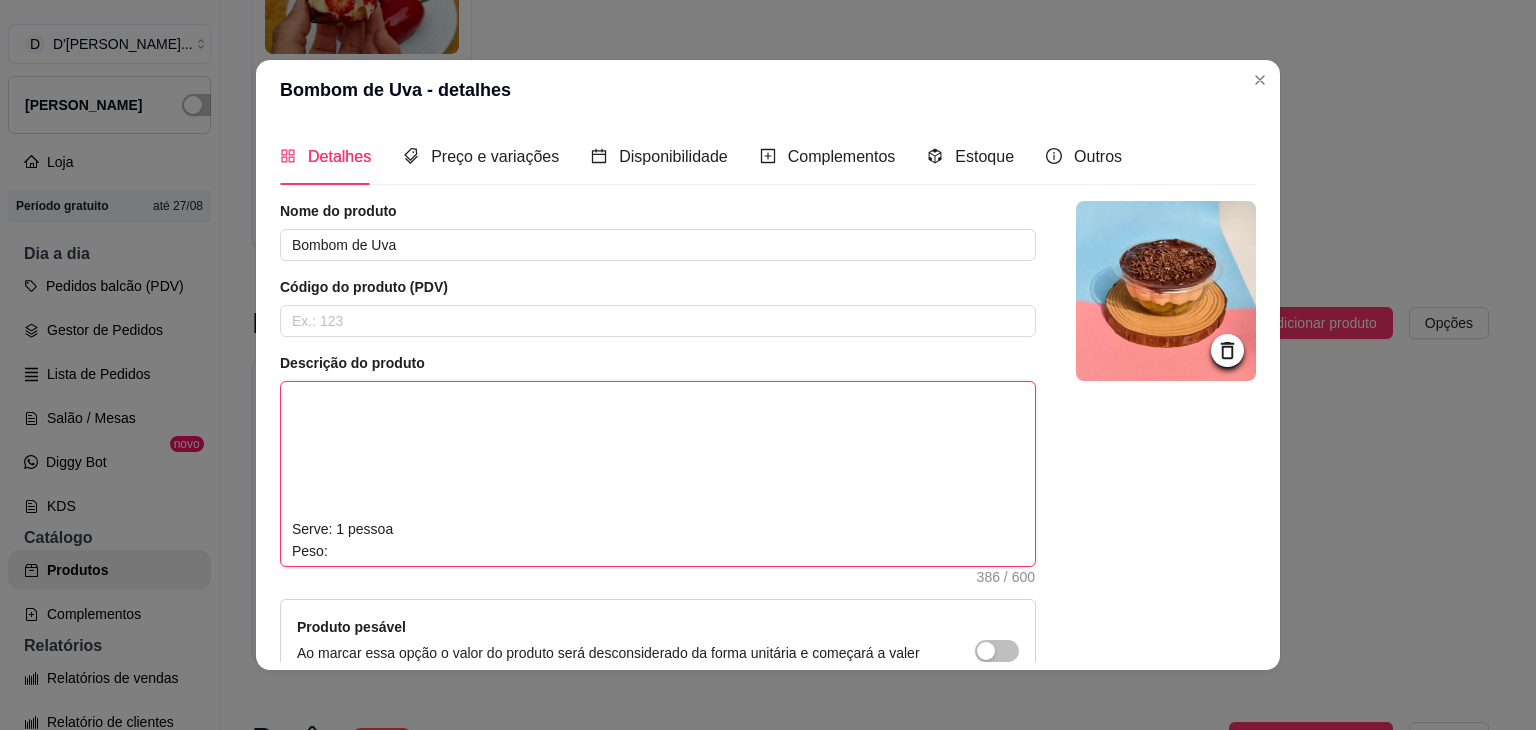 type 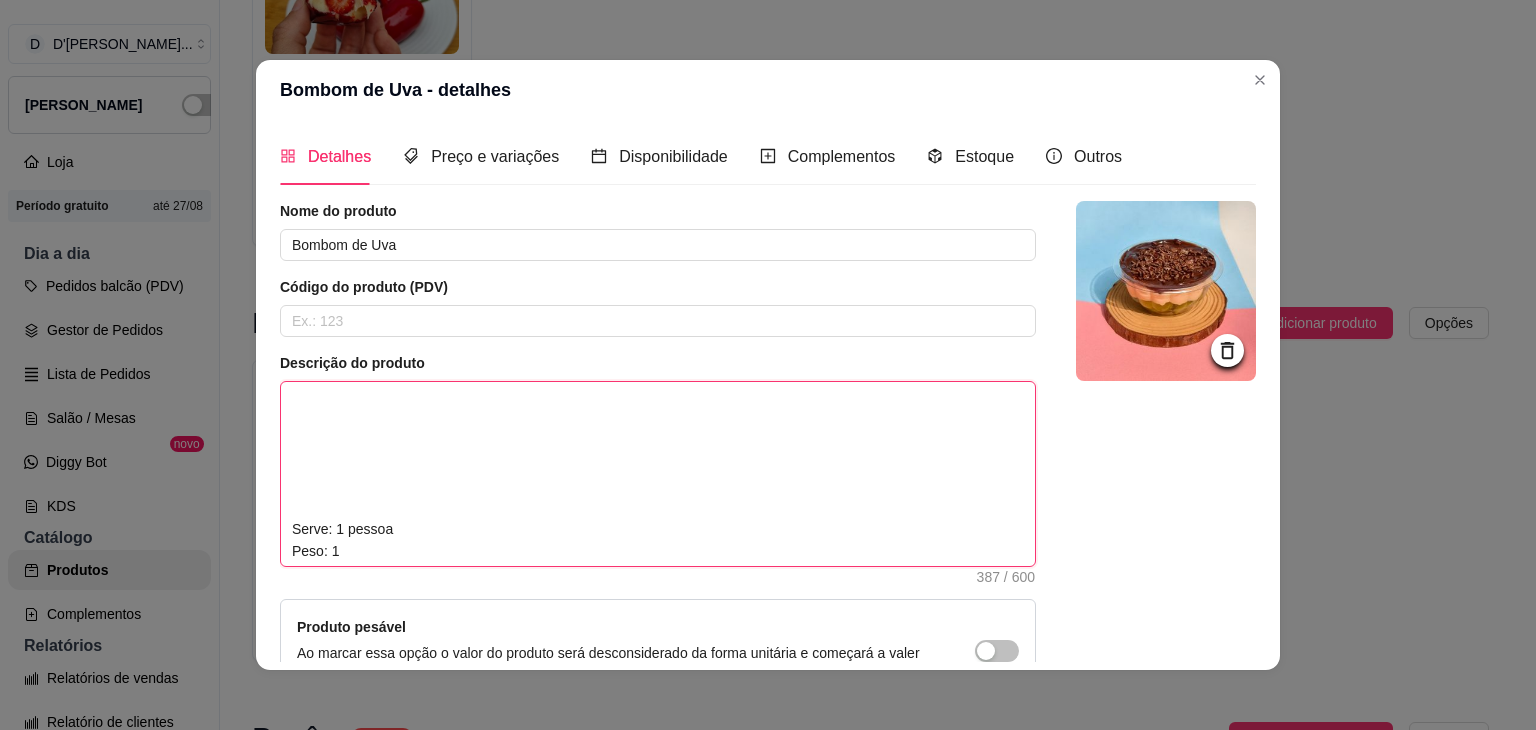 type 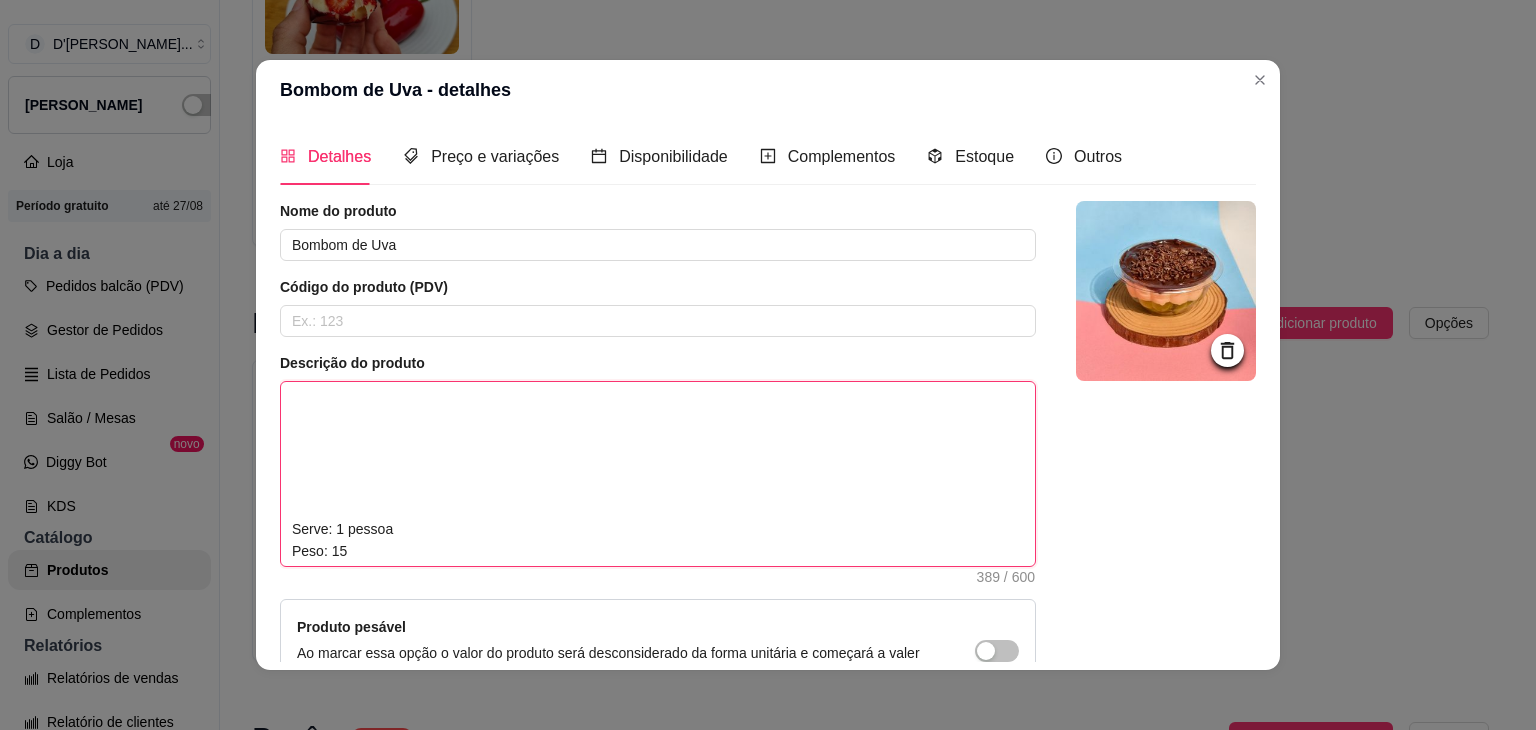 type 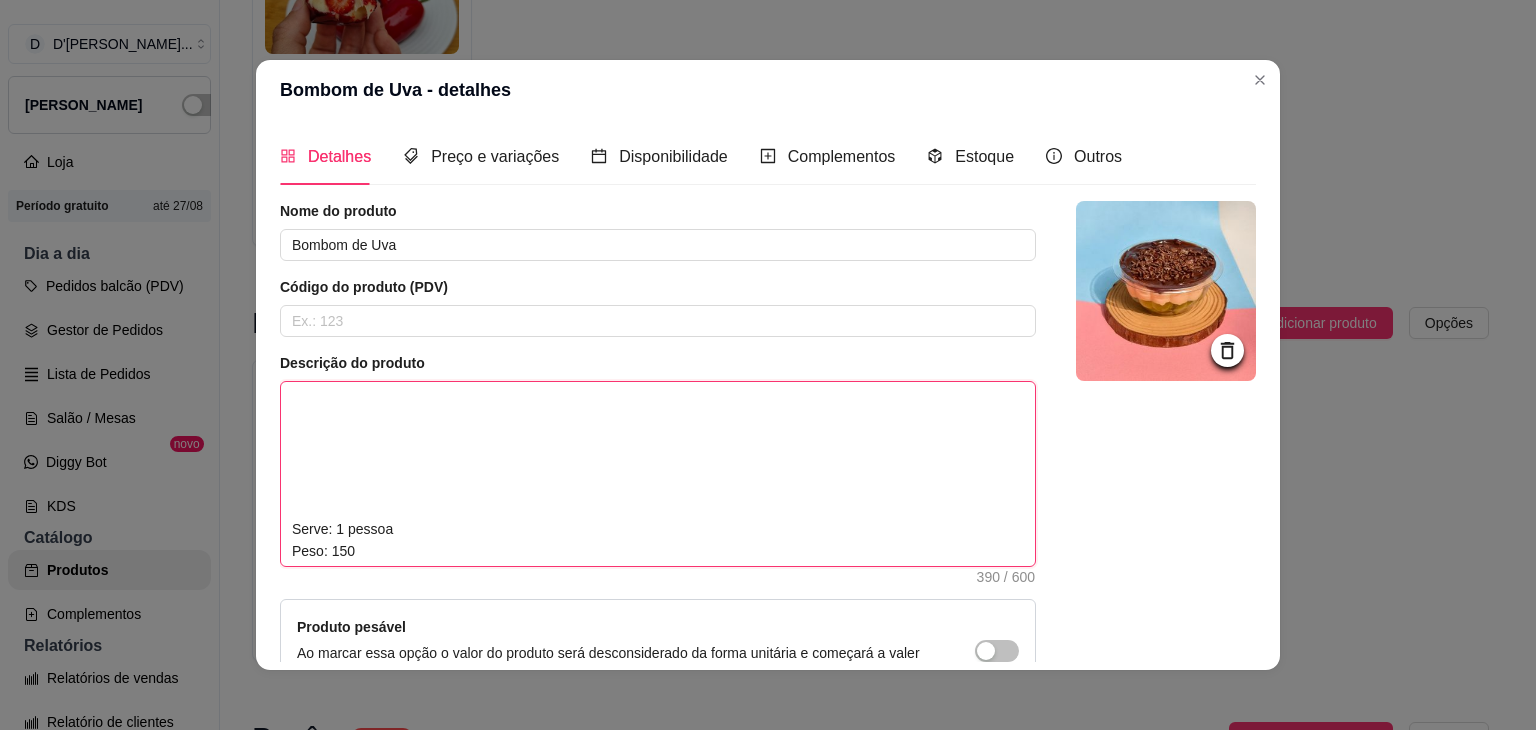 type 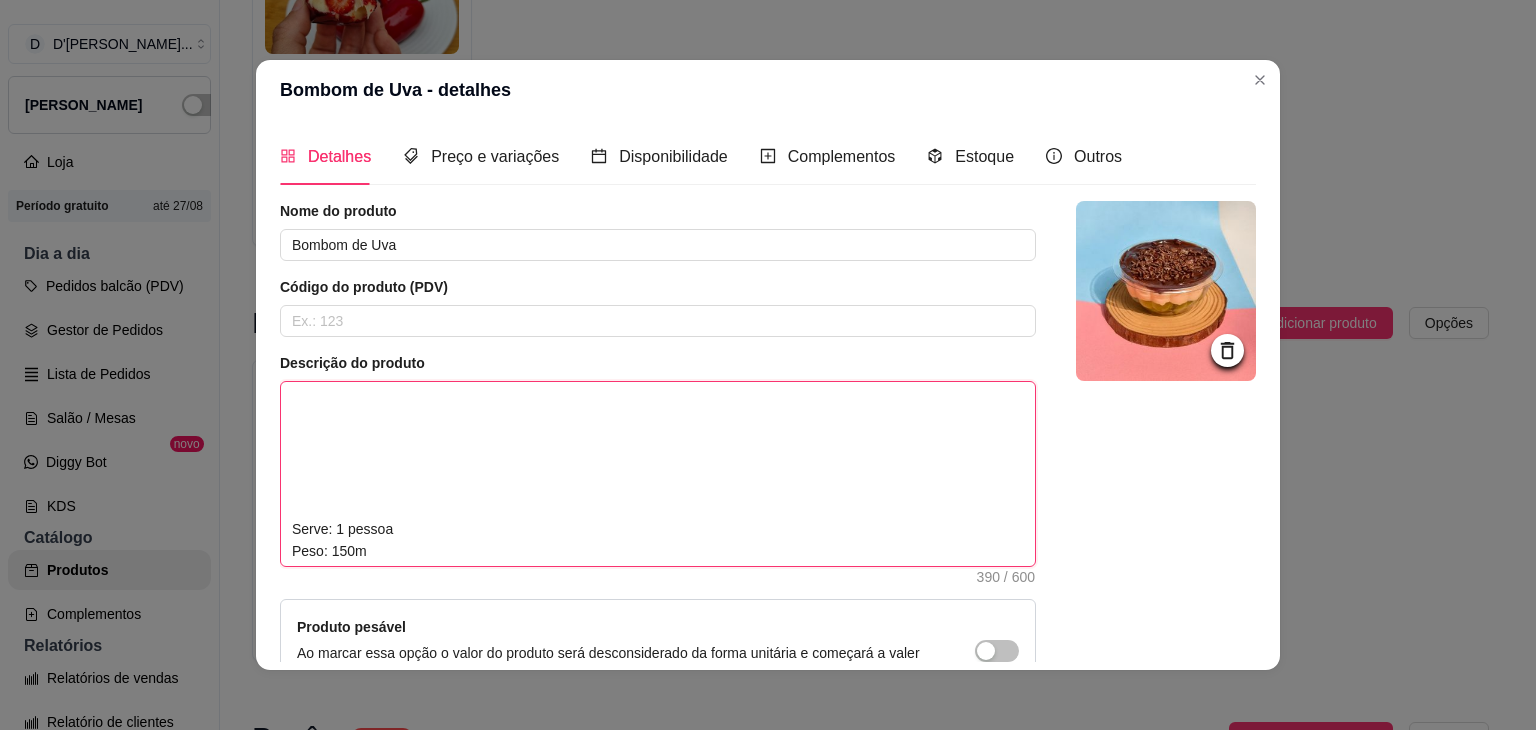 type on "A união perfeita entre o frescor da fruta e o sabor do chocolate! Uva fresca envolvida em um brigadeiro branco super cremoso, coberta com uma generosa camada do cremoso de chocolate nobre.
Cada mordida entrega uma explosão de sabor e contraste: a acidez da uva com a doçura do recheio — uma combinação elegante, refrescante e simplesmente apaixonante! 🍇
Serve: 1 pessoa
Peso: 150ml" 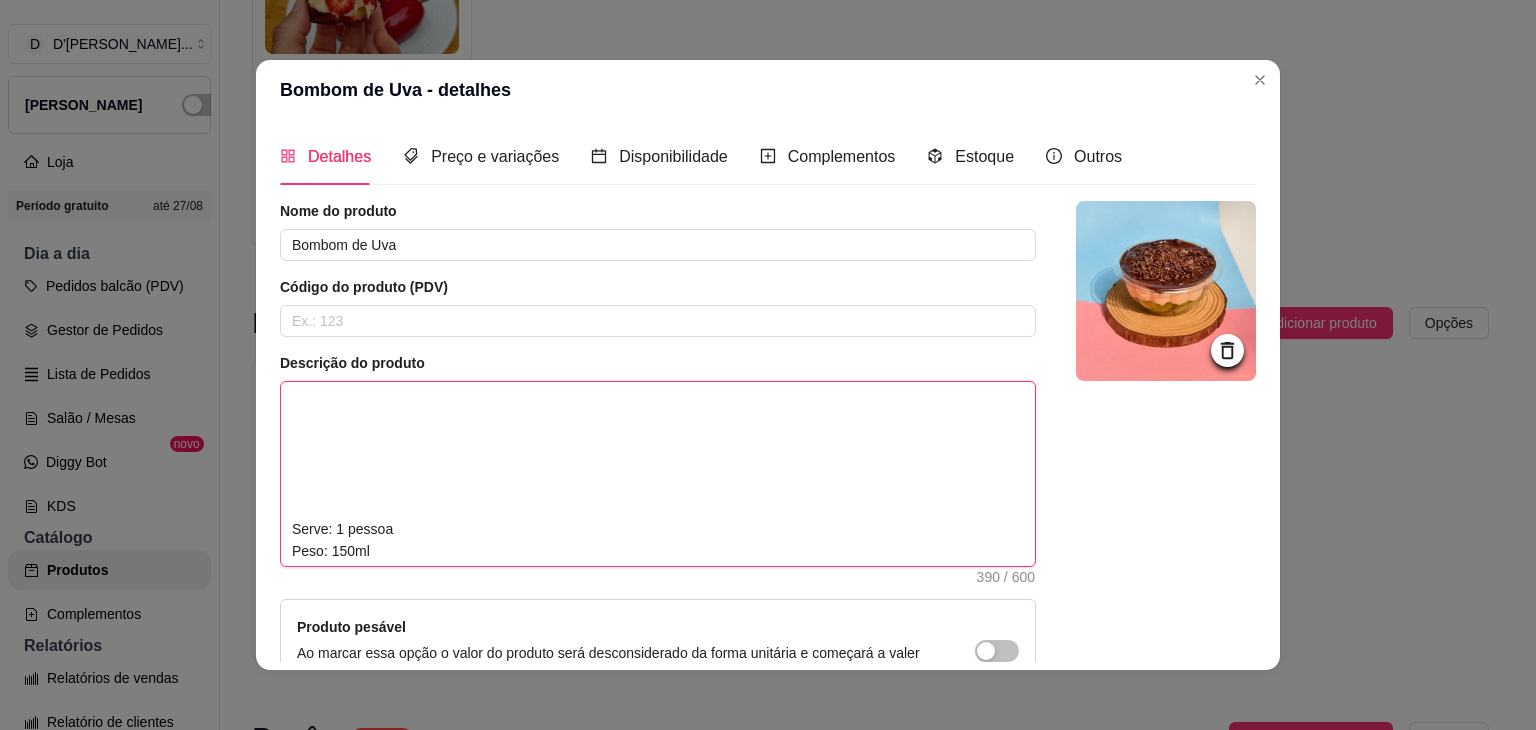 type 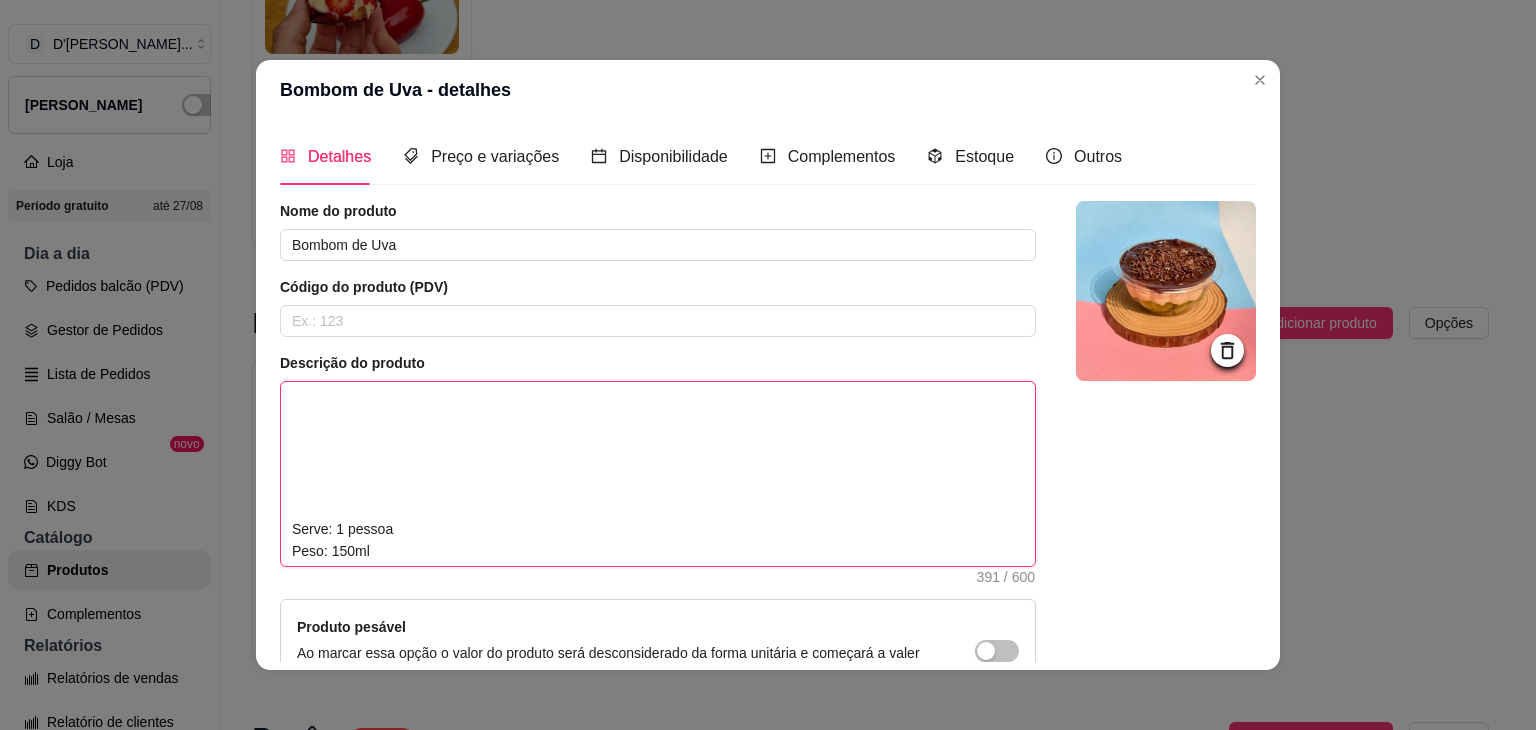 type on "A união perfeita entre o frescor da fruta e o sabor do chocolate! Uva fresca envolvida em um brigadeiro branco super cremoso, coberta com uma generosa camada do cremoso de chocolate nobre.
Cada mordida entrega uma explosão de sabor e contraste: a acidez da uva com a doçura do recheio — uma combinação elegante, refrescante e simplesmente apaixonante! 🍇
Serve: 1 pessoa
Peso: 150ml" 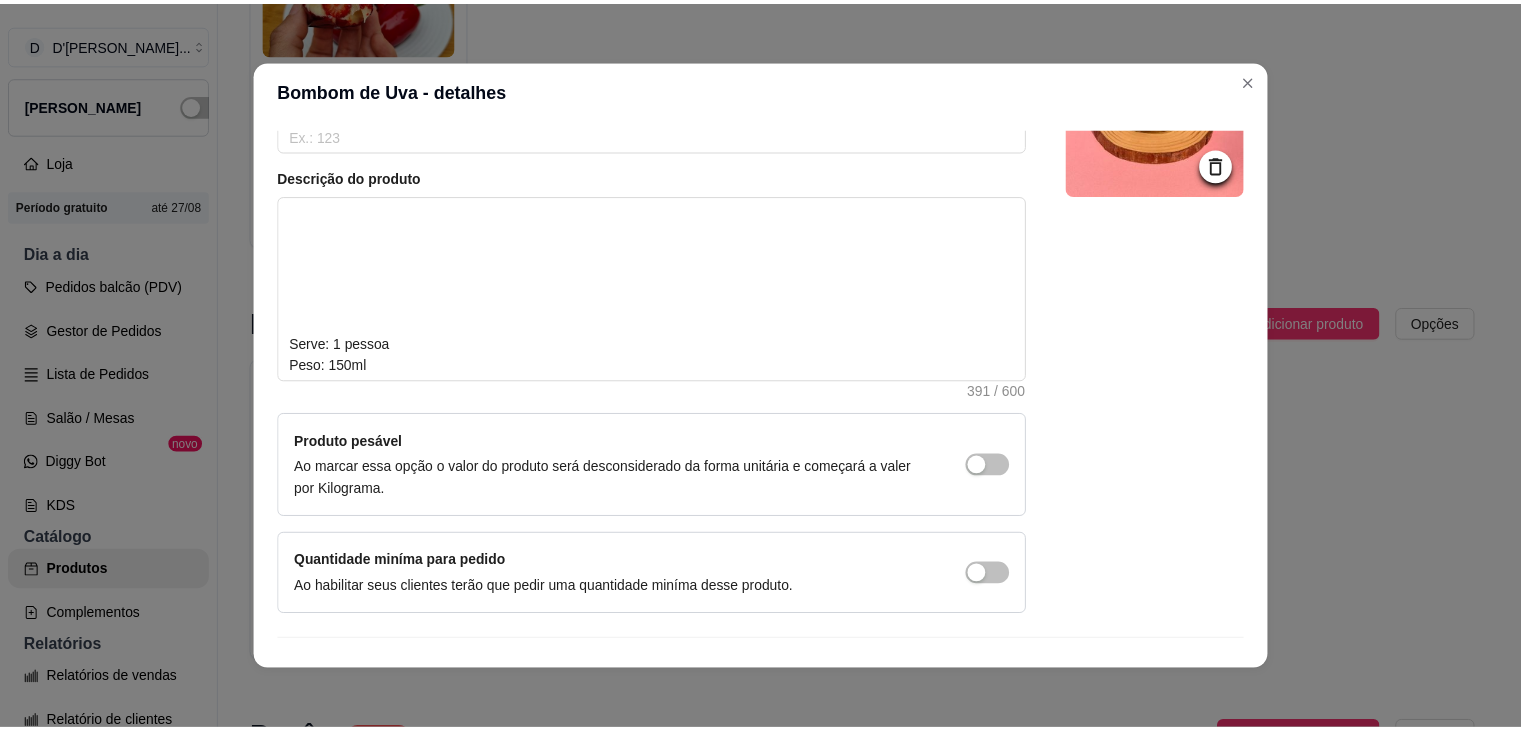scroll, scrollTop: 226, scrollLeft: 0, axis: vertical 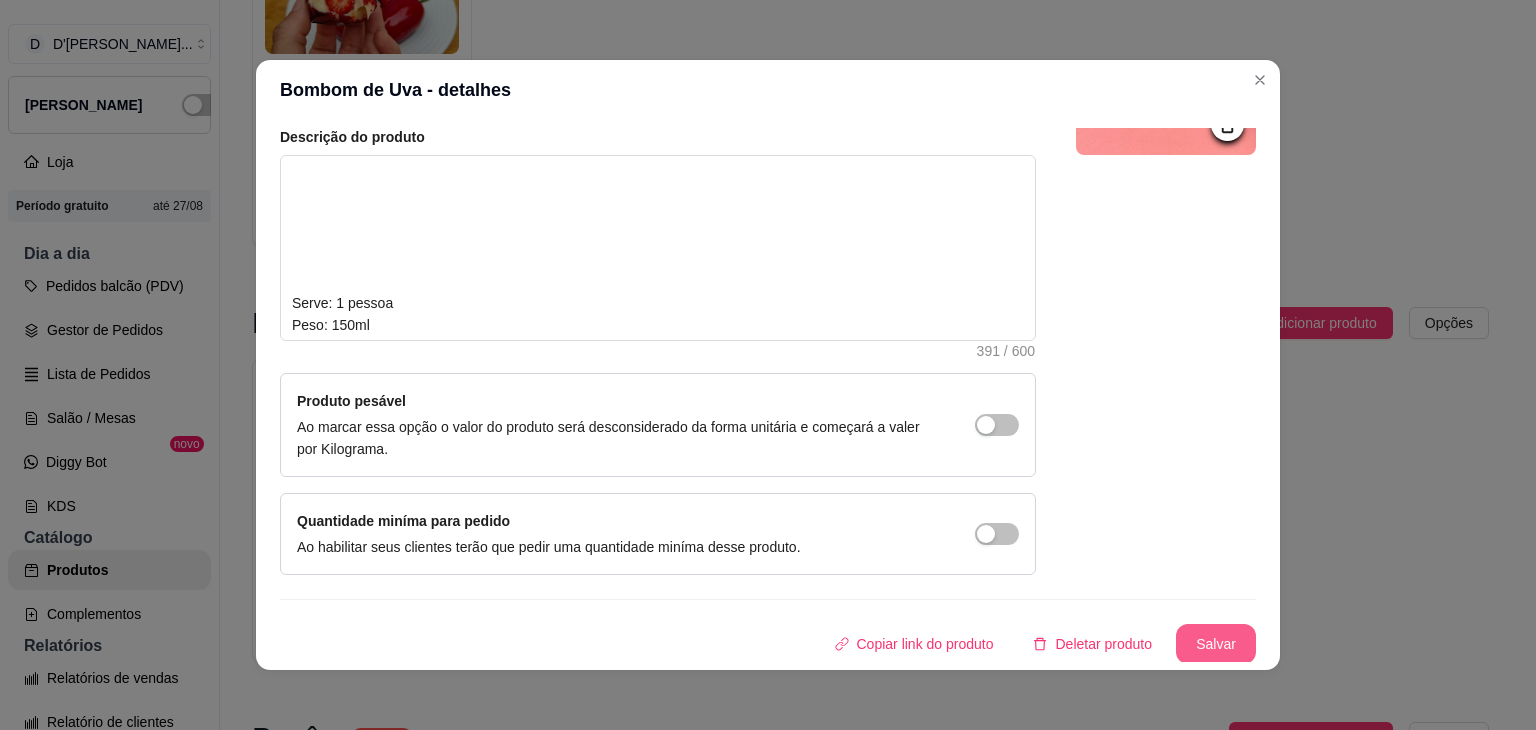 click on "Salvar" at bounding box center [1216, 644] 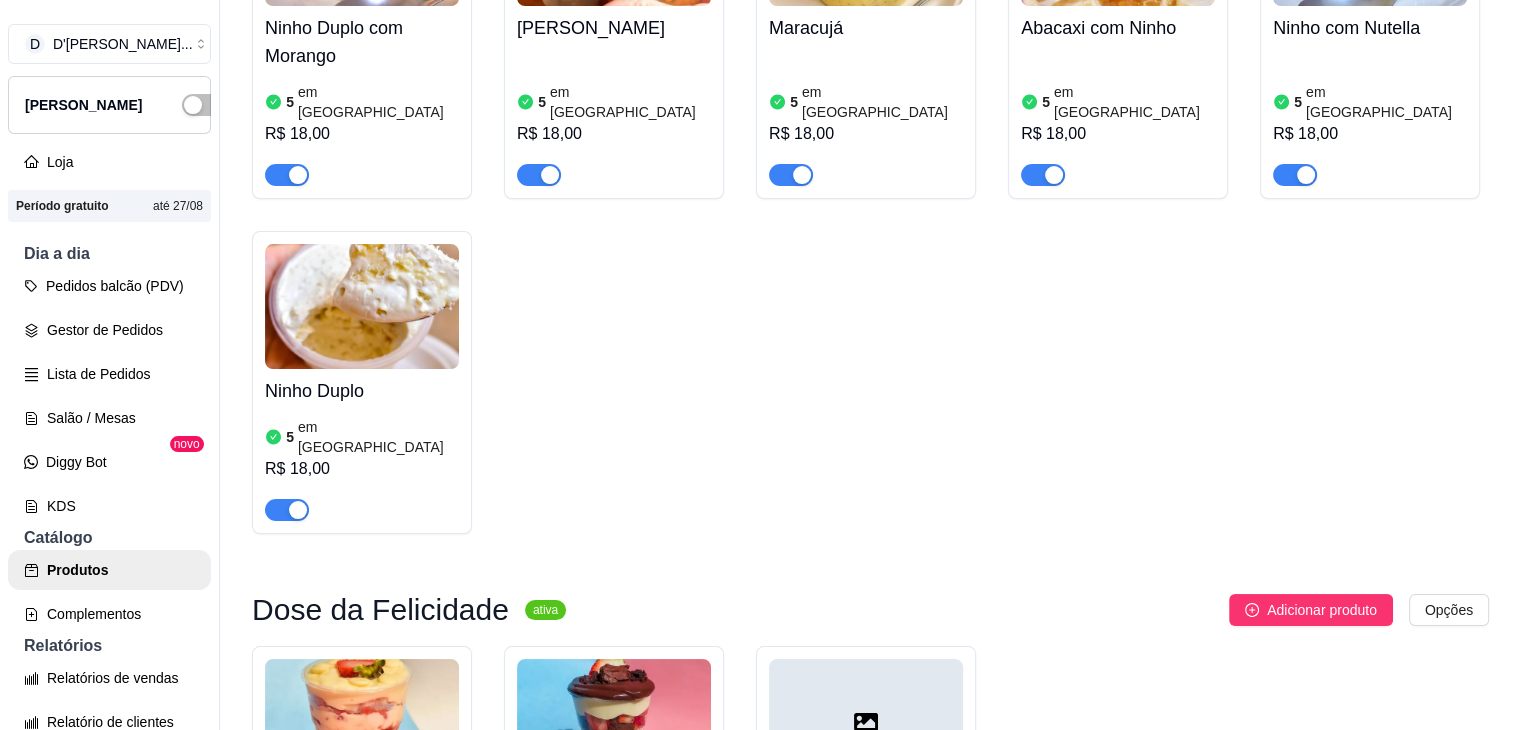 scroll, scrollTop: 246, scrollLeft: 0, axis: vertical 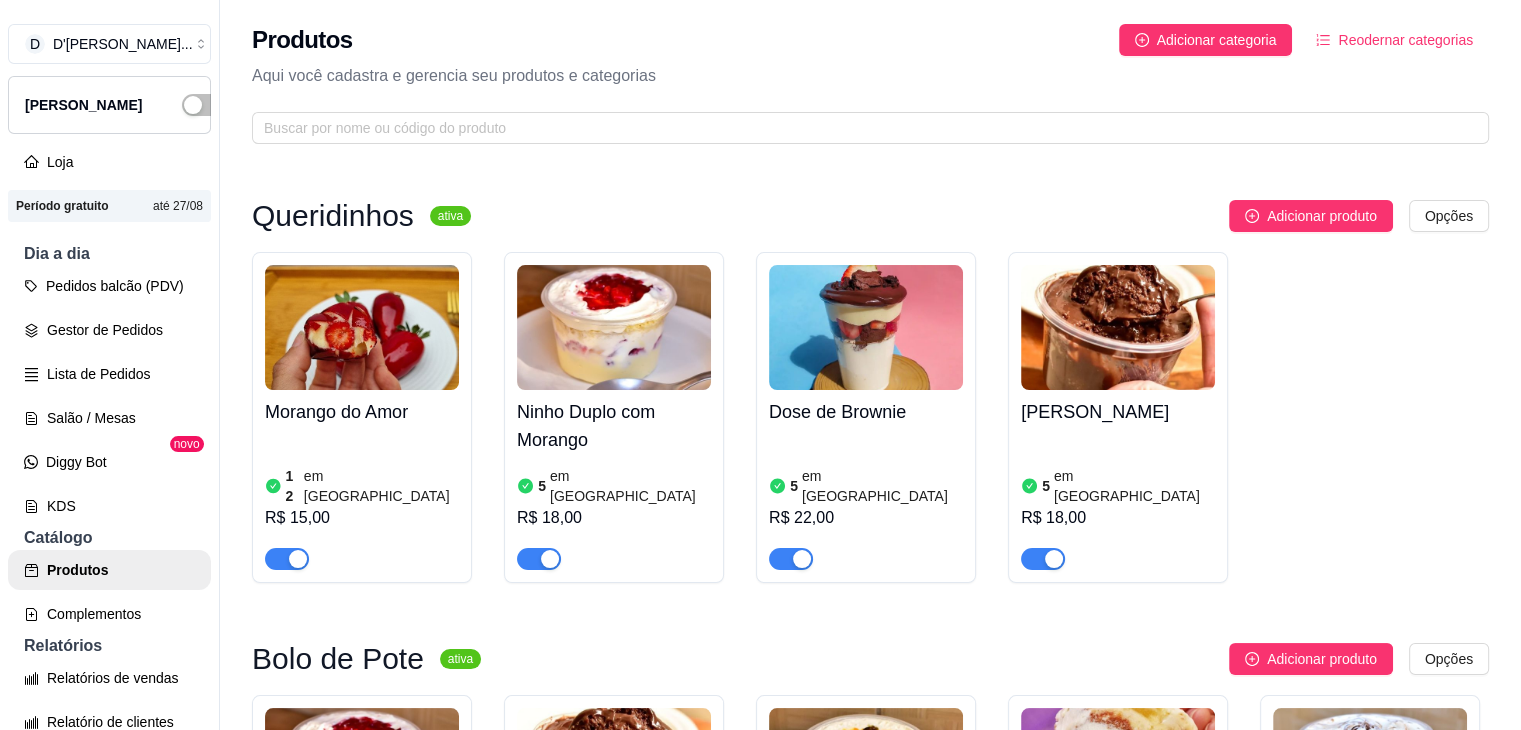 click on "Ninho Duplo com Morango" at bounding box center [614, 426] 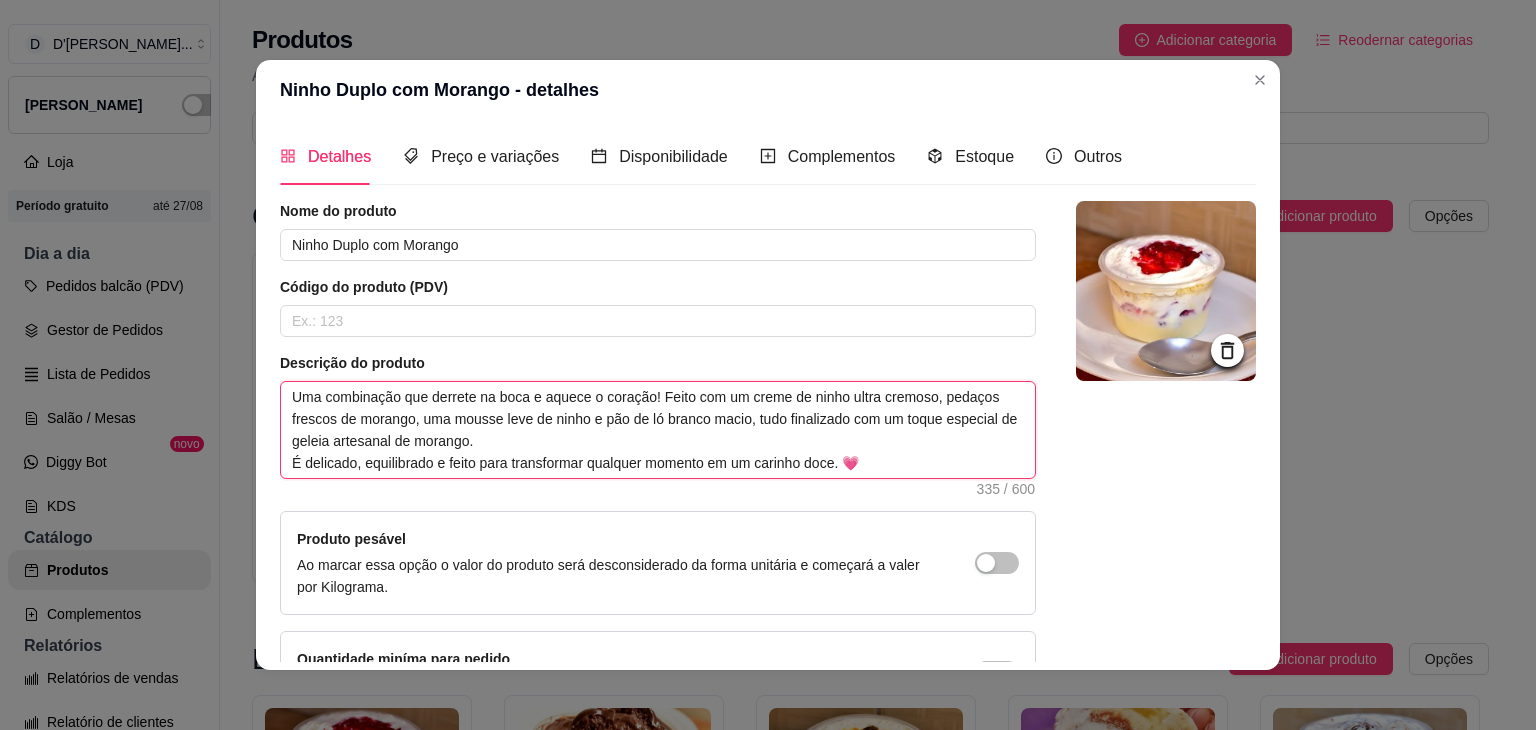 click on "Uma combinação que derrete na boca e aquece o coração! Feito com um creme de ninho ultra cremoso, pedaços frescos de morango, uma mousse leve de ninho e pão de ló branco macio, tudo finalizado com um toque especial de geleia artesanal de morango.
É delicado, equilibrado e feito para transformar qualquer momento em um carinho doce. 💗" at bounding box center [658, 430] 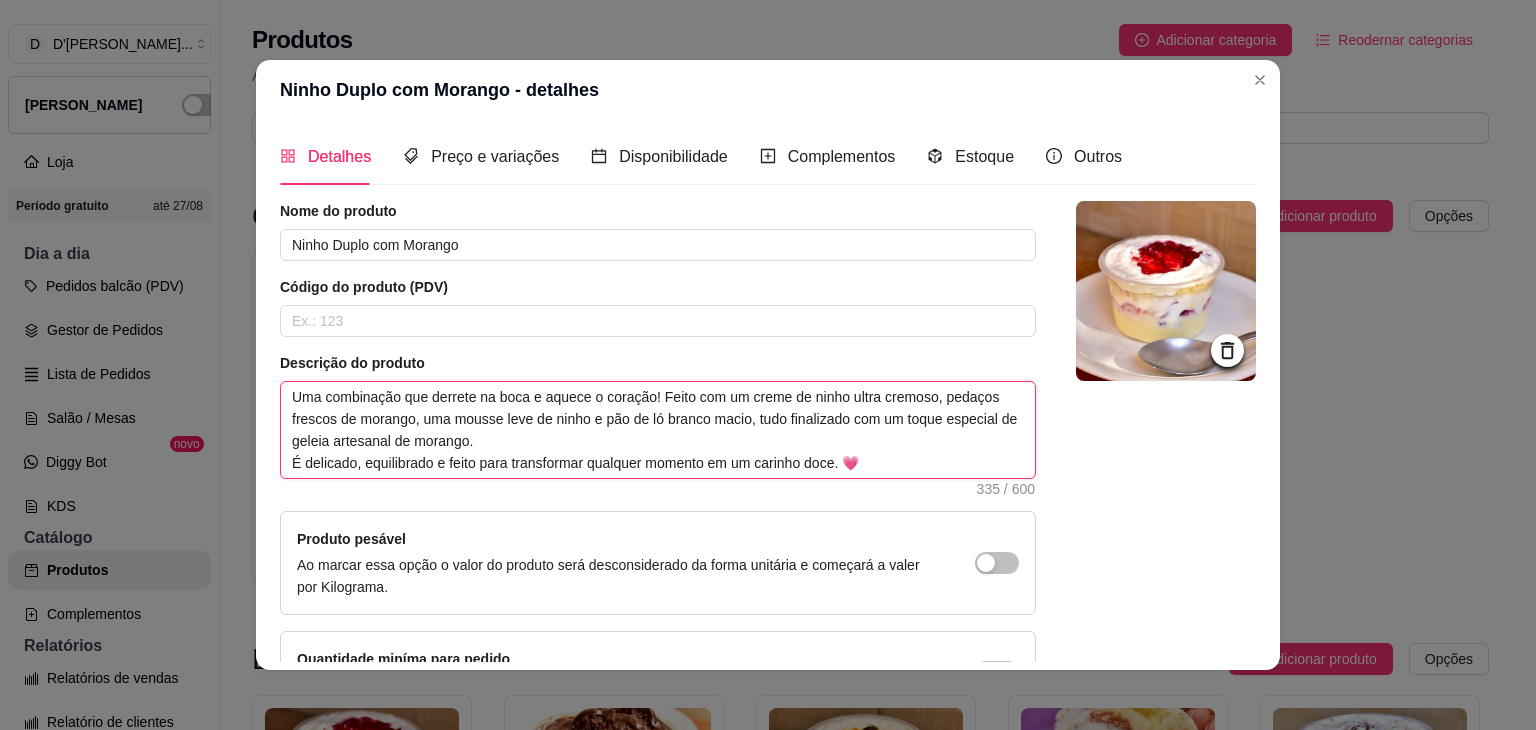 type 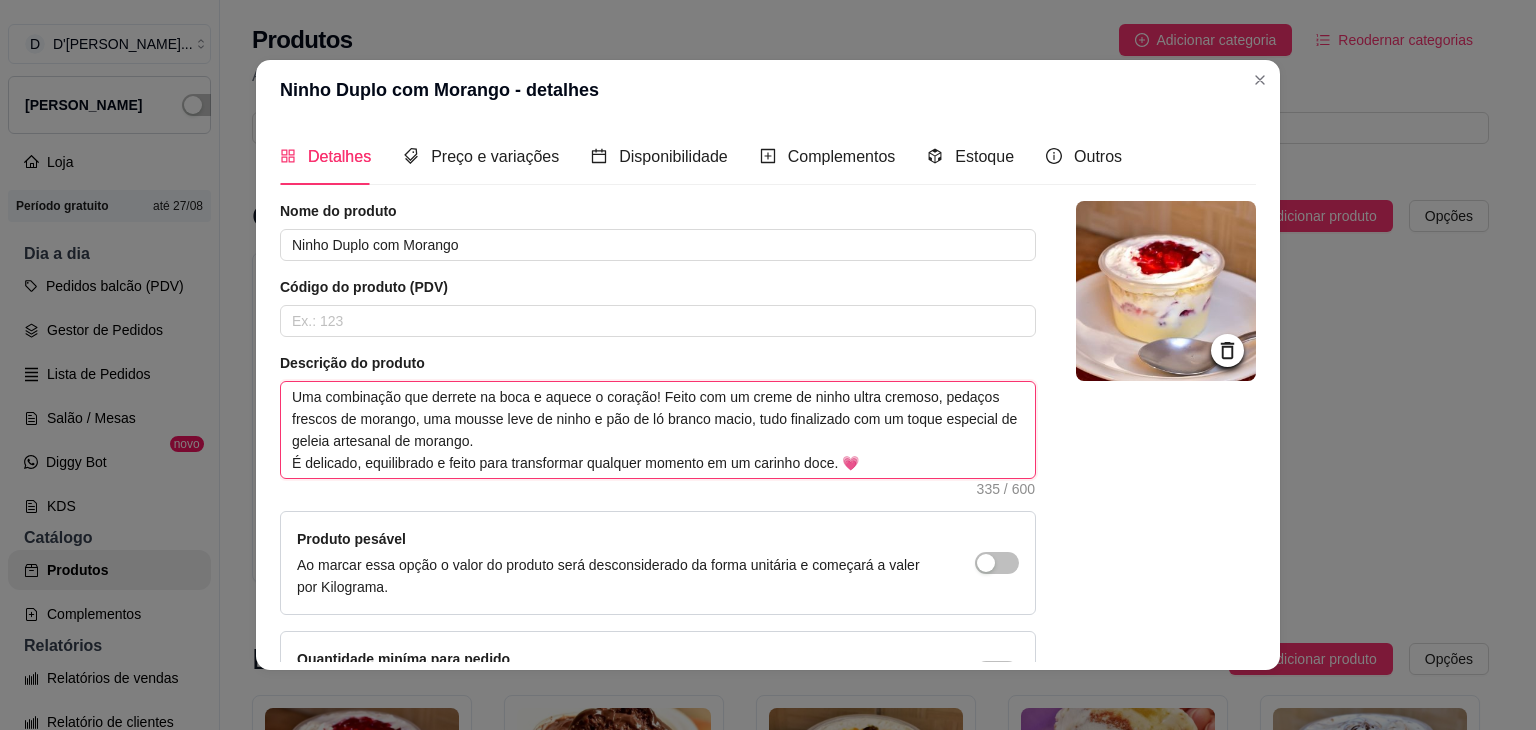 type on "Uma combinação que derrete na boca e aquece o coração! Feito com um creme de ninho ultra cremoso, pedaços frescos de morango, uma mousse leve de ninho e pão de ló branco macio, tudo finalizado com um toque especial de geleia artesanal de morango.
É delicado, equilibrado e feito para transformar qualquer momento em um carinho doce. 💗" 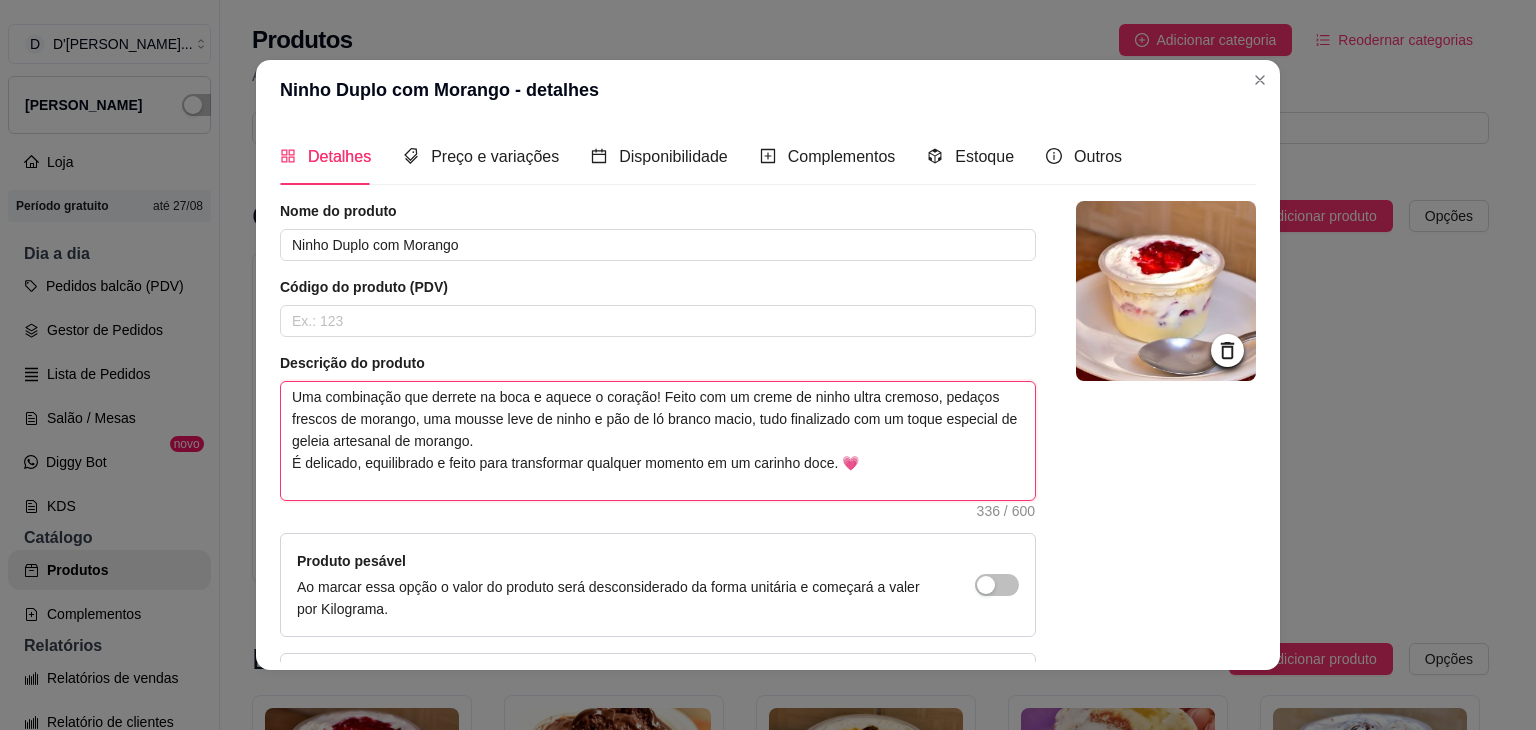 type 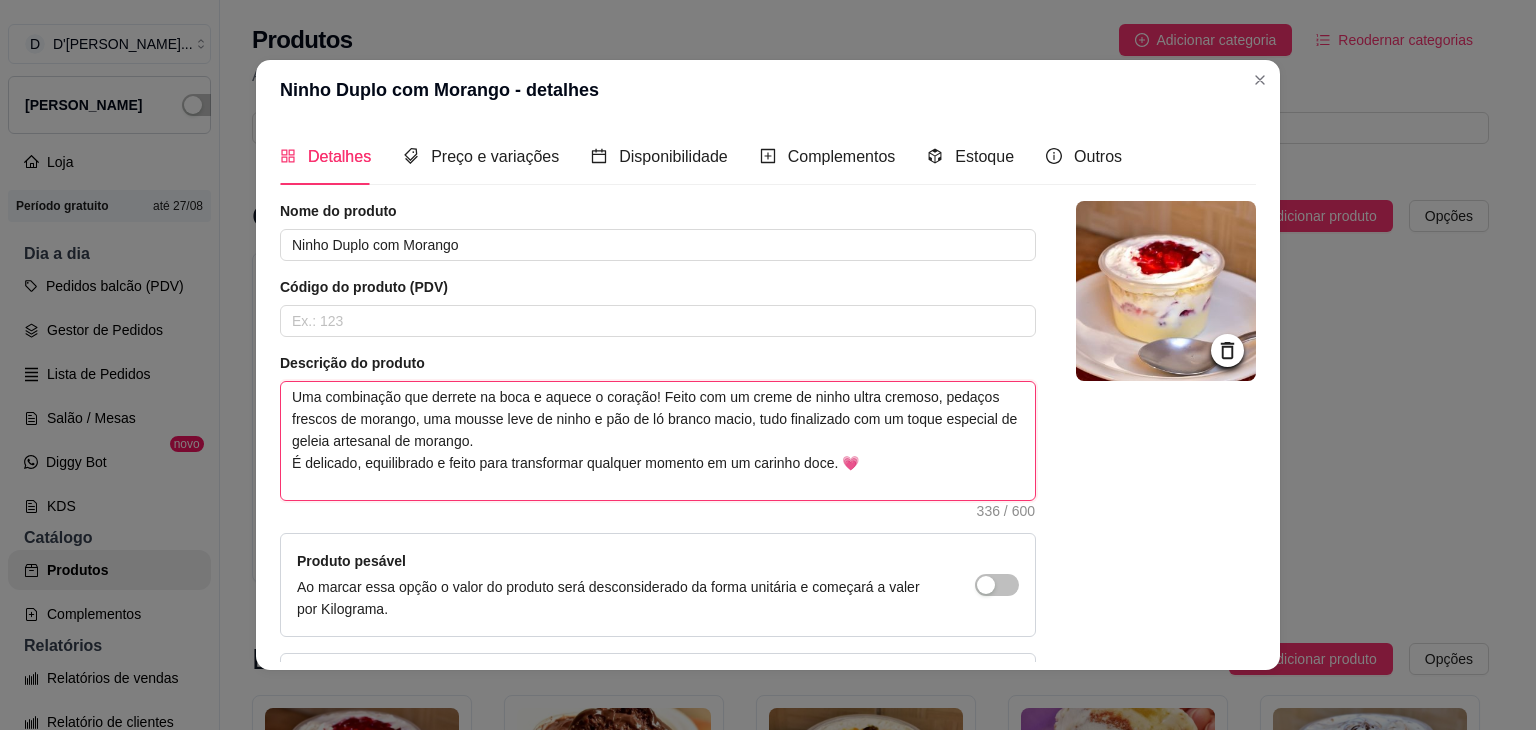 type on "Uma combinação que derrete na boca e aquece o coração! Feito com um creme de ninho ultra cremoso, pedaços frescos de morango, uma mousse leve de ninho e pão de ló branco macio, tudo finalizado com um toque especial de geleia artesanal de morango.
É delicado, equilibrado e feito para transformar qualquer momento em um carinho doce. 💗" 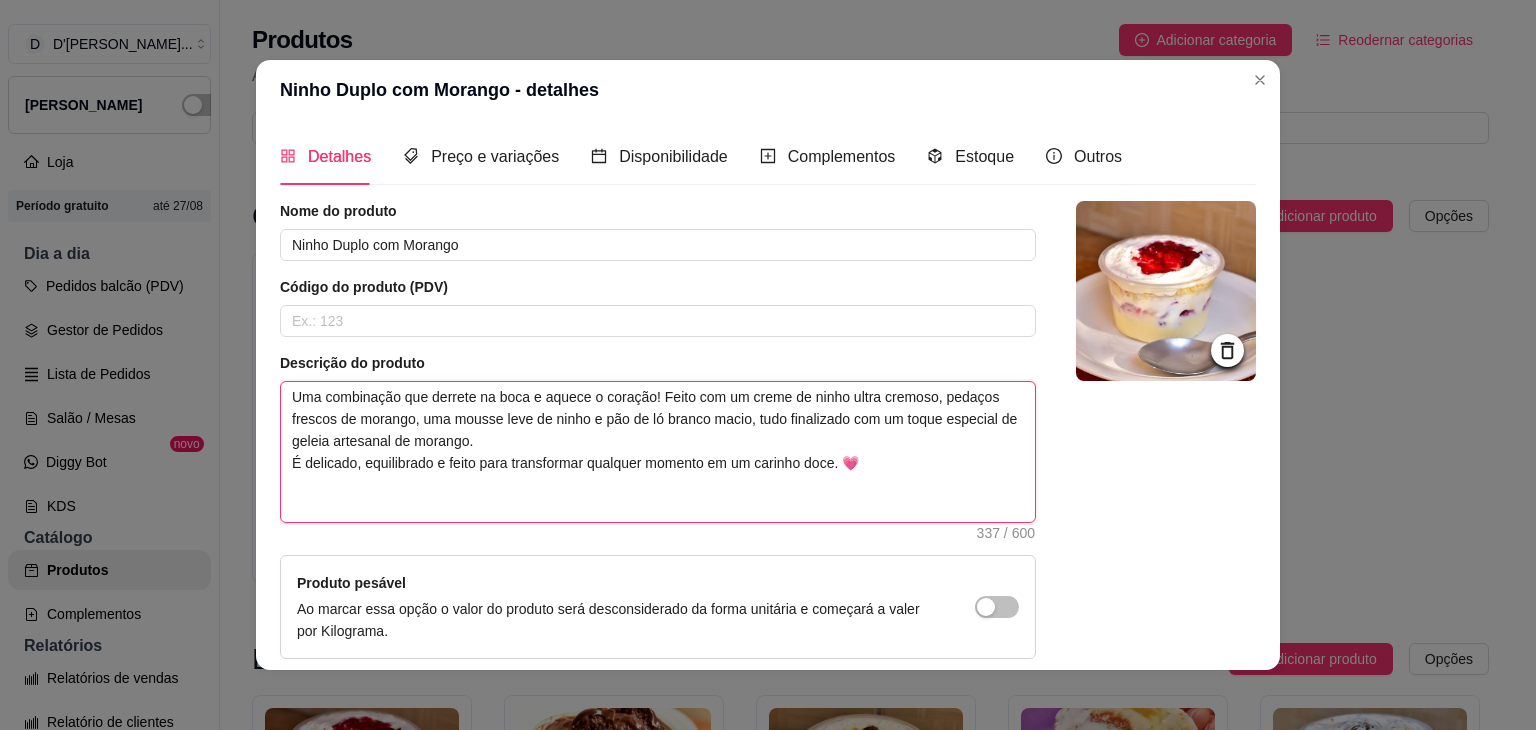 type 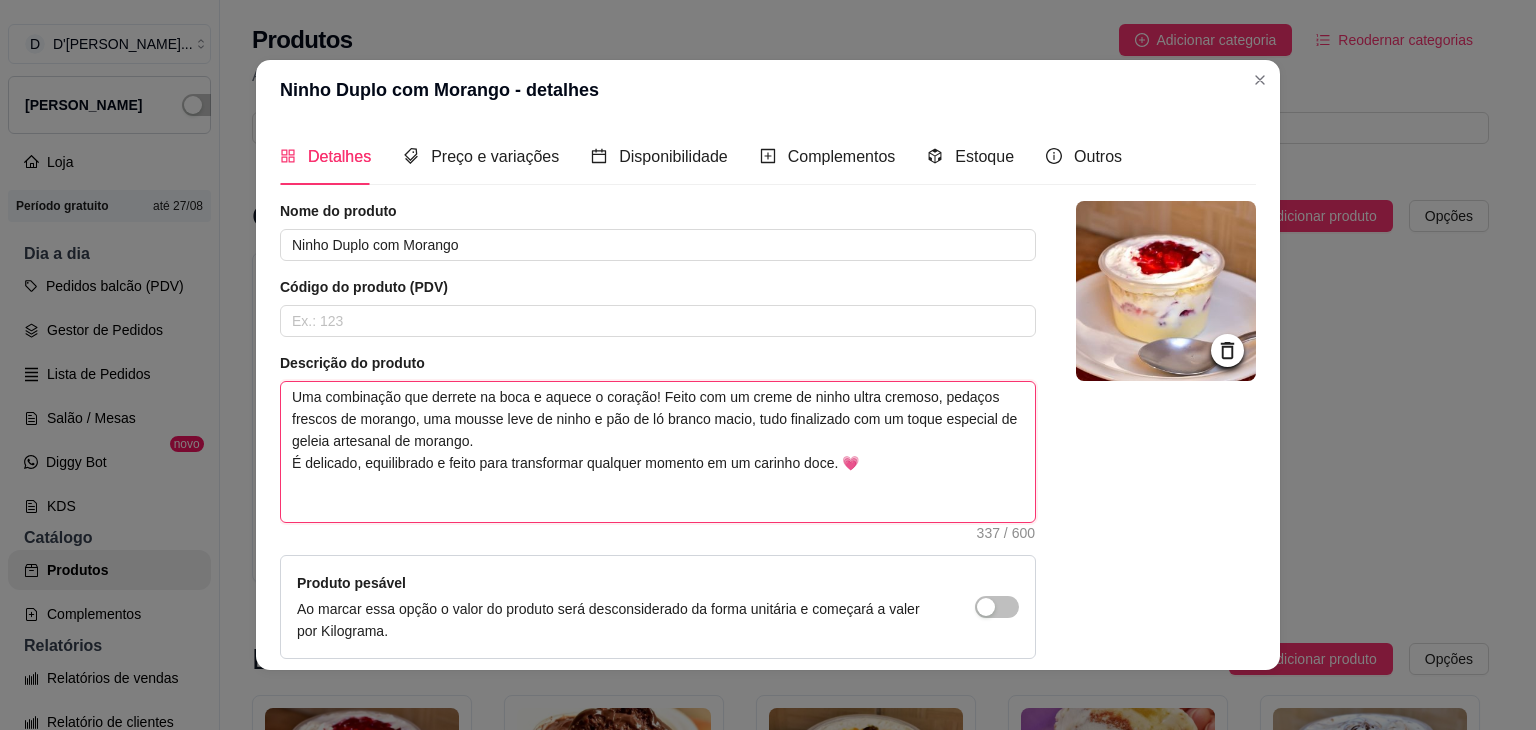 type on "Uma combinação que derrete na boca e aquece o coração! Feito com um creme de ninho ultra cremoso, pedaços frescos de morango, uma mousse leve de ninho e pão de ló branco macio, tudo finalizado com um toque especial de geleia artesanal de morango.
É delicado, equilibrado e feito para transformar qualquer momento em um carinho doce. 💗" 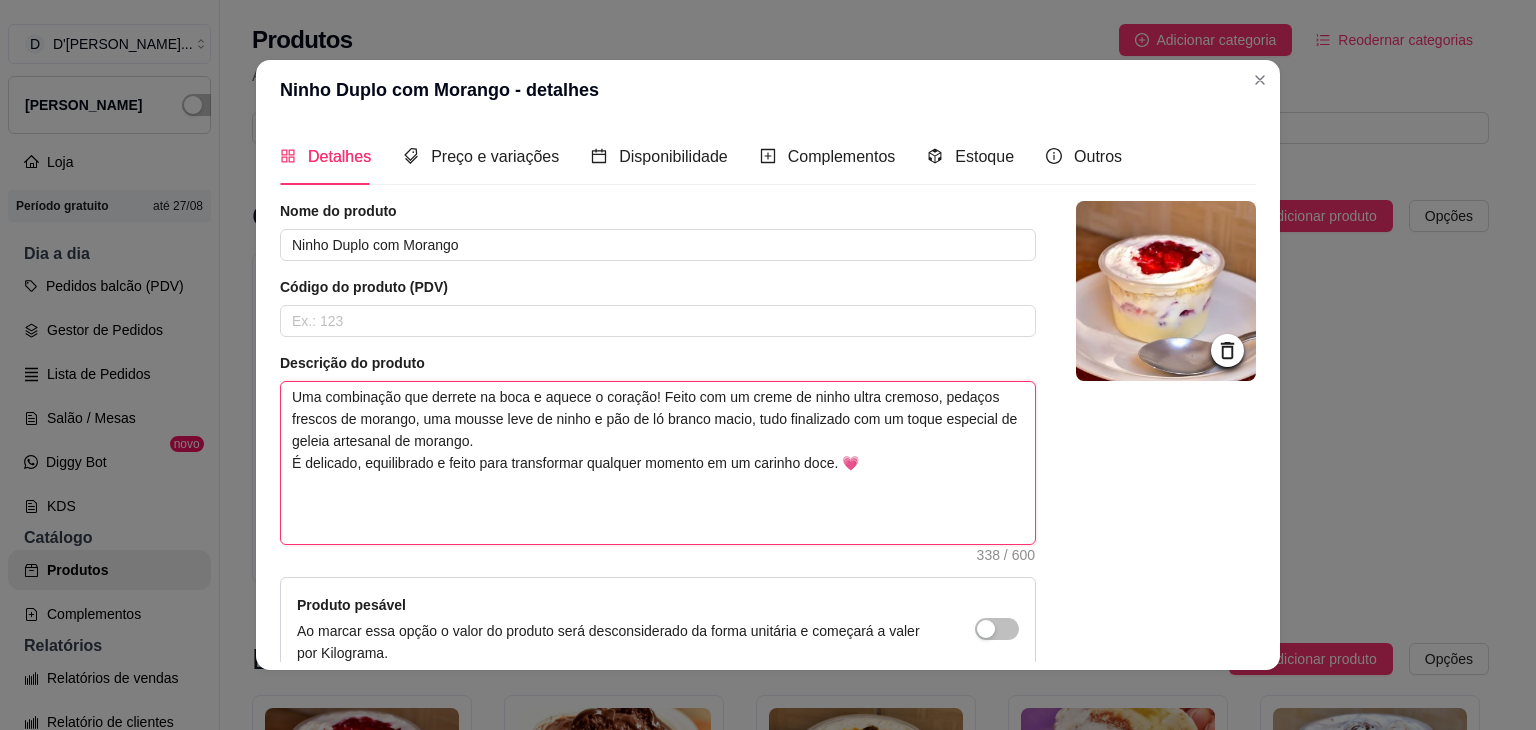 type 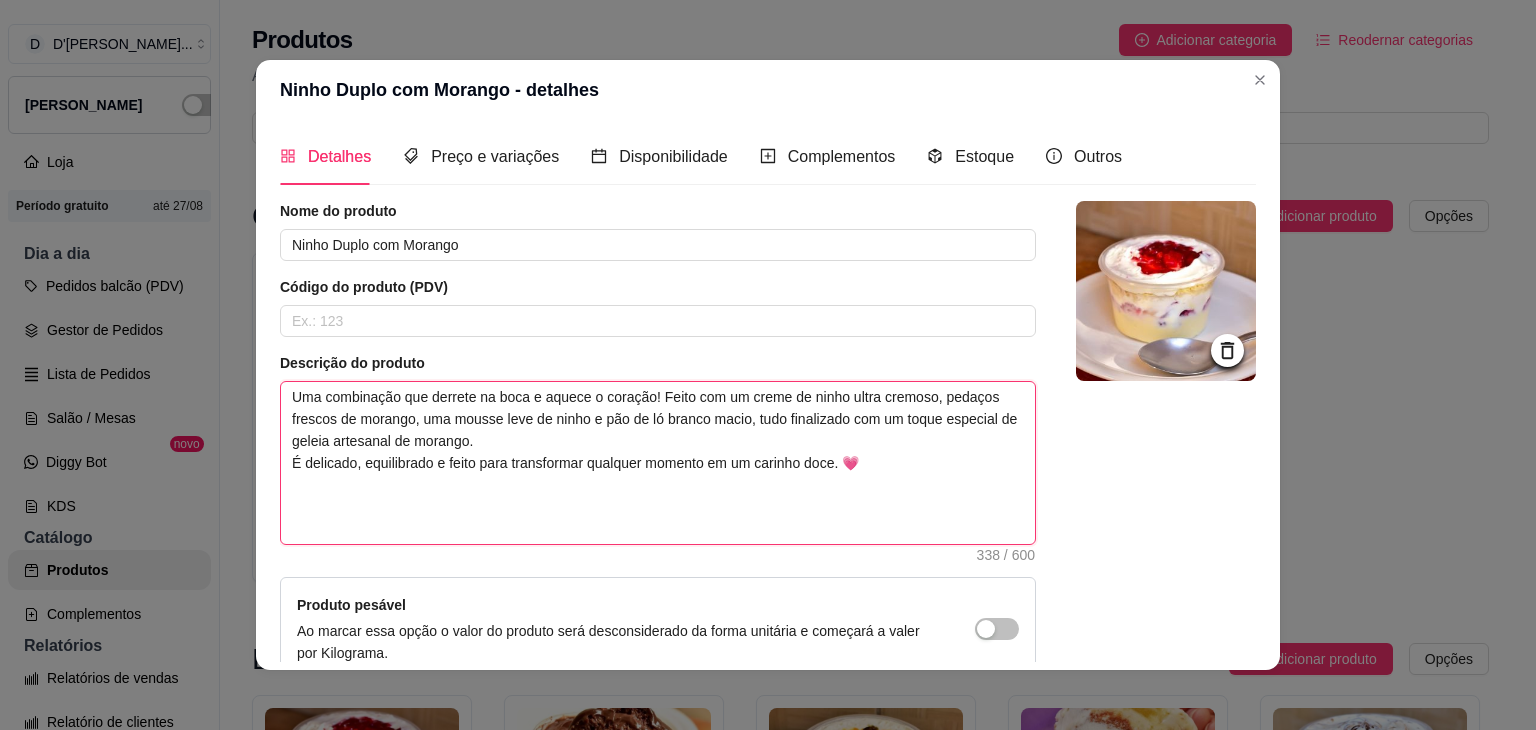 type on "Uma combinação que derrete na boca e aquece o coração! Feito com um creme de ninho ultra cremoso, pedaços frescos de morango, uma mousse leve de ninho e pão de ló branco macio, tudo finalizado com um toque especial de geleia artesanal de morango.
É delicado, equilibrado e feito para transformar qualquer momento em um carinho doce. 💗" 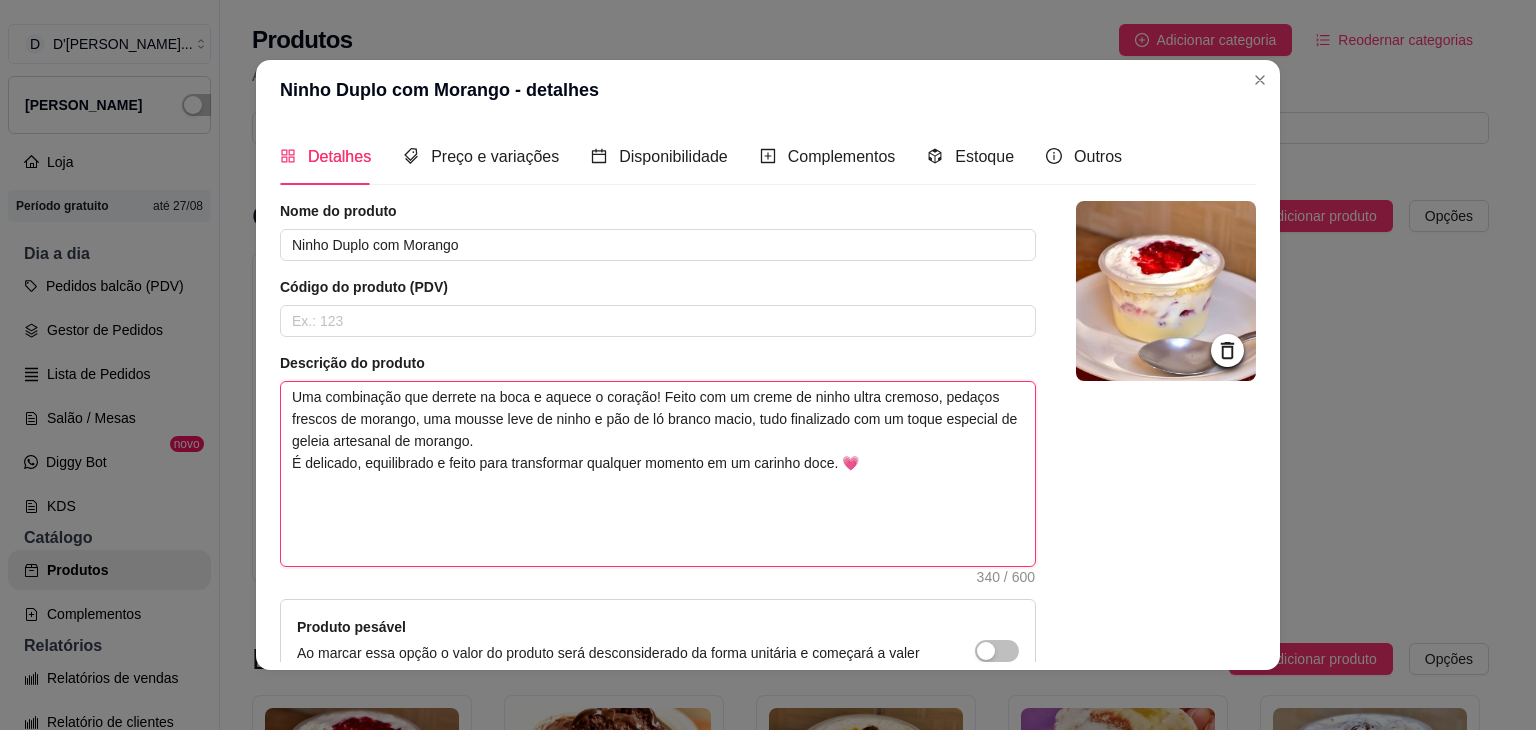 type 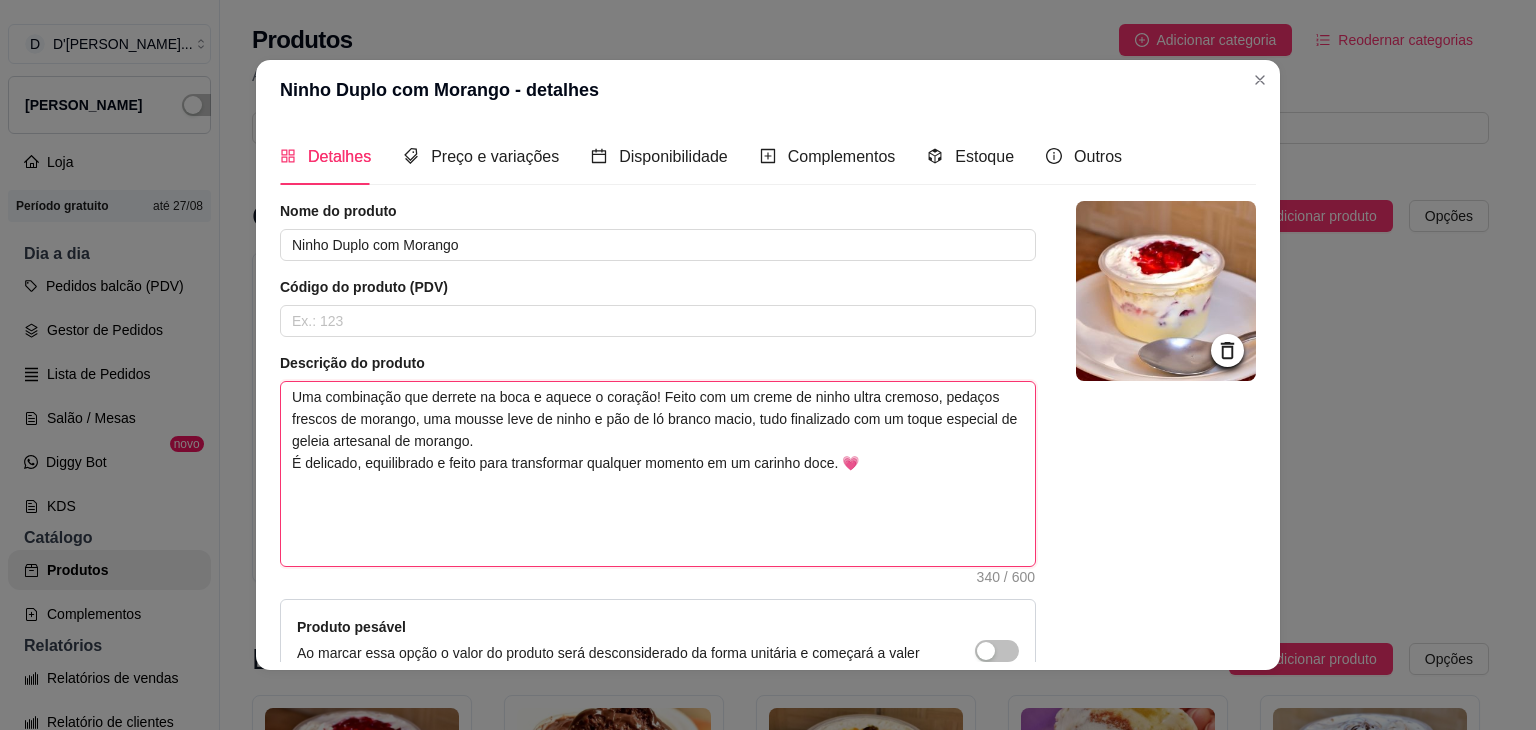 type on "Uma combinação que derrete na boca e aquece o coração! Feito com um creme de ninho ultra cremoso, pedaços frescos de morango, uma mousse leve de ninho e pão de ló branco macio, tudo finalizado com um toque especial de geleia artesanal de morango.
É delicado, equilibrado e feito para transformar qualquer momento em um carinho doce. 💗" 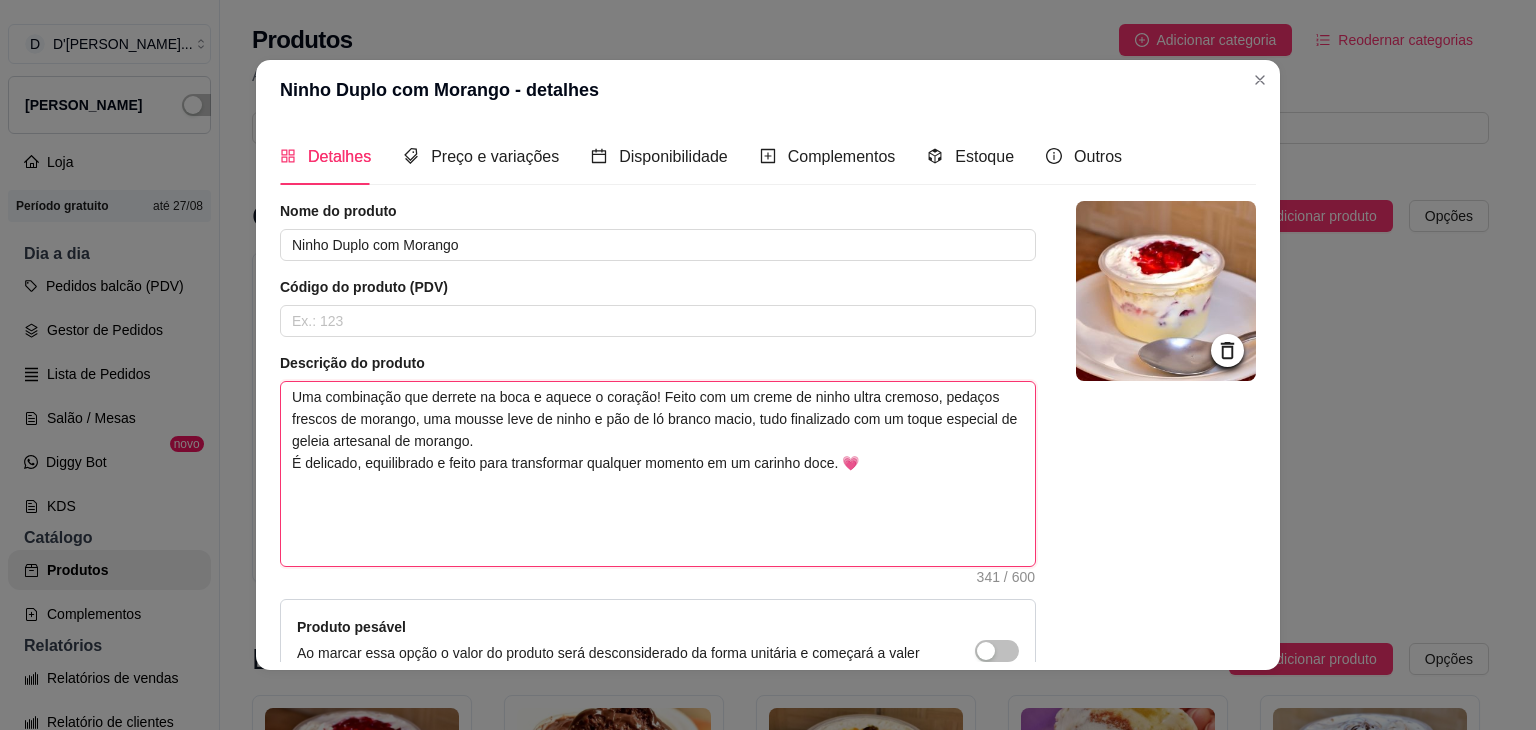 type 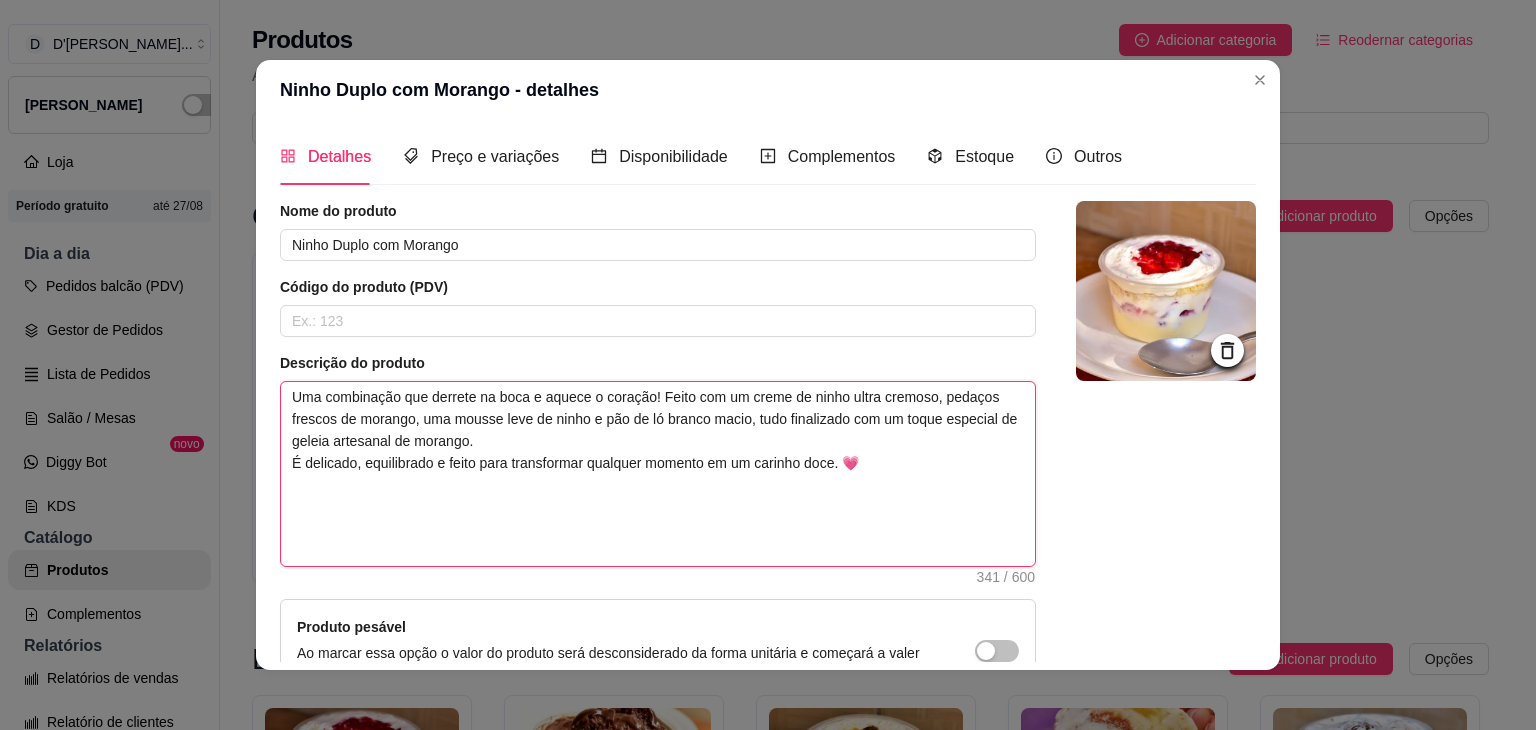 type on "Uma combinação que derrete na boca e aquece o coração! Feito com um creme de ninho ultra cremoso, pedaços frescos de morango, uma mousse leve de ninho e pão de ló branco macio, tudo finalizado com um toque especial de geleia artesanal de morango.
É delicado, equilibrado e feito para transformar qualquer momento em um carinho doce. 💗" 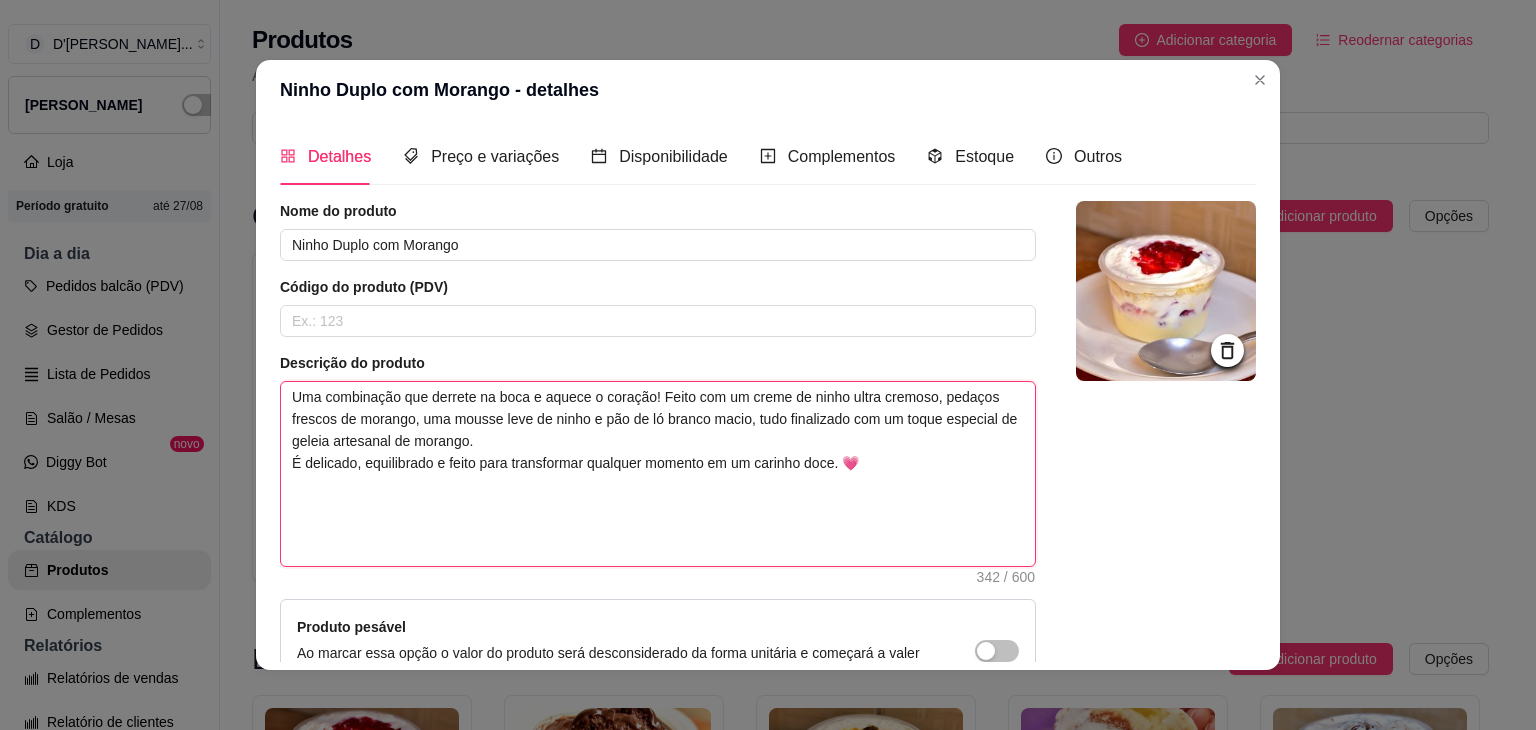 type 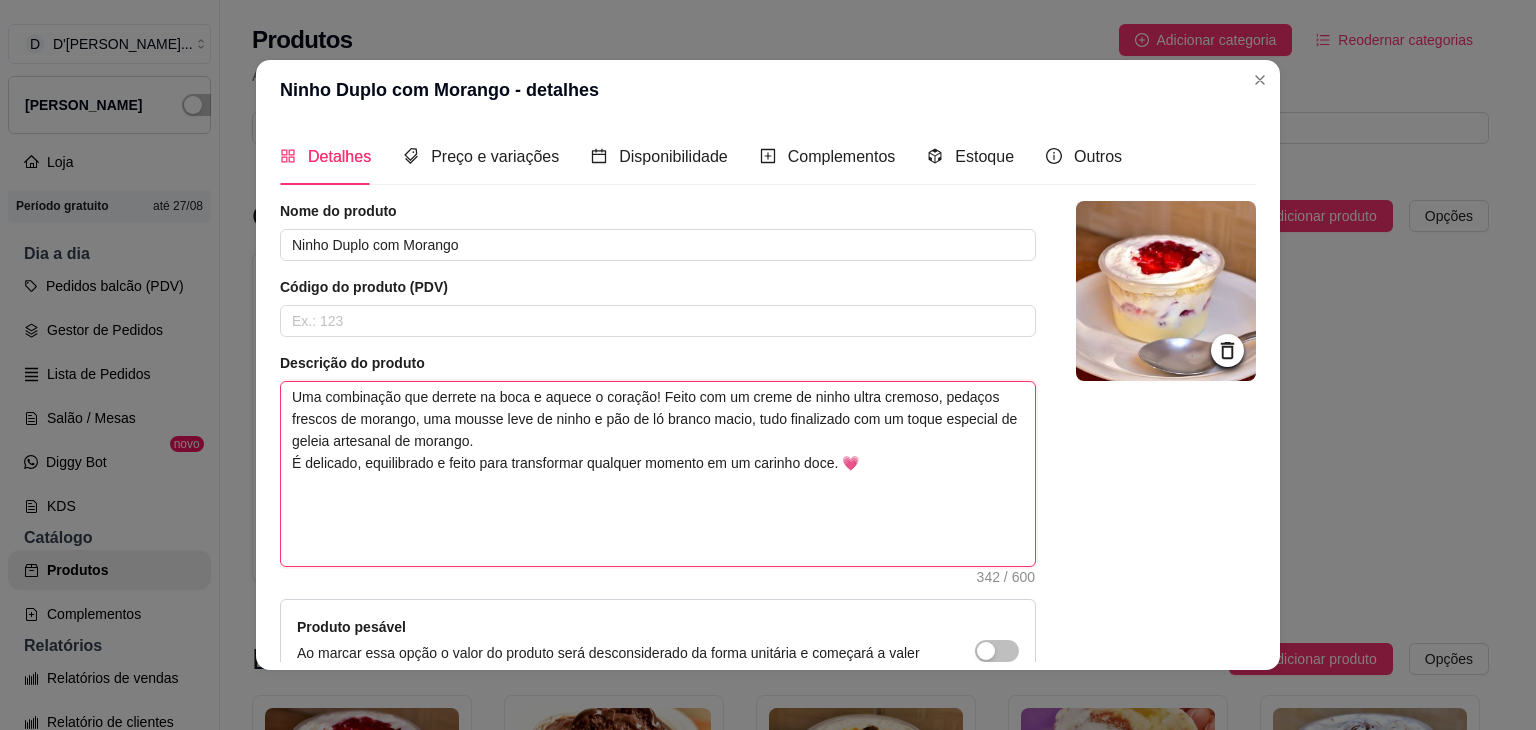 type on "Uma combinação que derrete na boca e aquece o coração! Feito com um creme de ninho ultra cremoso, pedaços frescos de morango, uma mousse leve de ninho e pão de ló branco macio, tudo finalizado com um toque especial de geleia artesanal de morango.
É delicado, equilibrado e feito para transformar qualquer momento em um carinho doce. 💗" 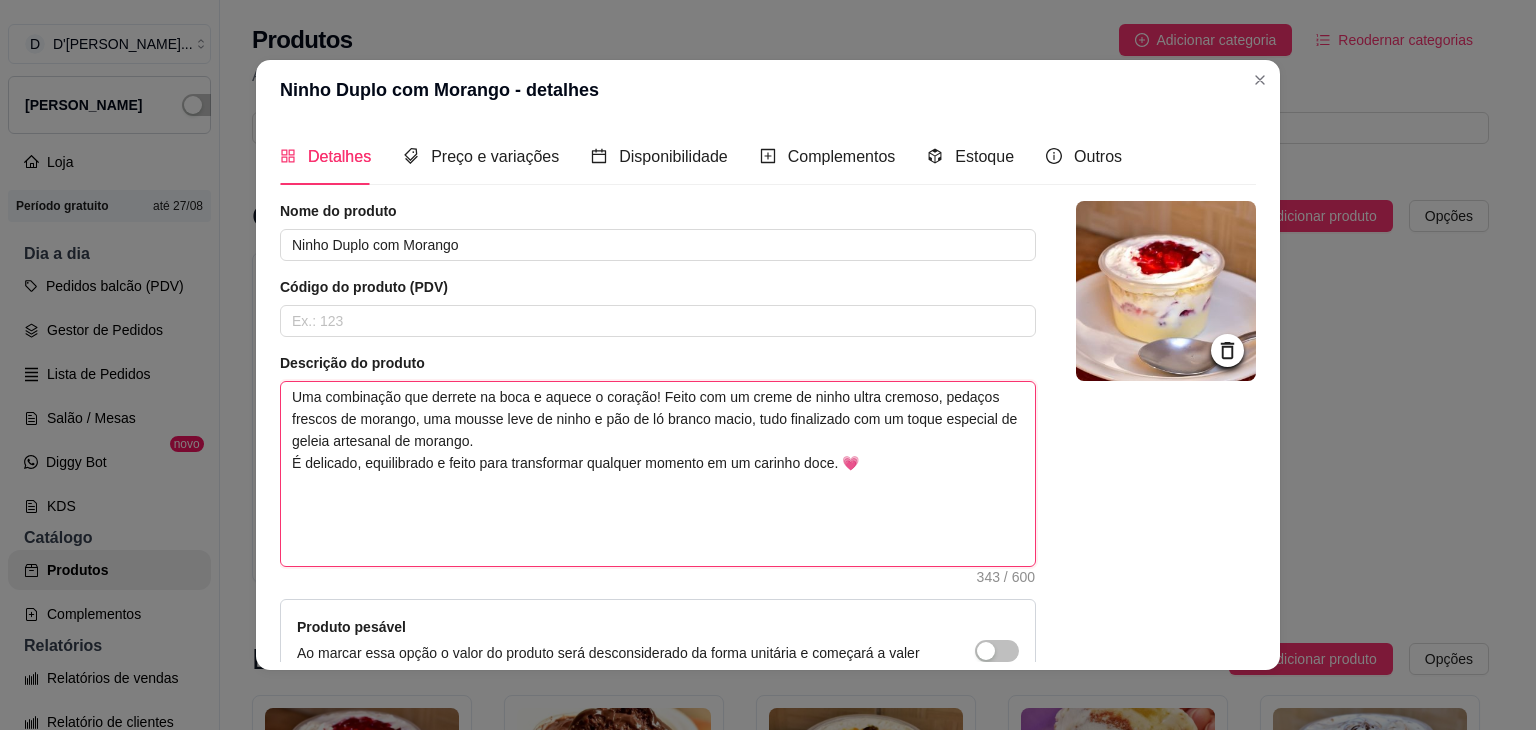 type 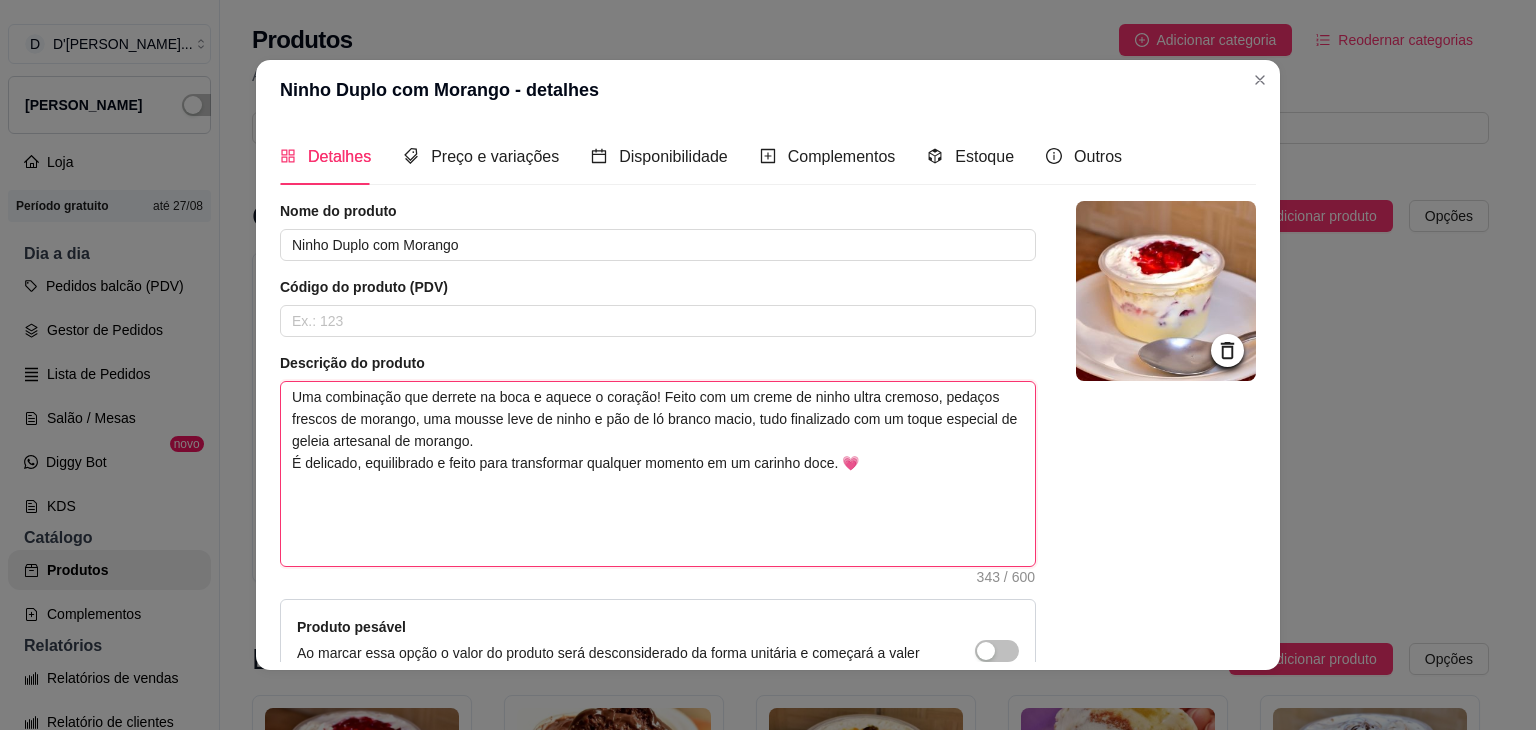 type on "Uma combinação que derrete na boca e aquece o coração! Feito com um creme de ninho ultra cremoso, pedaços frescos de morango, uma mousse leve de ninho e pão de ló branco macio, tudo finalizado com um toque especial de geleia artesanal de morango.
É delicado, equilibrado e feito para transformar qualquer momento em um carinho doce. 💗" 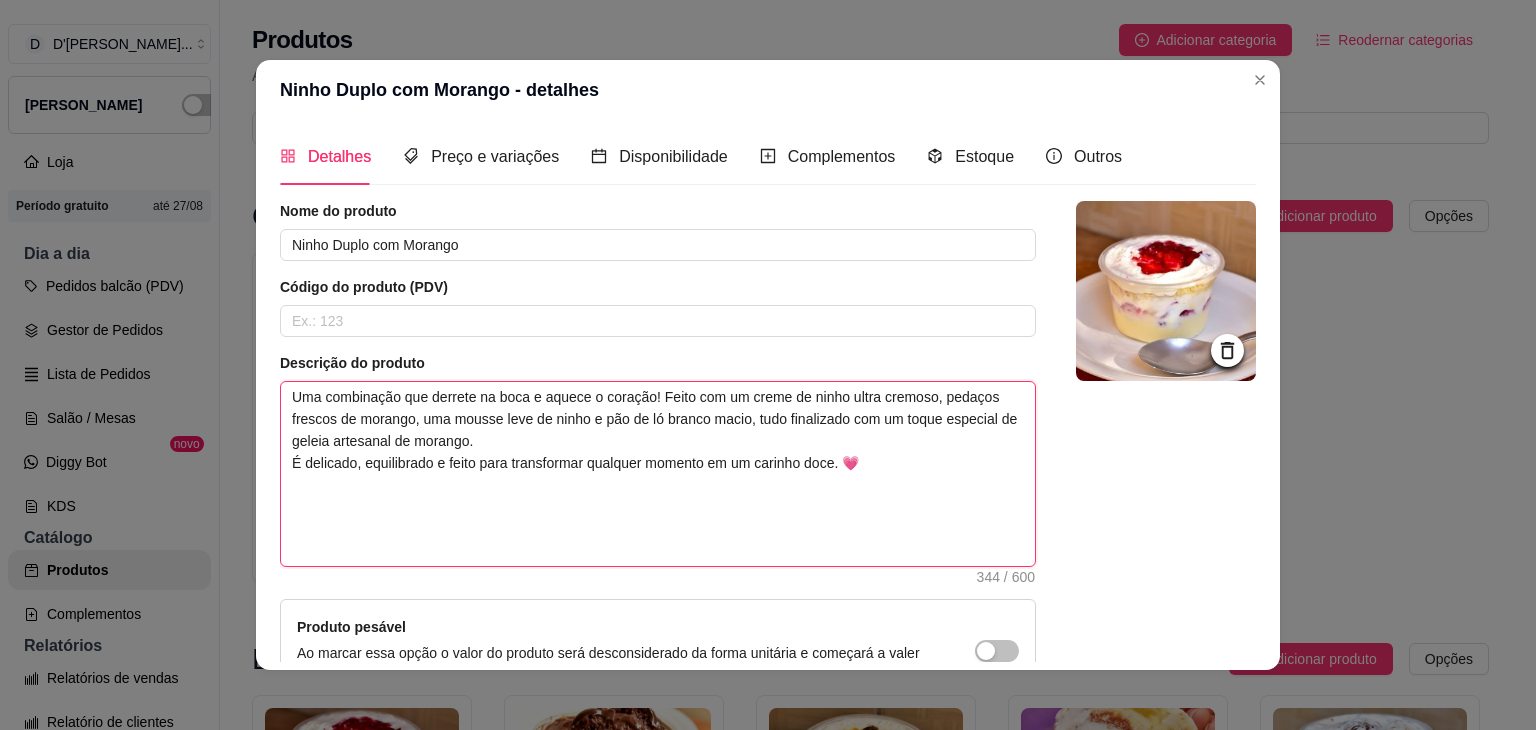 type 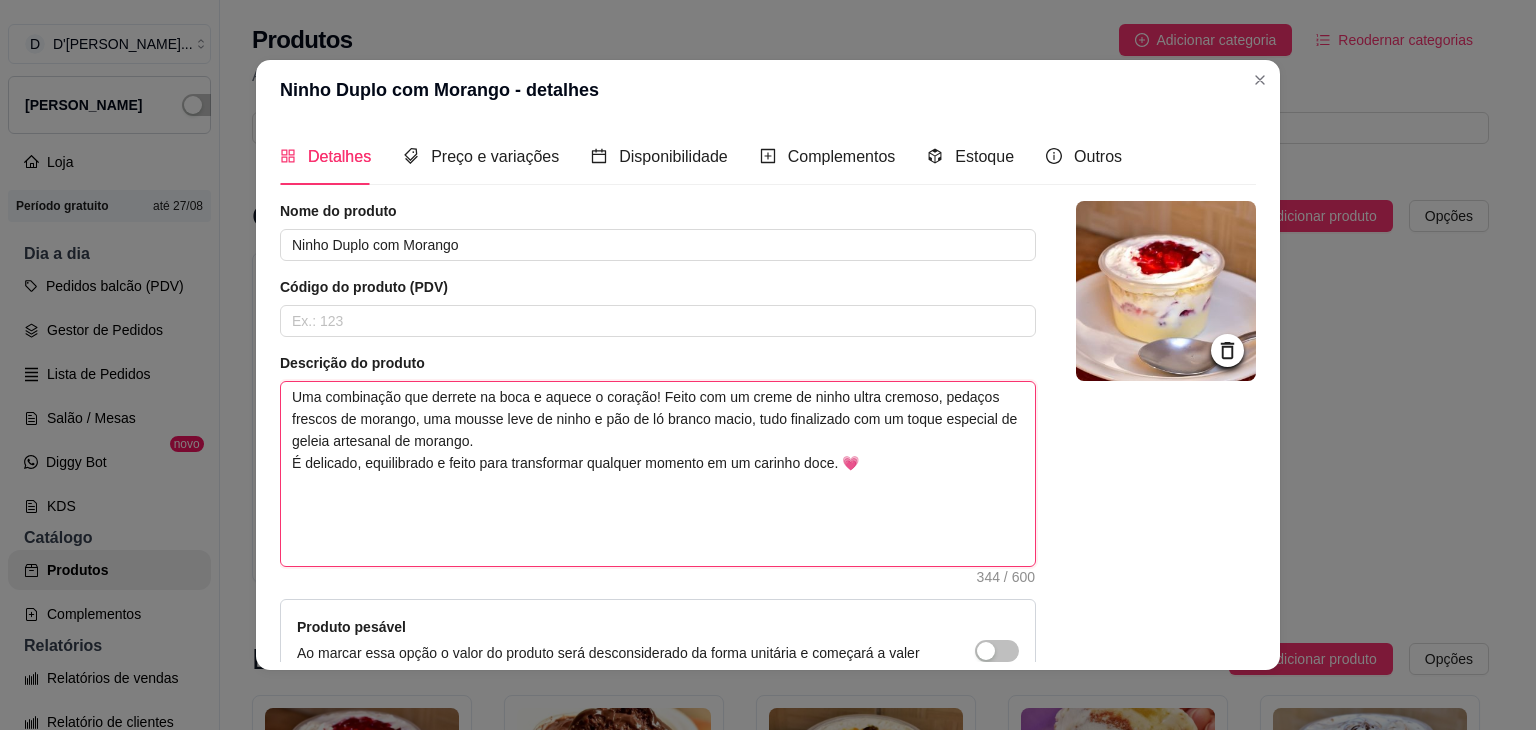 type on "Uma combinação que derrete na boca e aquece o coração! Feito com um creme de ninho ultra cremoso, pedaços frescos de morango, uma mousse leve de ninho e pão de ló branco macio, tudo finalizado com um toque especial de geleia artesanal de morango.
É delicado, equilibrado e feito para transformar qualquer momento em um carinho doce. 💗" 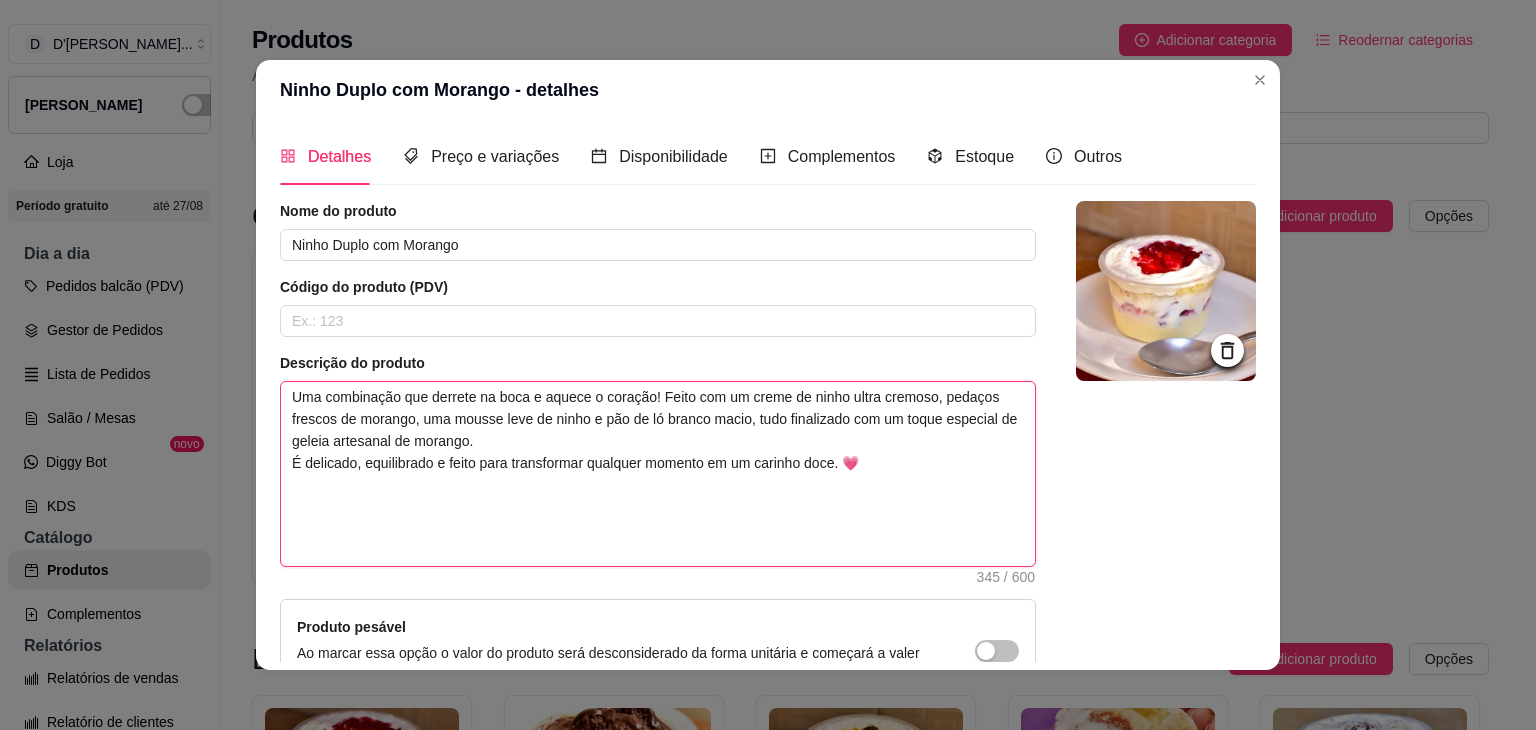 type 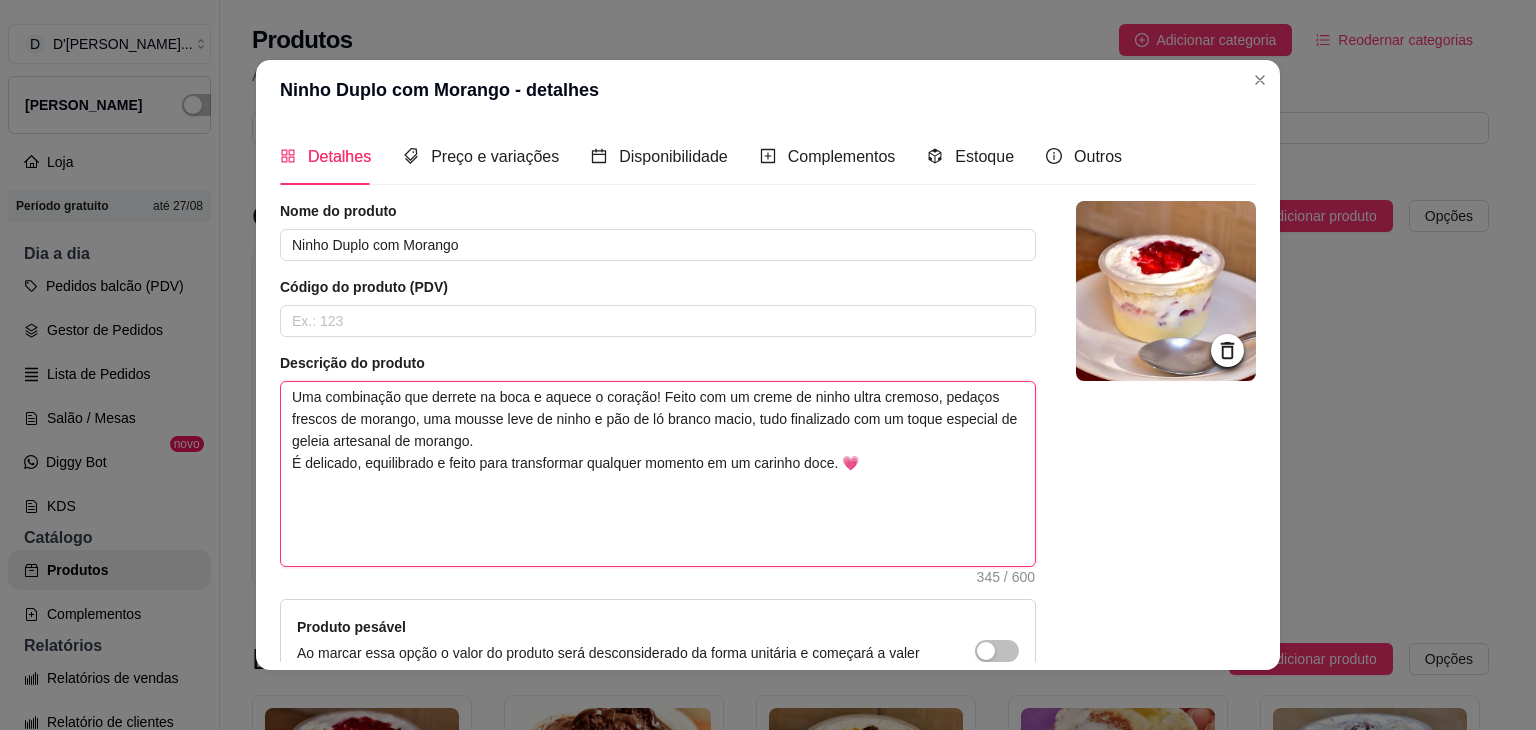 type on "Uma combinação que derrete na boca e aquece o coração! Feito com um creme de ninho ultra cremoso, pedaços frescos de morango, uma mousse leve de ninho e pão de ló branco macio, tudo finalizado com um toque especial de geleia artesanal de morango.
É delicado, equilibrado e feito para transformar qualquer momento em um carinho doce. 💗
S" 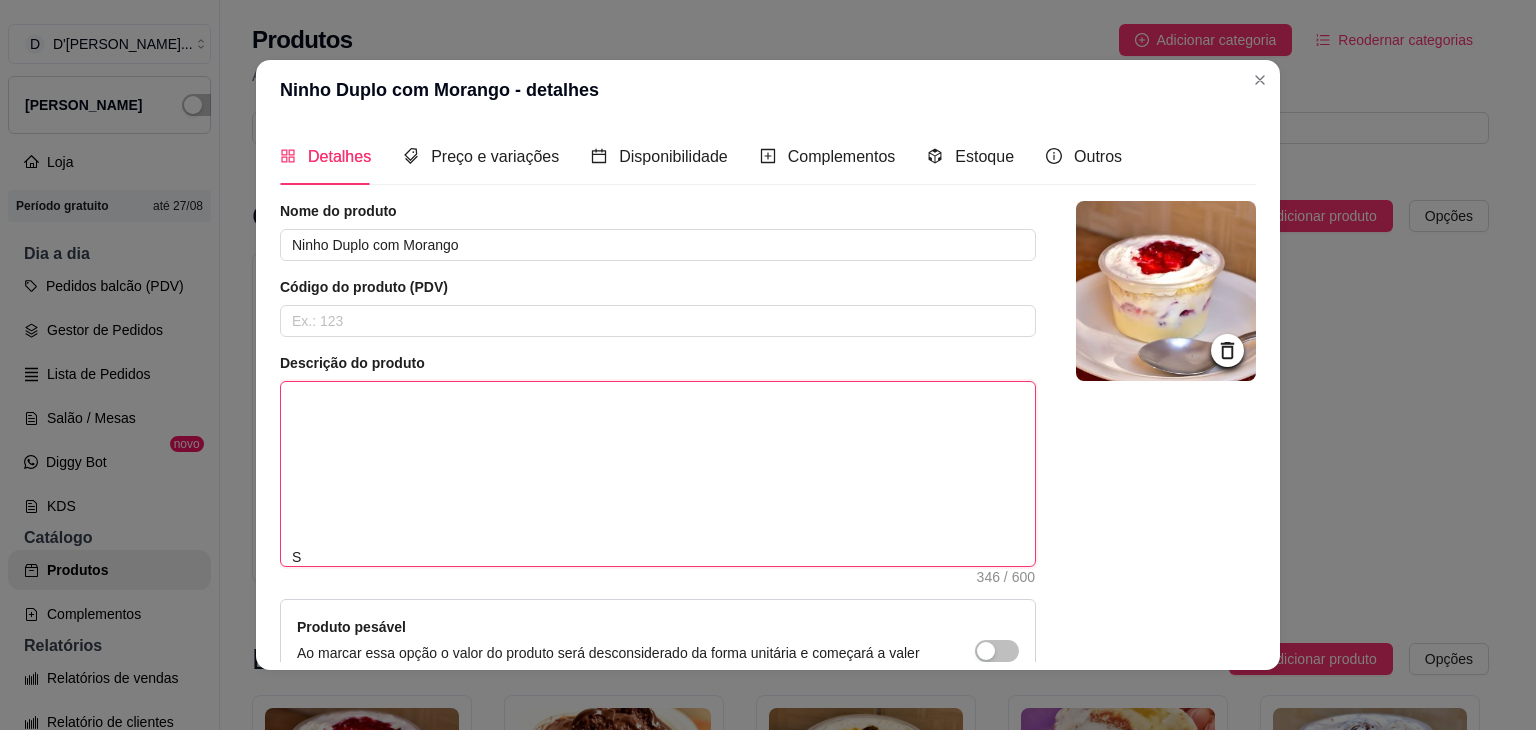 type 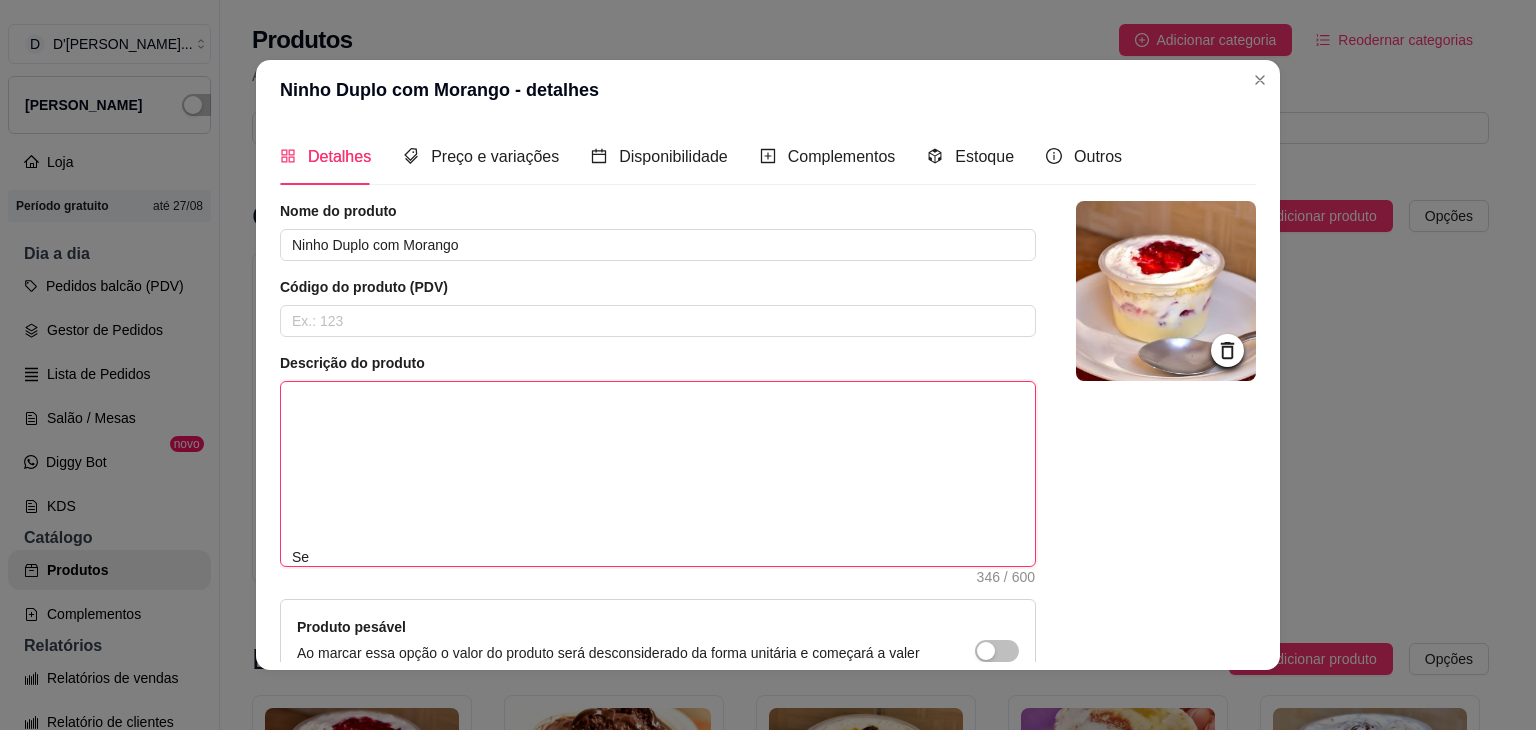 type 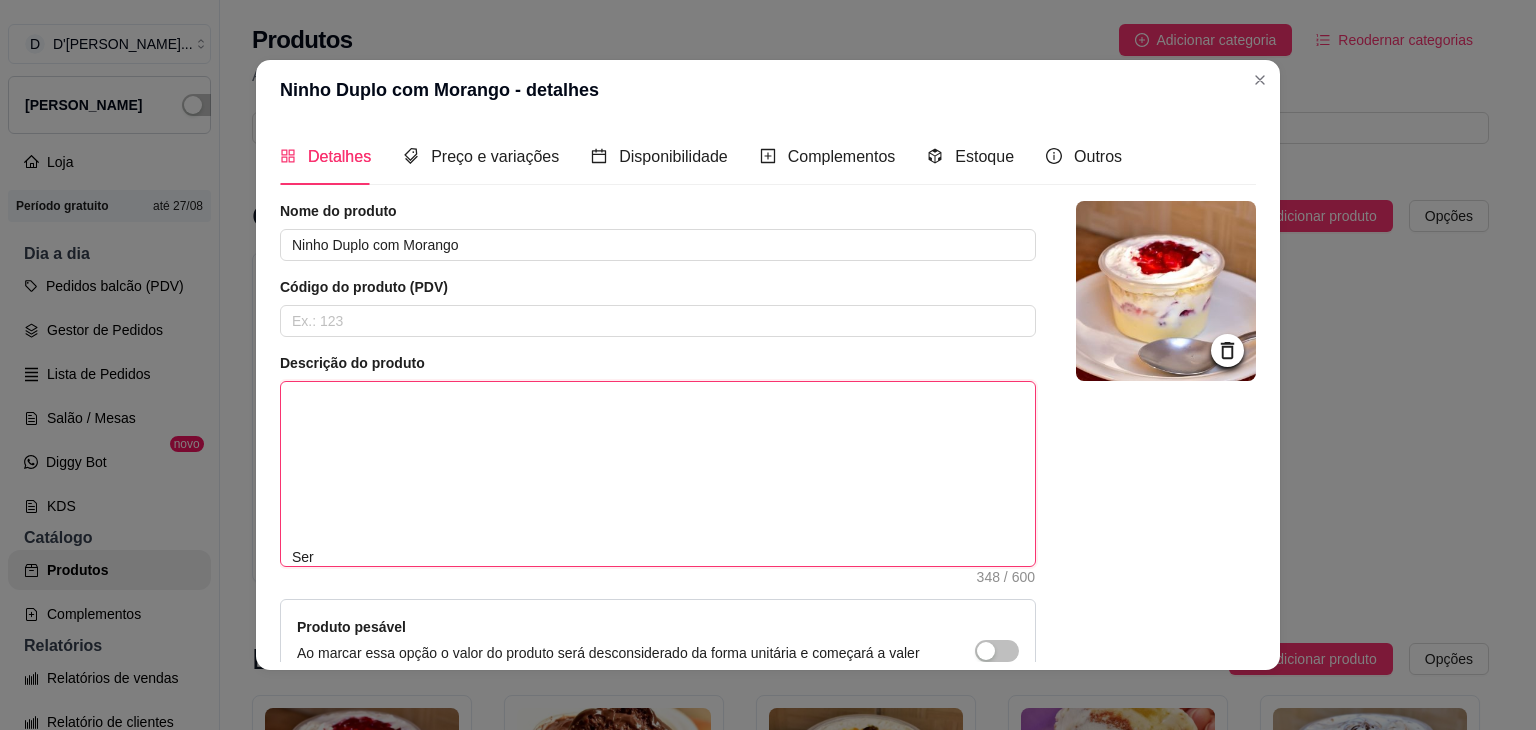 type 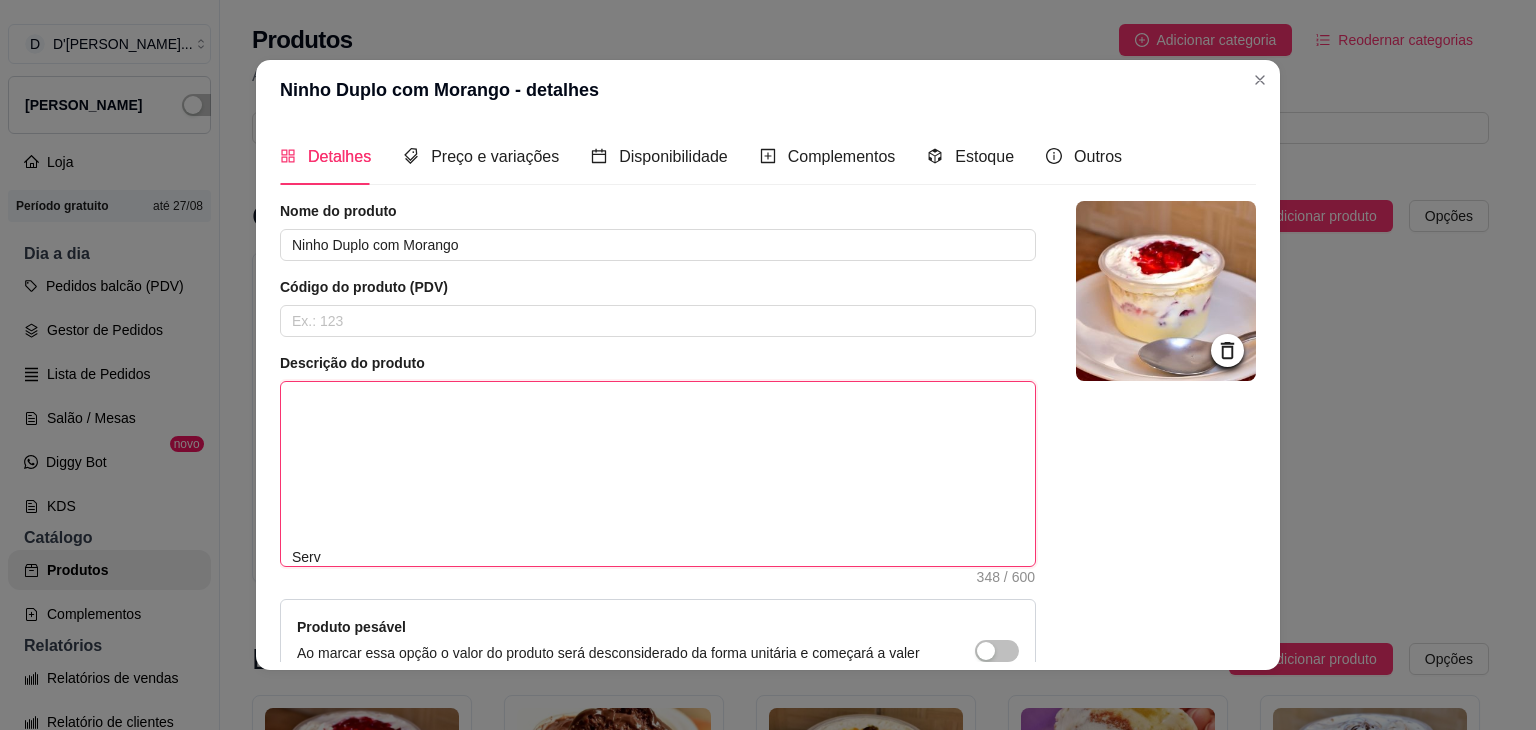 type 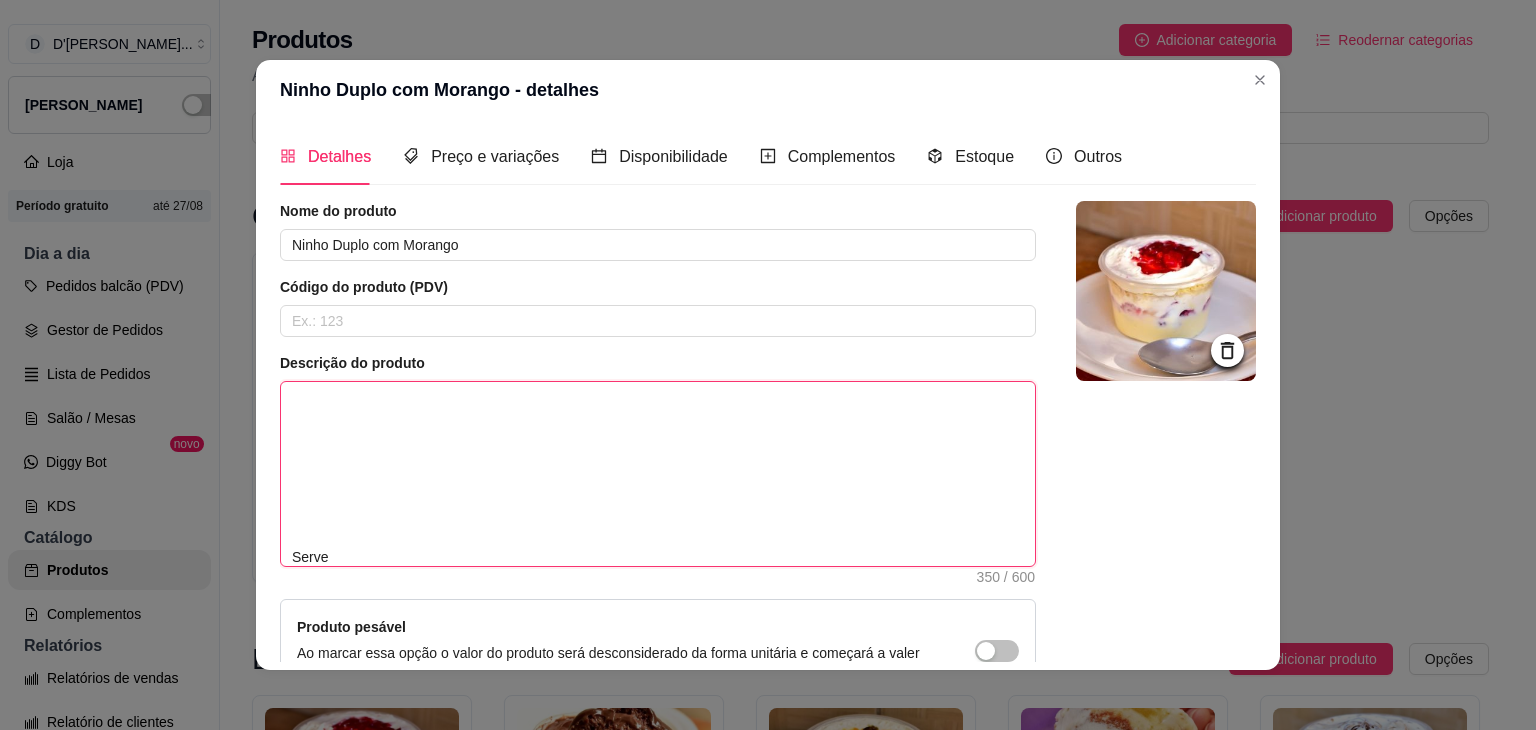 type 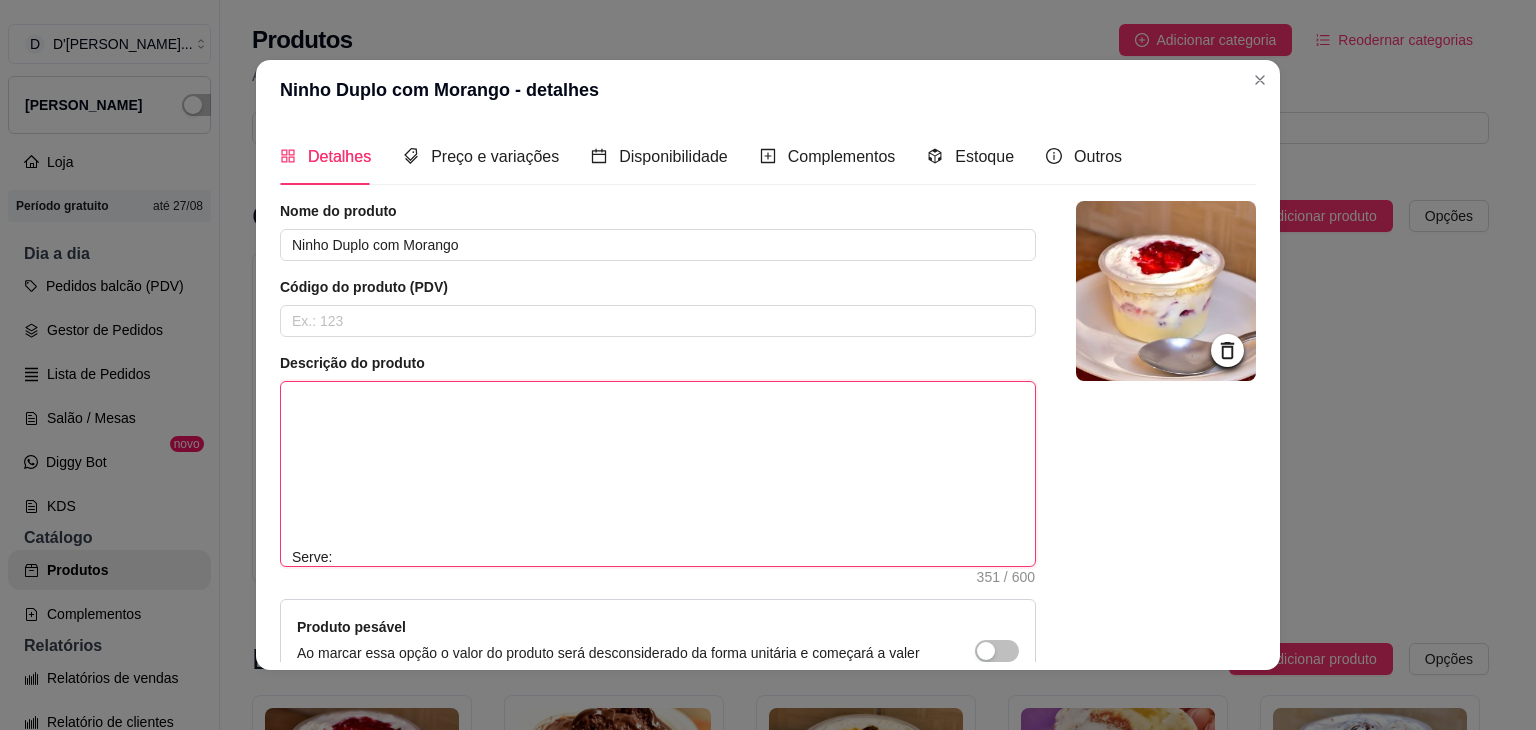 type 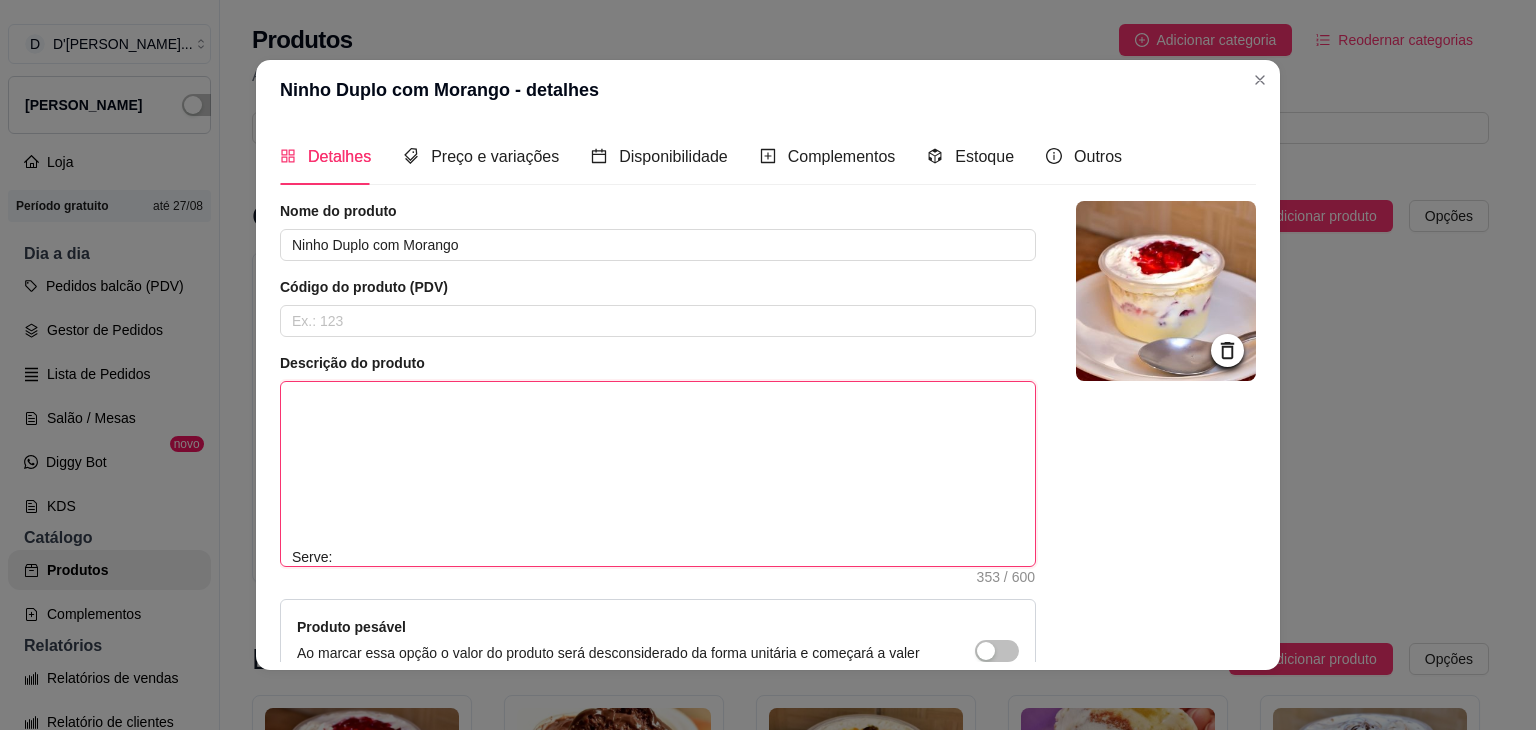 type 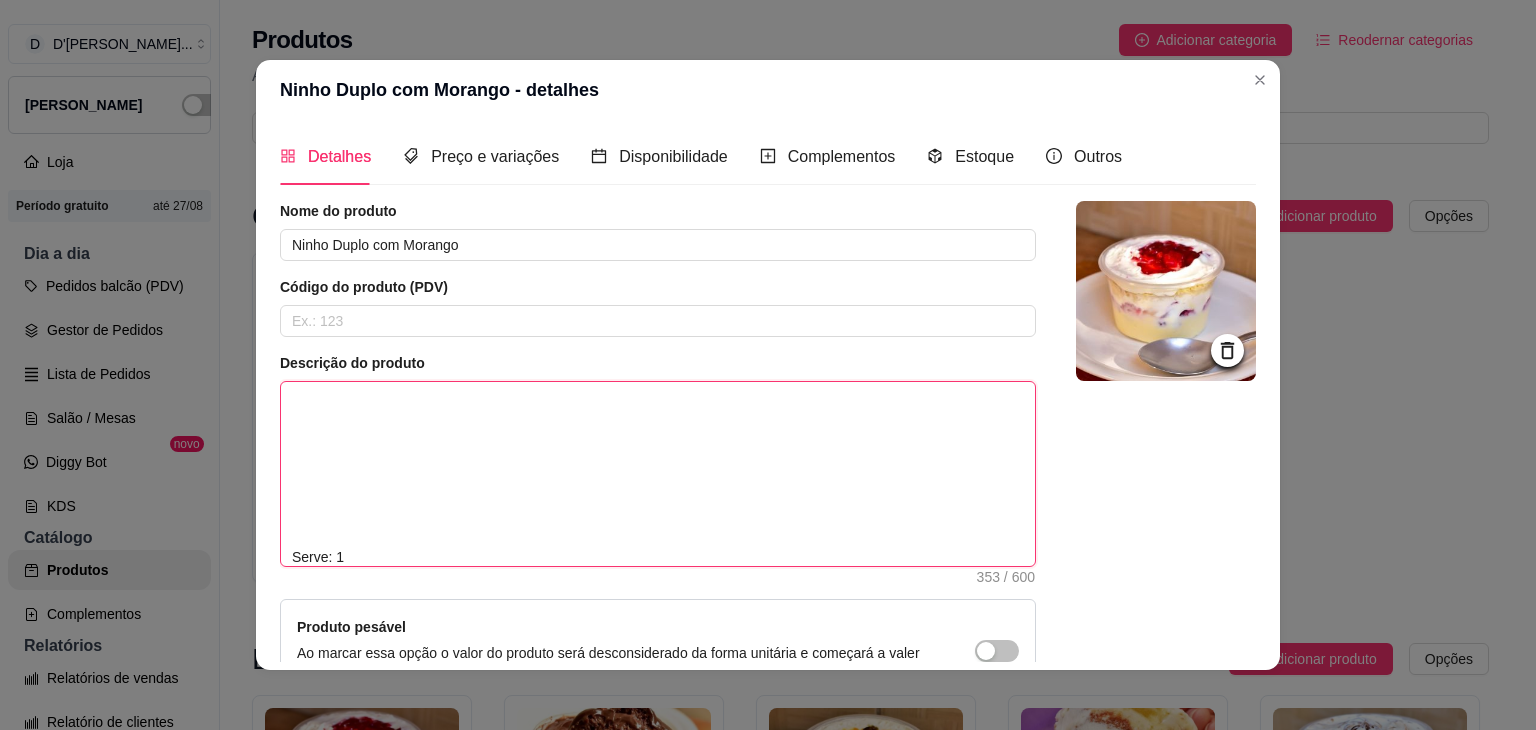 type 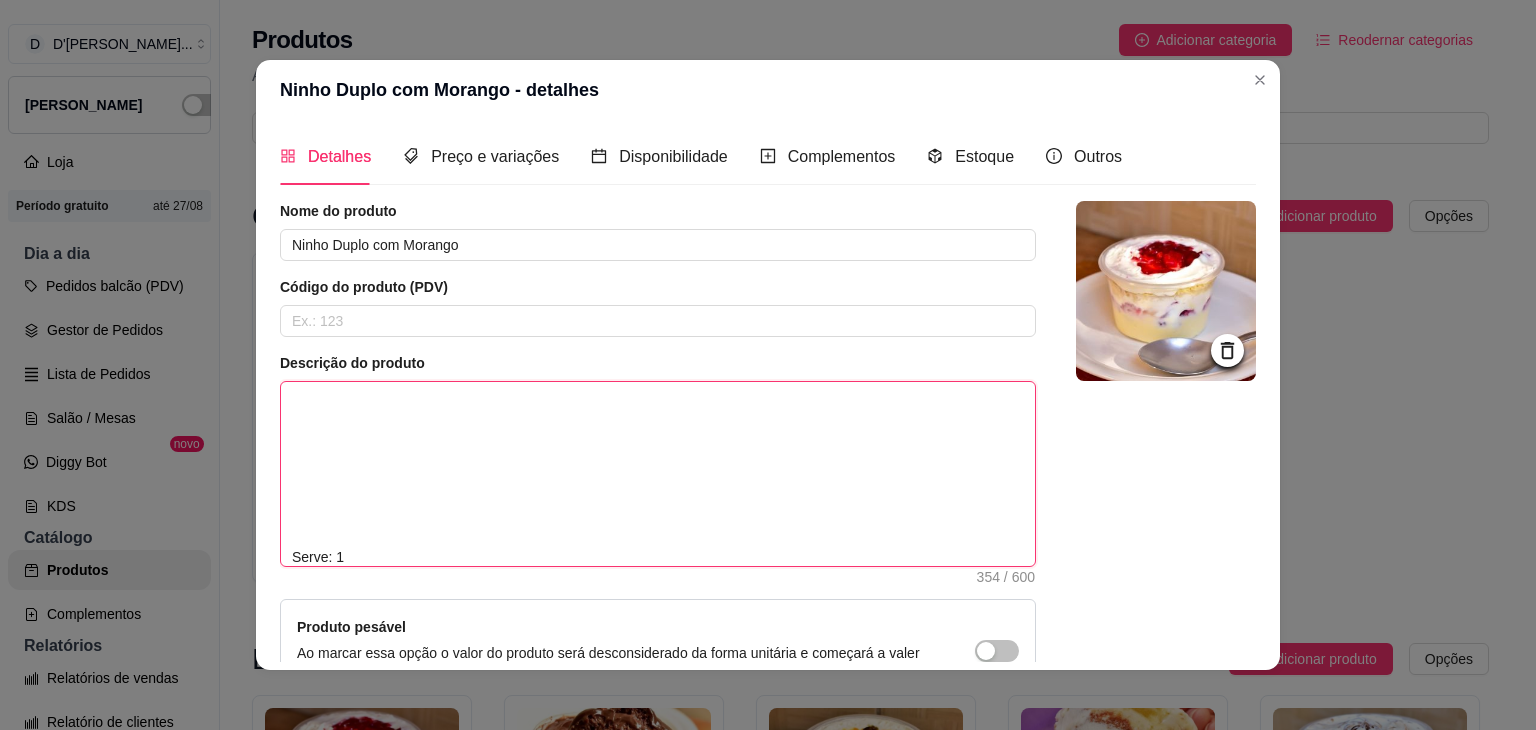 type 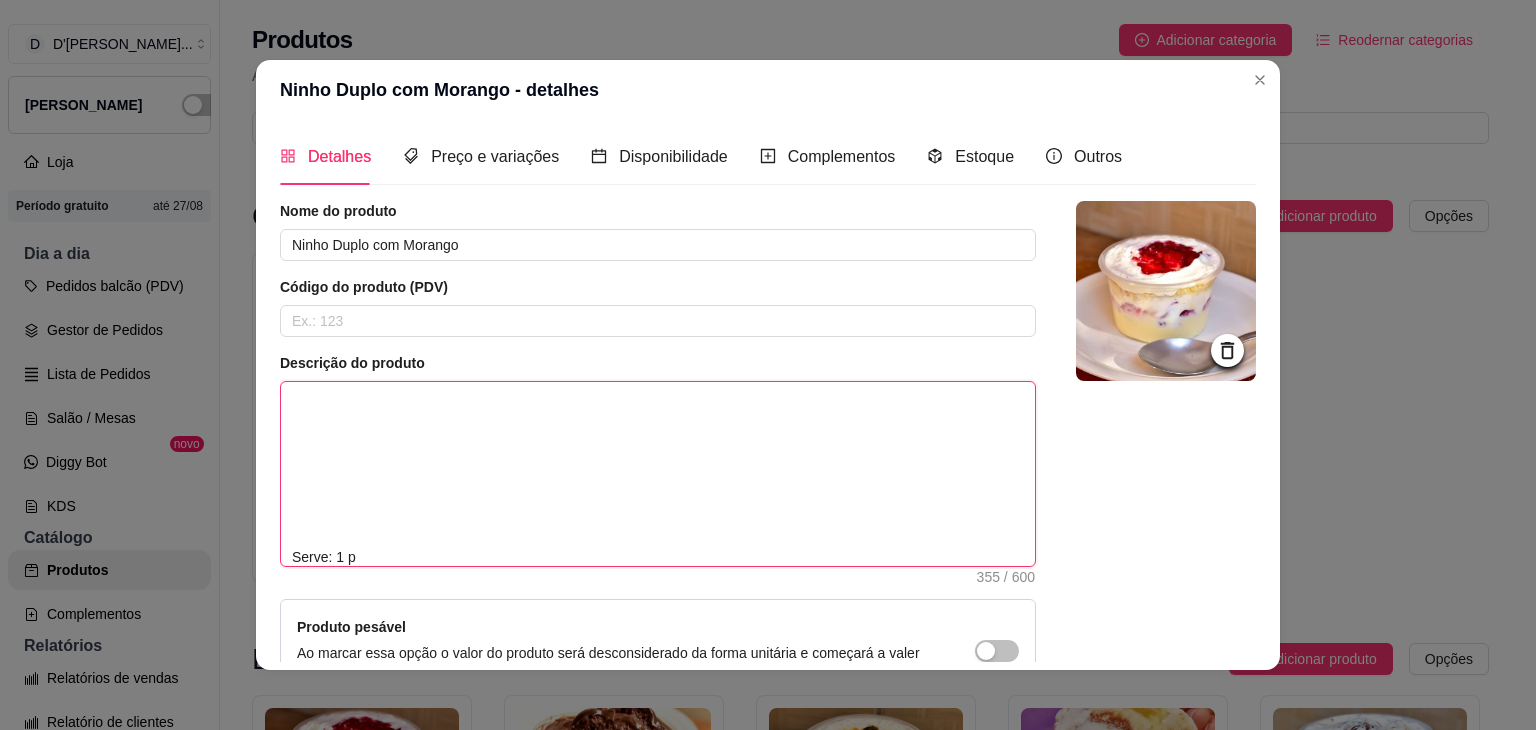 type 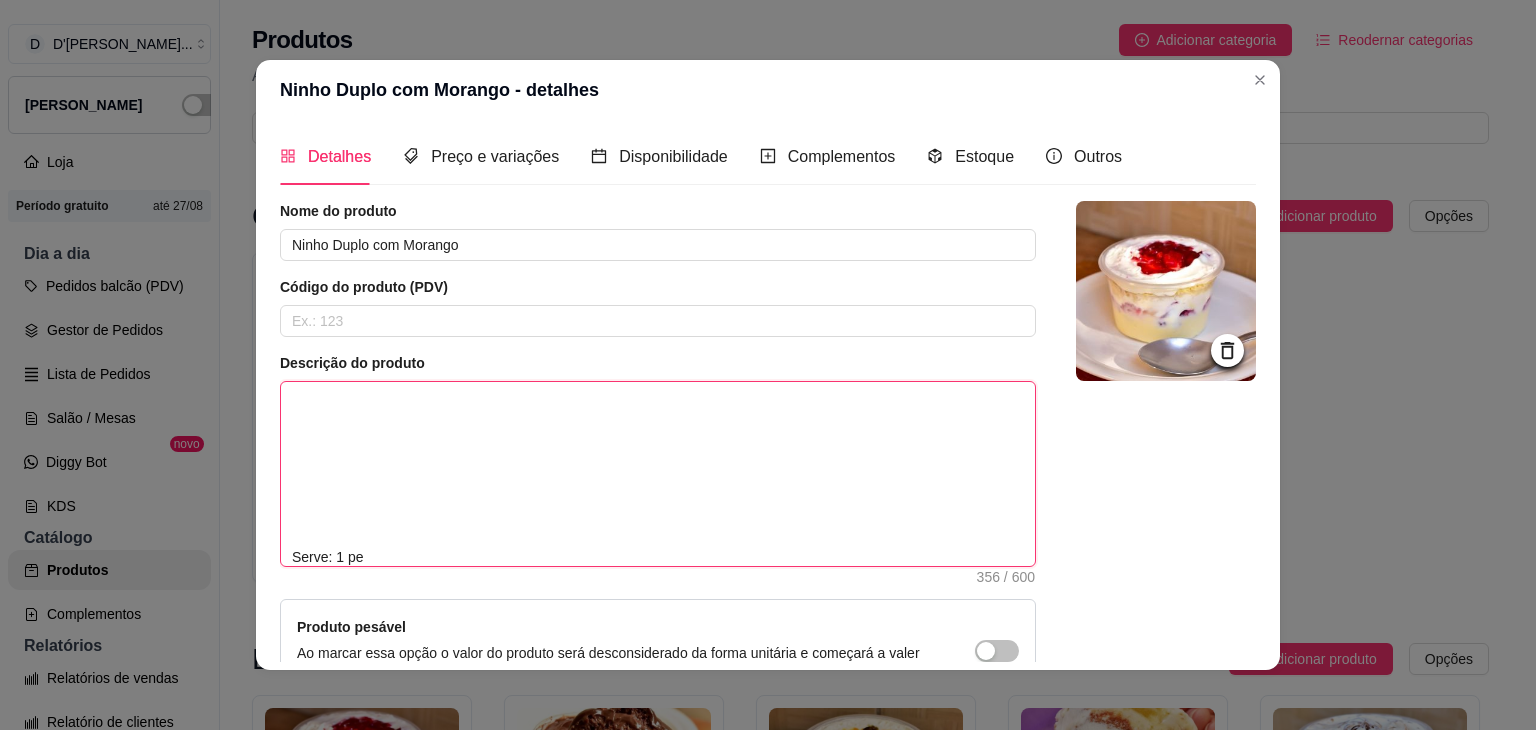 type 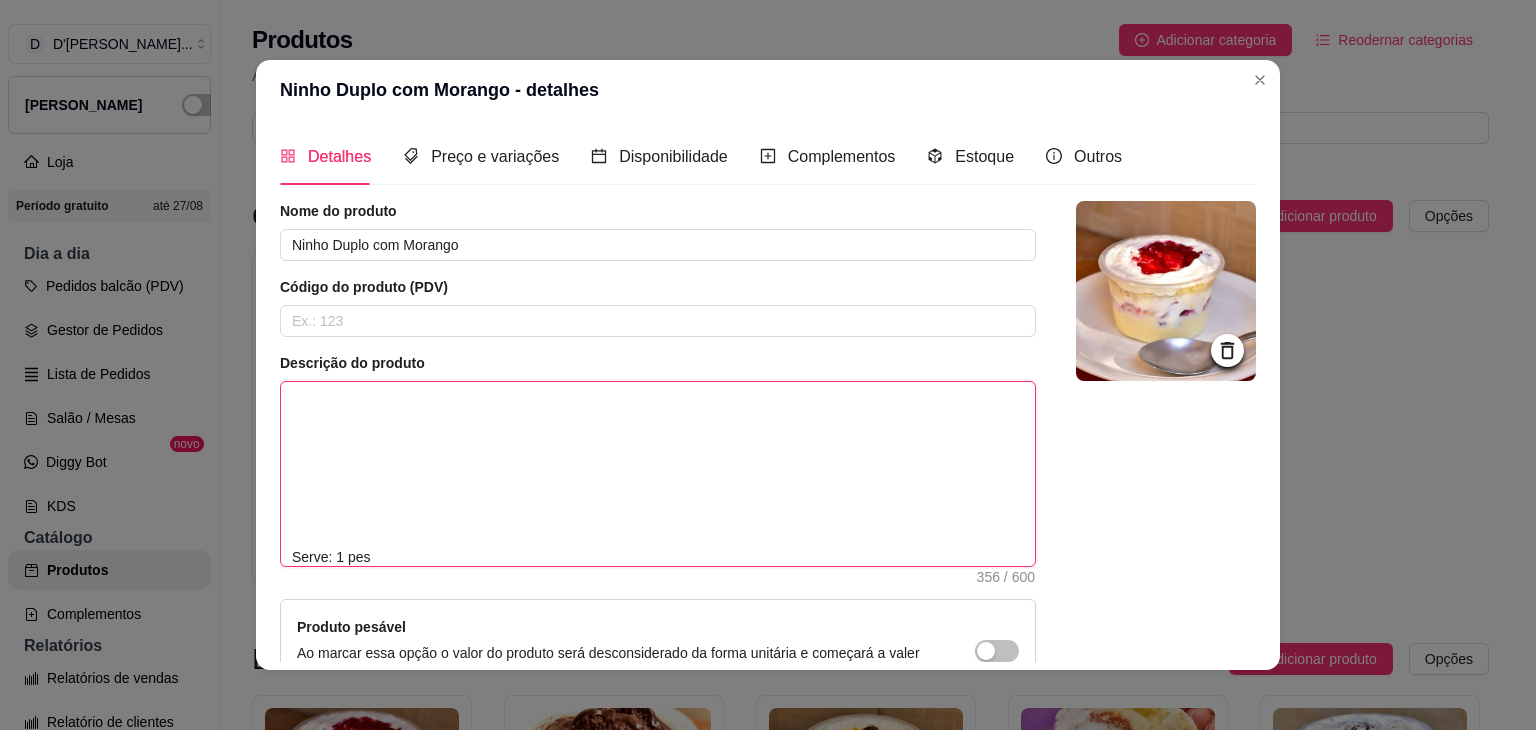 type 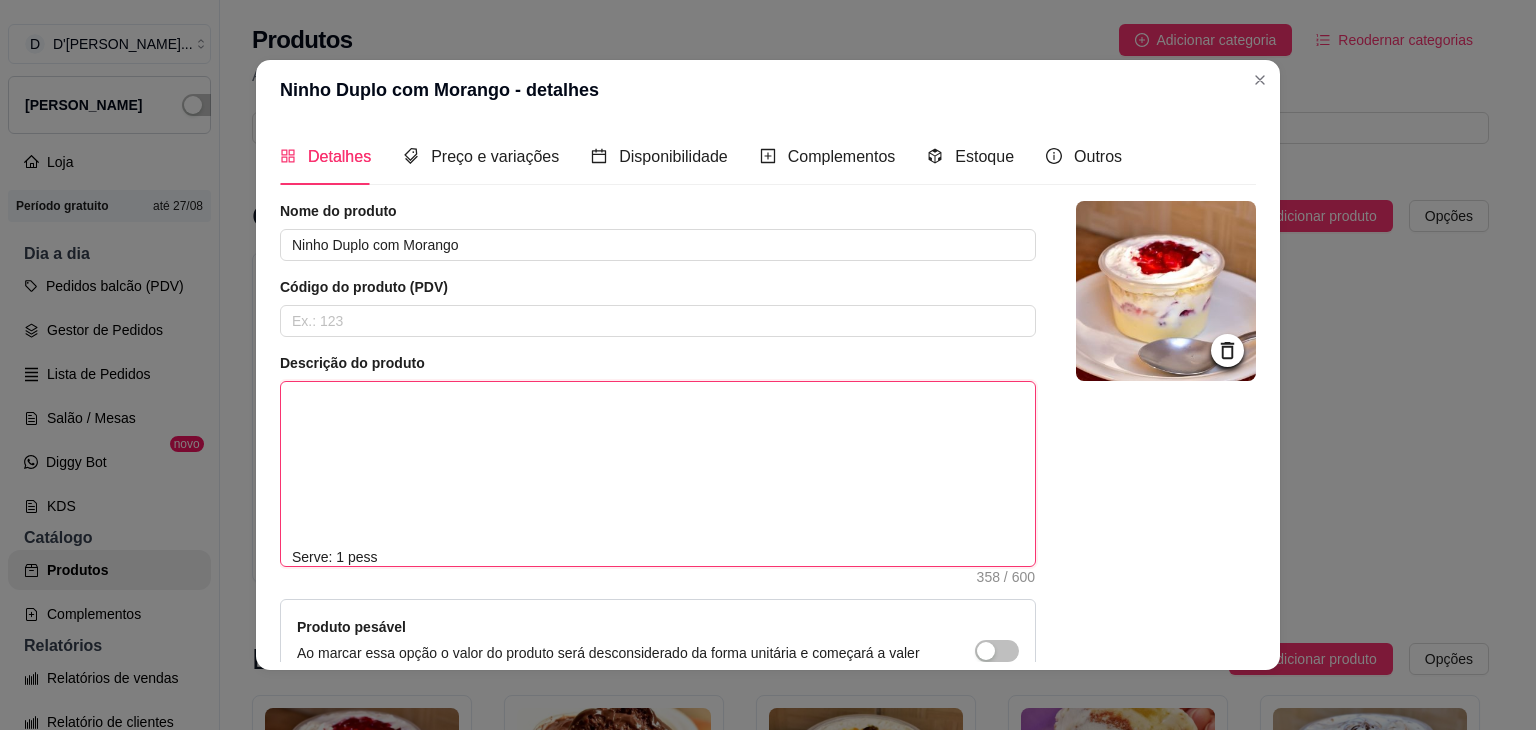 type 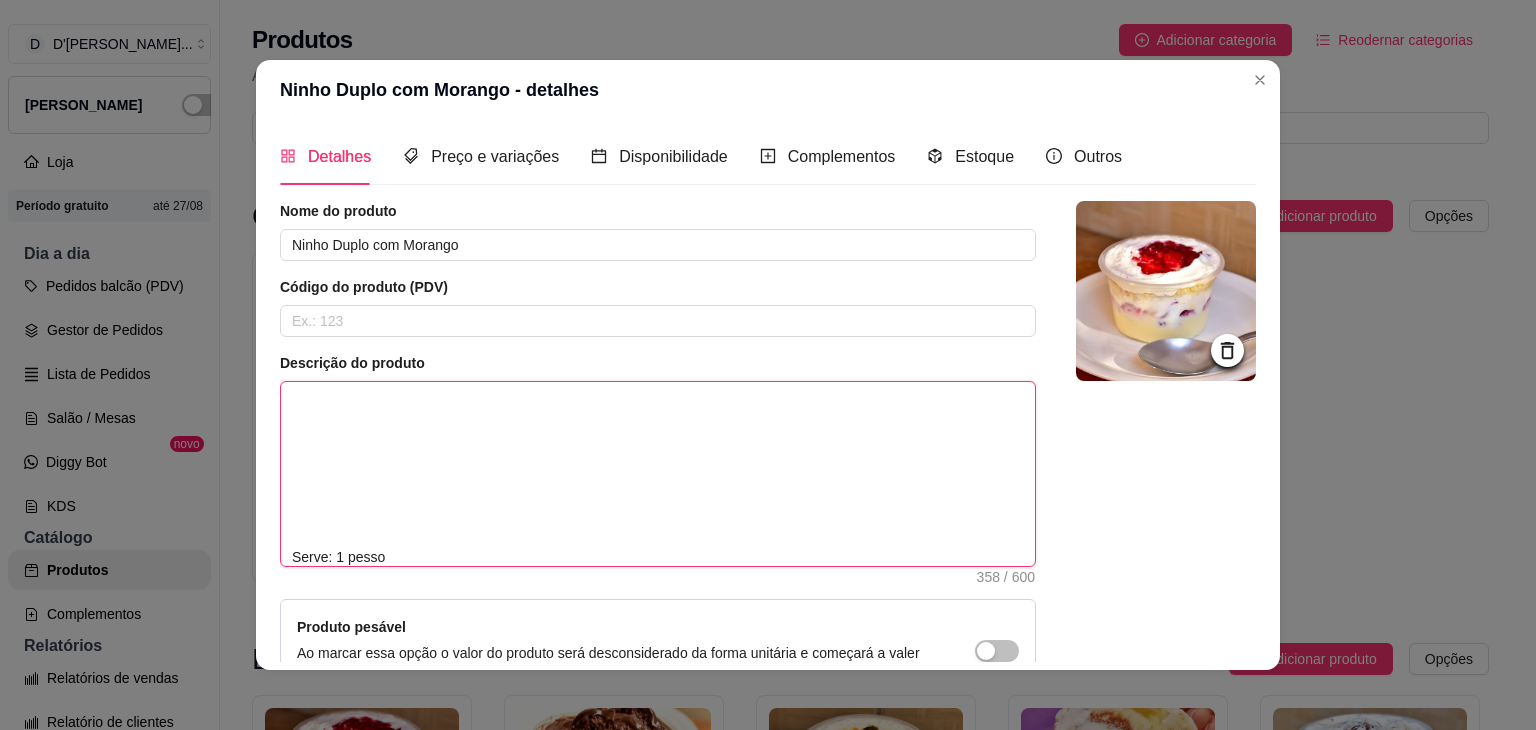 type 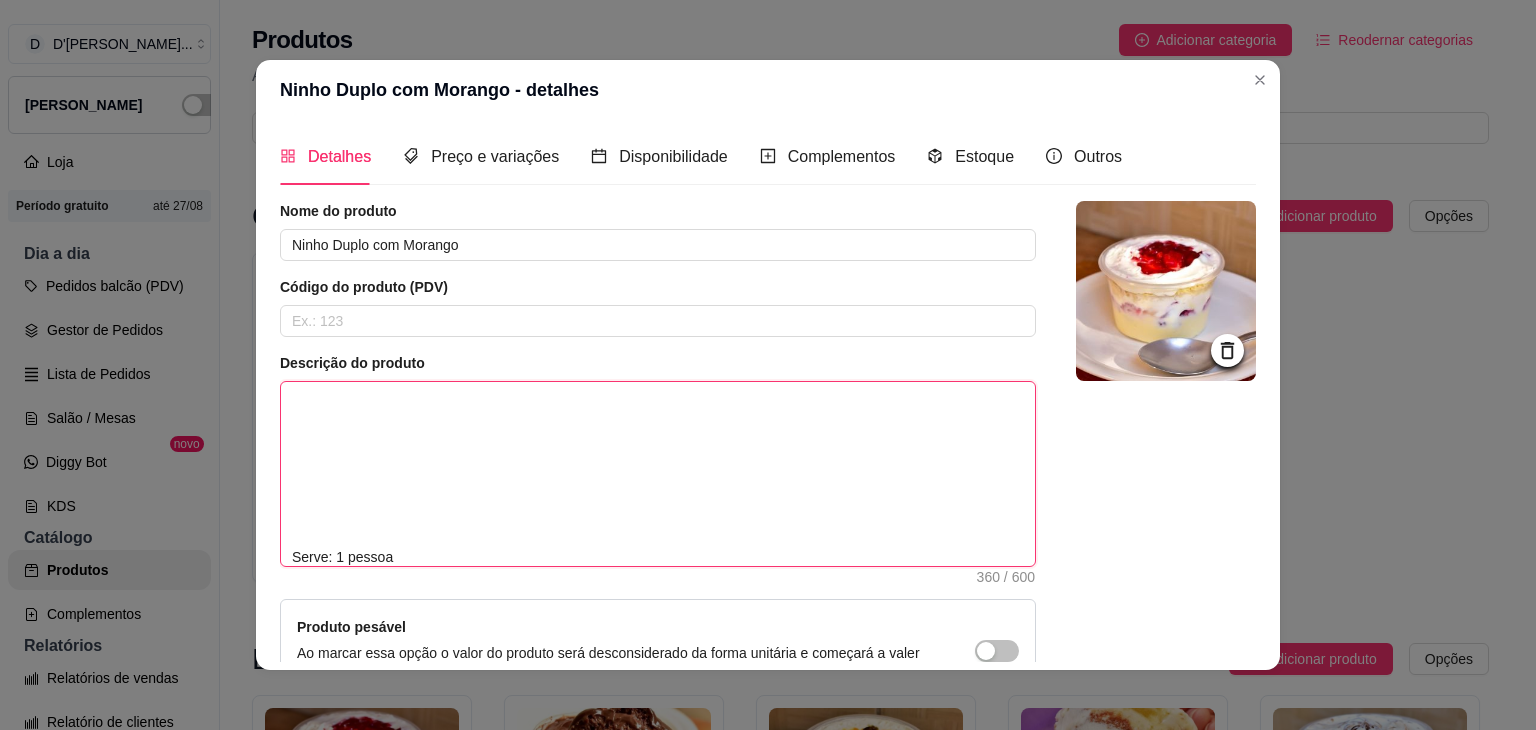 type 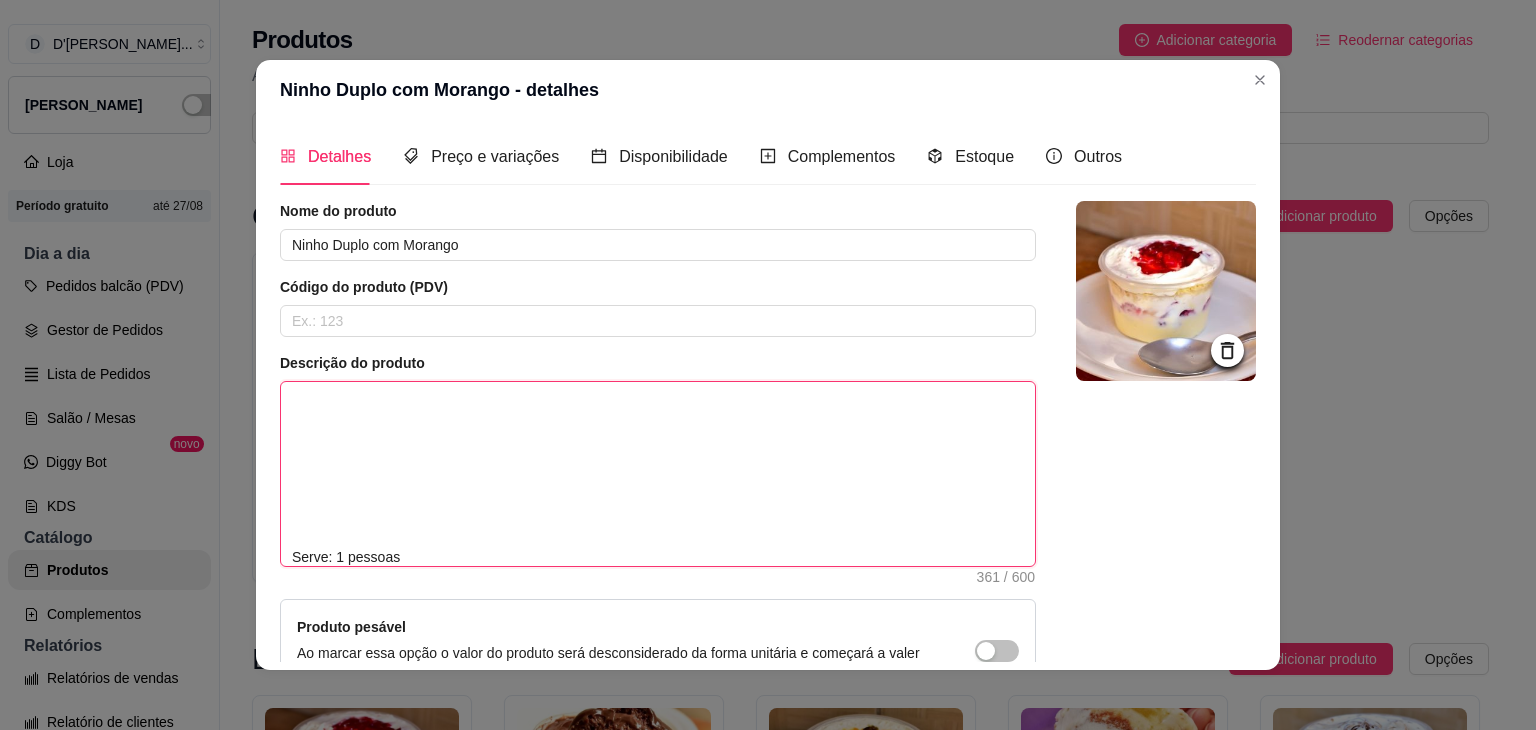 type 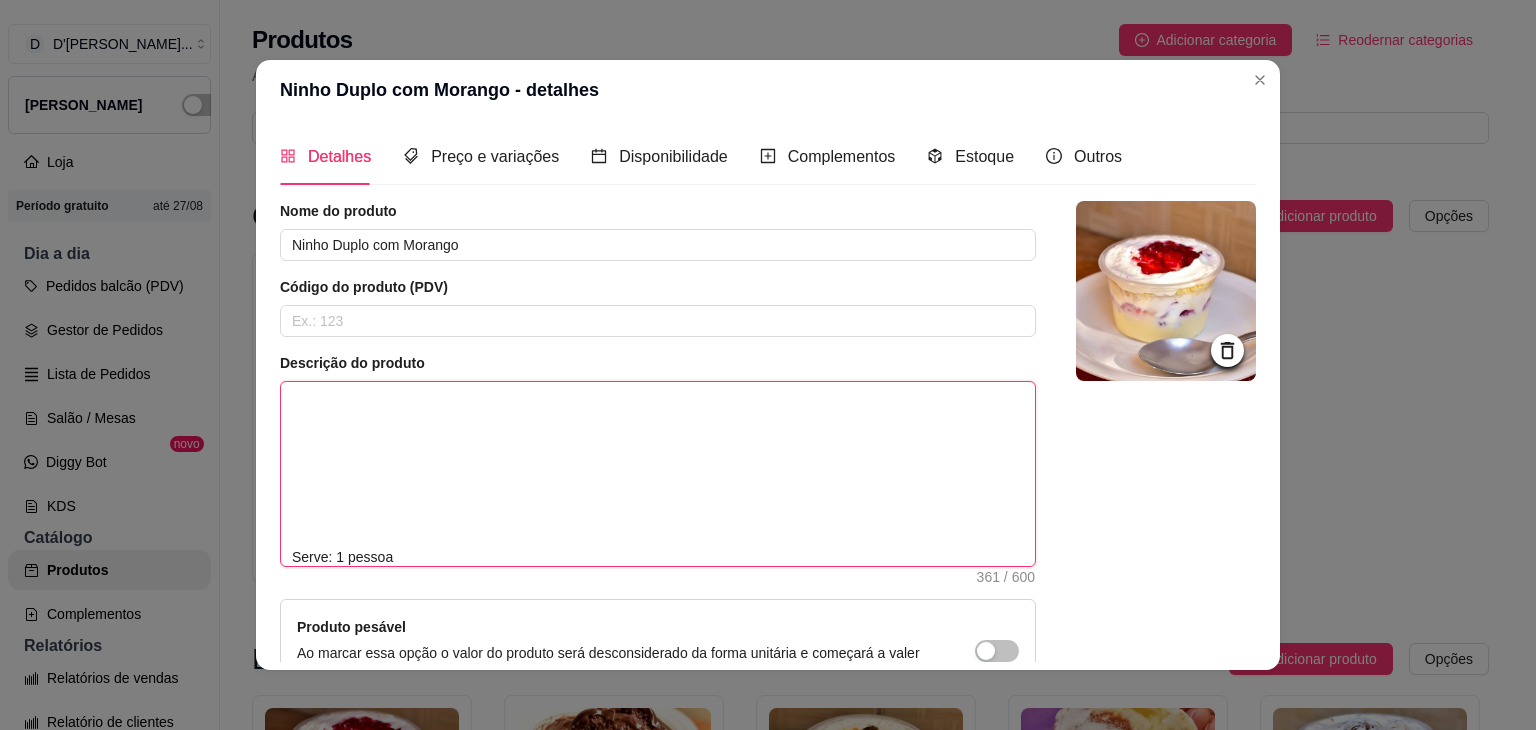 type 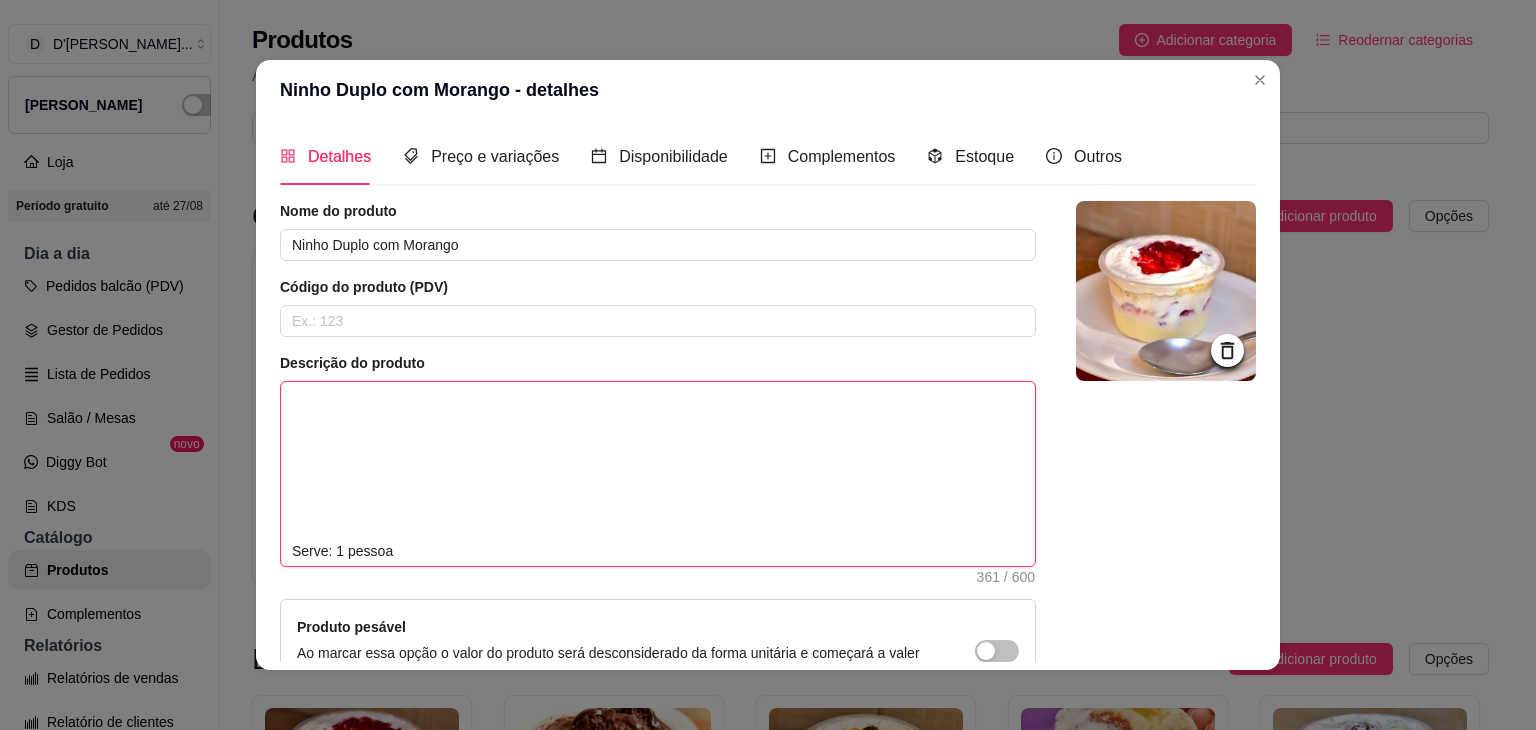 type 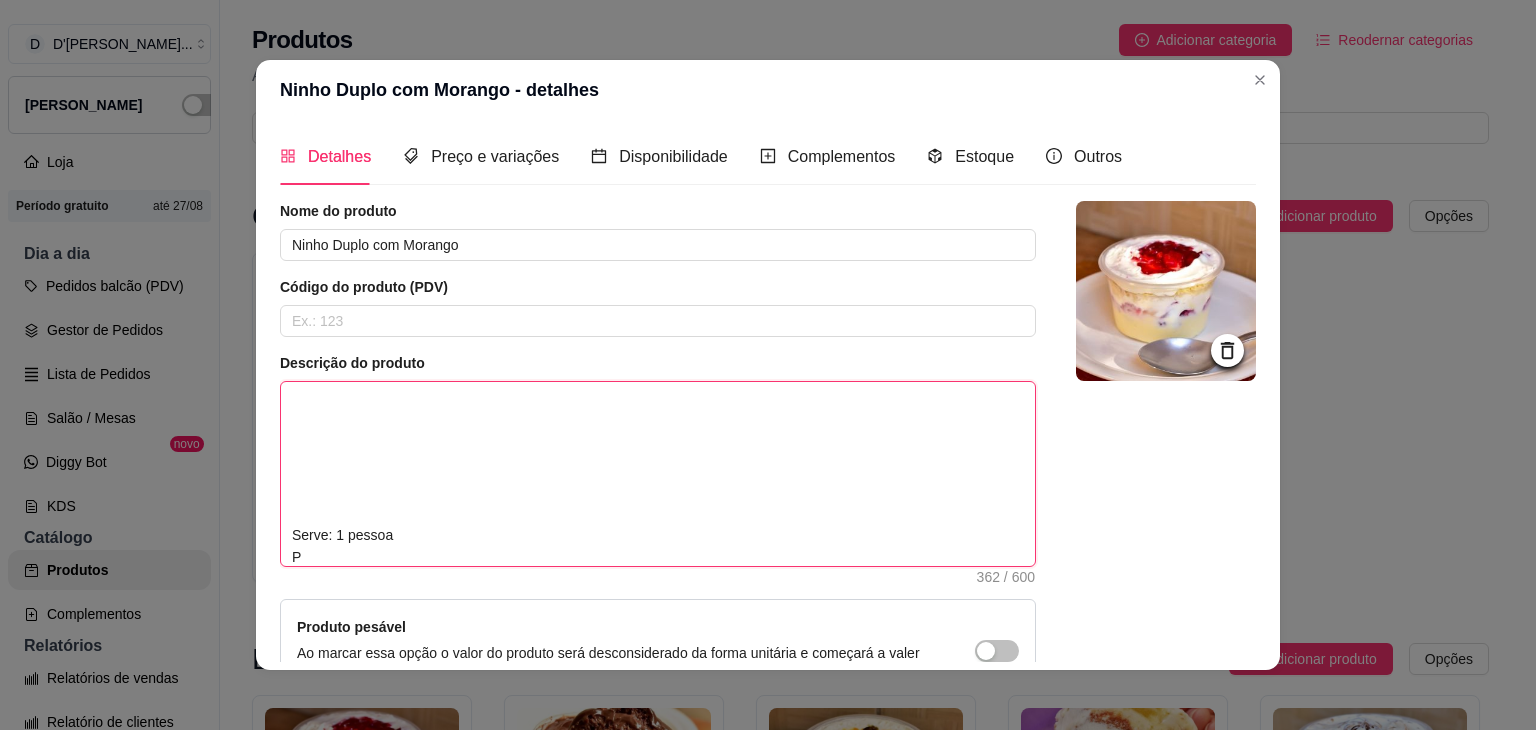 type 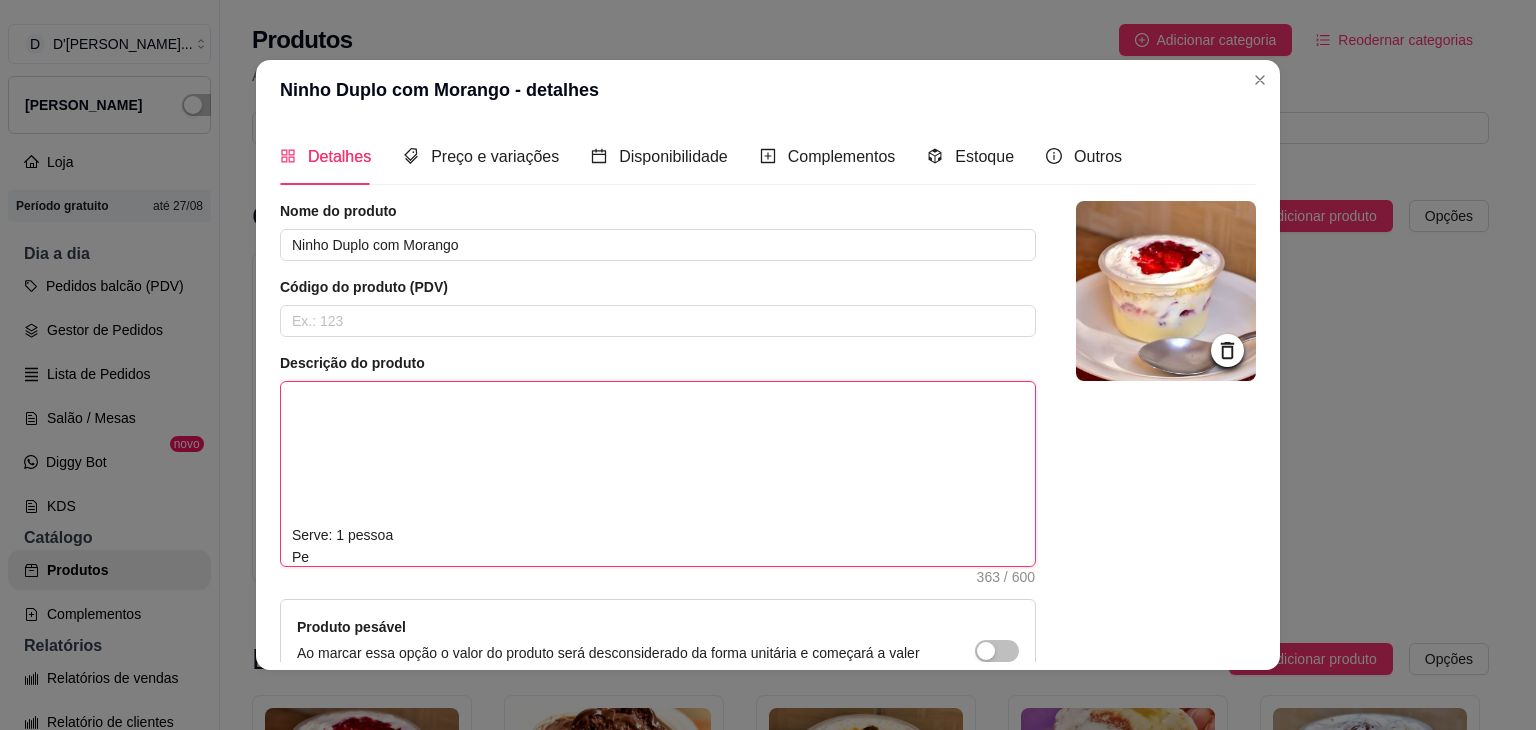 type 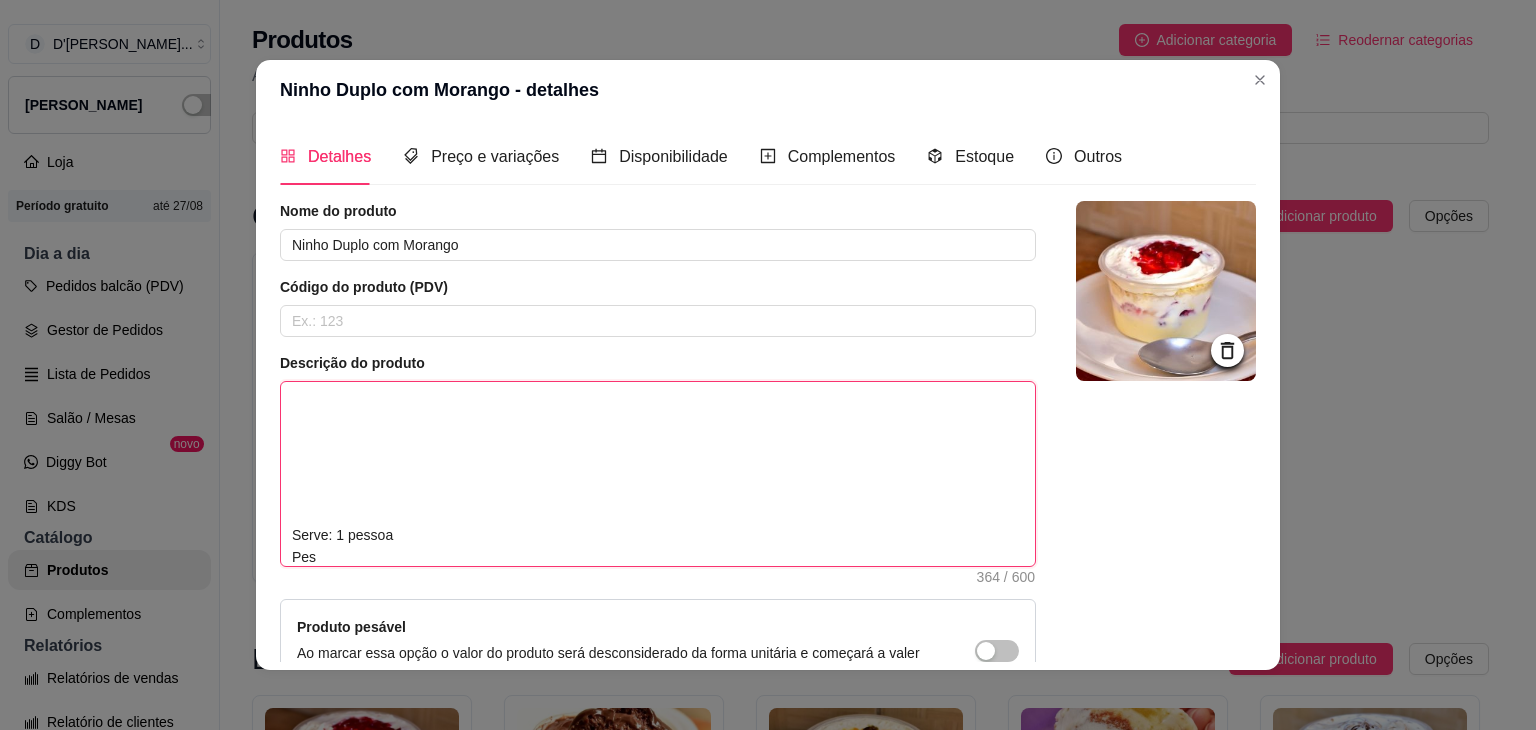 type 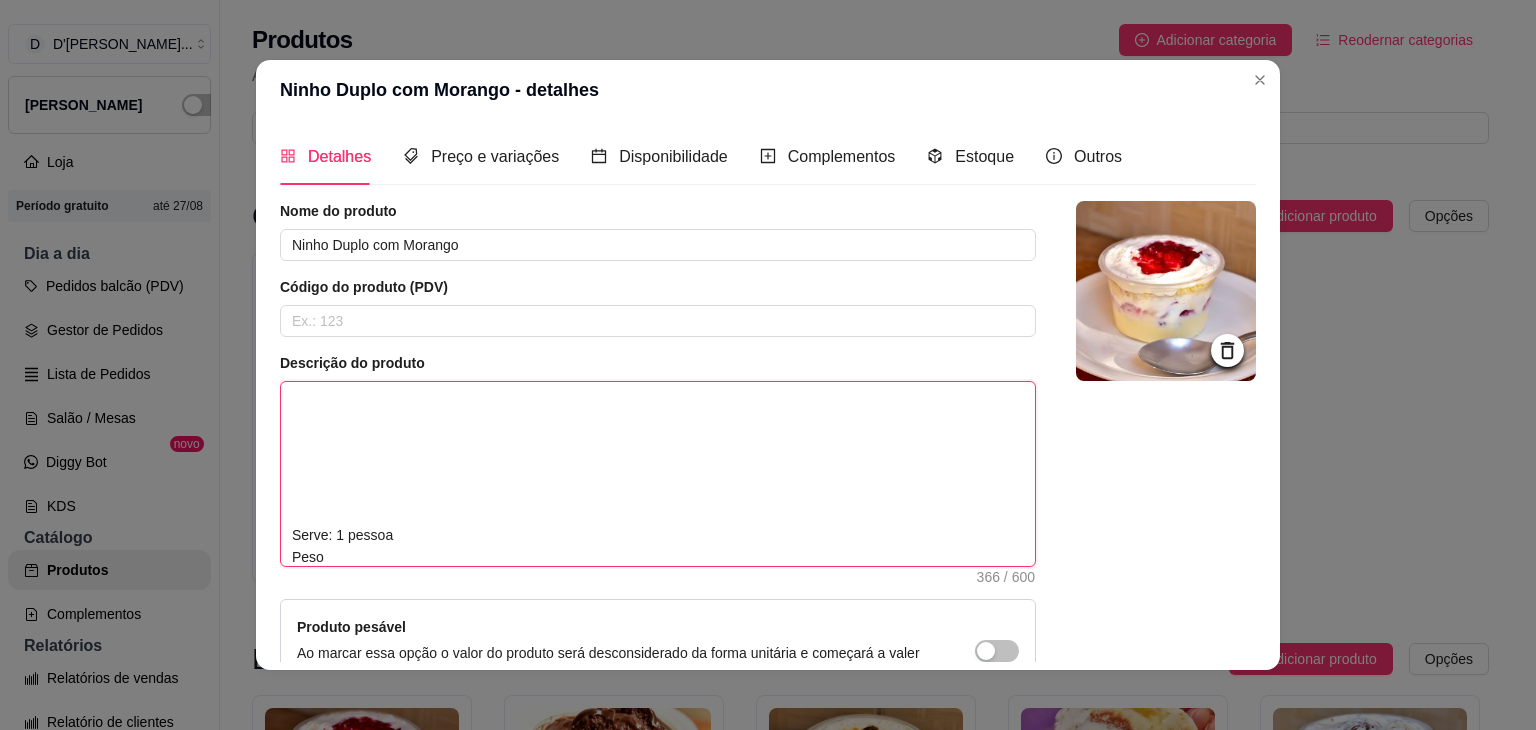 type 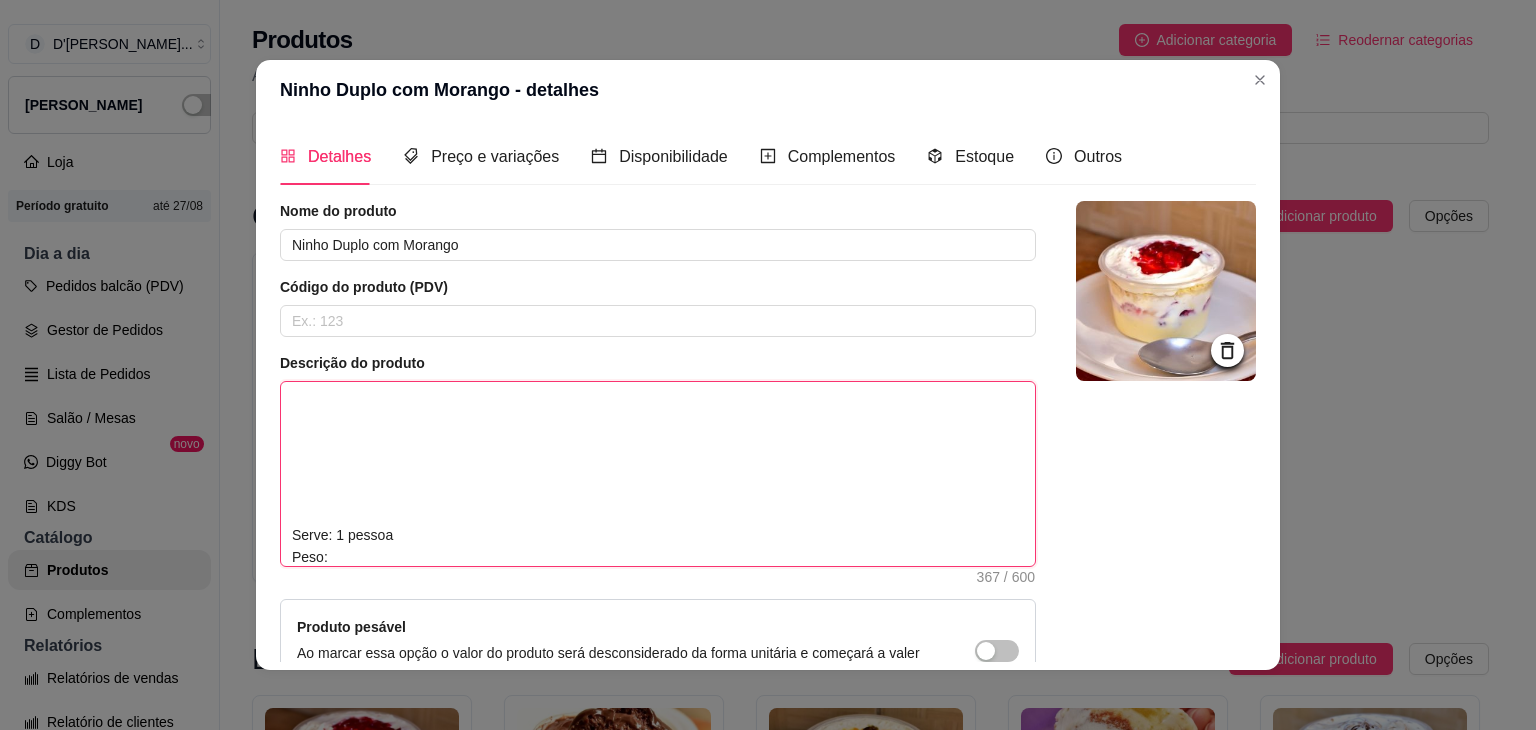 type 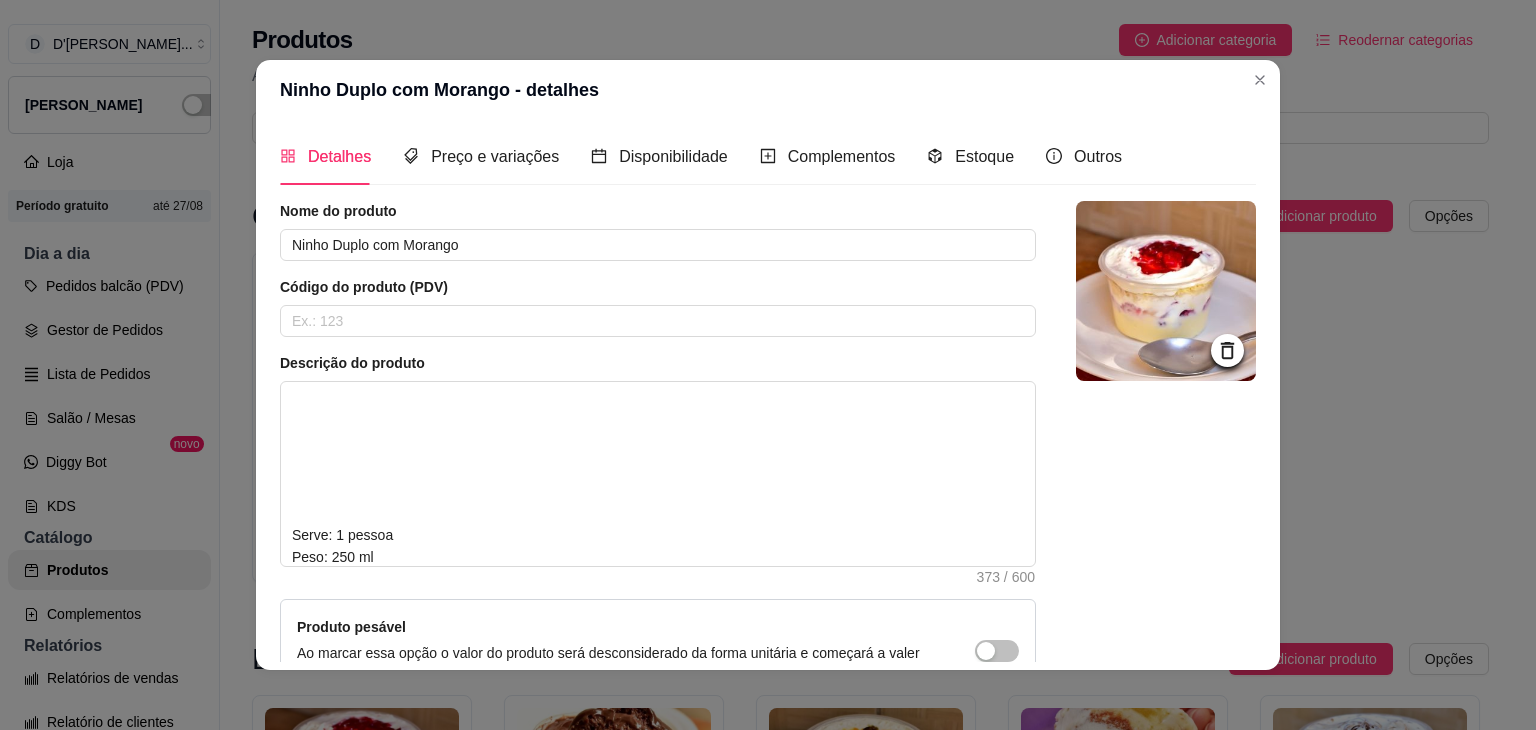 scroll, scrollTop: 226, scrollLeft: 0, axis: vertical 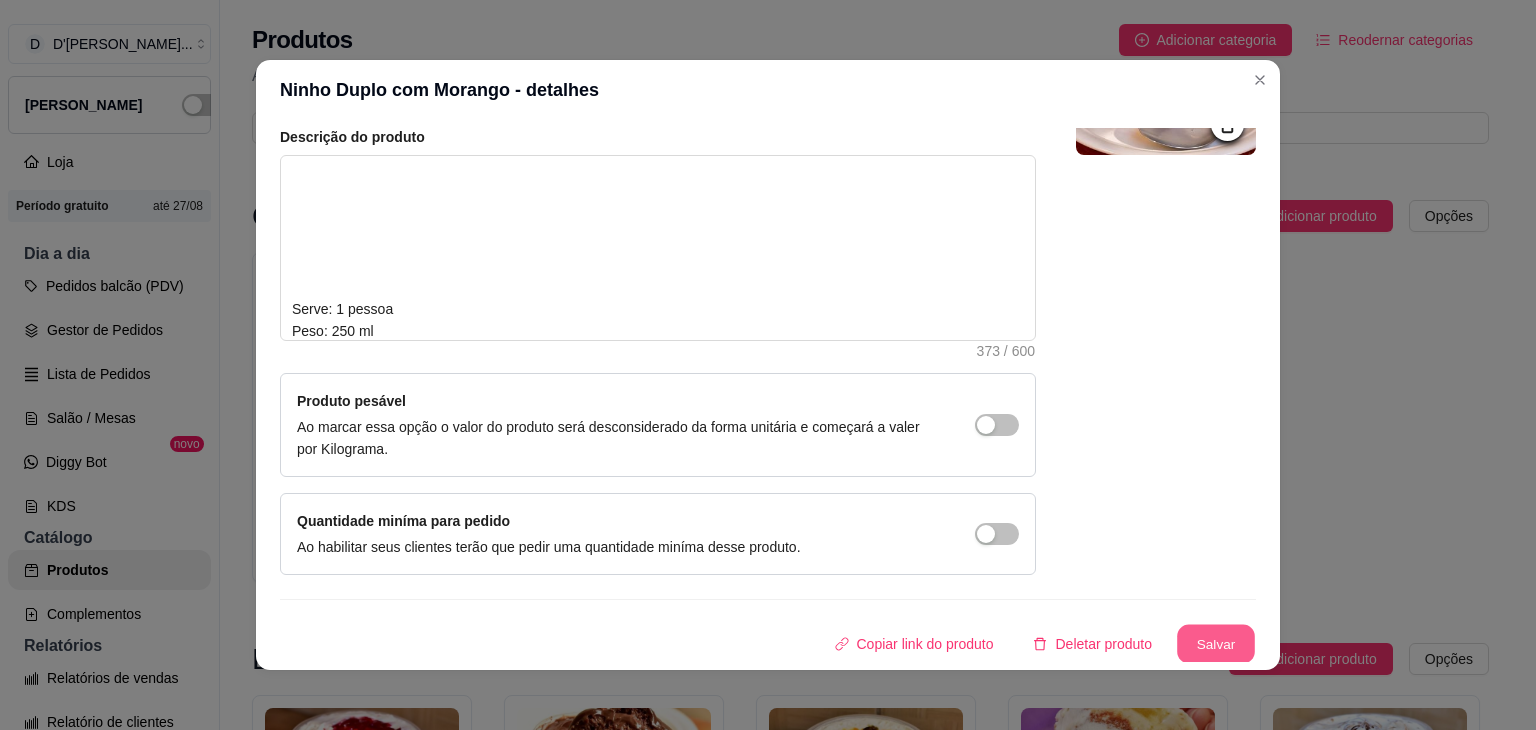 click on "Salvar" at bounding box center [1216, 644] 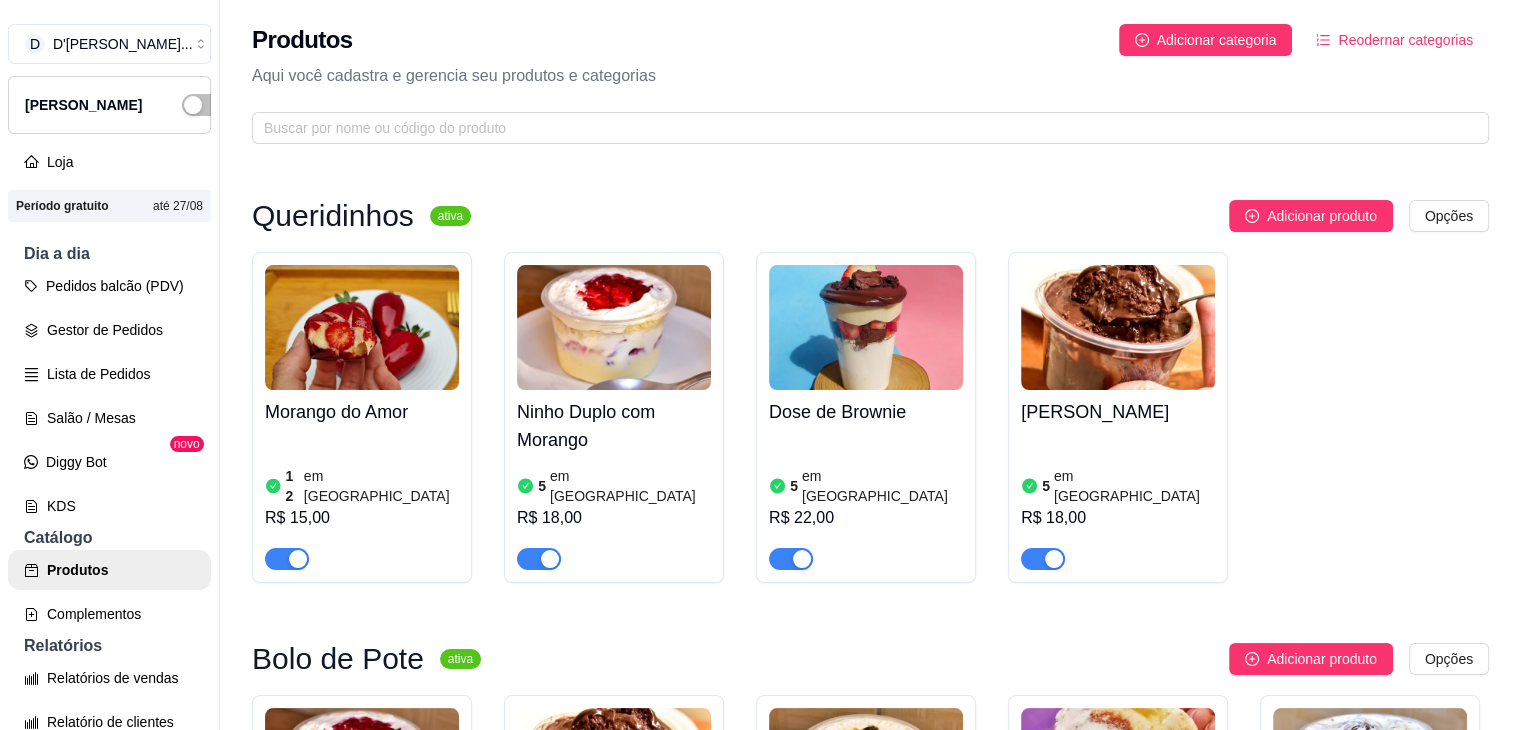 click on "Dose de Brownie" at bounding box center [866, 412] 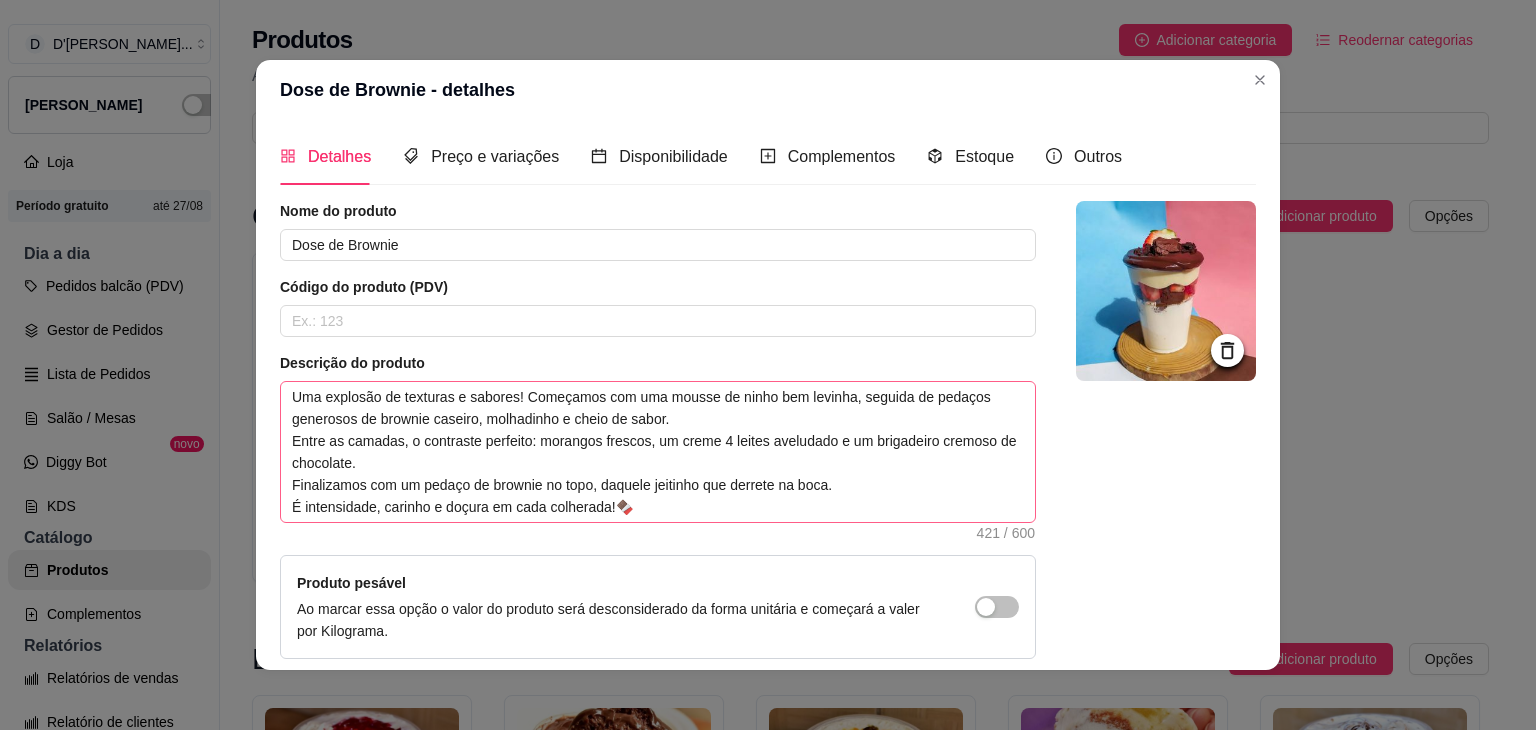 drag, startPoint x: 670, startPoint y: 521, endPoint x: 664, endPoint y: 509, distance: 13.416408 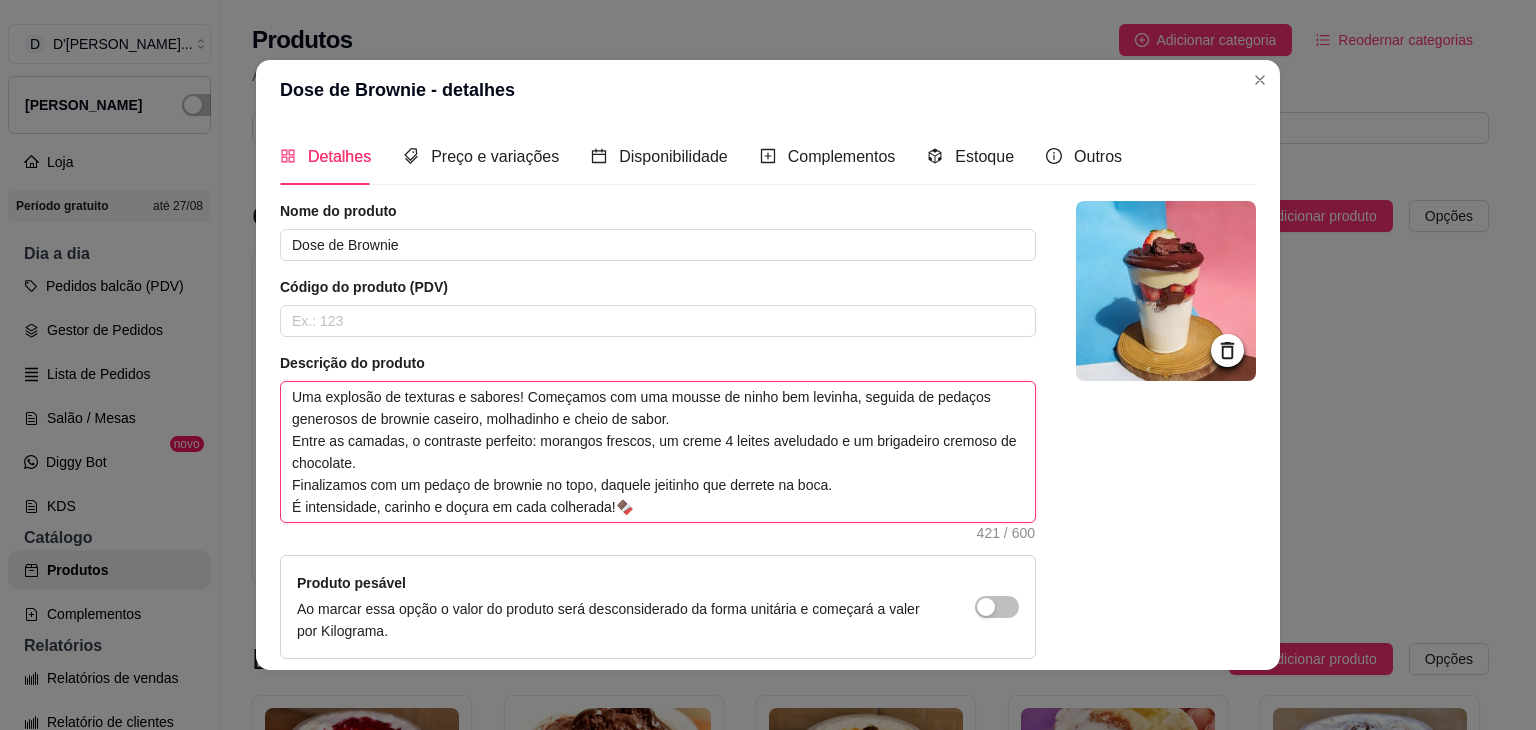 click on "Uma explosão de texturas e sabores! Começamos com uma mousse de ninho bem levinha, seguida de pedaços generosos de brownie caseiro, molhadinho e cheio de sabor.
Entre as camadas, o contraste perfeito: morangos frescos, um creme 4 leites aveludado e um brigadeiro cremoso de chocolate.
Finalizamos com um pedaço de brownie no topo, daquele jeitinho que derrete na boca.
É intensidade, carinho e doçura em cada colherada!🍫" at bounding box center [658, 452] 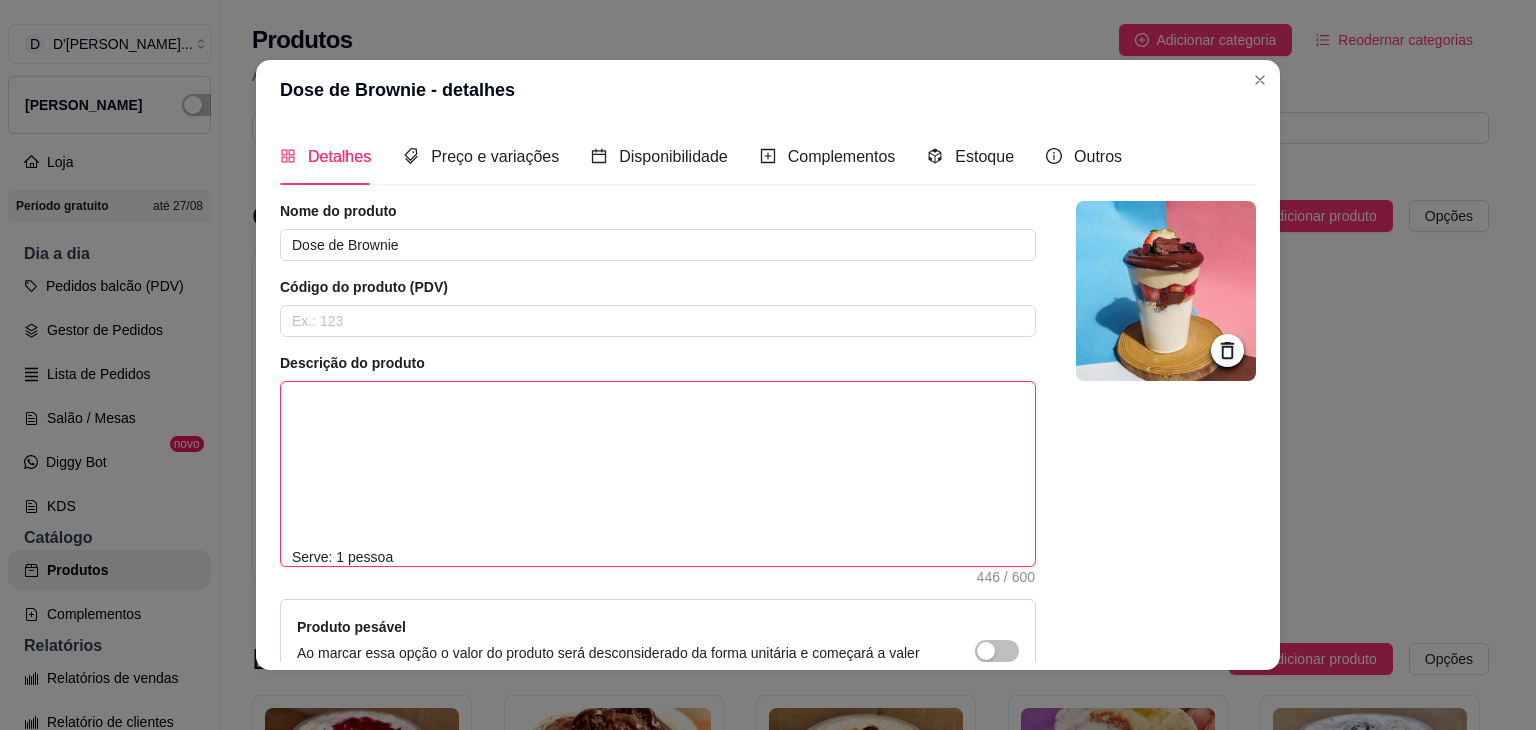 scroll, scrollTop: 170, scrollLeft: 0, axis: vertical 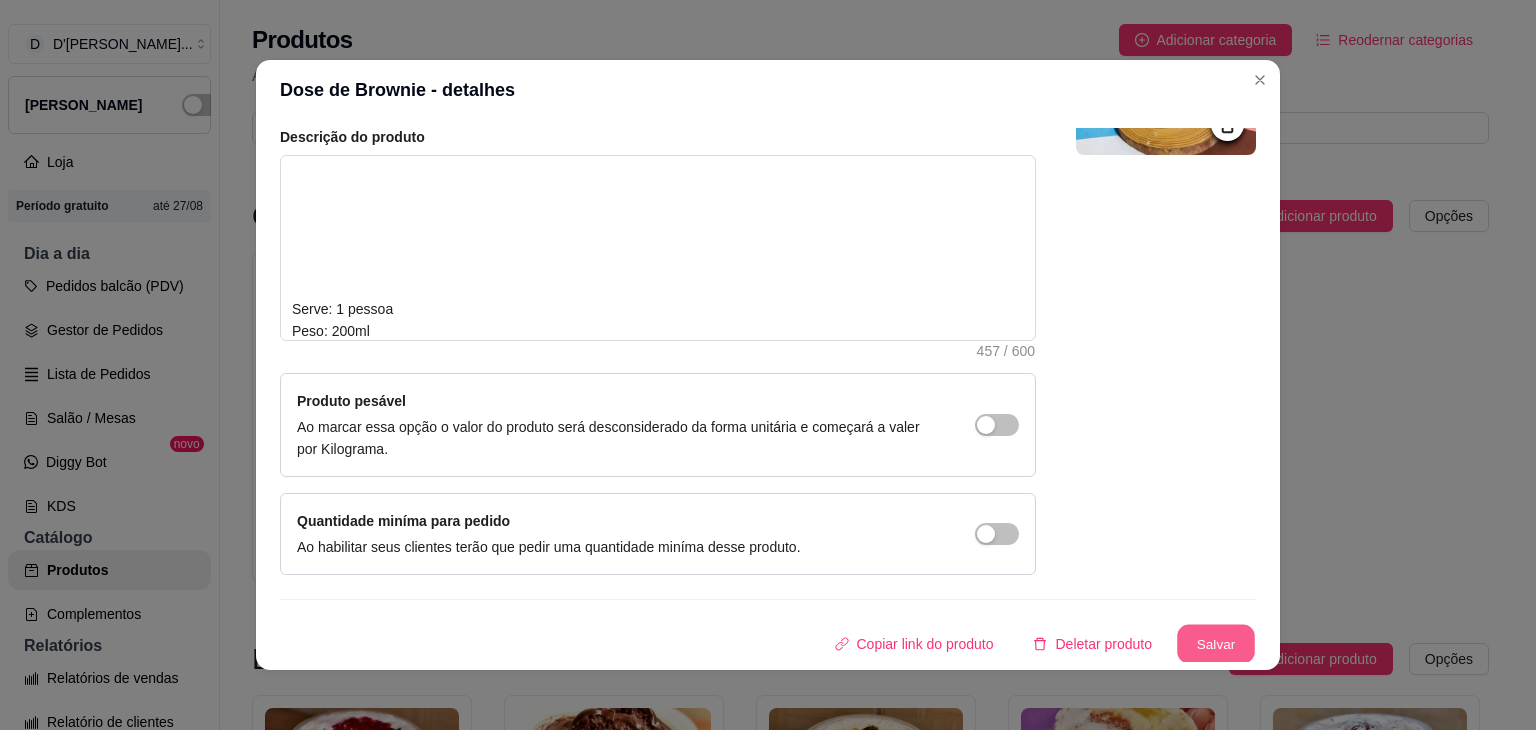 click on "Salvar" at bounding box center (1216, 644) 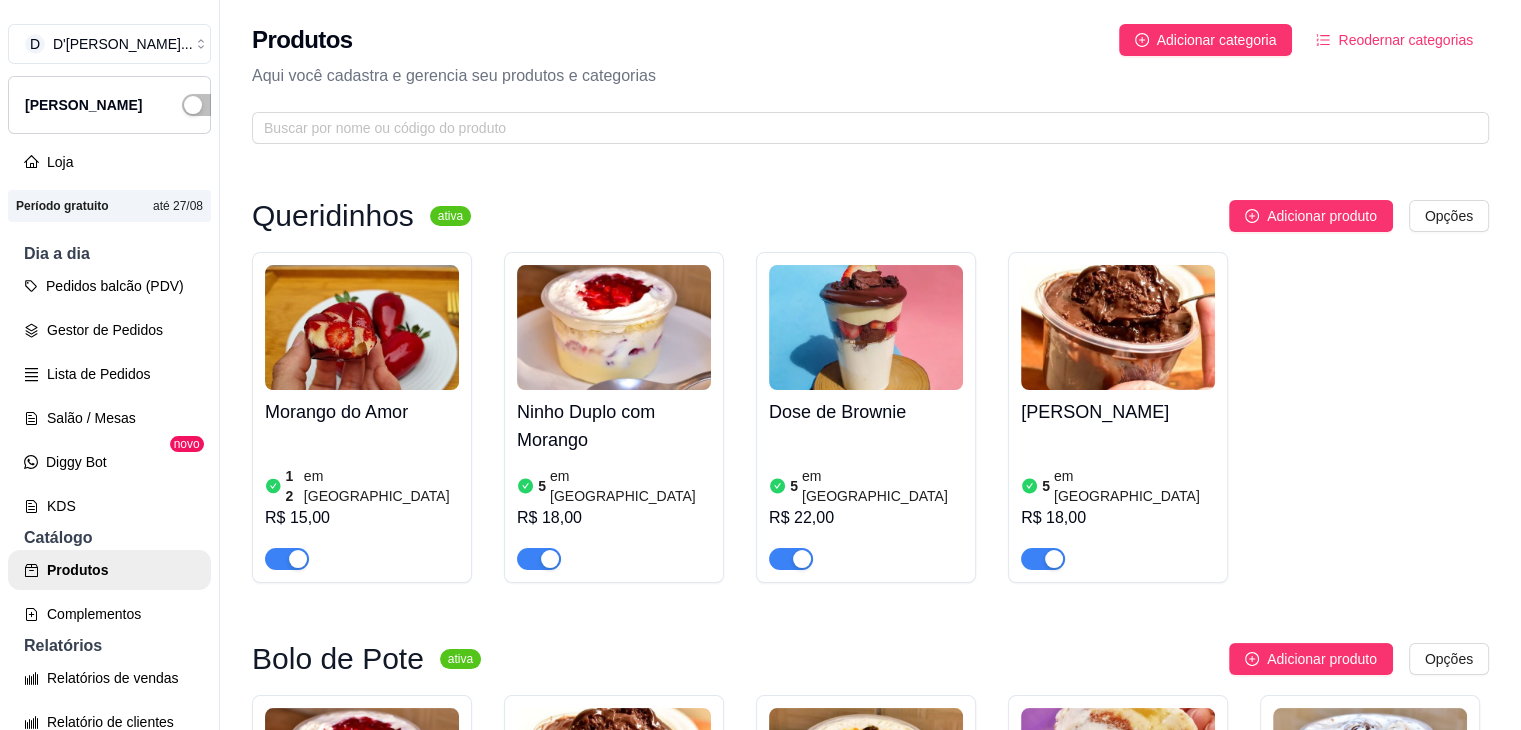 click on "Danette    5 em estoque R$ 18,00" at bounding box center [1118, 480] 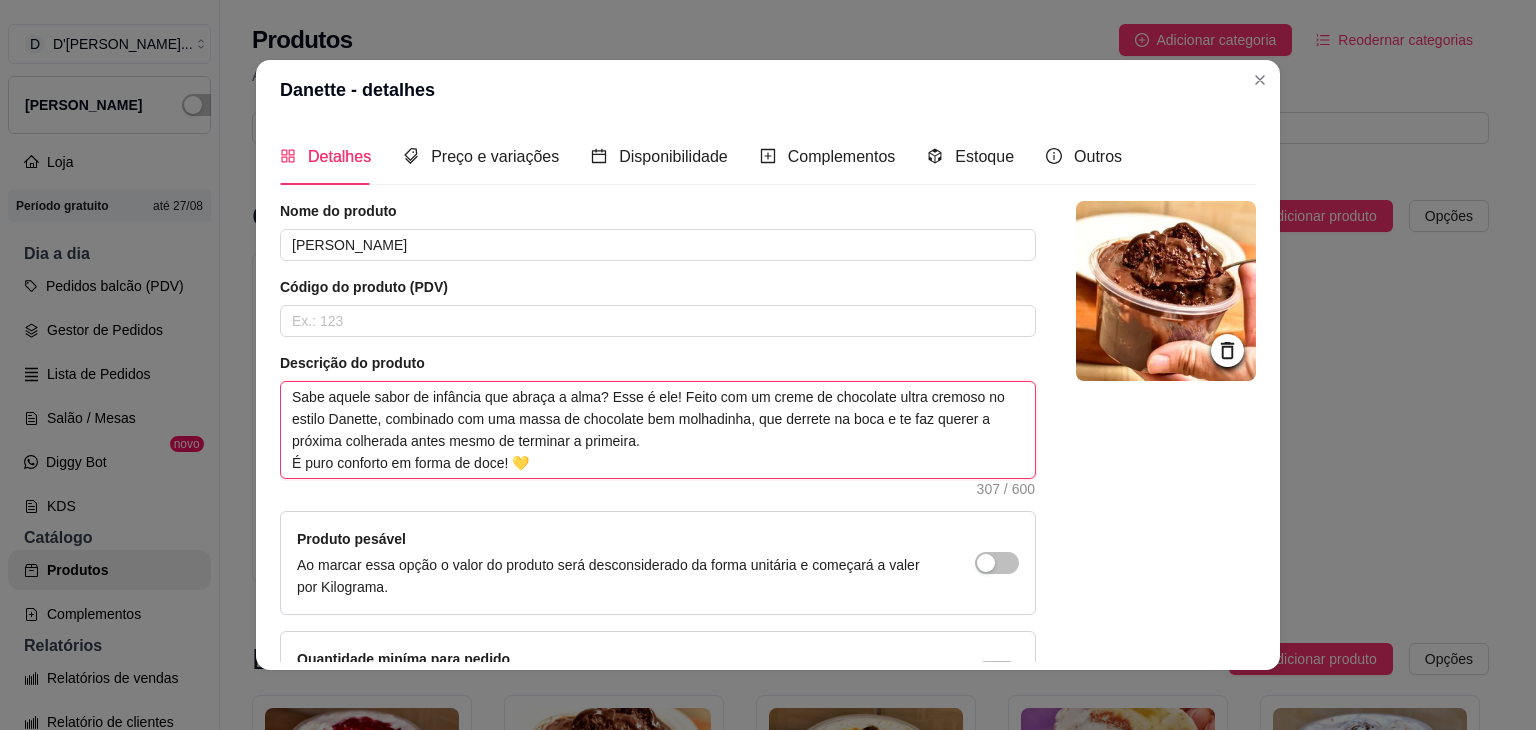 click on "Sabe aquele sabor de infância que abraça a alma? Esse é ele! Feito com um creme de chocolate ultra cremoso no estilo Danette, combinado com uma massa de chocolate bem molhadinha, que derrete na boca e te faz querer a próxima colherada antes mesmo de terminar a primeira.
É puro conforto em forma de doce! 💛" at bounding box center [658, 430] 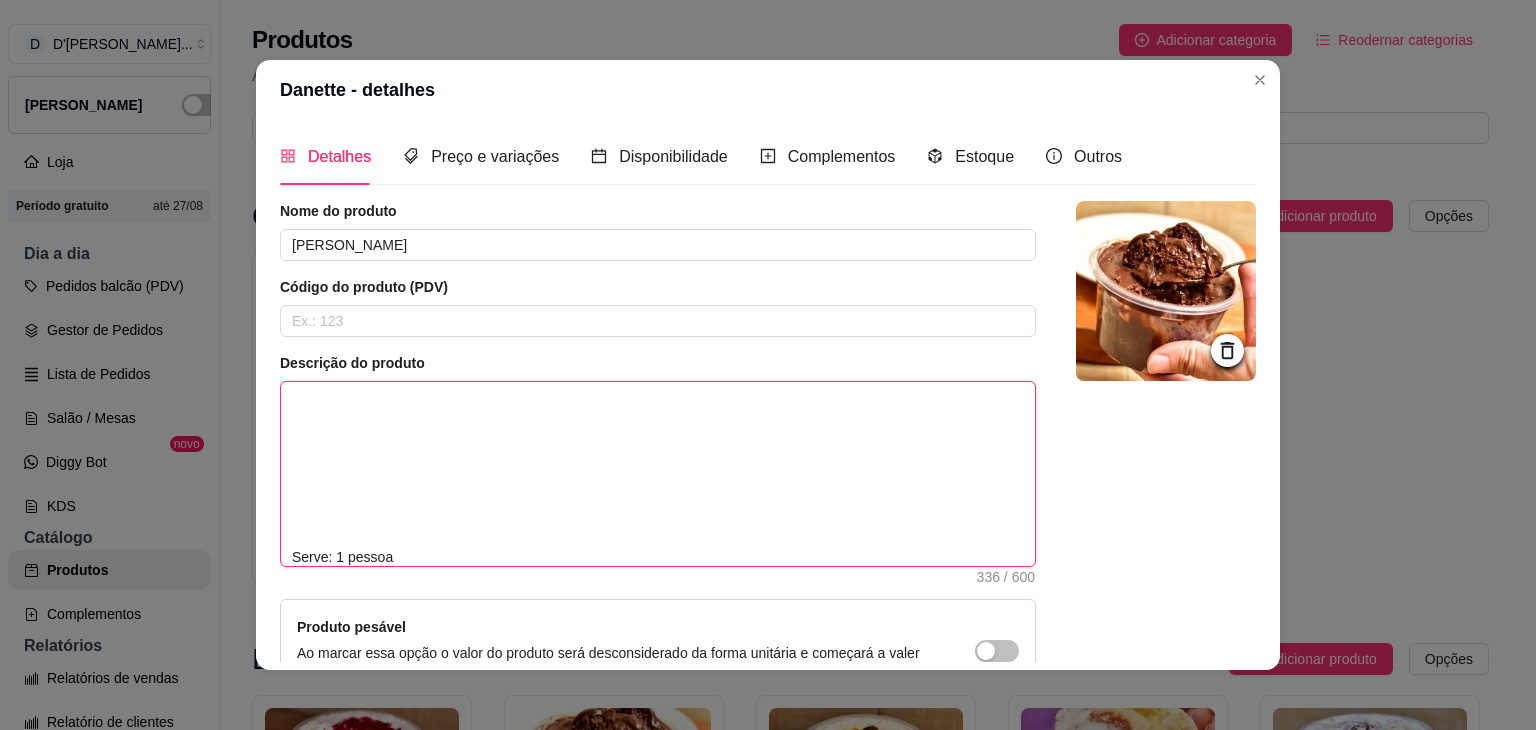 scroll, scrollTop: 214, scrollLeft: 0, axis: vertical 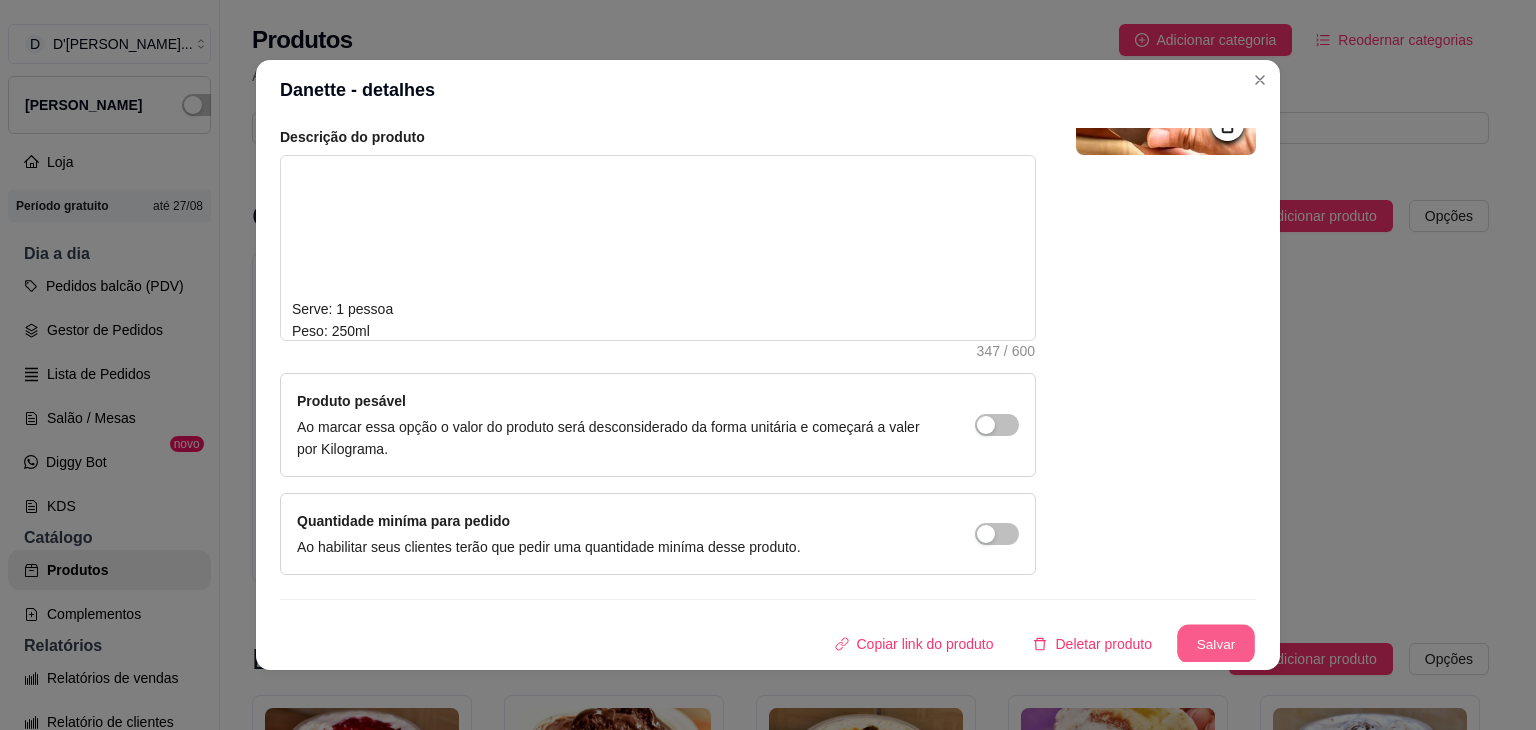 click on "Salvar" at bounding box center [1216, 644] 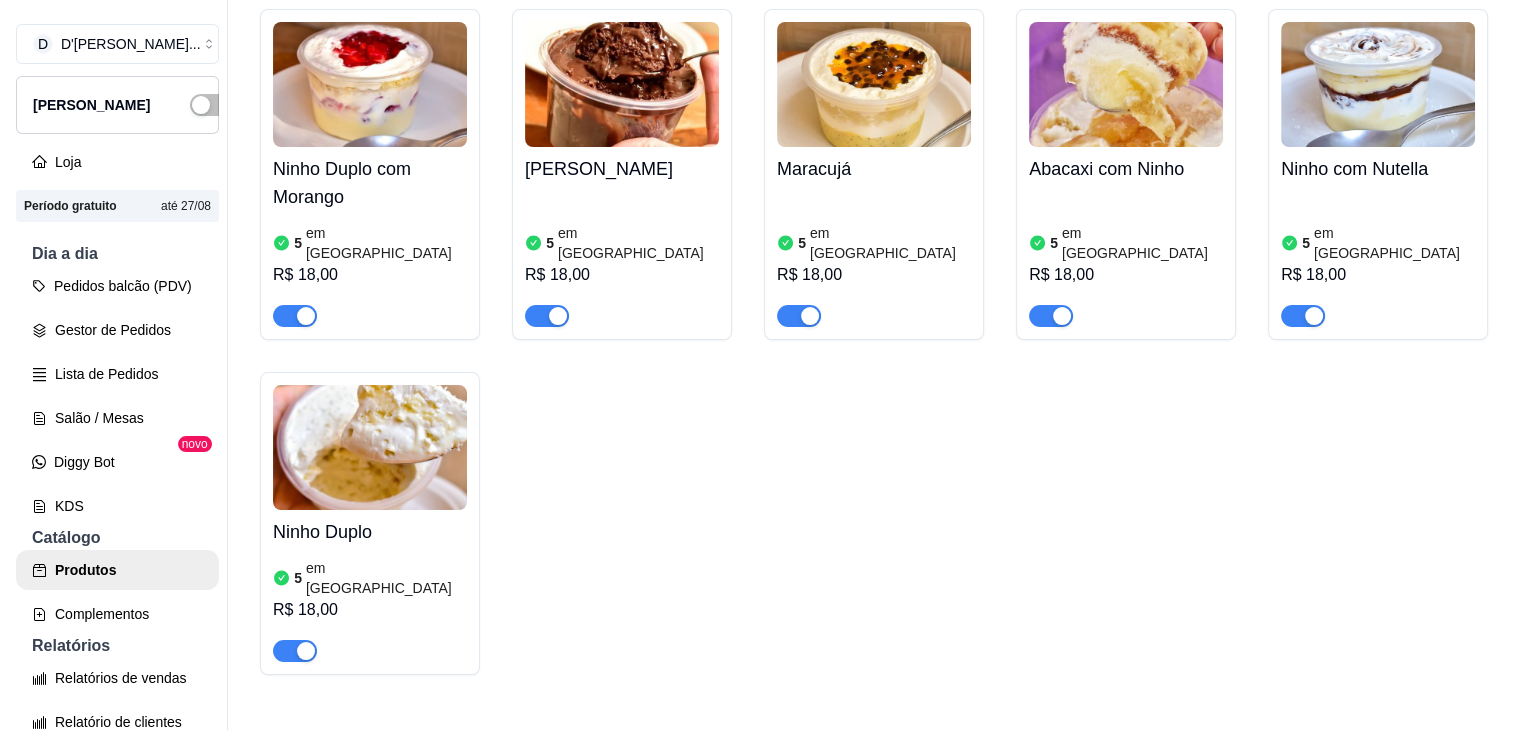 scroll, scrollTop: 583, scrollLeft: 0, axis: vertical 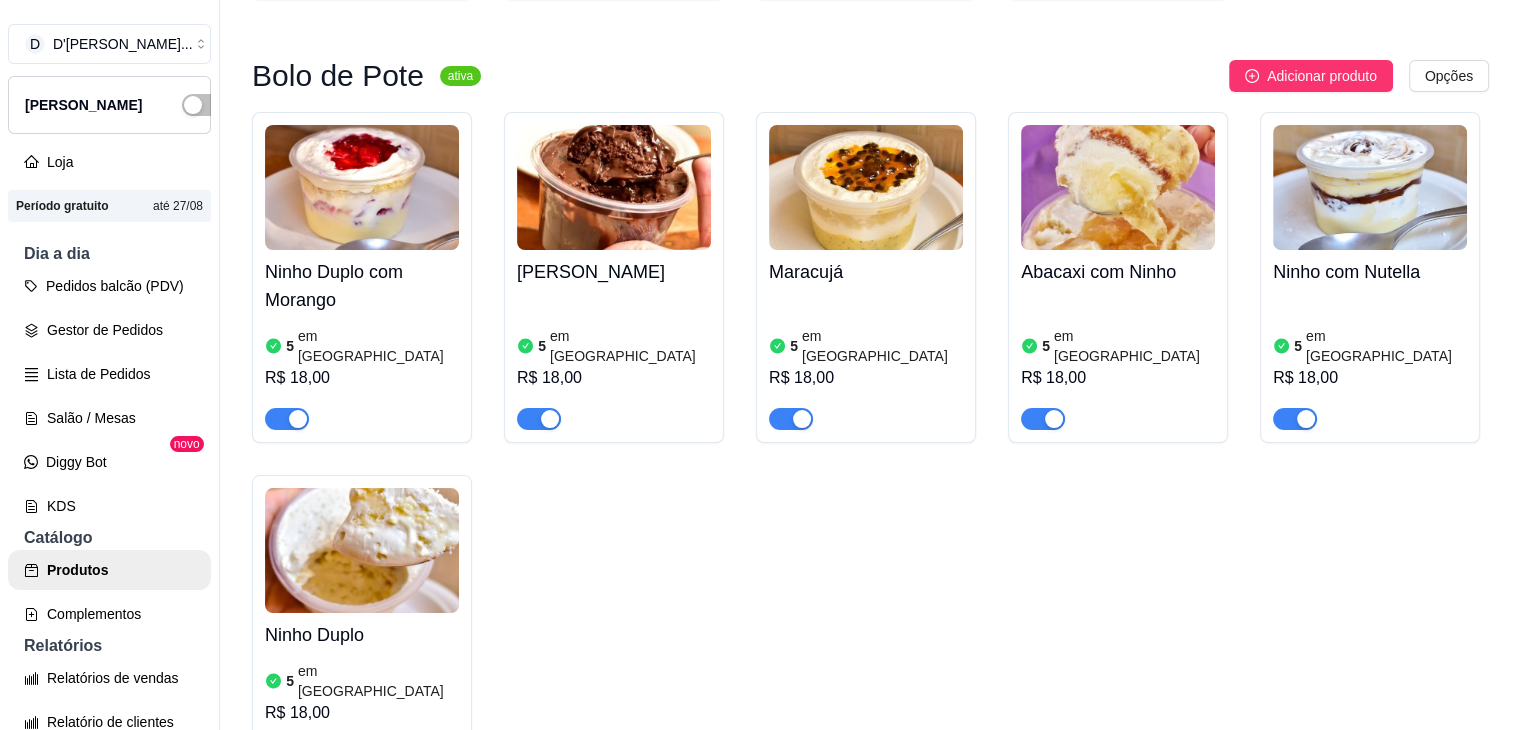 click on "R$ 18,00" at bounding box center (362, 378) 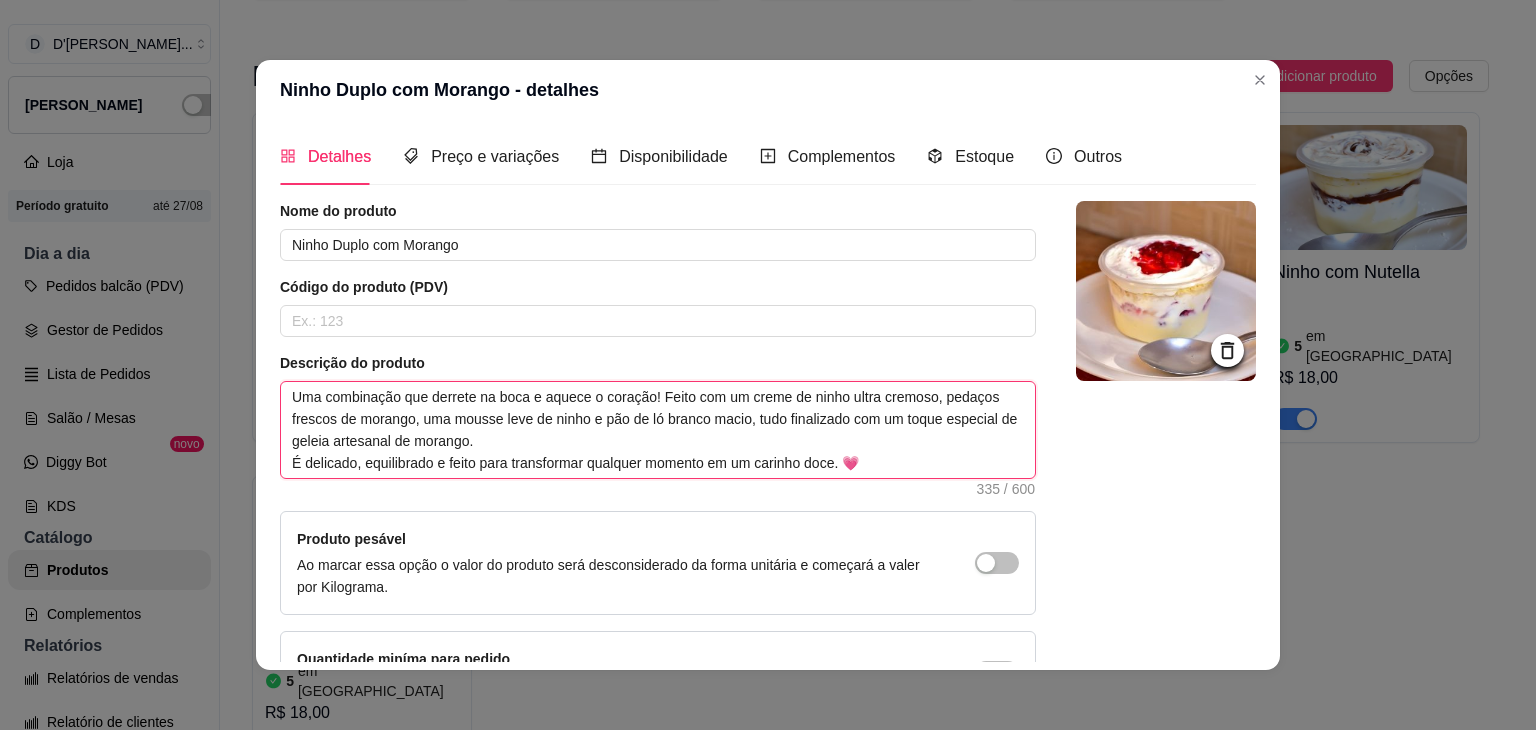 click on "Uma combinação que derrete na boca e aquece o coração! Feito com um creme de ninho ultra cremoso, pedaços frescos de morango, uma mousse leve de ninho e pão de ló branco macio, tudo finalizado com um toque especial de geleia artesanal de morango.
É delicado, equilibrado e feito para transformar qualquer momento em um carinho doce. 💗" at bounding box center (658, 430) 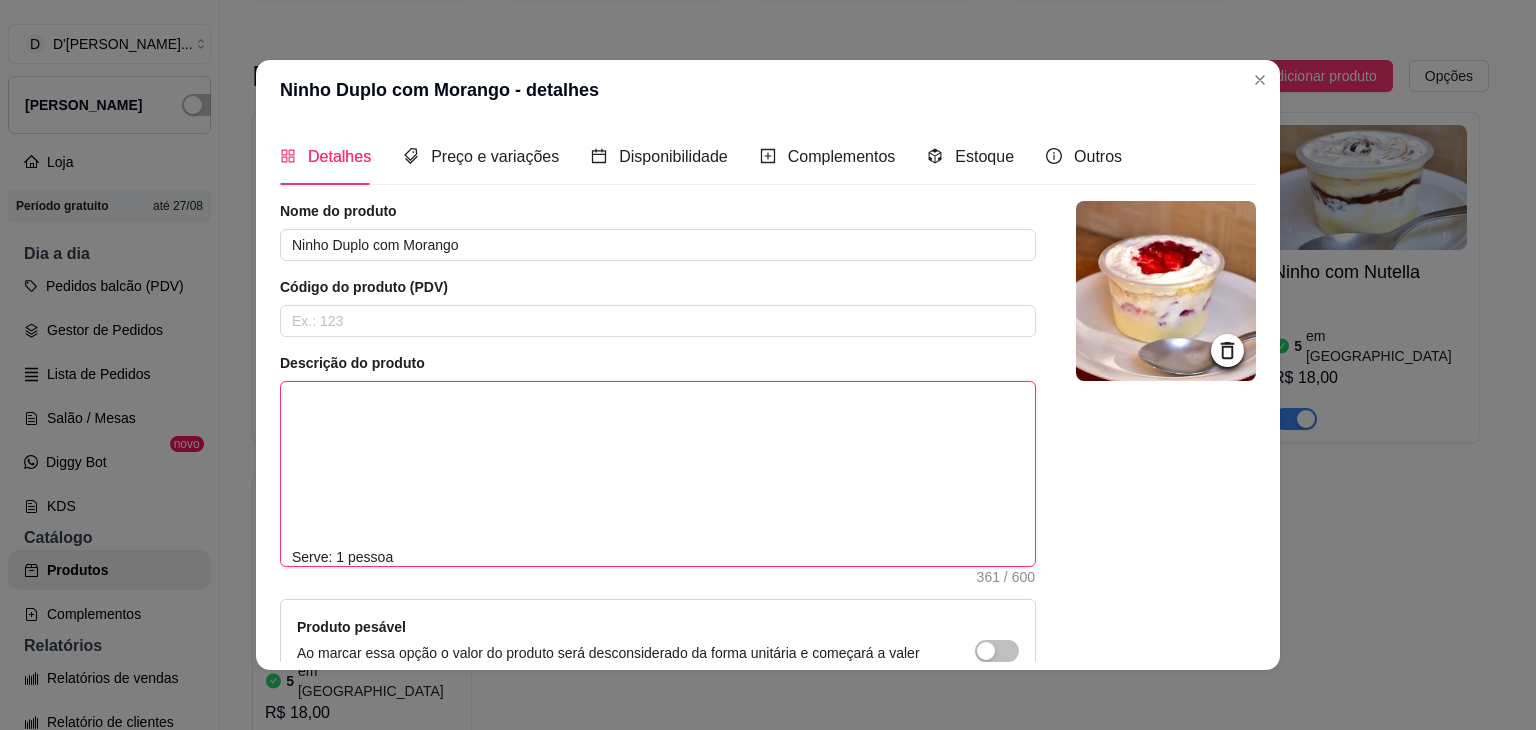 scroll, scrollTop: 148, scrollLeft: 0, axis: vertical 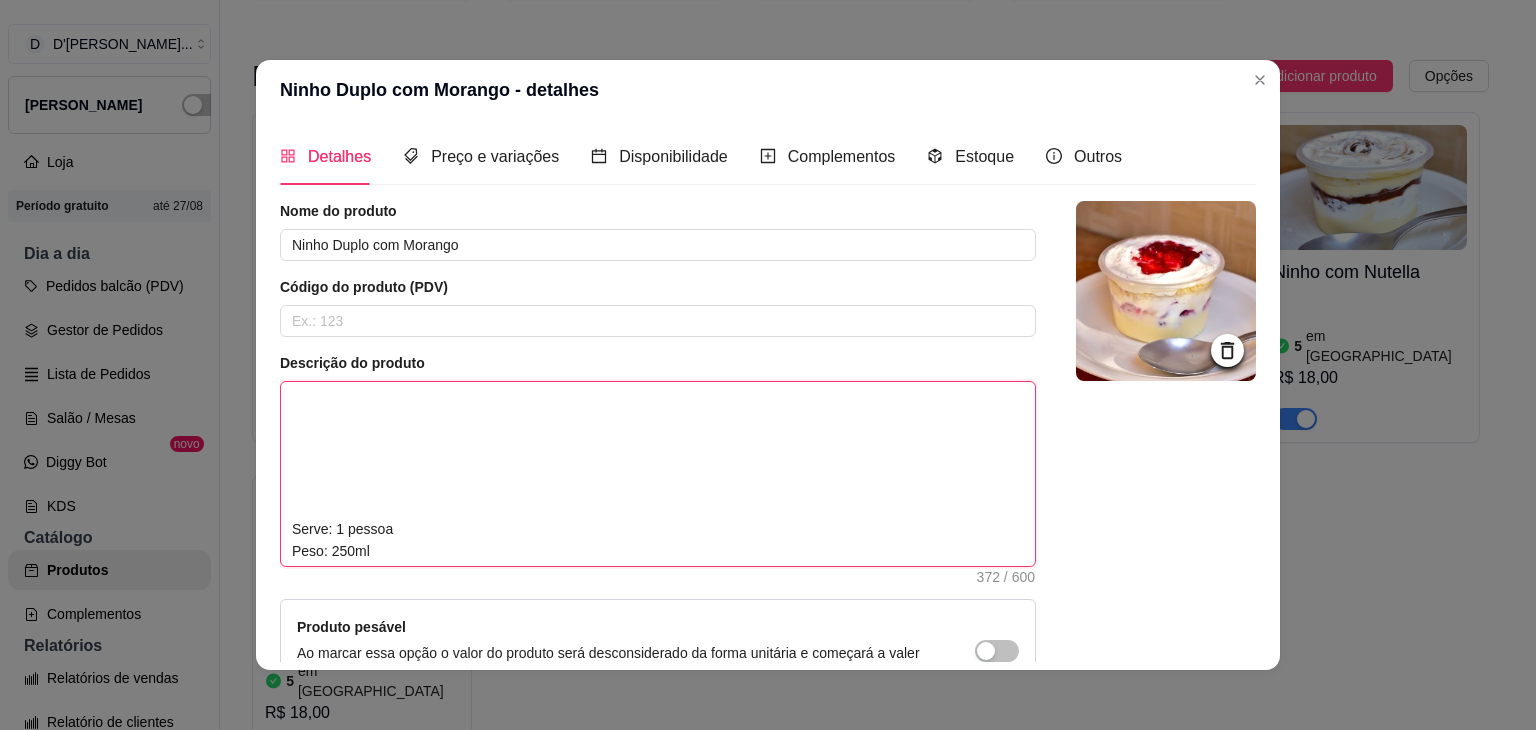 drag, startPoint x: 283, startPoint y: 537, endPoint x: 367, endPoint y: 571, distance: 90.62009 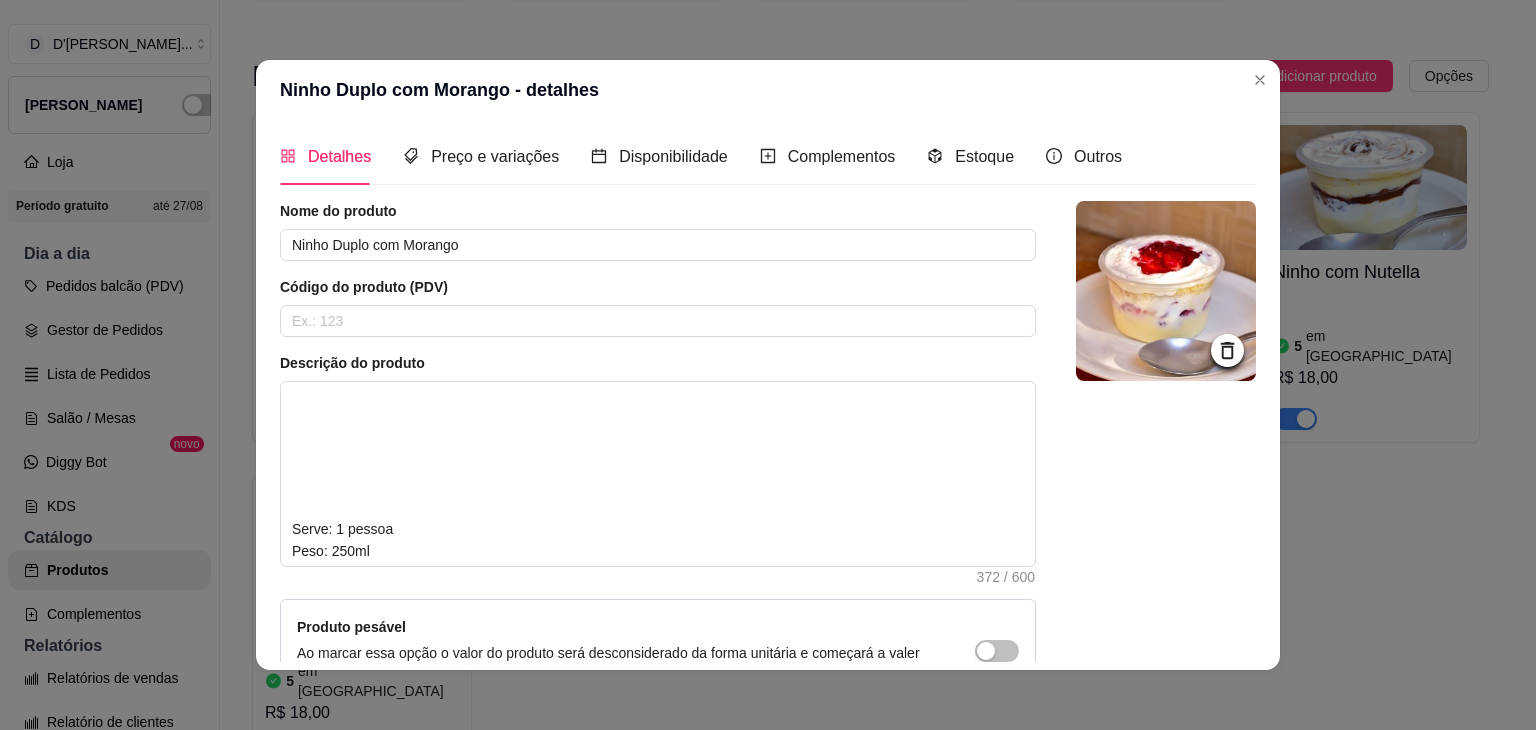 scroll, scrollTop: 226, scrollLeft: 0, axis: vertical 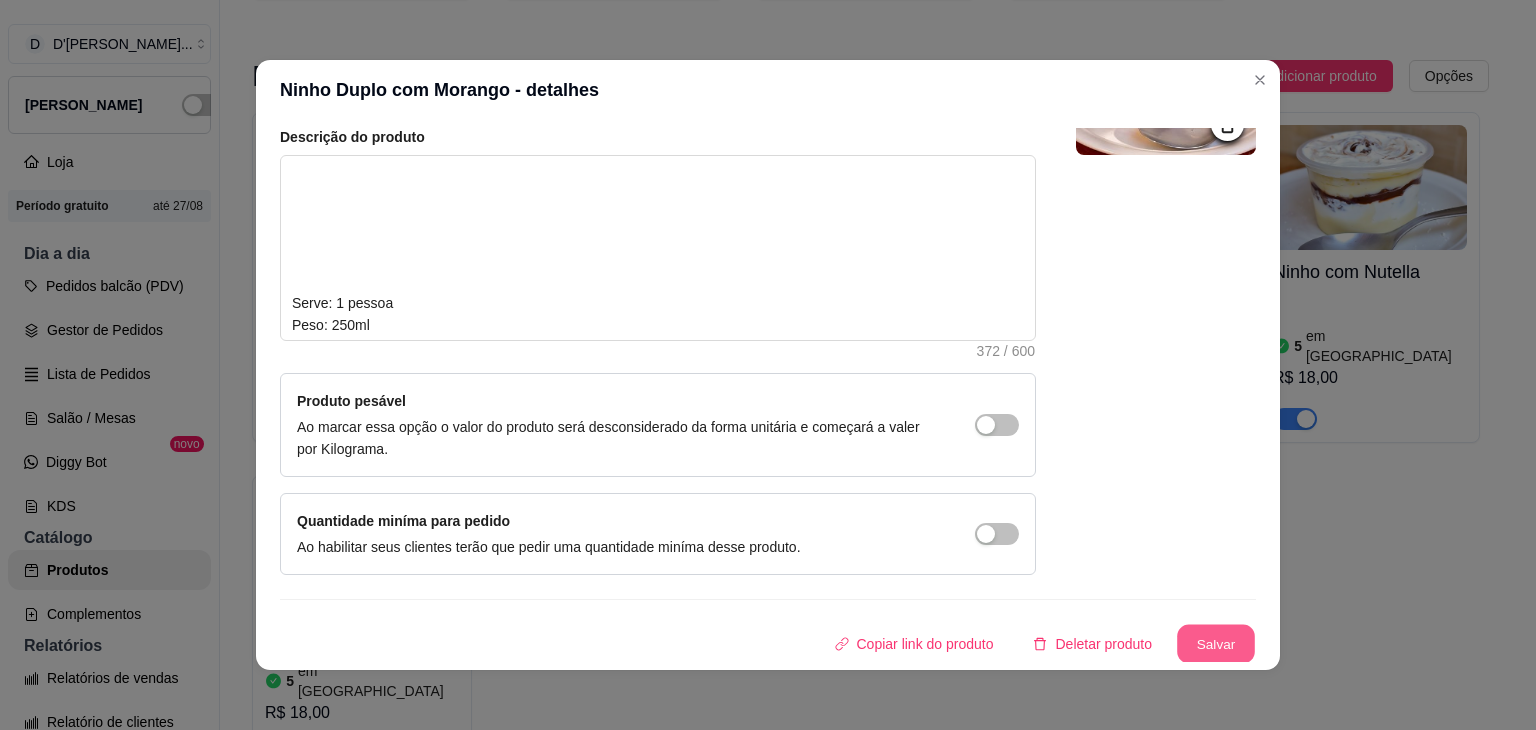 click on "Salvar" at bounding box center [1216, 644] 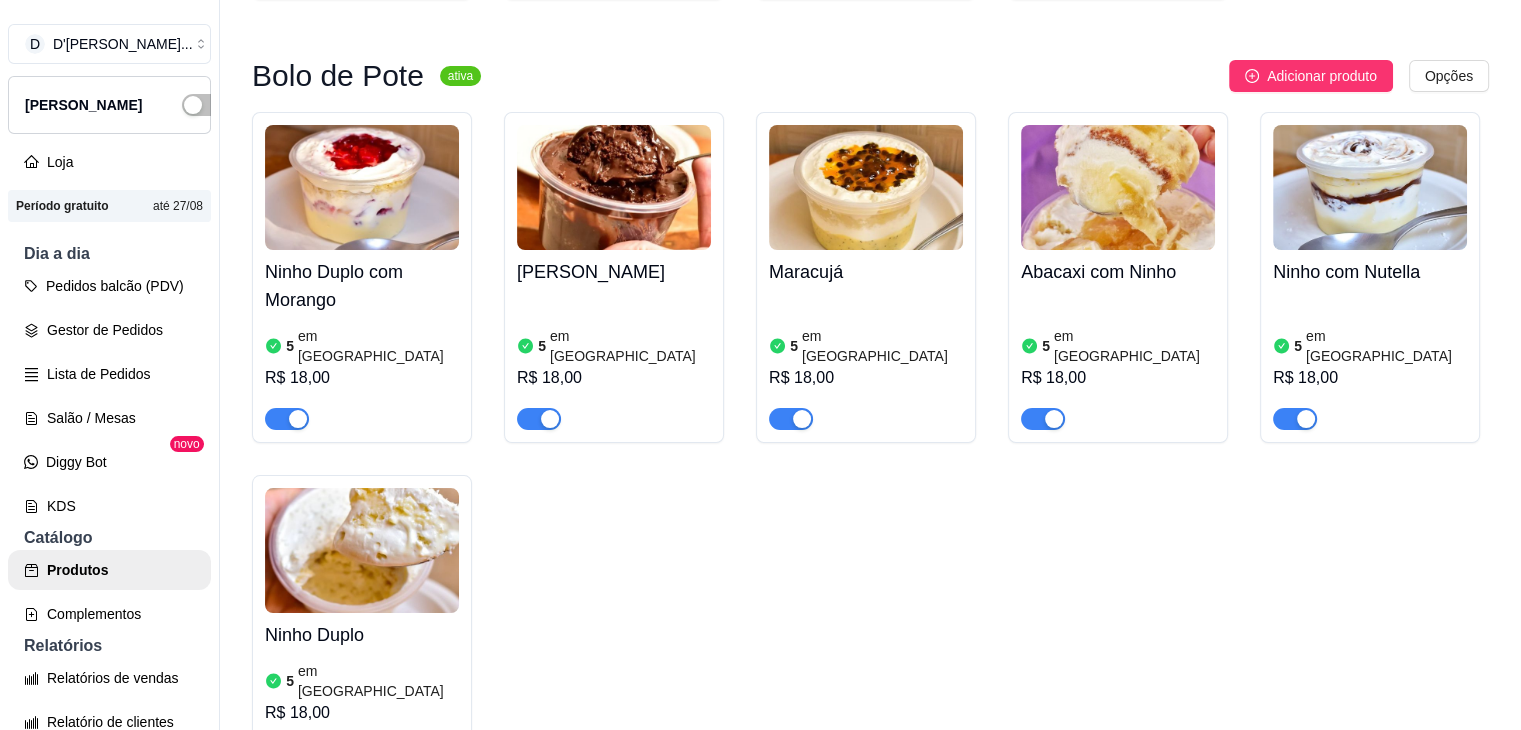 click on "em [GEOGRAPHIC_DATA]" at bounding box center [630, 346] 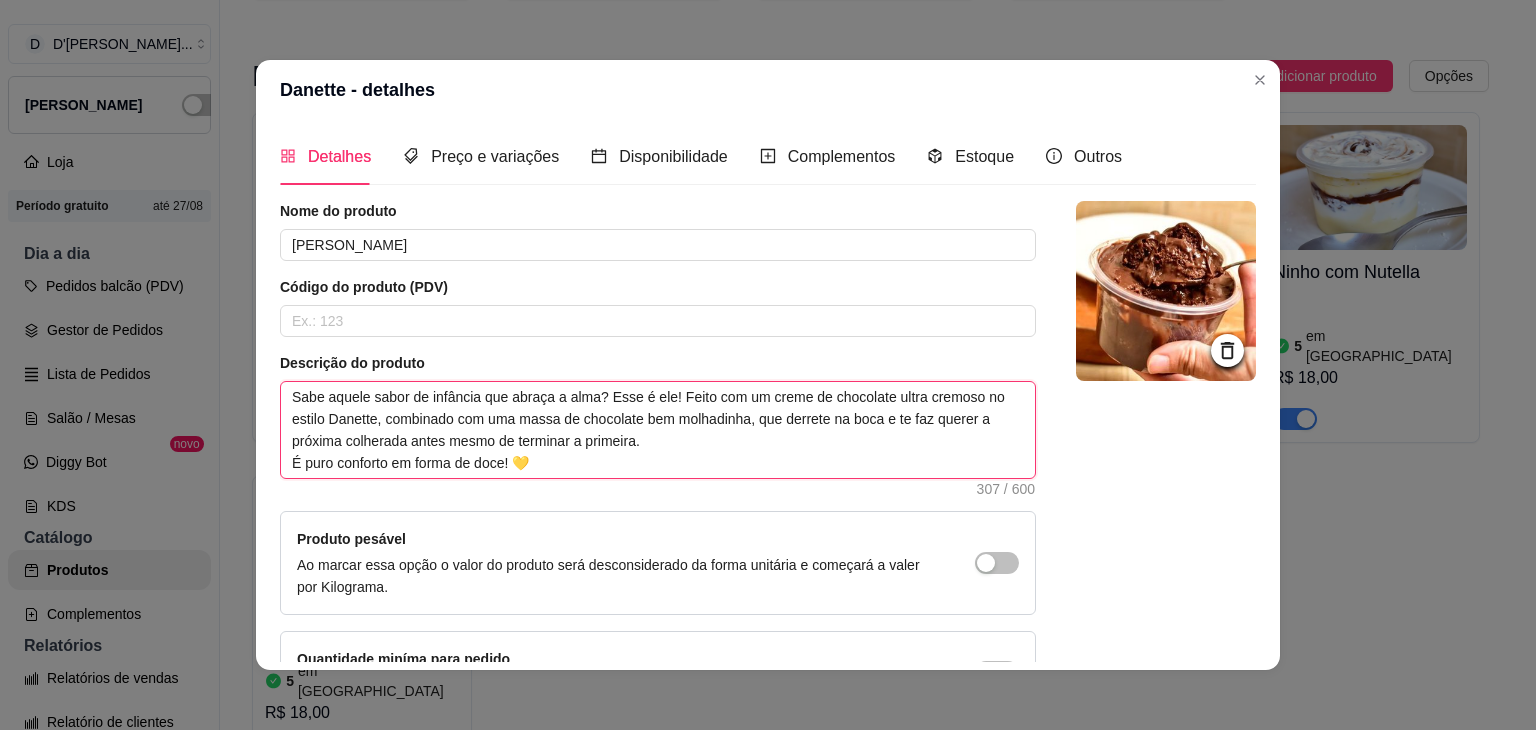 click on "Sabe aquele sabor de infância que abraça a alma? Esse é ele! Feito com um creme de chocolate ultra cremoso no estilo Danette, combinado com uma massa de chocolate bem molhadinha, que derrete na boca e te faz querer a próxima colherada antes mesmo de terminar a primeira.
É puro conforto em forma de doce! 💛" at bounding box center (658, 430) 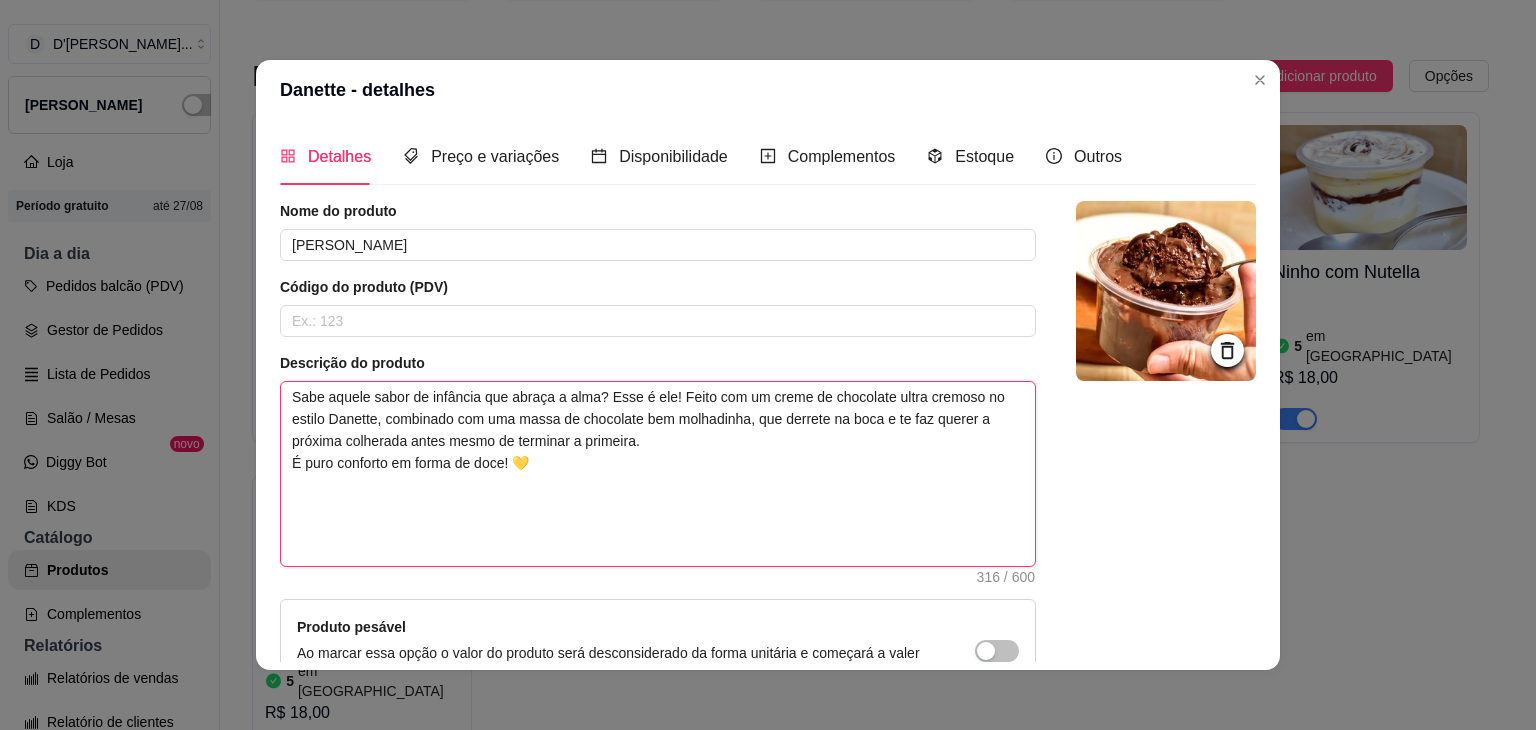 scroll, scrollTop: 104, scrollLeft: 0, axis: vertical 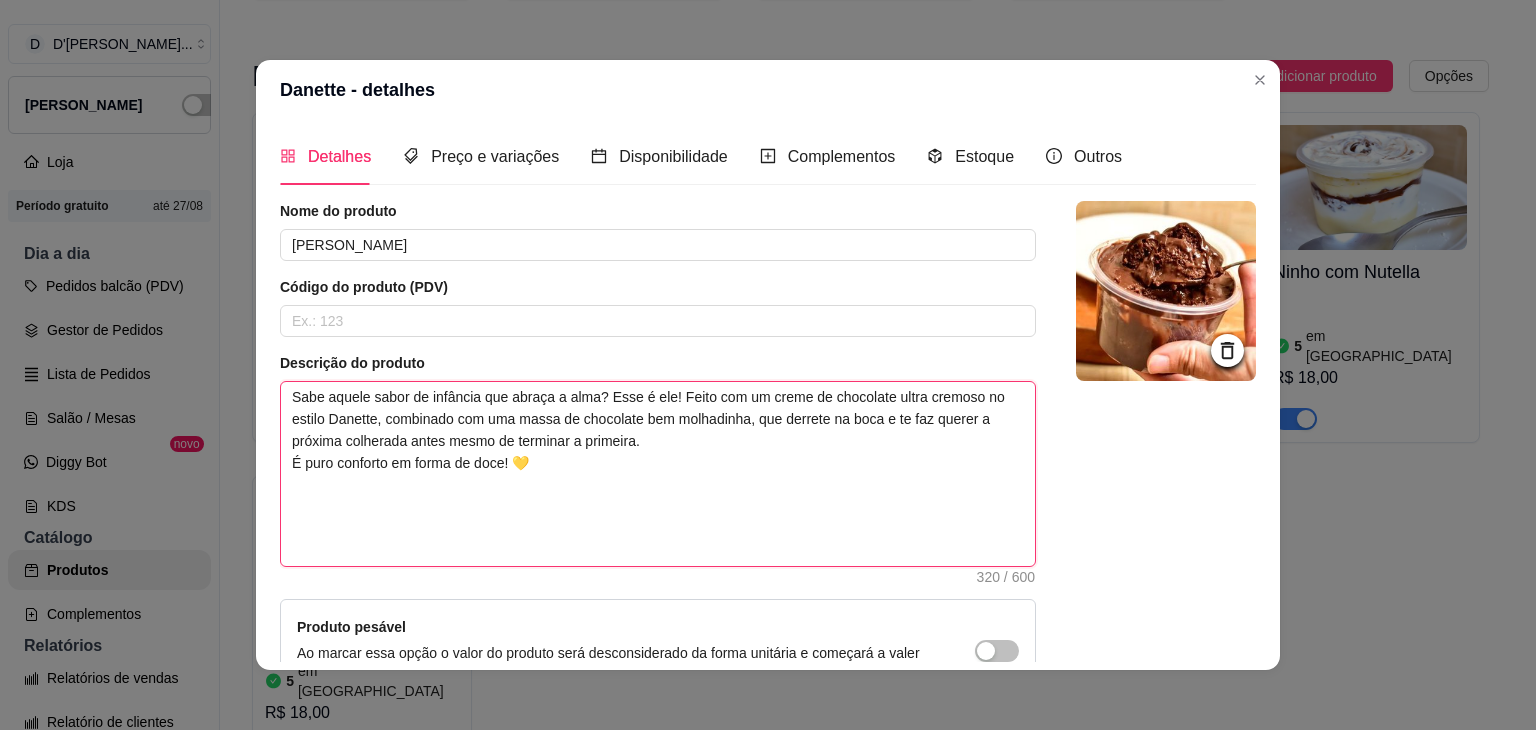 paste on "Serve: 1 pessoa
Peso: 250ml" 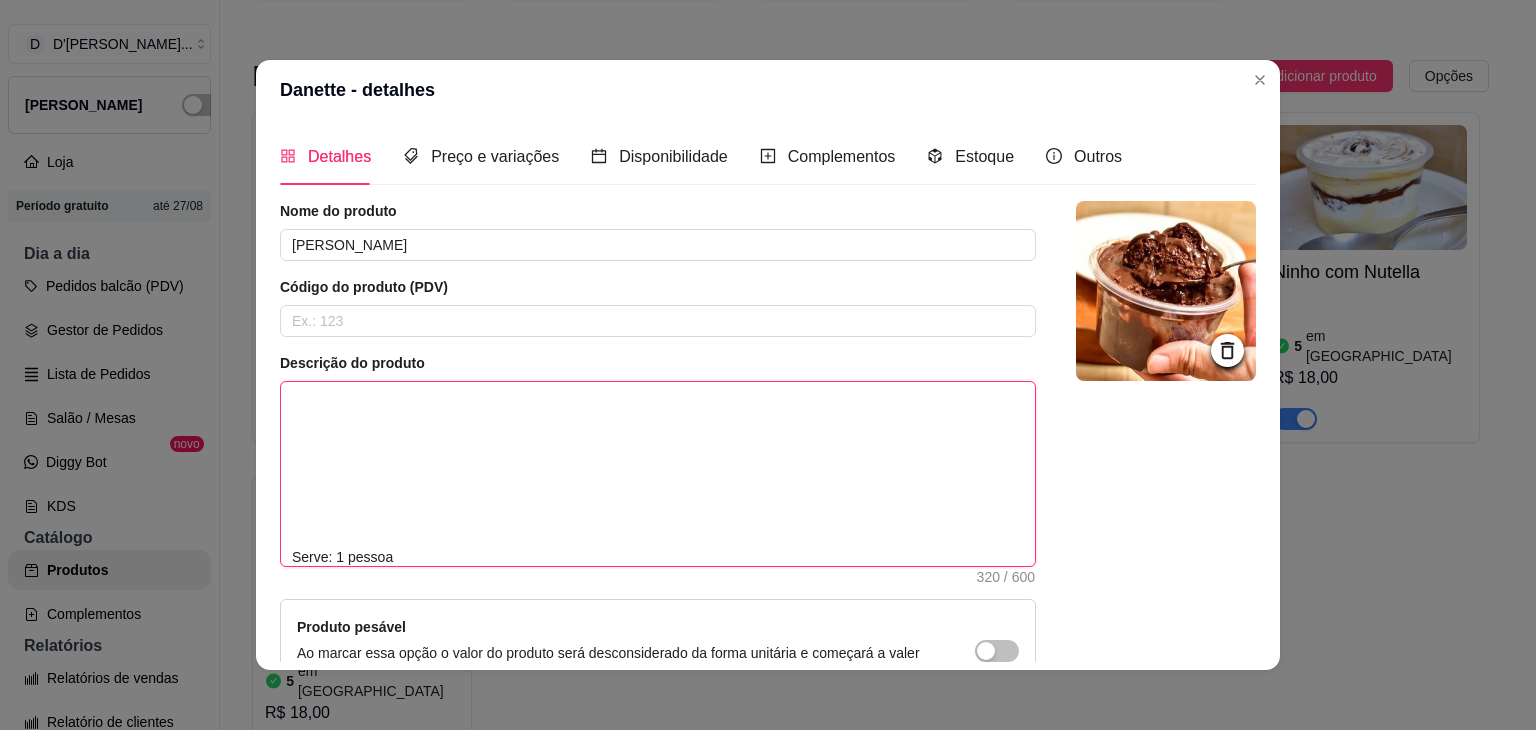 scroll, scrollTop: 214, scrollLeft: 0, axis: vertical 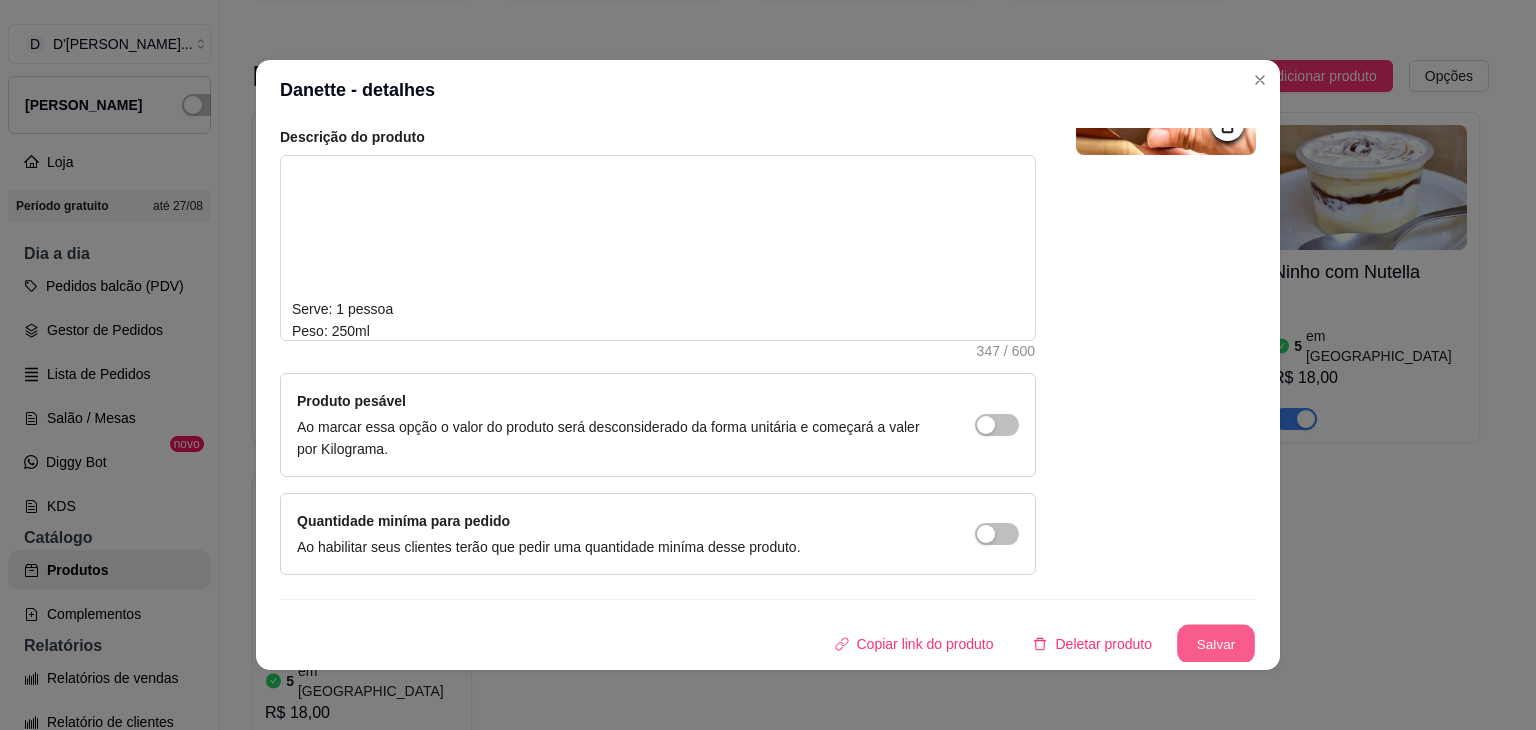 click on "Salvar" at bounding box center [1216, 644] 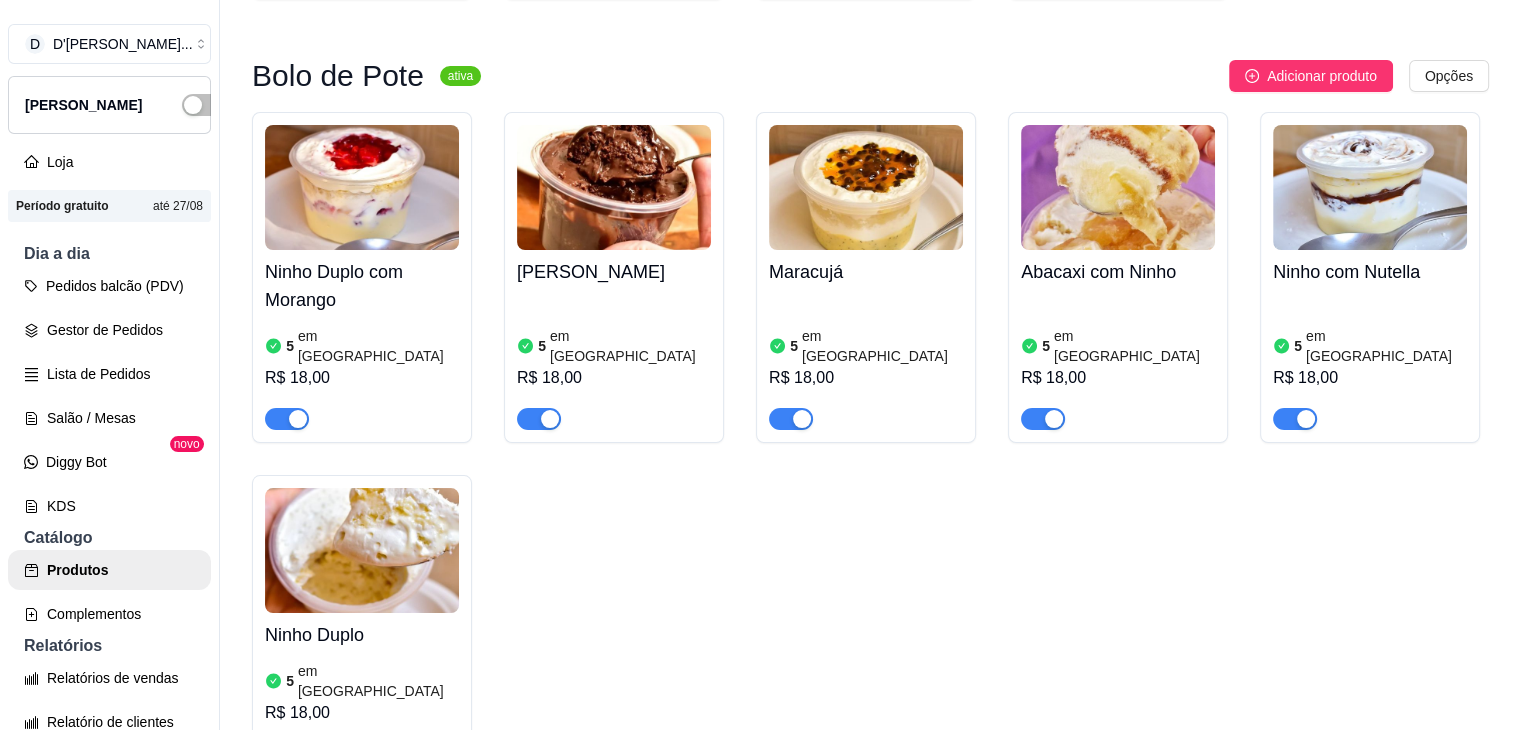 click on "5 em estoque R$ 18,00" at bounding box center (866, 362) 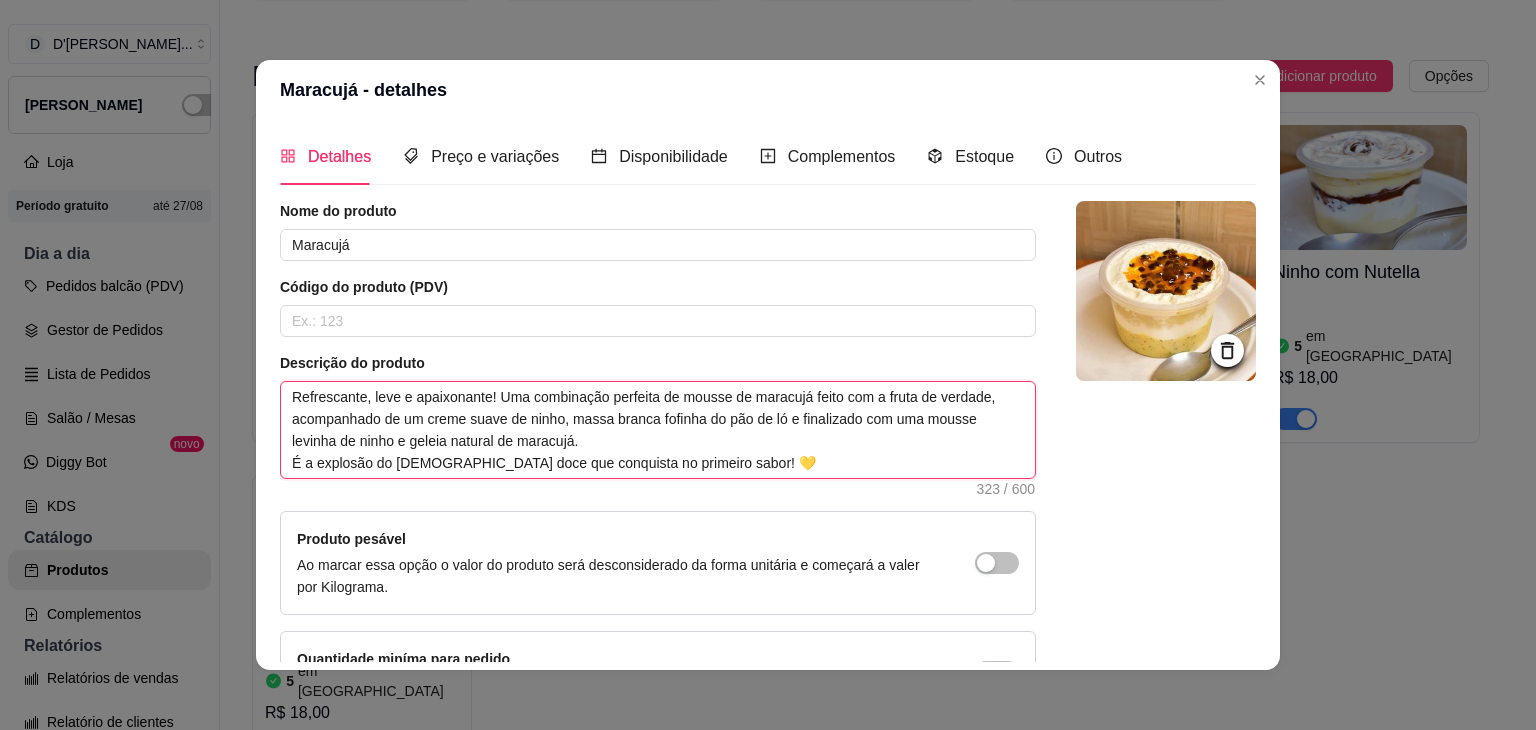 click on "Refrescante, leve e apaixonante! Uma combinação perfeita de mousse de maracujá feito com a fruta de verdade, acompanhado de um creme suave de ninho, massa branca fofinha do pão de ló e finalizado com uma mousse levinha de ninho e geleia natural de maracujá.
É a explosão do [DEMOGRAPHIC_DATA] doce que conquista no primeiro sabor! 💛" at bounding box center (658, 430) 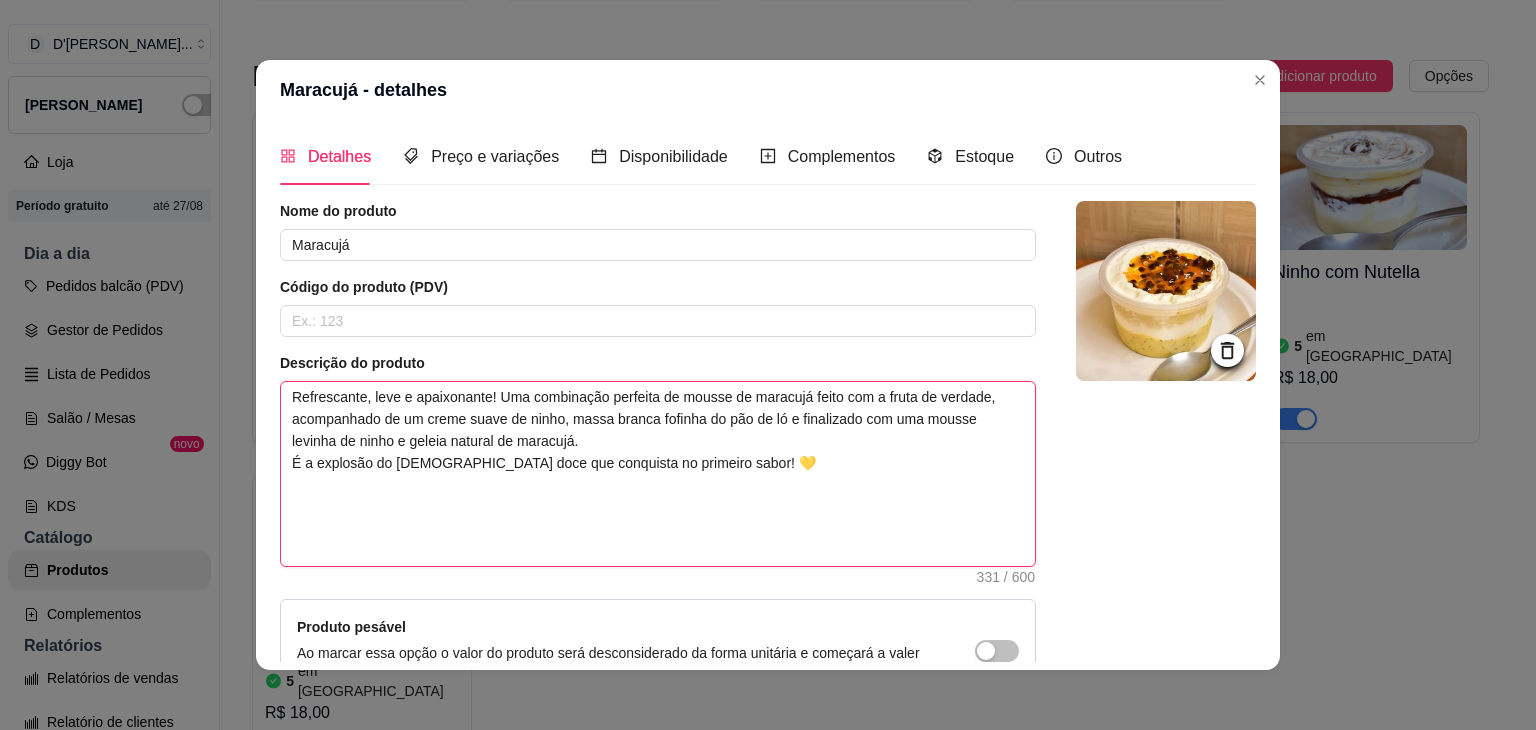 scroll, scrollTop: 104, scrollLeft: 0, axis: vertical 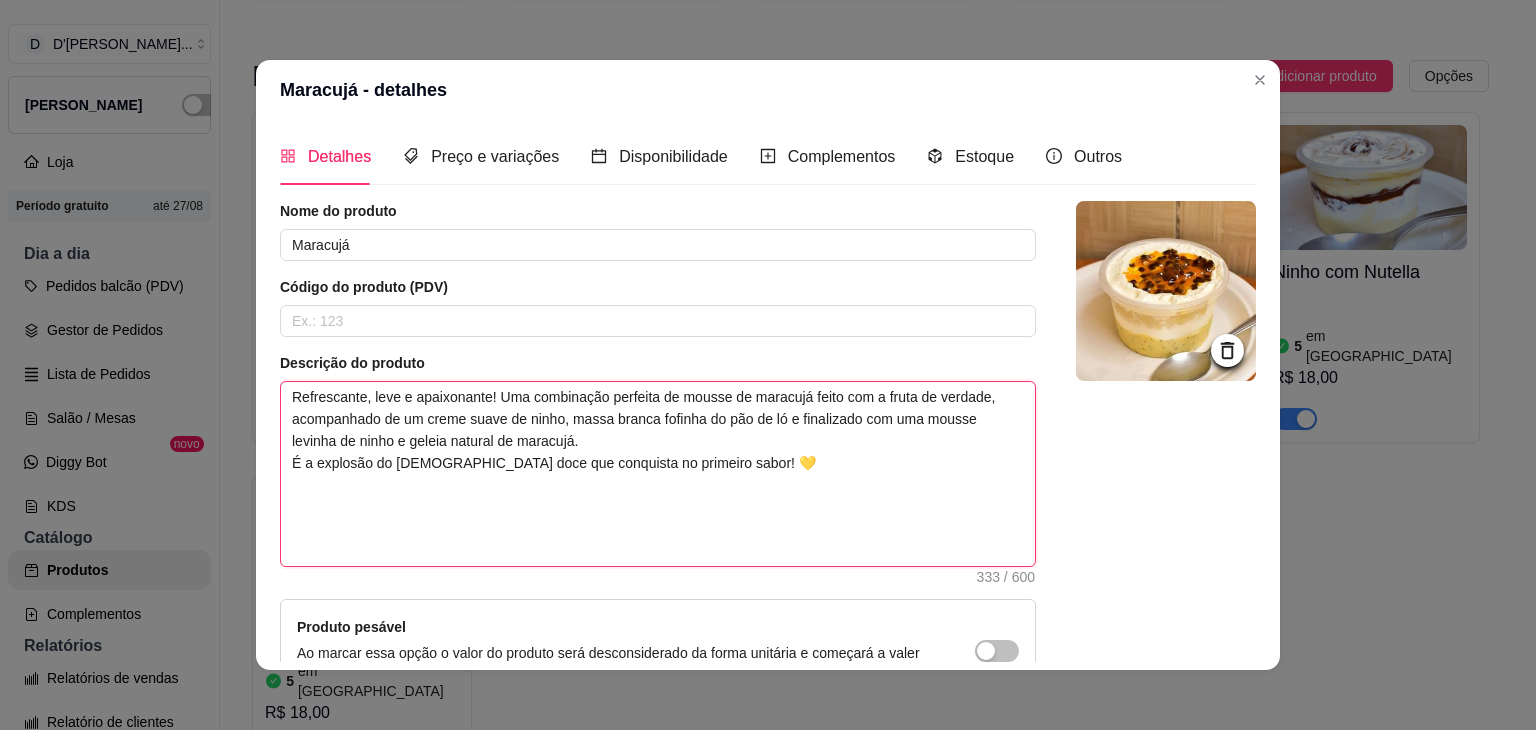paste on "Serve: 1 pessoa
Peso: 250ml" 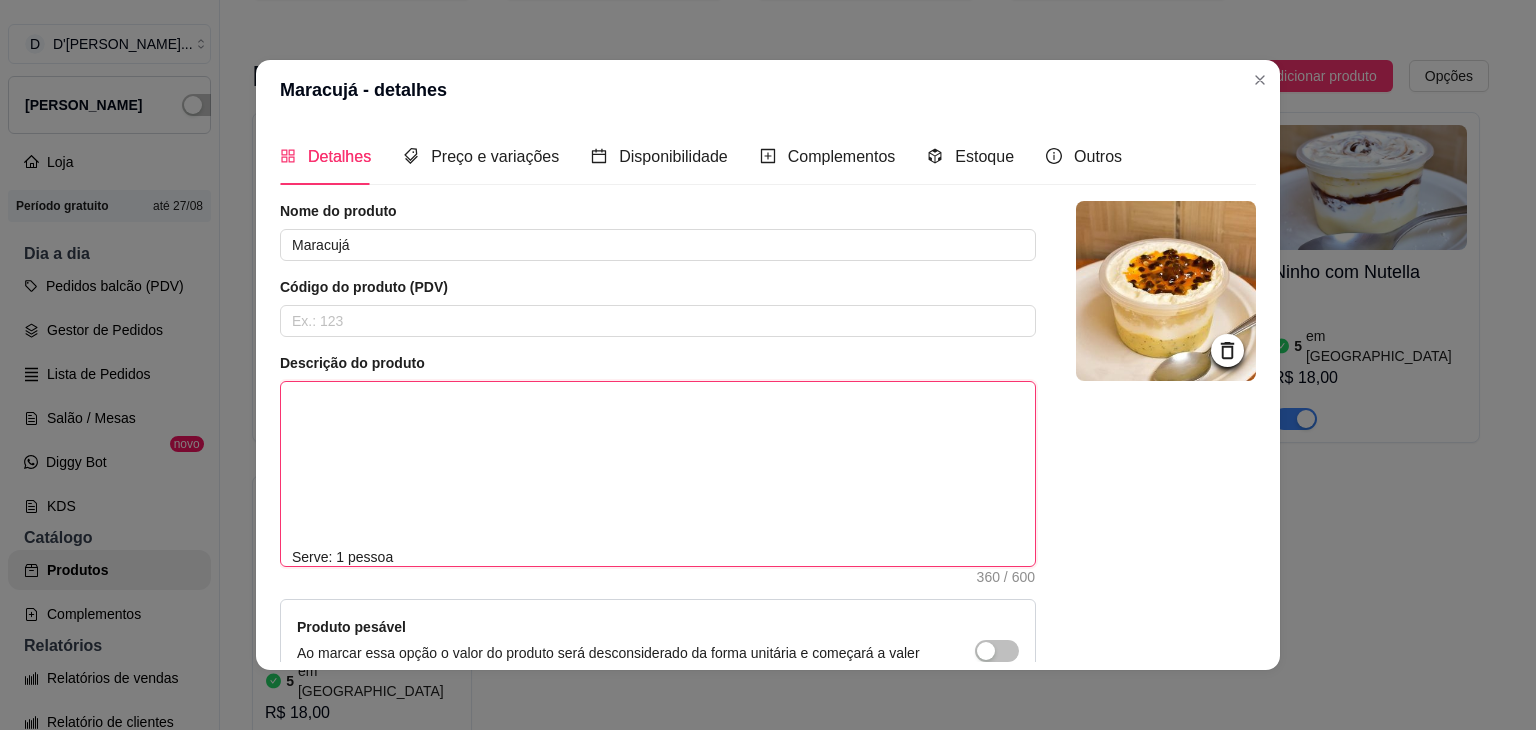 scroll, scrollTop: 148, scrollLeft: 0, axis: vertical 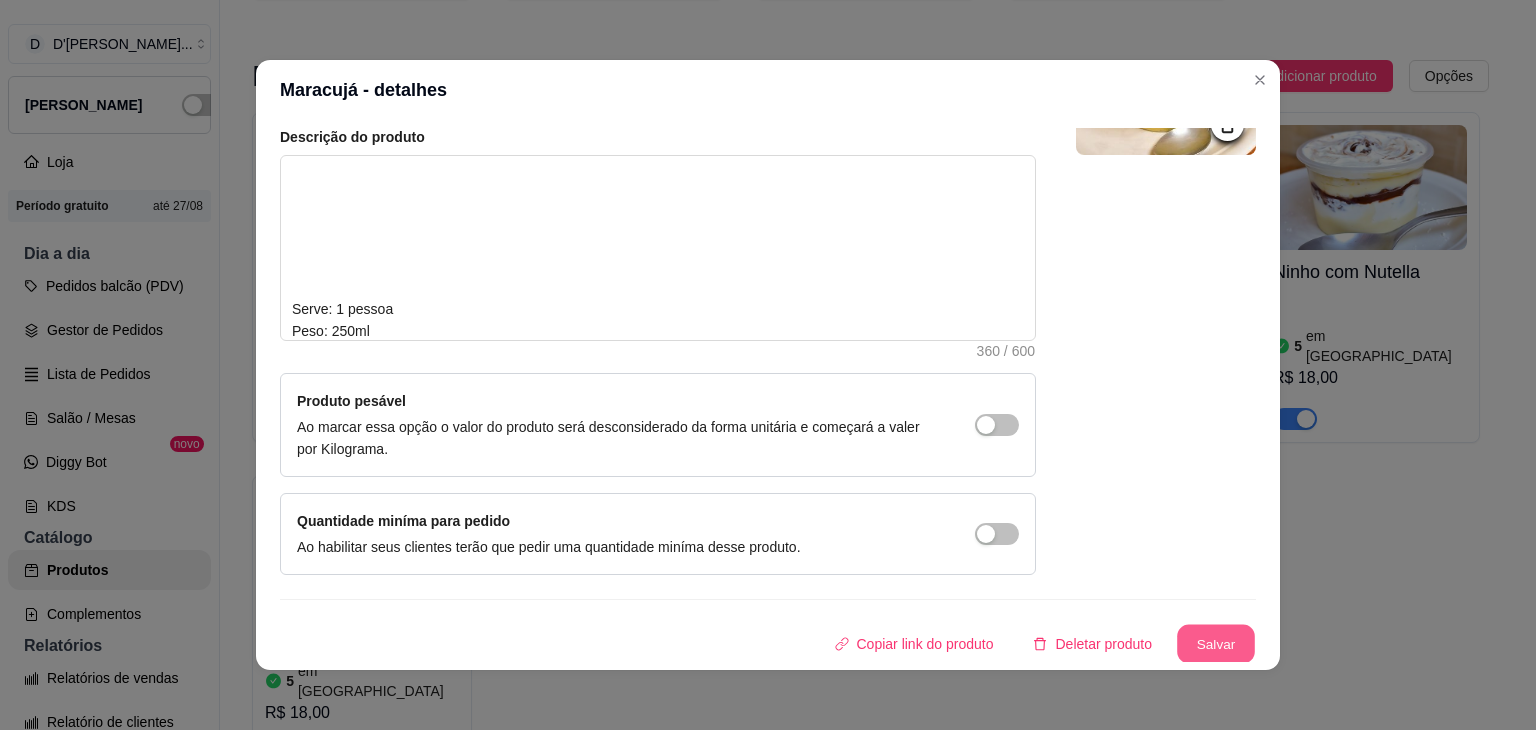 click on "Salvar" at bounding box center (1216, 644) 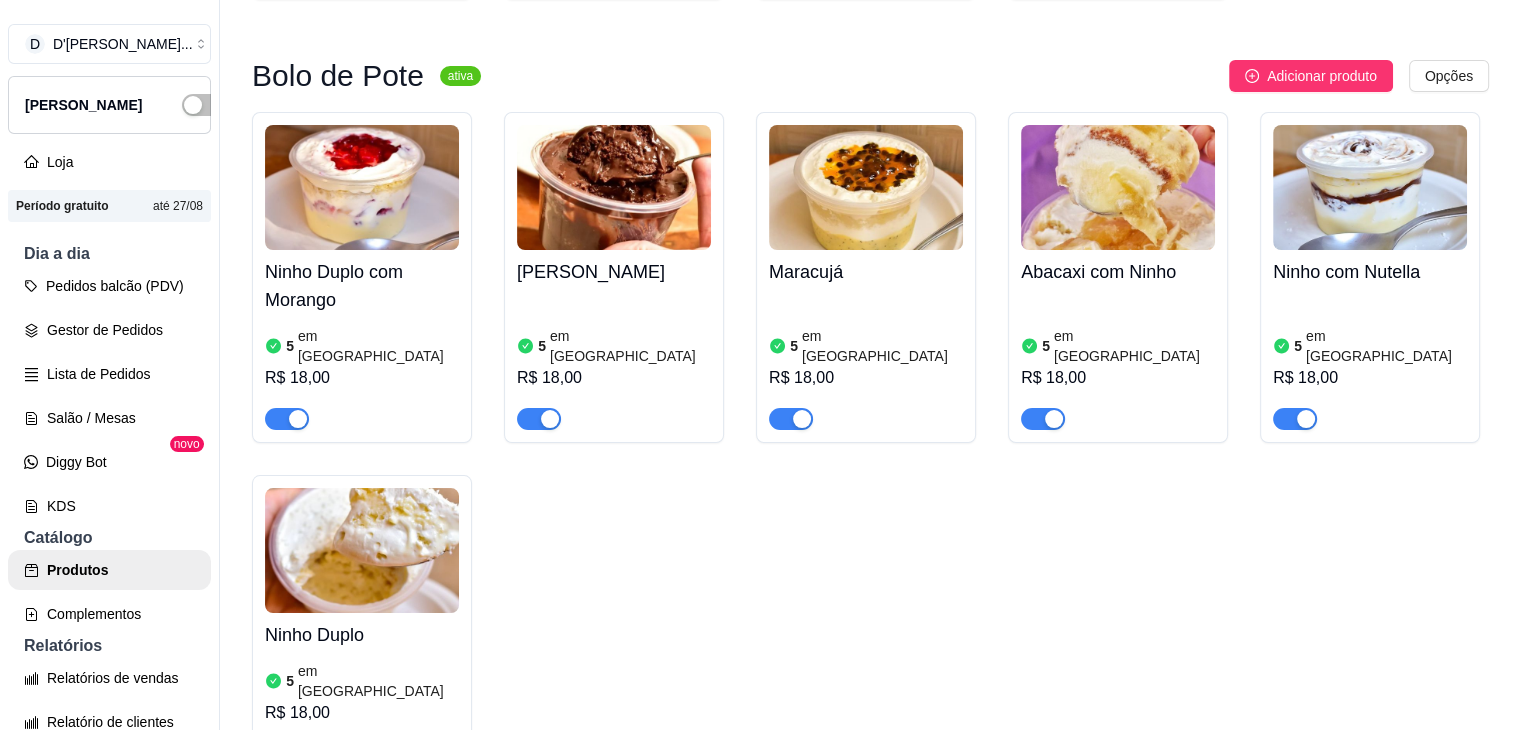 click on "em [GEOGRAPHIC_DATA]" at bounding box center (1134, 346) 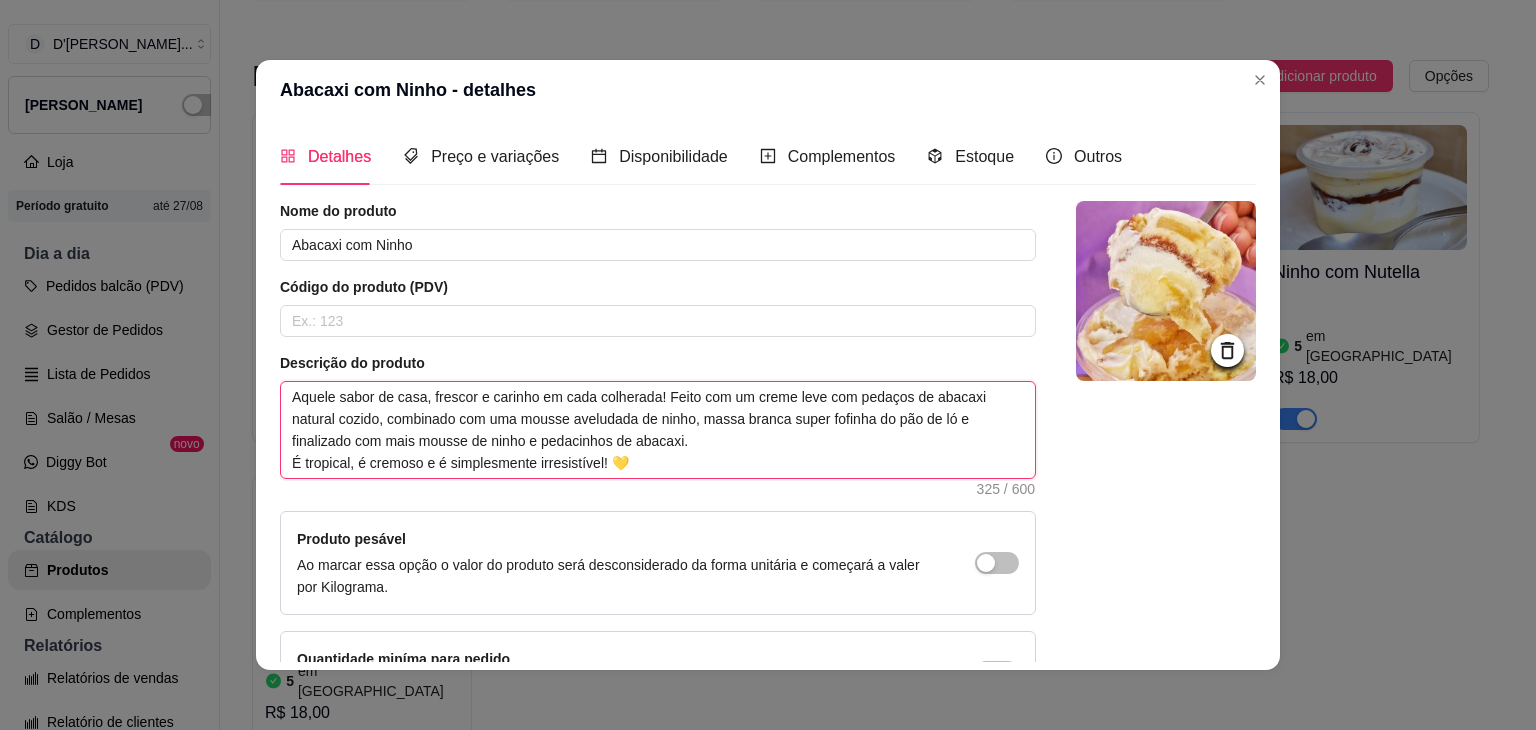 click on "Aquele sabor de casa, frescor e carinho em cada colherada! Feito com um creme leve com pedaços de abacaxi natural cozido, combinado com uma mousse aveludada de ninho, massa branca super fofinha do pão de ló e finalizado com mais mousse de ninho e pedacinhos de abacaxi.
É tropical, é cremoso e é simplesmente irresistível! 💛" at bounding box center (658, 430) 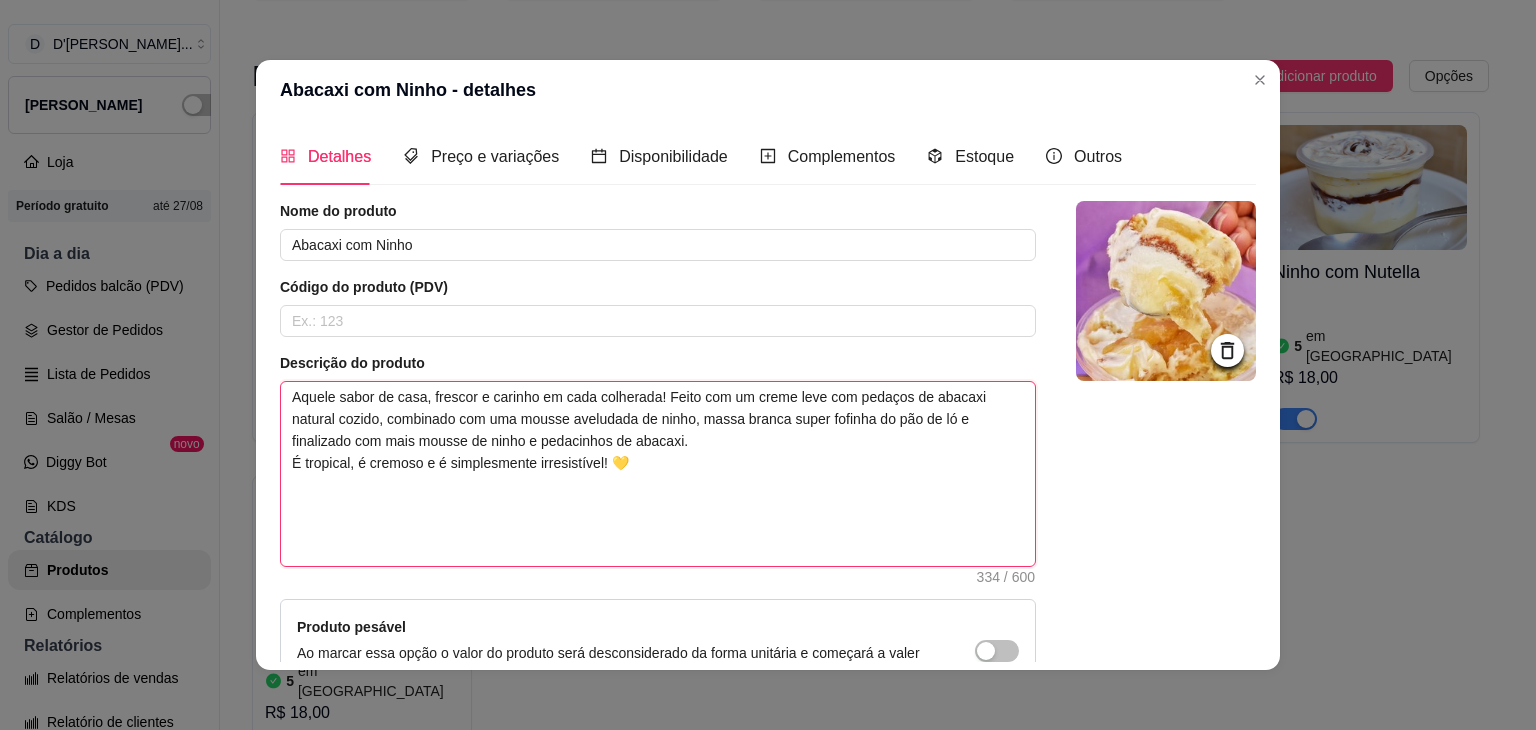 scroll, scrollTop: 126, scrollLeft: 0, axis: vertical 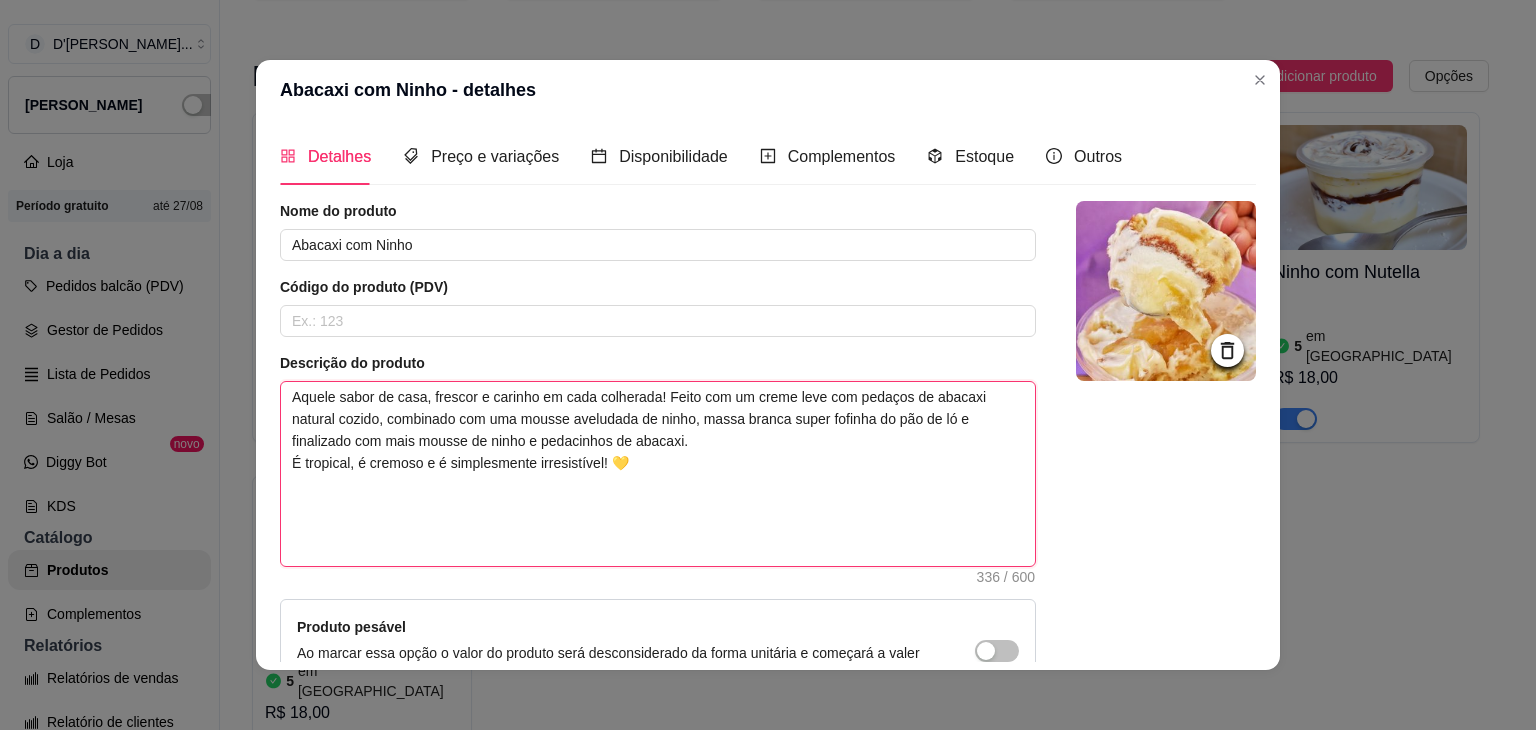 paste on "Serve: 1 pessoa
Peso: 250ml" 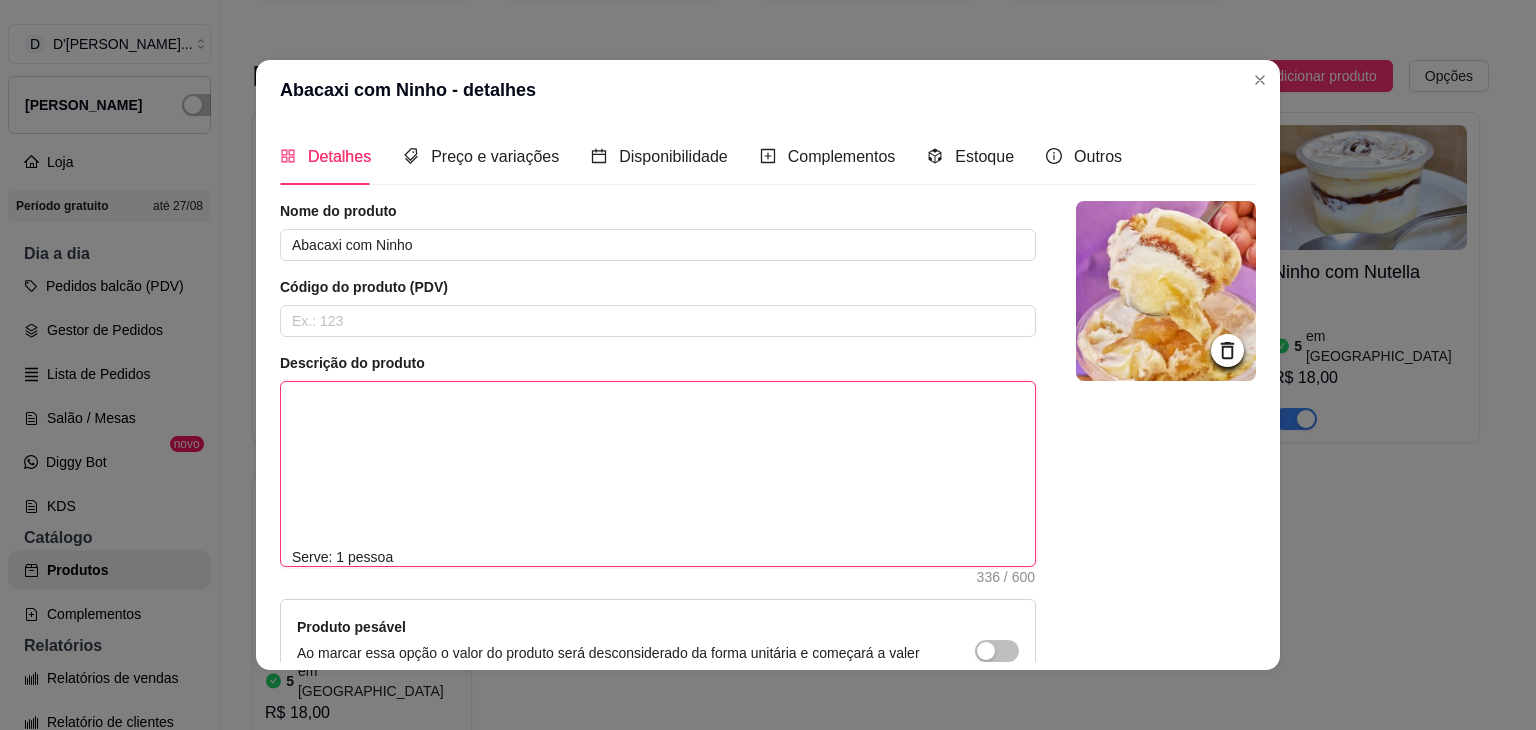 scroll, scrollTop: 170, scrollLeft: 0, axis: vertical 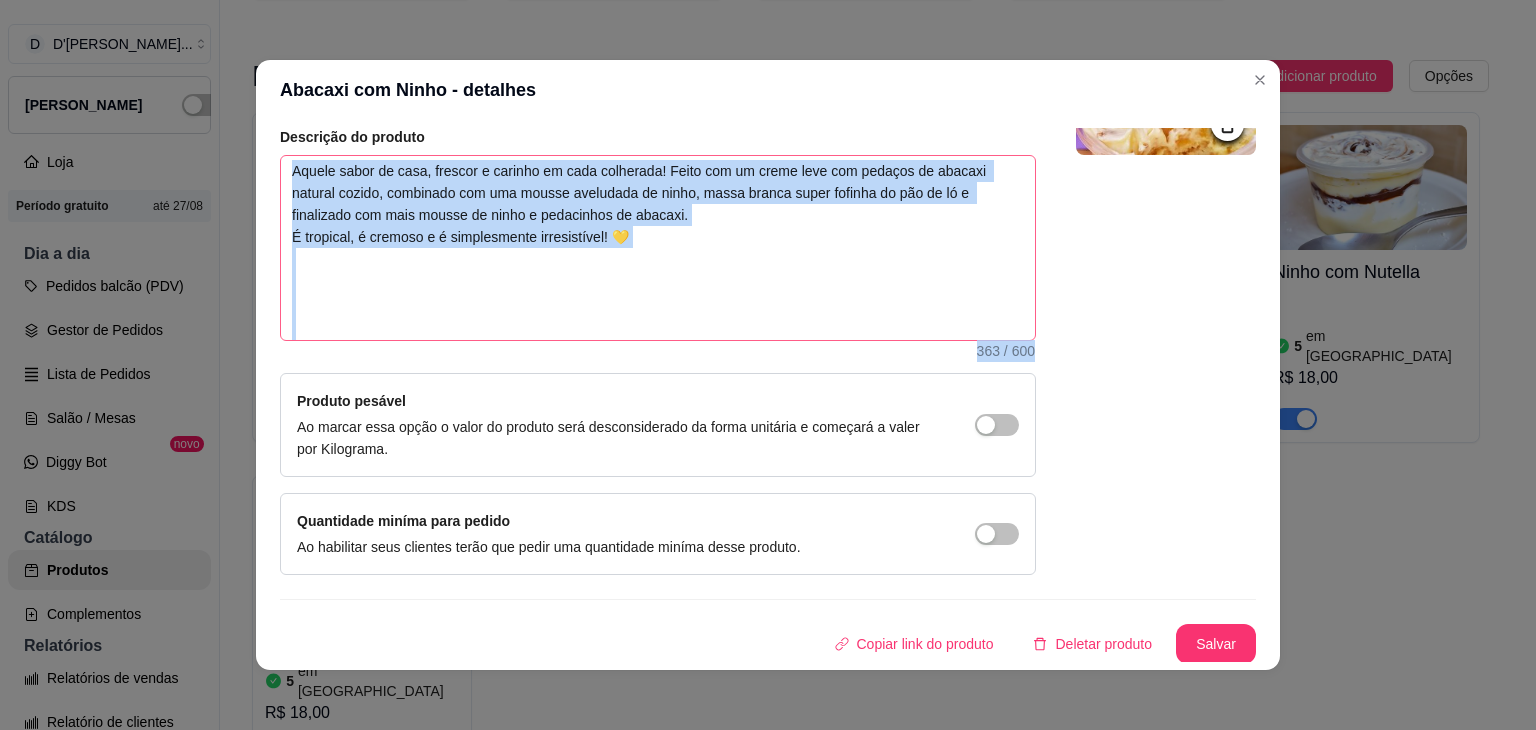 drag, startPoint x: 1016, startPoint y: 206, endPoint x: 1003, endPoint y: 201, distance: 13.928389 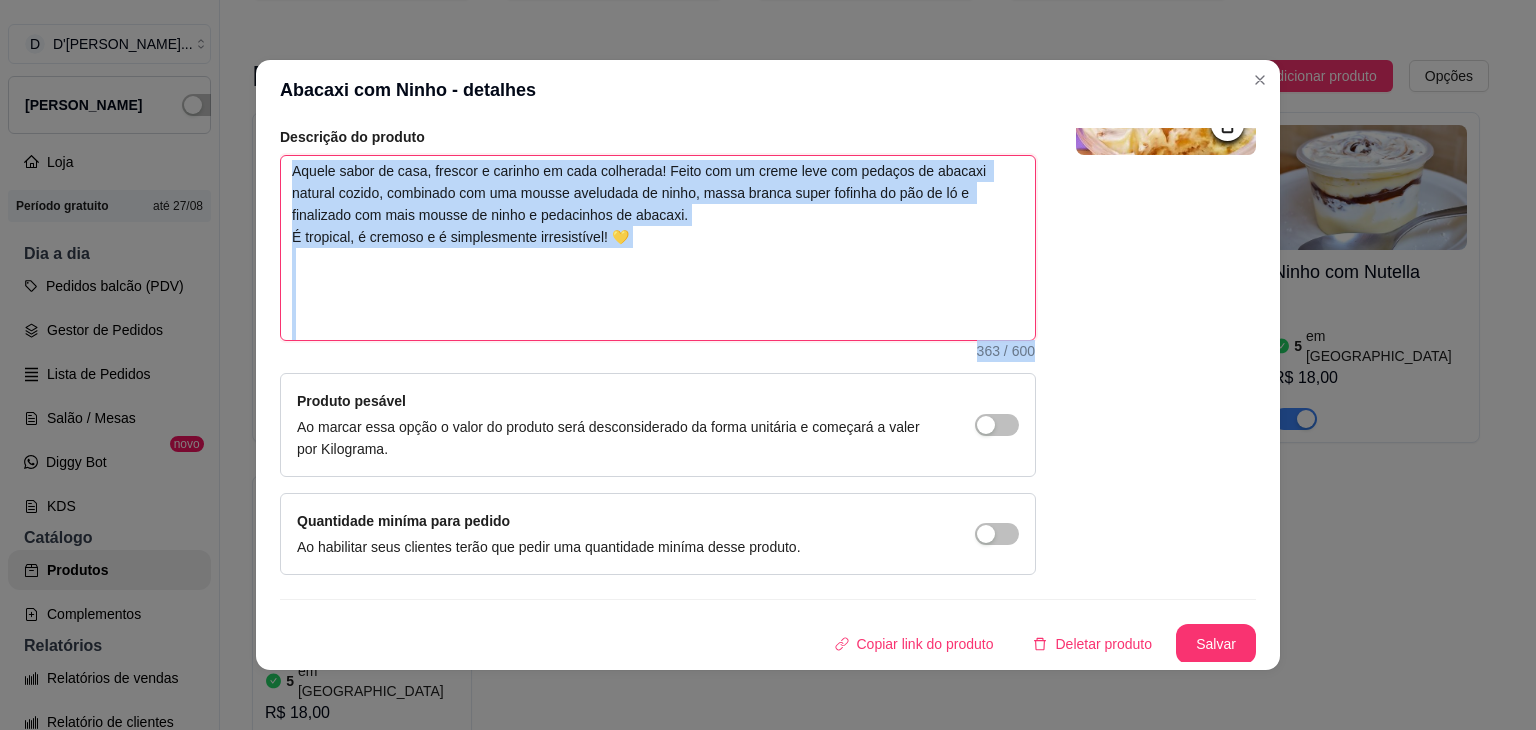 scroll, scrollTop: 176, scrollLeft: 0, axis: vertical 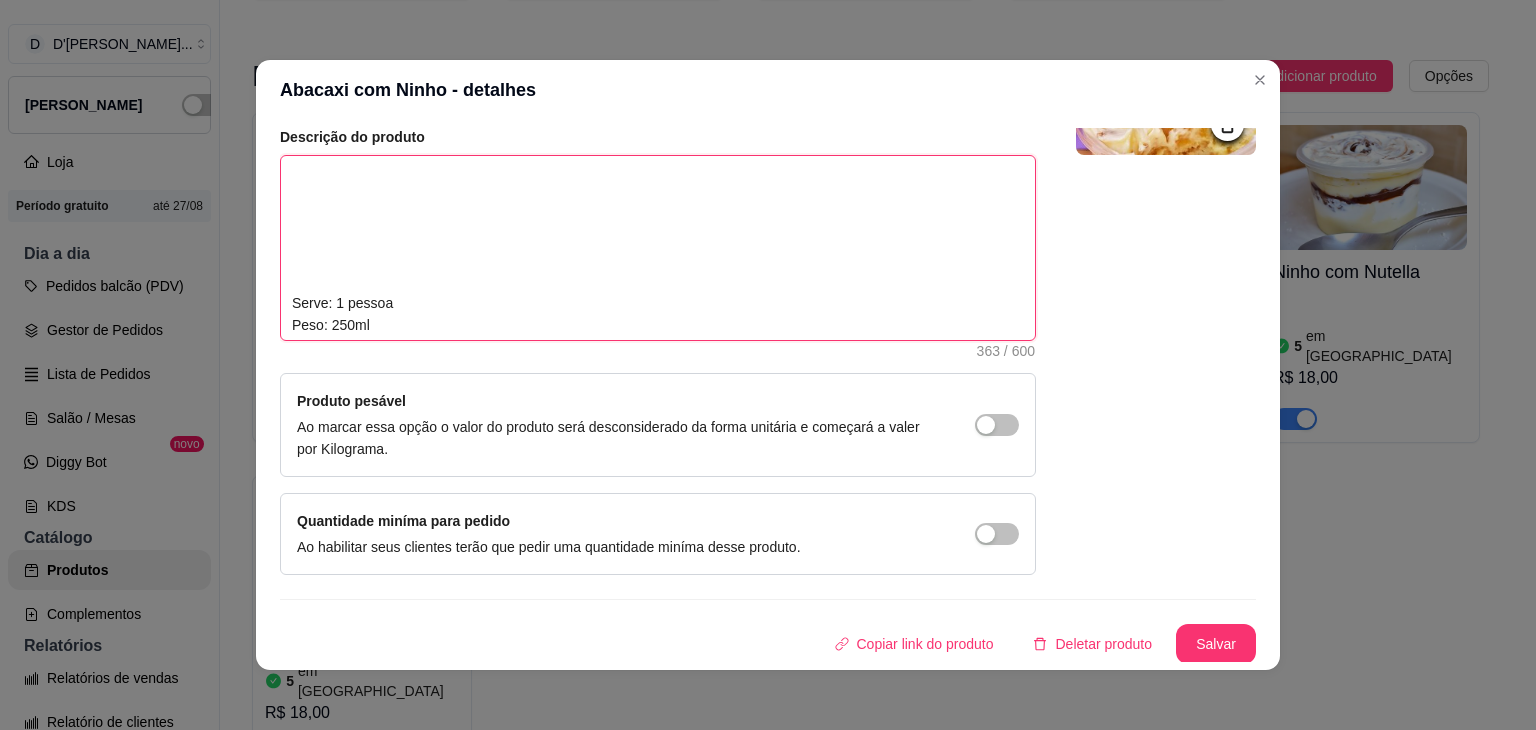 click on "Aquele sabor de casa, frescor e carinho em cada colherada! Feito com um creme leve com pedaços de abacaxi natural cozido, combinado com uma mousse aveludada de ninho, massa branca super fofinha do pão de ló e finalizado com mais mousse de ninho e pedacinhos de abacaxi.
É tropical, é cremoso e é simplesmente irresistível! 💛
Serve: 1 pessoa
Peso: 250ml" at bounding box center [658, 248] 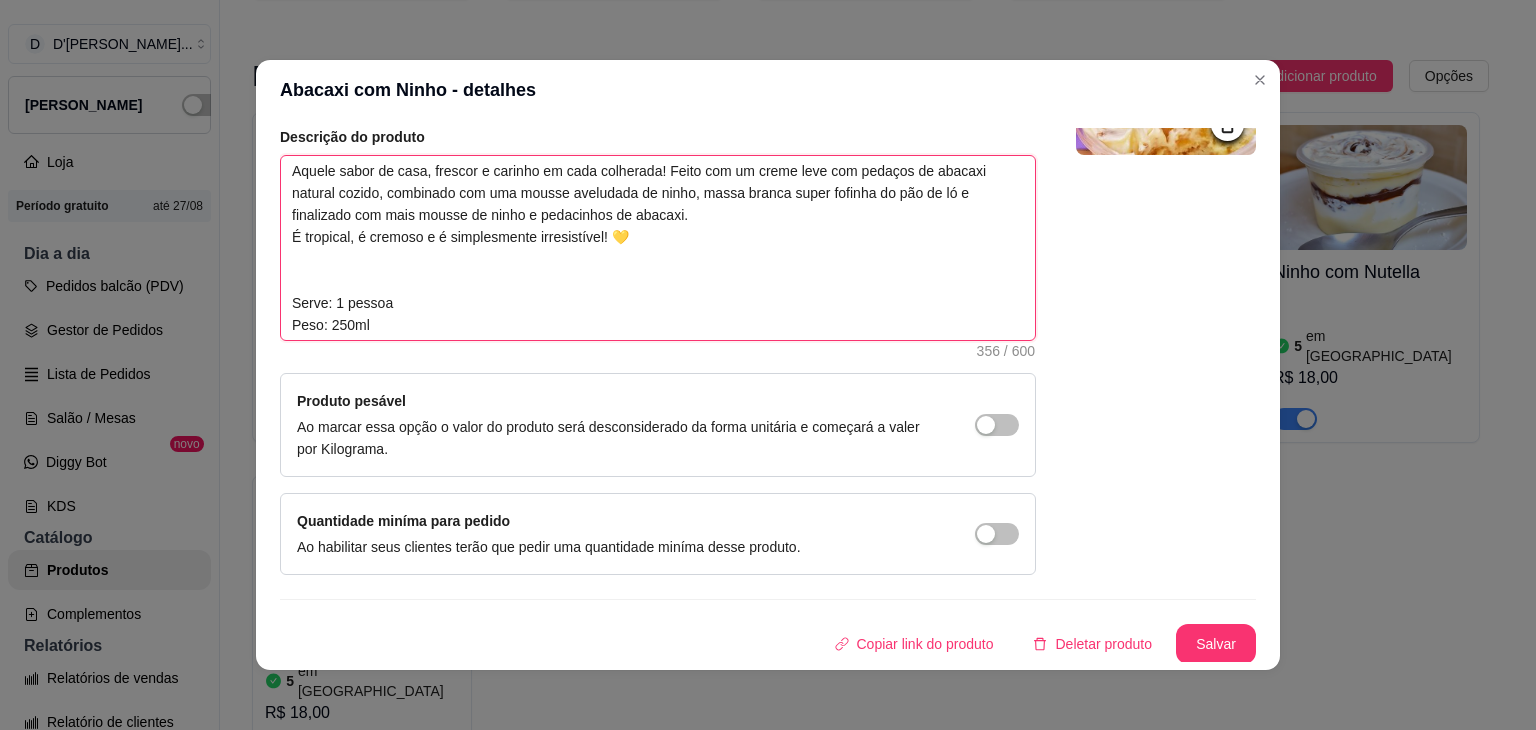 scroll, scrollTop: 0, scrollLeft: 0, axis: both 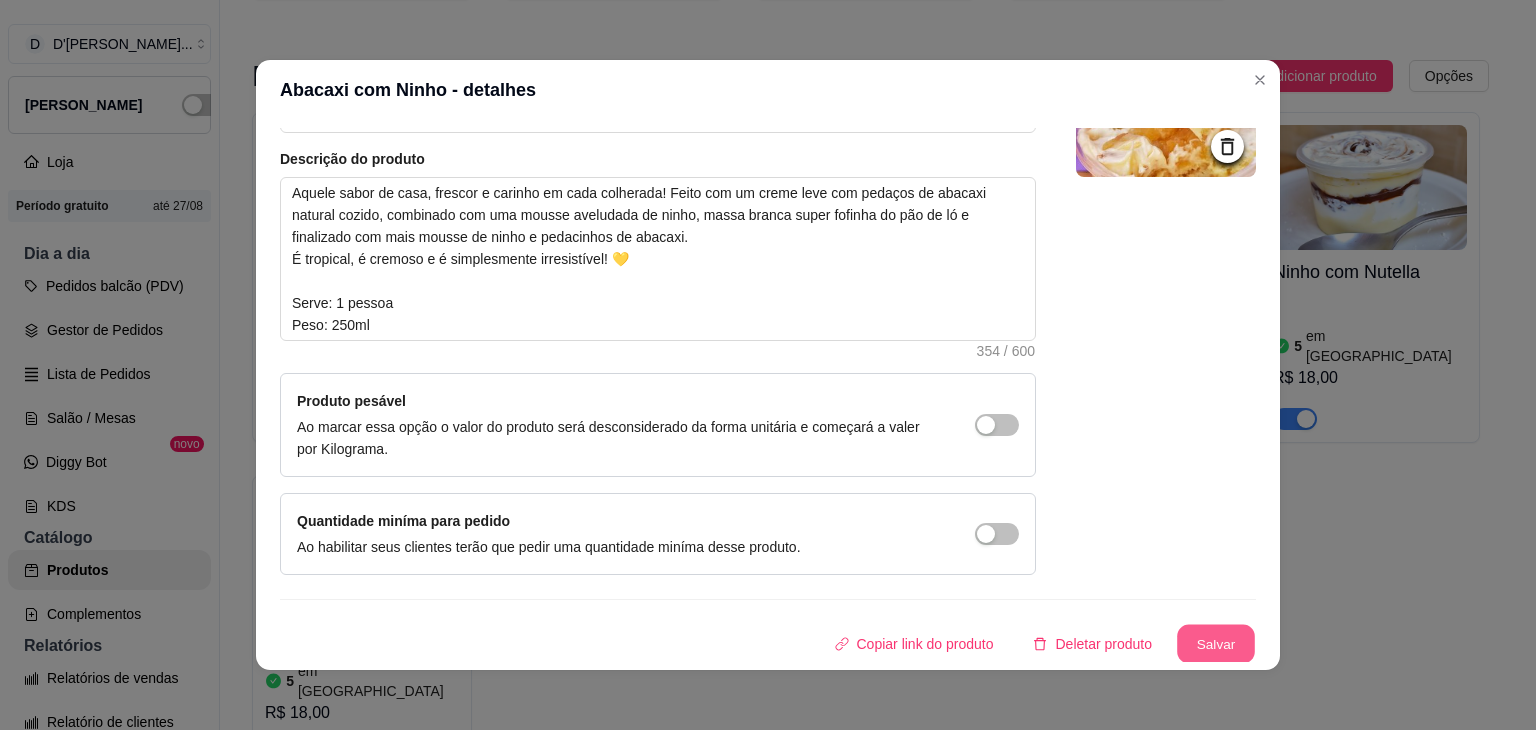 click on "Salvar" at bounding box center (1216, 644) 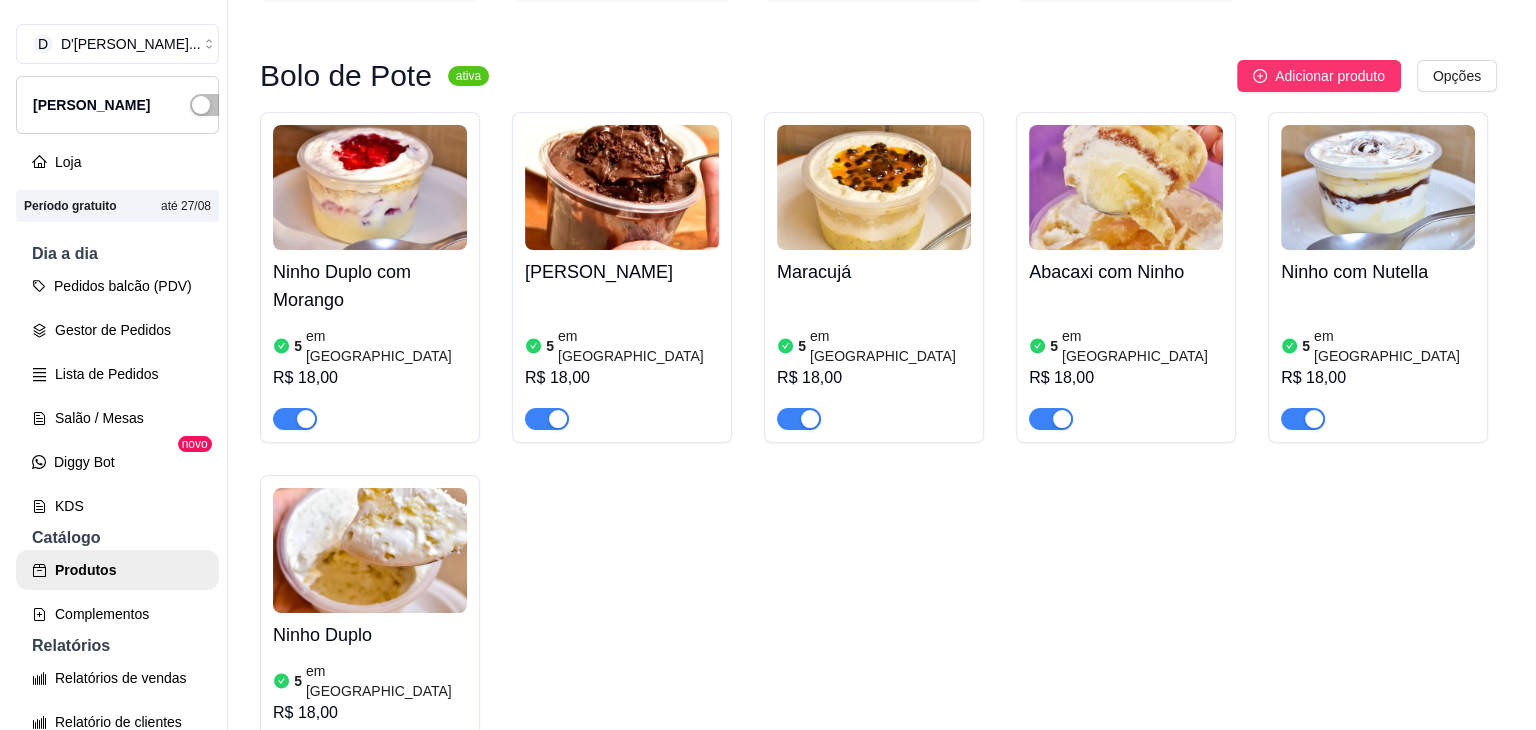 scroll, scrollTop: 0, scrollLeft: 0, axis: both 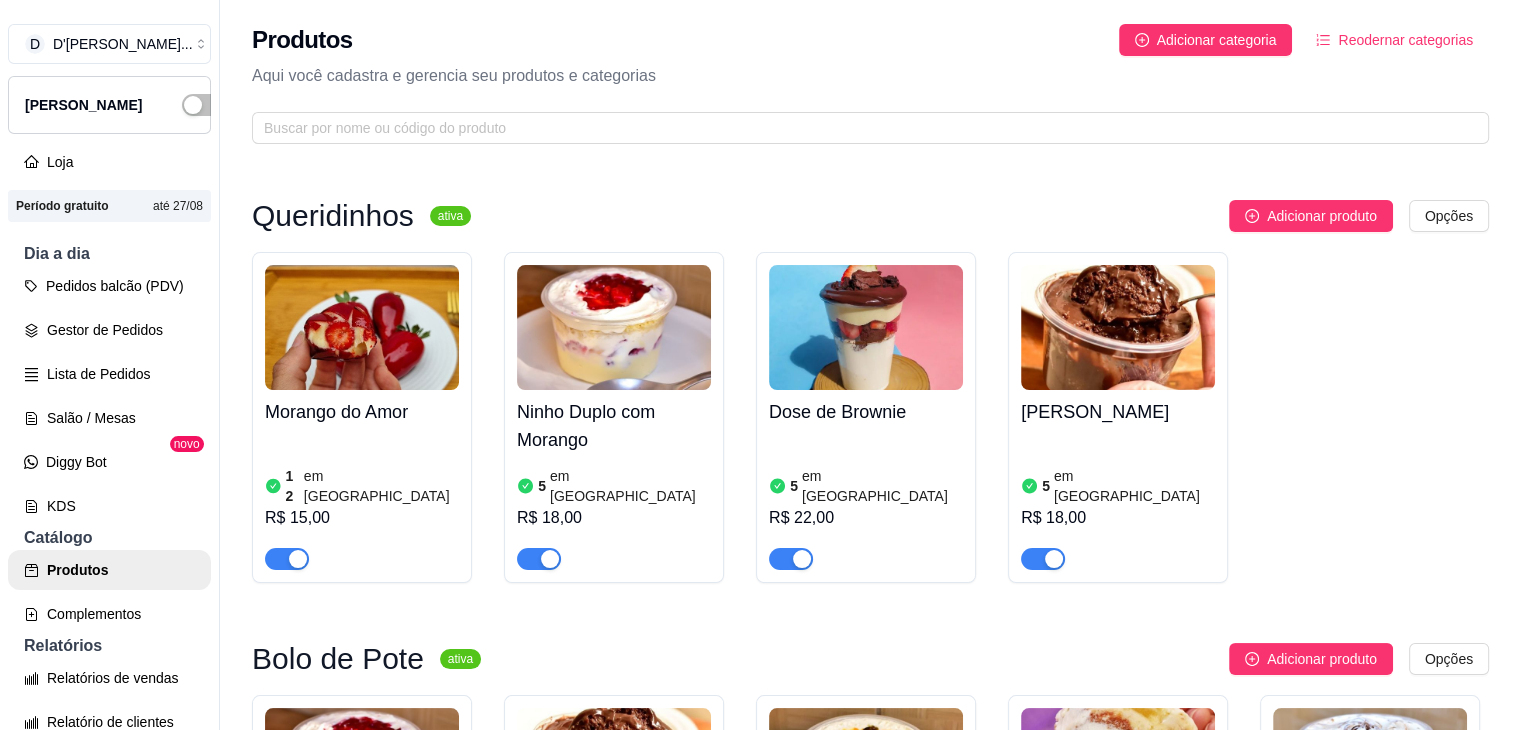 click on "Morango do Amor   12 em estoque R$ 15,00" at bounding box center [362, 480] 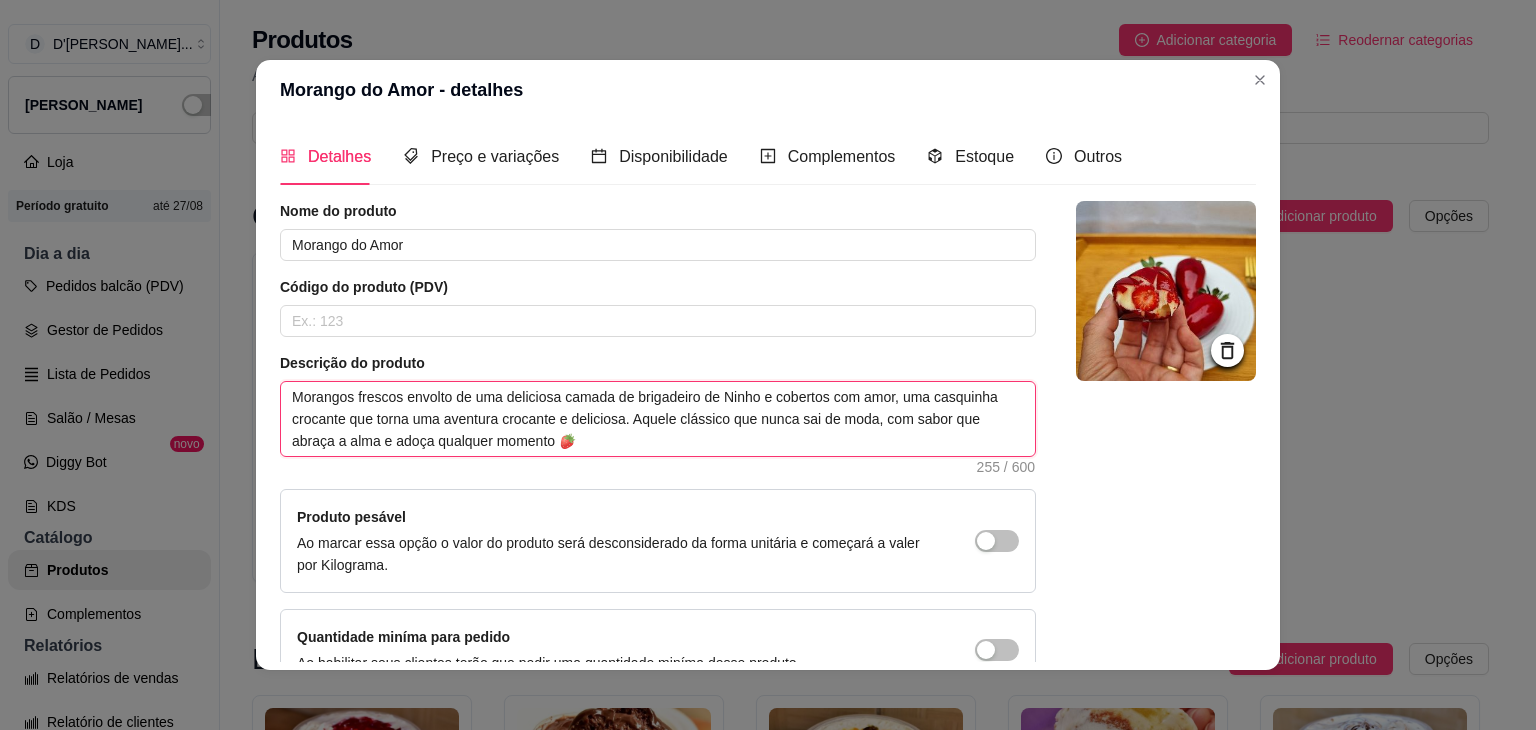 click on "Morangos frescos envolto de uma deliciosa camada de brigadeiro de Ninho e cobertos com amor, uma casquinha crocante que torna uma aventura crocante e deliciosa. Aquele clássico que nunca sai de moda, com sabor que abraça a alma e adoça qualquer momento 🍓" at bounding box center (658, 419) 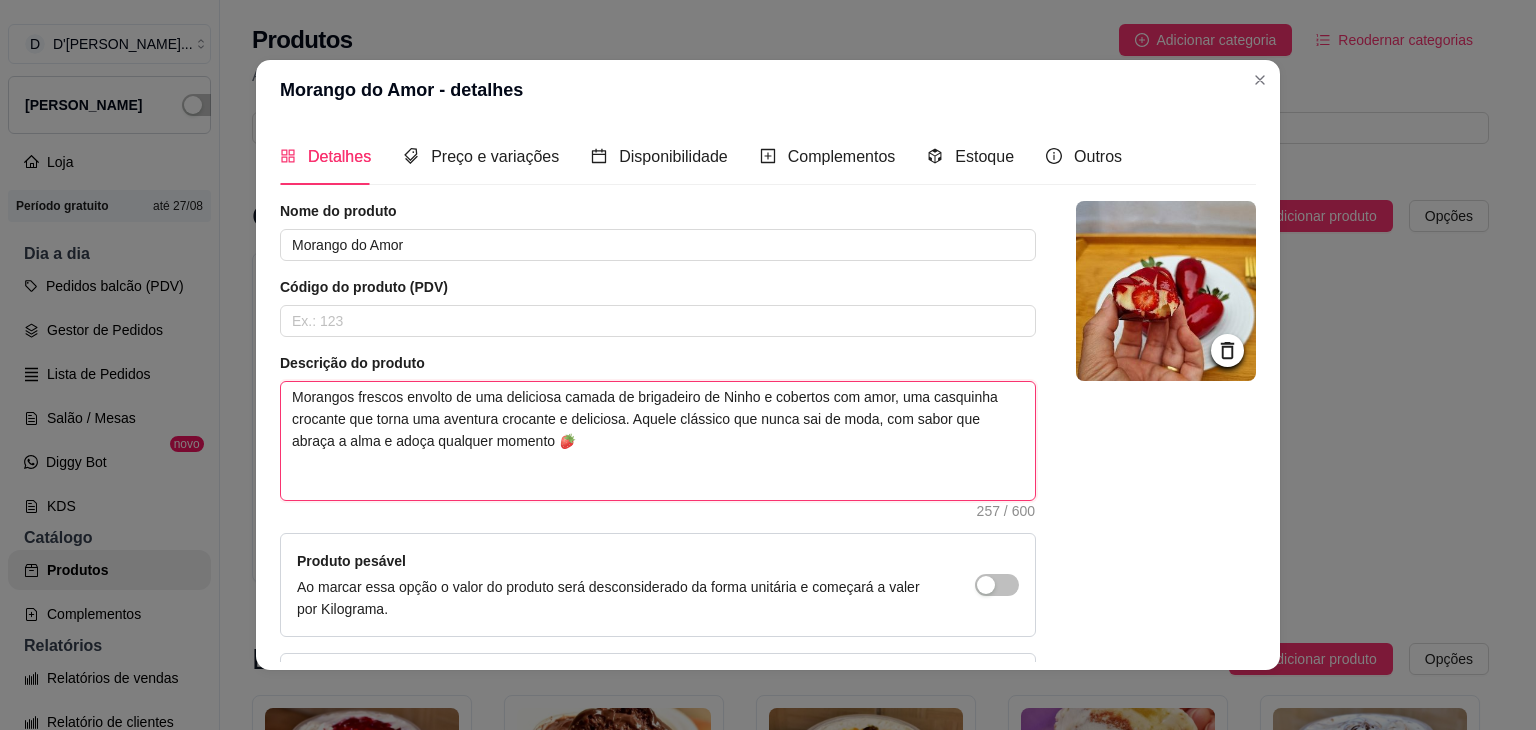 paste on "Serve: 1 pessoa
Peso: 250ml" 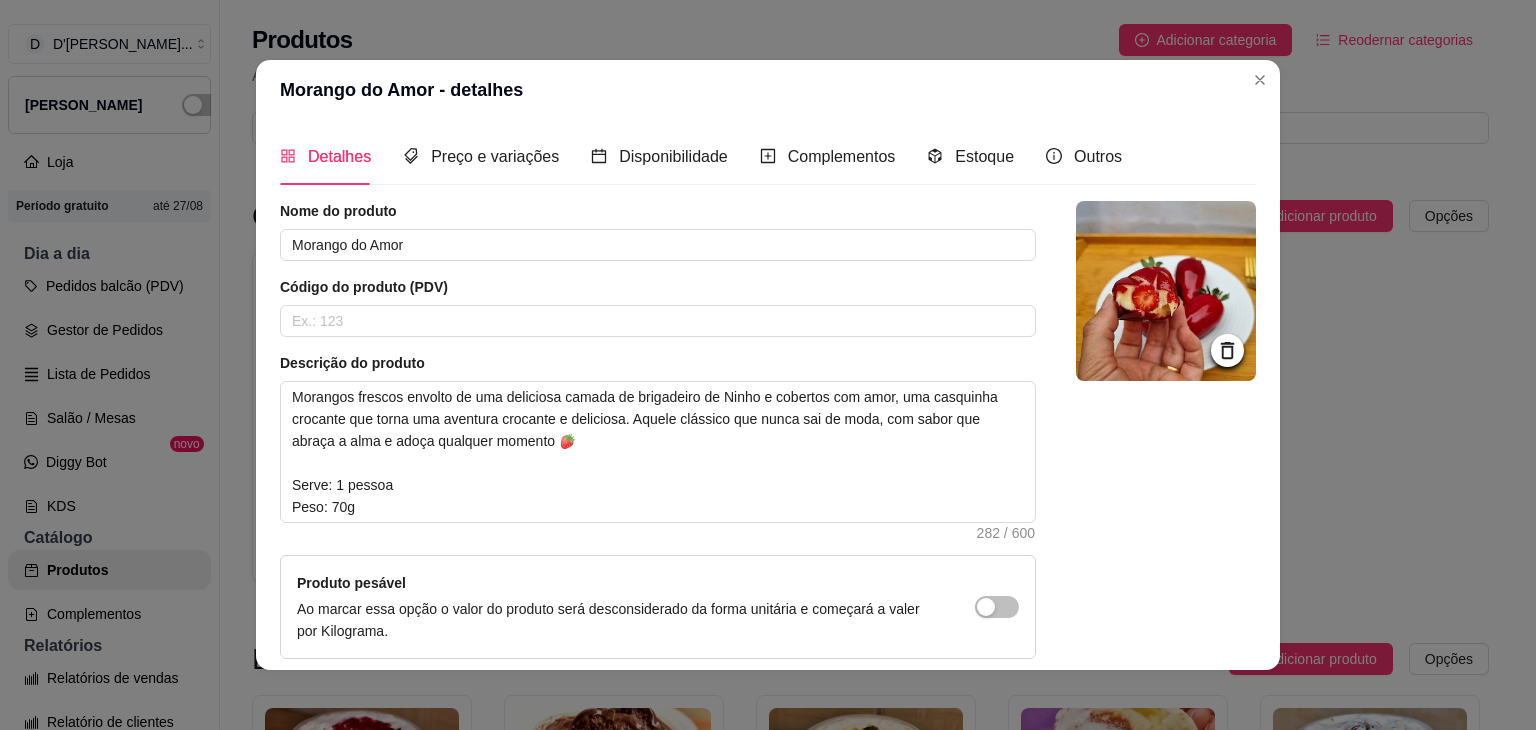 scroll, scrollTop: 182, scrollLeft: 0, axis: vertical 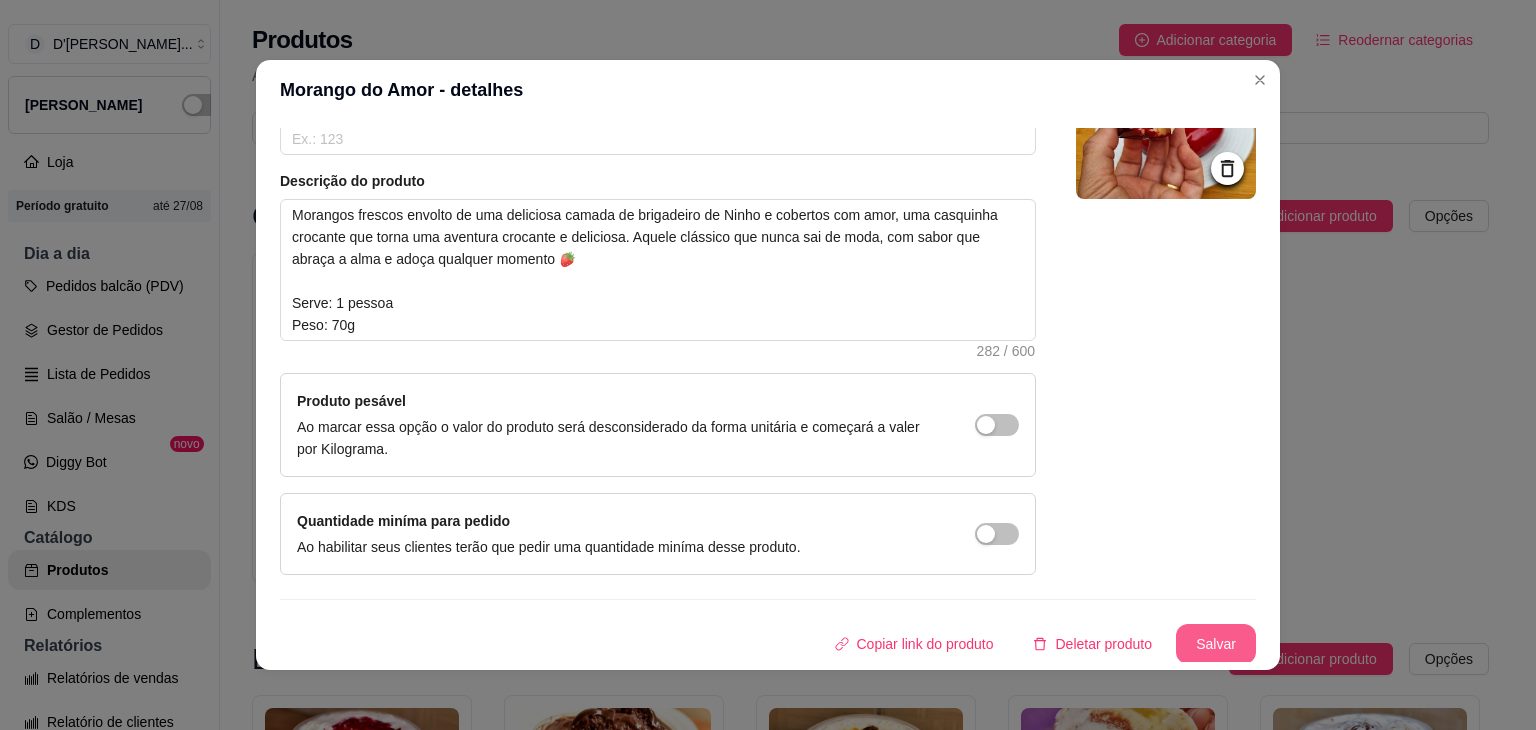 click on "Salvar" at bounding box center (1216, 644) 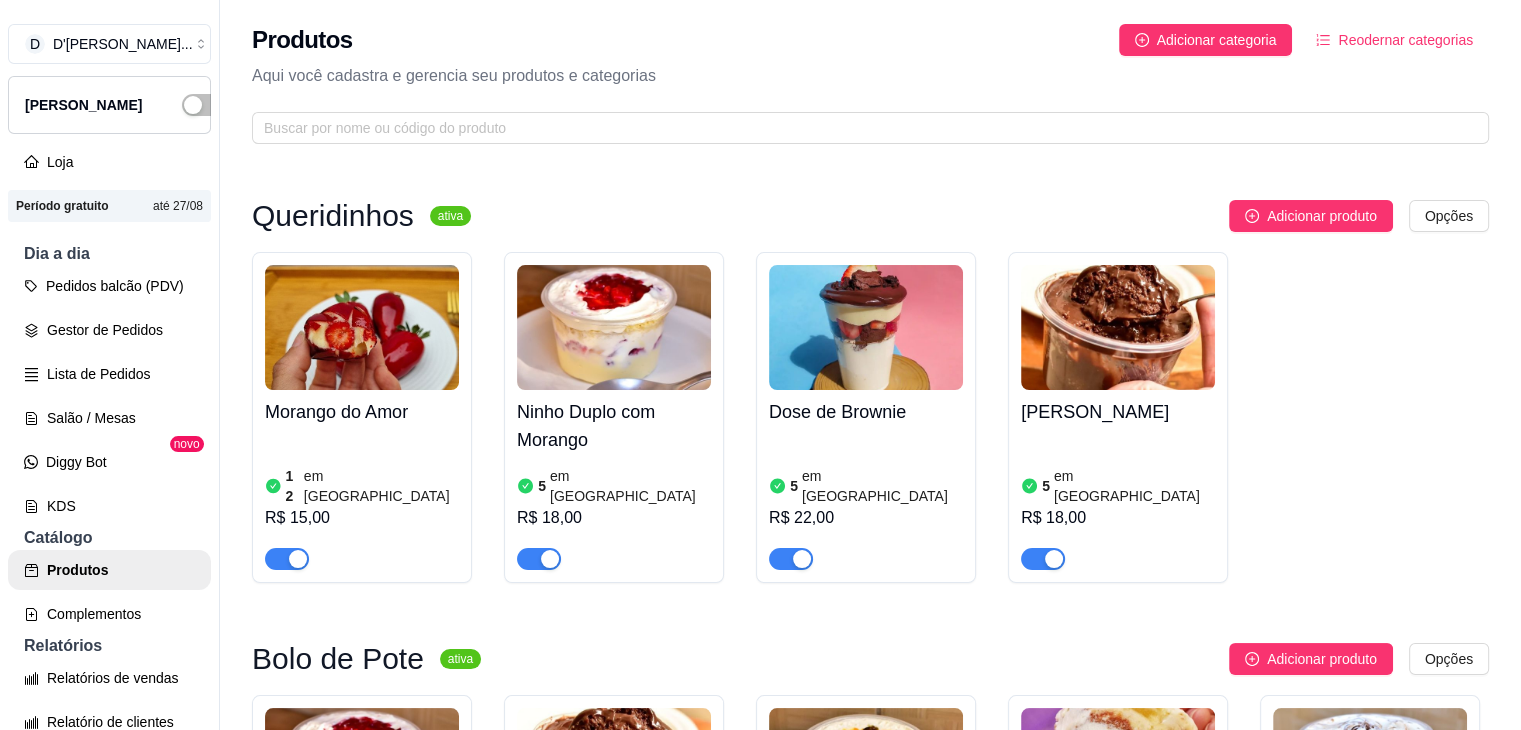 click on "em [GEOGRAPHIC_DATA]" at bounding box center (630, 486) 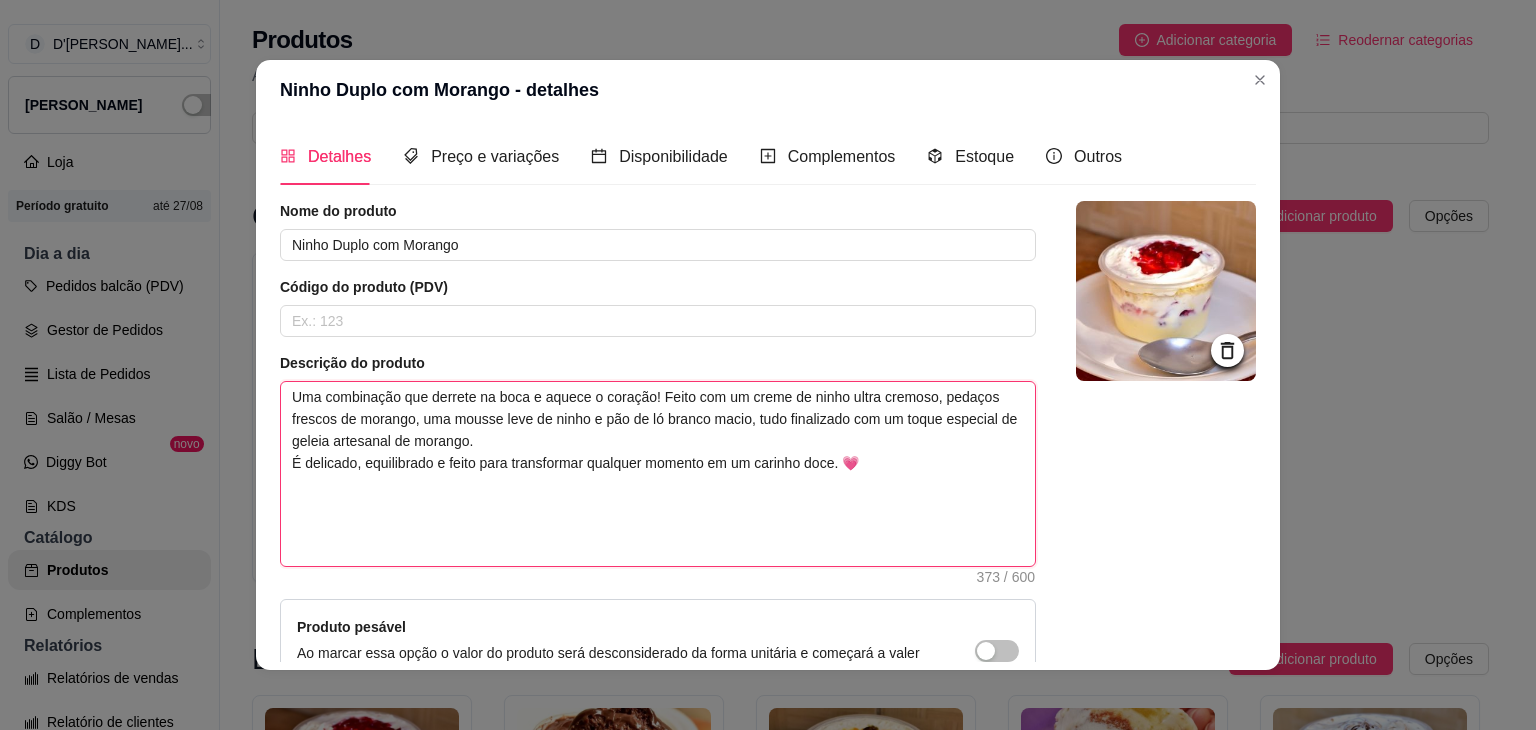 click on "Uma combinação que derrete na boca e aquece o coração! Feito com um creme de ninho ultra cremoso, pedaços frescos de morango, uma mousse leve de ninho e pão de ló branco macio, tudo finalizado com um toque especial de geleia artesanal de morango.
É delicado, equilibrado e feito para transformar qualquer momento em um carinho doce. 💗
Serve: 1 pessoa
Peso: 250 ml" at bounding box center (658, 474) 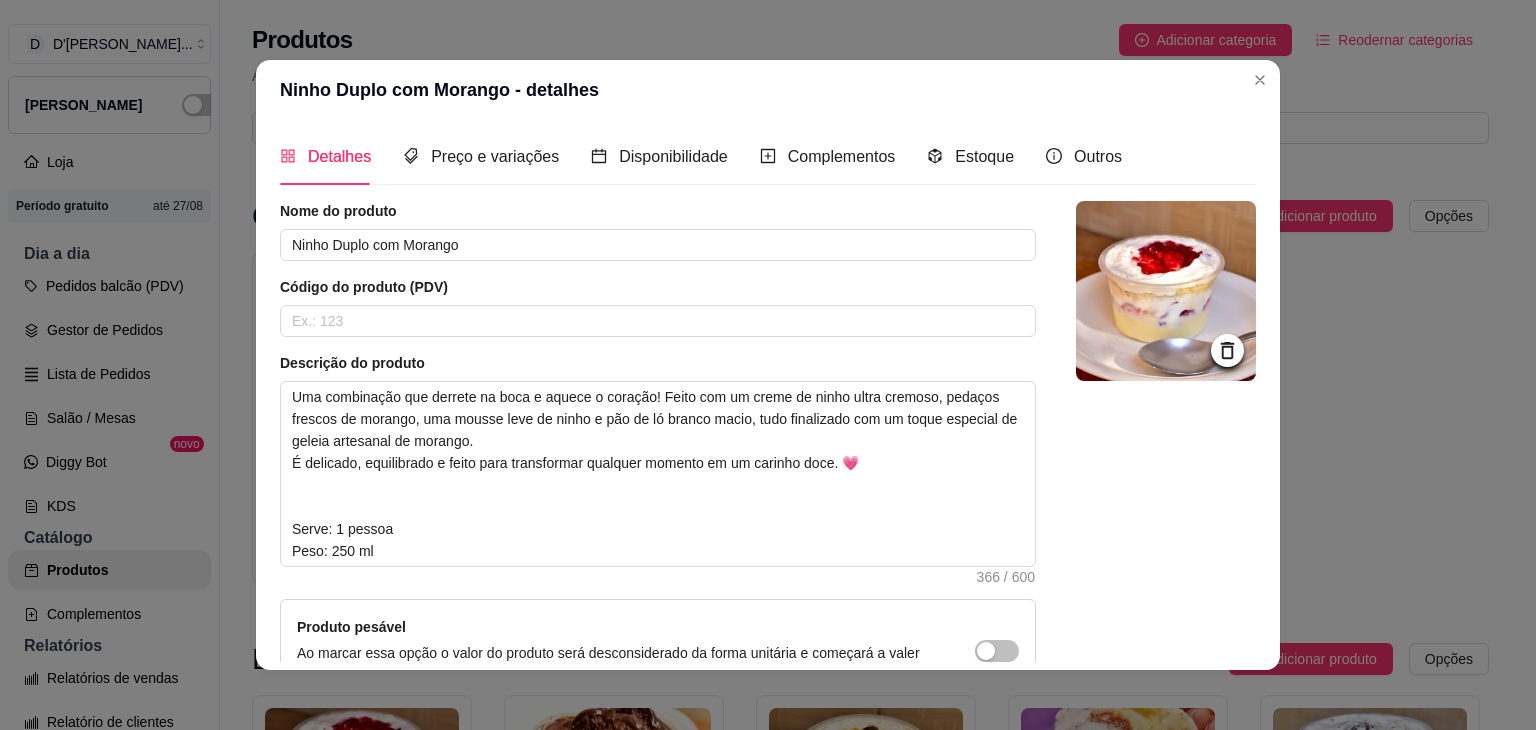 scroll, scrollTop: 226, scrollLeft: 0, axis: vertical 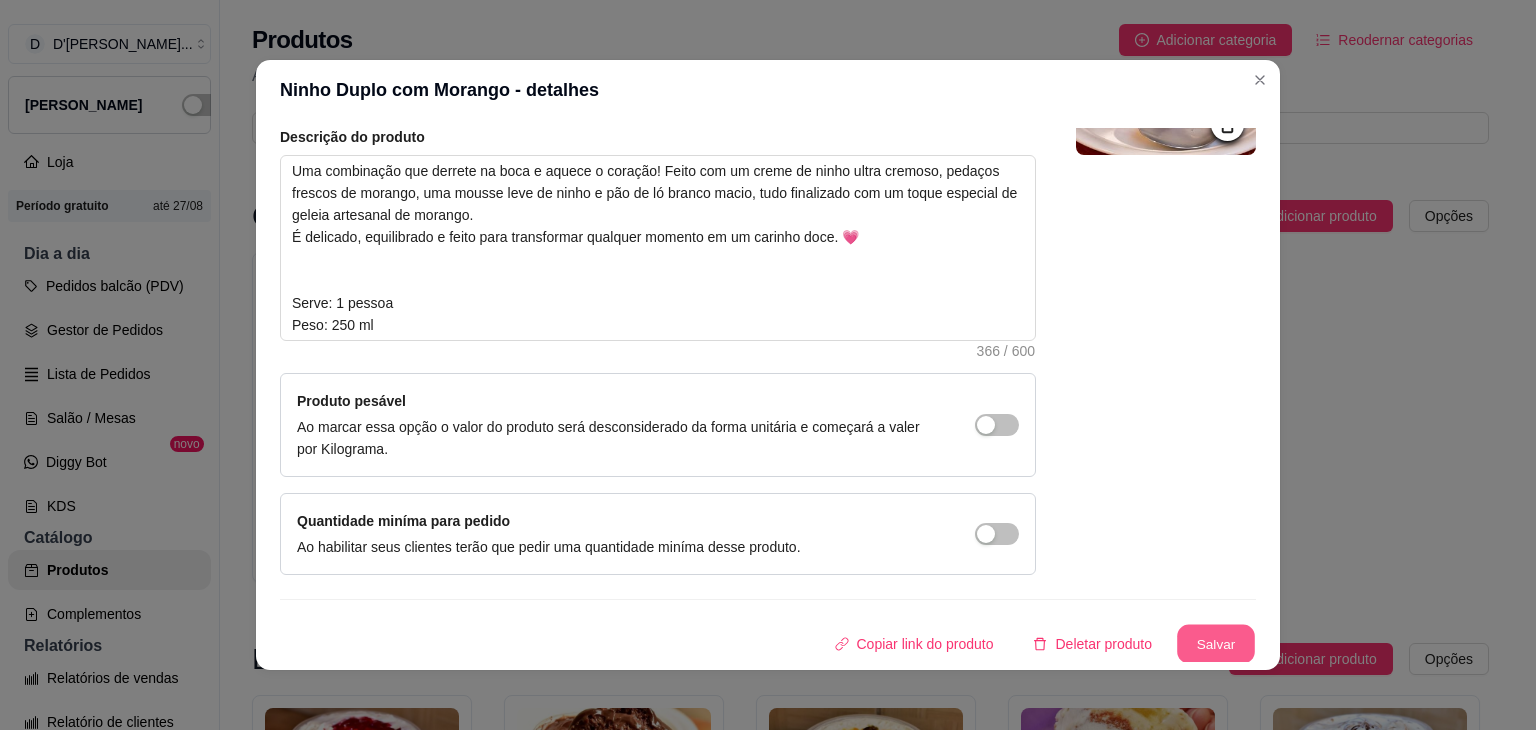 click on "Salvar" at bounding box center (1216, 644) 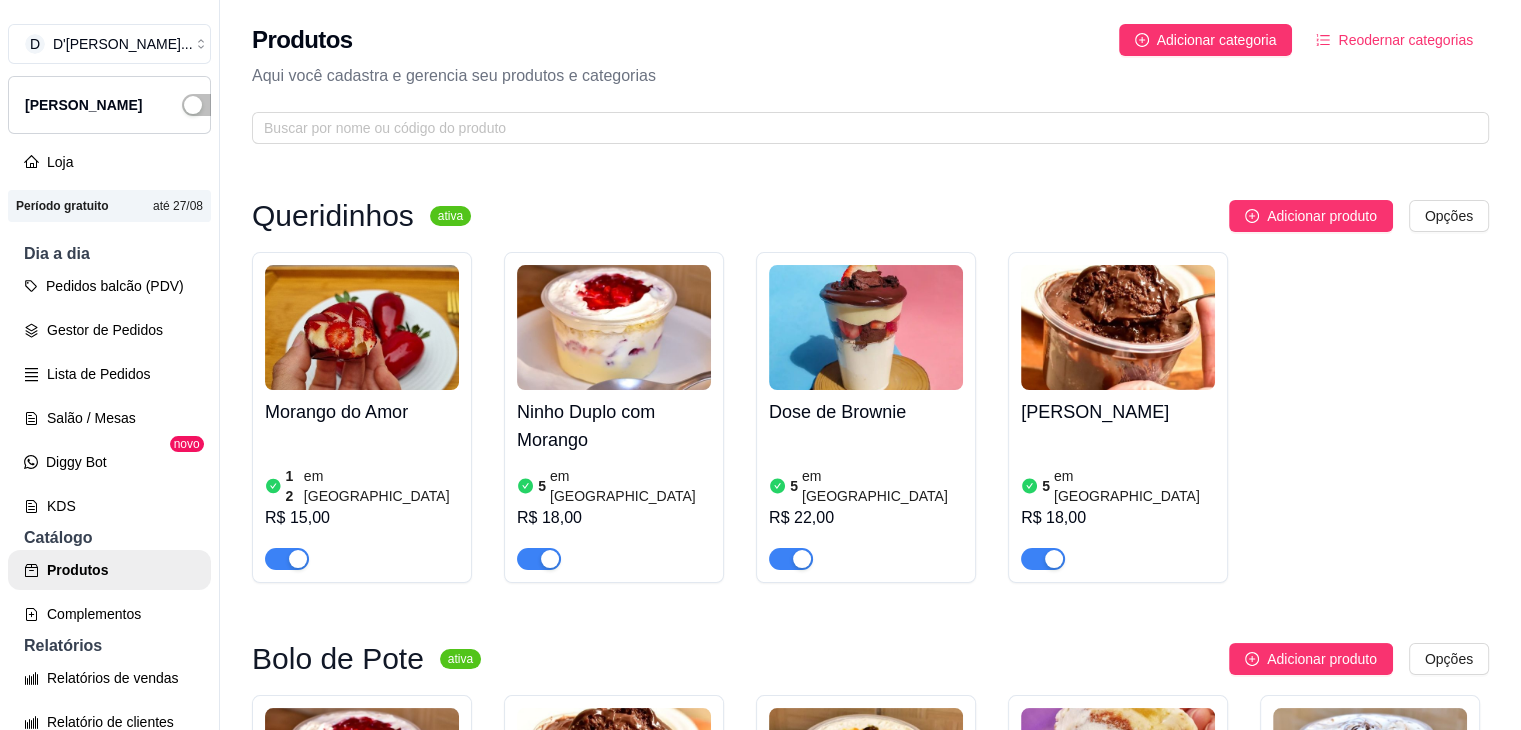 click on "Dose de Brownie" at bounding box center [866, 412] 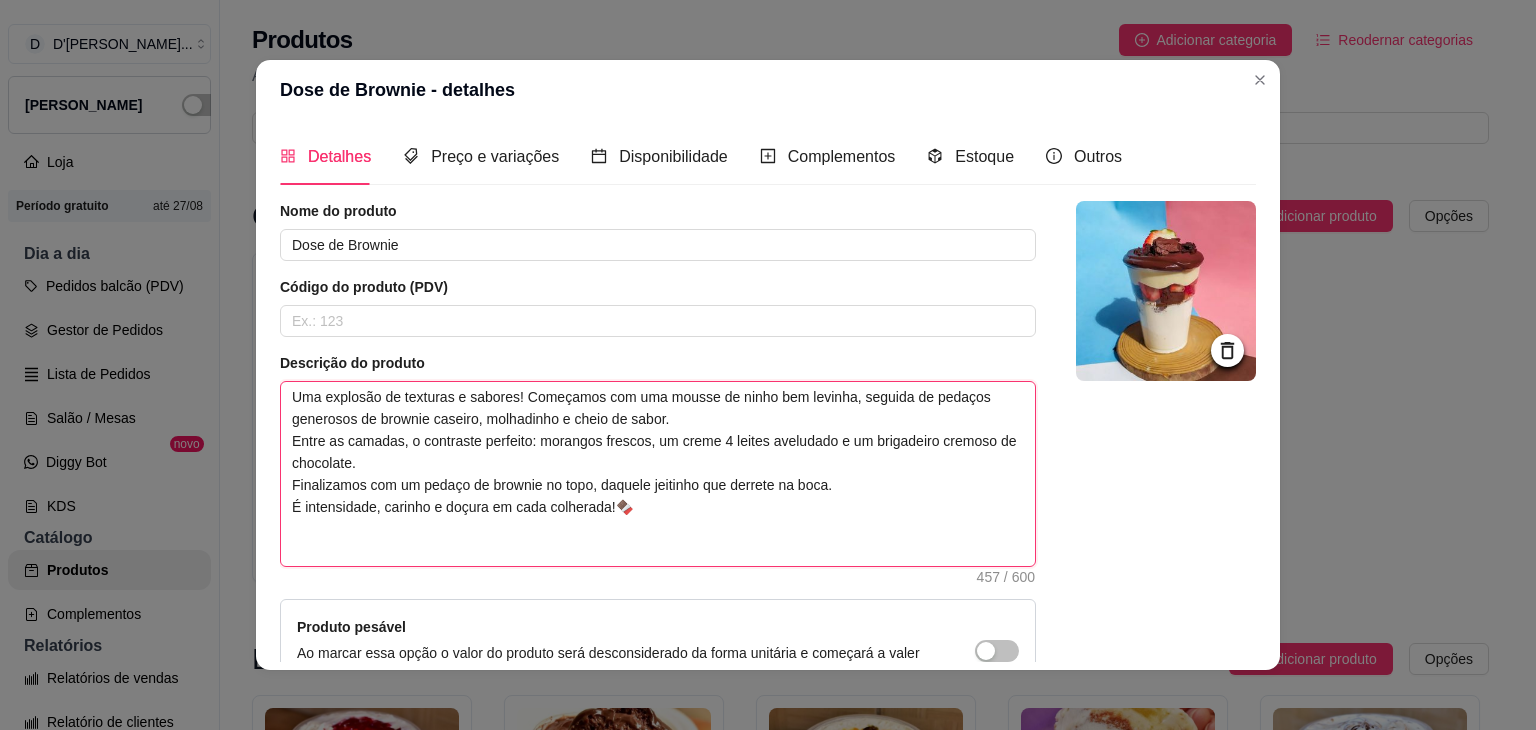 click on "Uma explosão de texturas e sabores! Começamos com uma mousse de ninho bem levinha, seguida de pedaços generosos de brownie caseiro, molhadinho e cheio de sabor.
Entre as camadas, o contraste perfeito: morangos frescos, um creme 4 leites aveludado e um brigadeiro cremoso de chocolate.
Finalizamos com um pedaço de brownie no topo, daquele jeitinho que derrete na boca.
É intensidade, carinho e doçura em cada colherada!🍫
Serve: 1 pessoa
Peso: 200ml" at bounding box center (658, 474) 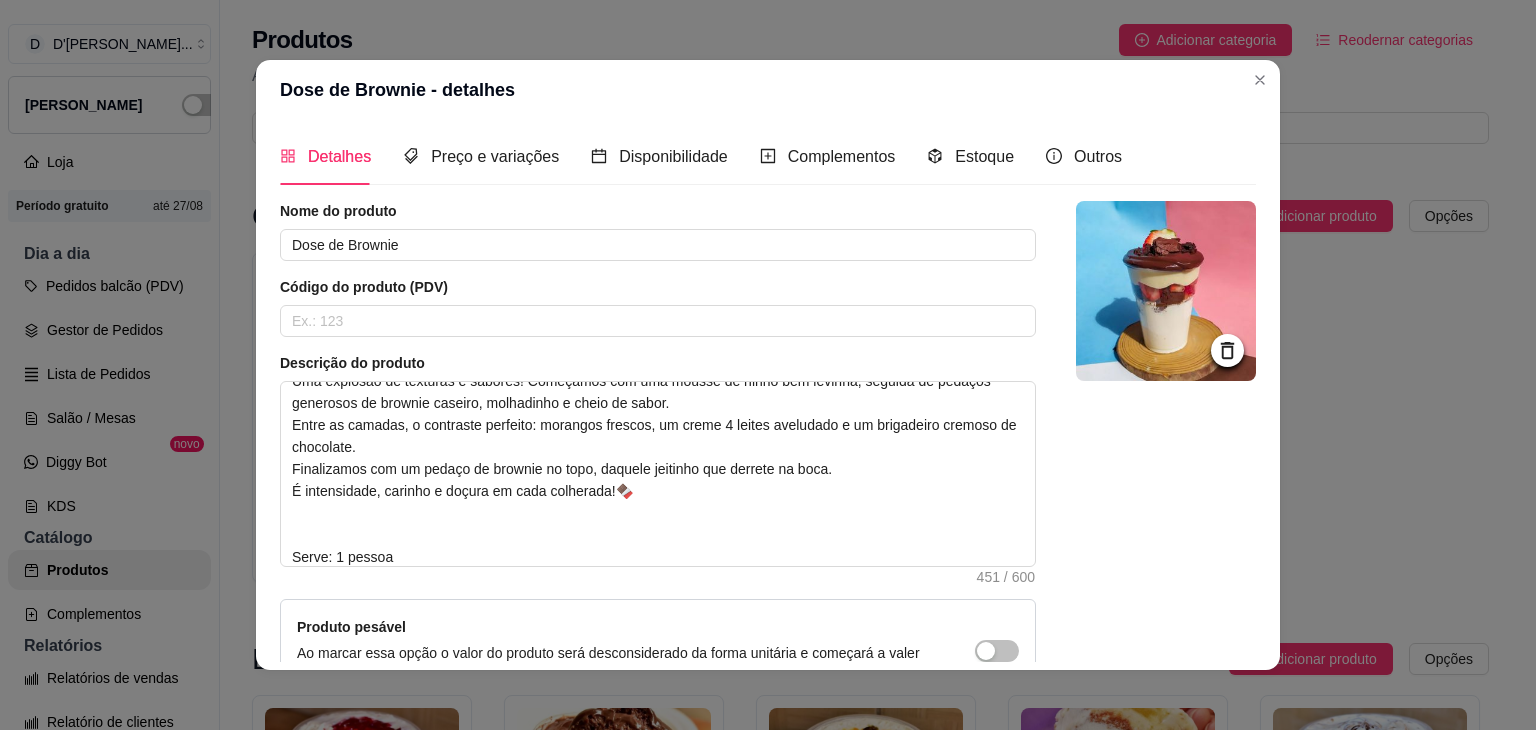 scroll, scrollTop: 226, scrollLeft: 0, axis: vertical 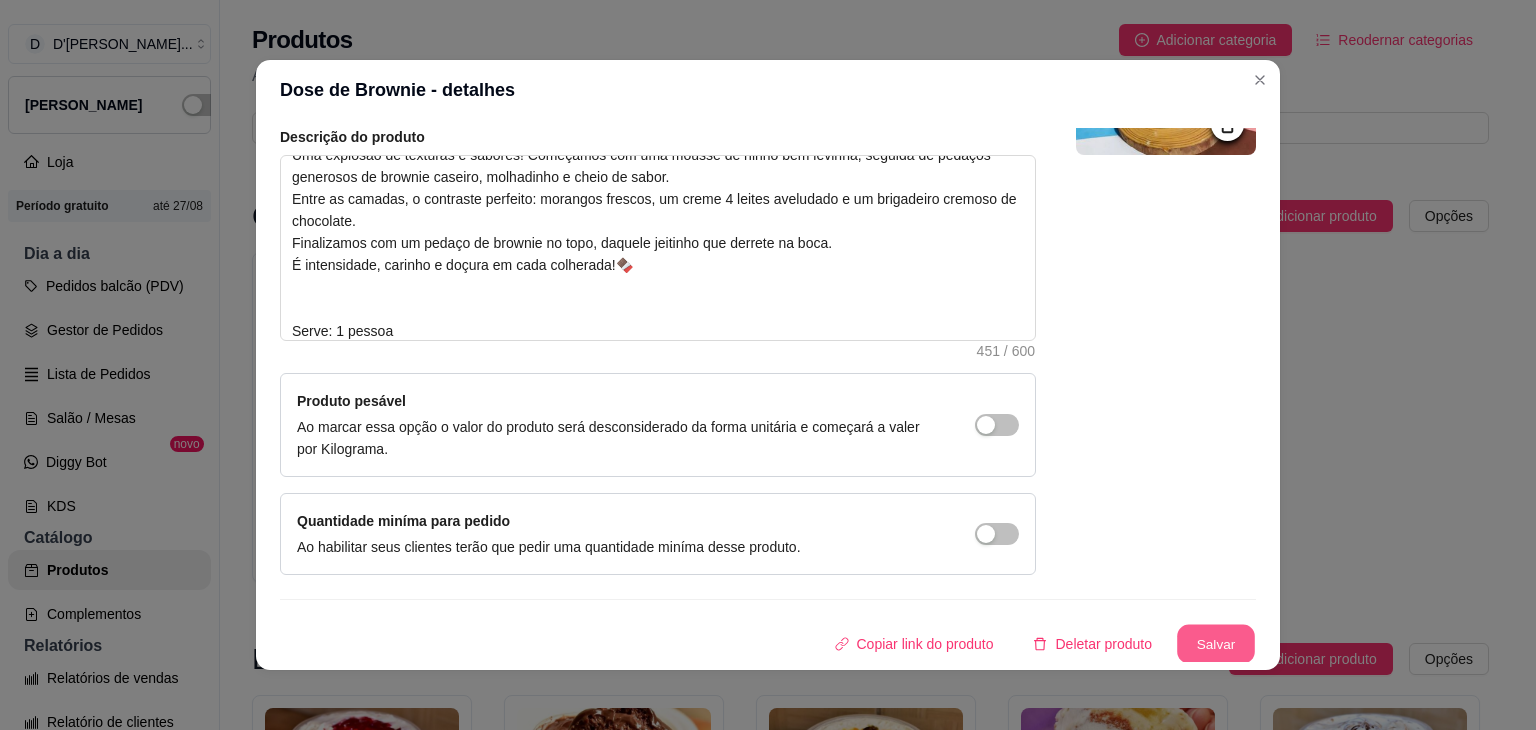 click on "Salvar" at bounding box center (1216, 644) 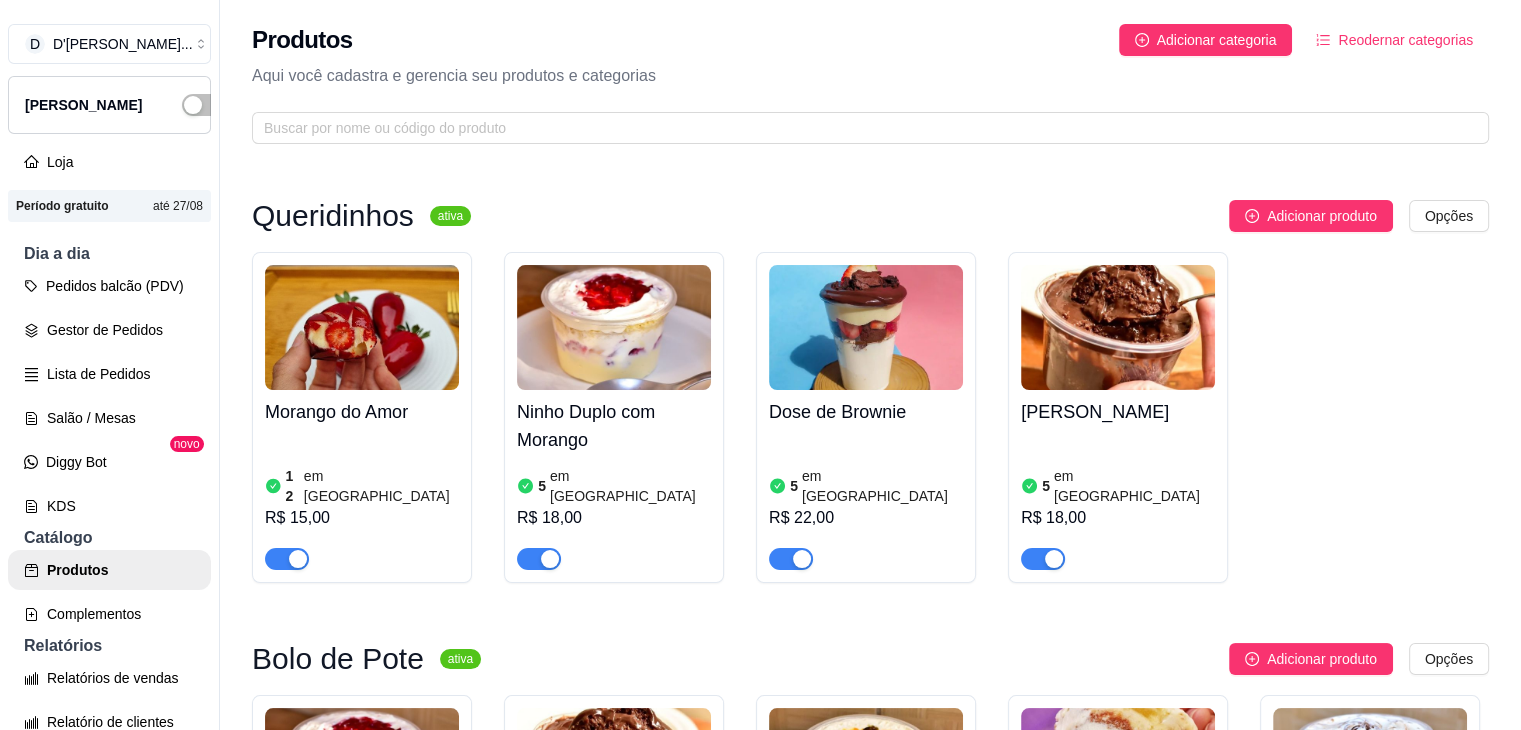 click on "5 em estoque R$ 22,00" at bounding box center (866, 502) 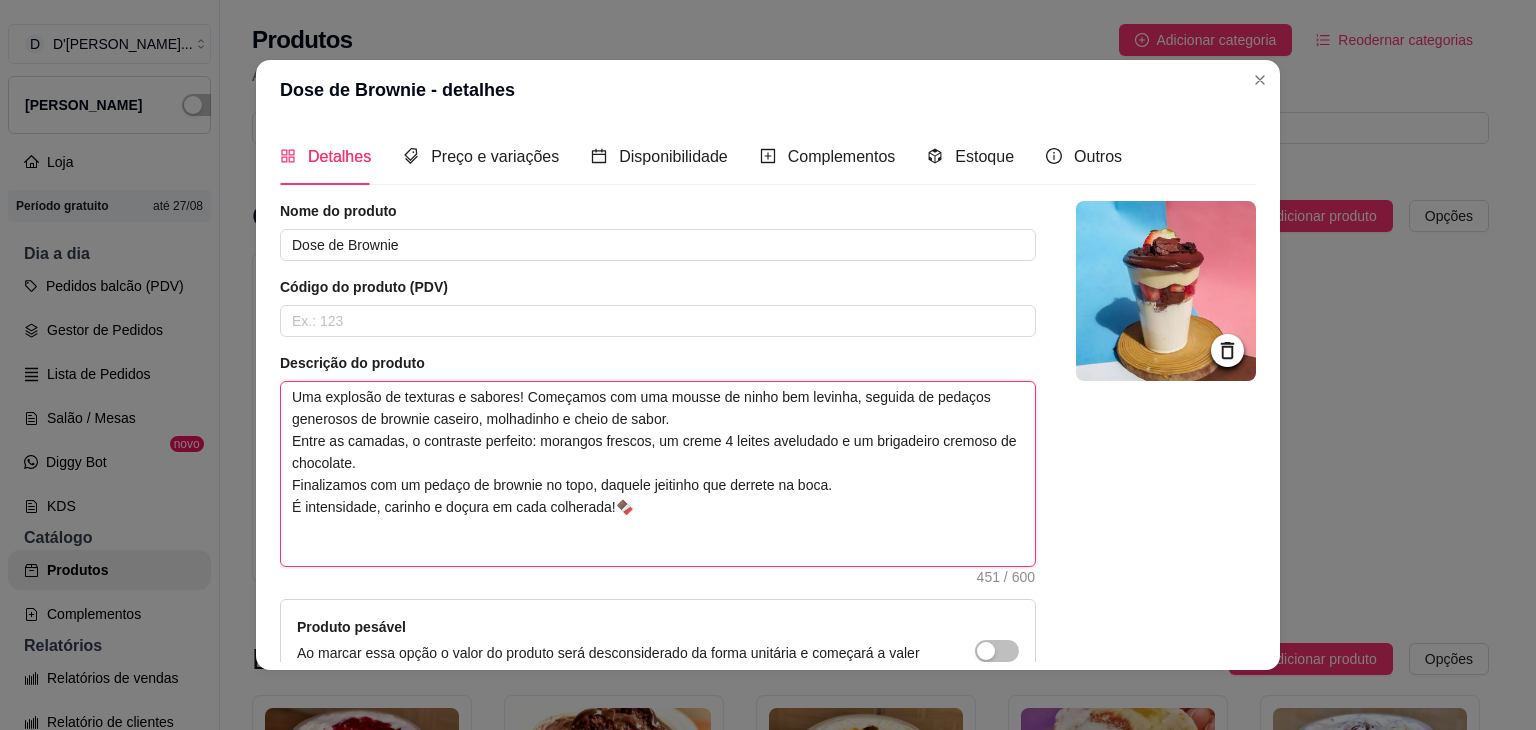 scroll, scrollTop: 44, scrollLeft: 0, axis: vertical 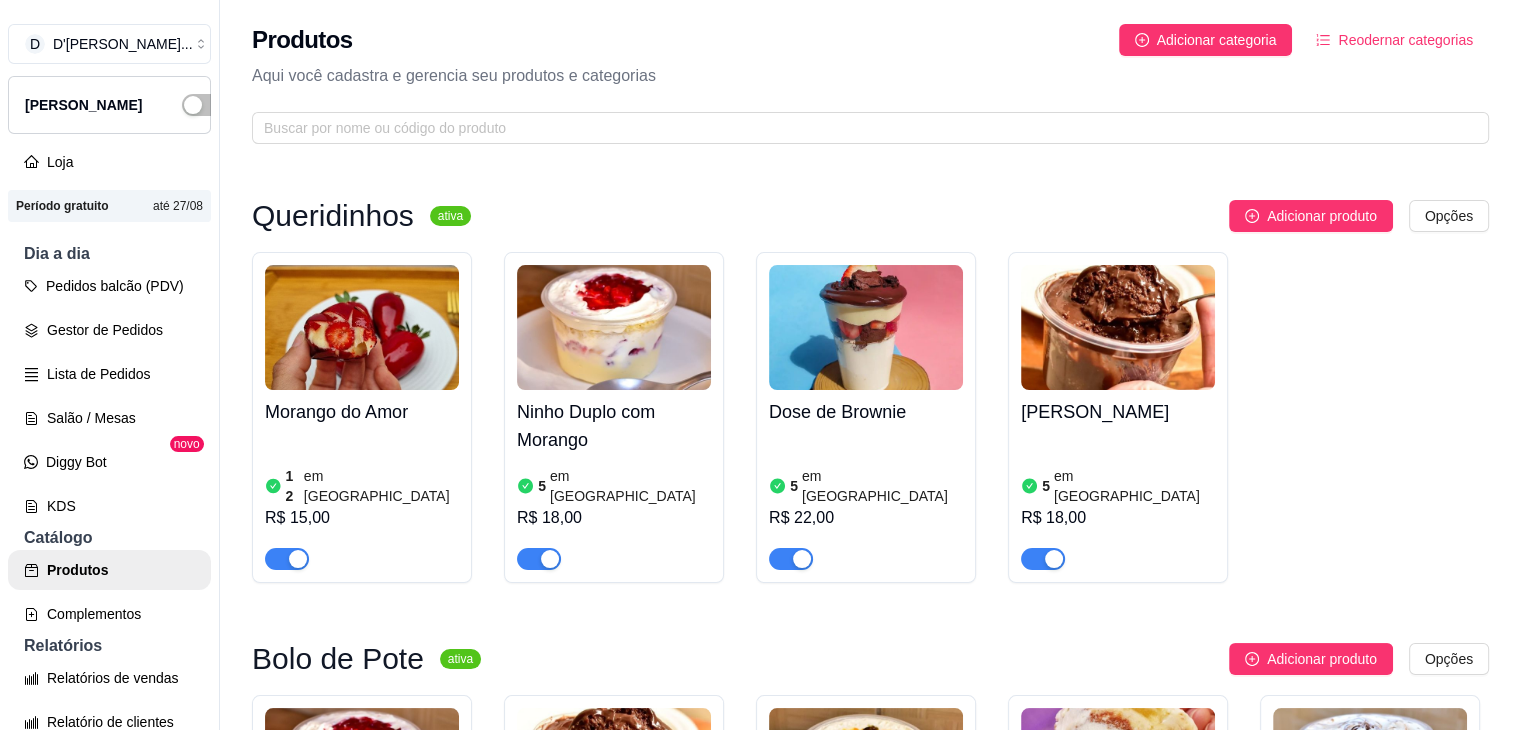 click on "Danette    5 em estoque R$ 18,00" at bounding box center (1118, 480) 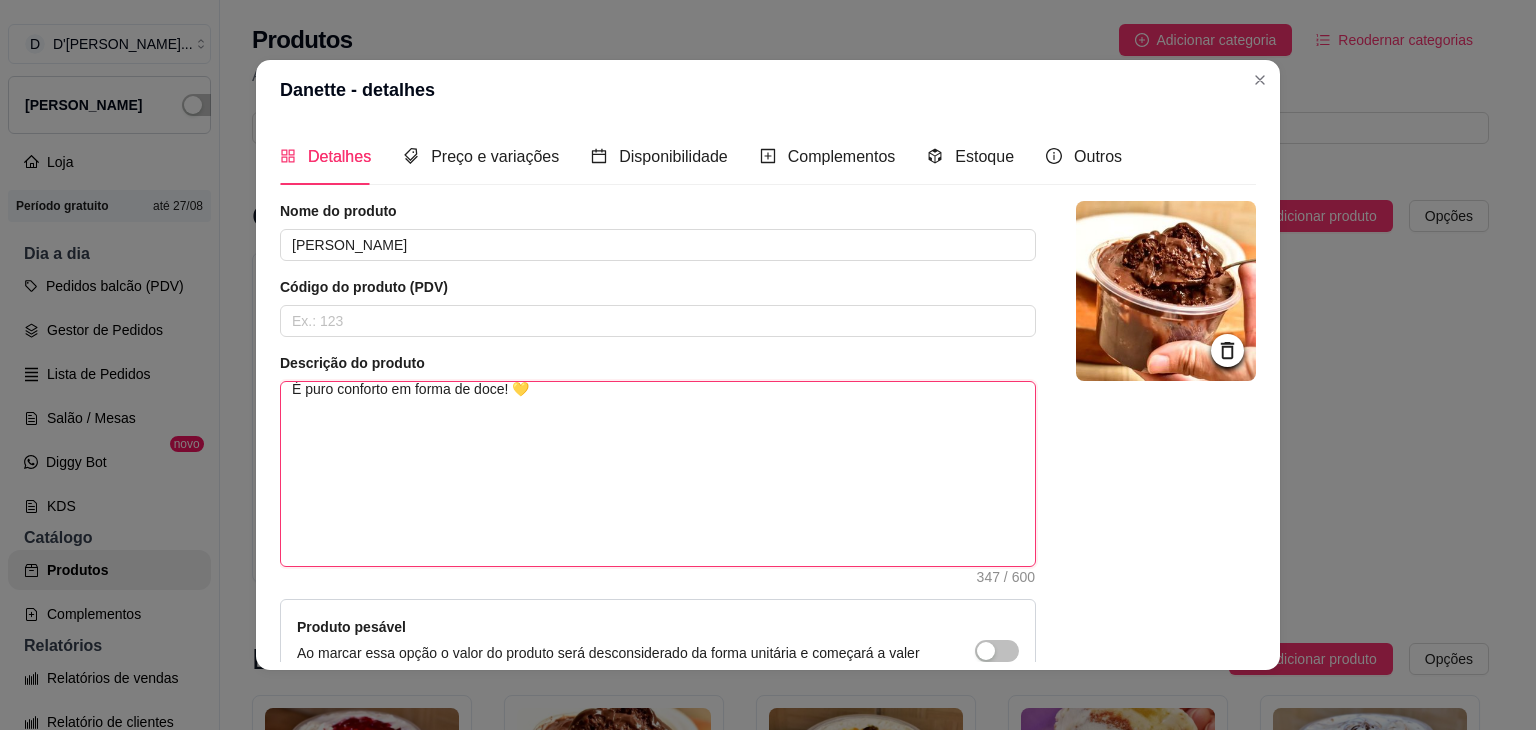 scroll, scrollTop: 54, scrollLeft: 0, axis: vertical 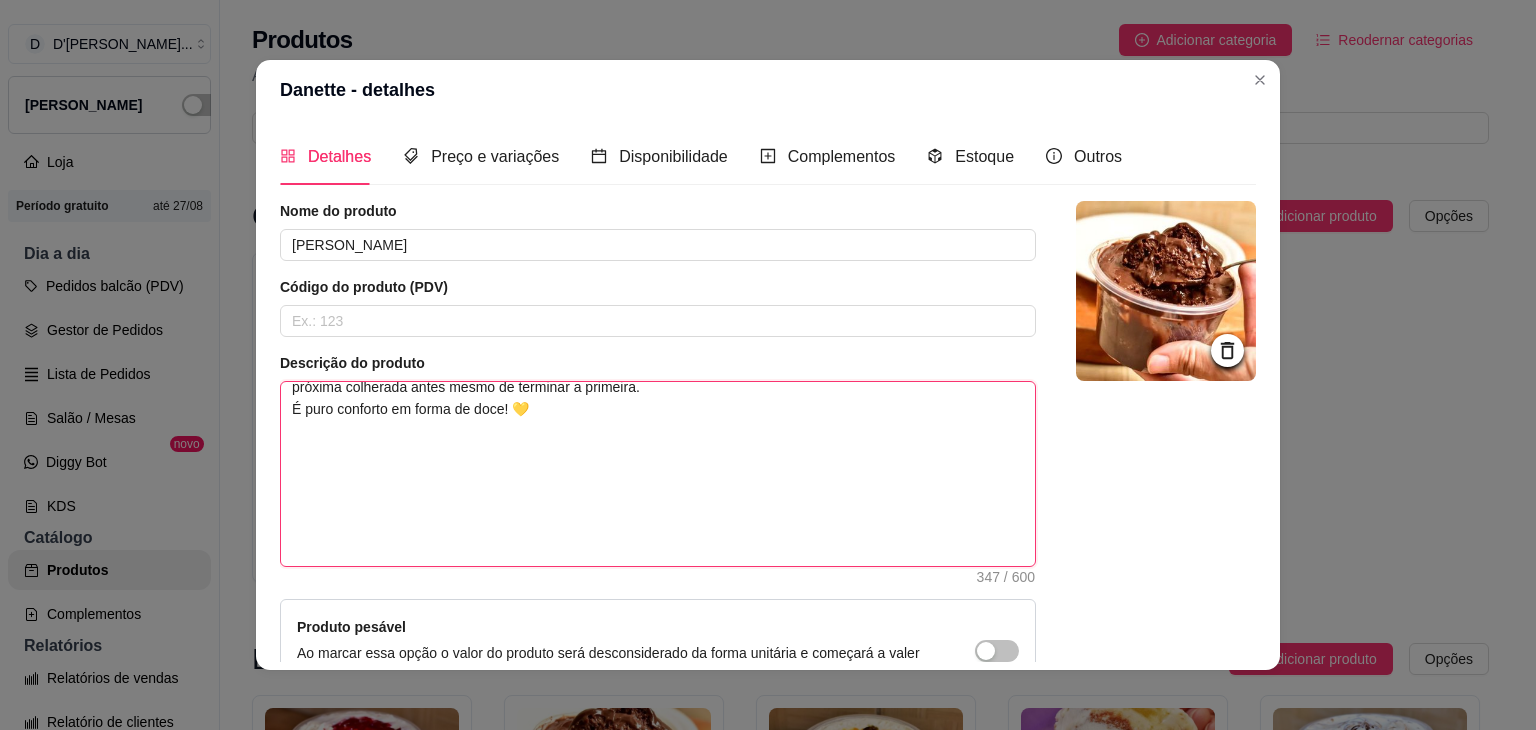 click on "Sabe aquele sabor de infância que abraça a alma? Esse é ele! Feito com um creme de chocolate ultra cremoso no estilo Danette, combinado com uma massa de chocolate bem molhadinha, que derrete na boca e te faz querer a próxima colherada antes mesmo de terminar a primeira.
É puro conforto em forma de doce! 💛
Serve: 1 pessoa
Peso: 250ml" at bounding box center (658, 474) 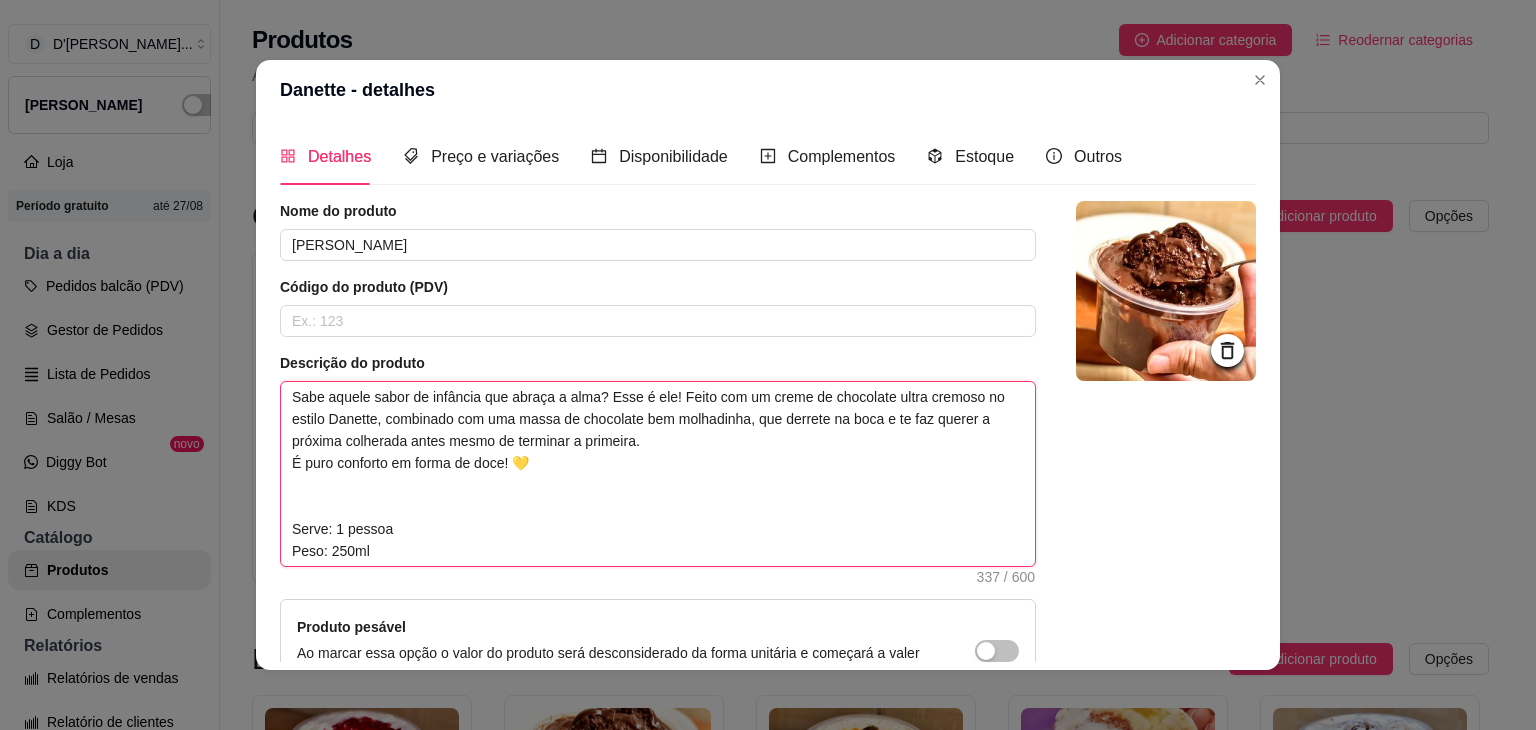 scroll, scrollTop: 0, scrollLeft: 0, axis: both 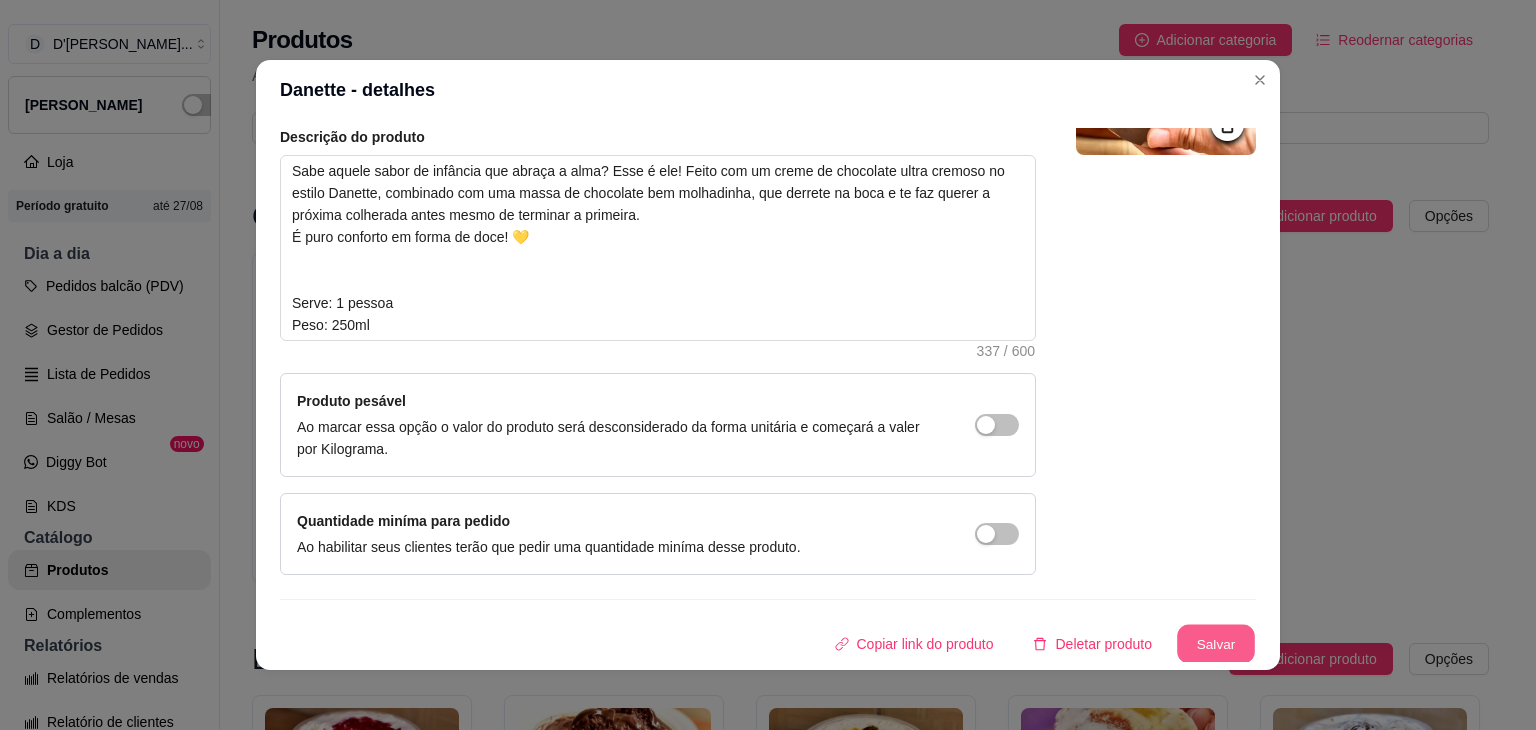 click on "Salvar" at bounding box center [1216, 644] 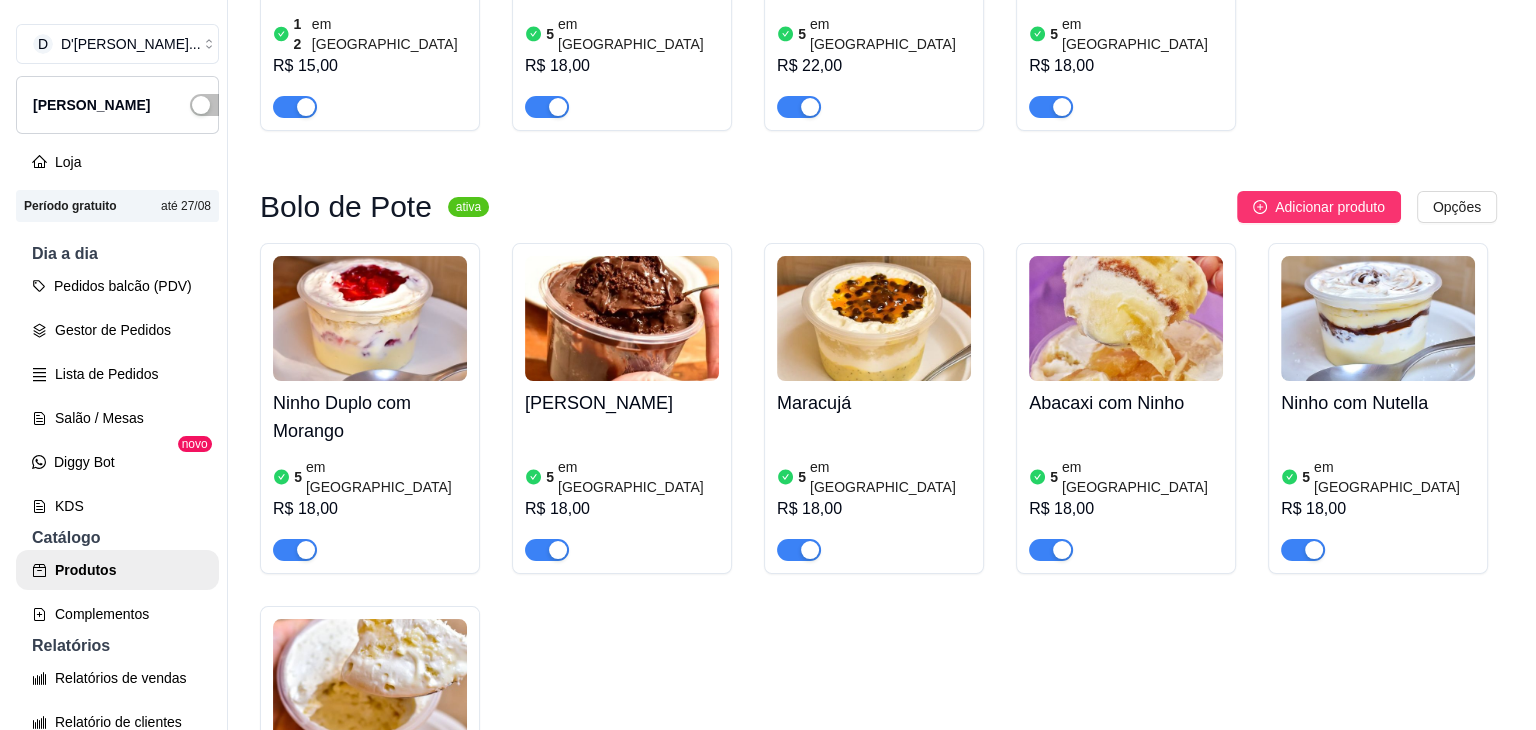 scroll, scrollTop: 460, scrollLeft: 0, axis: vertical 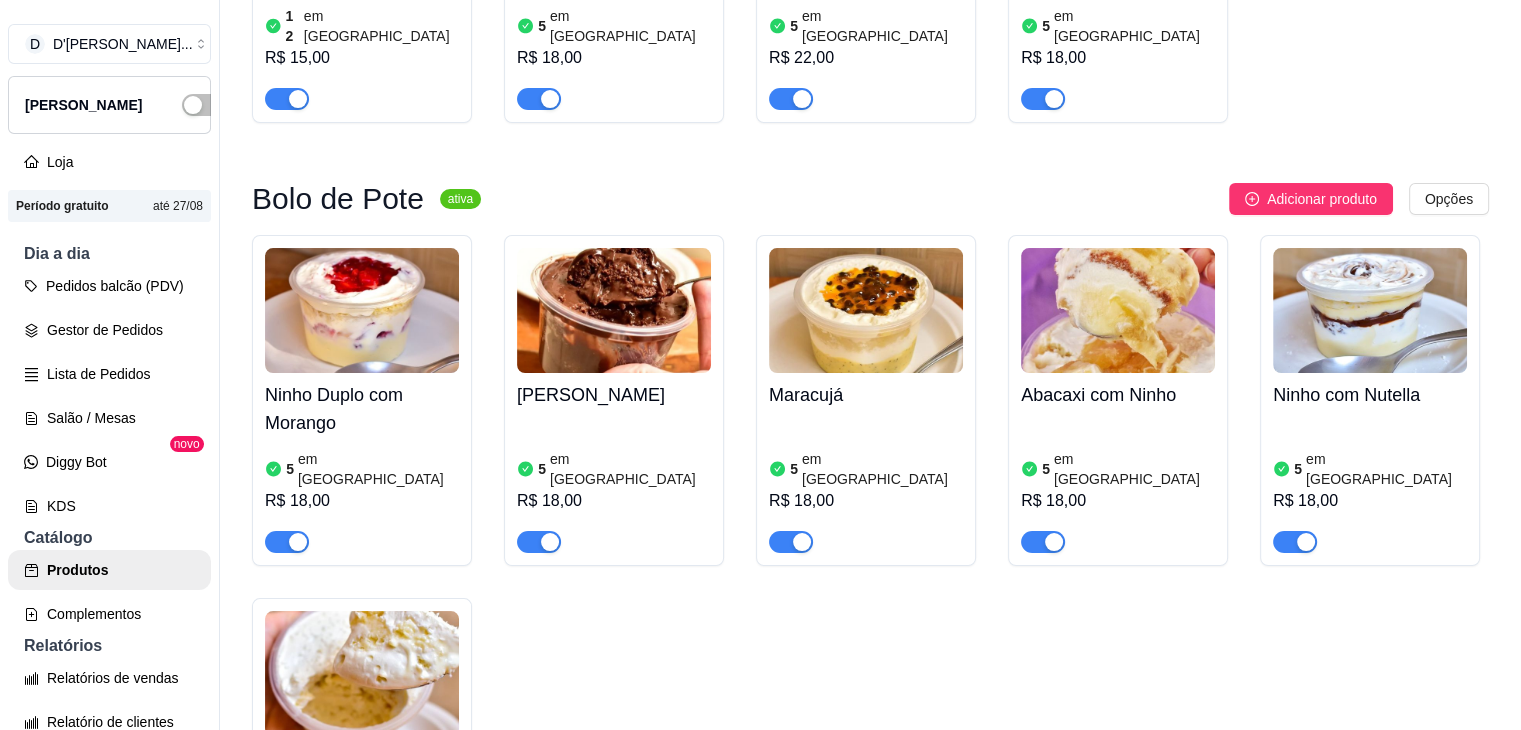 click on "Ninho Duplo com Morango" at bounding box center [362, 409] 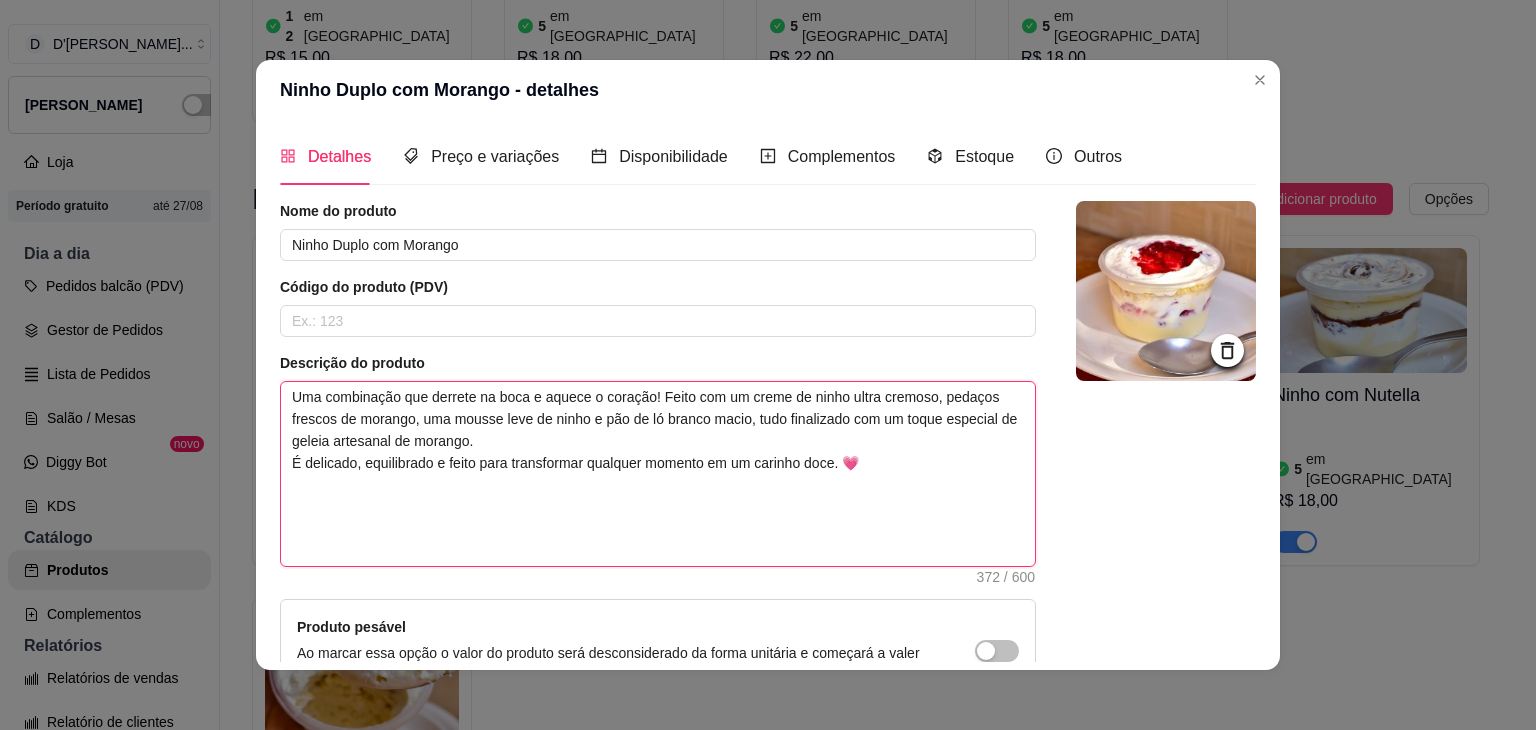 click on "Uma combinação que derrete na boca e aquece o coração! Feito com um creme de ninho ultra cremoso, pedaços frescos de morango, uma mousse leve de ninho e pão de ló branco macio, tudo finalizado com um toque especial de geleia artesanal de morango.
É delicado, equilibrado e feito para transformar qualquer momento em um carinho doce. 💗
Serve: 1 pessoa
Peso: 250ml" at bounding box center (658, 474) 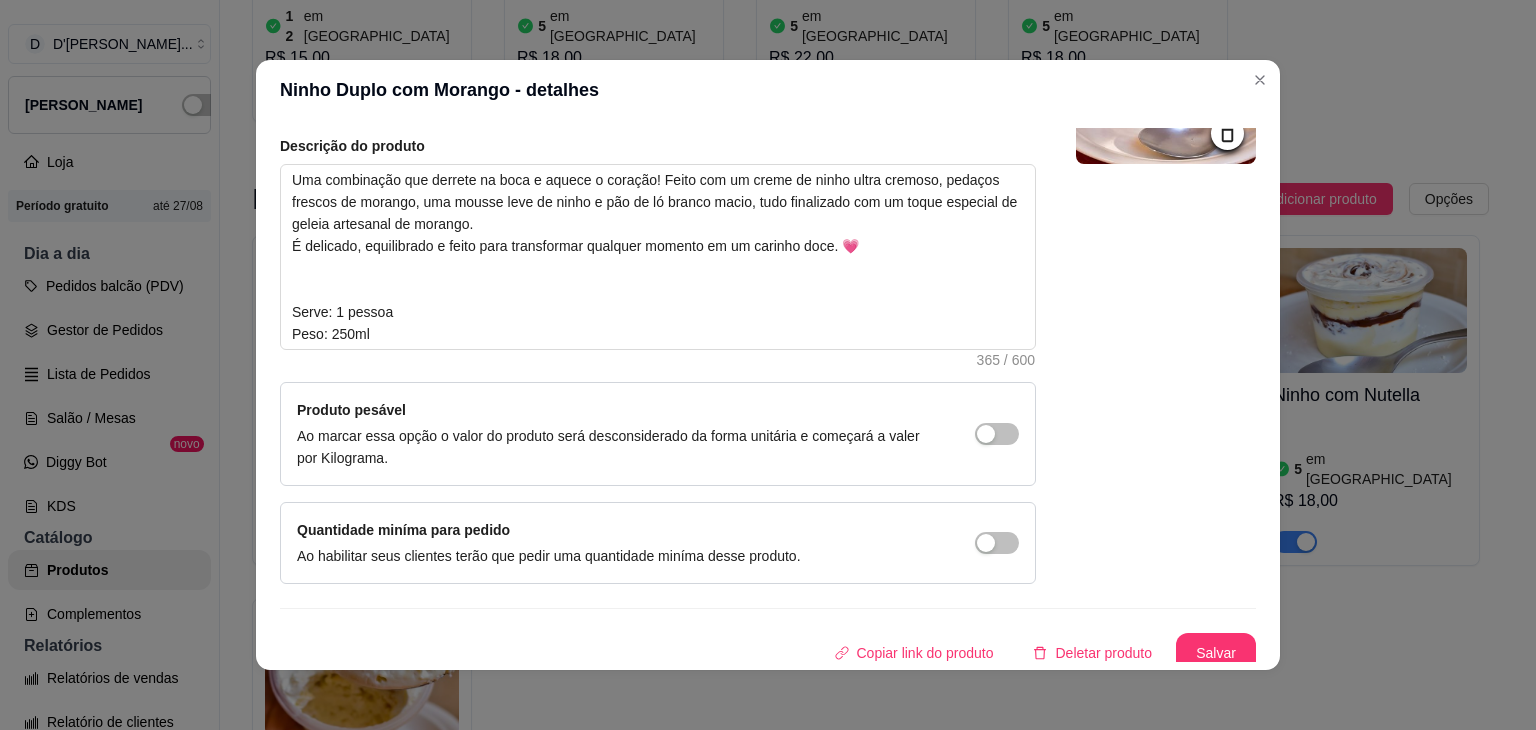 scroll, scrollTop: 226, scrollLeft: 0, axis: vertical 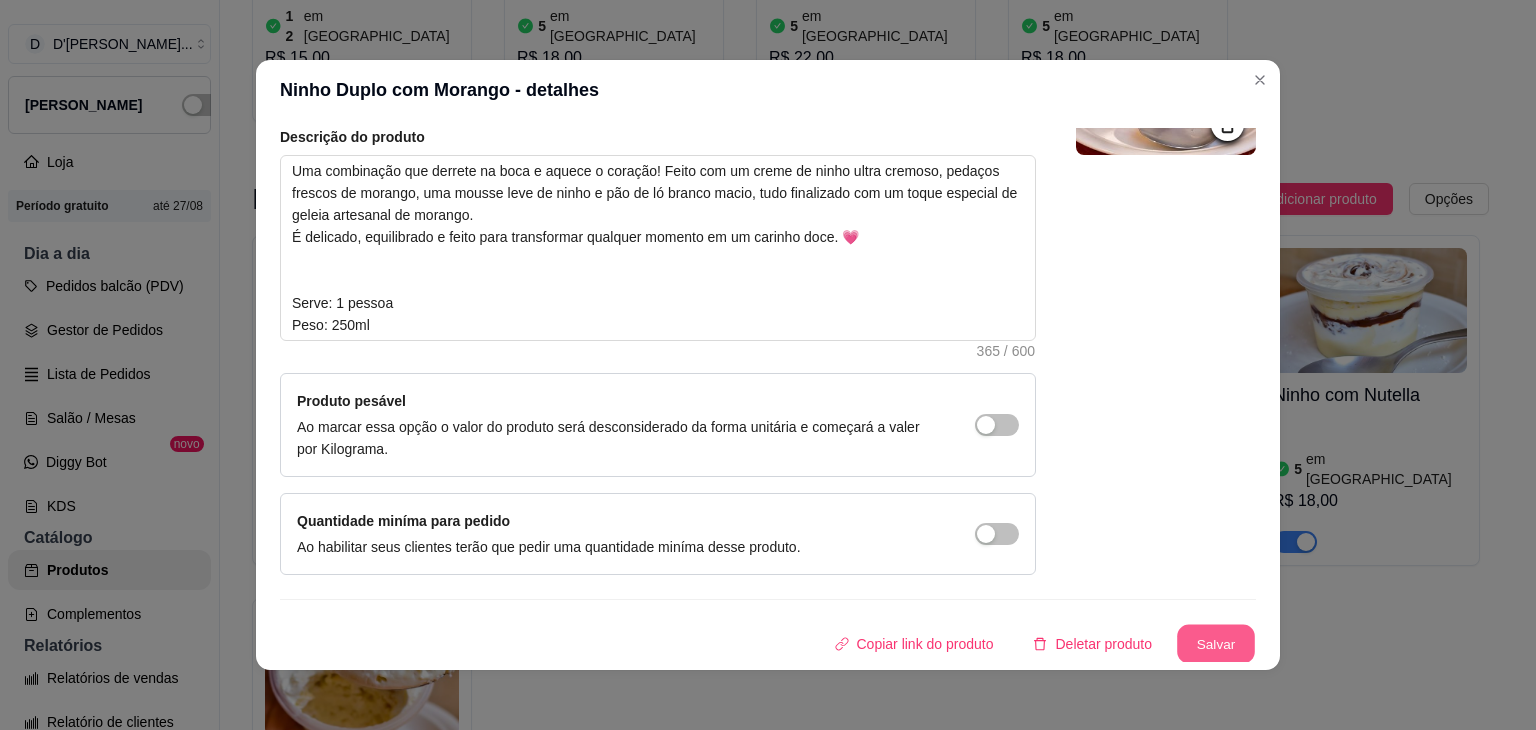 click on "Salvar" at bounding box center [1216, 644] 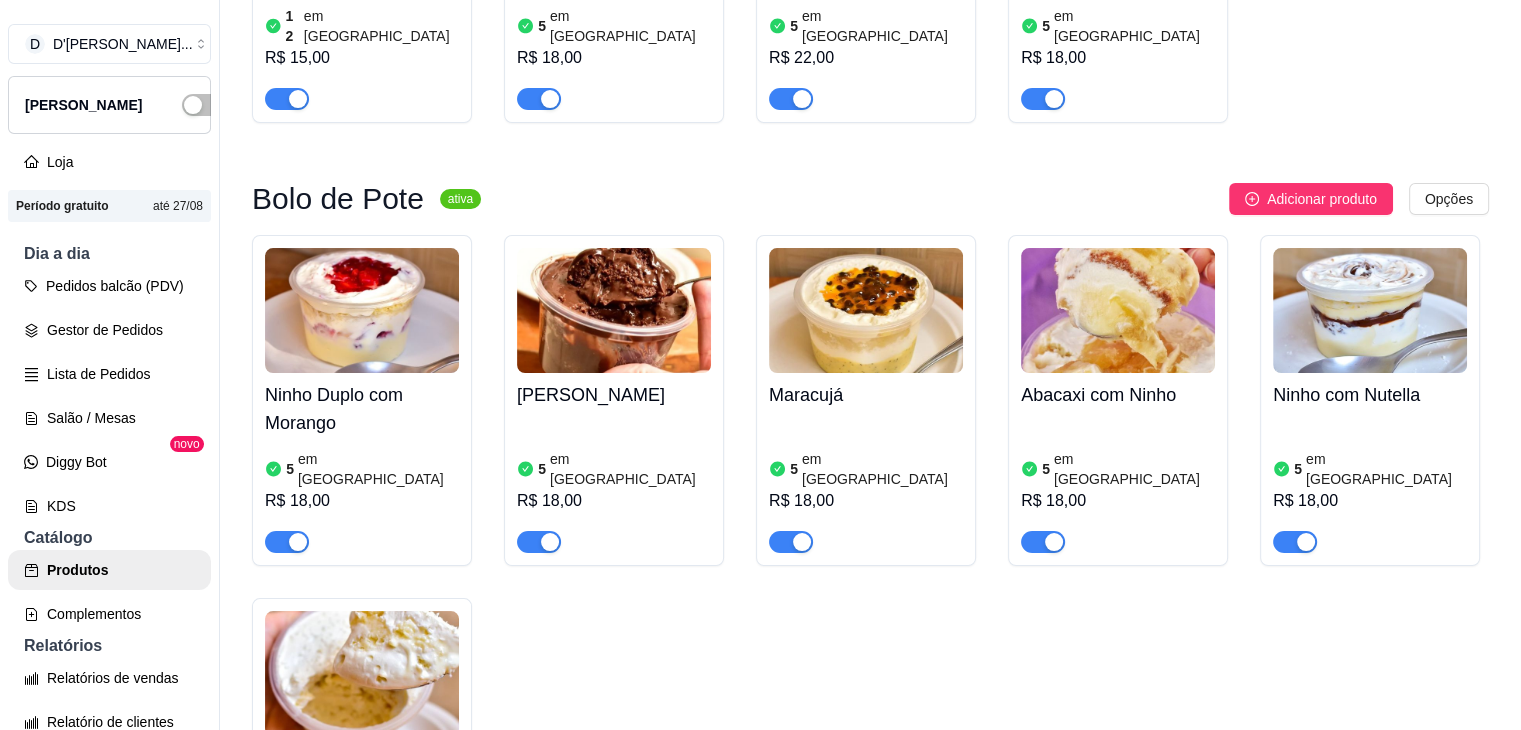 click on "5 em estoque R$ 18,00" at bounding box center (362, 499) 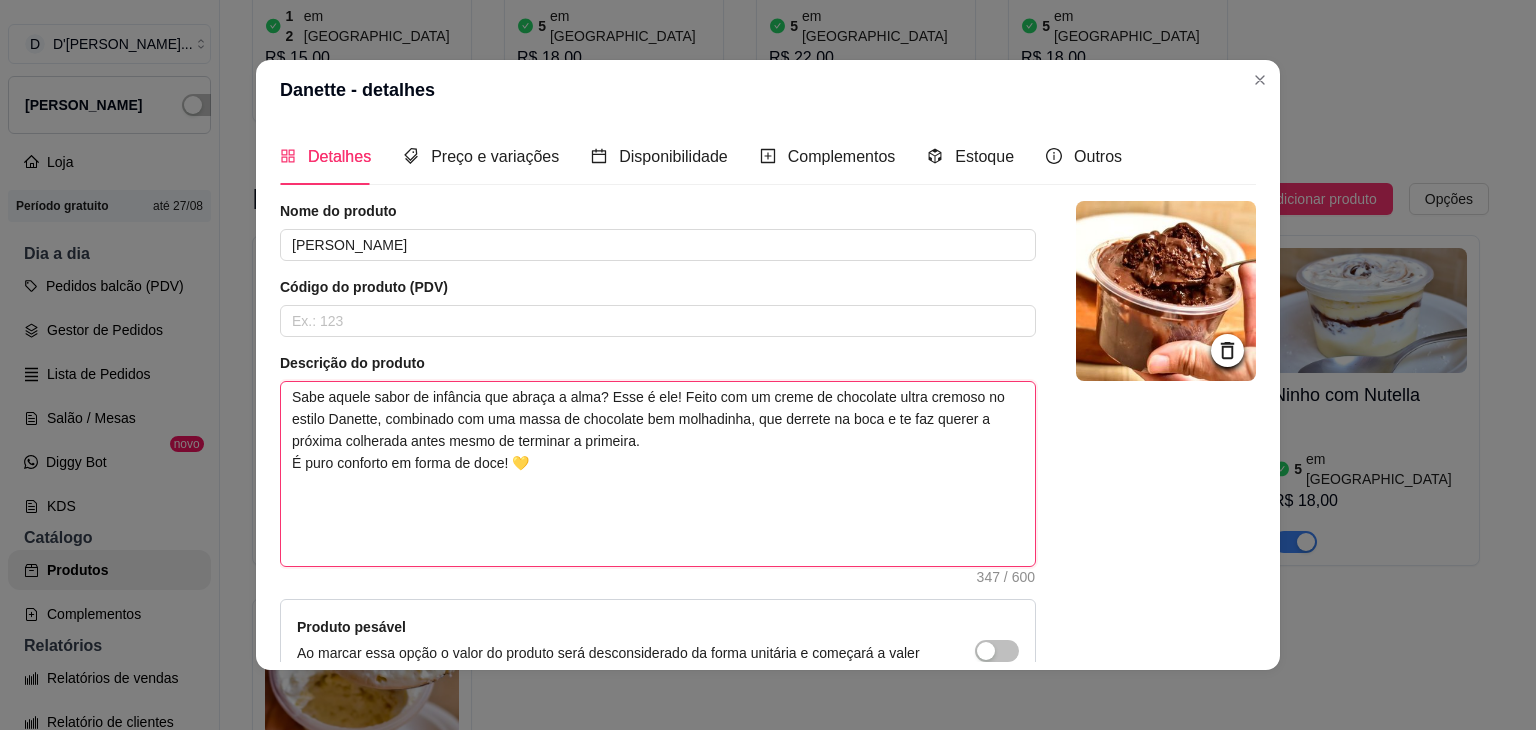 click on "Sabe aquele sabor de infância que abraça a alma? Esse é ele! Feito com um creme de chocolate ultra cremoso no estilo Danette, combinado com uma massa de chocolate bem molhadinha, que derrete na boca e te faz querer a próxima colherada antes mesmo de terminar a primeira.
É puro conforto em forma de doce! 💛
Serve: 1 pessoa
Peso: 250ml" at bounding box center (658, 474) 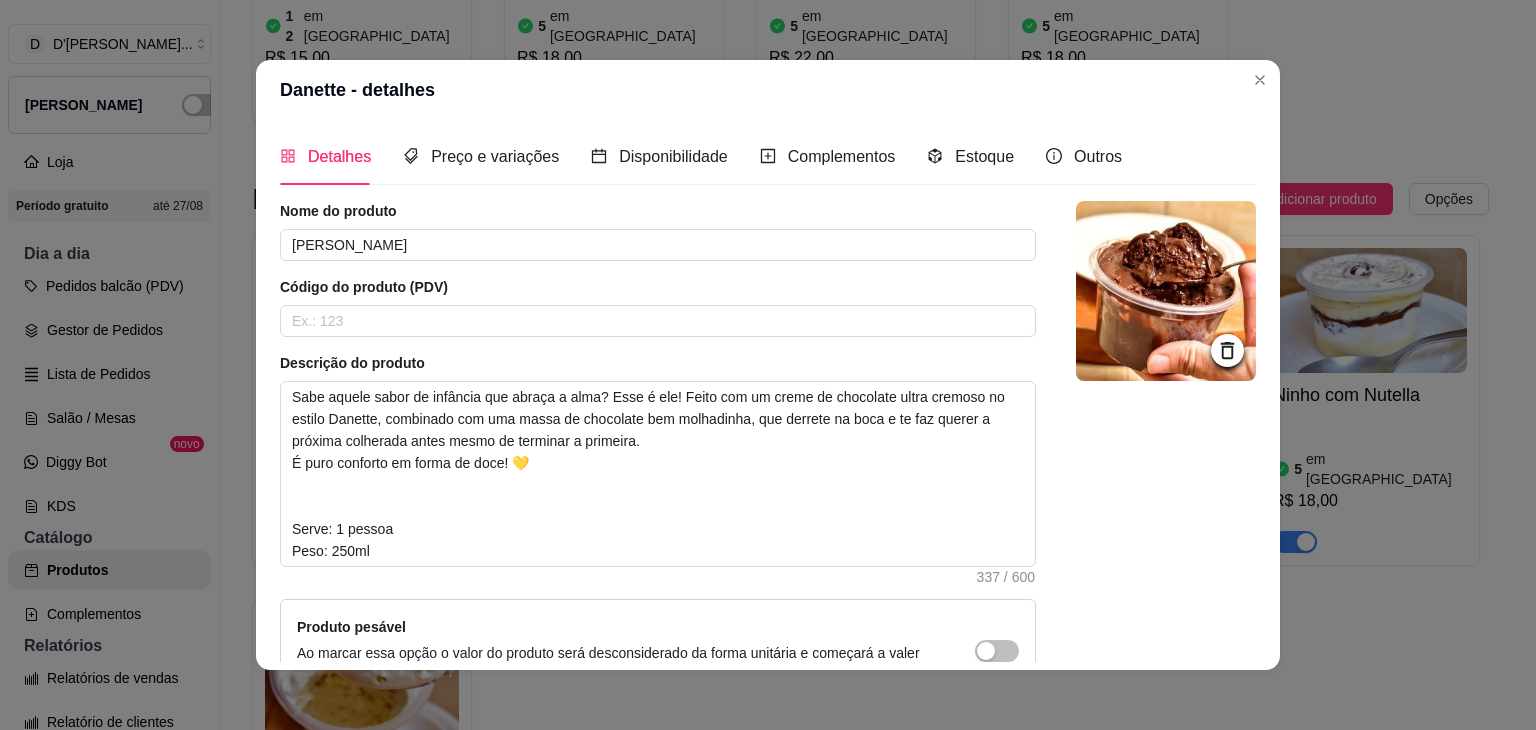 scroll, scrollTop: 226, scrollLeft: 0, axis: vertical 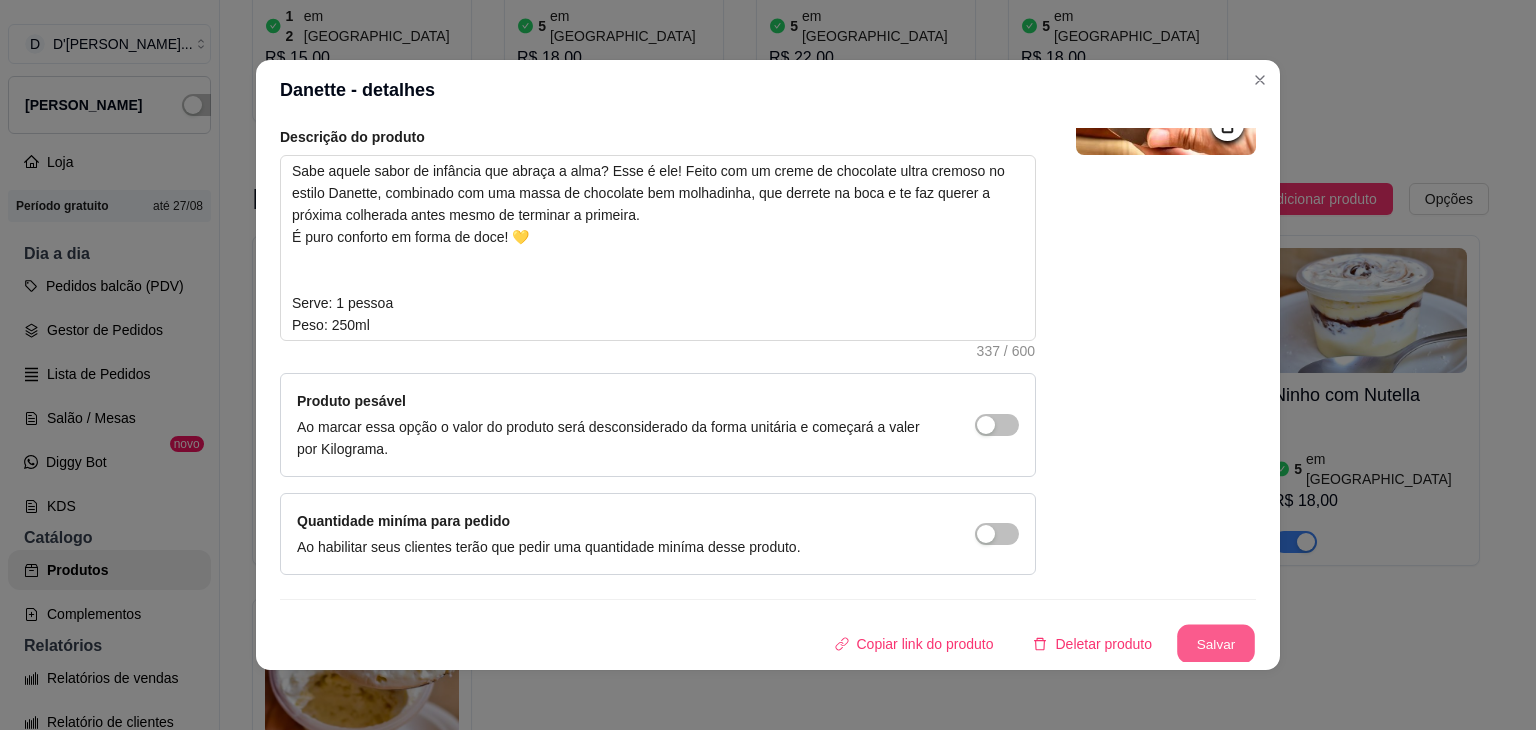 click on "Salvar" at bounding box center (1216, 644) 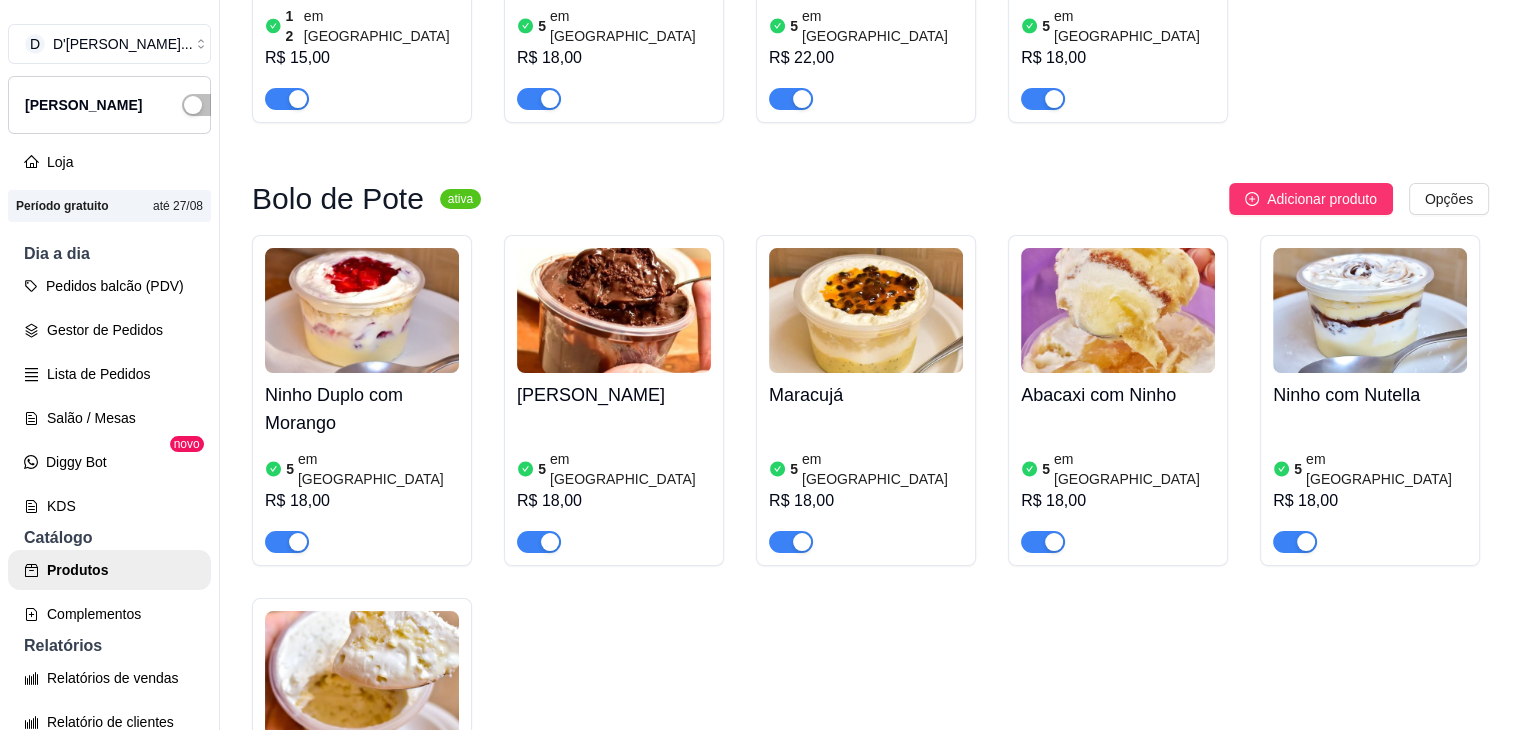 click on "5 em estoque R$ 18,00" at bounding box center (866, 485) 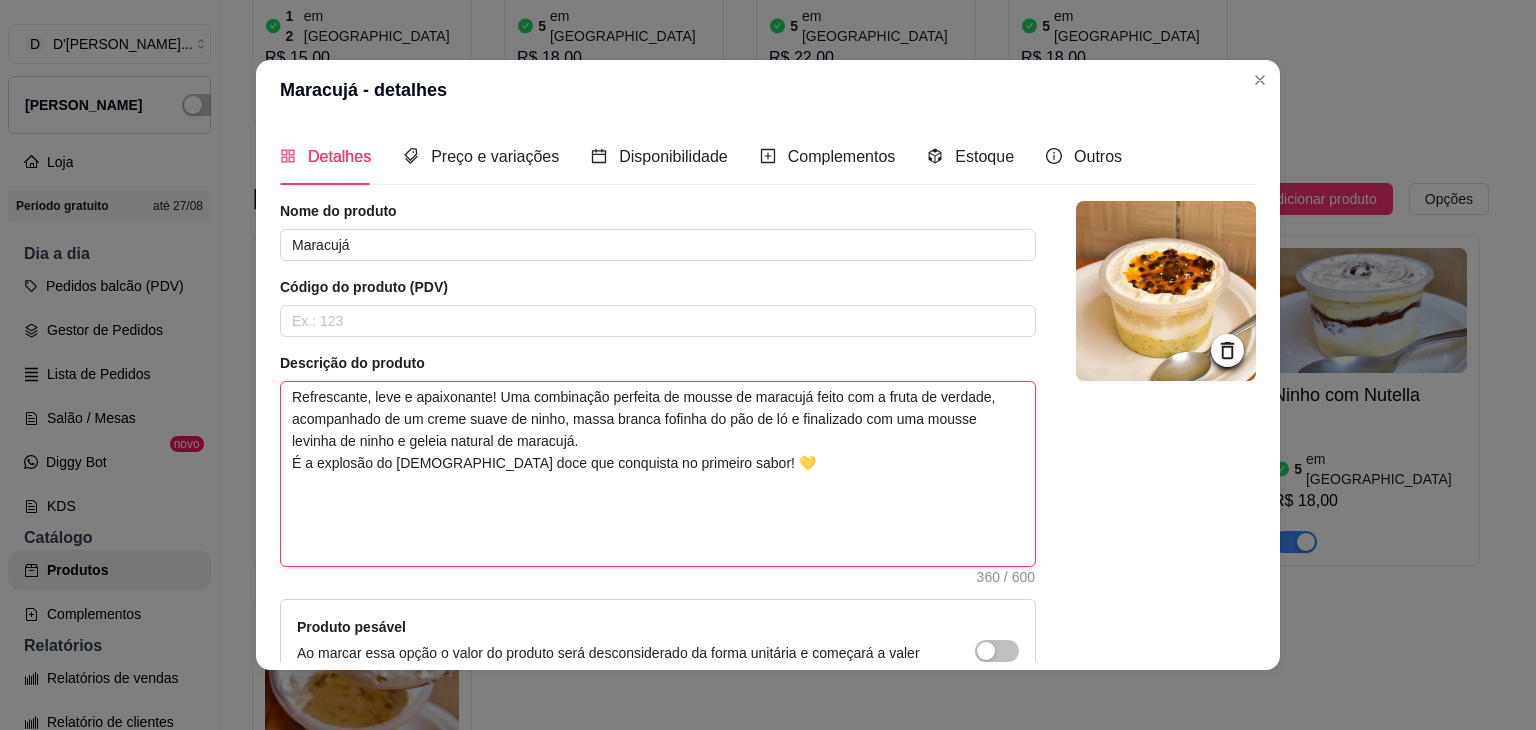 click on "Refrescante, leve e apaixonante! Uma combinação perfeita de mousse de maracujá feito com a fruta de verdade, acompanhado de um creme suave de ninho, massa branca fofinha do pão de ló e finalizado com uma mousse levinha de ninho e geleia natural de maracujá.
É a explosão do [DEMOGRAPHIC_DATA] doce que conquista no primeiro sabor! 💛
Serve: 1 pessoa
Peso: 250ml" at bounding box center [658, 474] 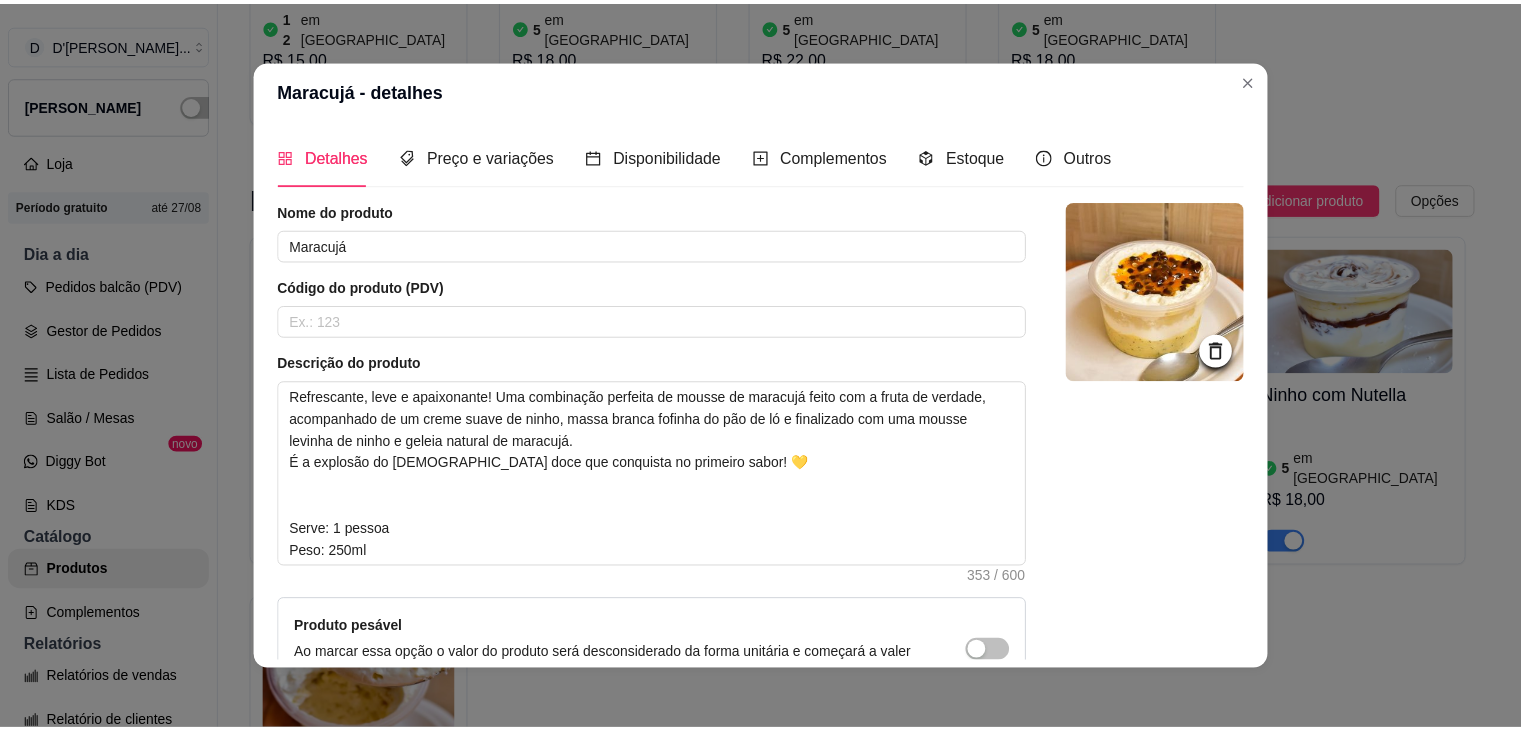 scroll, scrollTop: 226, scrollLeft: 0, axis: vertical 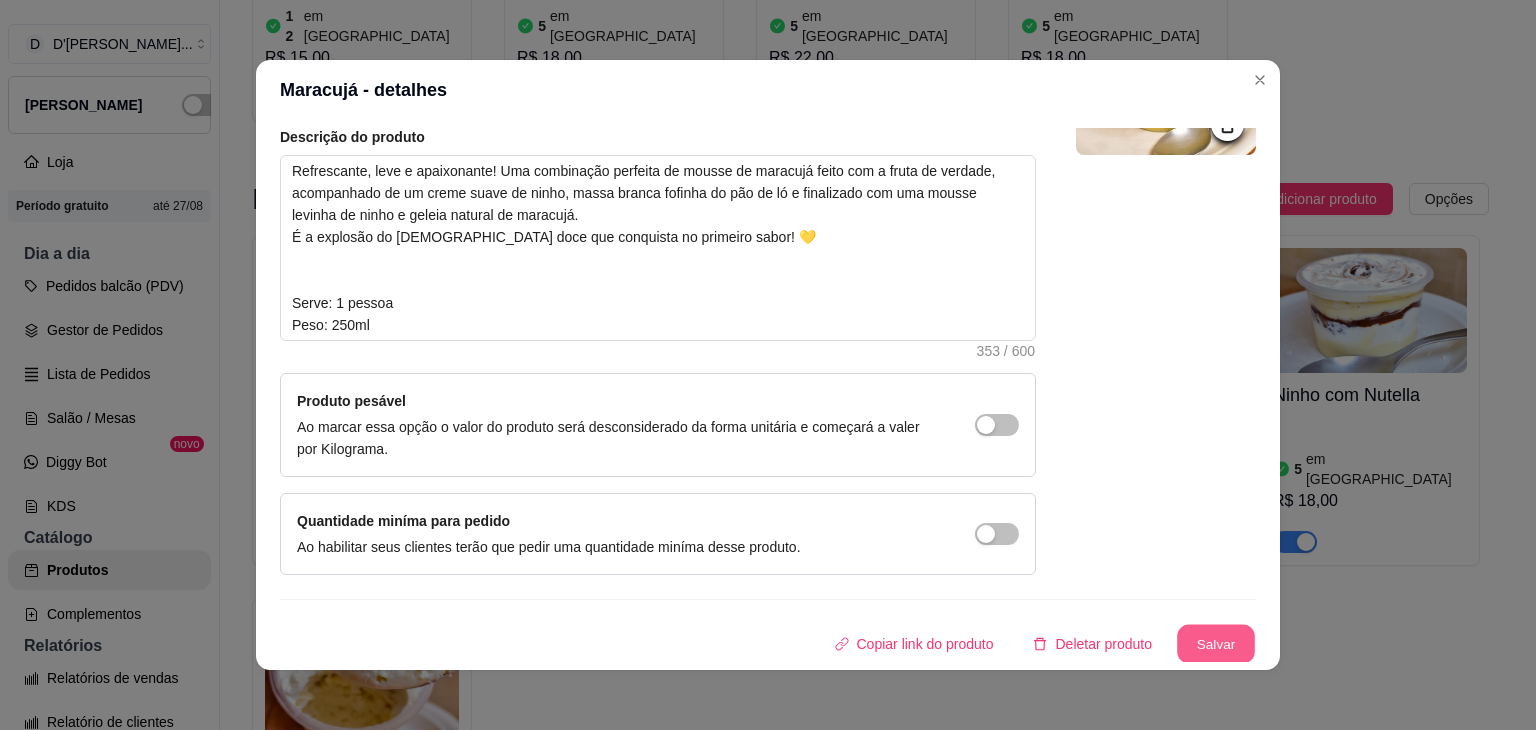 click on "Salvar" at bounding box center (1216, 644) 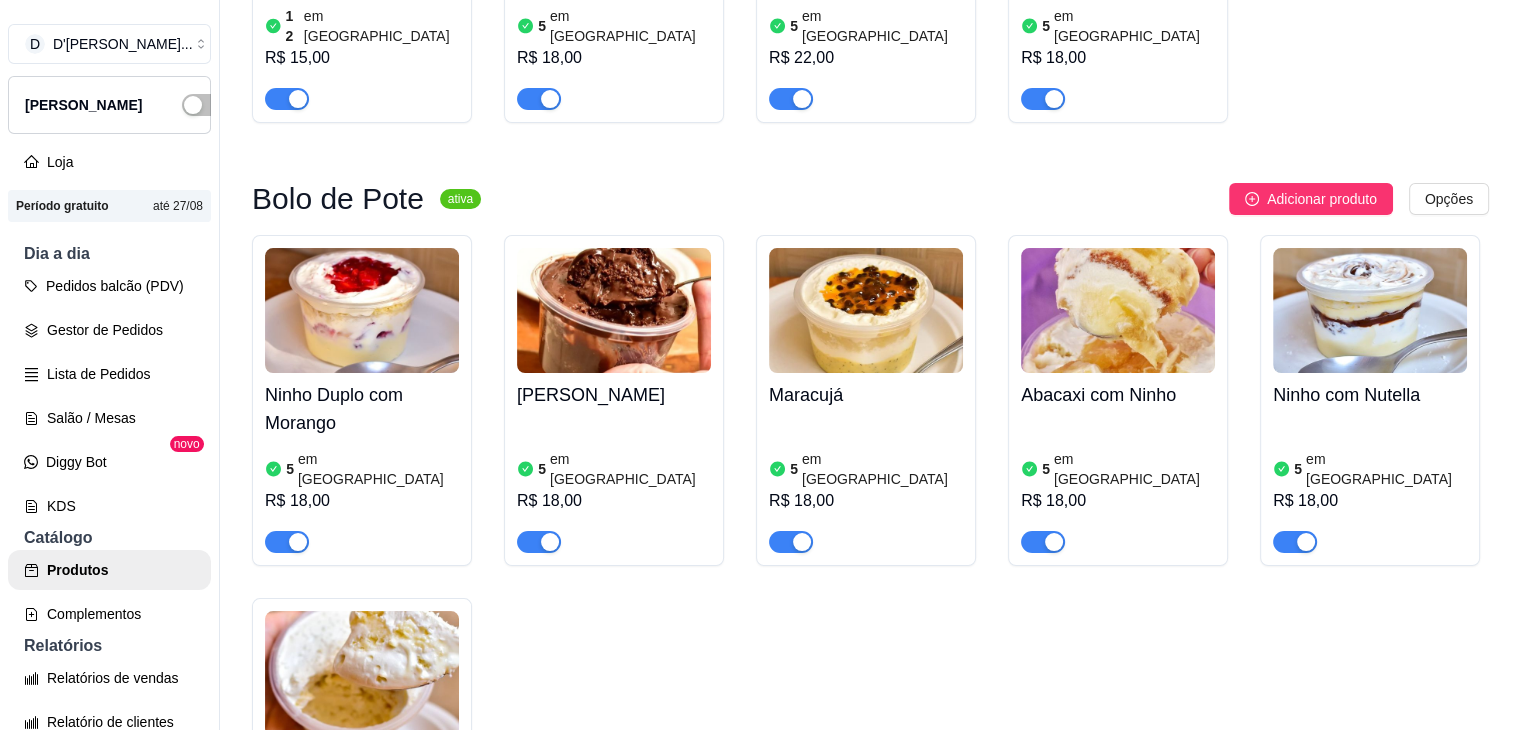 click on "5 em estoque R$ 18,00" at bounding box center [1118, 485] 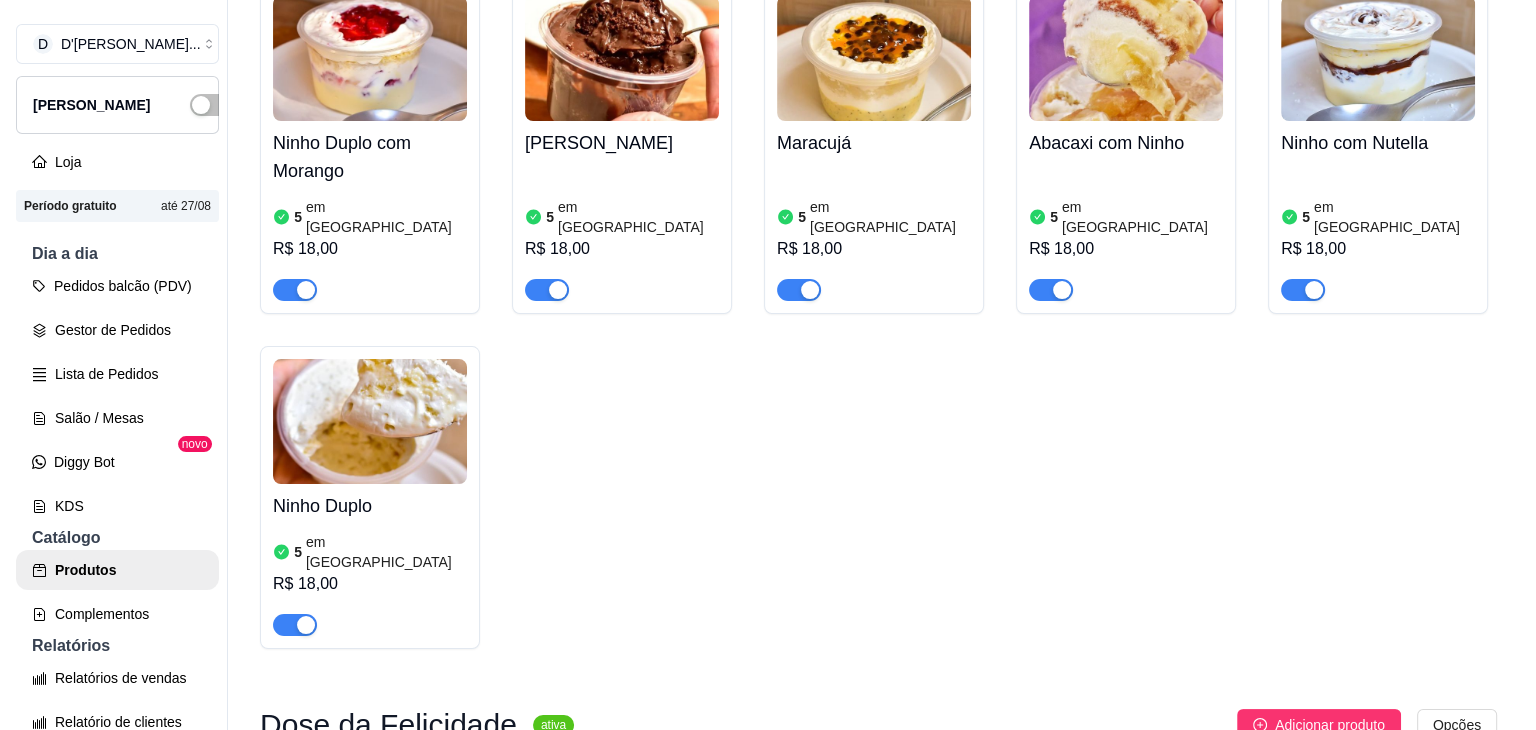 scroll, scrollTop: 760, scrollLeft: 0, axis: vertical 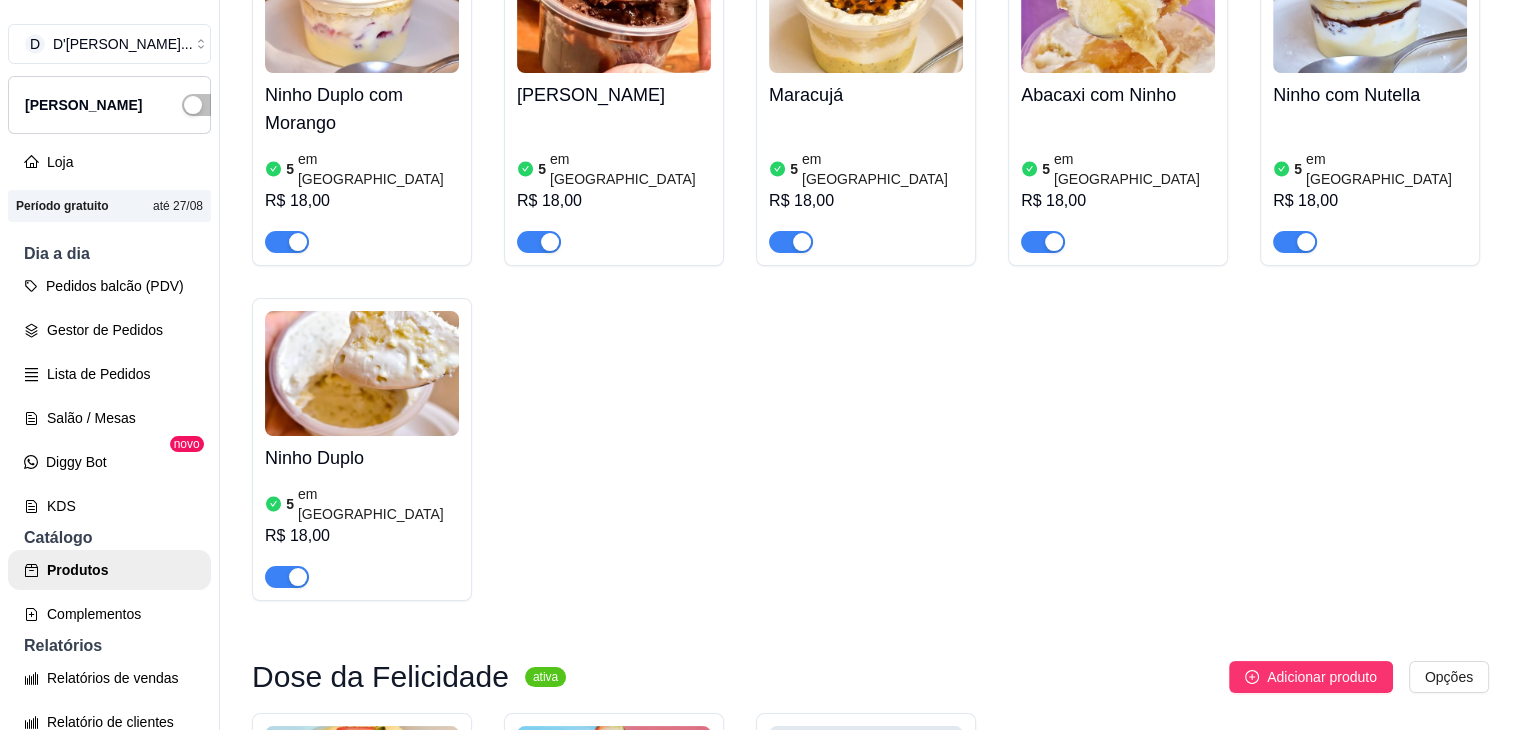 click at bounding box center (1370, 10) 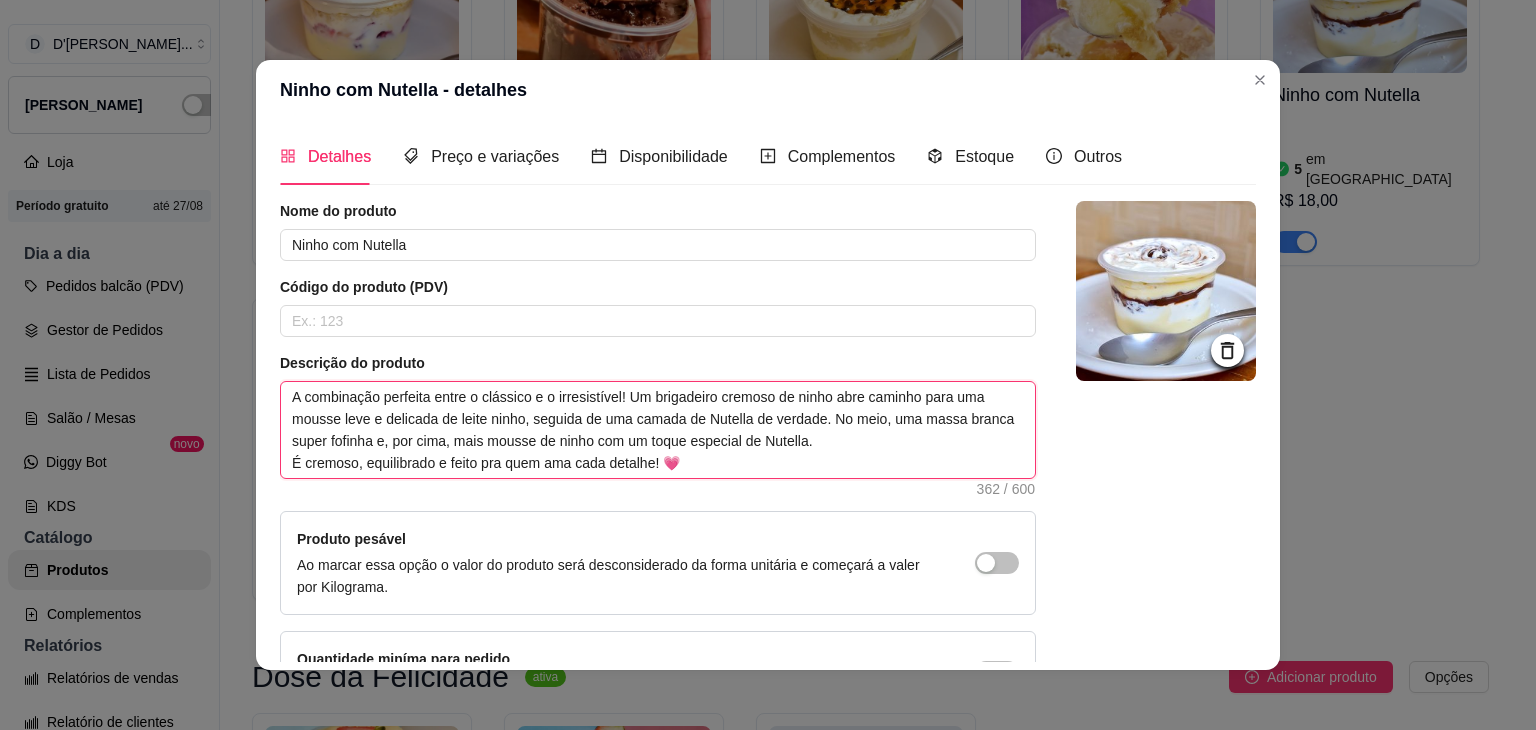 click on "A combinação perfeita entre o clássico e o irresistível! Um brigadeiro cremoso de ninho abre caminho para uma mousse leve e delicada de leite ninho, seguida de uma camada de Nutella de verdade. No meio, uma massa branca super fofinha e, por cima, mais mousse de ninho com um toque especial de Nutella.
É cremoso, equilibrado e feito pra quem ama cada detalhe! 💗" at bounding box center (658, 430) 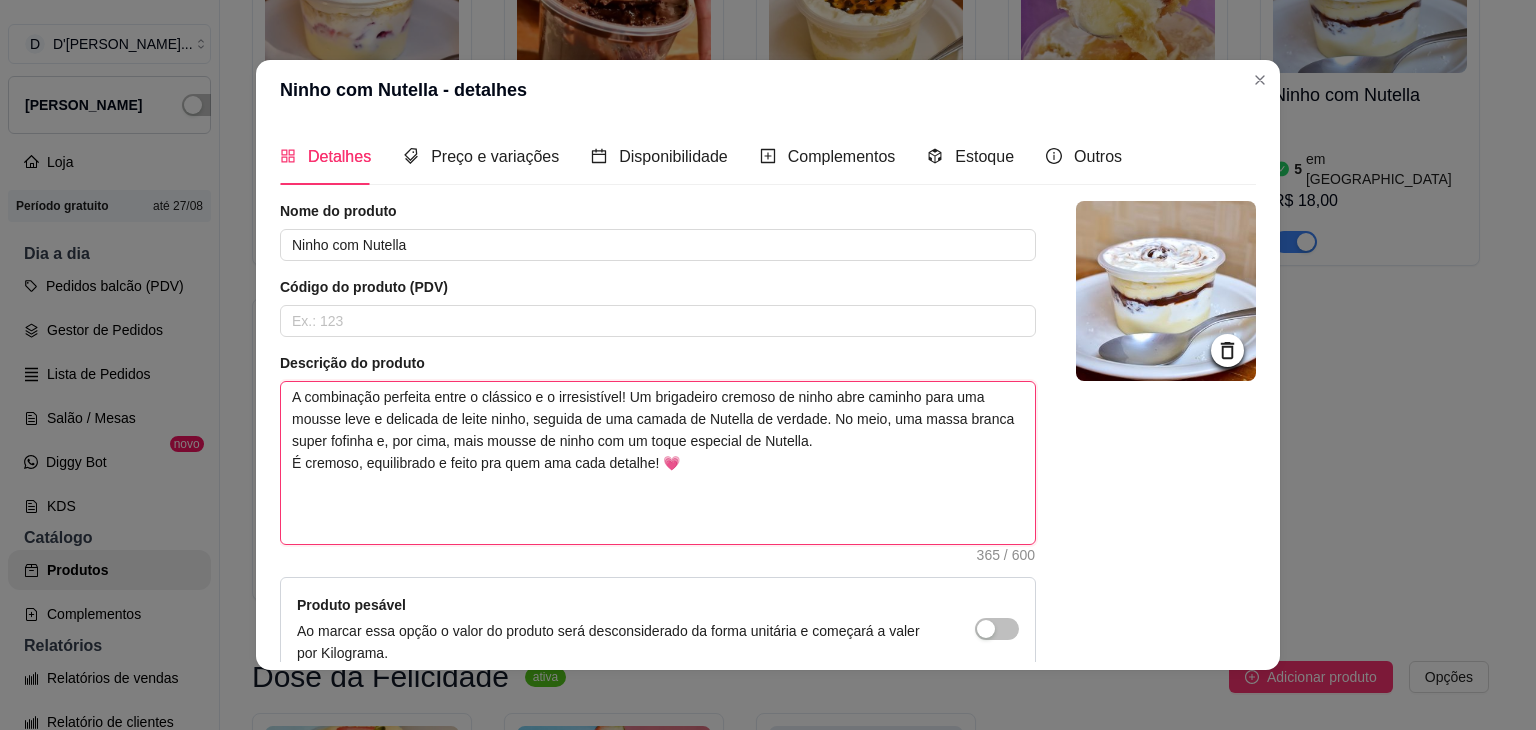 paste on "Serve: 1 pessoa
Peso: 250ml" 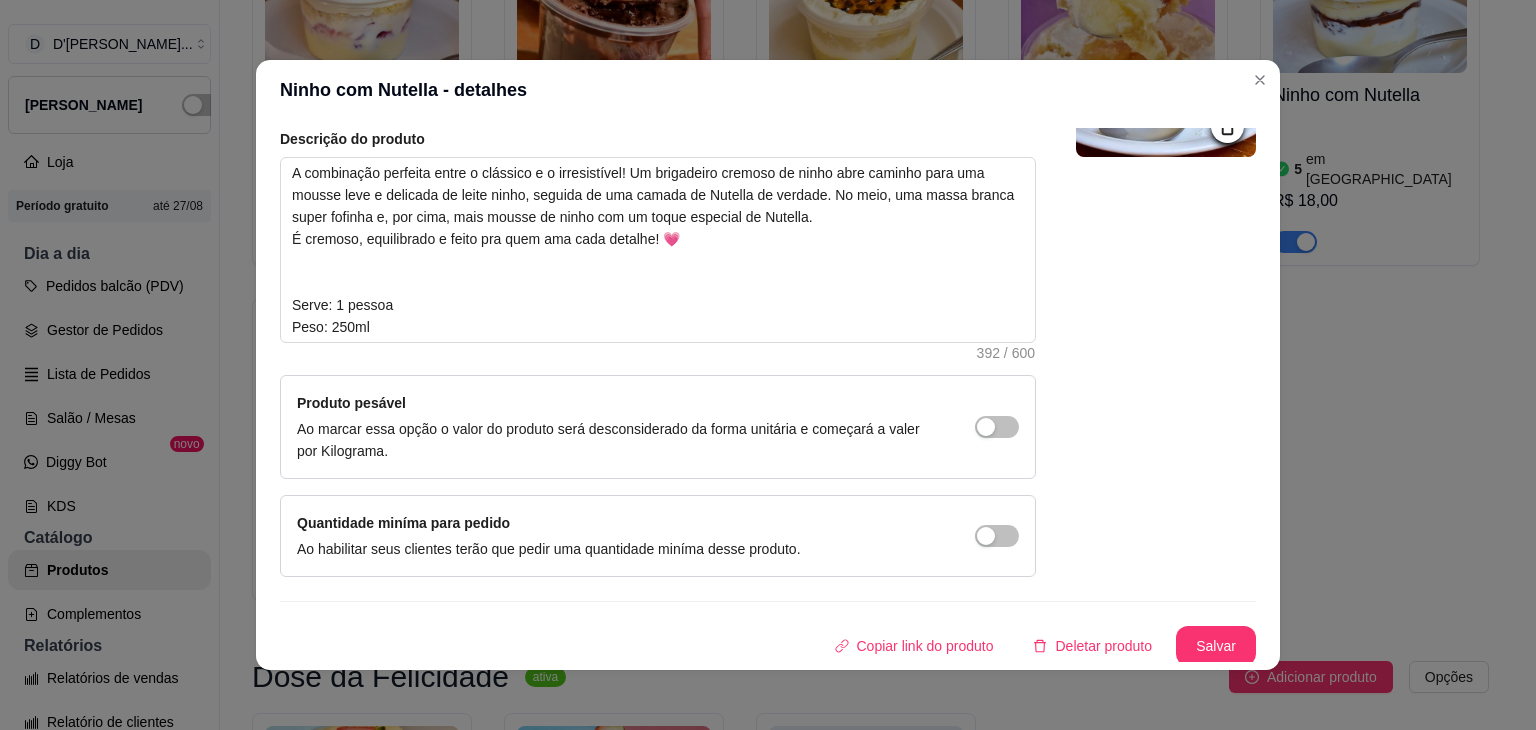 scroll, scrollTop: 226, scrollLeft: 0, axis: vertical 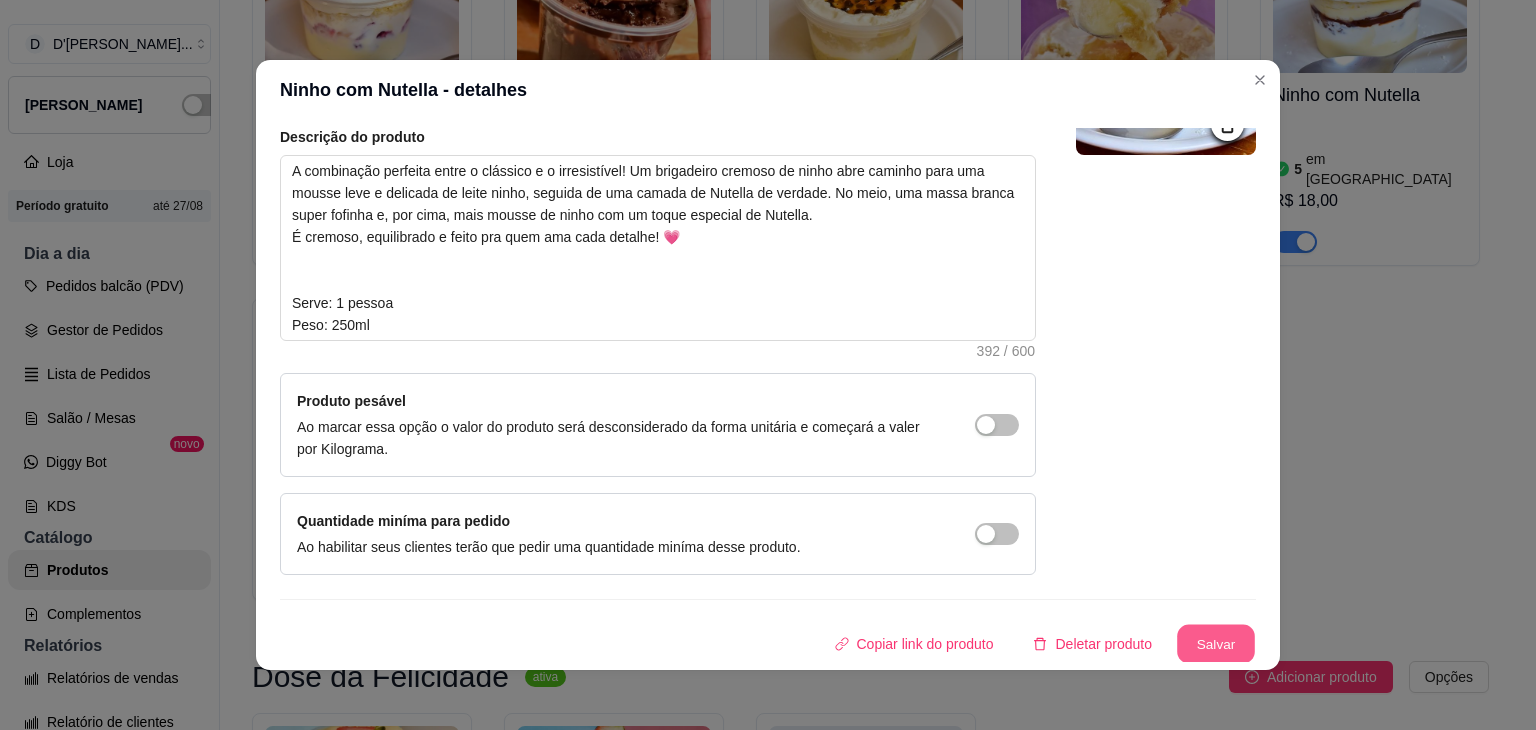 click on "Salvar" at bounding box center [1216, 644] 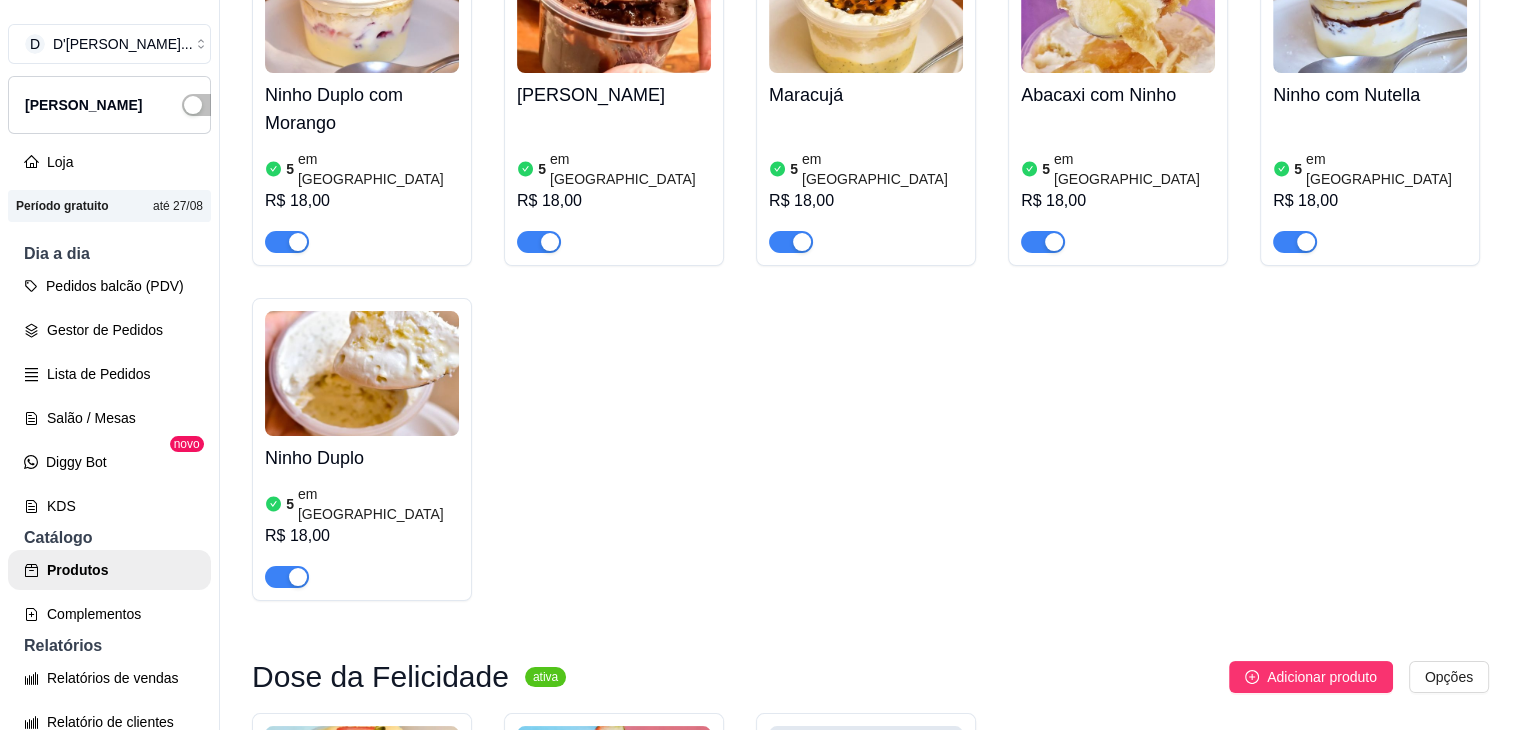click at bounding box center [362, 373] 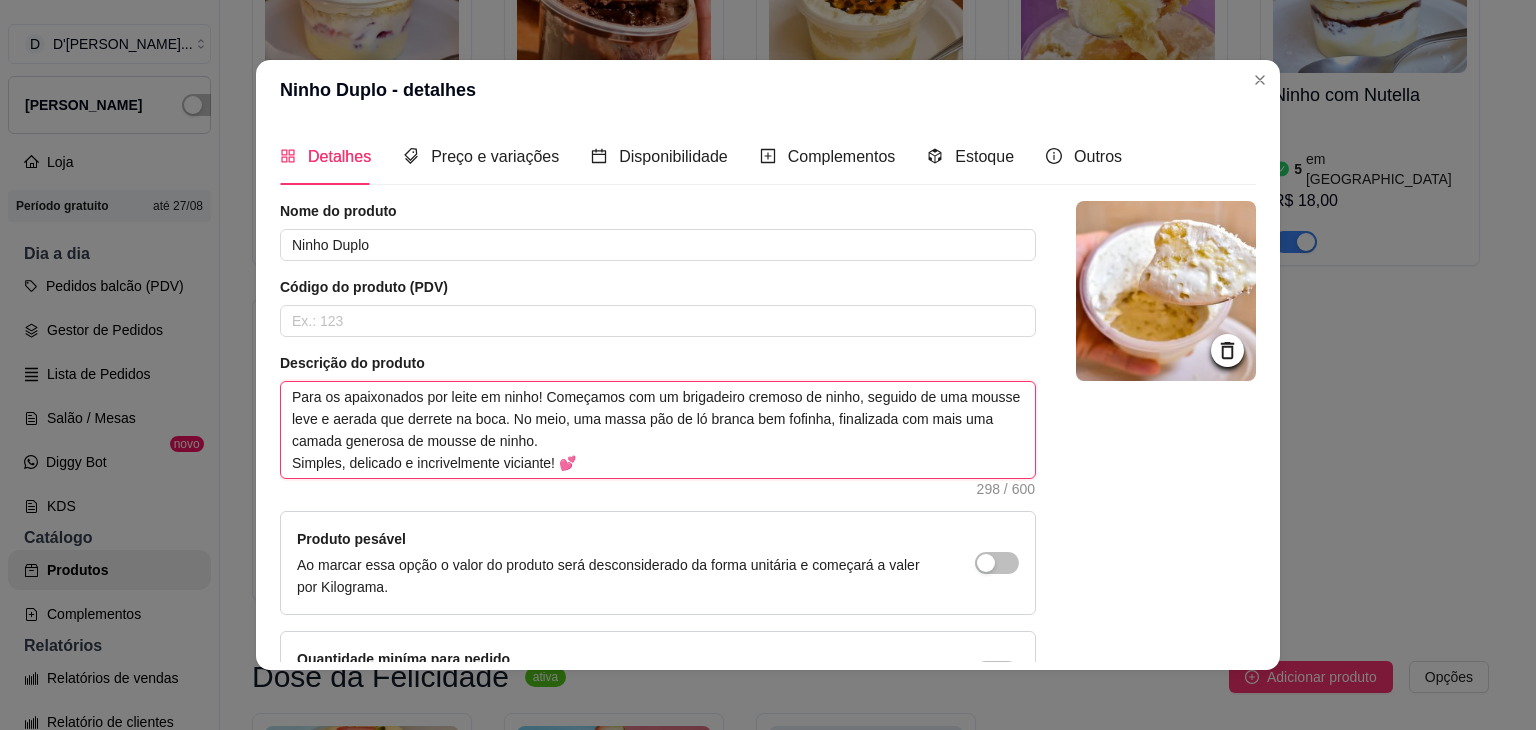 click on "Para os apaixonados por leite em ninho! Começamos com um brigadeiro cremoso de ninho, seguido de uma mousse leve e aerada que derrete na boca. No meio, uma massa pão de ló branca bem fofinha, finalizada com mais uma camada generosa de mousse de ninho.
Simples, delicado e incrivelmente viciante! 💕" at bounding box center (658, 430) 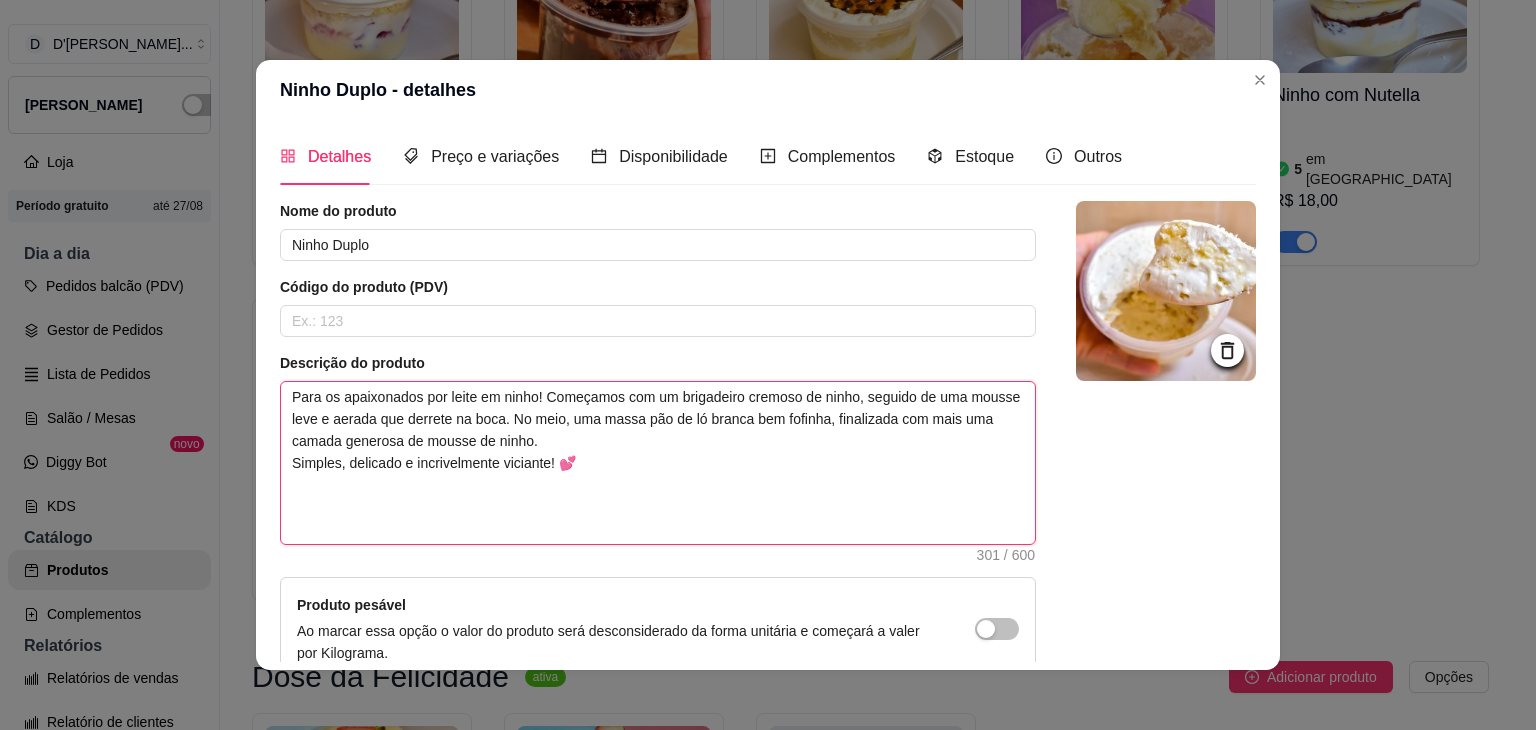 paste on "Serve: 1 pessoa
Peso: 250ml" 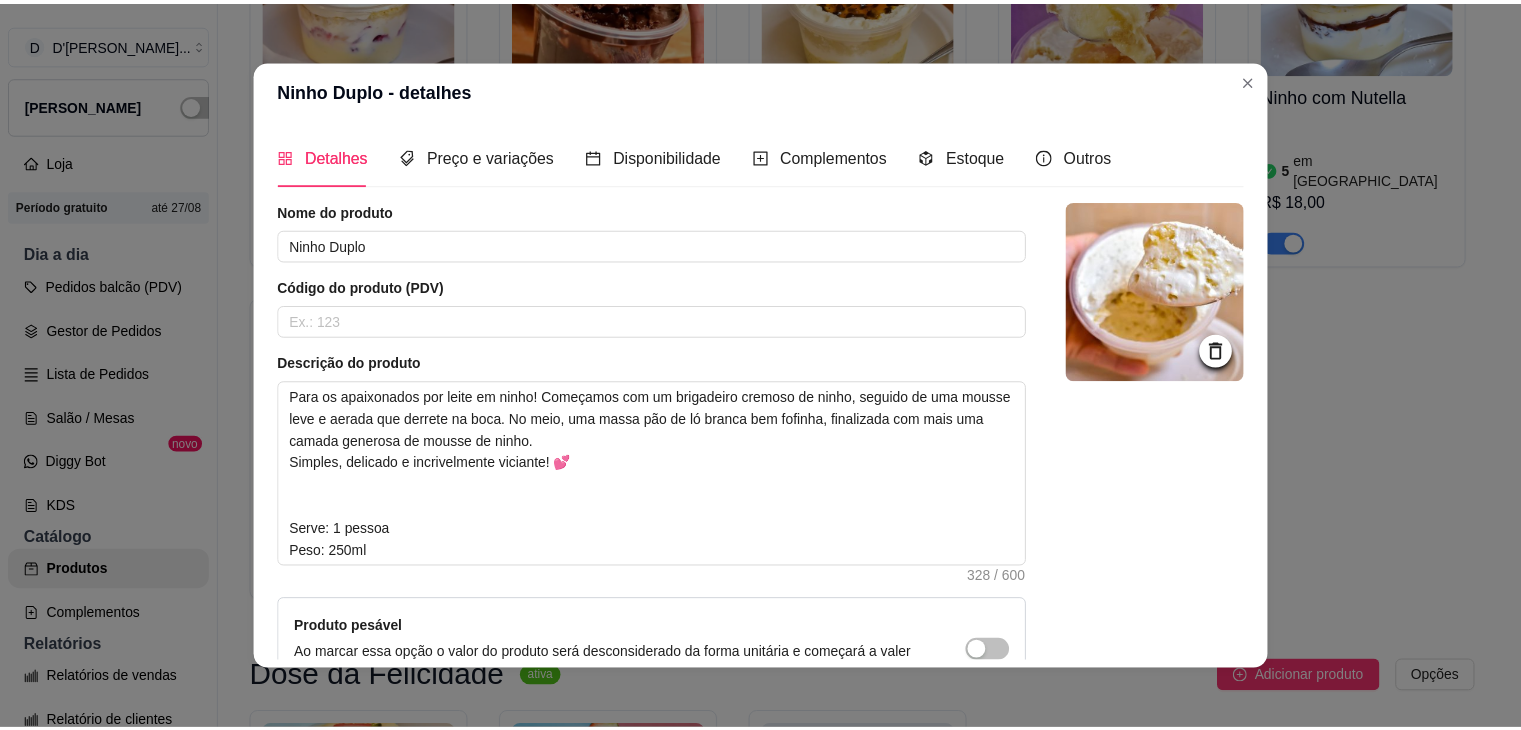 scroll, scrollTop: 226, scrollLeft: 0, axis: vertical 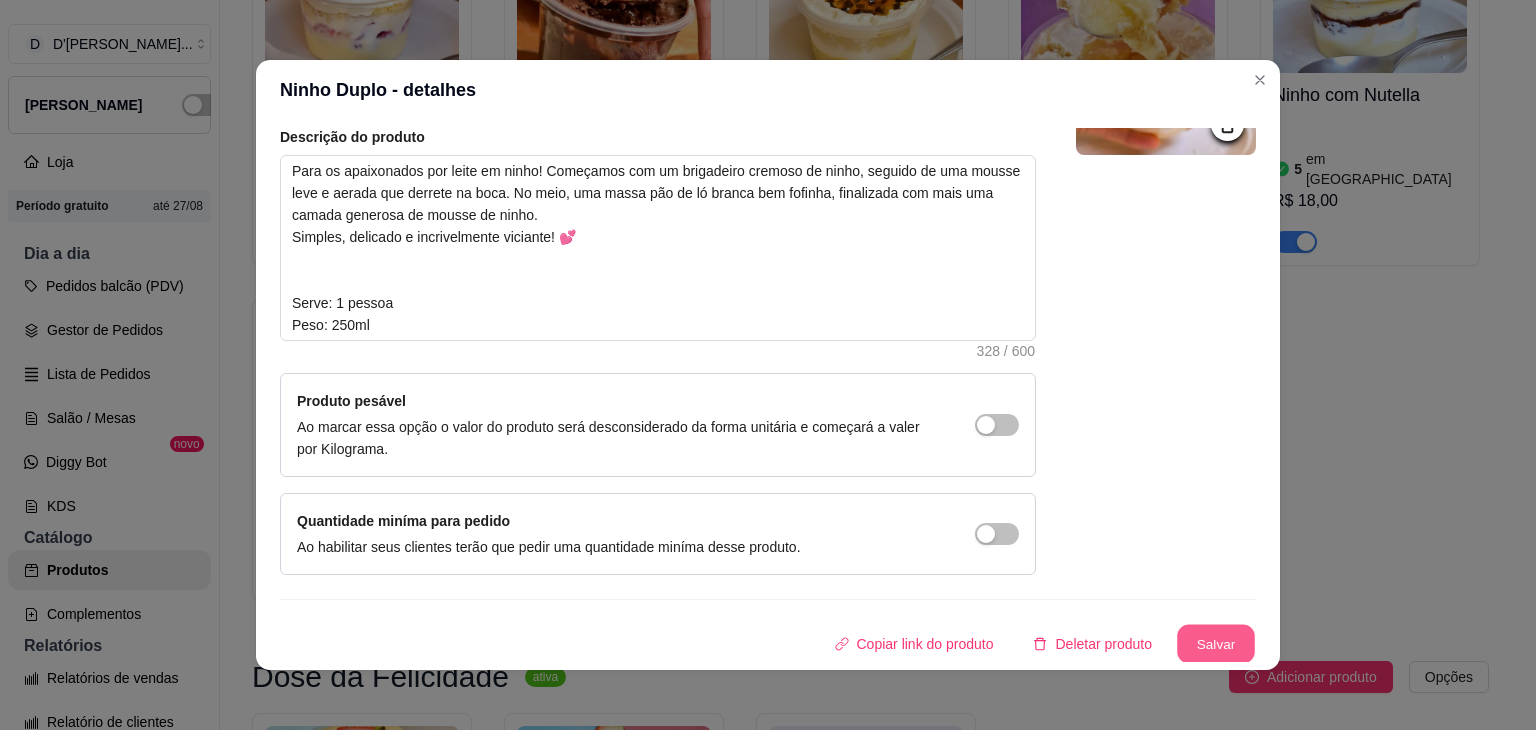 click on "Salvar" at bounding box center [1216, 644] 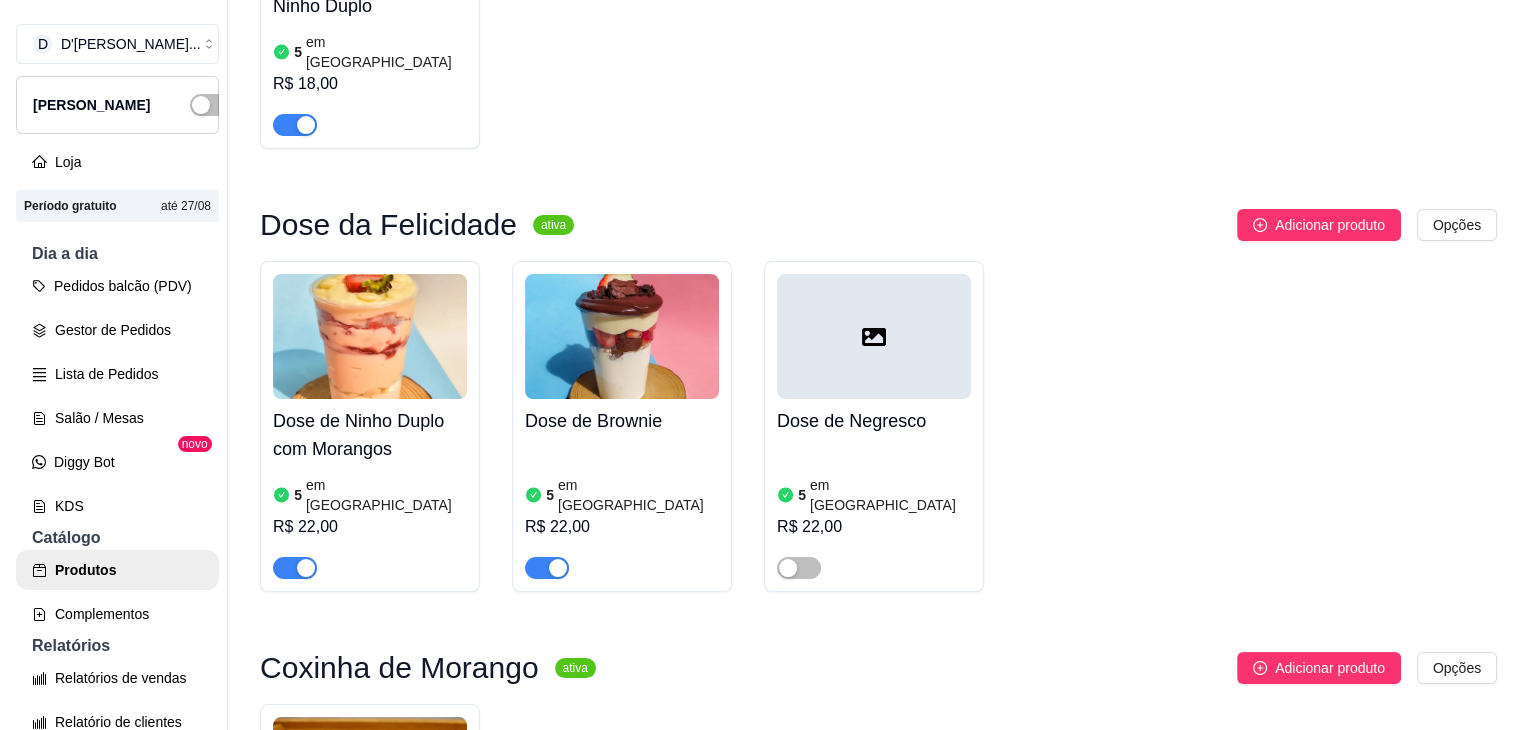 scroll, scrollTop: 1244, scrollLeft: 0, axis: vertical 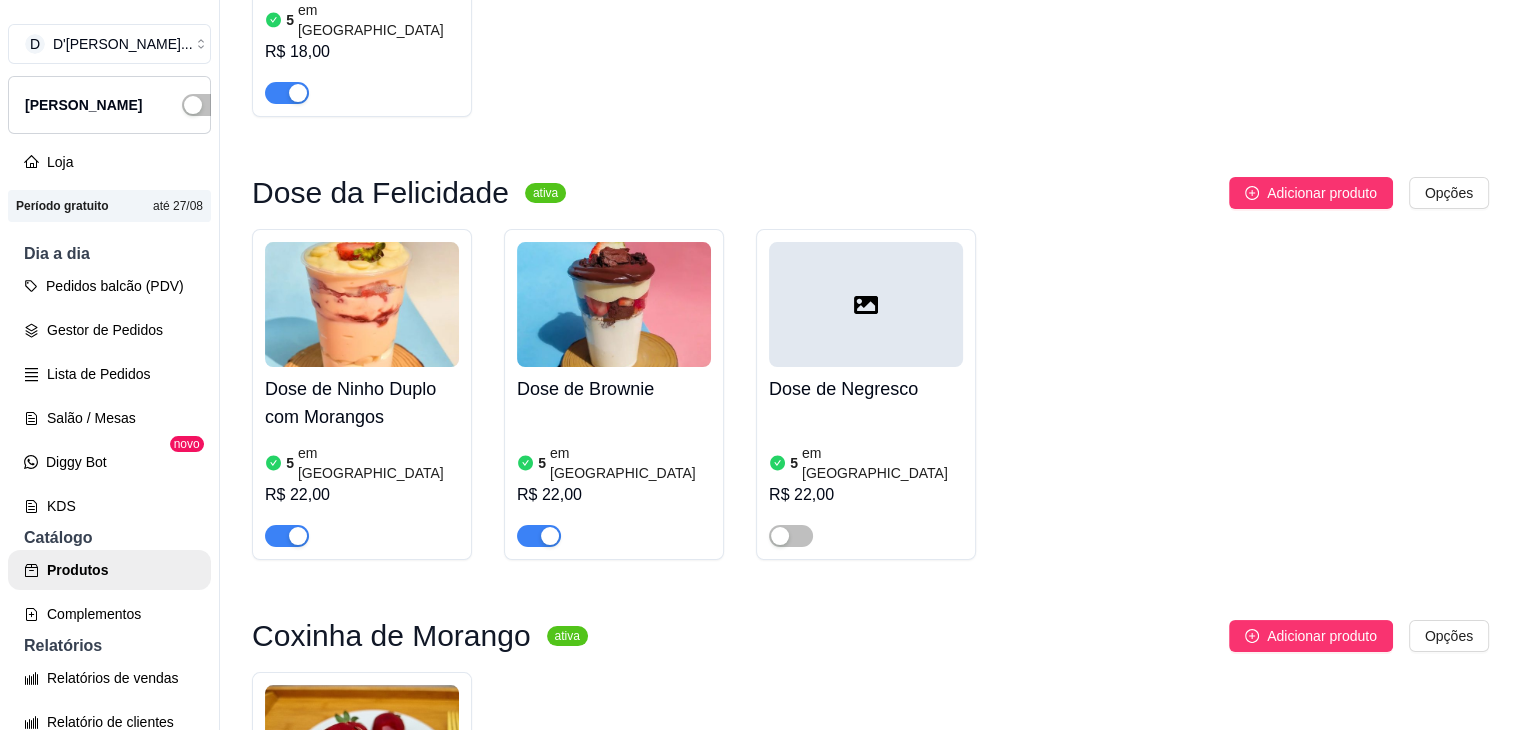 click on "Dose de Ninho Duplo com Morangos" at bounding box center [362, 403] 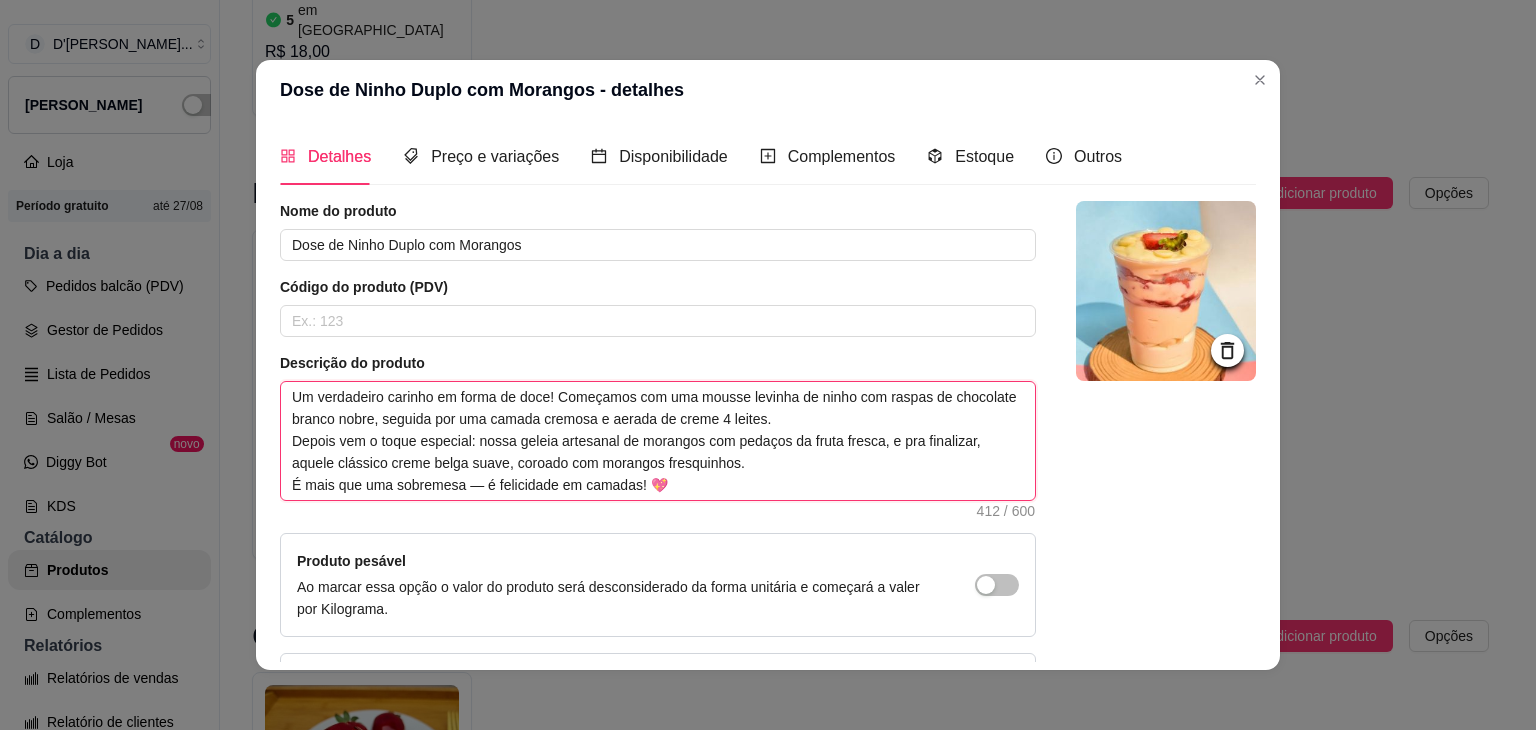 click on "Um verdadeiro carinho em forma de doce! Começamos com uma mousse levinha de ninho com raspas de chocolate branco nobre, seguida por uma camada cremosa e aerada de creme 4 leites.
Depois vem o toque especial: nossa geleia artesanal de morangos com pedaços da fruta fresca, e pra finalizar, aquele clássico creme belga suave, coroado com morangos fresquinhos.
É mais que uma sobremesa — é felicidade em camadas! 💖" at bounding box center [658, 441] 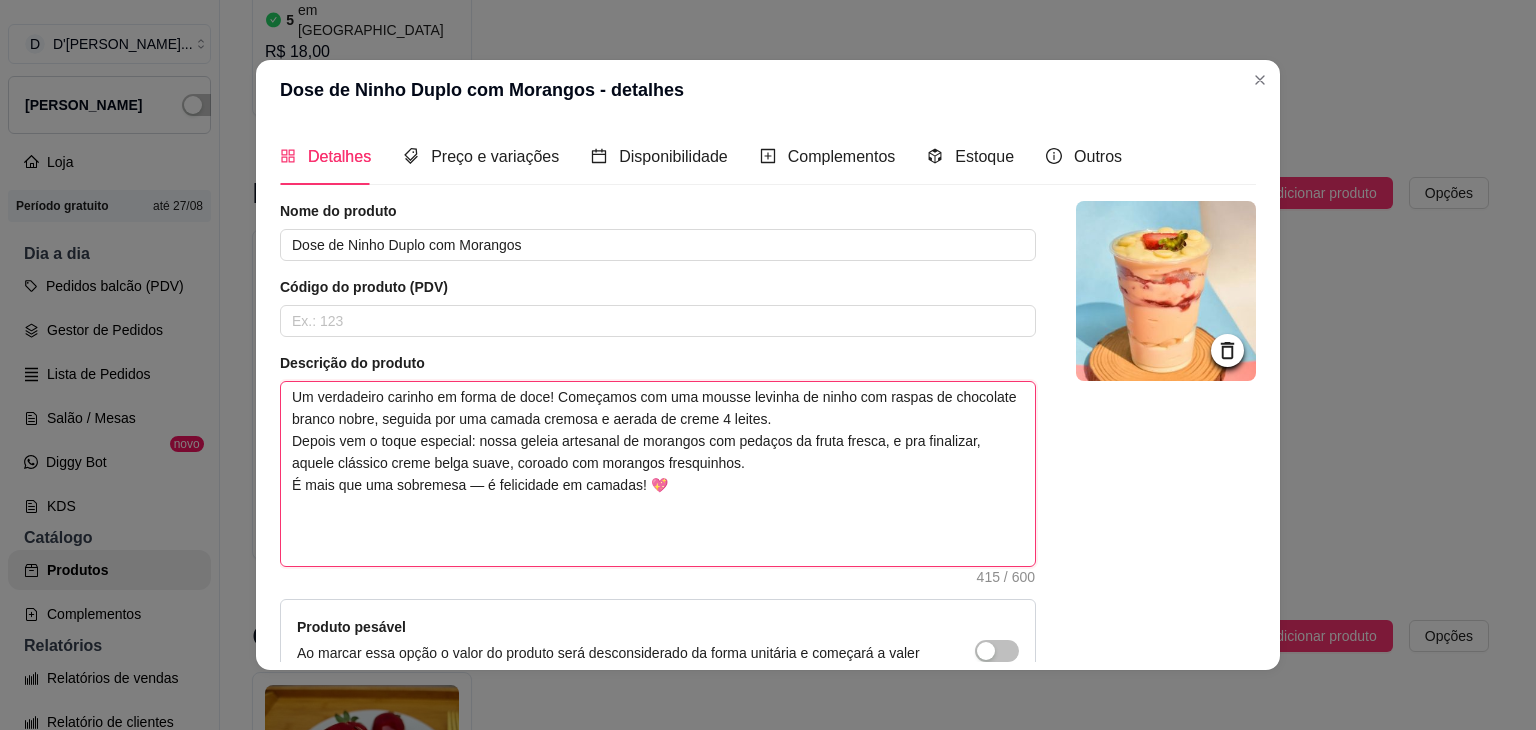 paste on "Serve: 1 pessoa
Peso: 250ml" 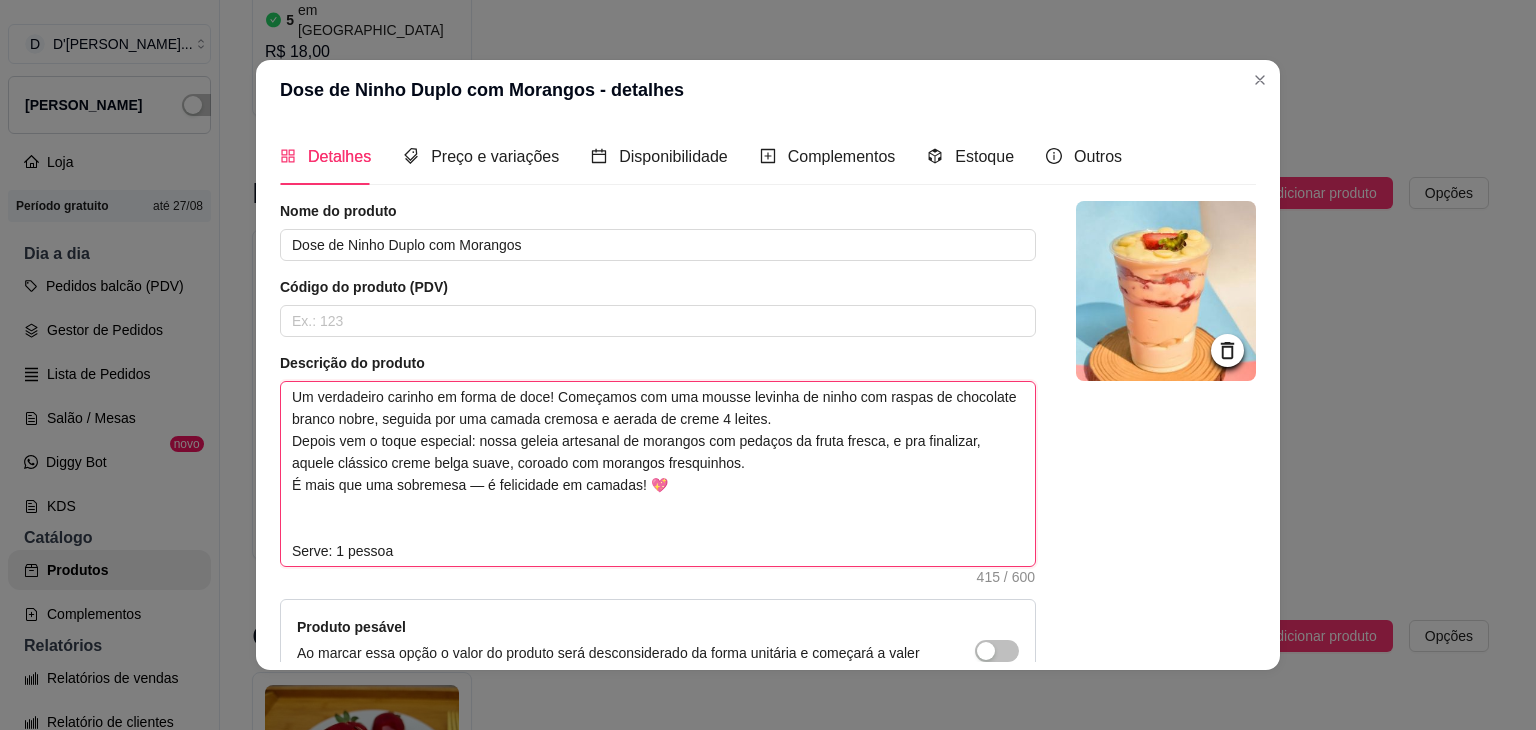 scroll, scrollTop: 16, scrollLeft: 0, axis: vertical 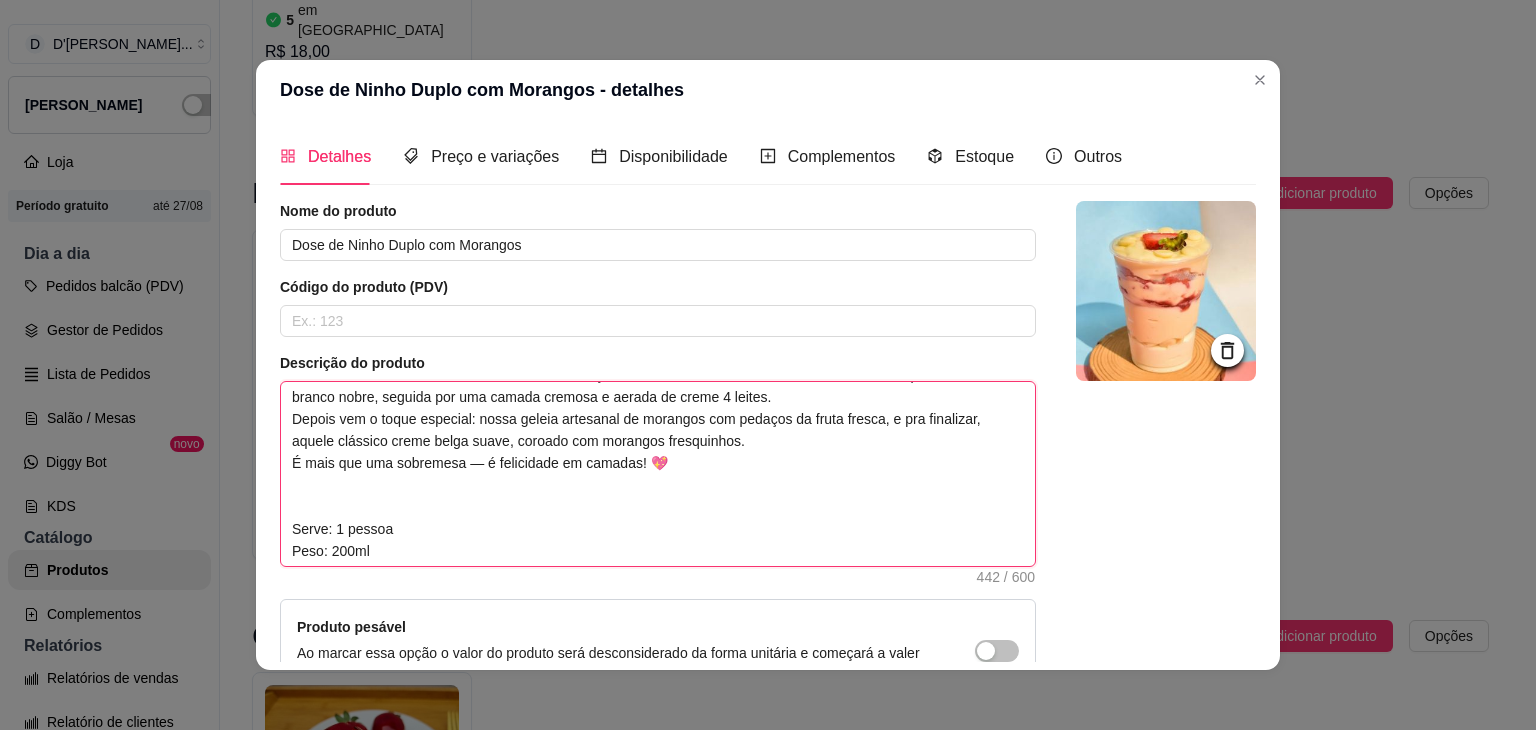 drag, startPoint x: 360, startPoint y: 556, endPoint x: 269, endPoint y: 533, distance: 93.8616 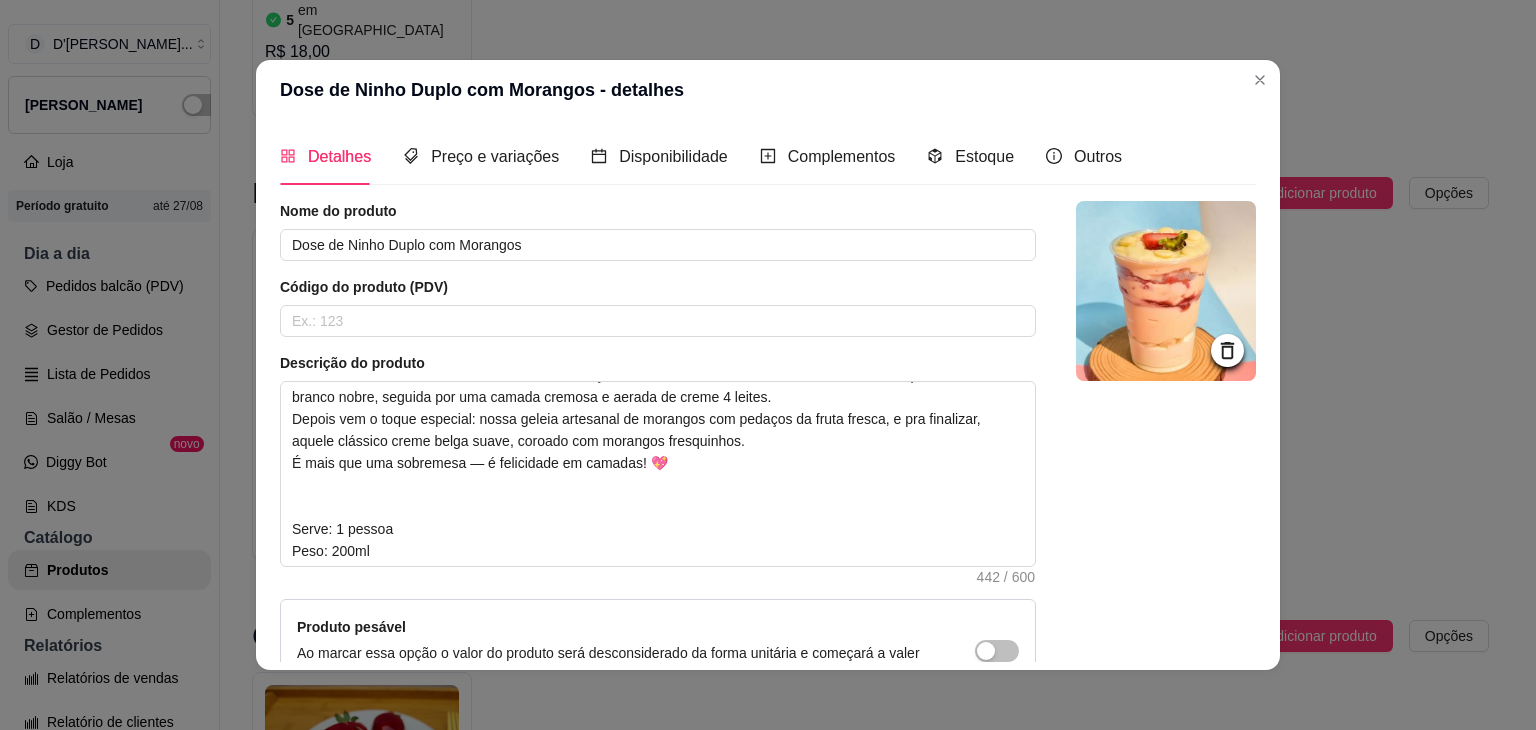 scroll, scrollTop: 226, scrollLeft: 0, axis: vertical 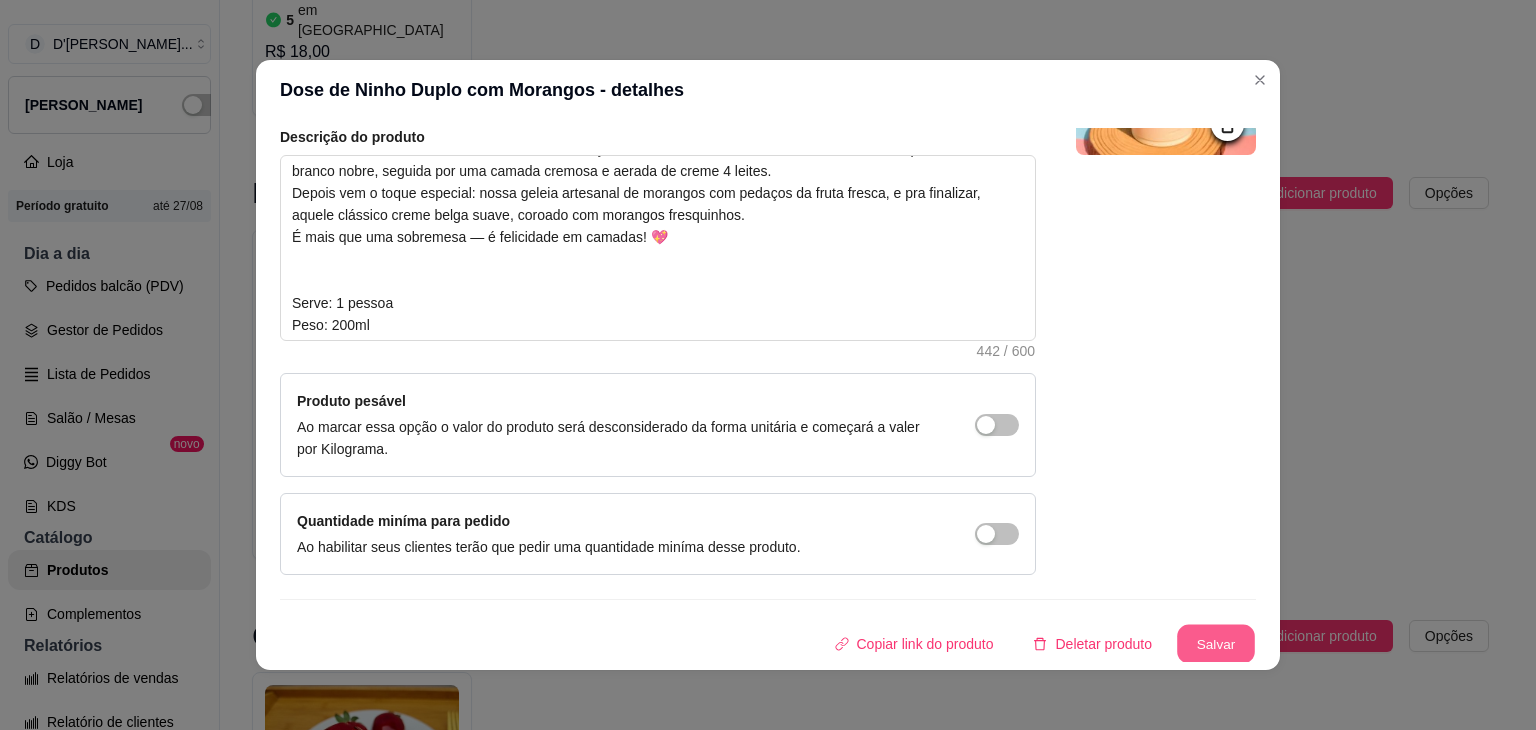click on "Salvar" at bounding box center (1216, 644) 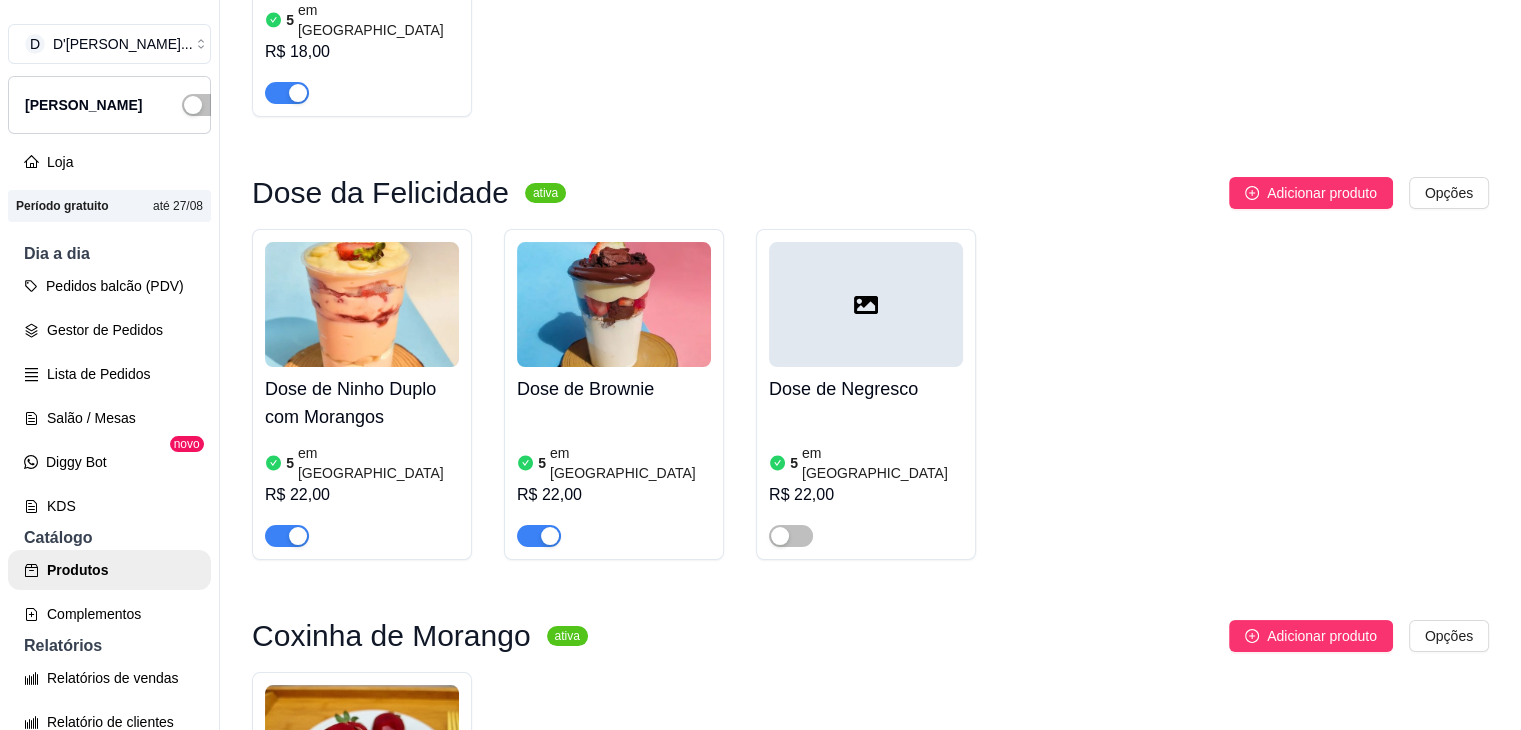 click on "R$ 22,00" at bounding box center [614, 495] 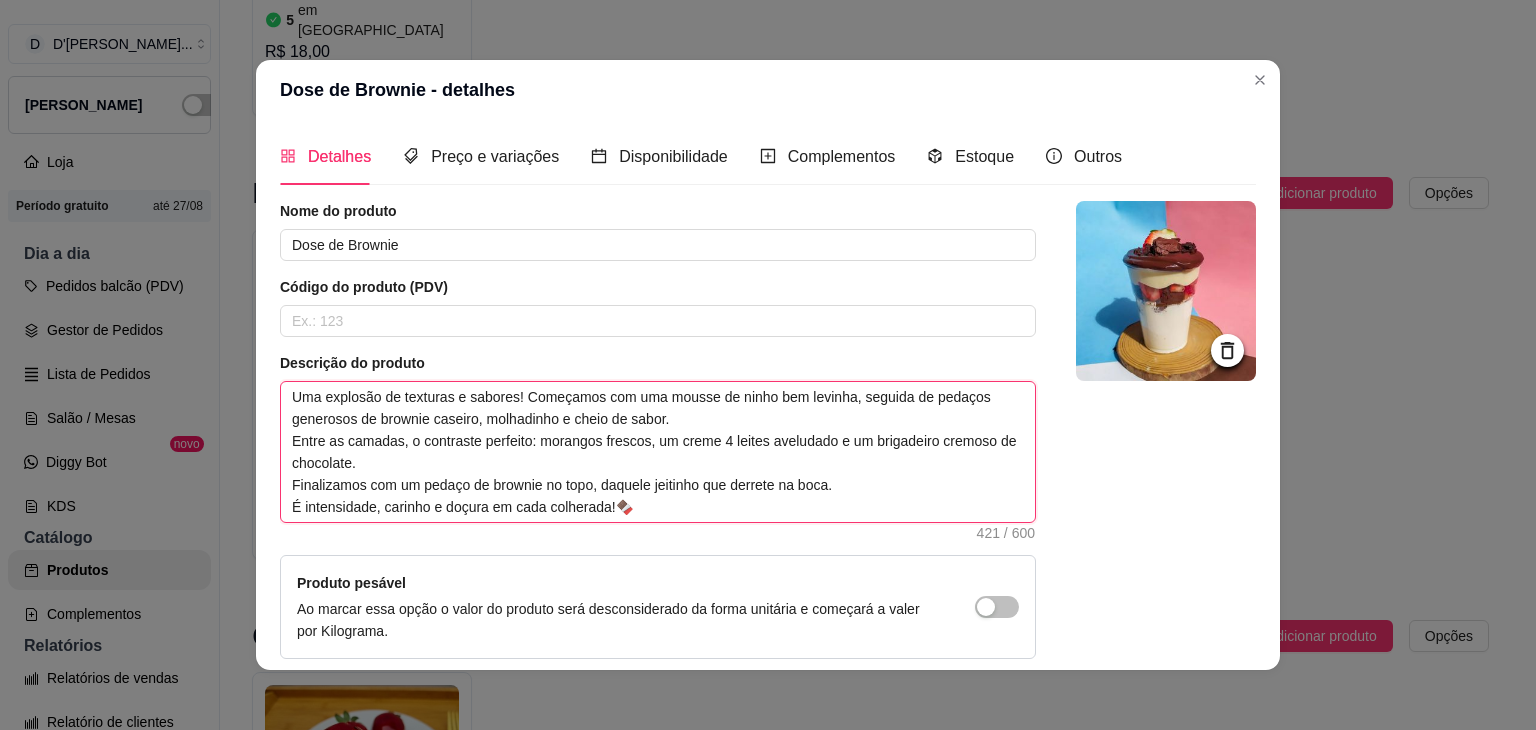click on "Uma explosão de texturas e sabores! Começamos com uma mousse de ninho bem levinha, seguida de pedaços generosos de brownie caseiro, molhadinho e cheio de sabor.
Entre as camadas, o contraste perfeito: morangos frescos, um creme 4 leites aveludado e um brigadeiro cremoso de chocolate.
Finalizamos com um pedaço de brownie no topo, daquele jeitinho que derrete na boca.
É intensidade, carinho e doçura em cada colherada!🍫" at bounding box center [658, 452] 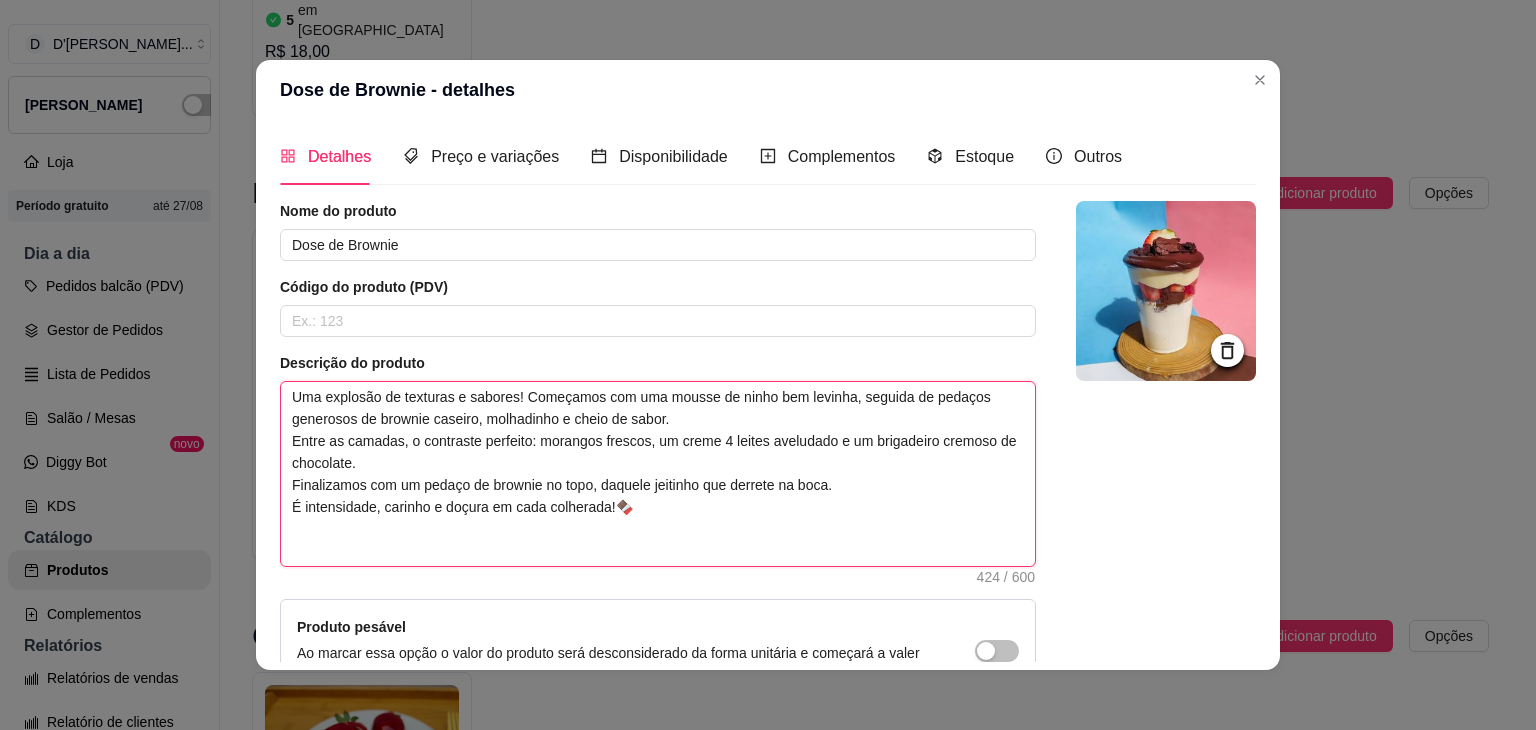 paste on "Serve: 1 pessoa
Peso: 200ml" 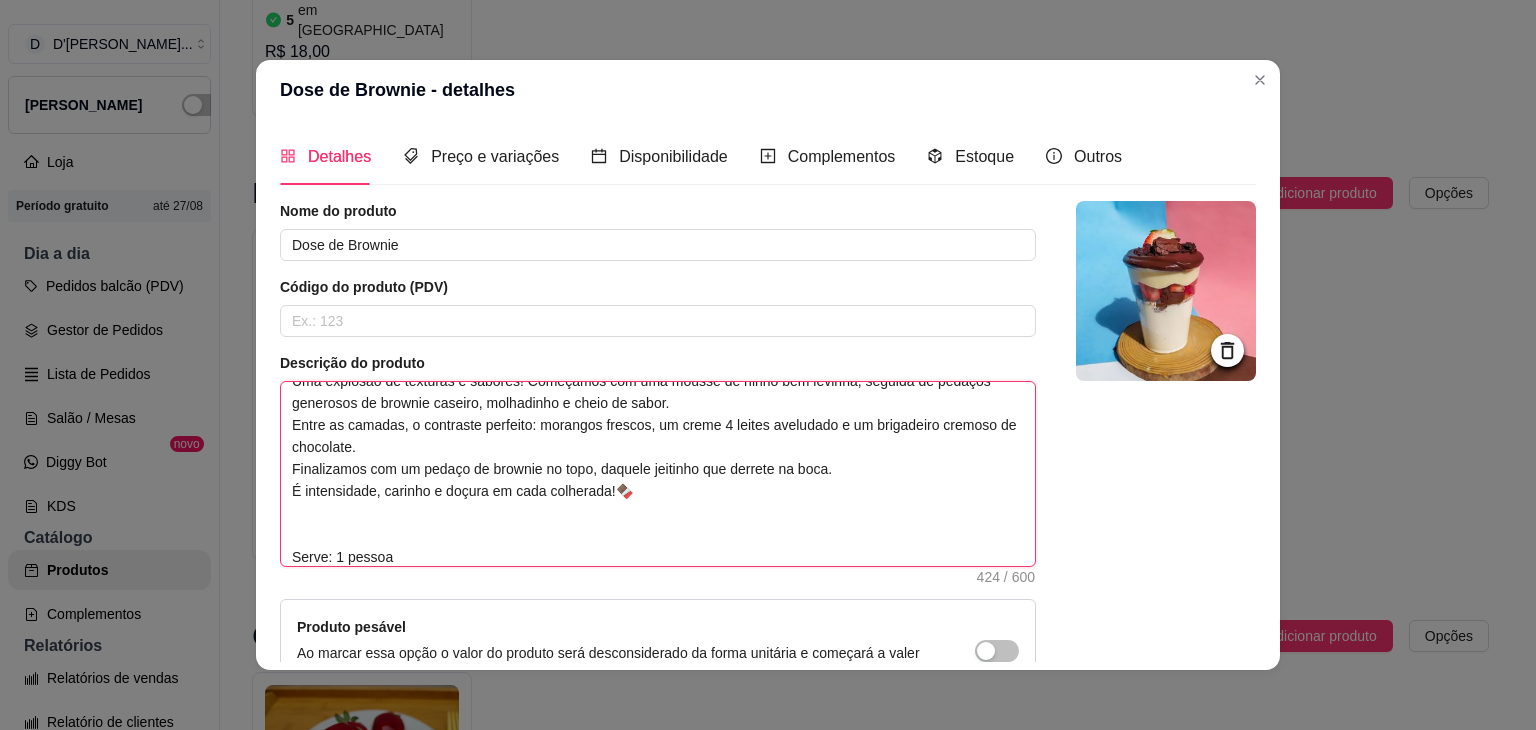 scroll, scrollTop: 38, scrollLeft: 0, axis: vertical 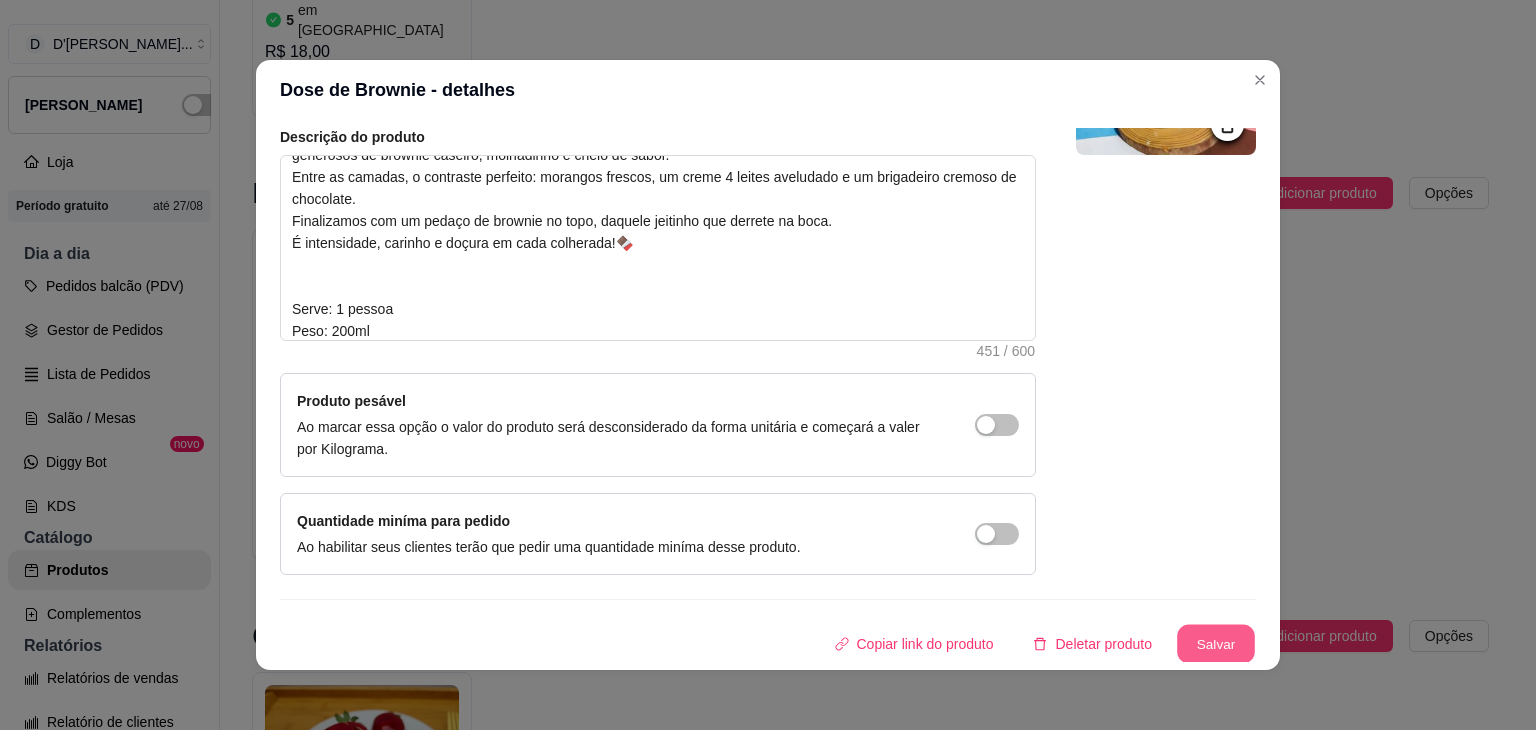 click on "Salvar" at bounding box center [1216, 644] 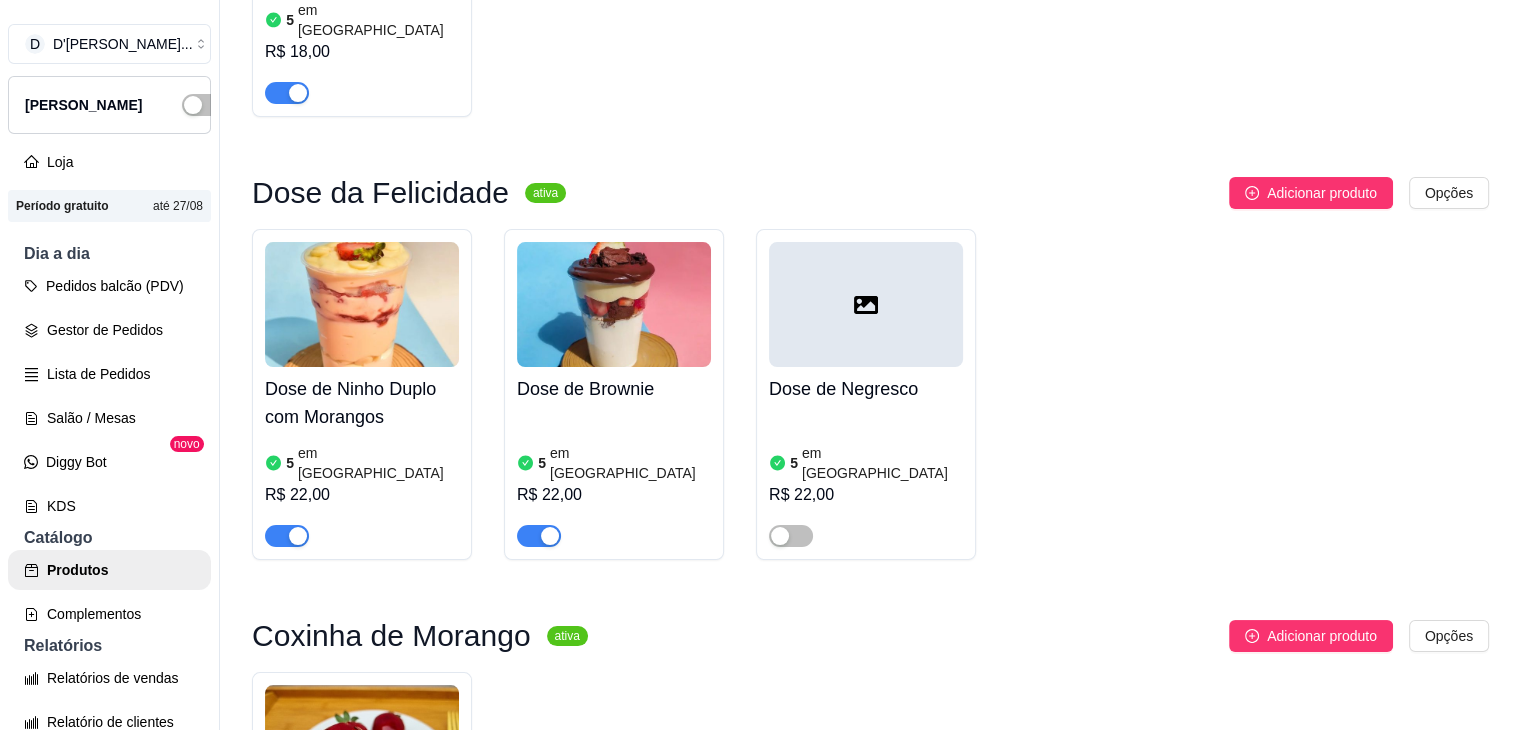 click on "Dose de Negresco" at bounding box center [866, 389] 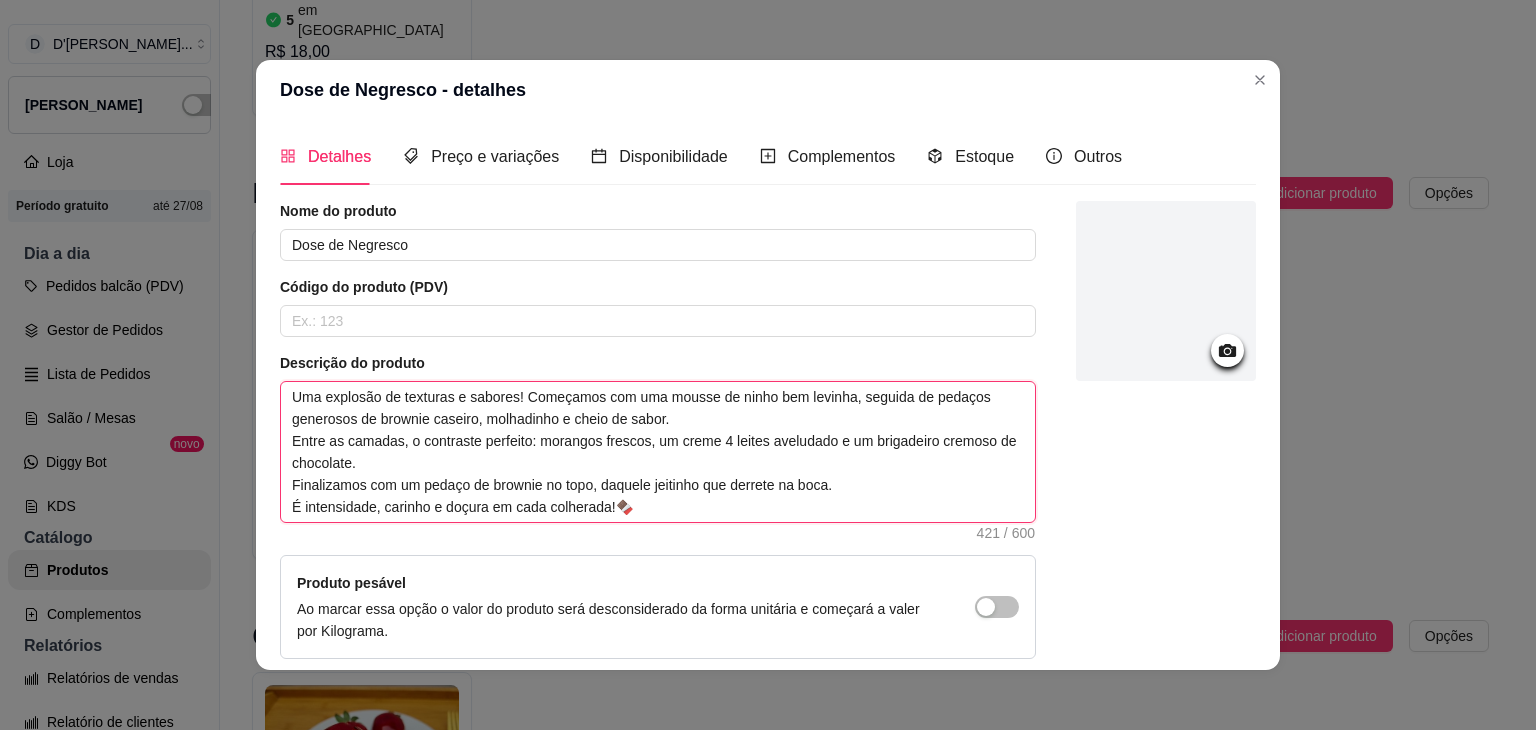 click on "Uma explosão de texturas e sabores! Começamos com uma mousse de ninho bem levinha, seguida de pedaços generosos de brownie caseiro, molhadinho e cheio de sabor.
Entre as camadas, o contraste perfeito: morangos frescos, um creme 4 leites aveludado e um brigadeiro cremoso de chocolate.
Finalizamos com um pedaço de brownie no topo, daquele jeitinho que derrete na boca.
É intensidade, carinho e doçura em cada colherada!🍫" at bounding box center [658, 452] 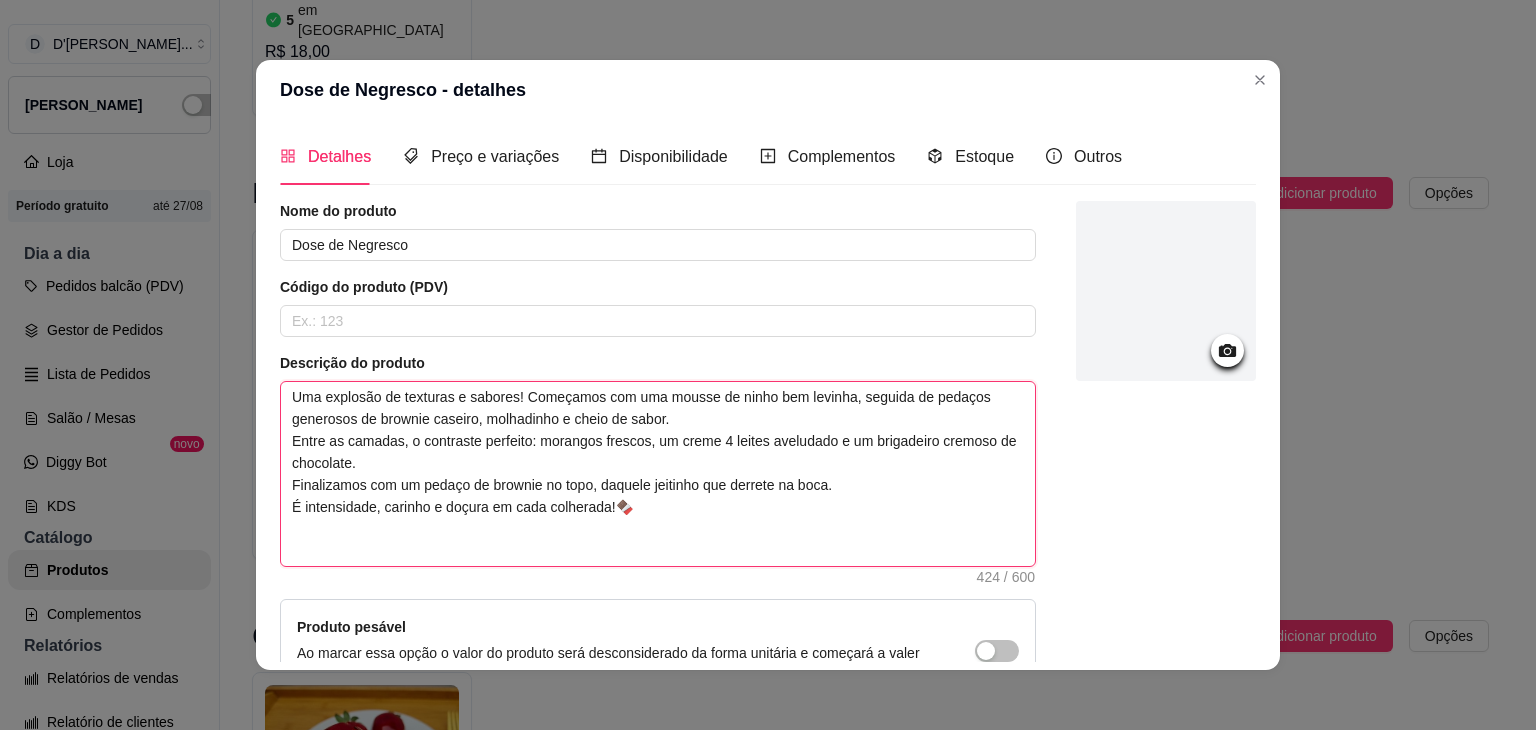 paste on "Serve: 1 pessoa
Peso: 200ml" 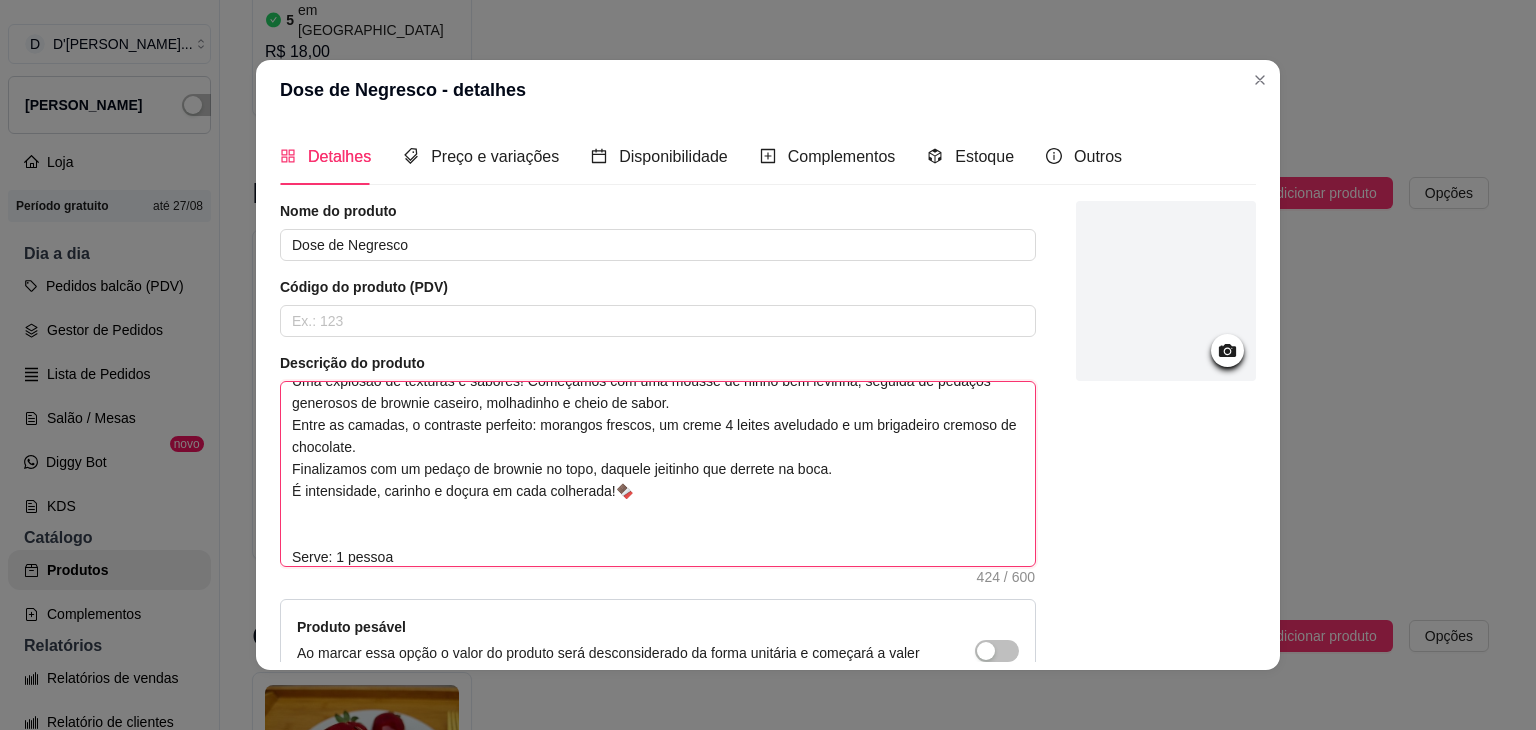 scroll, scrollTop: 38, scrollLeft: 0, axis: vertical 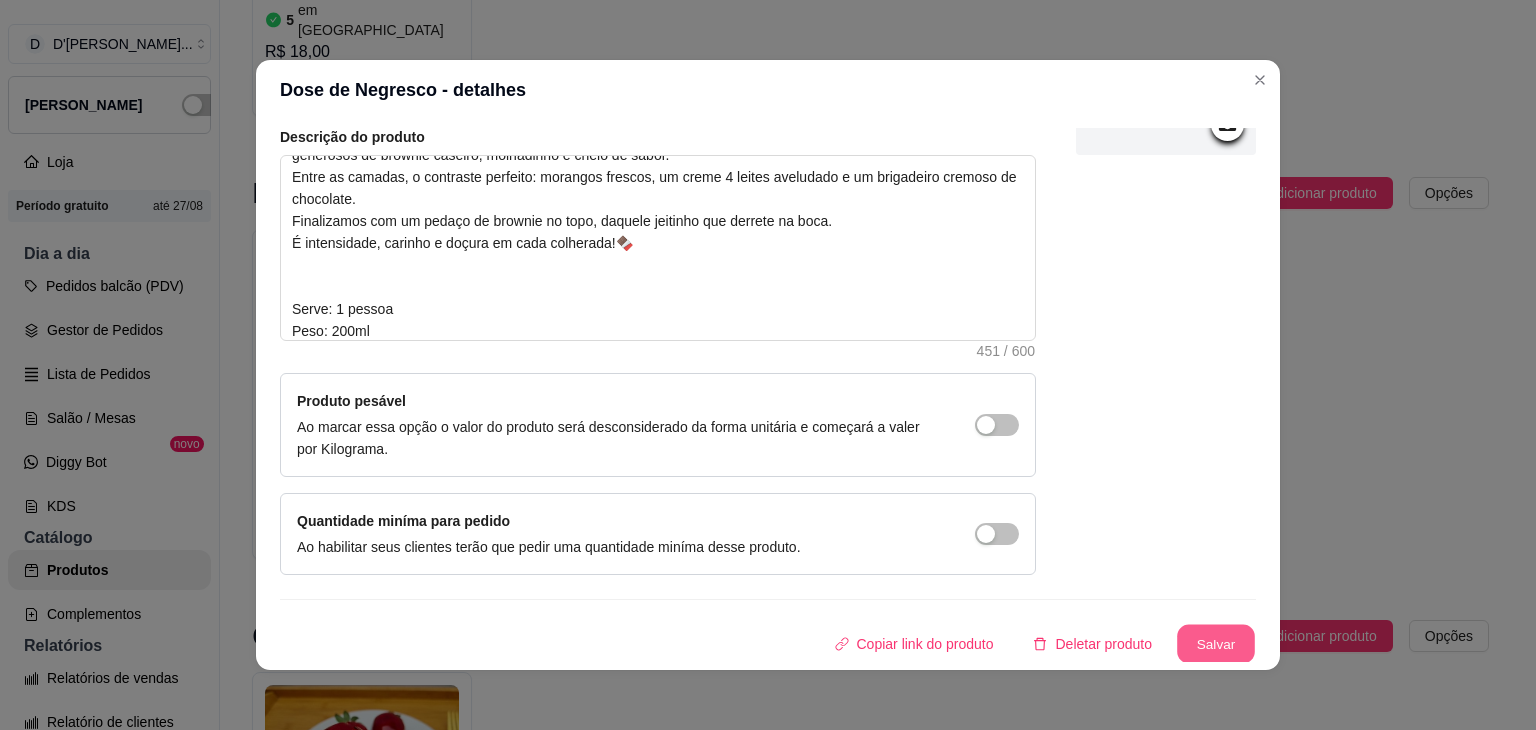 click on "Salvar" at bounding box center (1216, 644) 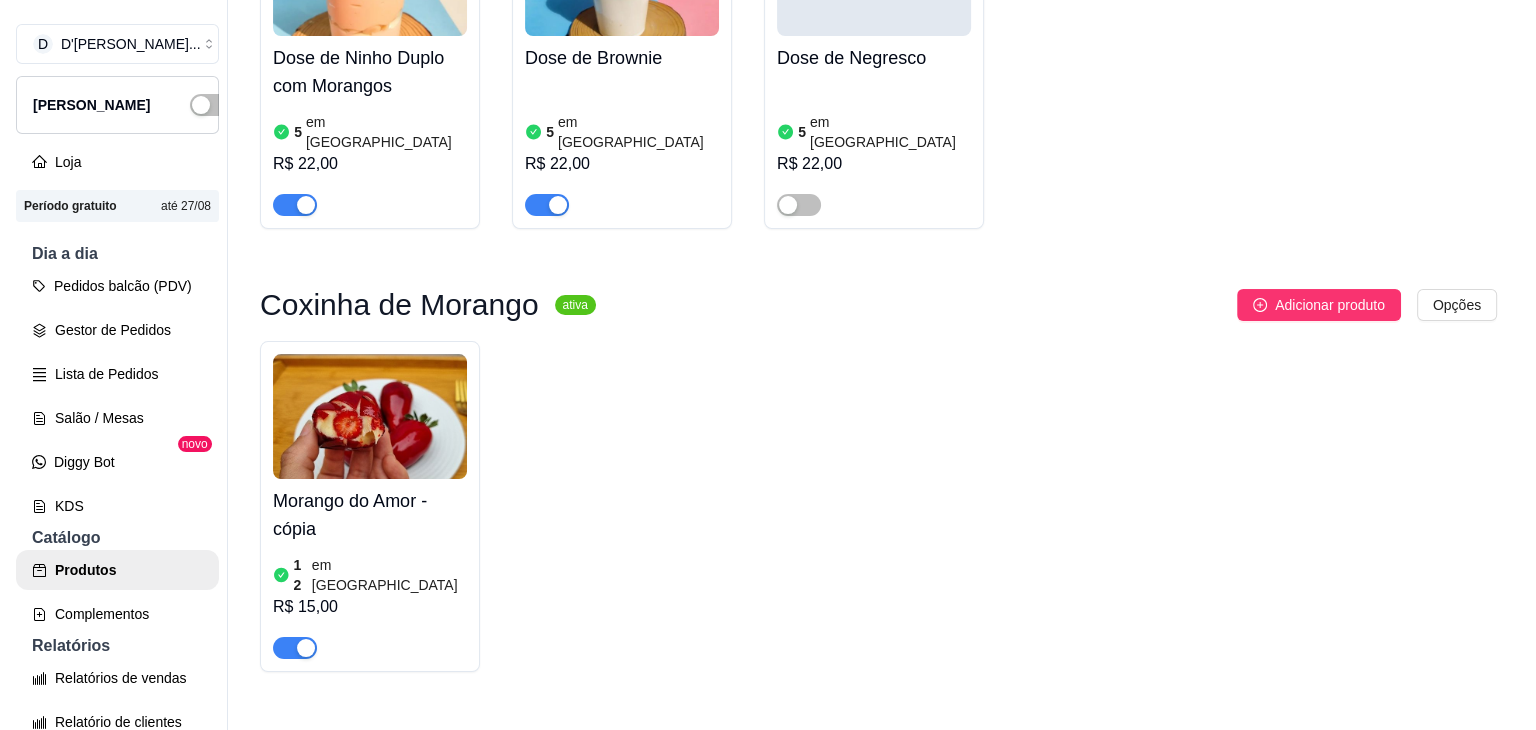 scroll, scrollTop: 1583, scrollLeft: 0, axis: vertical 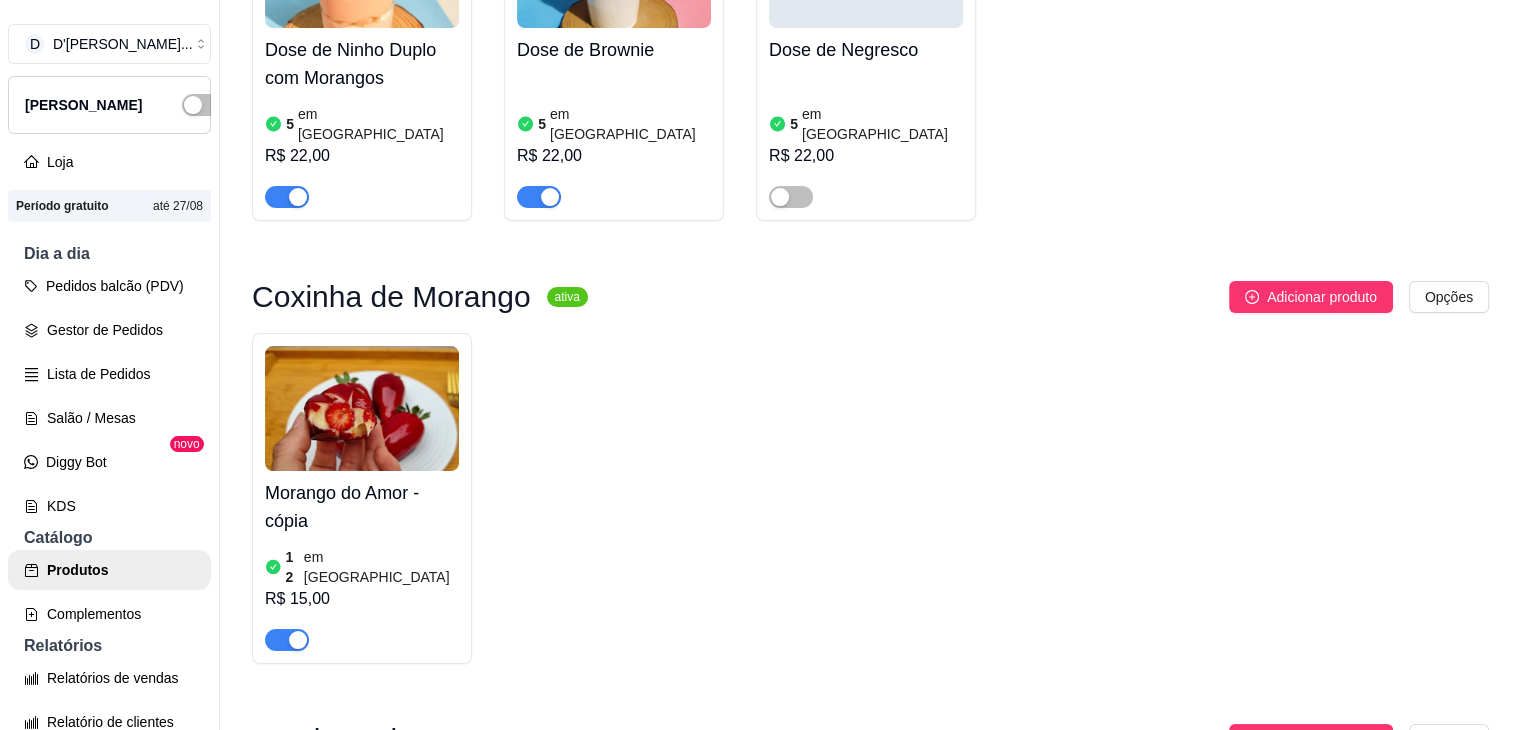 click on "12 em [GEOGRAPHIC_DATA]" at bounding box center [362, 567] 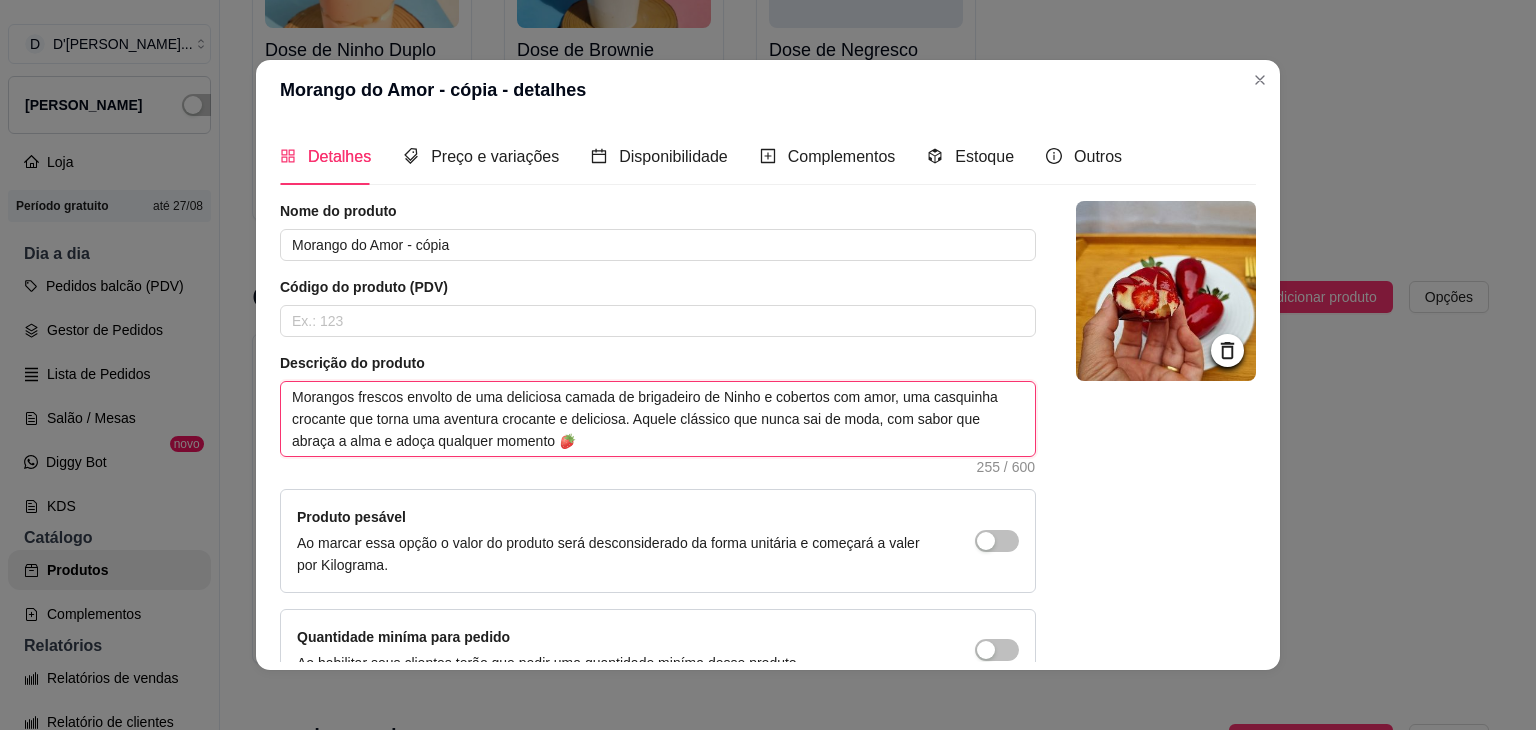 click on "Morangos frescos envolto de uma deliciosa camada de brigadeiro de Ninho e cobertos com amor, uma casquinha crocante que torna uma aventura crocante e deliciosa. Aquele clássico que nunca sai de moda, com sabor que abraça a alma e adoça qualquer momento 🍓" at bounding box center (658, 419) 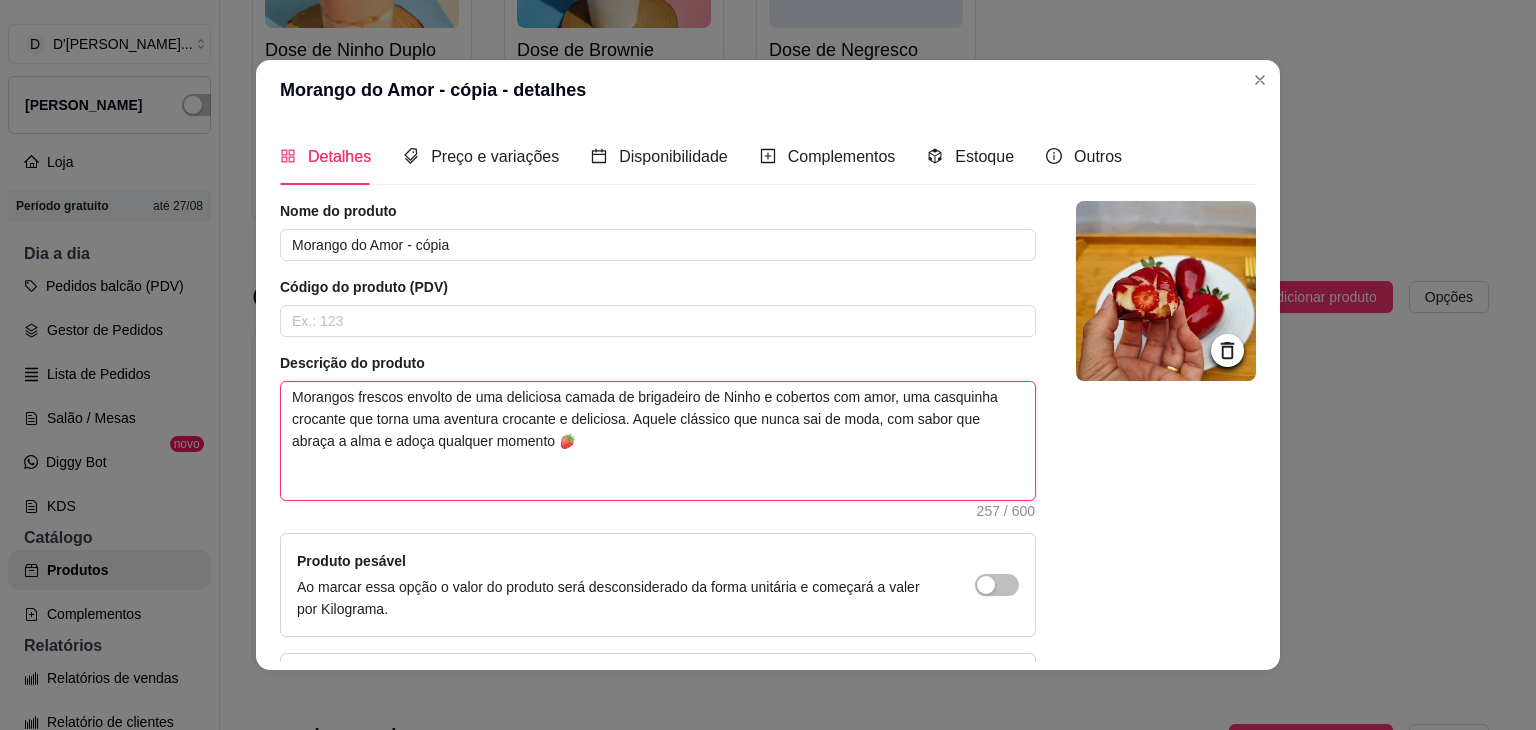 paste on "Serve: 1 pessoa
Peso: 200ml" 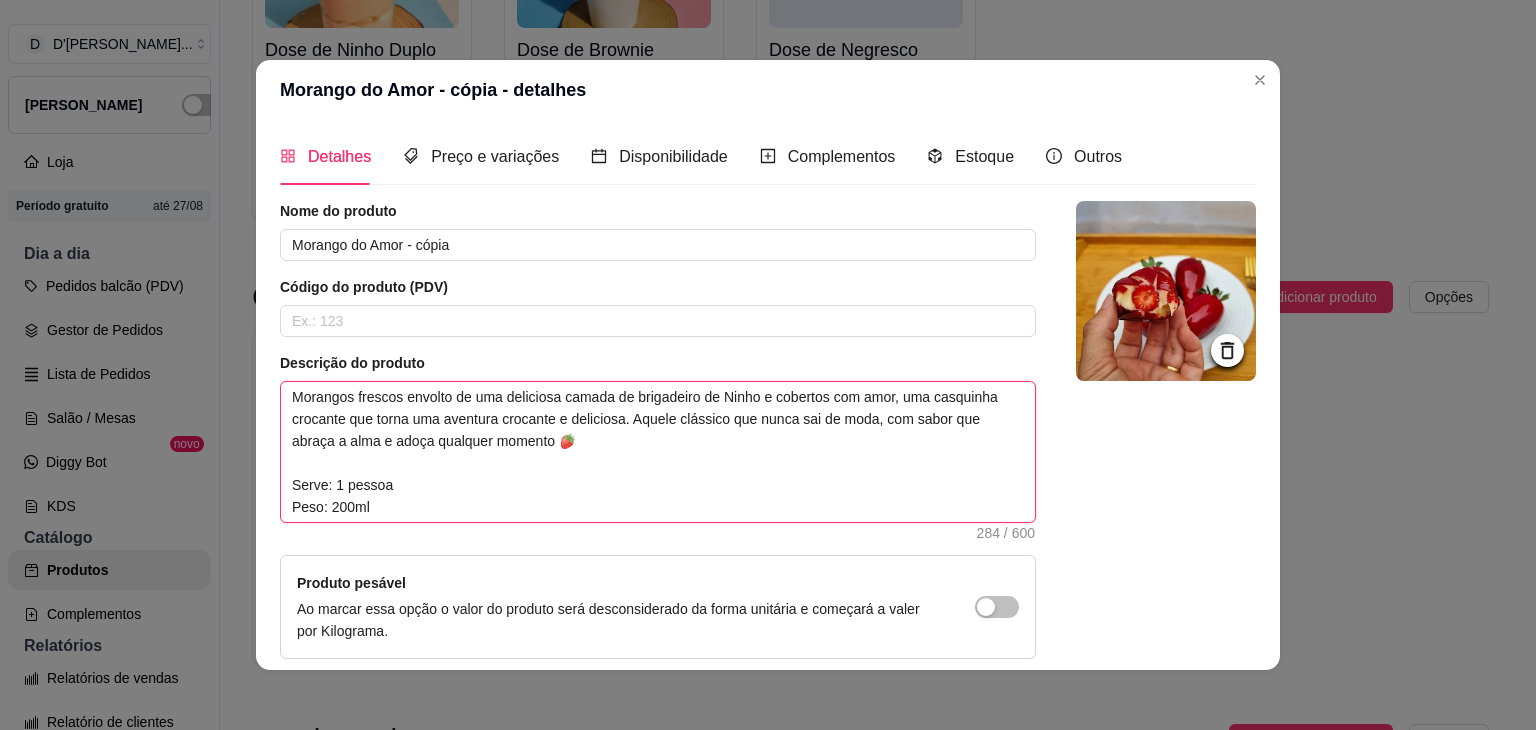 click on "Morangos frescos envolto de uma deliciosa camada de brigadeiro de Ninho e cobertos com amor, uma casquinha crocante que torna uma aventura crocante e deliciosa. Aquele clássico que nunca sai de moda, com sabor que abraça a alma e adoça qualquer momento 🍓
Serve: 1 pessoa
Peso: 200ml" at bounding box center (658, 452) 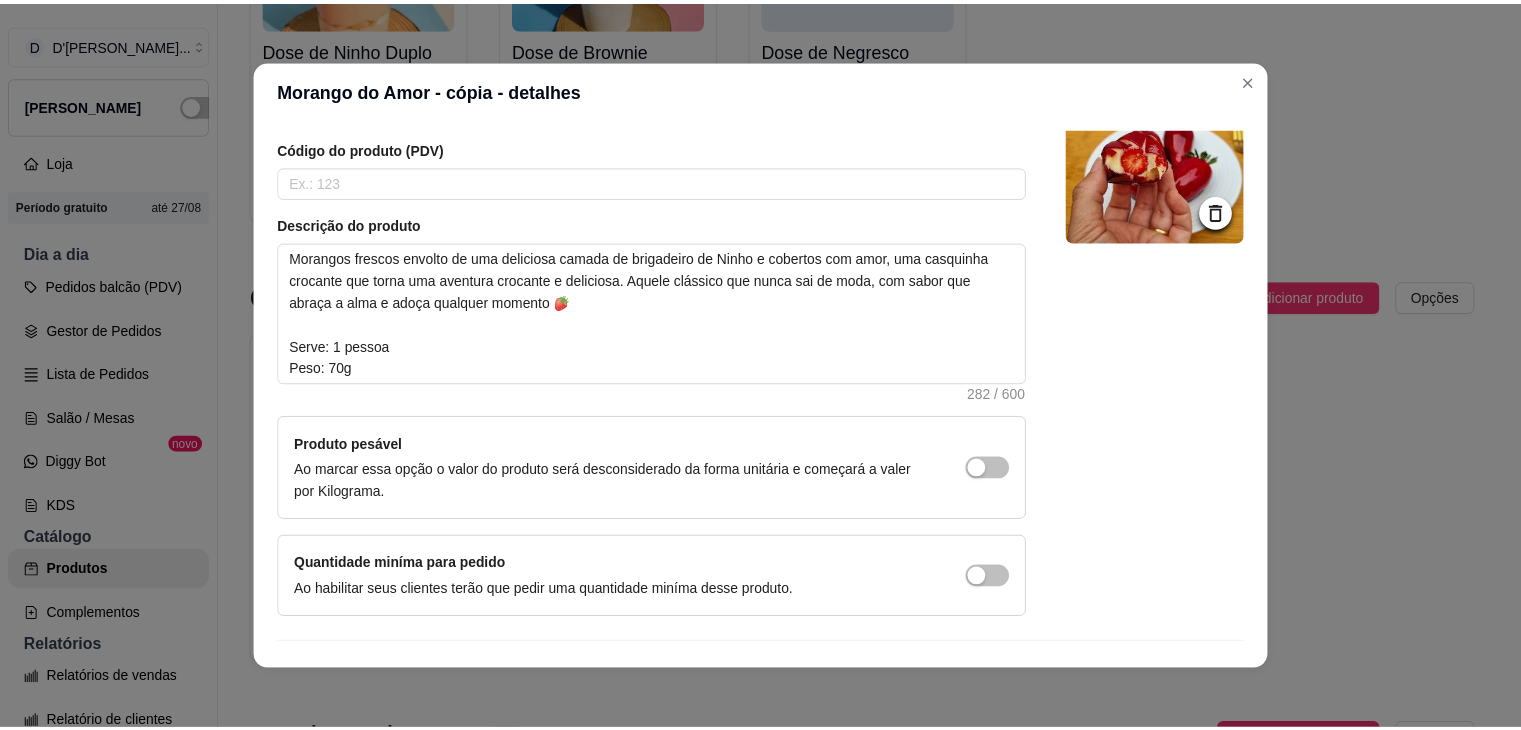 scroll, scrollTop: 182, scrollLeft: 0, axis: vertical 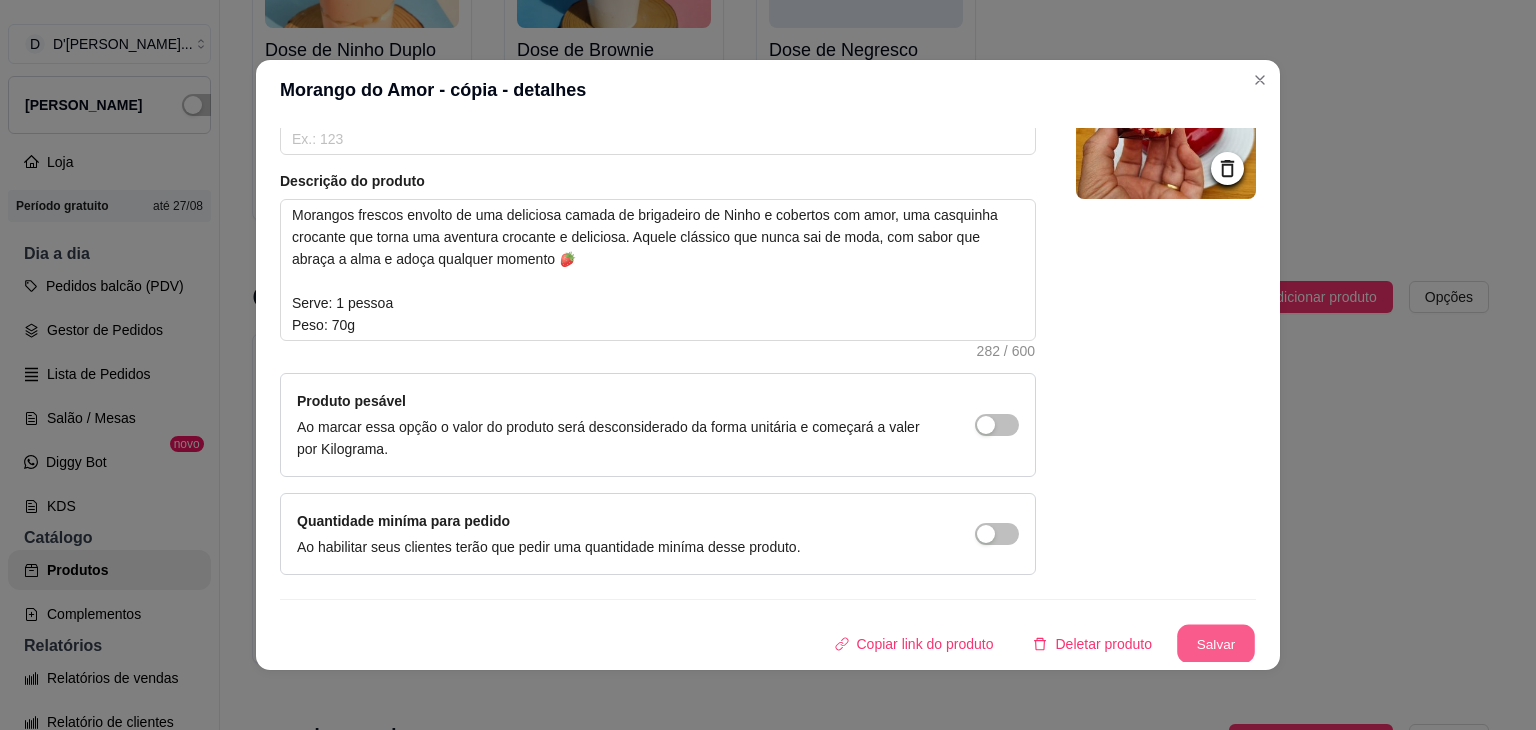 click on "Salvar" at bounding box center [1216, 644] 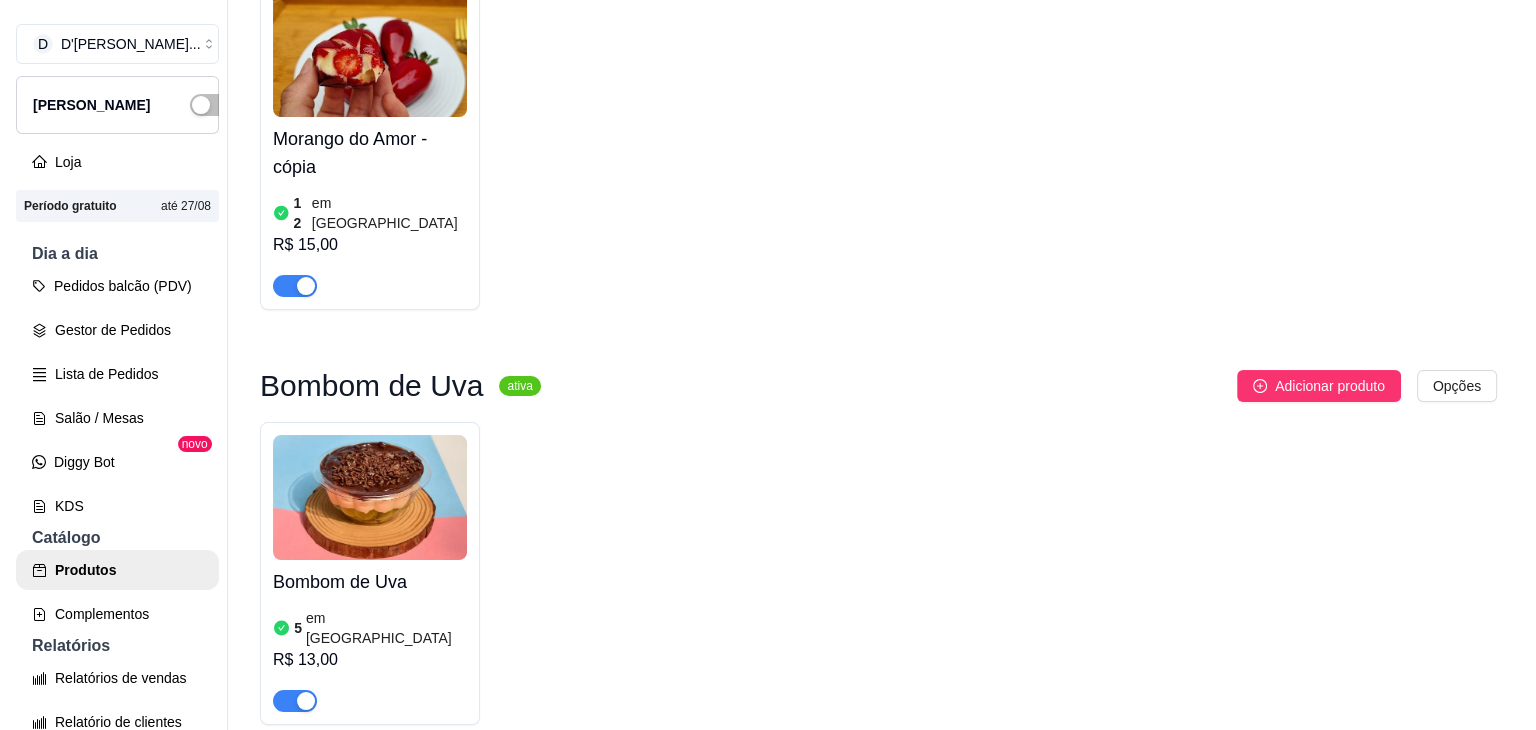scroll, scrollTop: 1945, scrollLeft: 0, axis: vertical 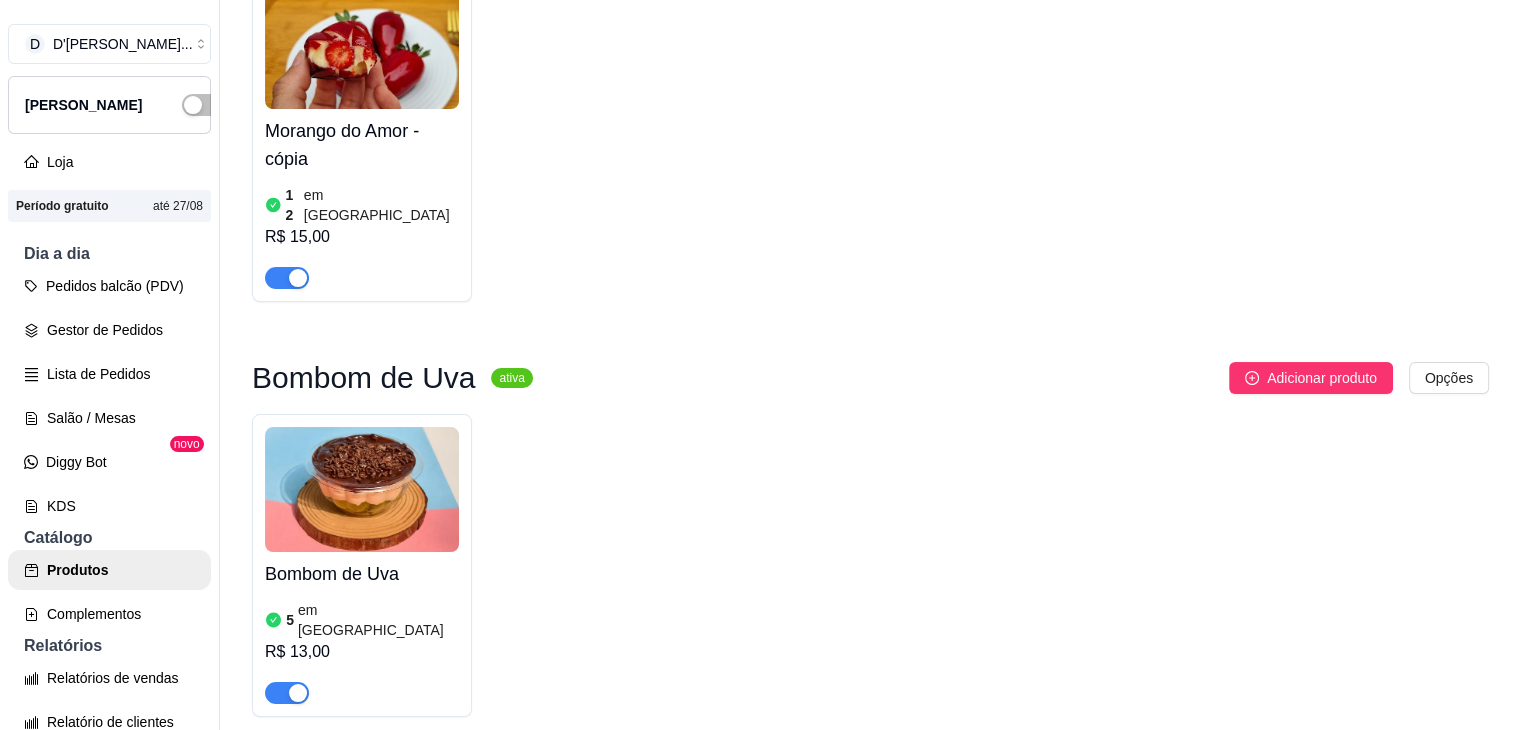 click at bounding box center (362, 489) 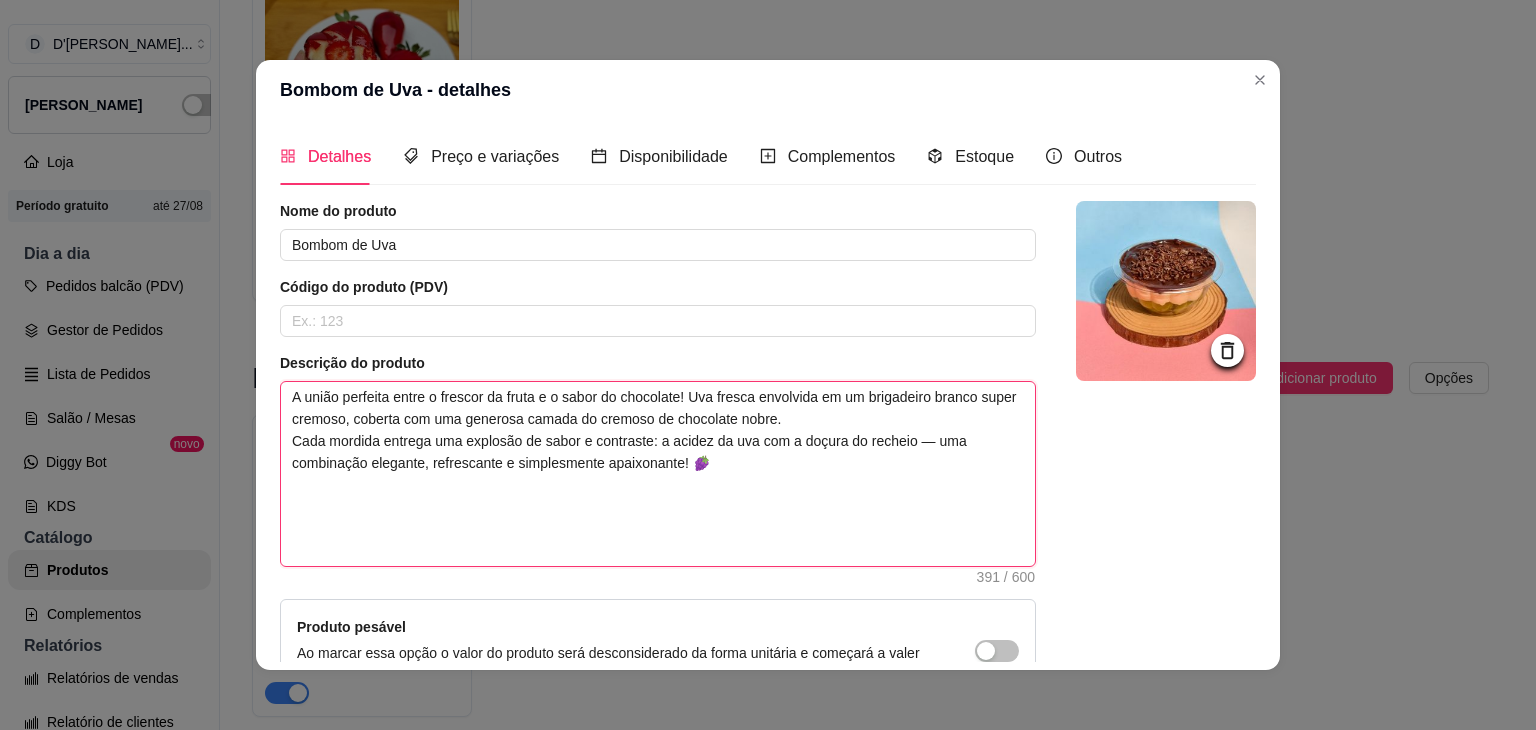 click on "A união perfeita entre o frescor da fruta e o sabor do chocolate! Uva fresca envolvida em um brigadeiro branco super cremoso, coberta com uma generosa camada do cremoso de chocolate nobre.
Cada mordida entrega uma explosão de sabor e contraste: a acidez da uva com a doçura do recheio — uma combinação elegante, refrescante e simplesmente apaixonante! 🍇
Serve: 1 pessoa
Peso: 150ml" at bounding box center (658, 474) 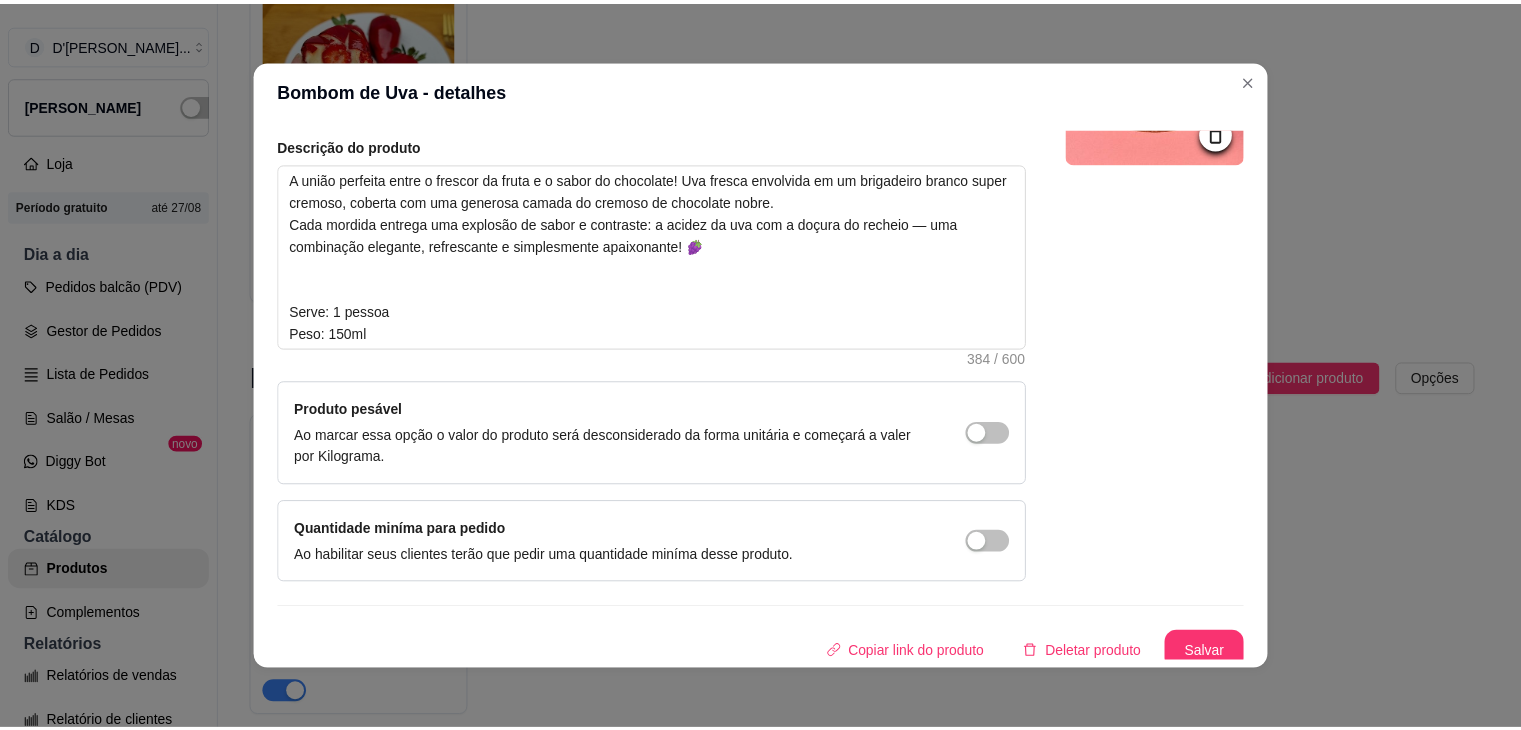 scroll, scrollTop: 226, scrollLeft: 0, axis: vertical 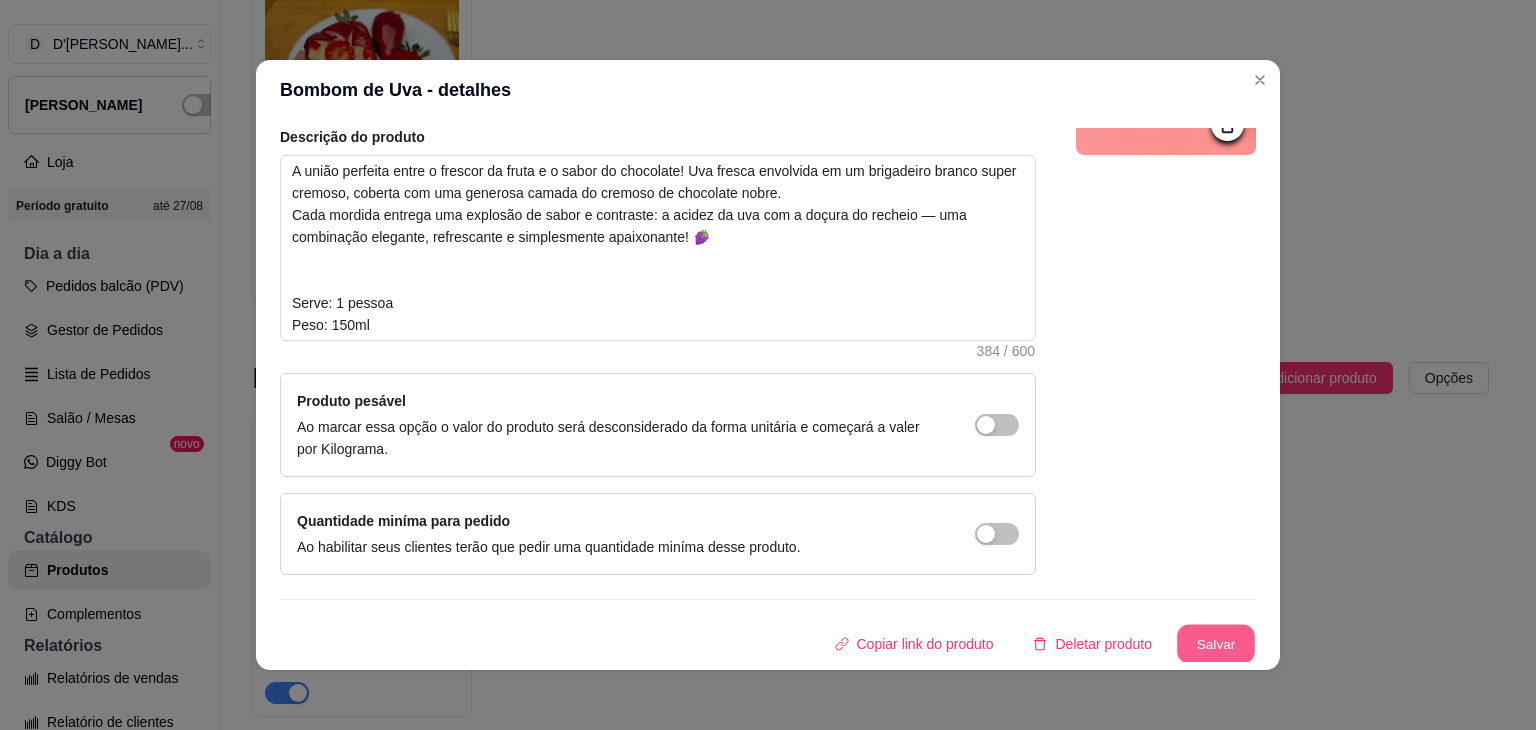 click on "Salvar" at bounding box center (1216, 644) 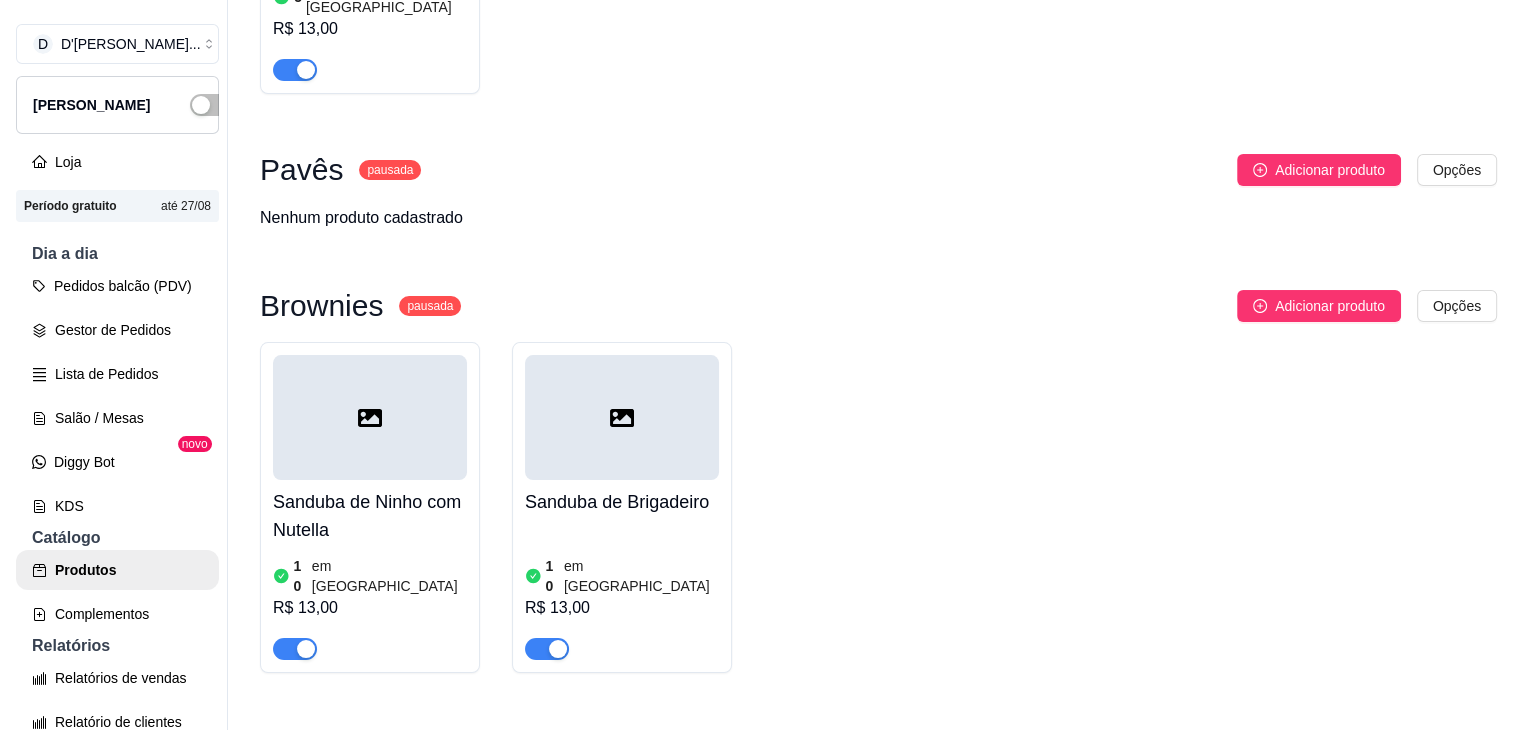 scroll, scrollTop: 2580, scrollLeft: 0, axis: vertical 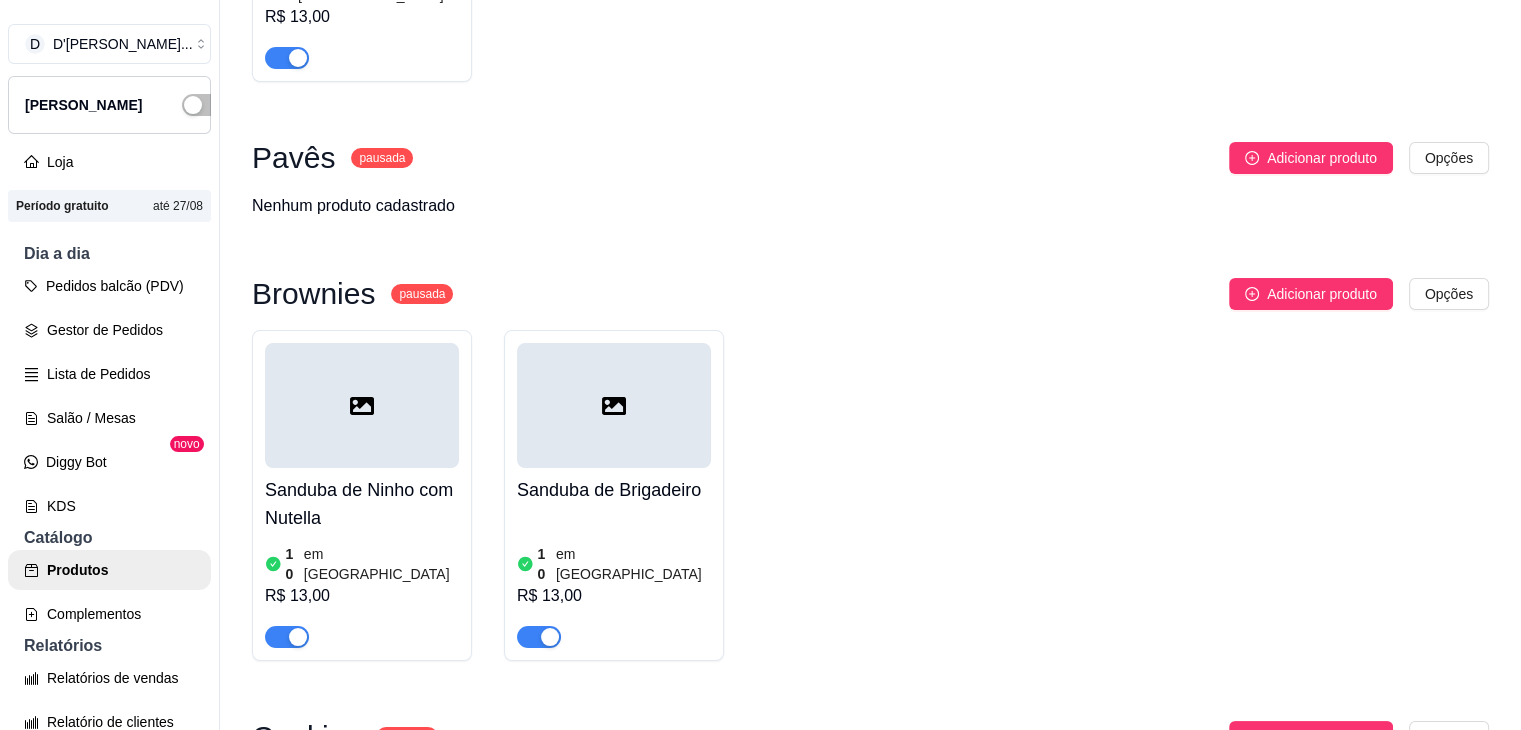click on "Sanduba de Ninho com Nutella   10 em estoque R$ 13,00" at bounding box center [362, 558] 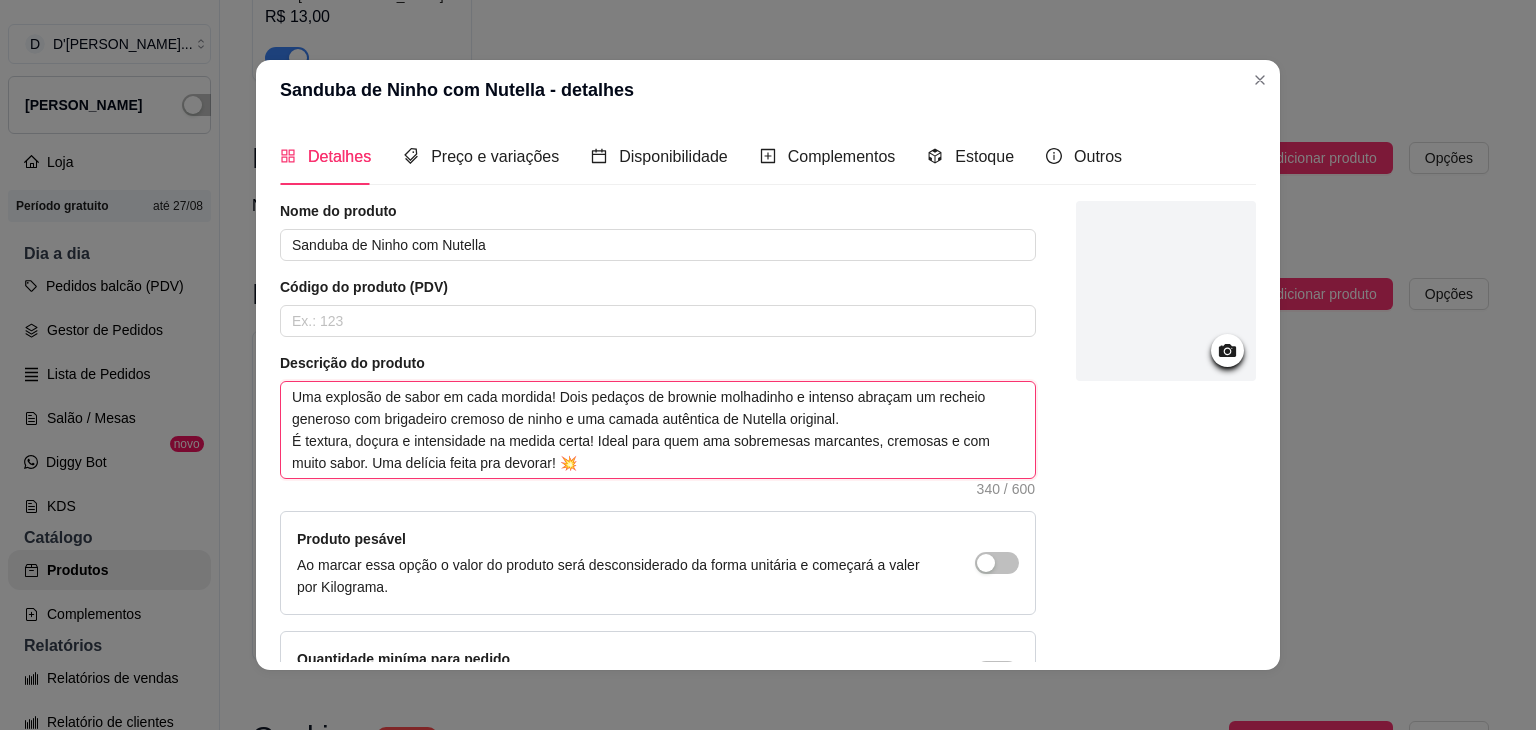 click on "Uma explosão de sabor em cada mordida! Dois pedaços de brownie molhadinho e intenso abraçam um recheio generoso com brigadeiro cremoso de ninho e uma camada autêntica de Nutella original.
É textura, doçura e intensidade na medida certa! Ideal para quem ama sobremesas marcantes, cremosas e com muito sabor. Uma delícia feita pra devorar! 💥" at bounding box center (658, 430) 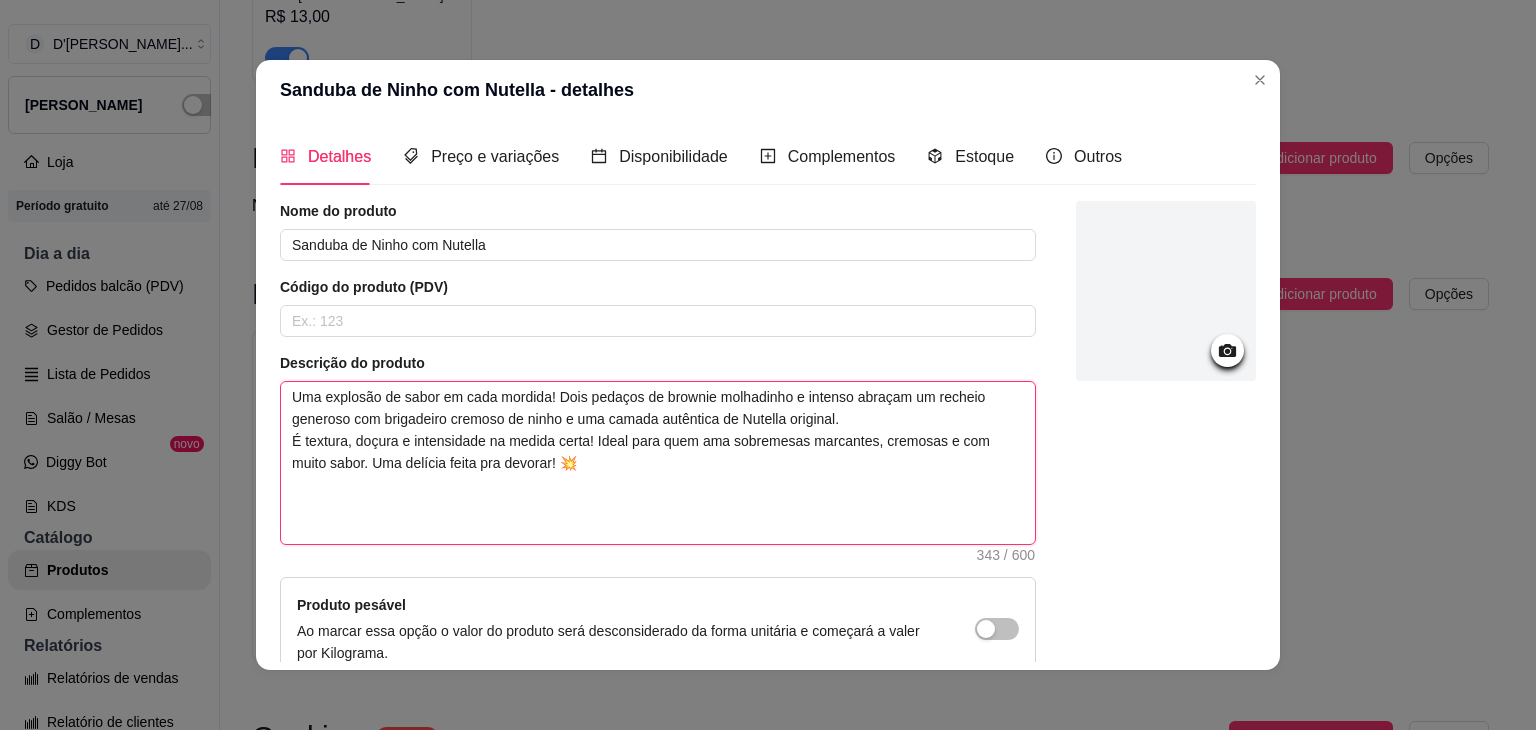 paste on "Serve: 1 pessoa
Peso: 200ml" 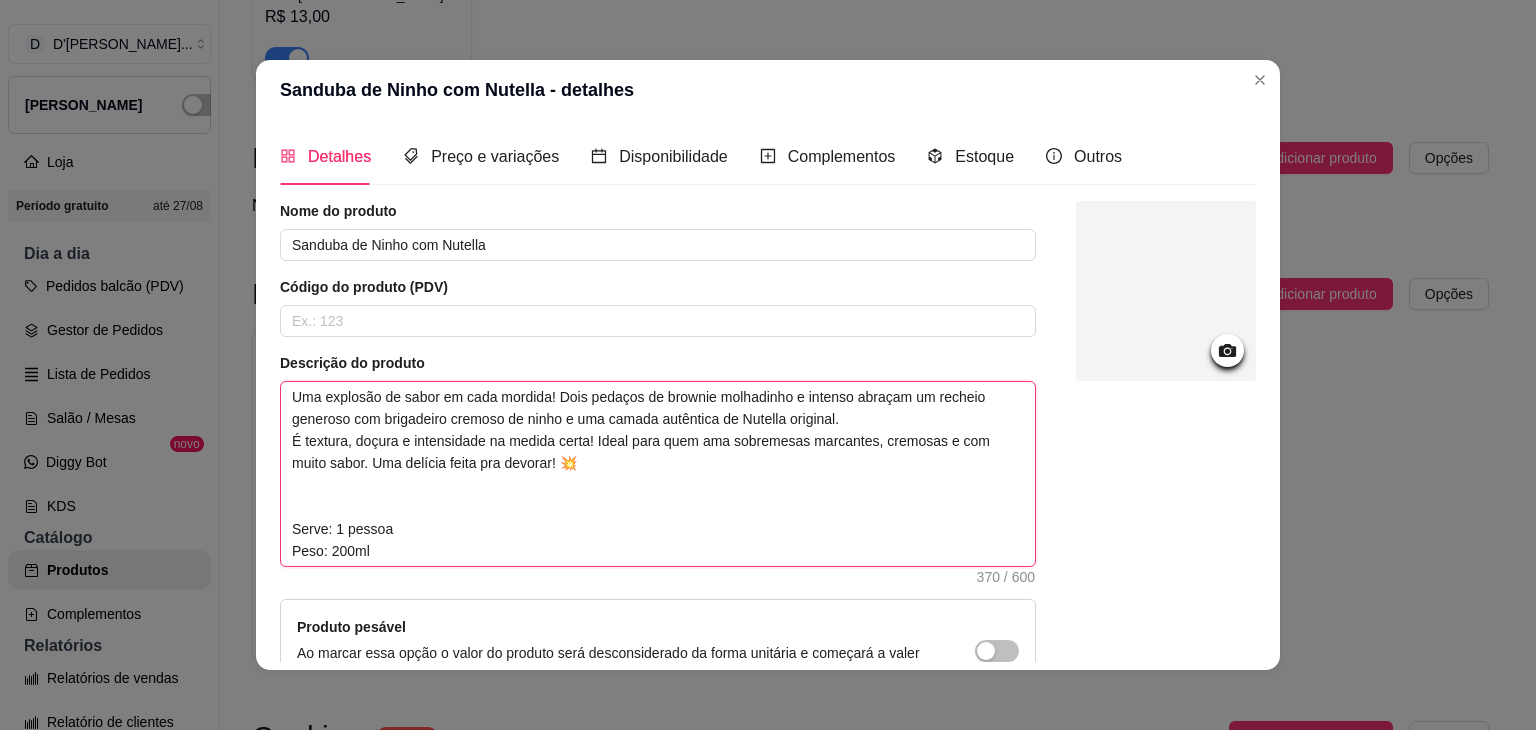 click on "Uma explosão de sabor em cada mordida! Dois pedaços de brownie molhadinho e intenso abraçam um recheio generoso com brigadeiro cremoso de ninho e uma camada autêntica de Nutella original.
É textura, doçura e intensidade na medida certa! Ideal para quem ama sobremesas marcantes, cremosas e com muito sabor. Uma delícia feita pra devorar! 💥
Serve: 1 pessoa
Peso: 200ml" at bounding box center [658, 474] 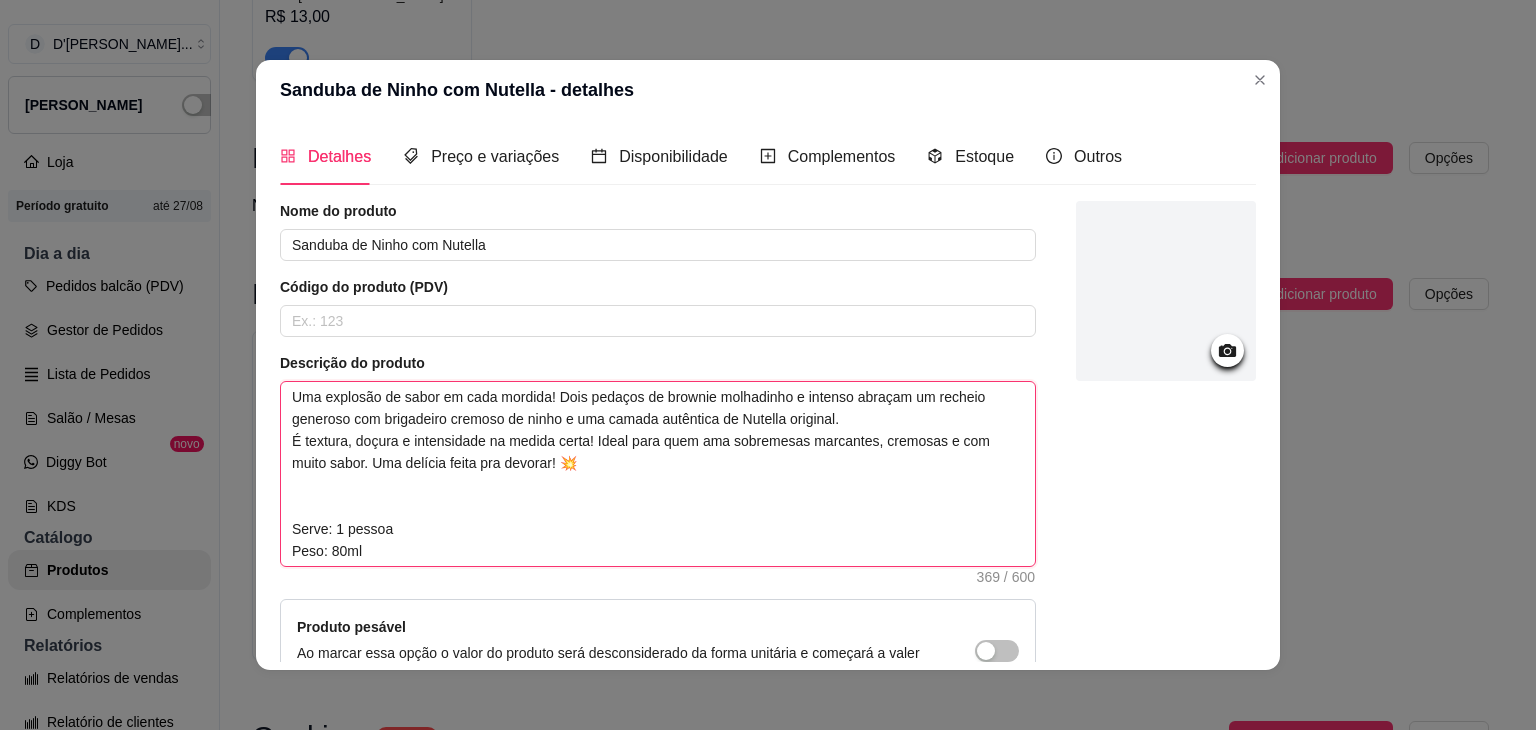 click on "Uma explosão de sabor em cada mordida! Dois pedaços de brownie molhadinho e intenso abraçam um recheio generoso com brigadeiro cremoso de ninho e uma camada autêntica de Nutella original.
É textura, doçura e intensidade na medida certa! Ideal para quem ama sobremesas marcantes, cremosas e com muito sabor. Uma delícia feita pra devorar! 💥
Serve: 1 pessoa
Peso: 80ml" at bounding box center (658, 474) 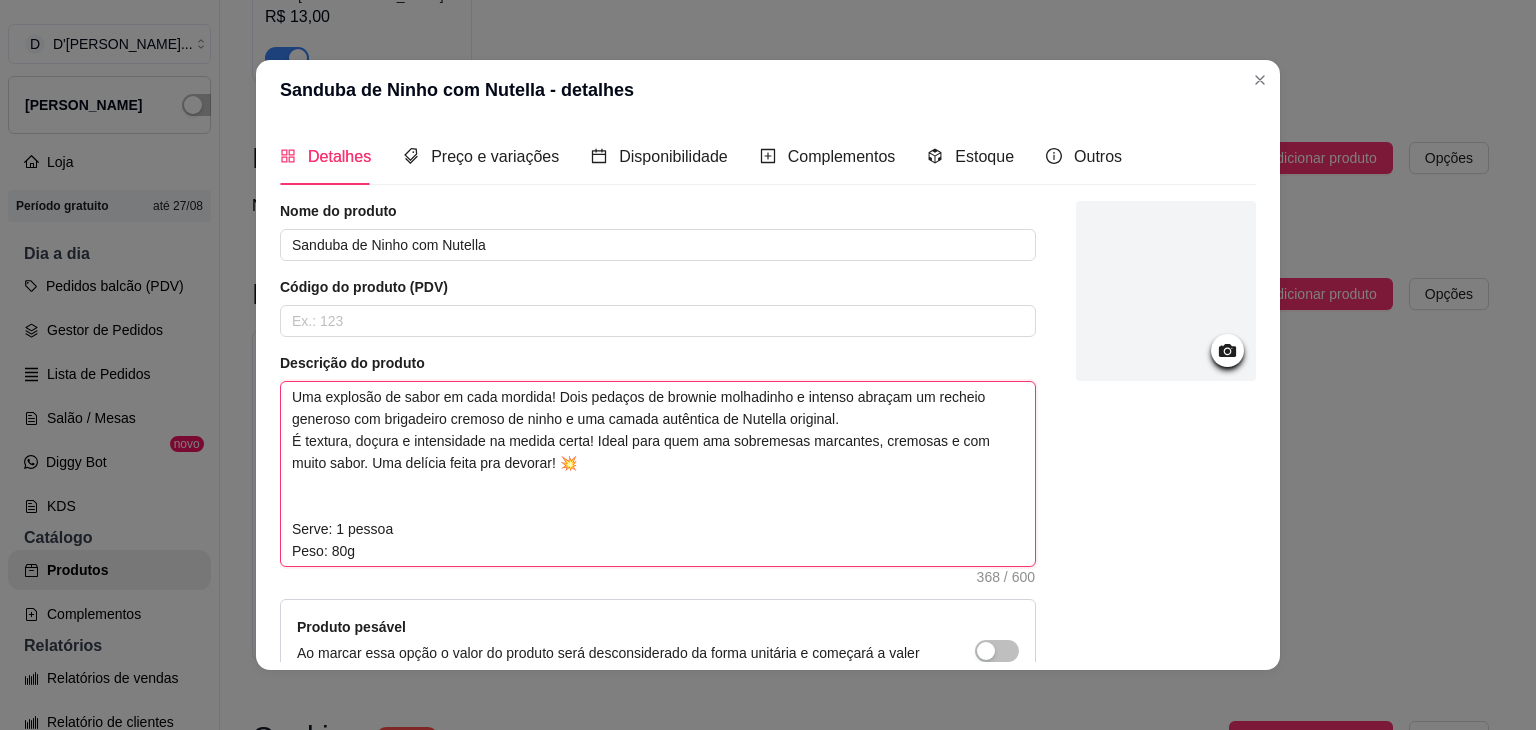drag, startPoint x: 355, startPoint y: 551, endPoint x: 252, endPoint y: 535, distance: 104.23531 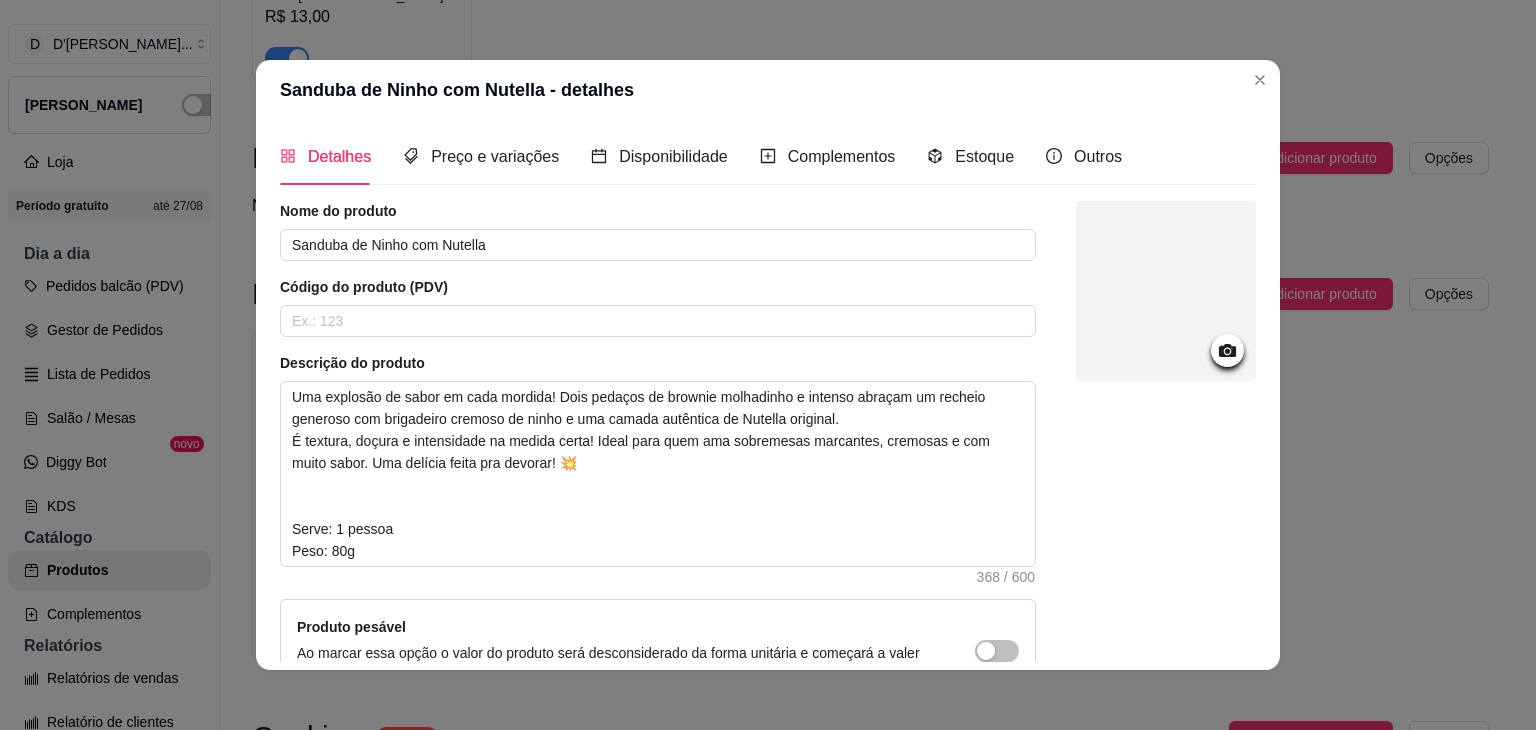 click at bounding box center [1166, 501] 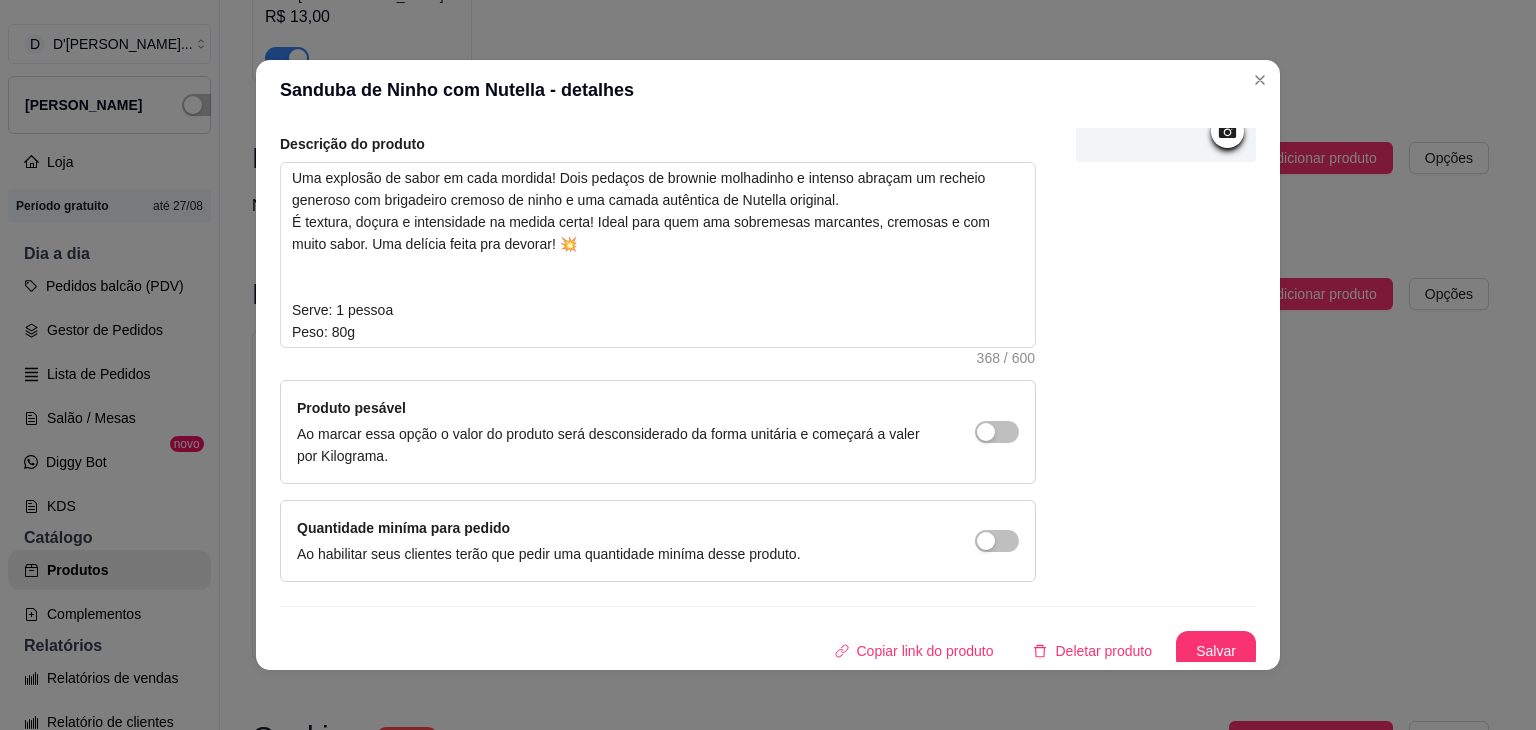 scroll, scrollTop: 226, scrollLeft: 0, axis: vertical 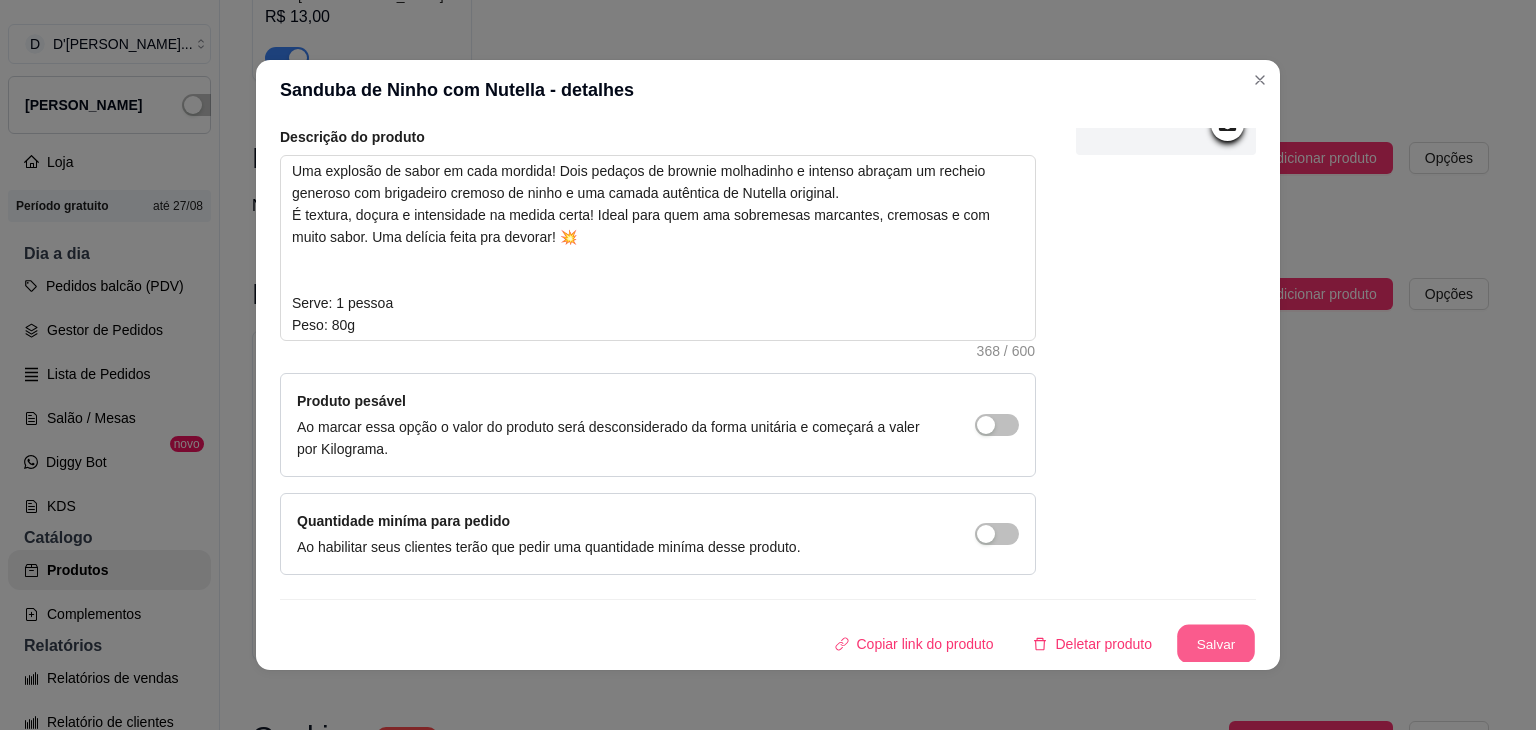 click on "Salvar" at bounding box center (1216, 644) 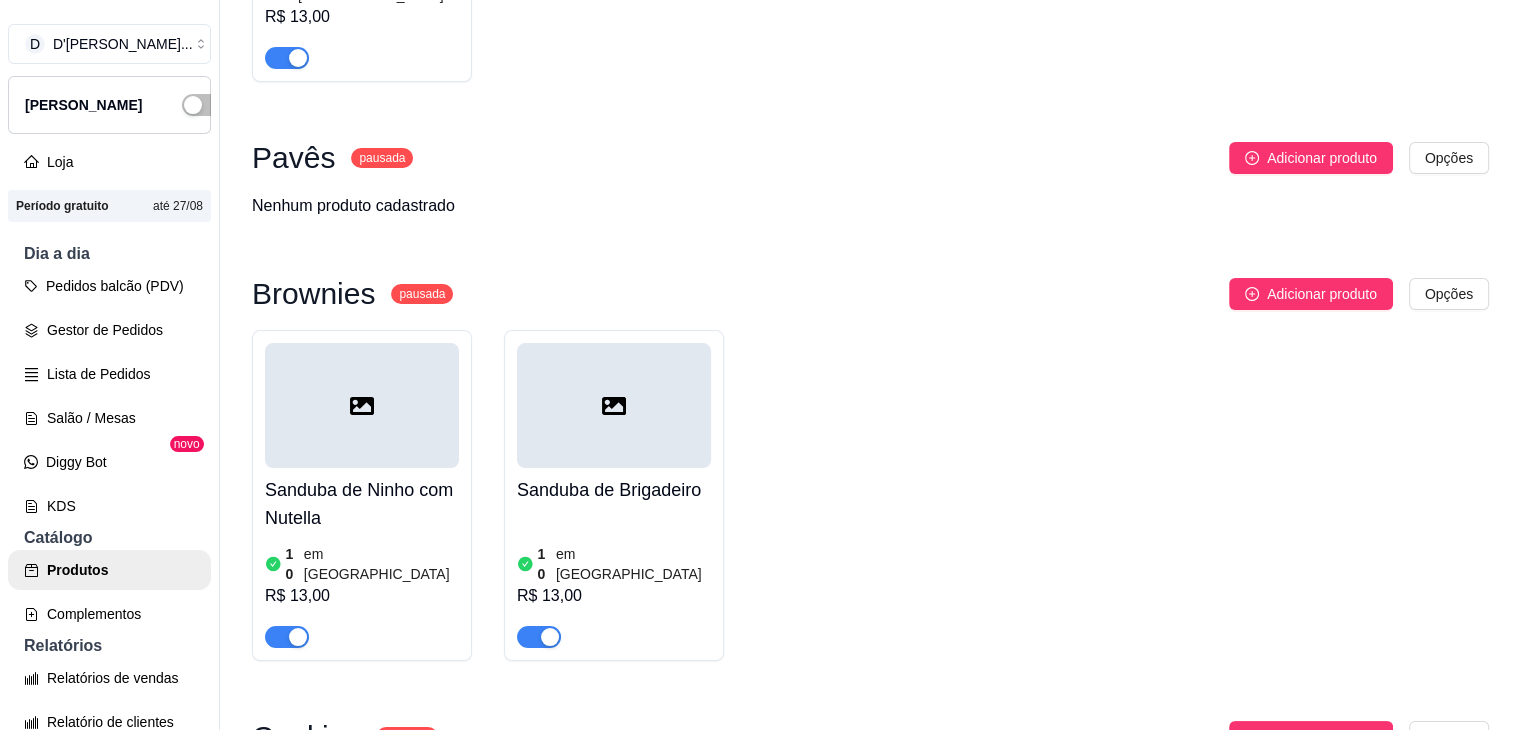 click on "10 em estoque R$ 13,00" at bounding box center [614, 580] 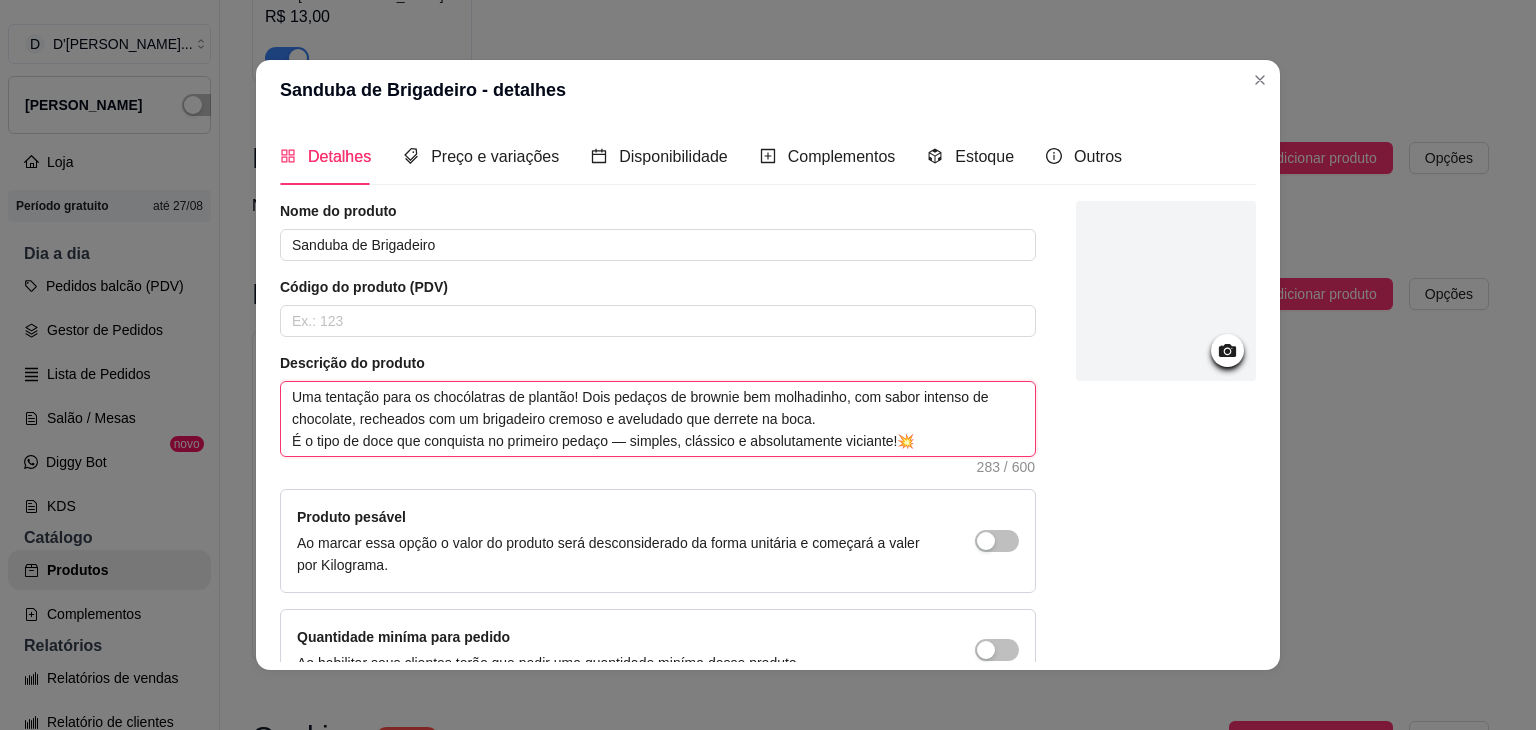 click on "Uma tentação para os chocólatras de plantão! Dois pedaços de brownie bem molhadinho, com sabor intenso de chocolate, recheados com um brigadeiro cremoso e aveludado que derrete na boca.
É o tipo de doce que conquista no primeiro pedaço — simples, clássico e absolutamente viciante!💥" at bounding box center [658, 419] 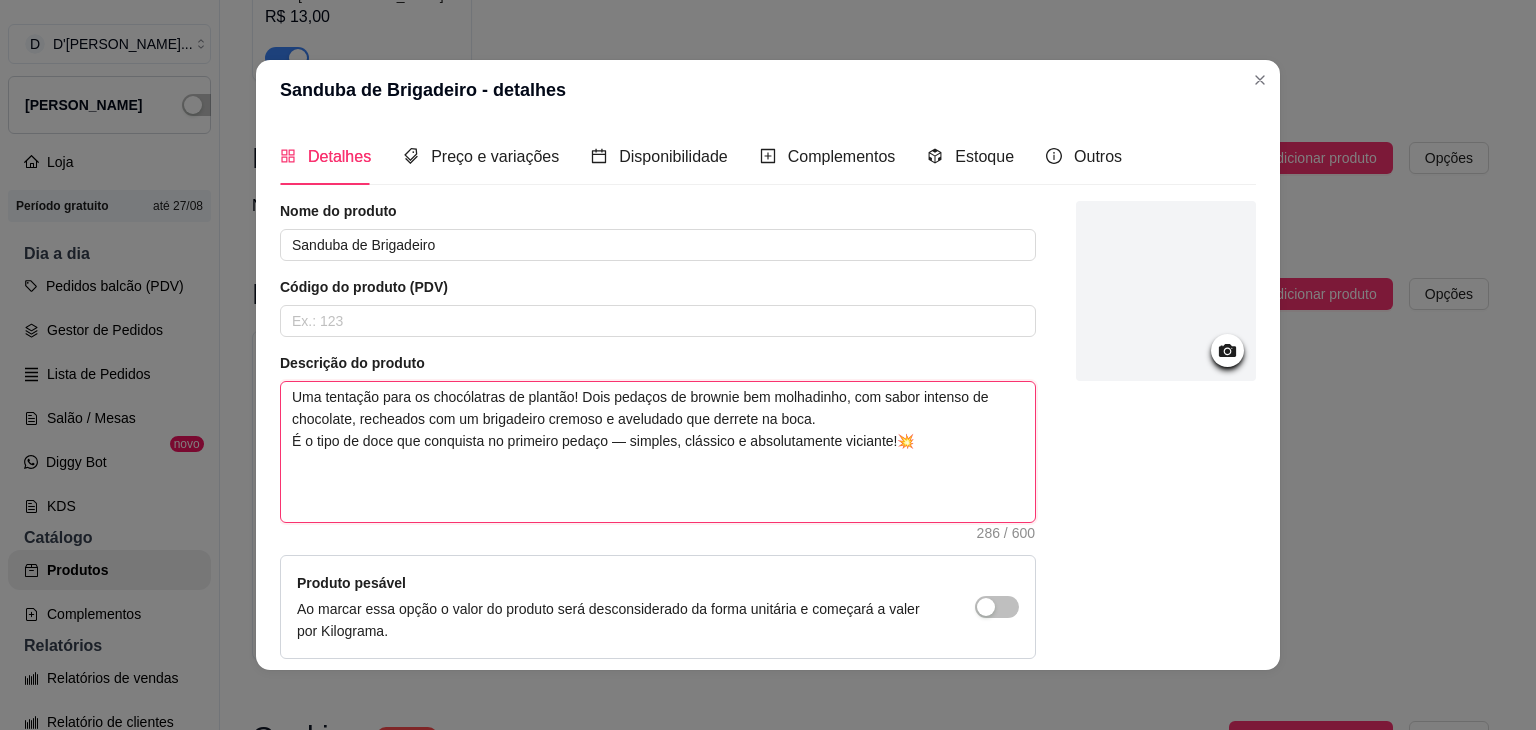 paste on "Serve: 1 pessoa
Peso: 80g" 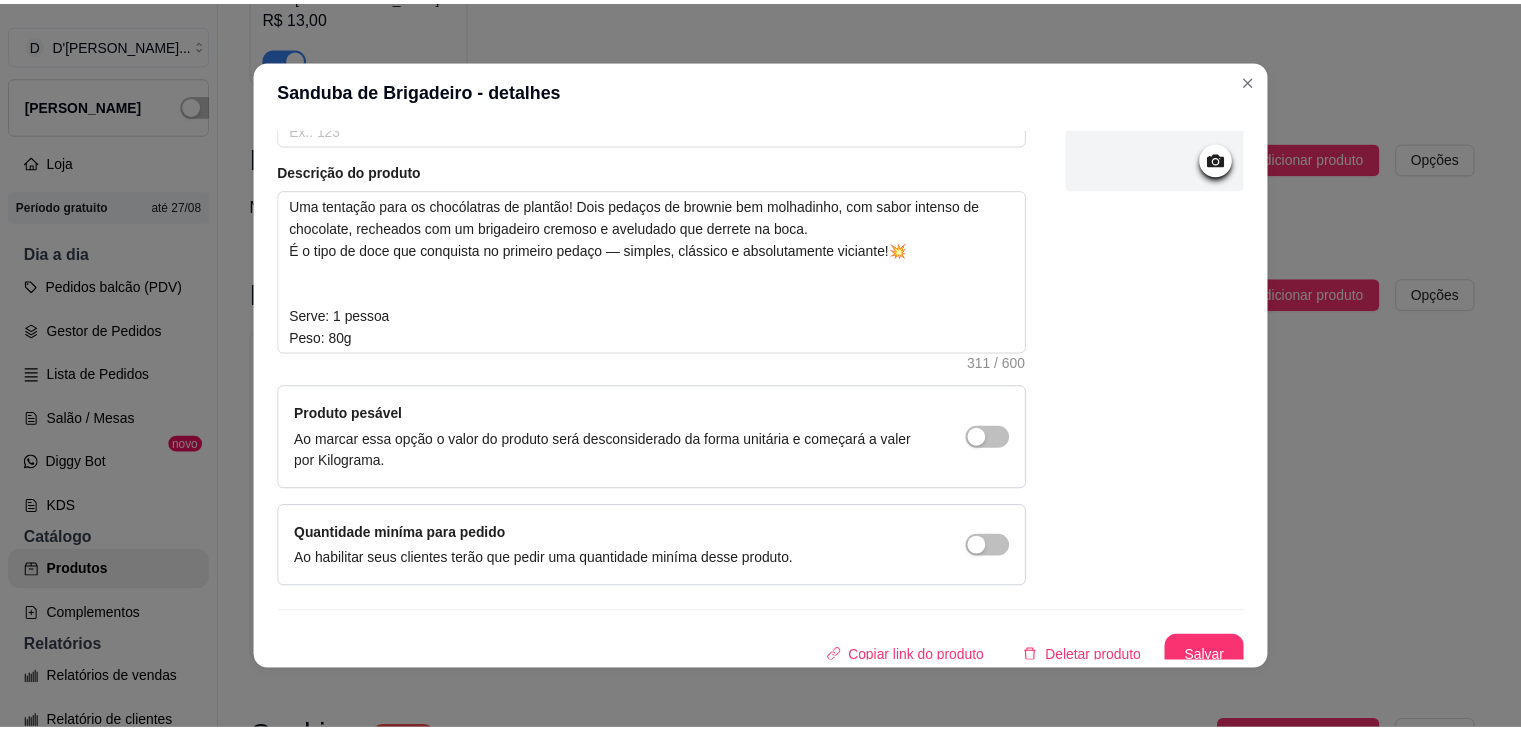 scroll, scrollTop: 204, scrollLeft: 0, axis: vertical 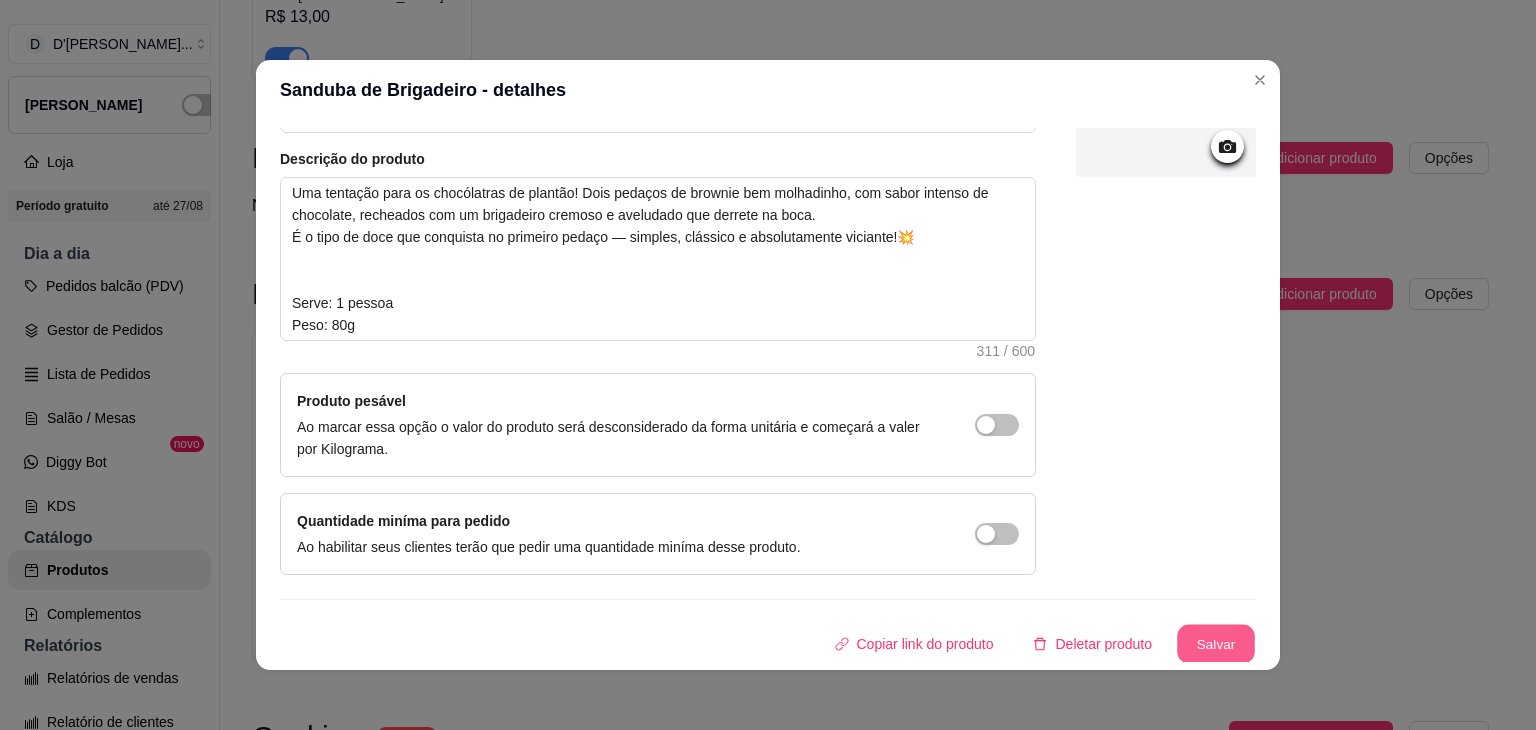 click on "Salvar" at bounding box center (1216, 644) 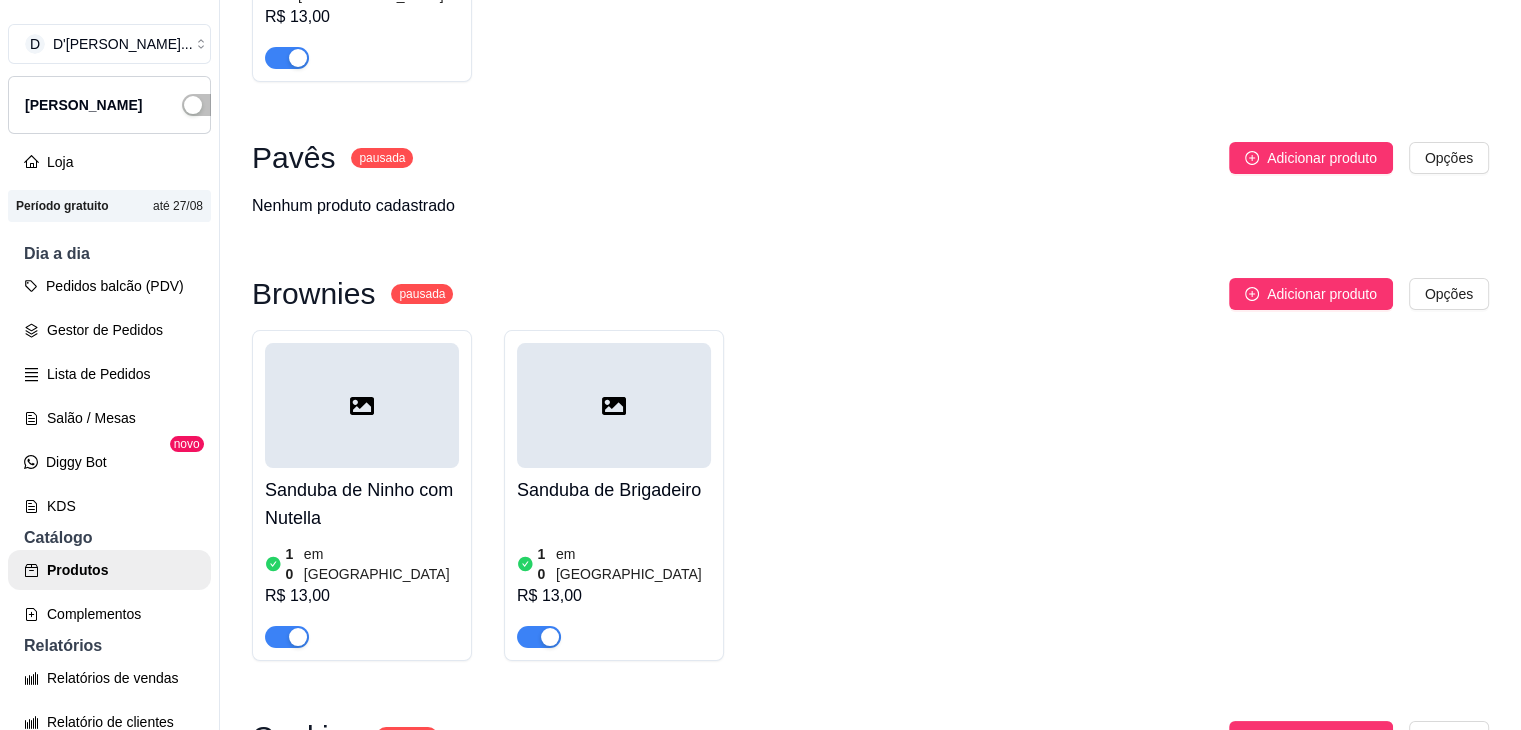 scroll, scrollTop: 2629, scrollLeft: 0, axis: vertical 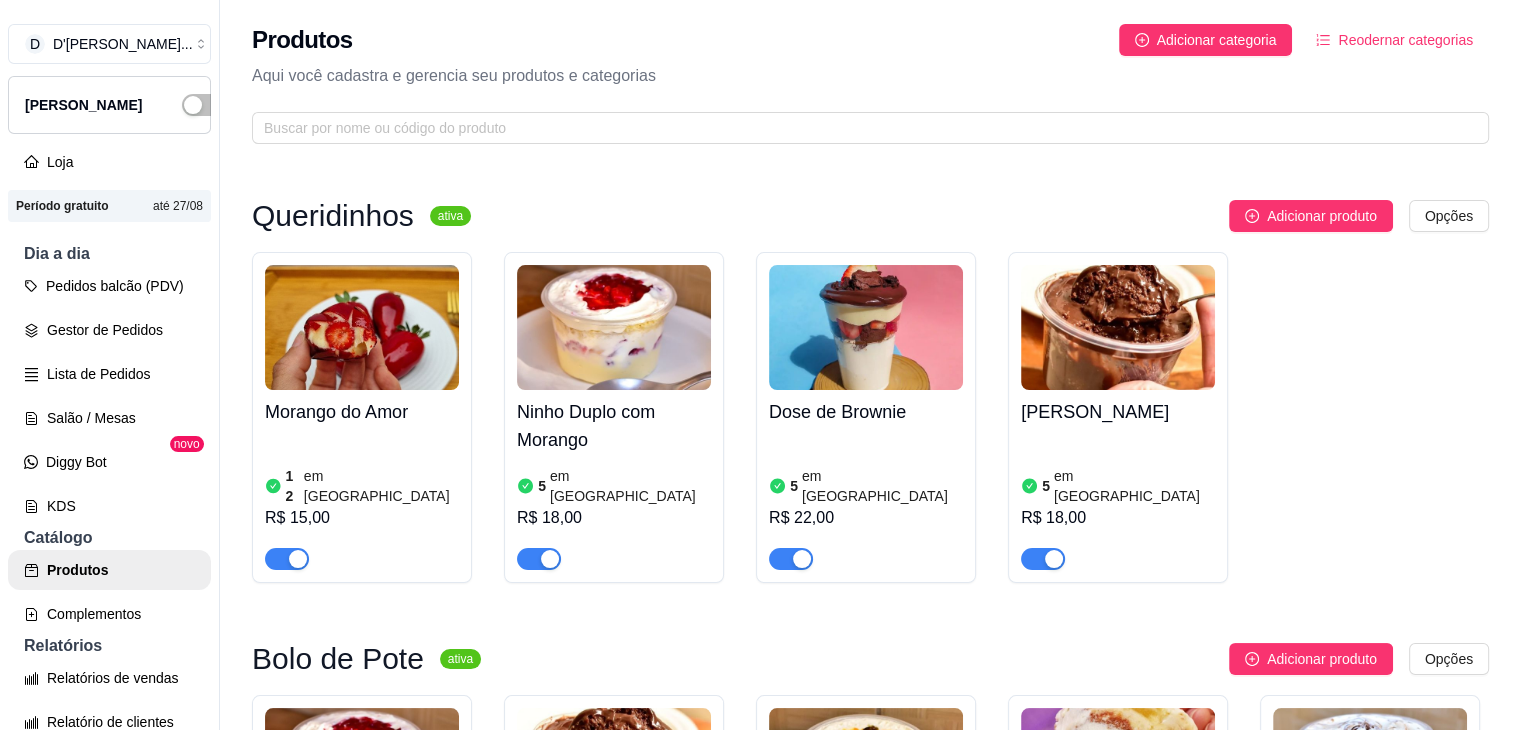 click on "Morango do Amor   12 em estoque R$ 15,00 Ninho Duplo com Morango   5 em estoque R$ 18,00 Dose de Brownie   5 em estoque R$ 22,00 Danette    5 em estoque R$ 18,00" at bounding box center [870, 417] 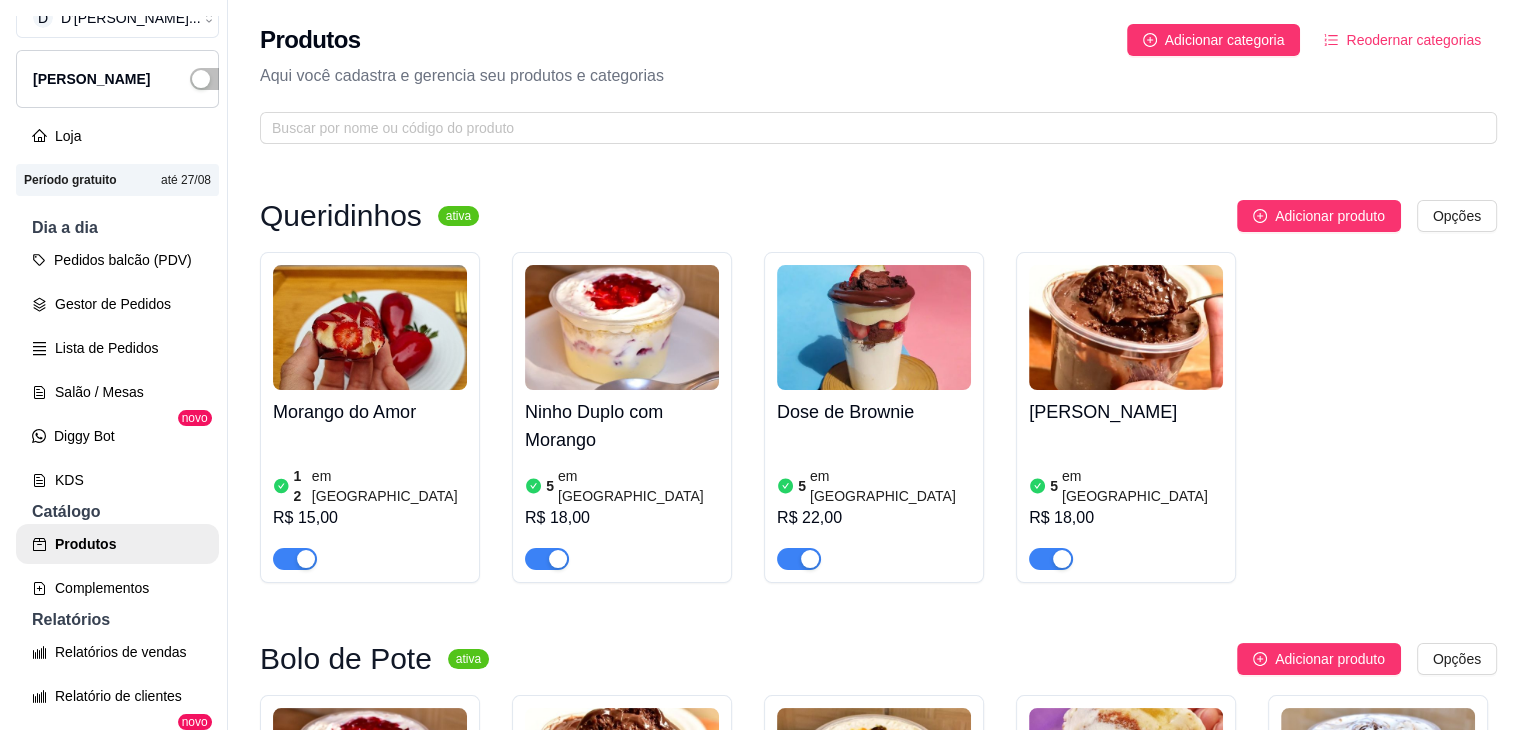 scroll, scrollTop: 34, scrollLeft: 0, axis: vertical 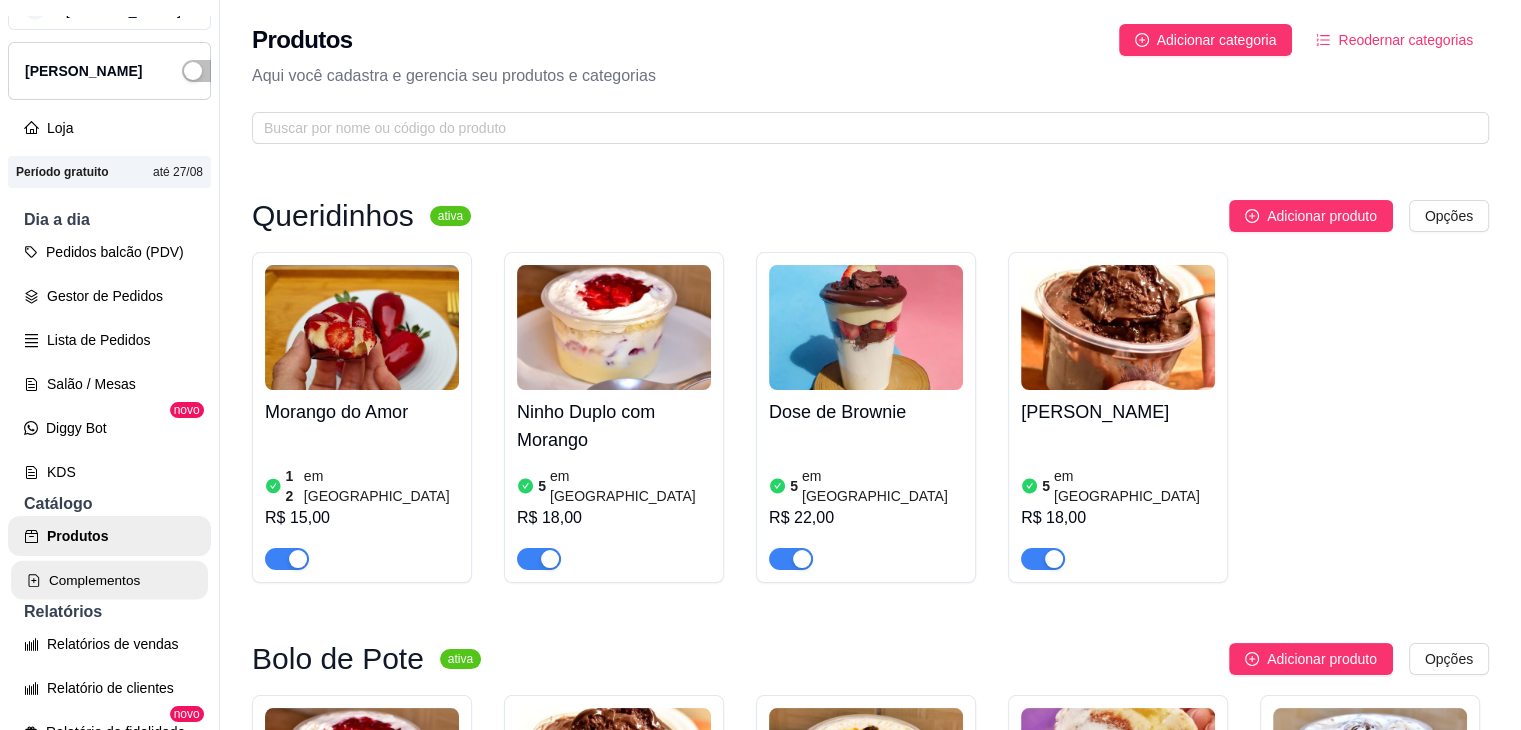 click on "Complementos" at bounding box center [109, 580] 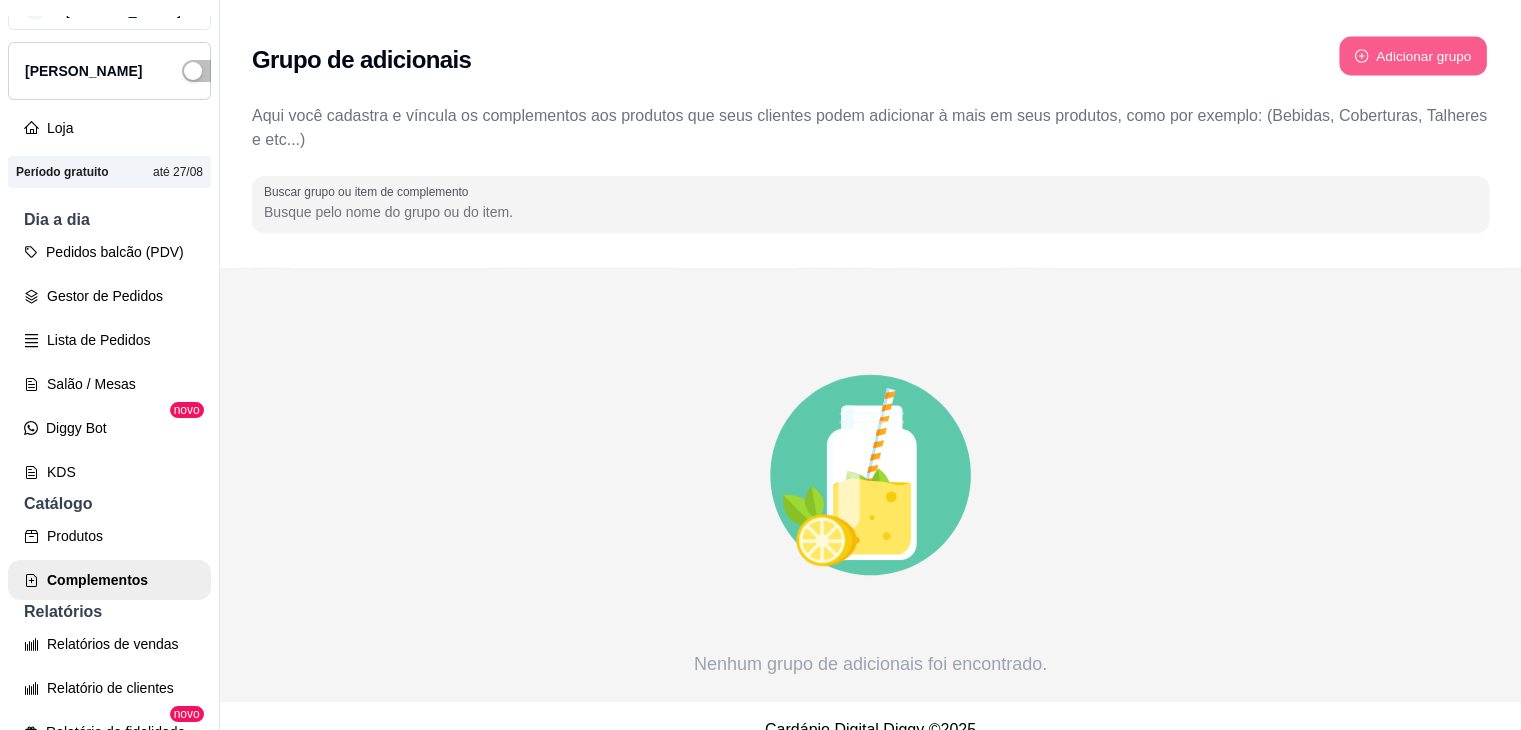 click on "Adicionar grupo" at bounding box center (1413, 56) 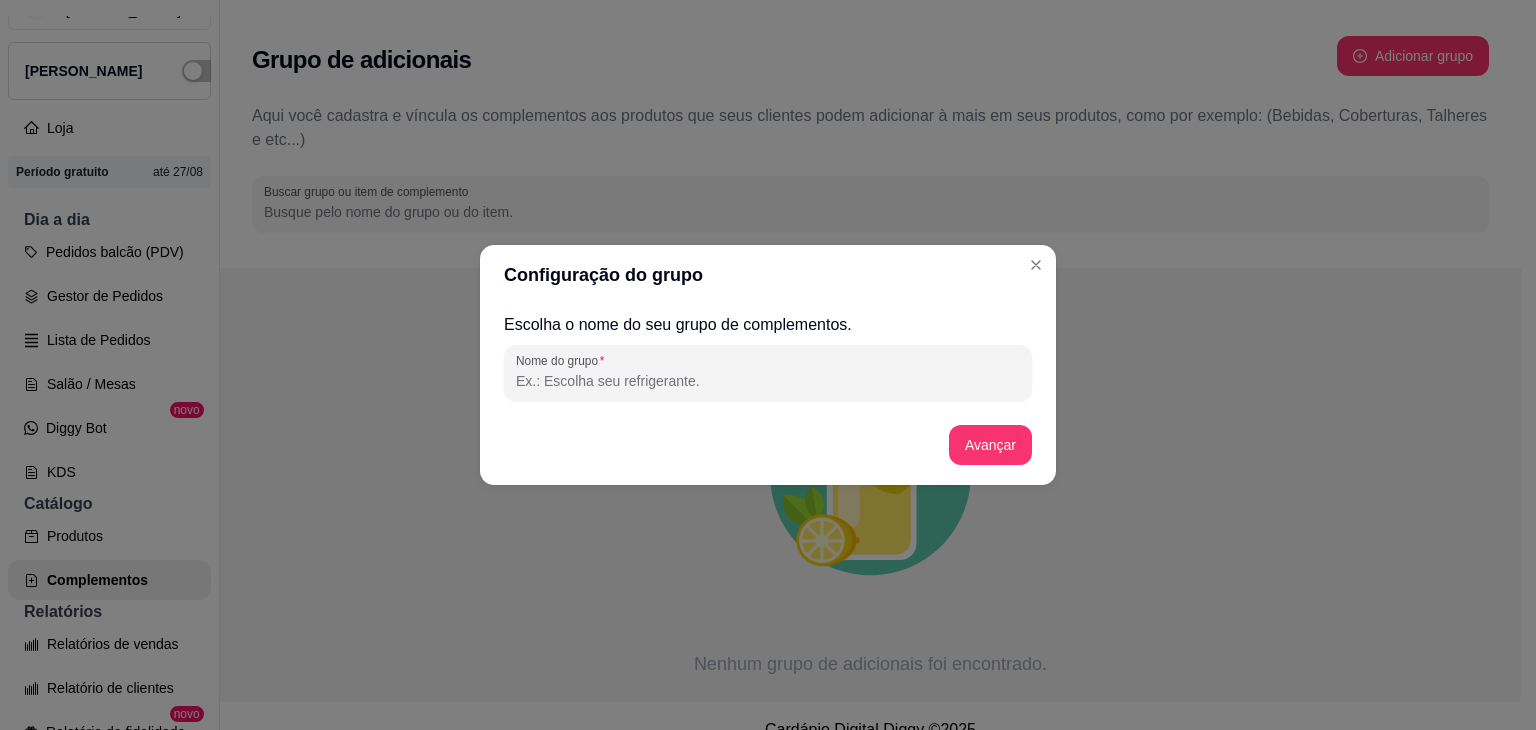 click on "Nome do grupo" at bounding box center (768, 381) 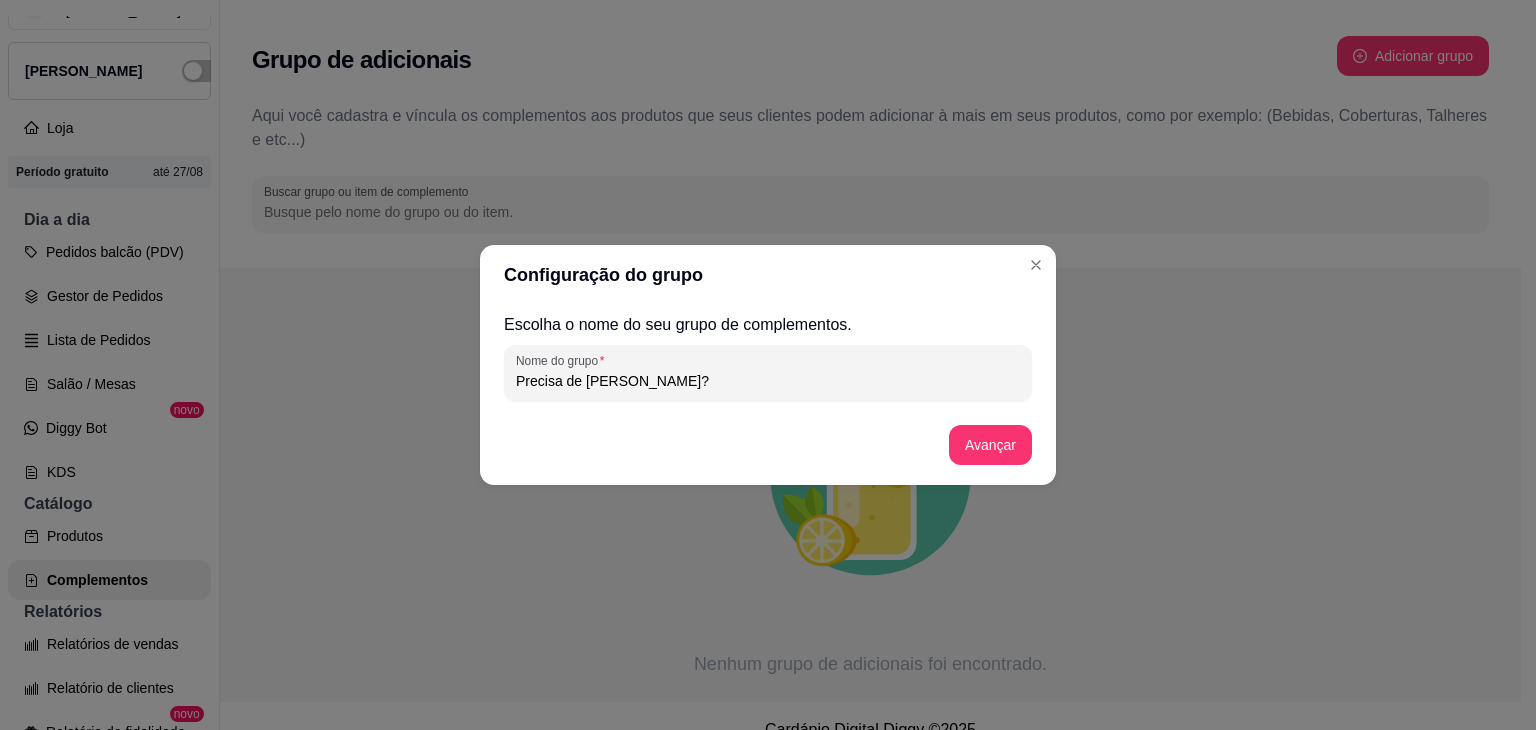 click on "Escolha o nome do seu grupo de complementos. Nome do grupo Precisa de [PERSON_NAME]? Avançar" at bounding box center [768, 395] 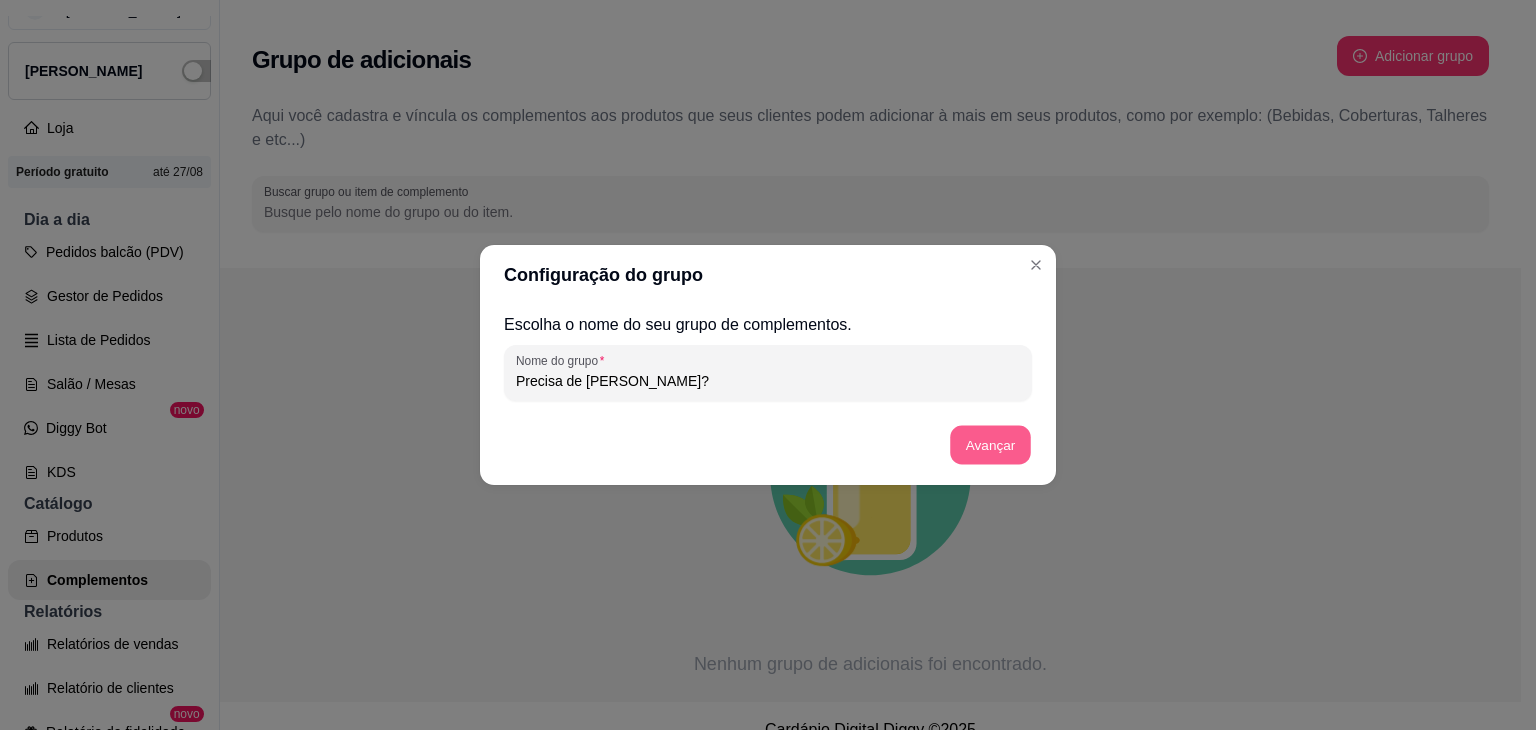 click on "Avançar" at bounding box center [990, 445] 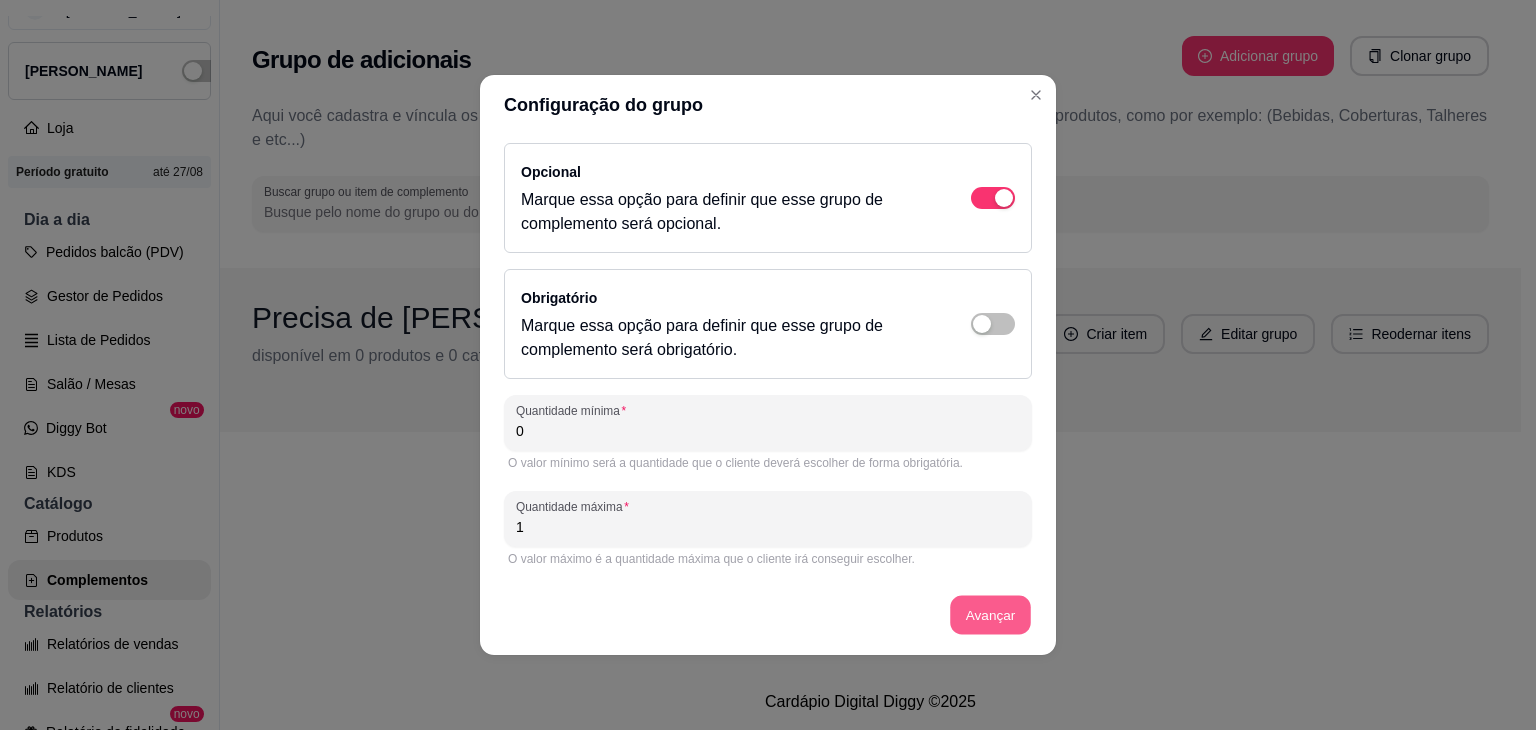 click on "Avançar" at bounding box center [990, 615] 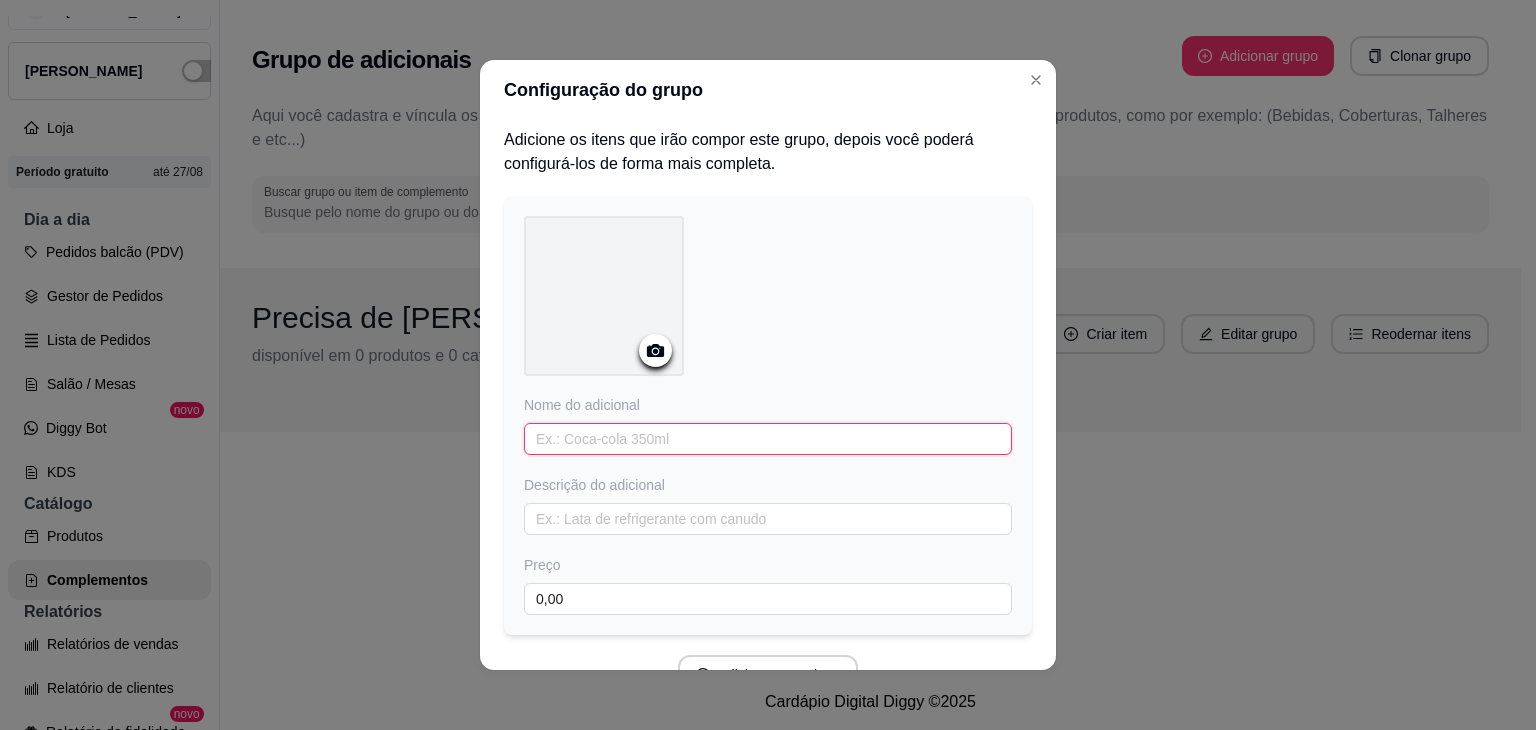 click at bounding box center (768, 439) 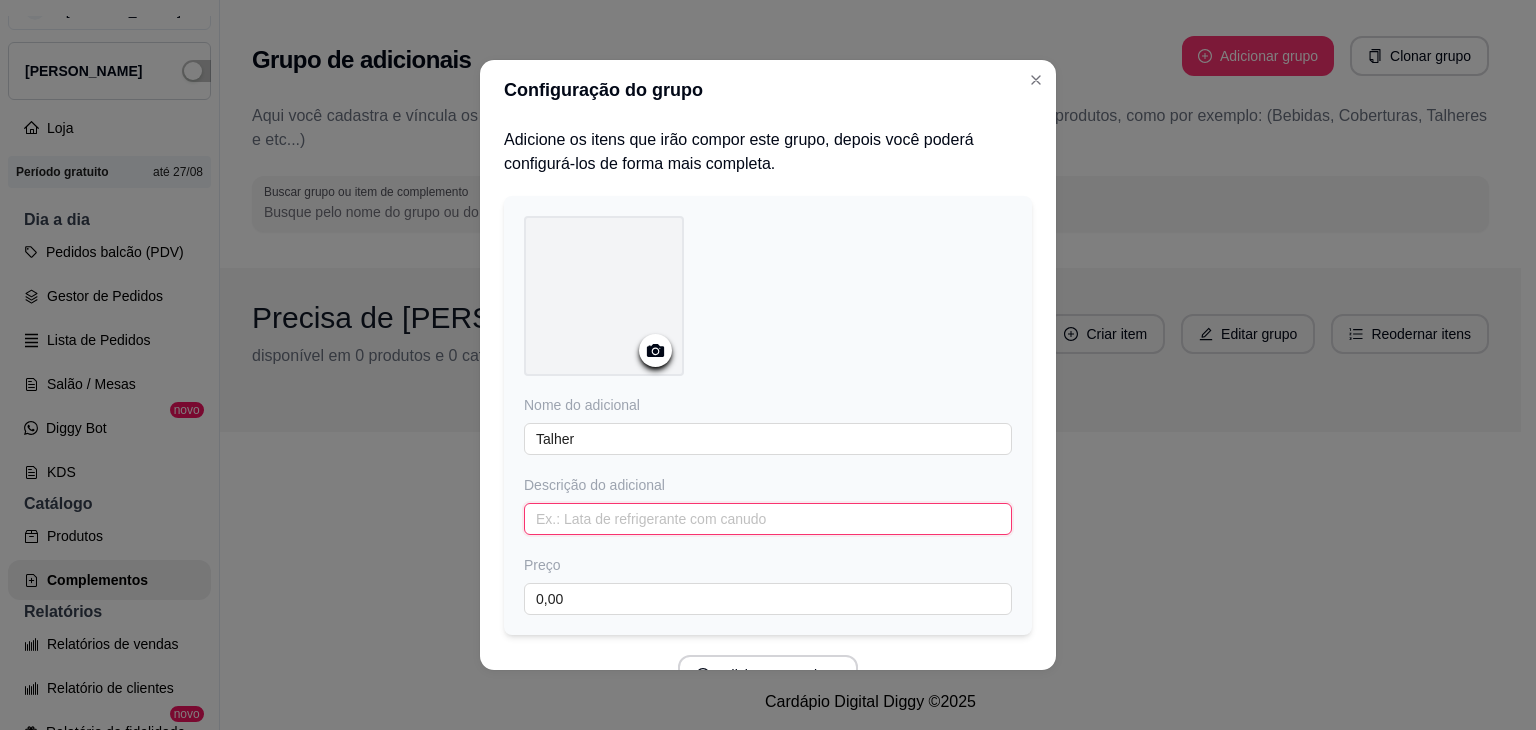 click at bounding box center [768, 519] 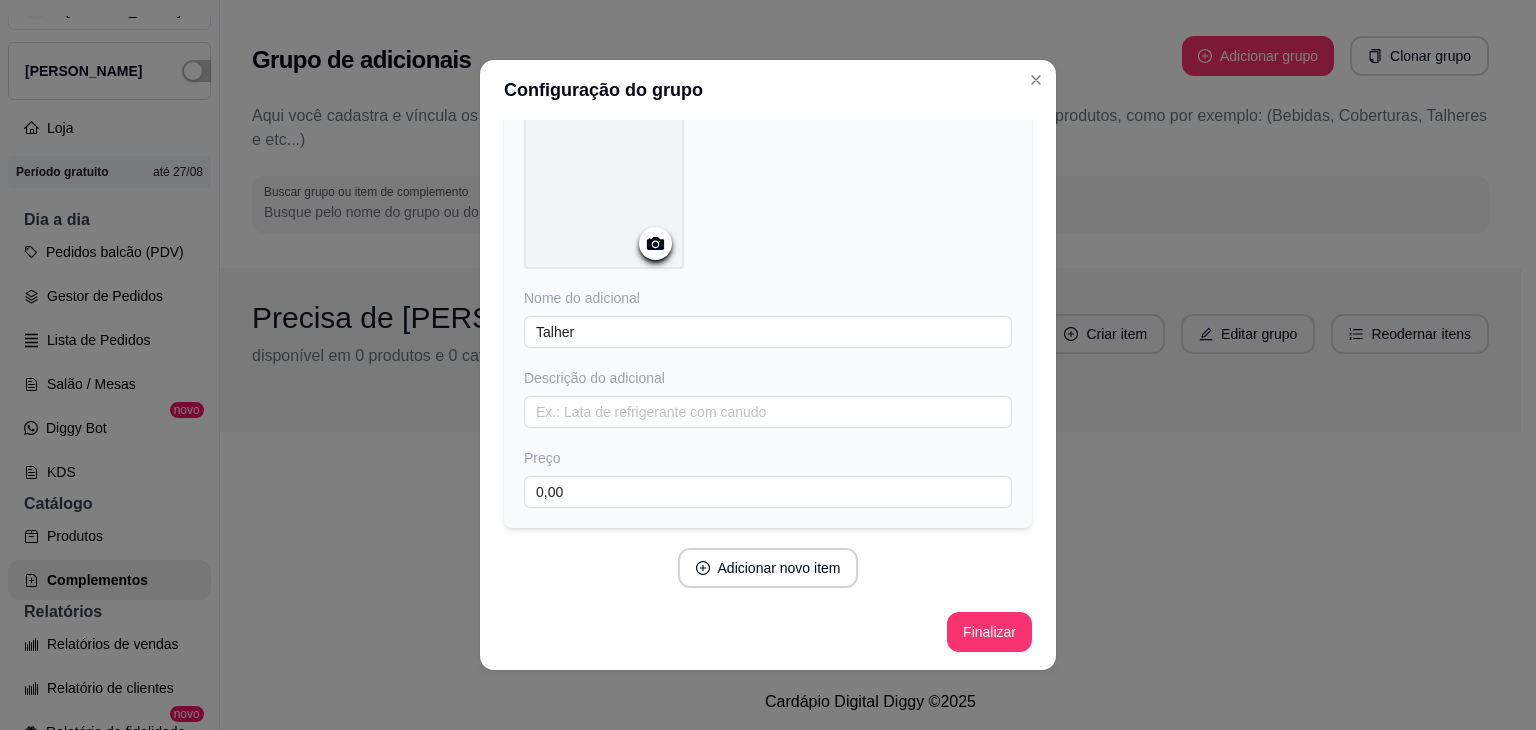 scroll, scrollTop: 0, scrollLeft: 0, axis: both 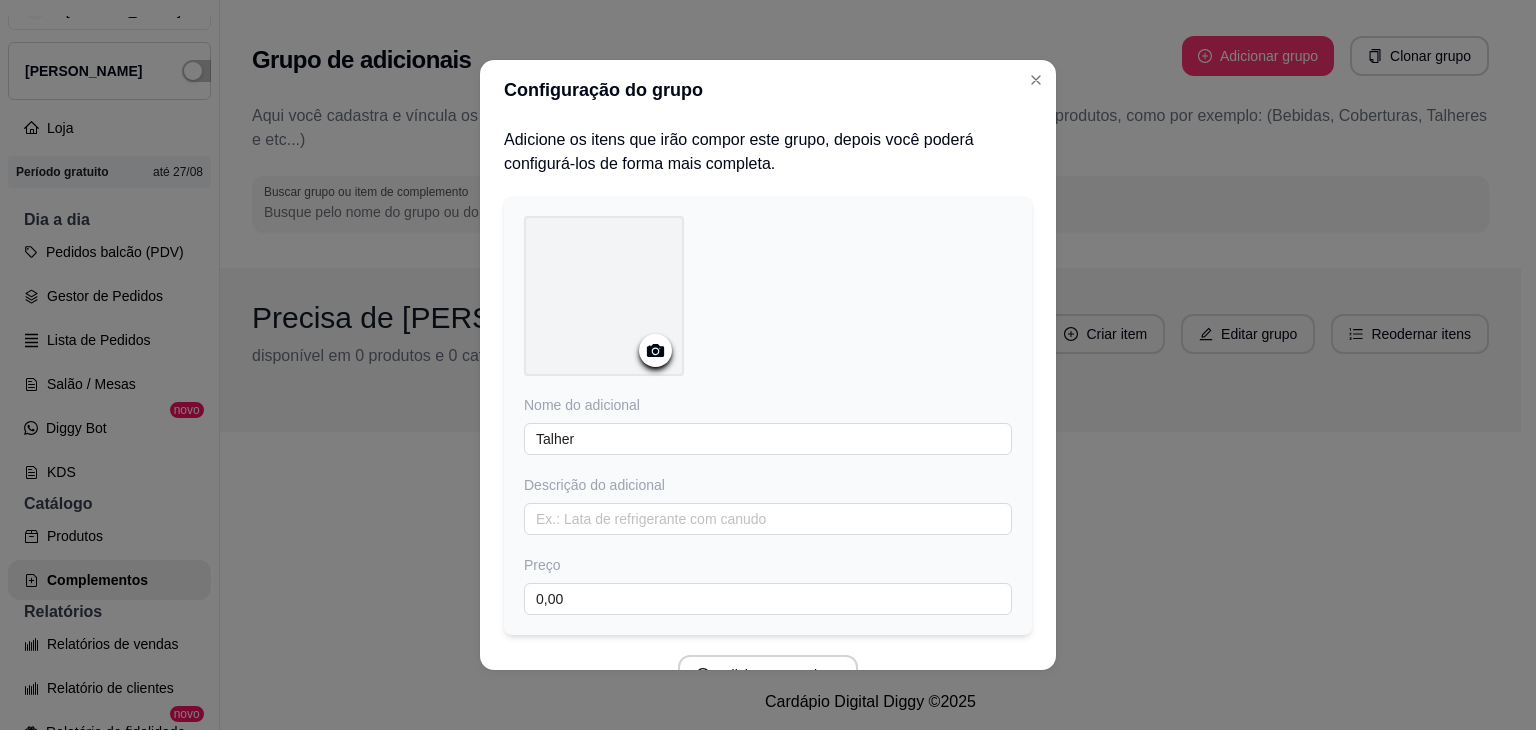 click 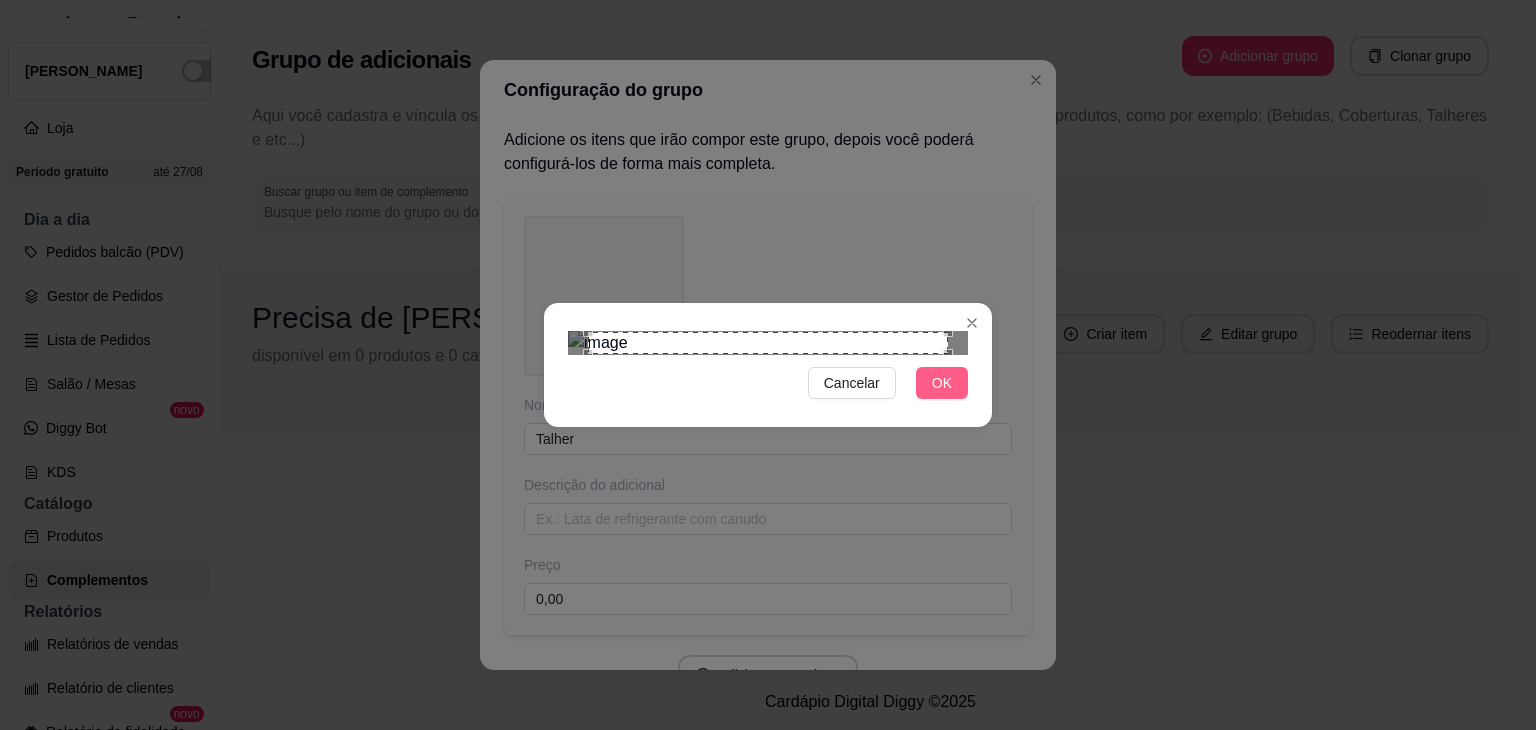 click on "OK" at bounding box center [942, 383] 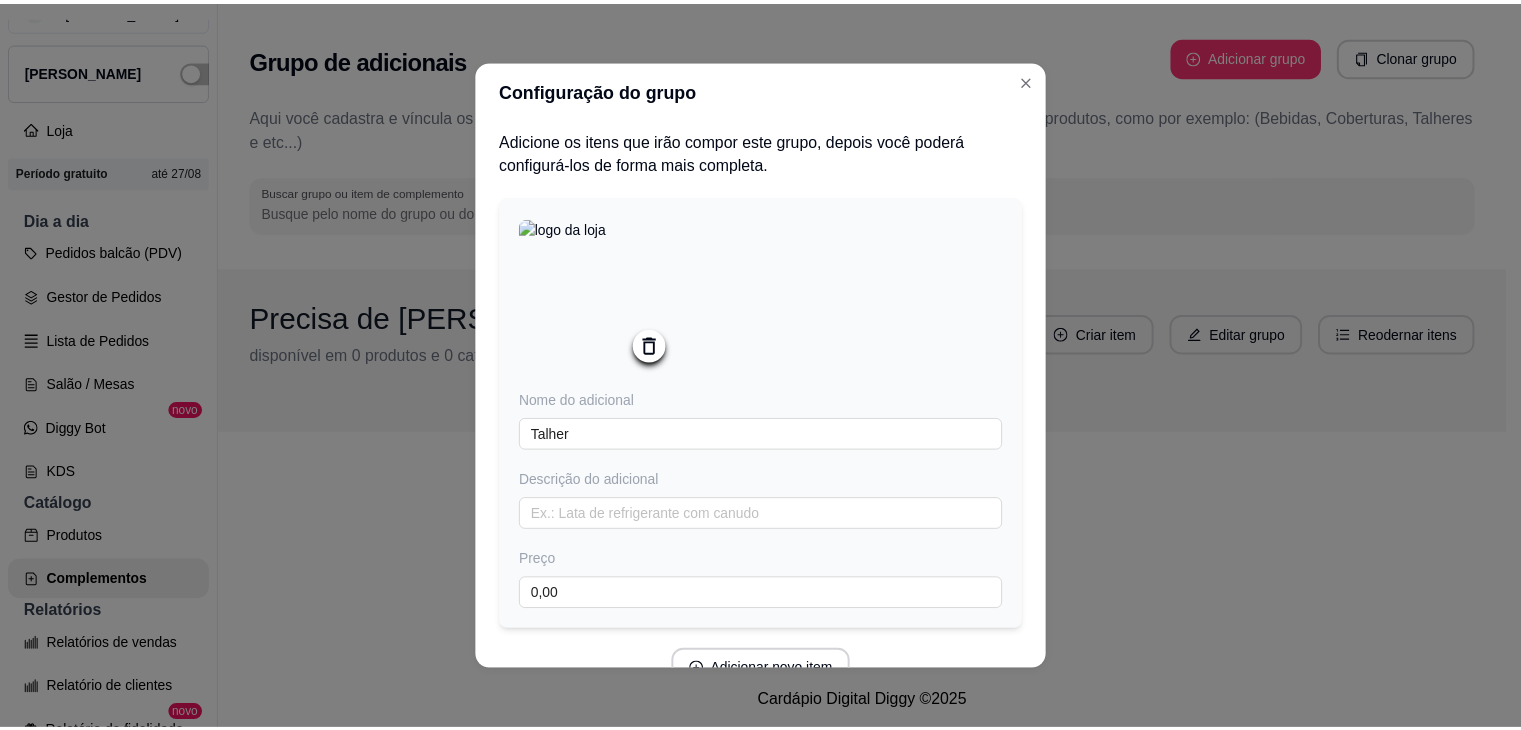 scroll, scrollTop: 107, scrollLeft: 0, axis: vertical 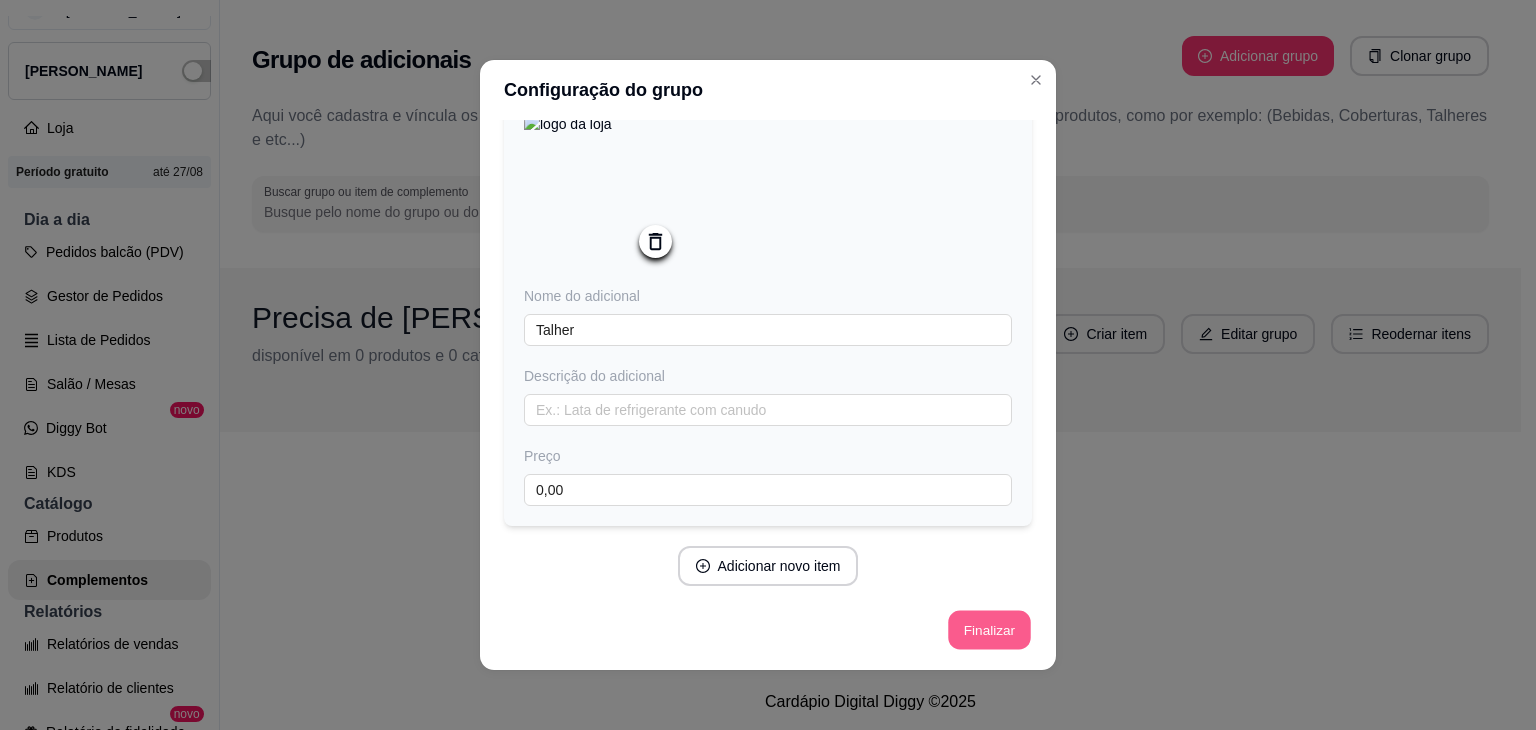 click on "Finalizar" at bounding box center [989, 630] 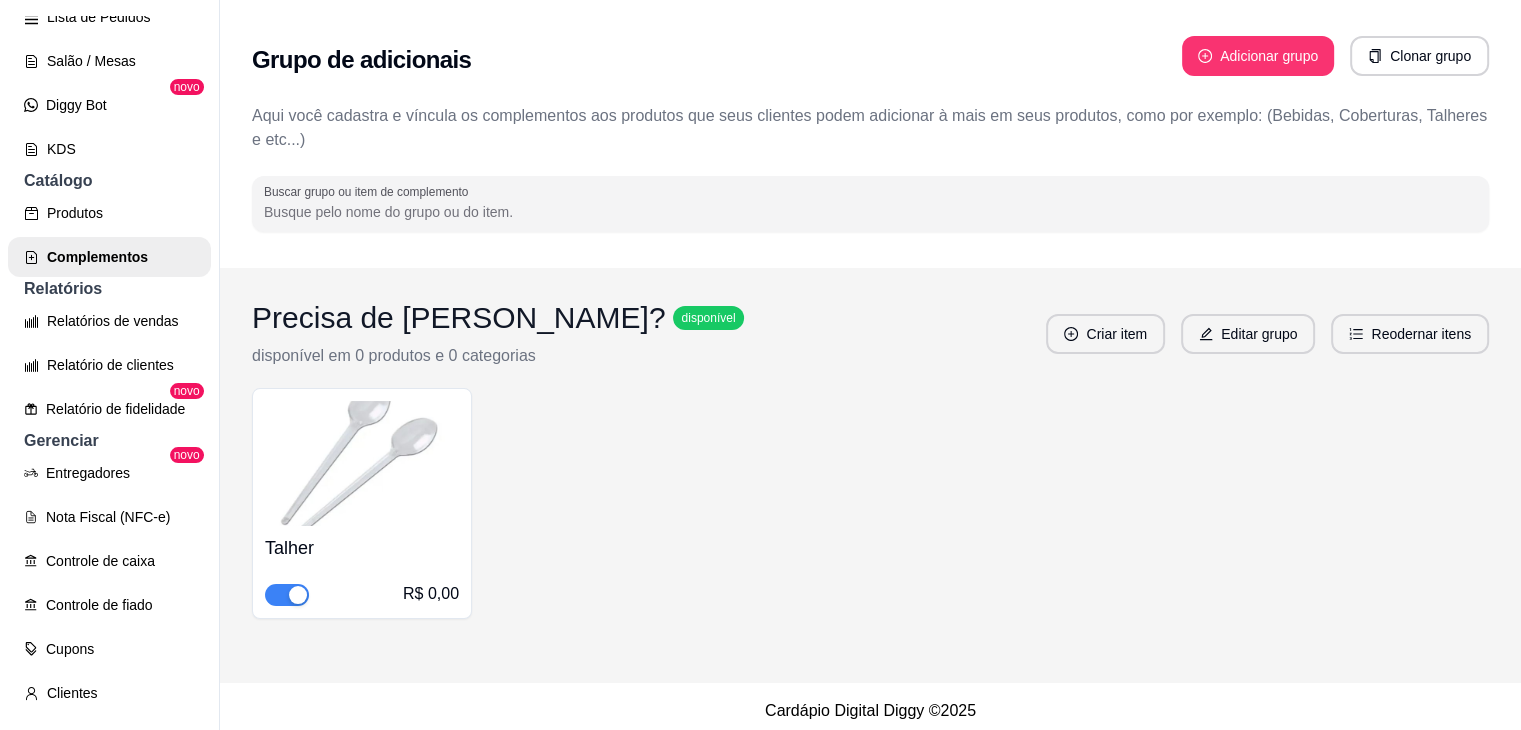 scroll, scrollTop: 362, scrollLeft: 0, axis: vertical 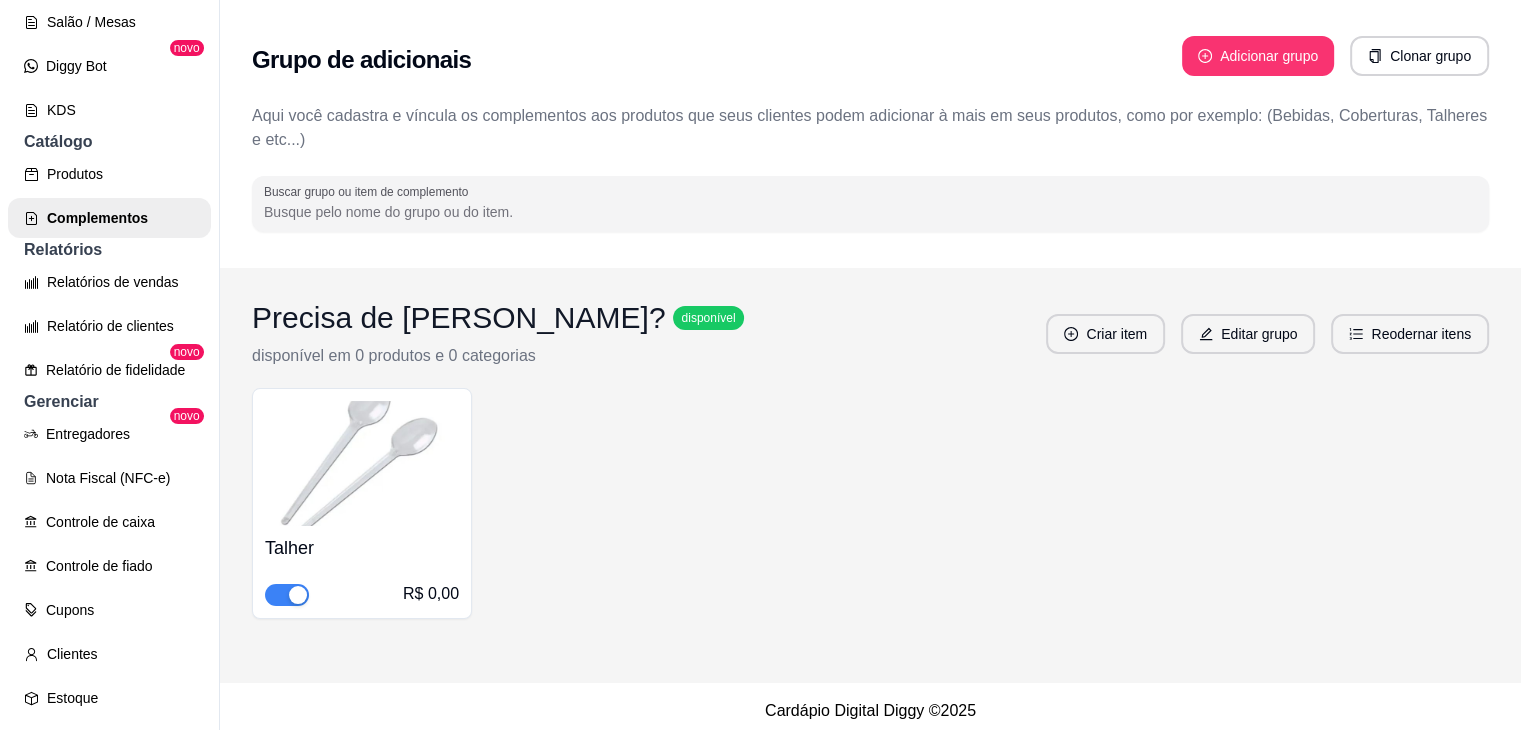 click at bounding box center (362, 463) 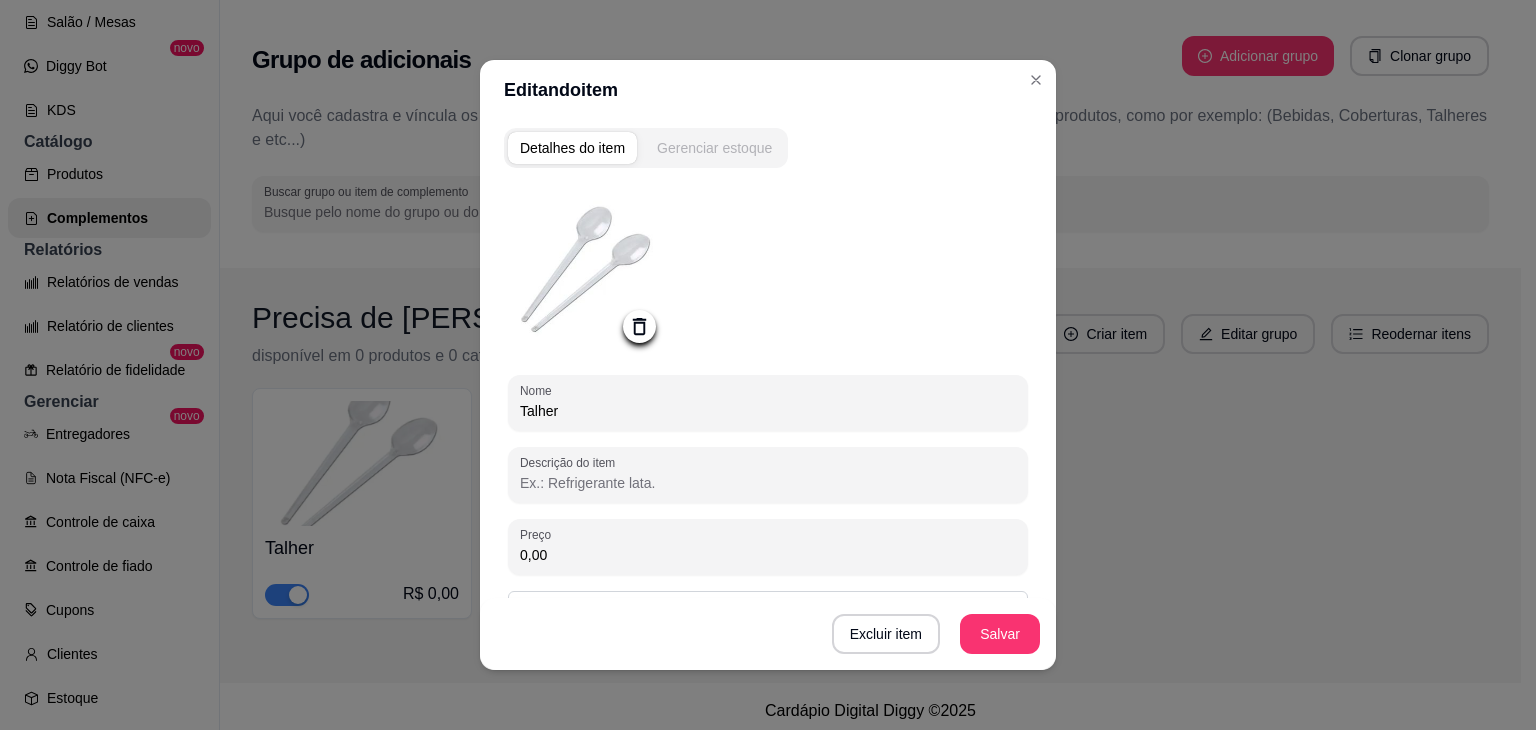 click on "Gerenciar estoque" at bounding box center [714, 148] 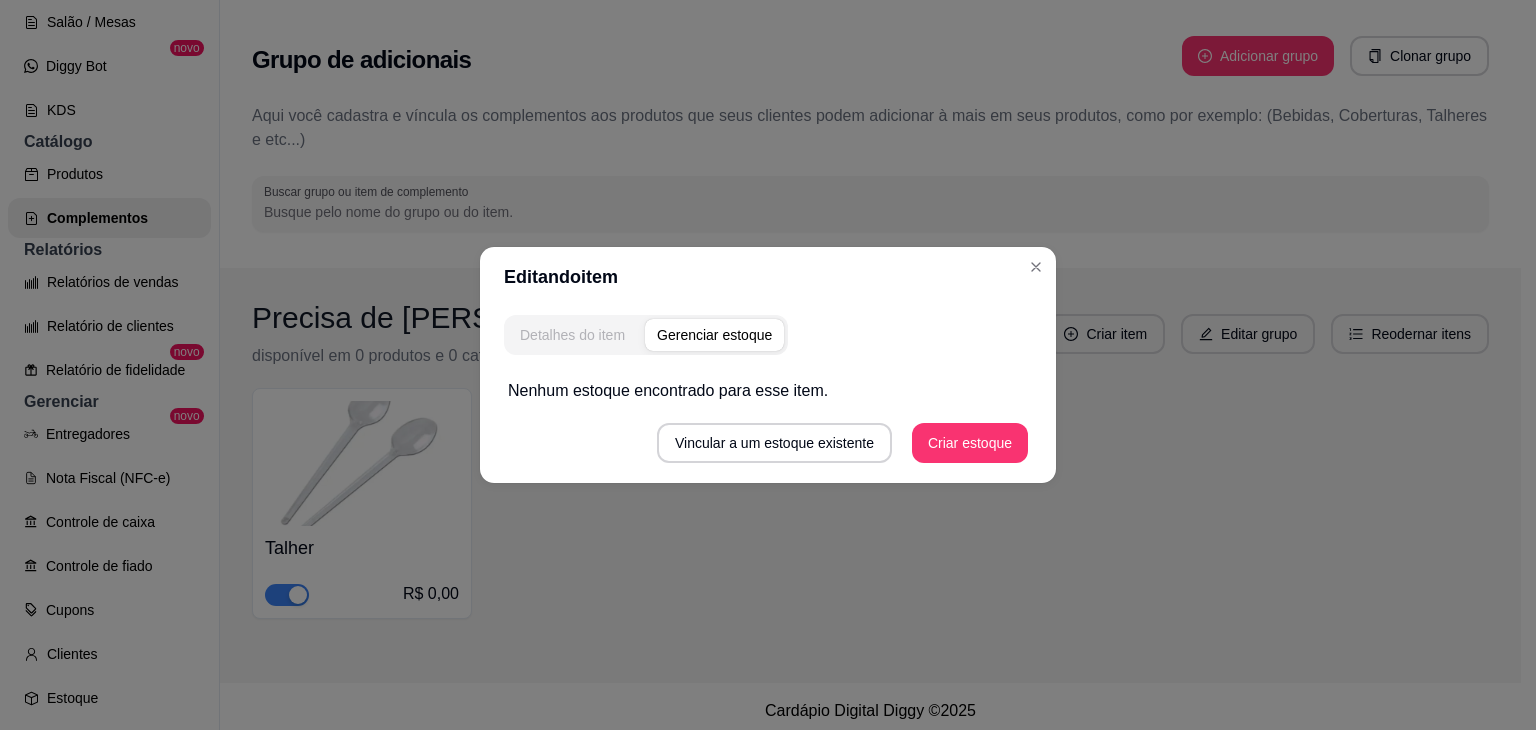 click on "Detalhes do item" at bounding box center (572, 335) 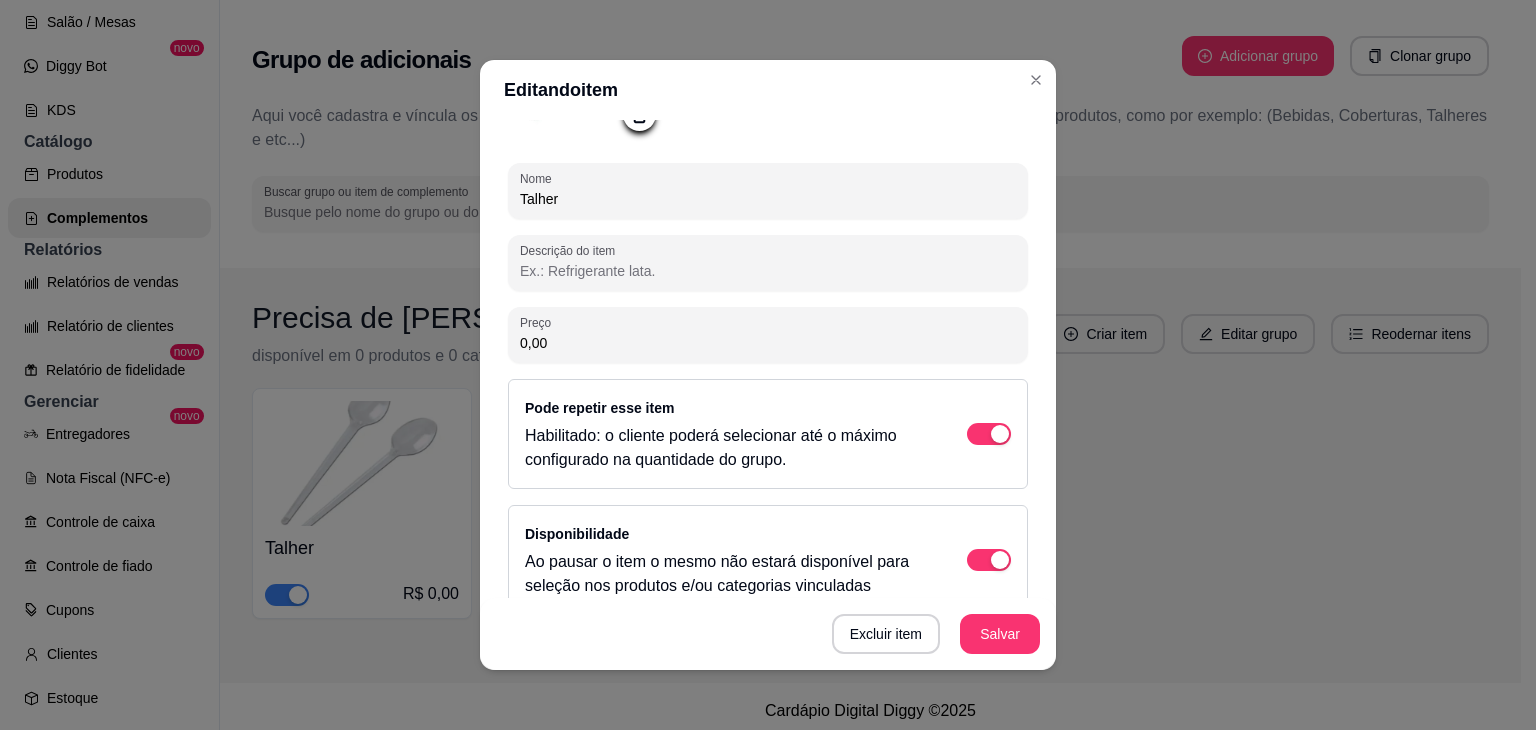 scroll, scrollTop: 239, scrollLeft: 0, axis: vertical 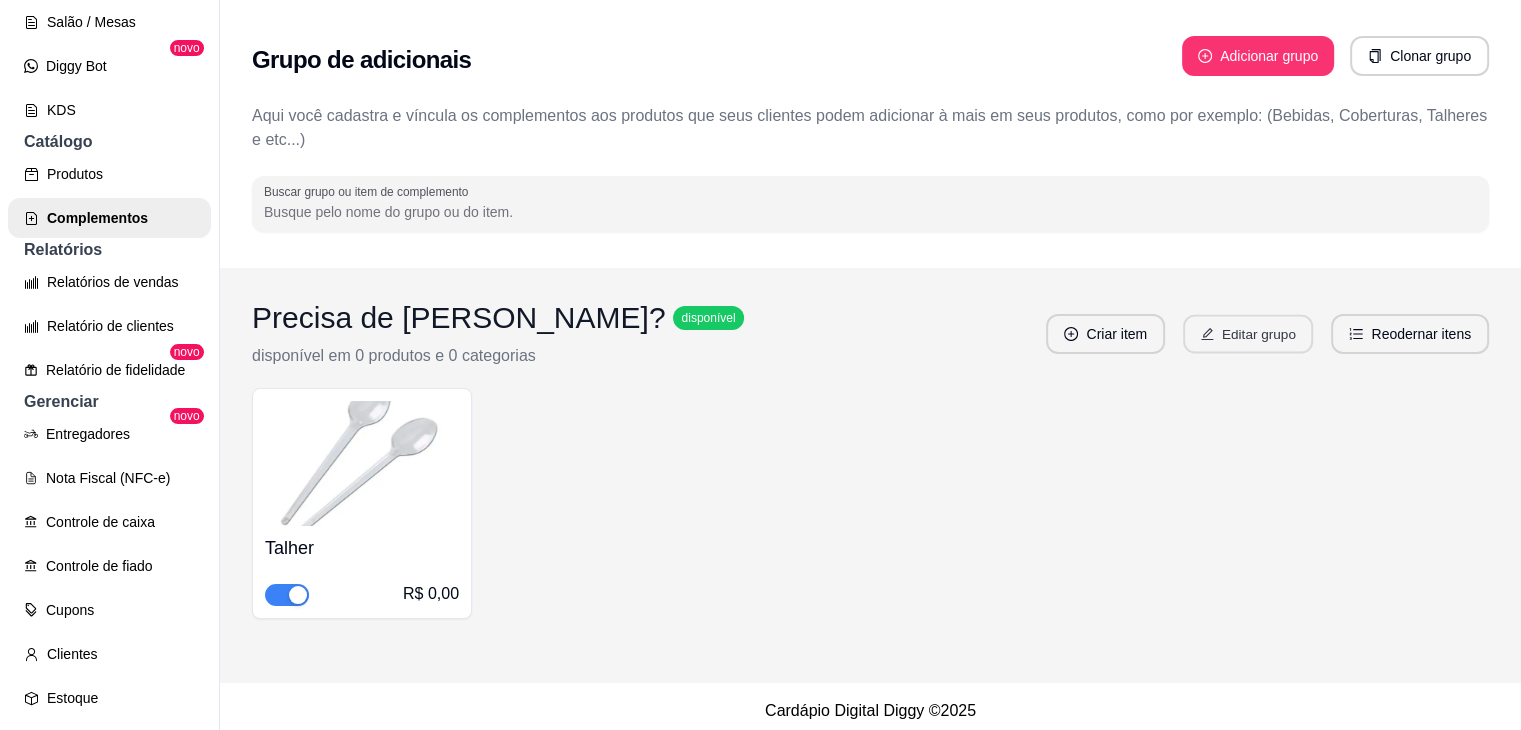 click on "Editar grupo" at bounding box center (1248, 334) 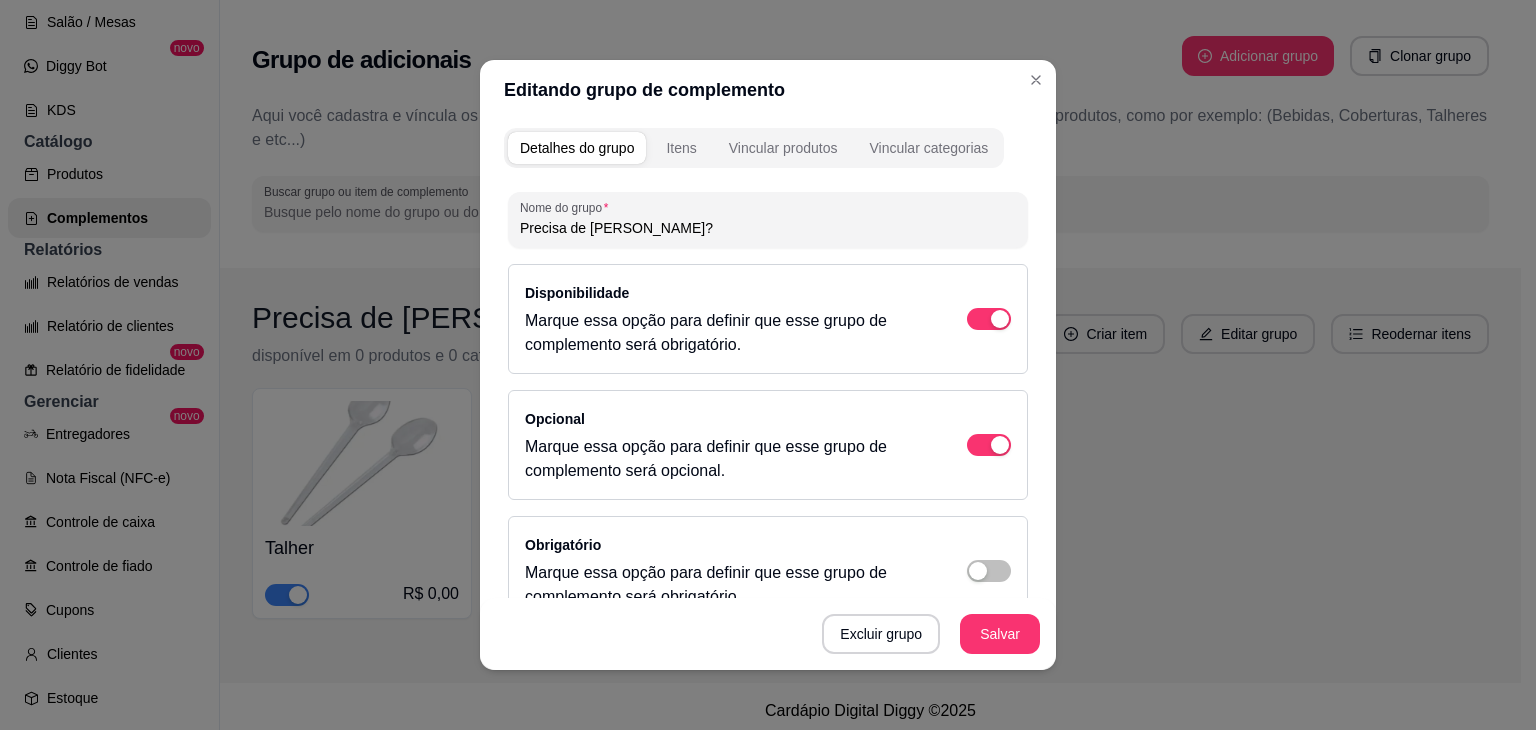 click on "Precisa de [PERSON_NAME]?" at bounding box center [768, 228] 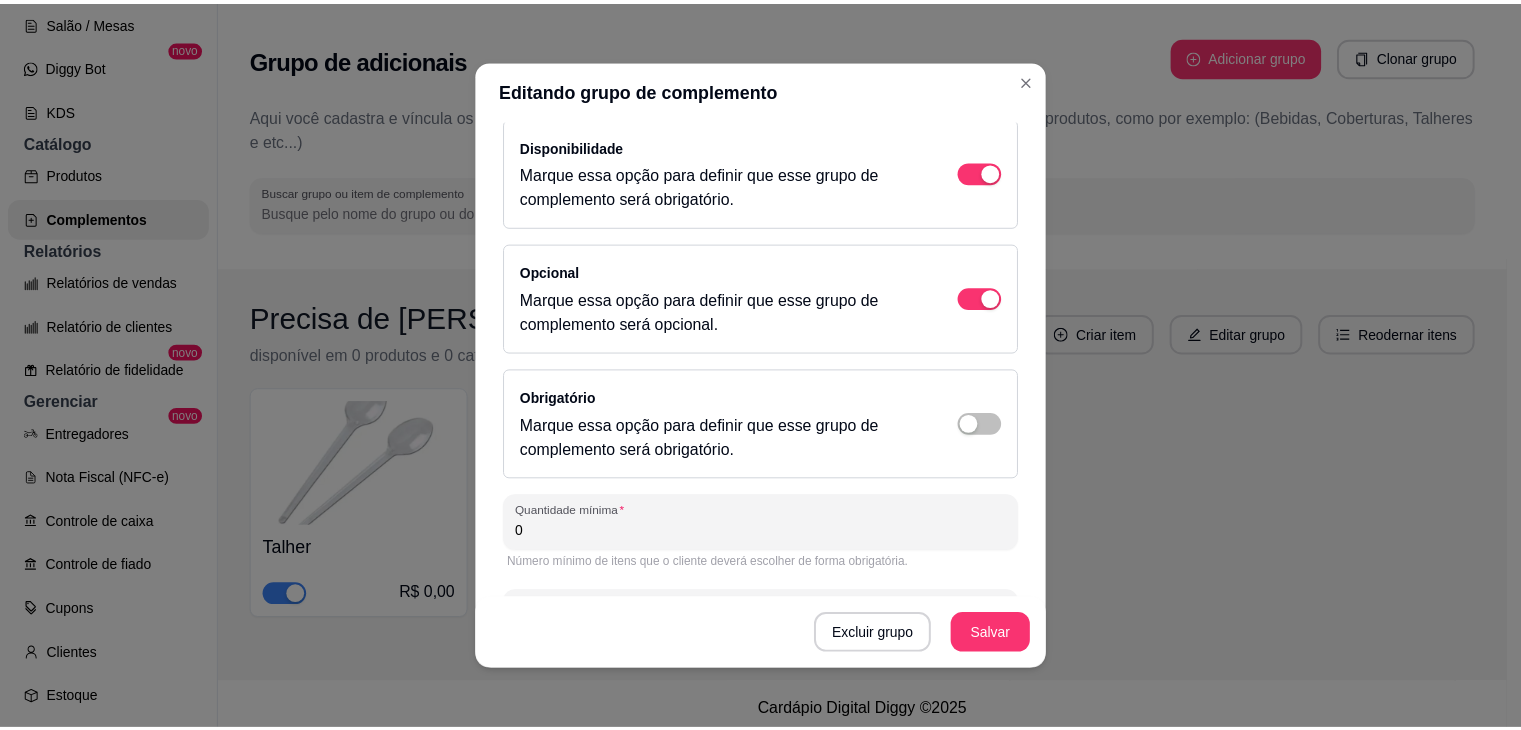 scroll, scrollTop: 231, scrollLeft: 0, axis: vertical 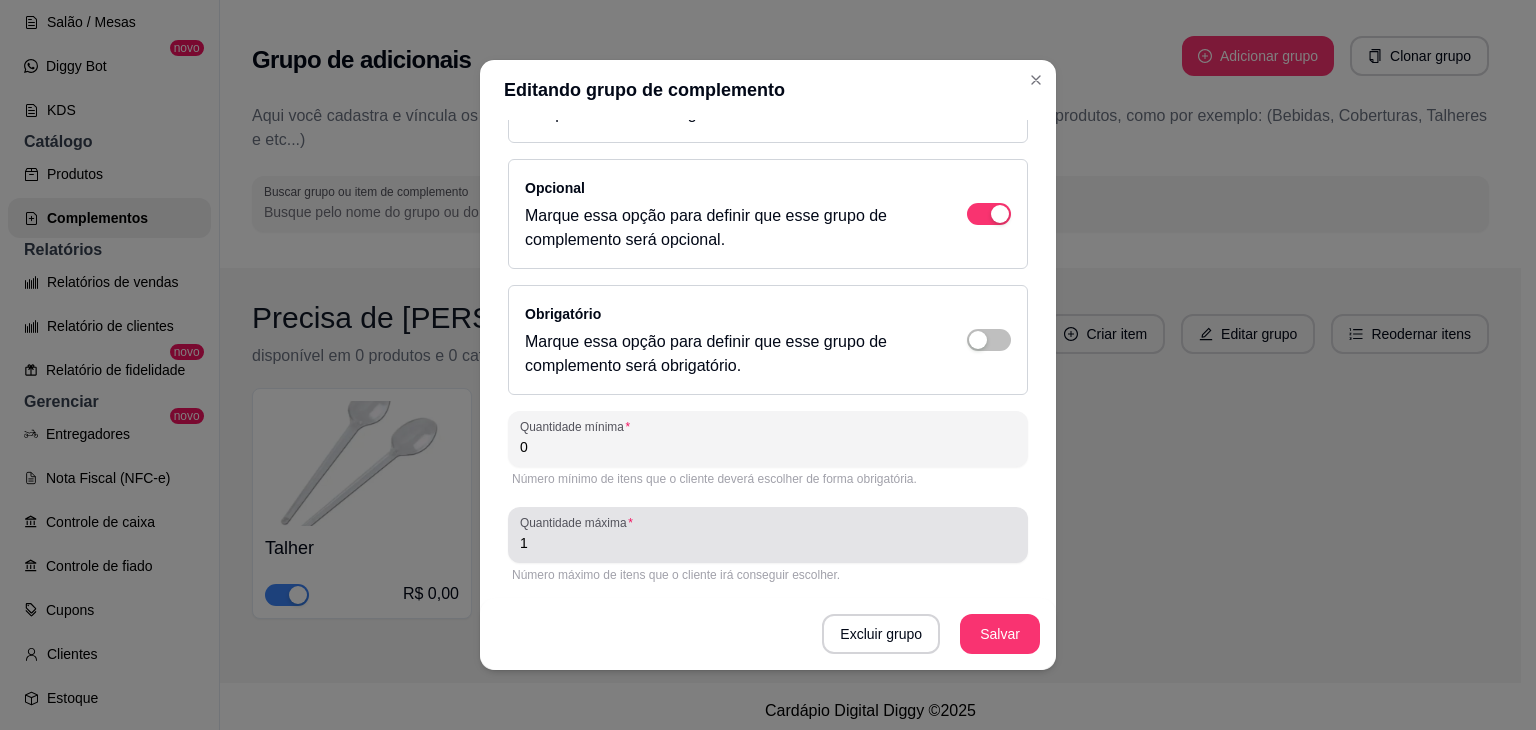 click on "1" at bounding box center (768, 535) 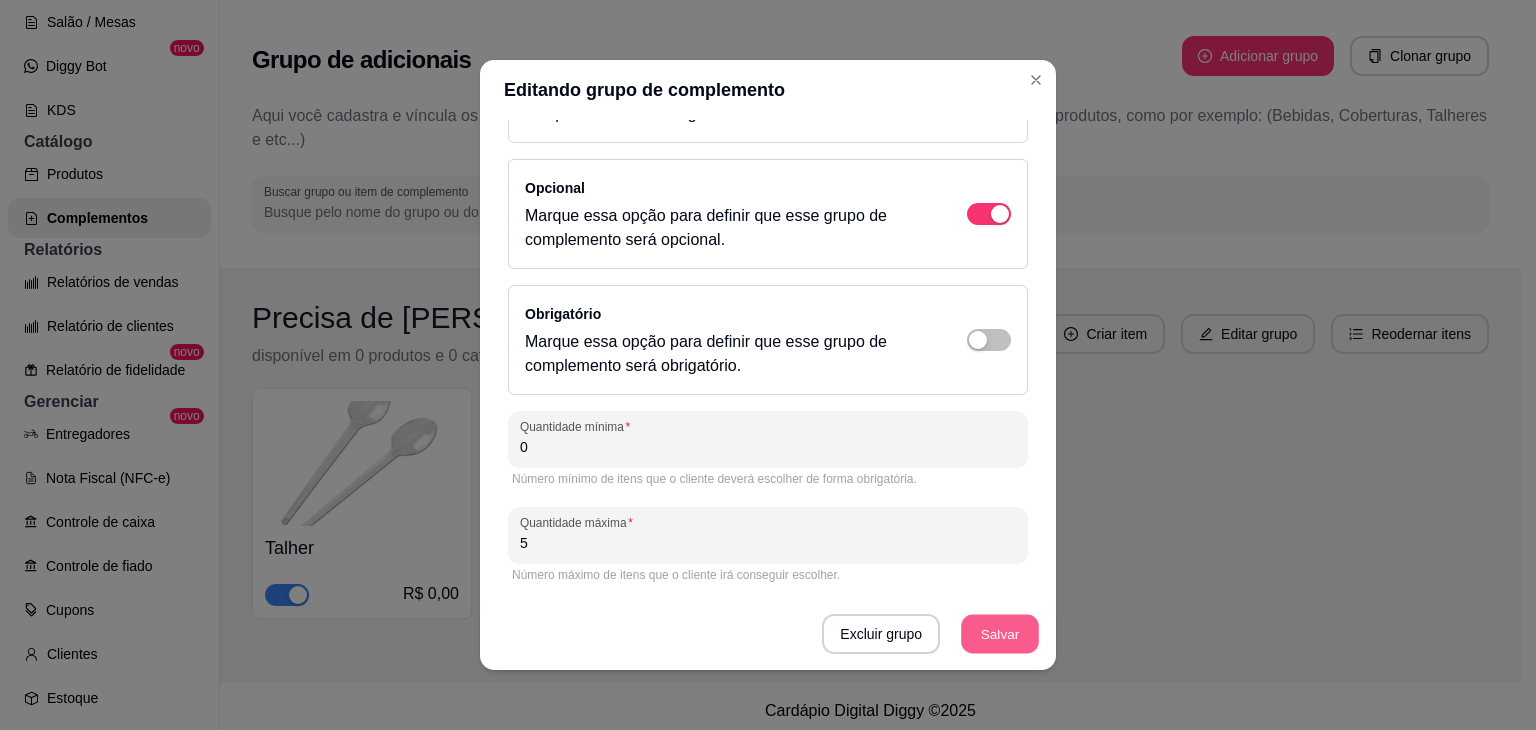 click on "Salvar" at bounding box center (1000, 634) 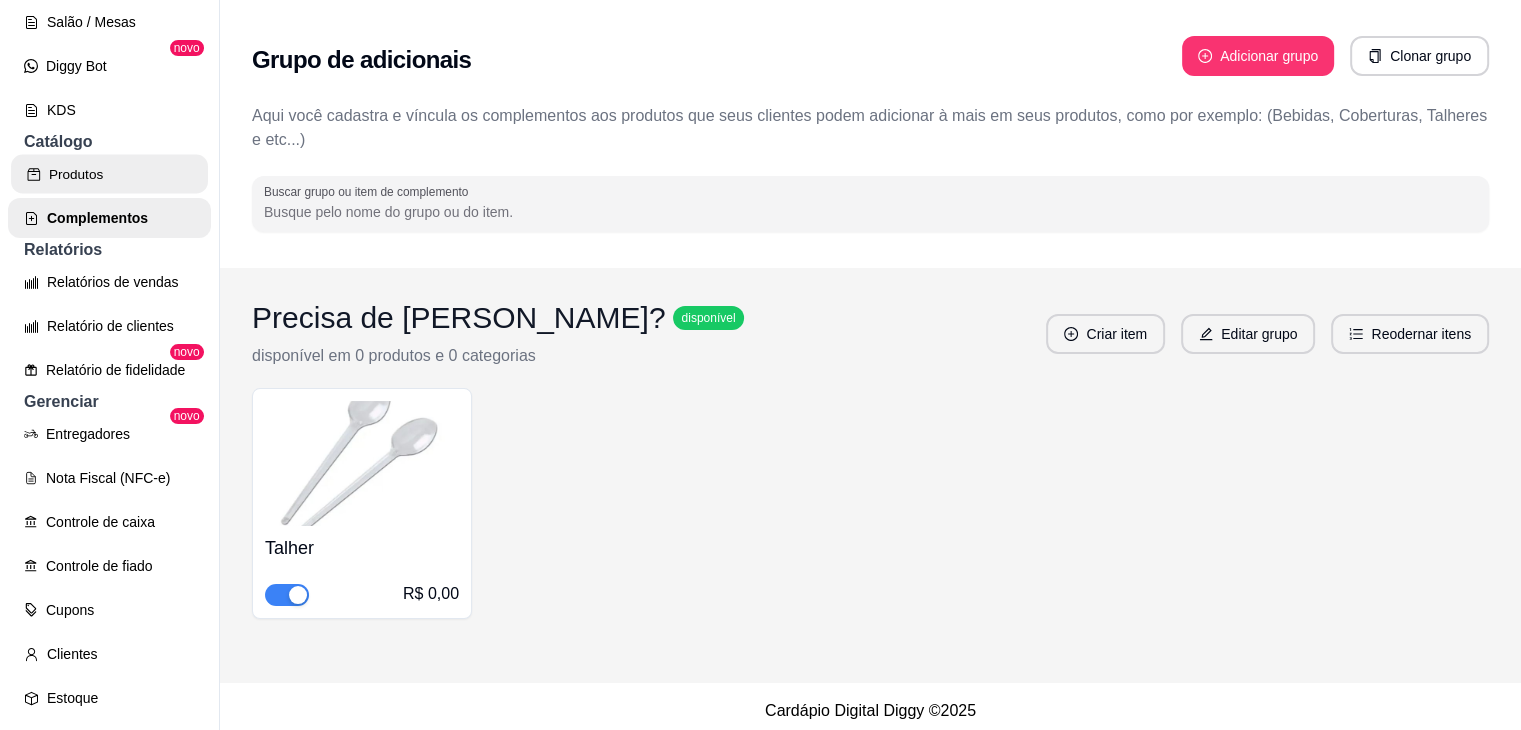 click on "Produtos" at bounding box center [109, 174] 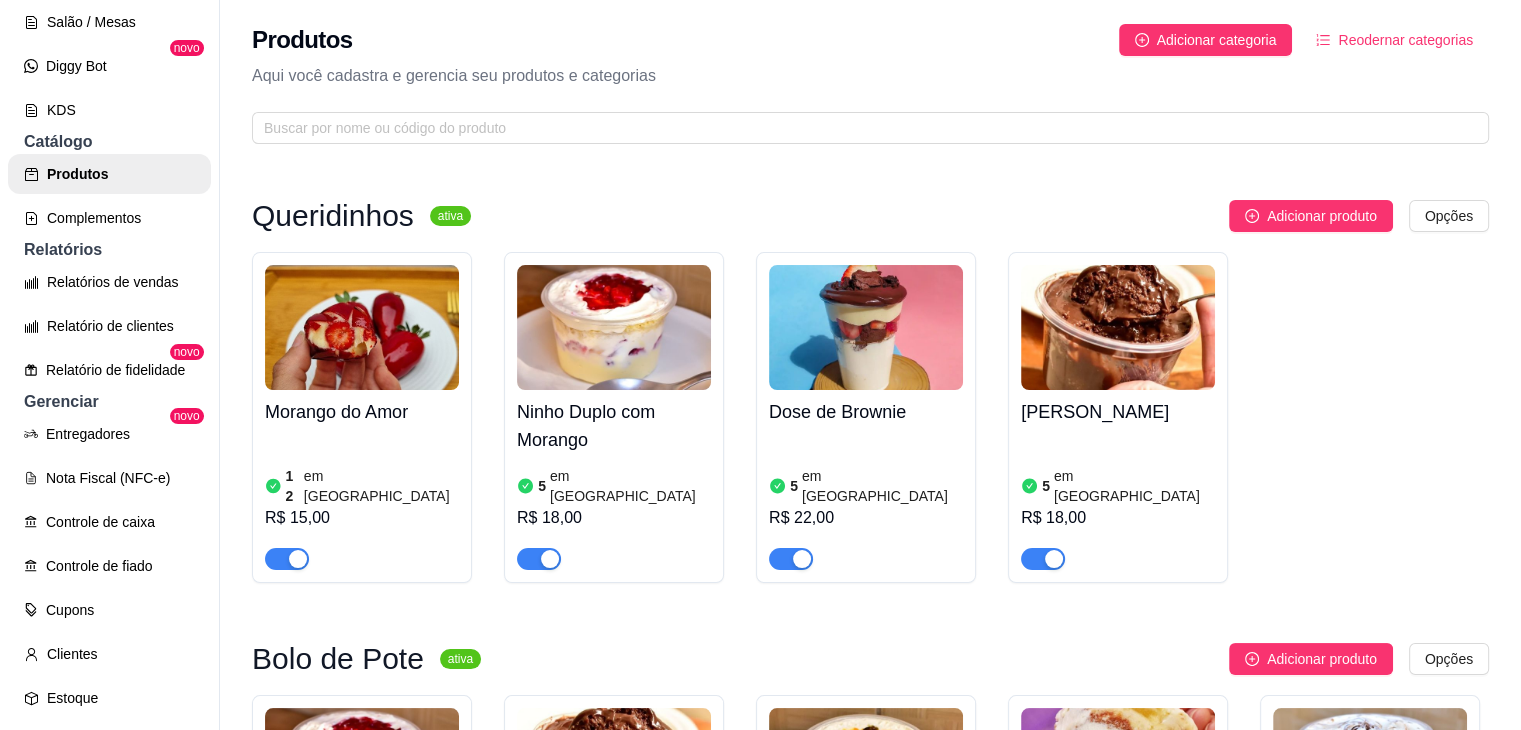 click on "em [GEOGRAPHIC_DATA]" at bounding box center [381, 486] 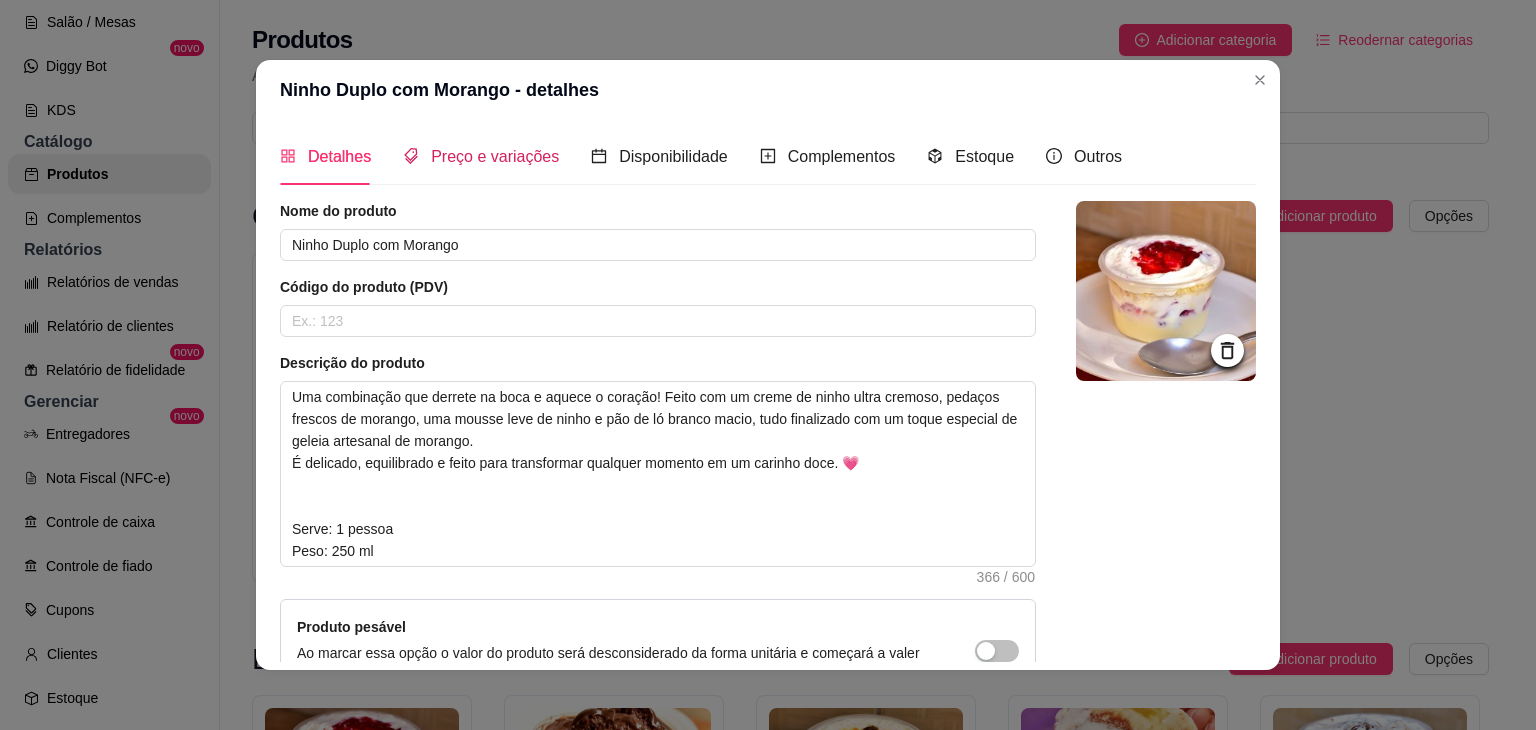 click on "Preço e variações" at bounding box center [495, 156] 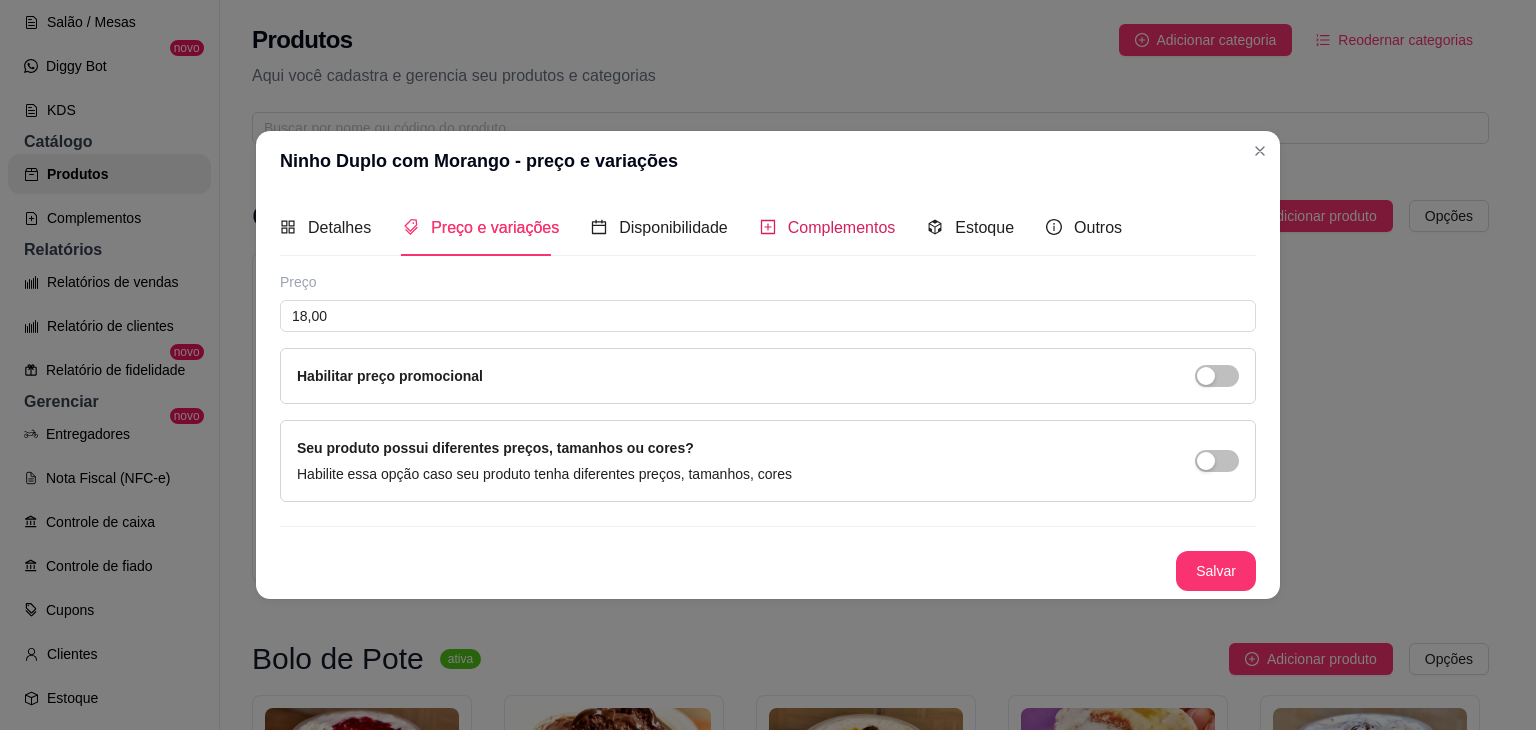 click on "Complementos" at bounding box center (842, 227) 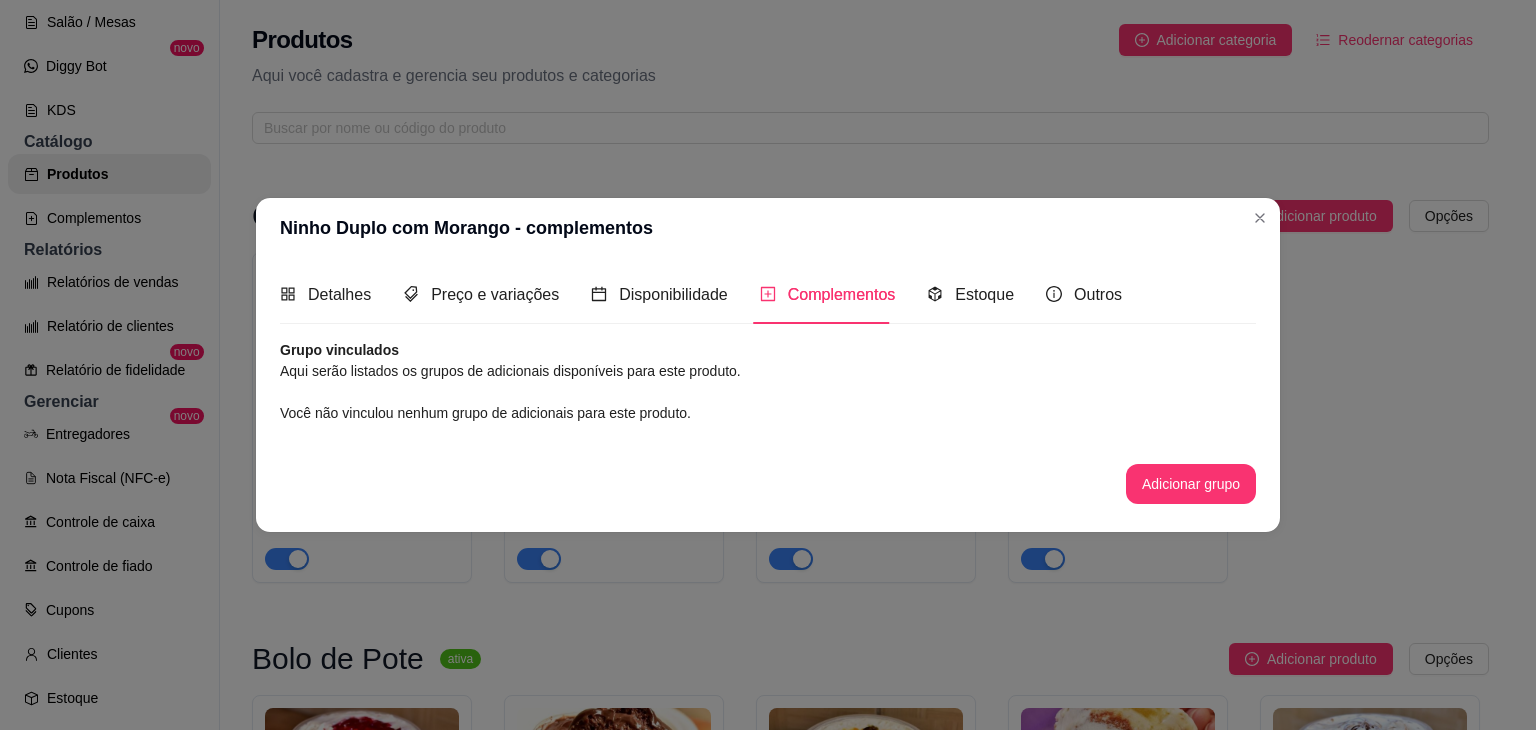 click on "Aqui serão listados os grupos de adicionais disponíveis para este produto." at bounding box center (768, 371) 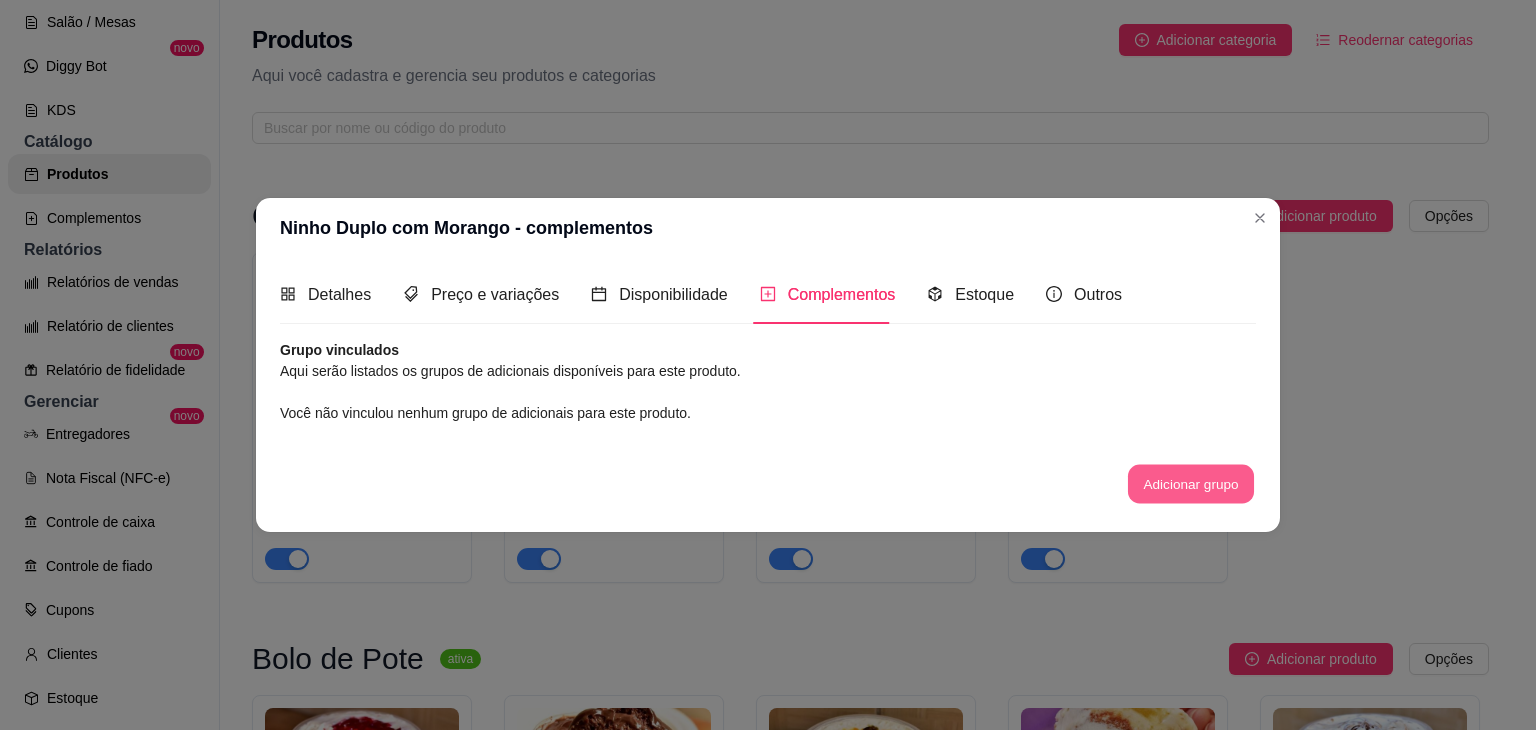 click on "Adicionar grupo" at bounding box center (1191, 483) 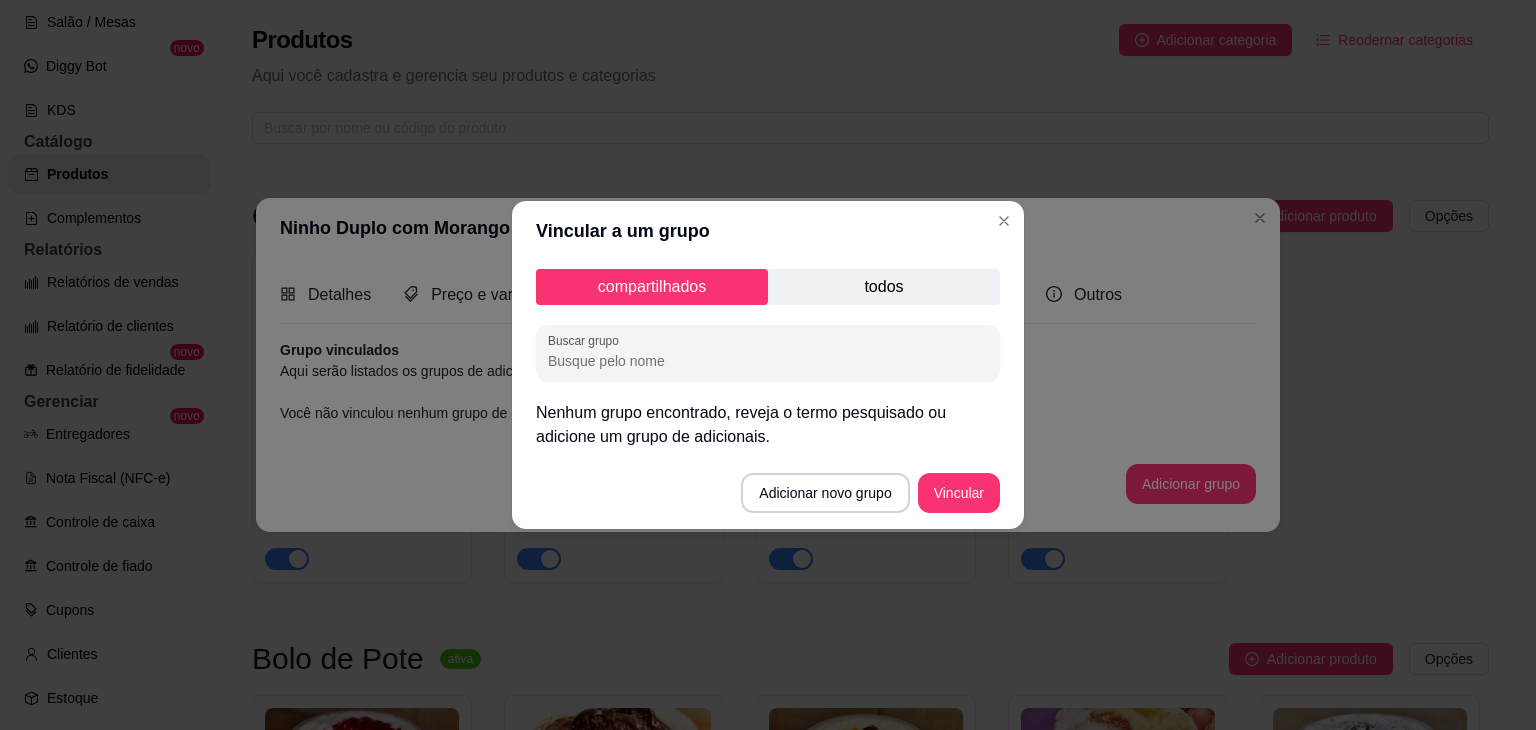 click on "todos" at bounding box center [884, 287] 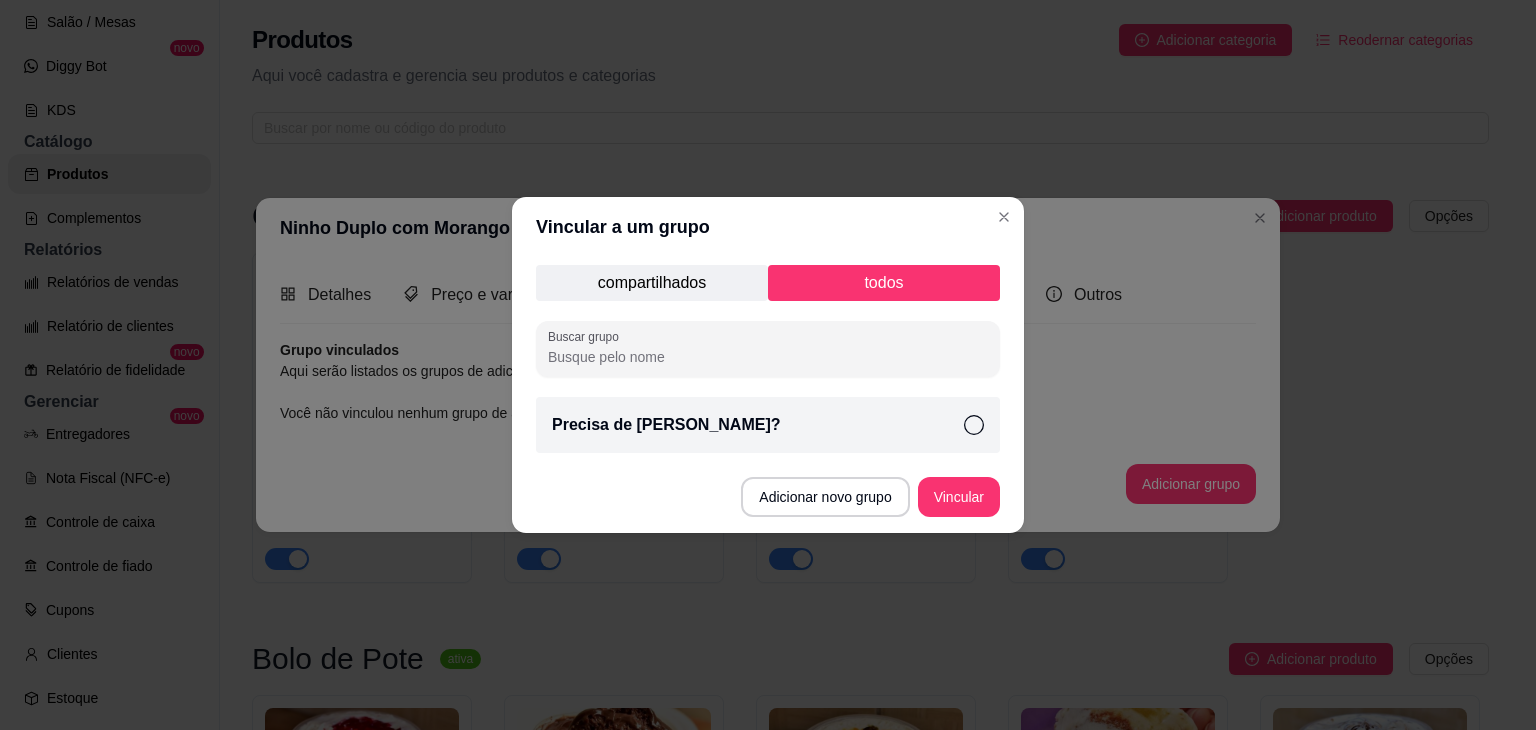 click on "Precisa de [PERSON_NAME]?" at bounding box center (666, 425) 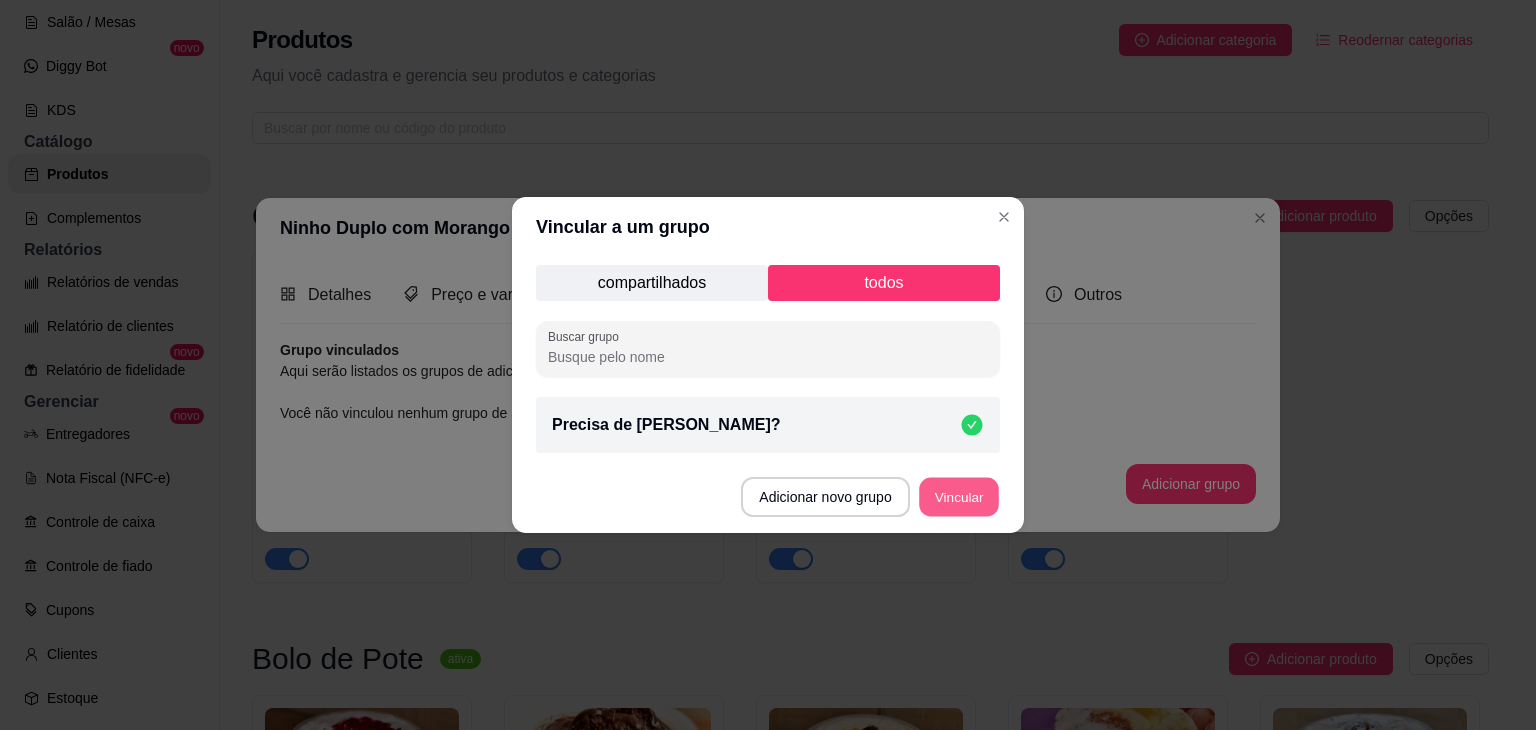 click on "Vincular" at bounding box center (959, 497) 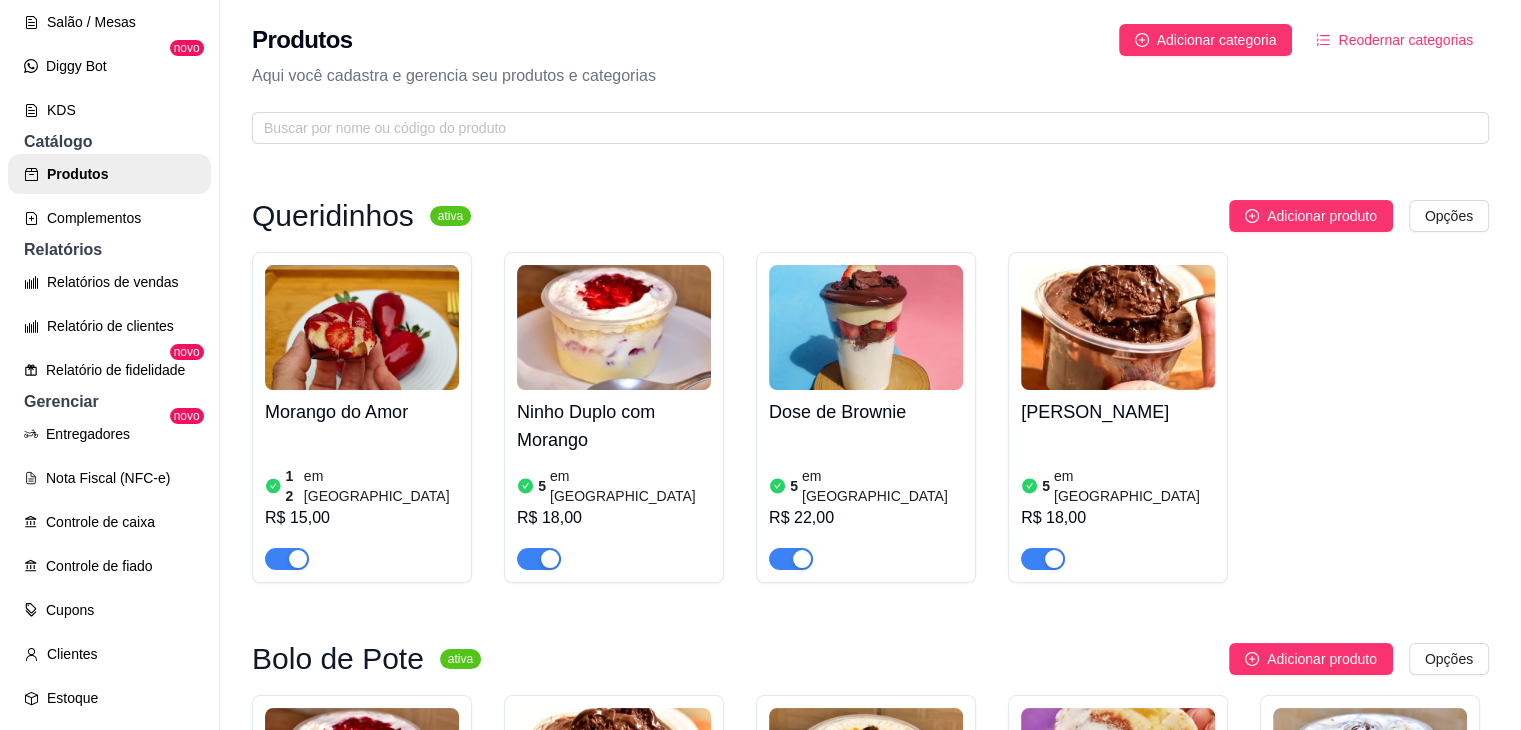 click on "5 em estoque R$ 22,00" at bounding box center [866, 502] 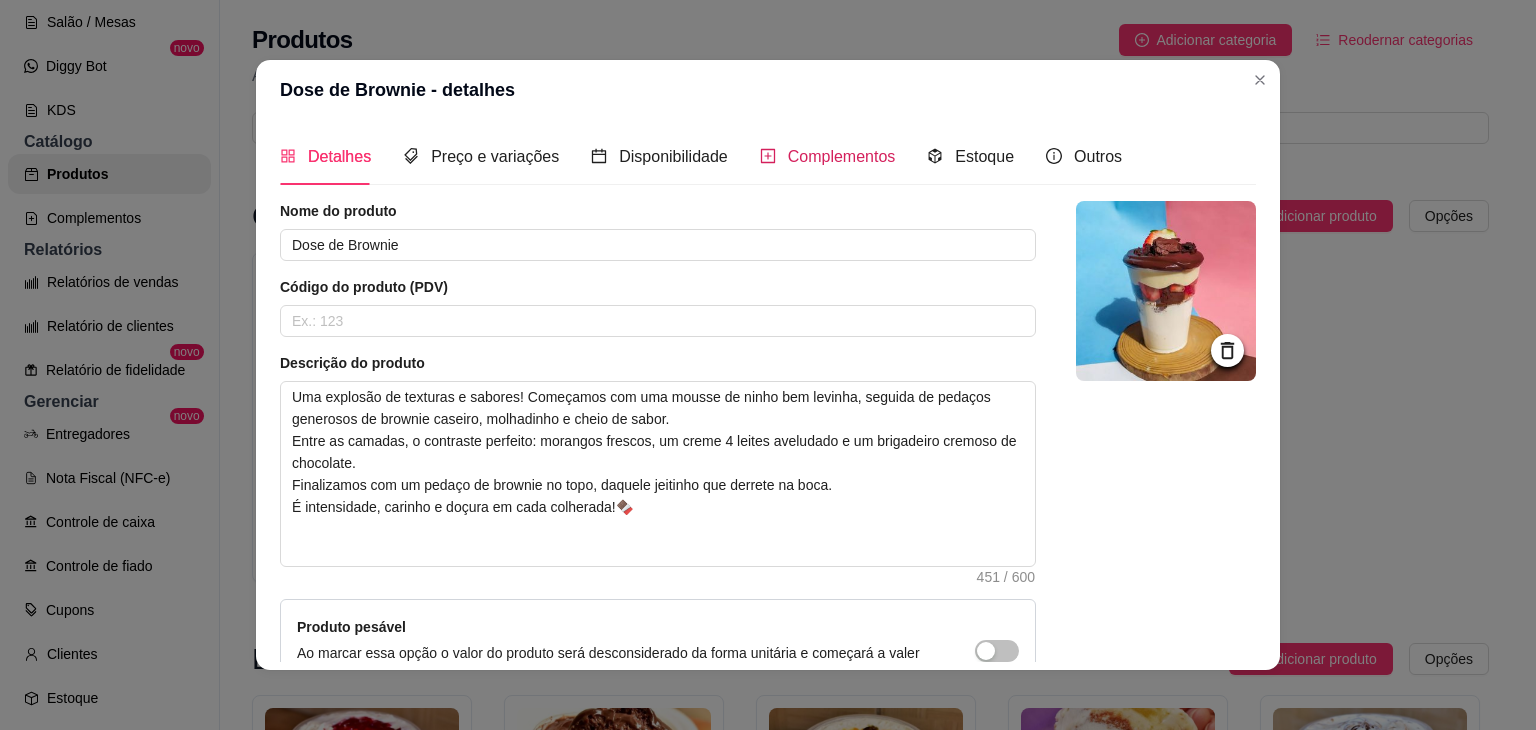 click on "Complementos" at bounding box center [842, 156] 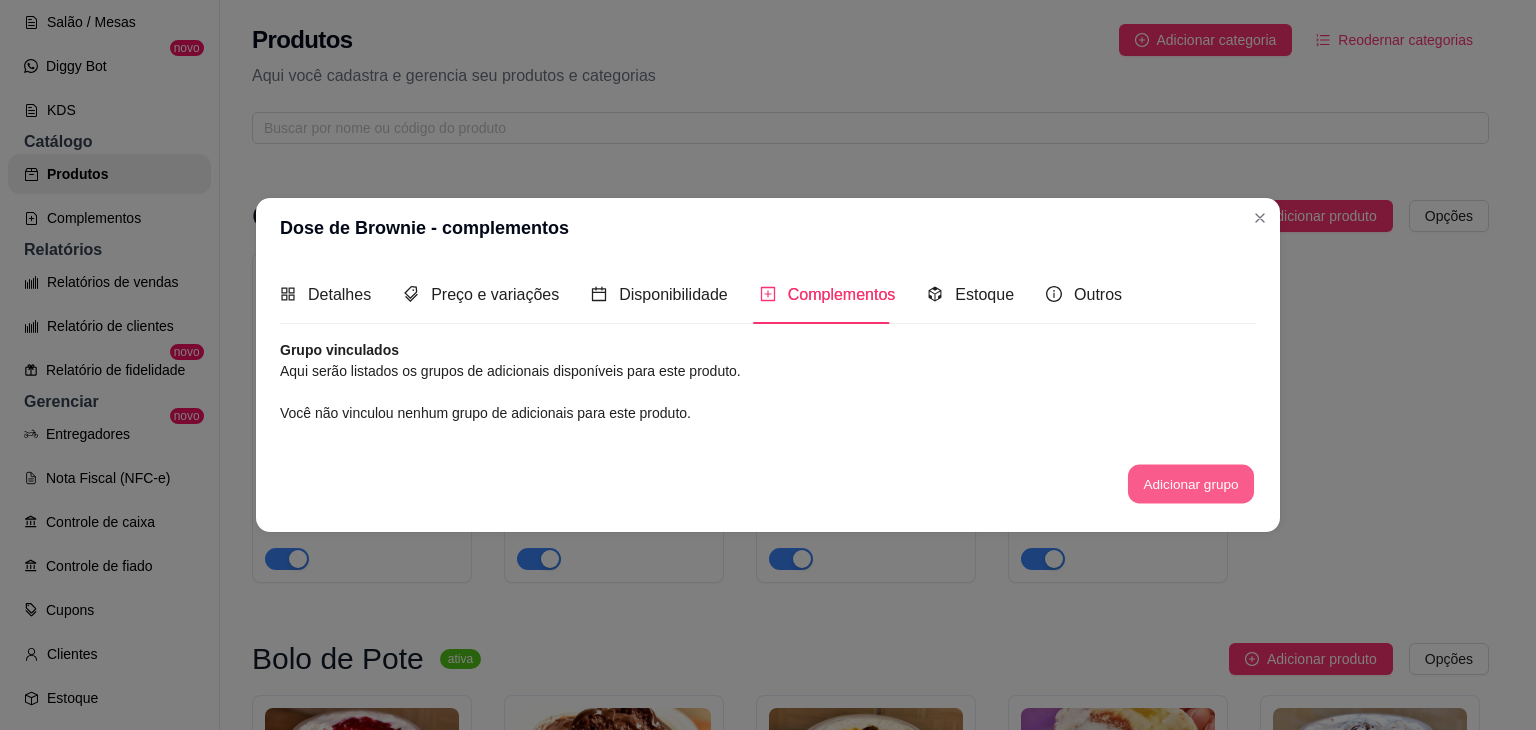 click on "Adicionar grupo" at bounding box center (1191, 483) 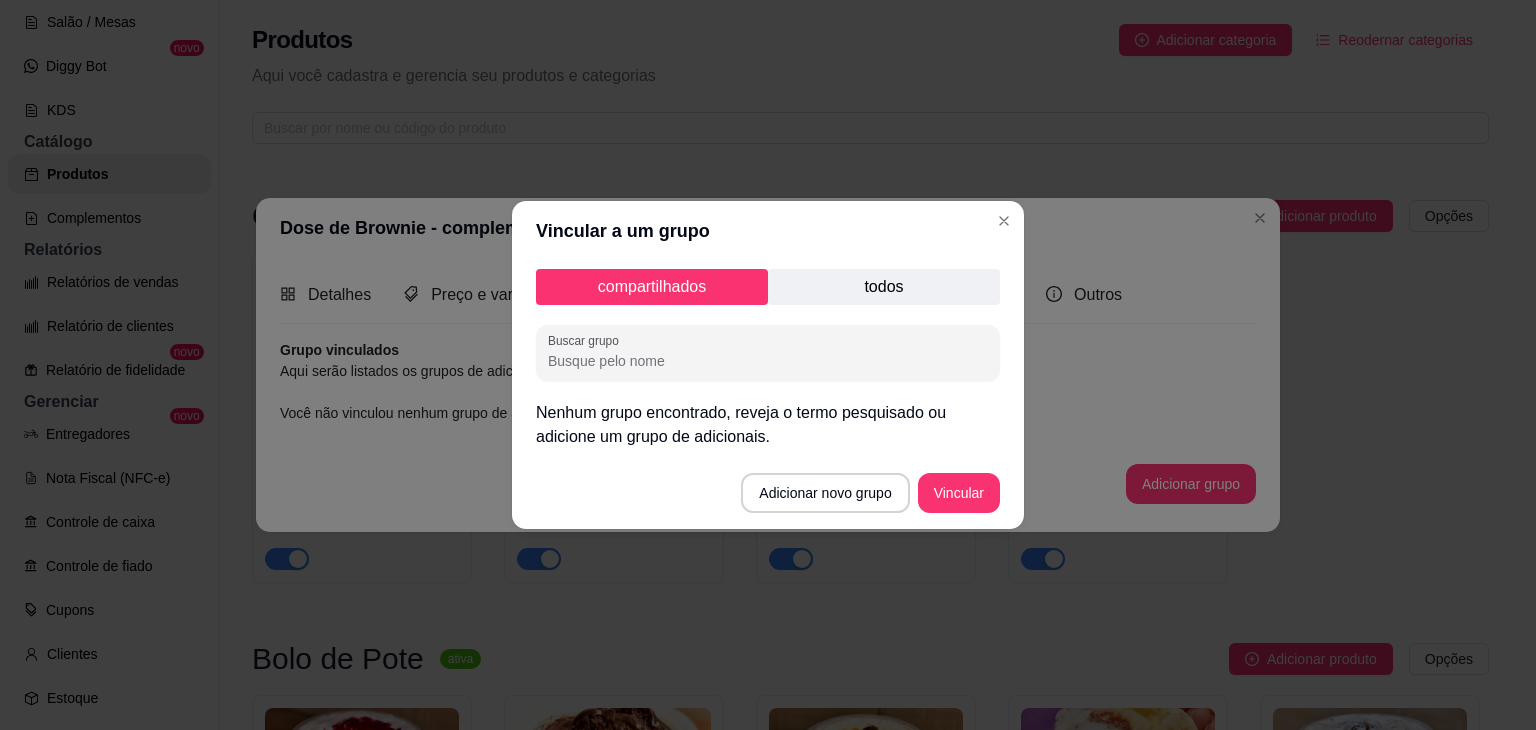 click on "todos" at bounding box center [884, 287] 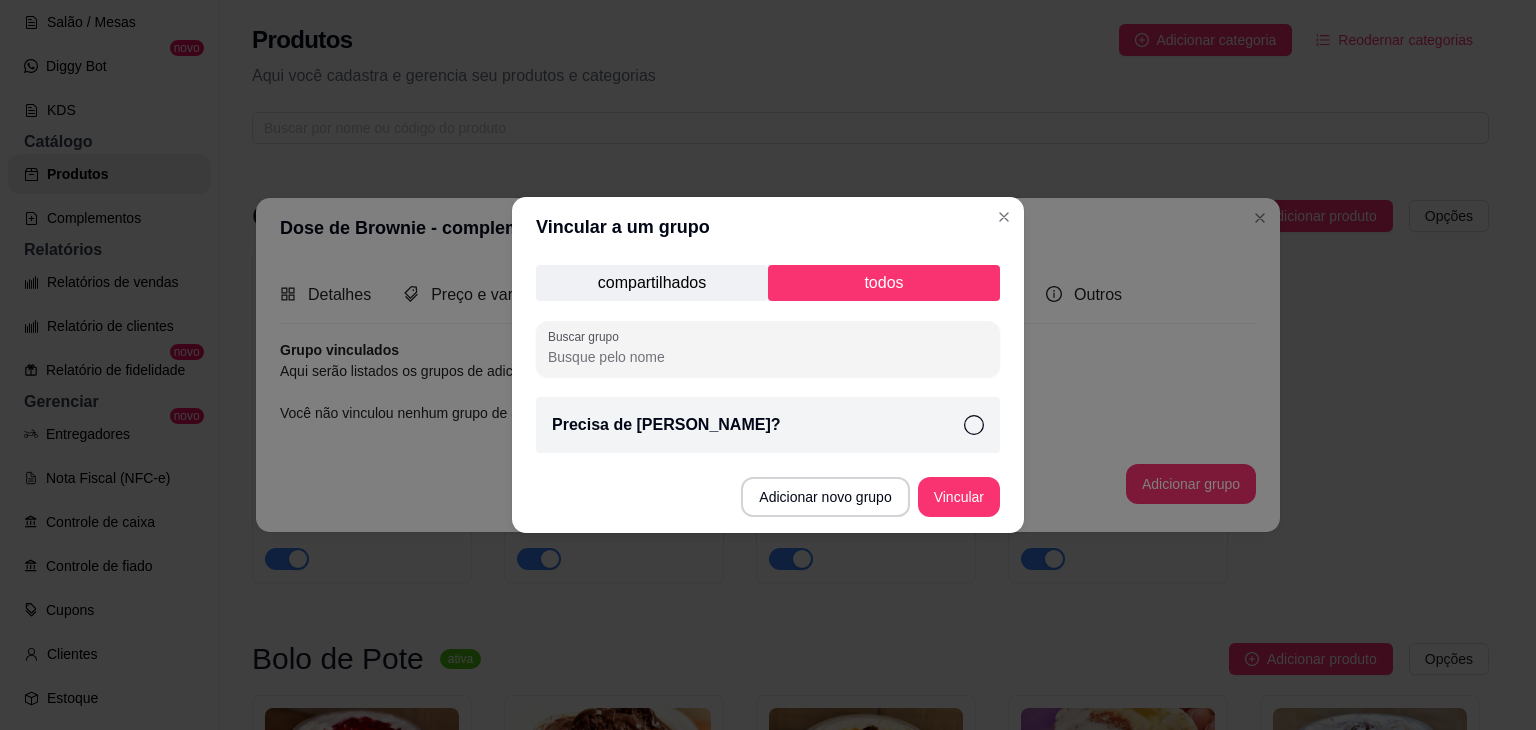 click on "compartilhados" at bounding box center (652, 283) 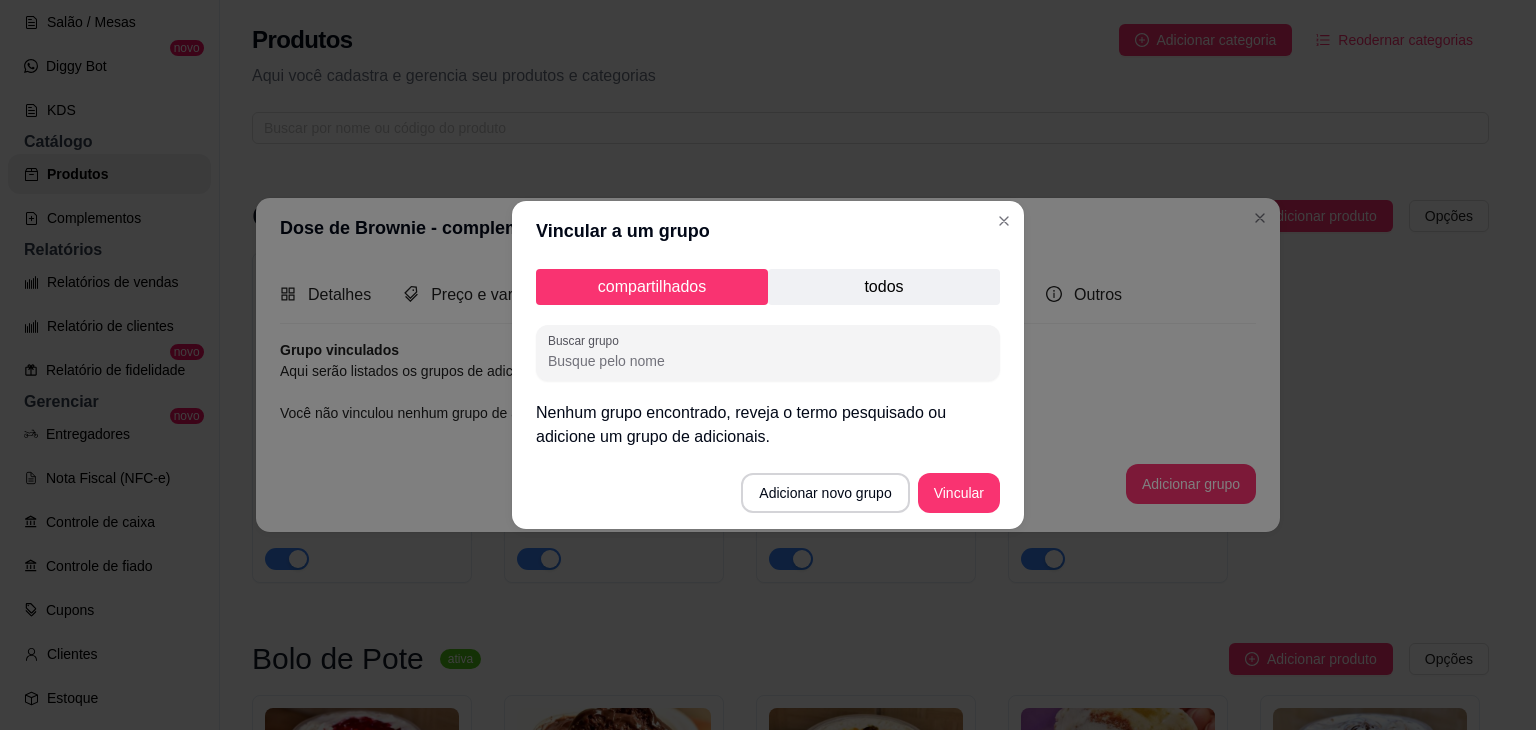 click on "compartilhados todos Buscar grupo Nenhum grupo encontrado, reveja o termo pesquisado ou adicione um grupo de adicionais." at bounding box center (768, 359) 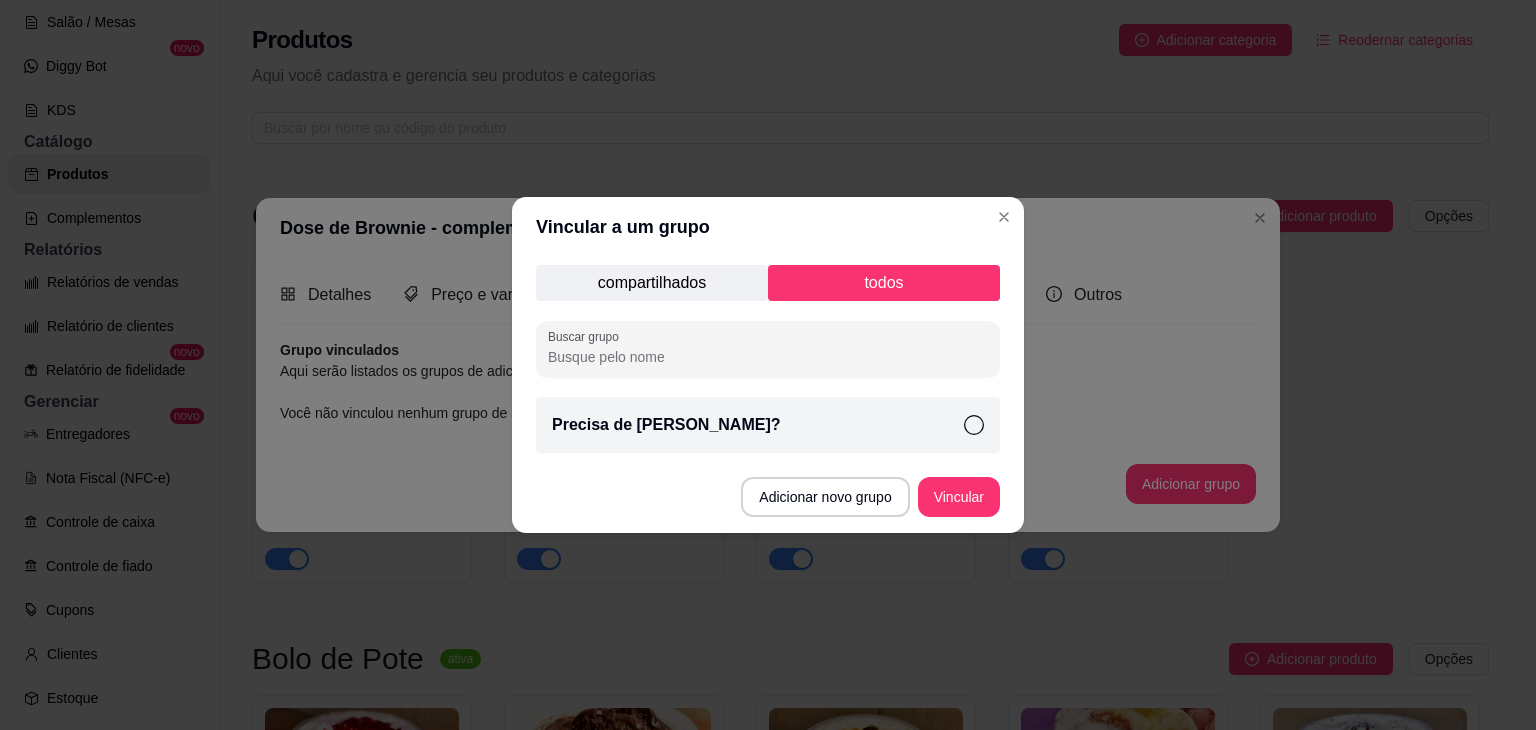 click on "Precisa de [PERSON_NAME]?" at bounding box center [768, 425] 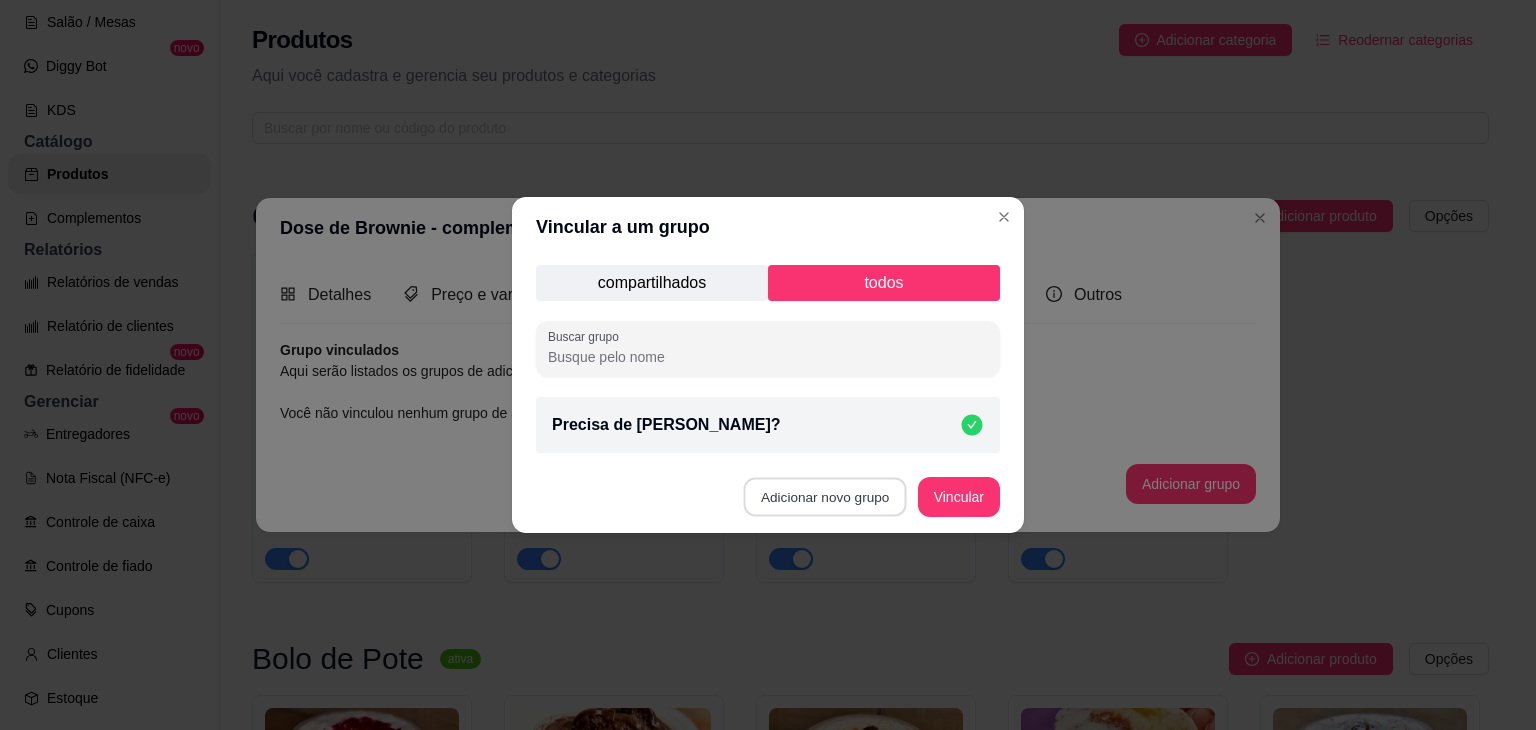 click on "Adicionar novo grupo" at bounding box center (825, 497) 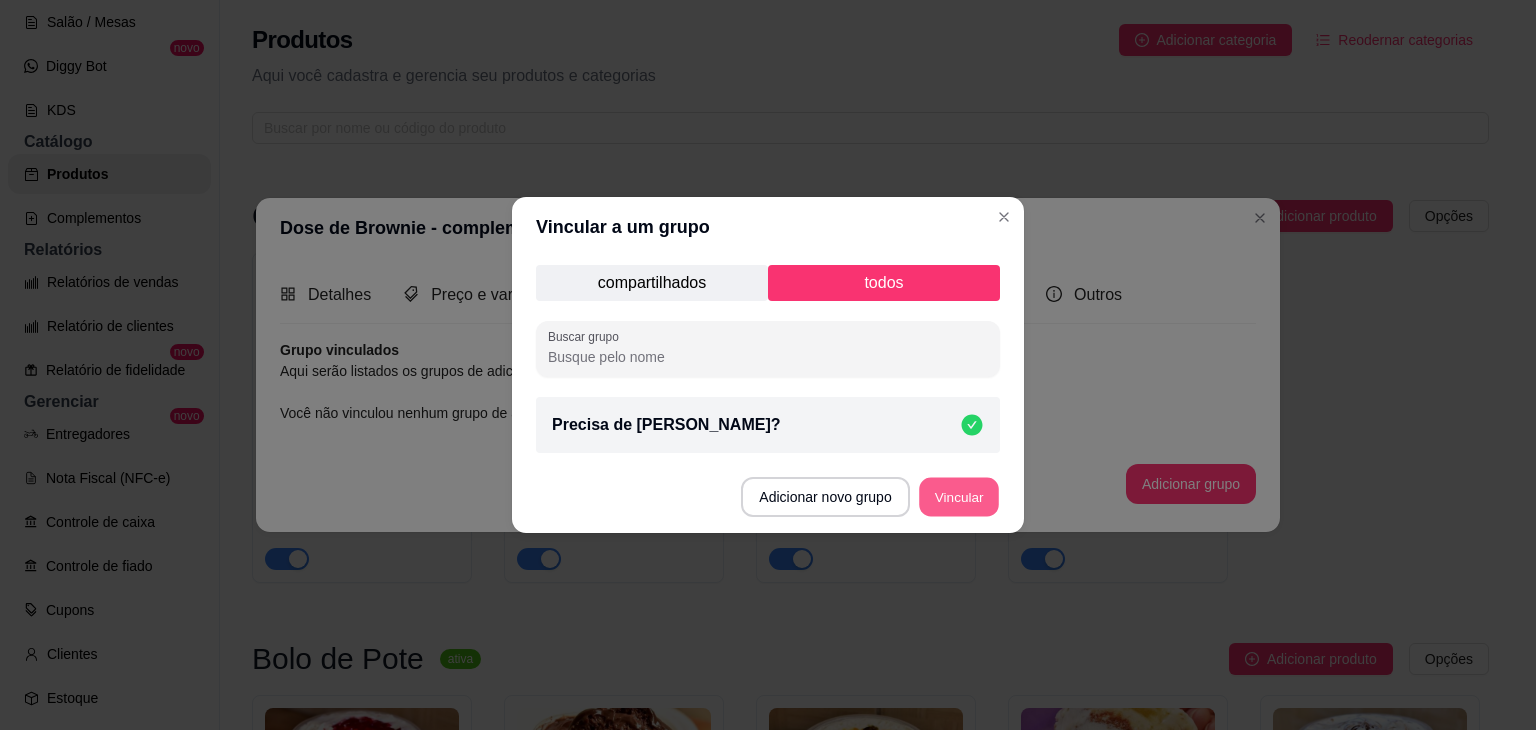click on "Vincular" at bounding box center [959, 497] 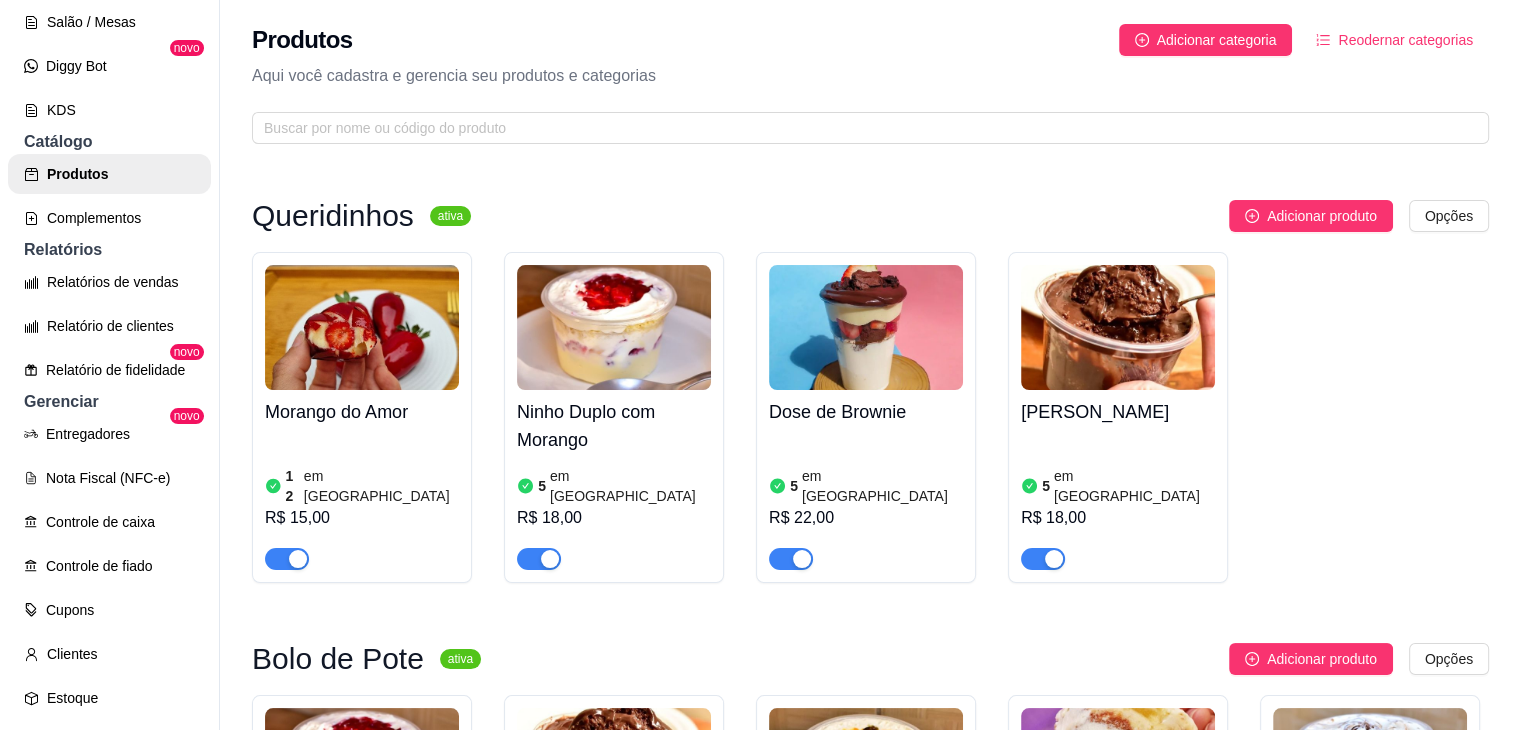 click on "Queridinhos ativa Adicionar produto Opções Morango do Amor   12 em estoque R$ 15,00 Ninho Duplo com Morango   5 em estoque R$ 18,00 Dose de Brownie   5 em estoque R$ 22,00 Danette    5 em estoque R$ 18,00 Bolo de Pote ativa Adicionar produto Opções Ninho Duplo com Morango   5 em estoque R$ 18,00 Danette   5 em estoque R$ 18,00 Maracujá   5 em estoque R$ 18,00 Abacaxi com Ninho   5 em estoque R$ 18,00 Ninho com Nutella   5 em estoque R$ 18,00 Ninho Duplo   5 em estoque R$ 18,00 Dose da Felicidade ativa Adicionar produto Opções Dose de Ninho Duplo com Morangos   5 em estoque R$ 22,00 Dose de Brownie   5 em estoque R$ 22,00 Dose de Negresco   5 em estoque R$ 22,00 Coxinha de Morango ativa Adicionar produto Opções Morango do Amor - cópia   12 em estoque R$ 15,00 Bombom de Uva ativa Adicionar produto Opções Bombom de Uva   5 em estoque R$ 13,00 Pavês pausada Adicionar produto Opções Nenhum produto cadastrado Brownies pausada Adicionar produto Opções Sanduba de Ninho com Nutella   10" at bounding box center (870, 1788) 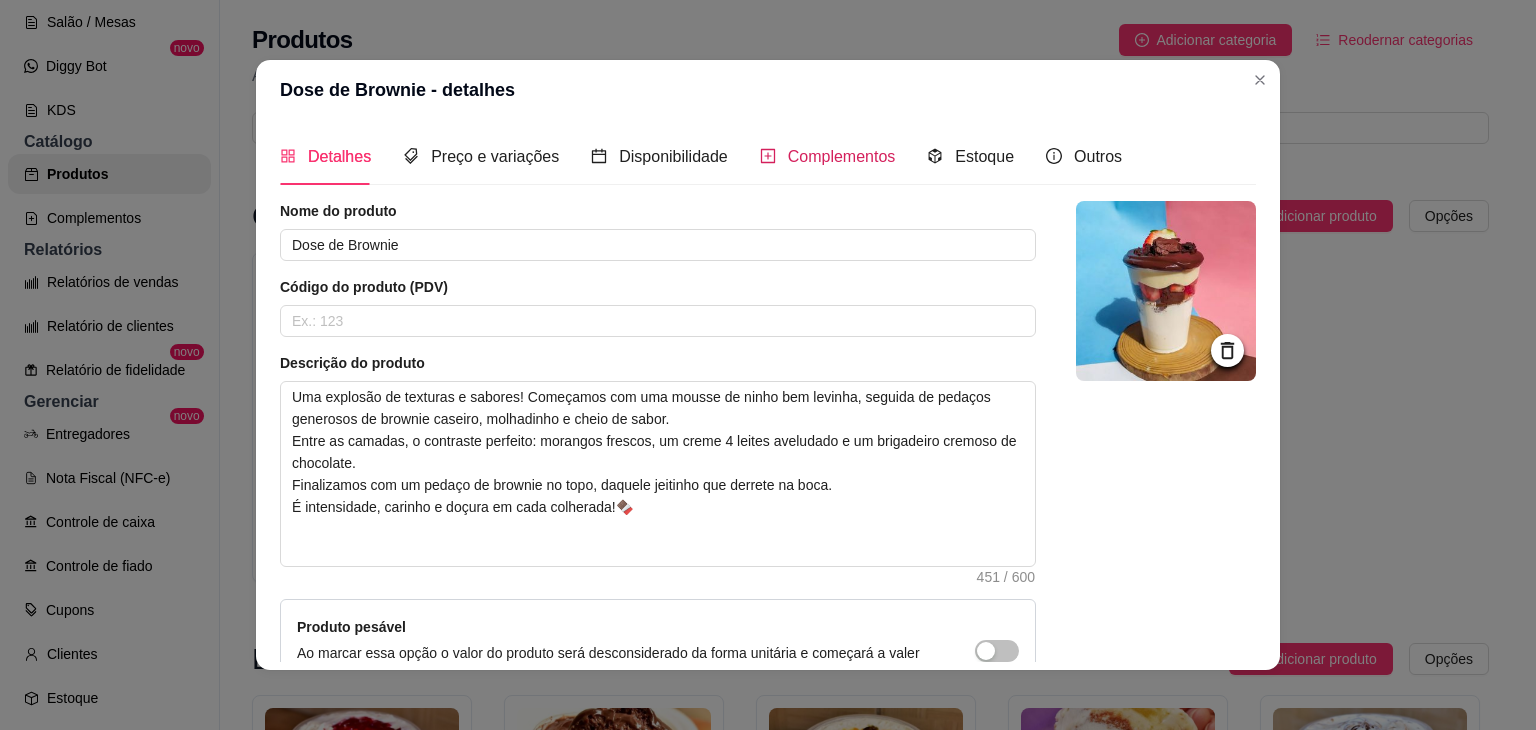 click on "Complementos" at bounding box center (842, 156) 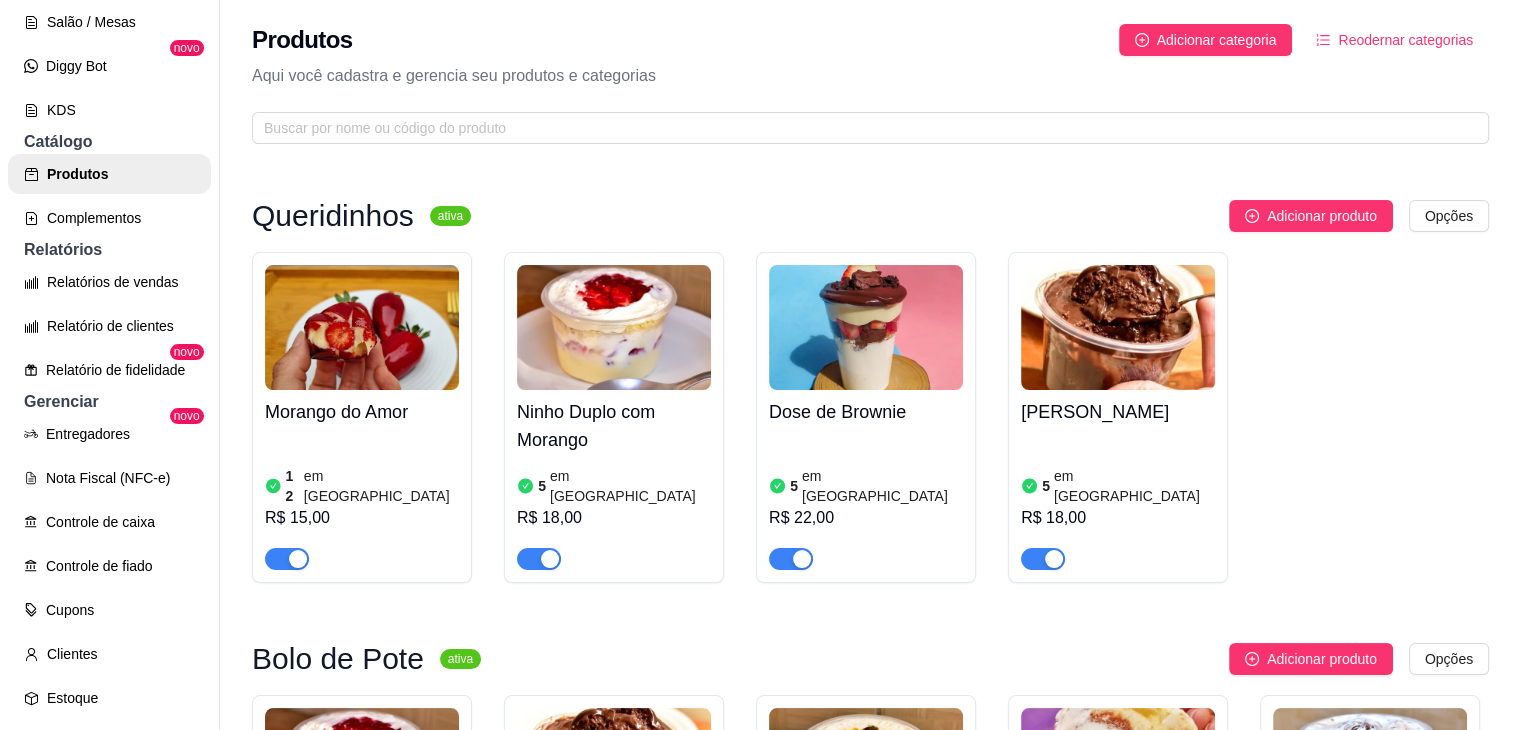 click at bounding box center (1118, 327) 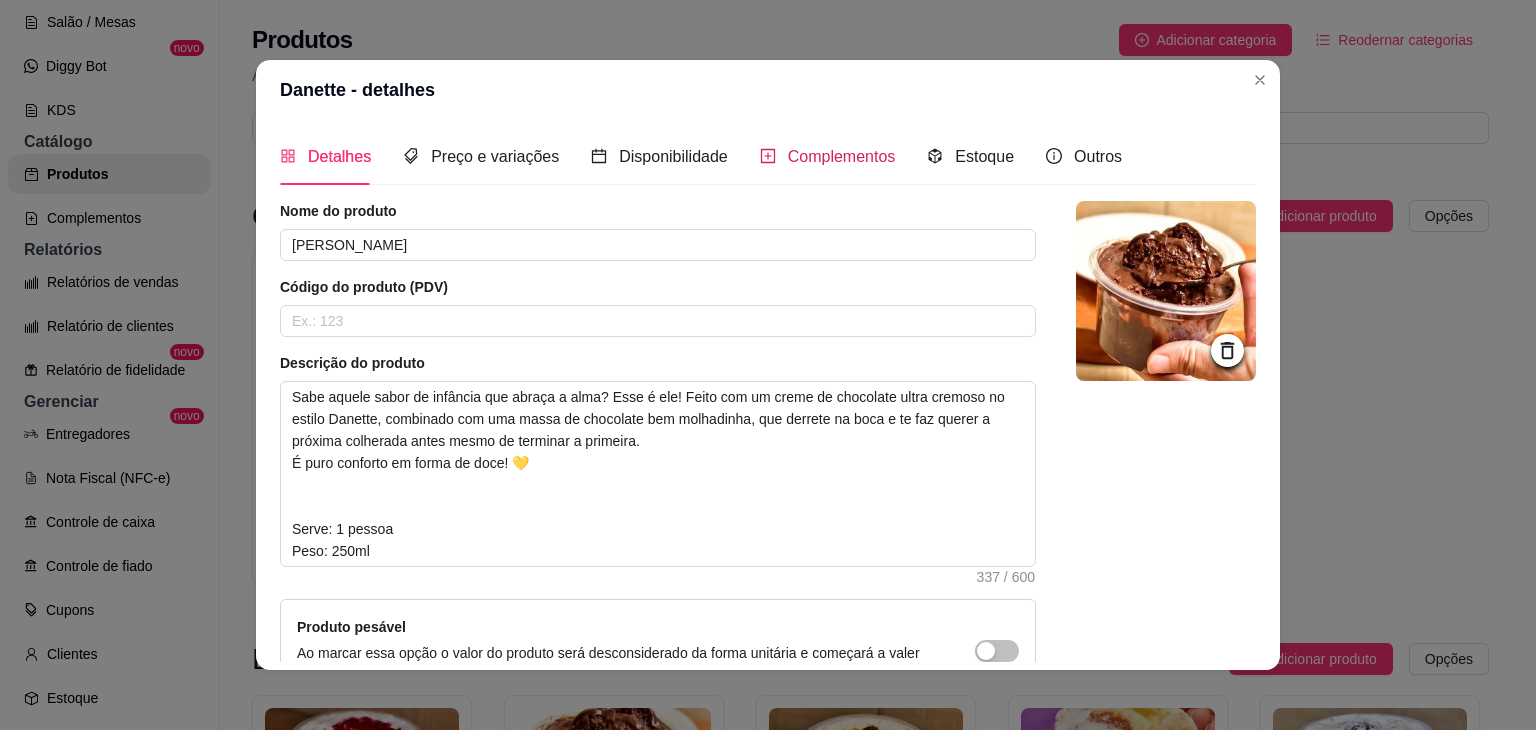 click on "Complementos" at bounding box center (828, 156) 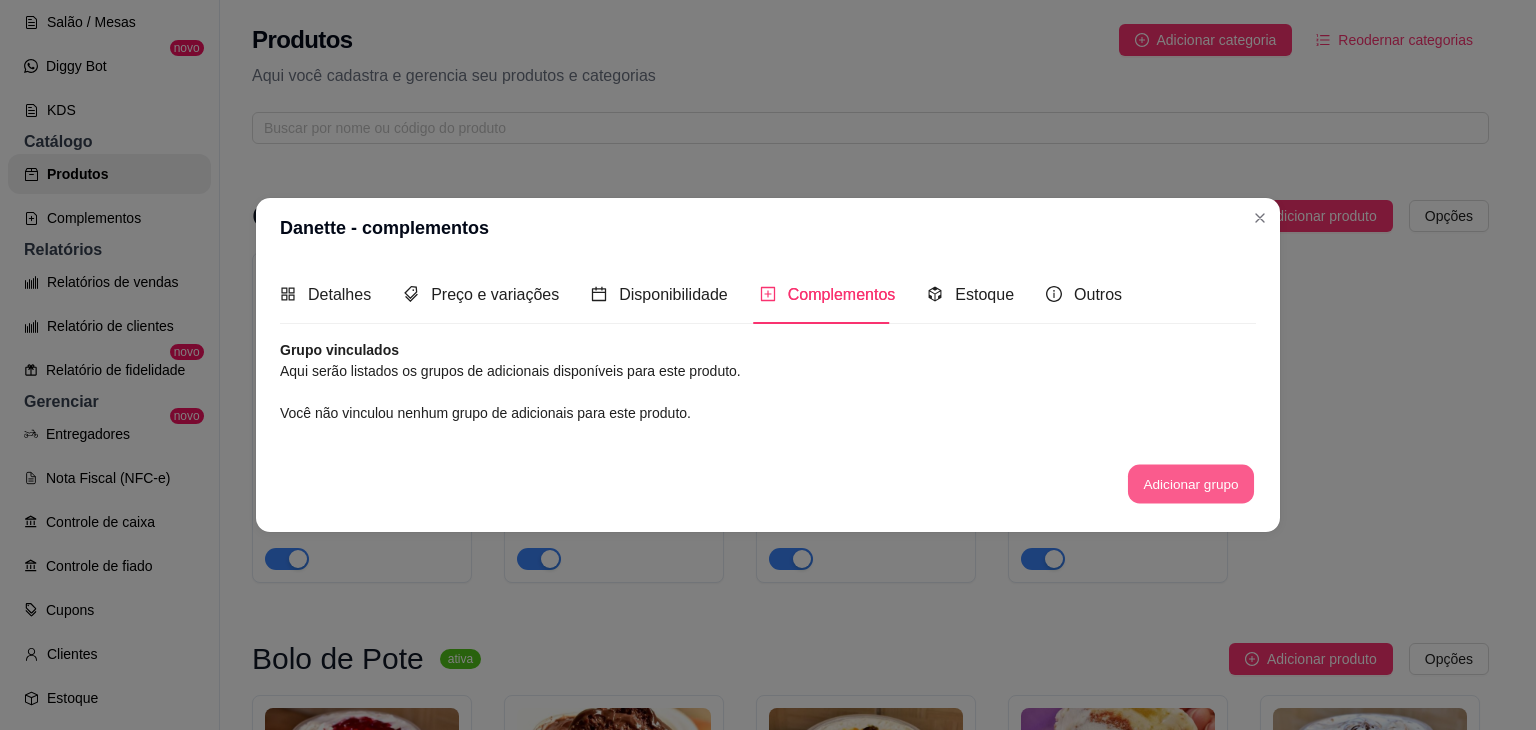 click on "Adicionar grupo" at bounding box center (1191, 483) 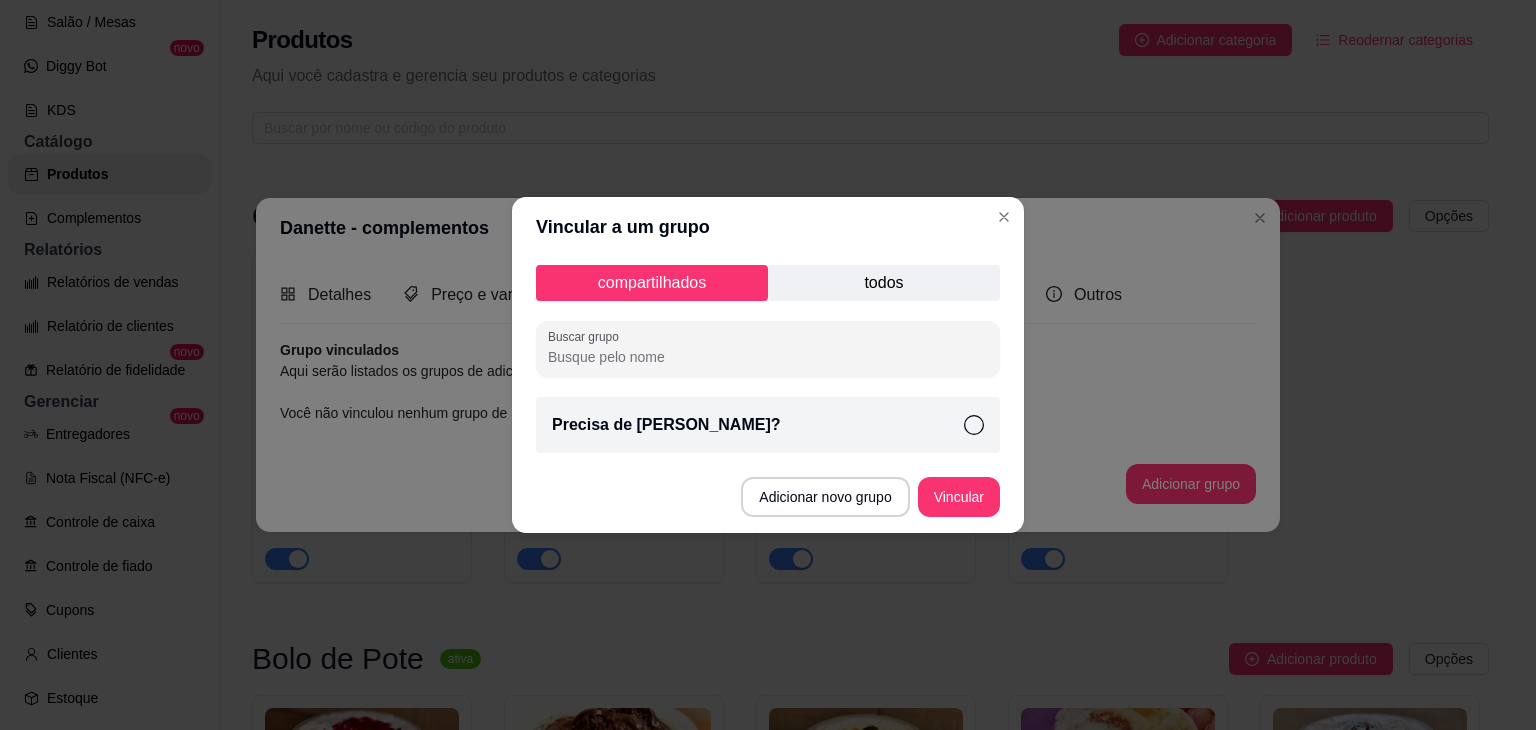 click on "todos" at bounding box center [884, 283] 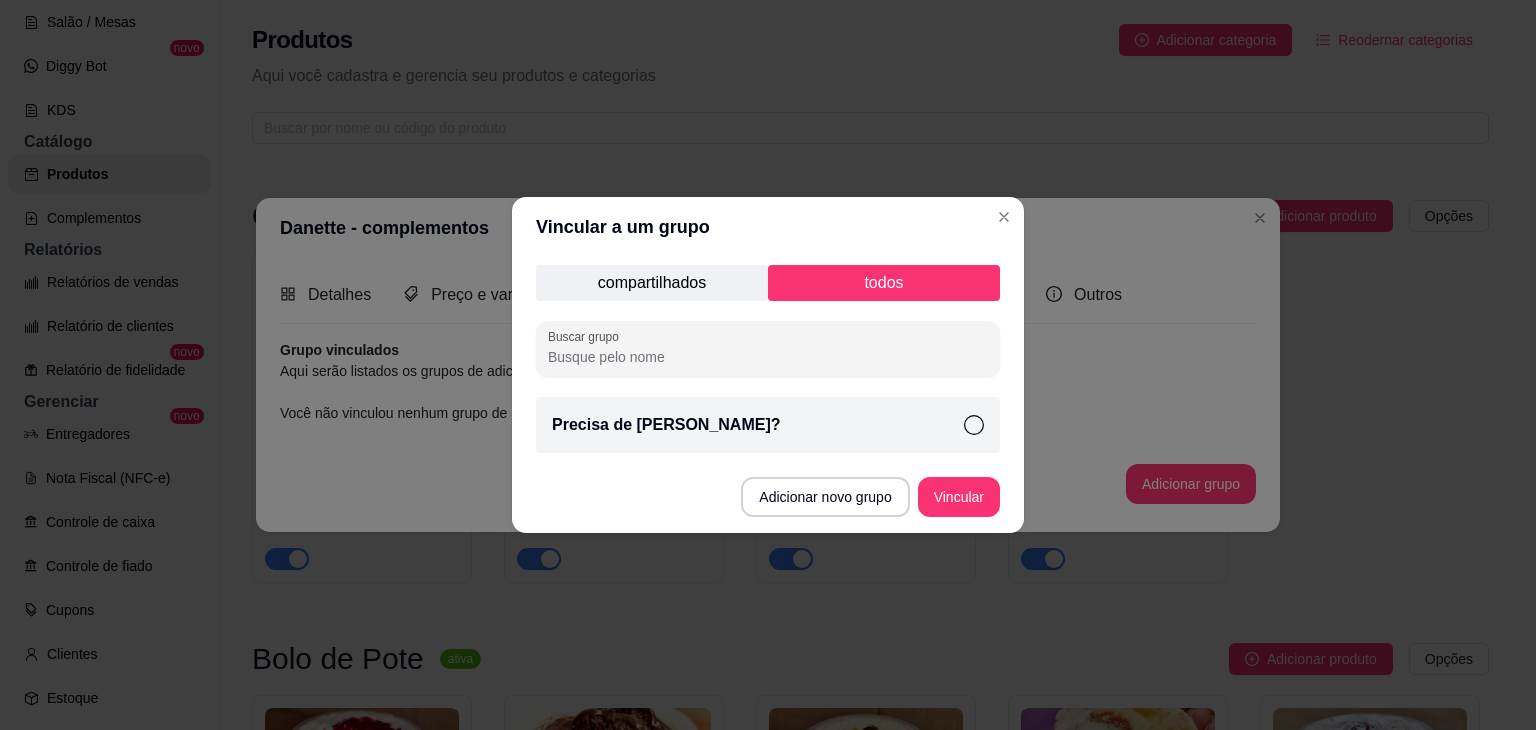 click on "Precisa de [PERSON_NAME]?" at bounding box center (768, 425) 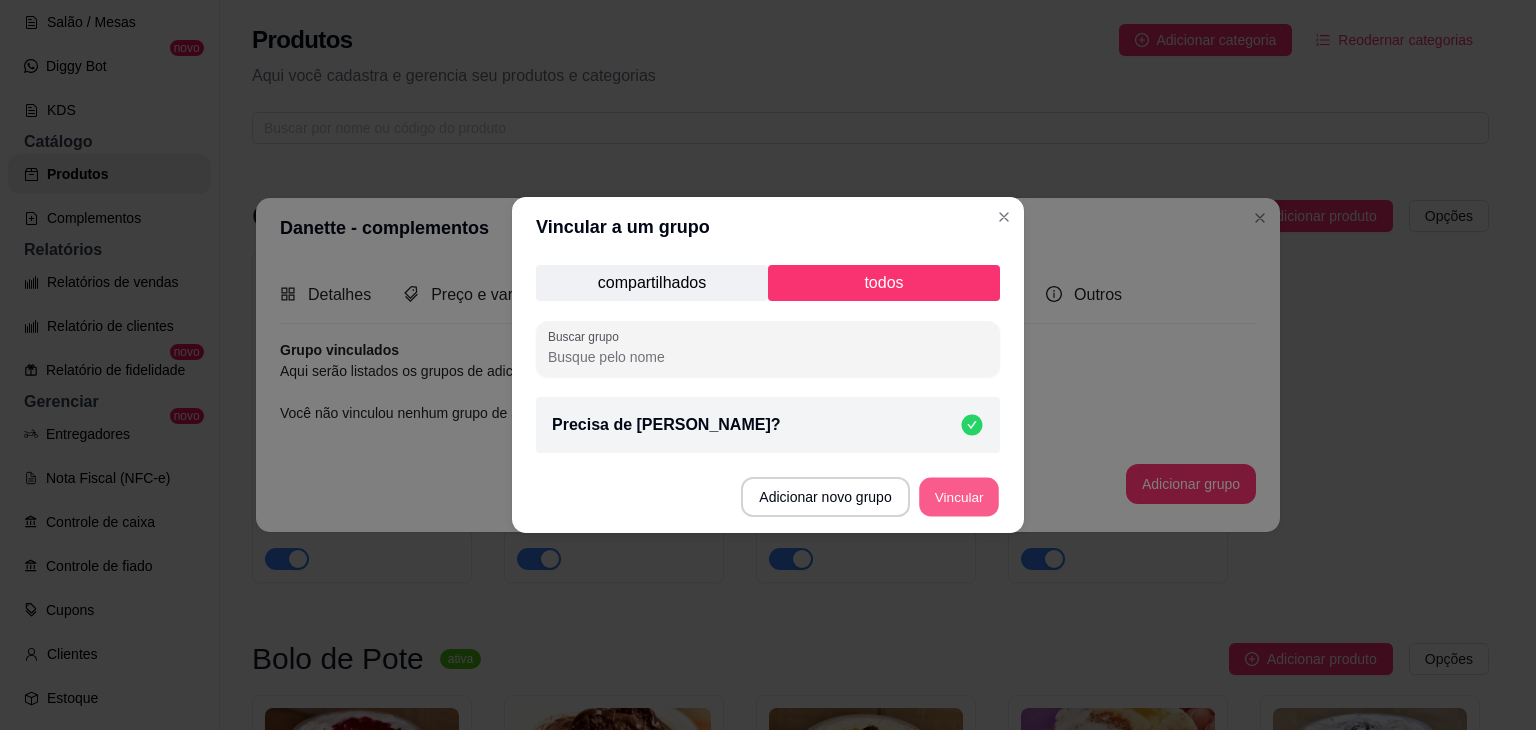 click on "Vincular" at bounding box center [959, 497] 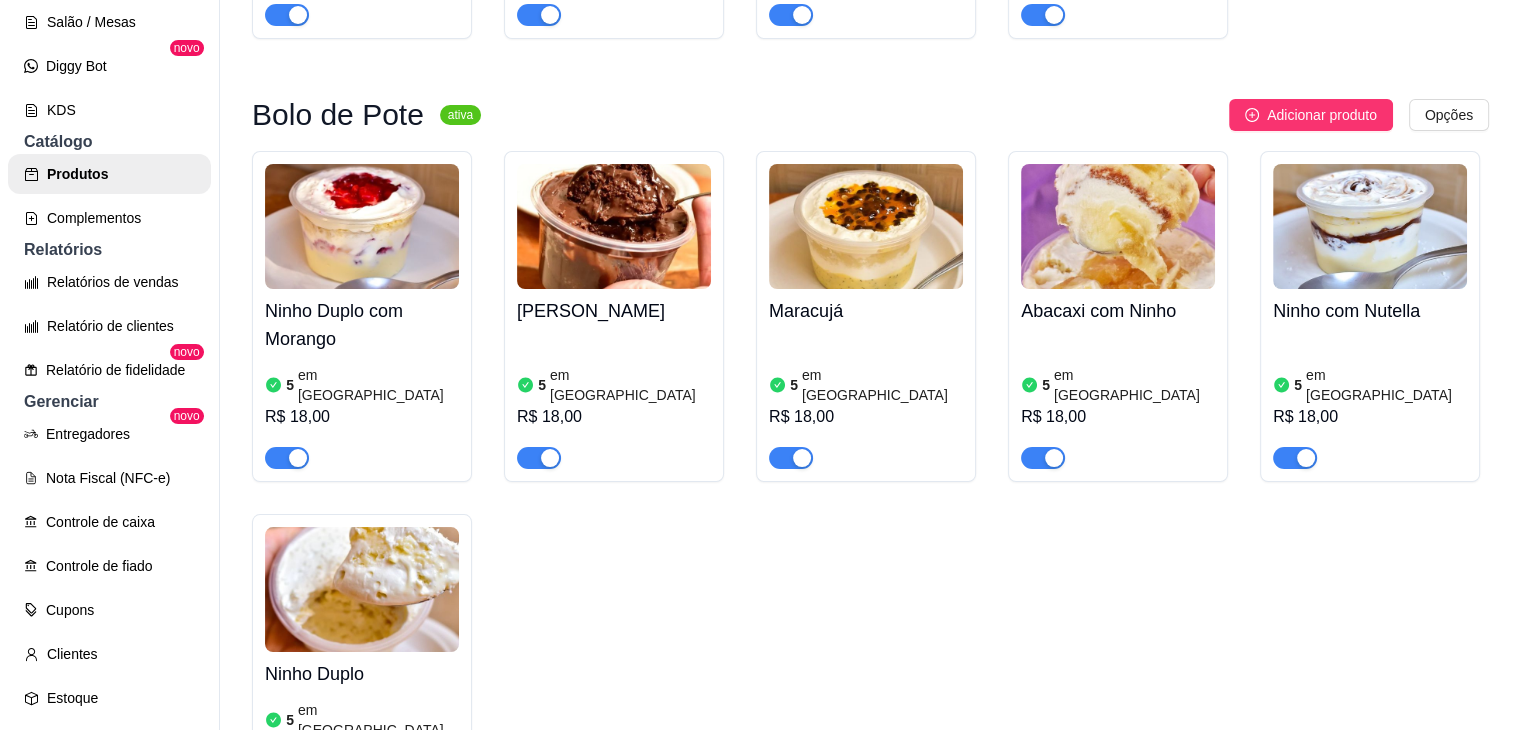 scroll, scrollTop: 583, scrollLeft: 0, axis: vertical 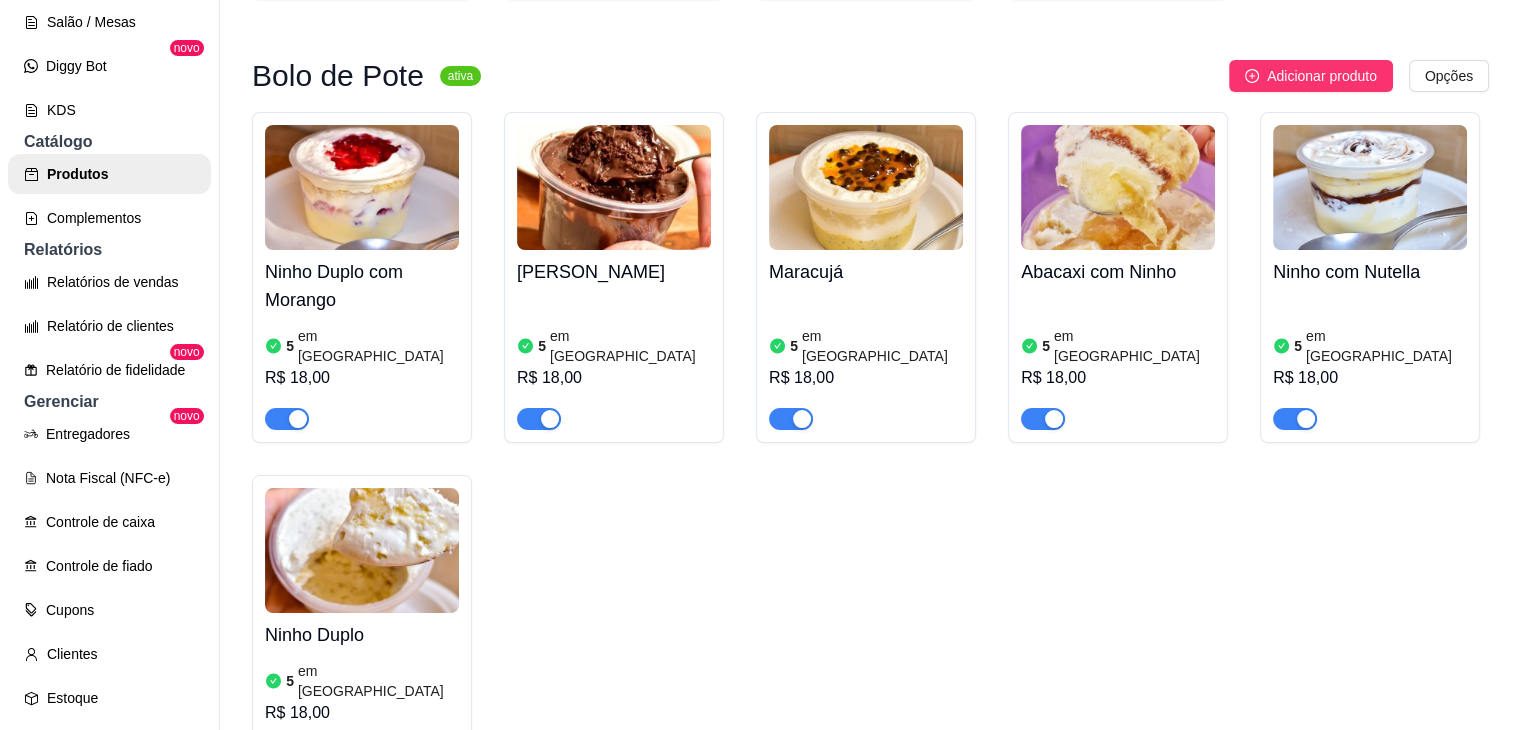 click on "Ninho Duplo com Morango" at bounding box center [362, 286] 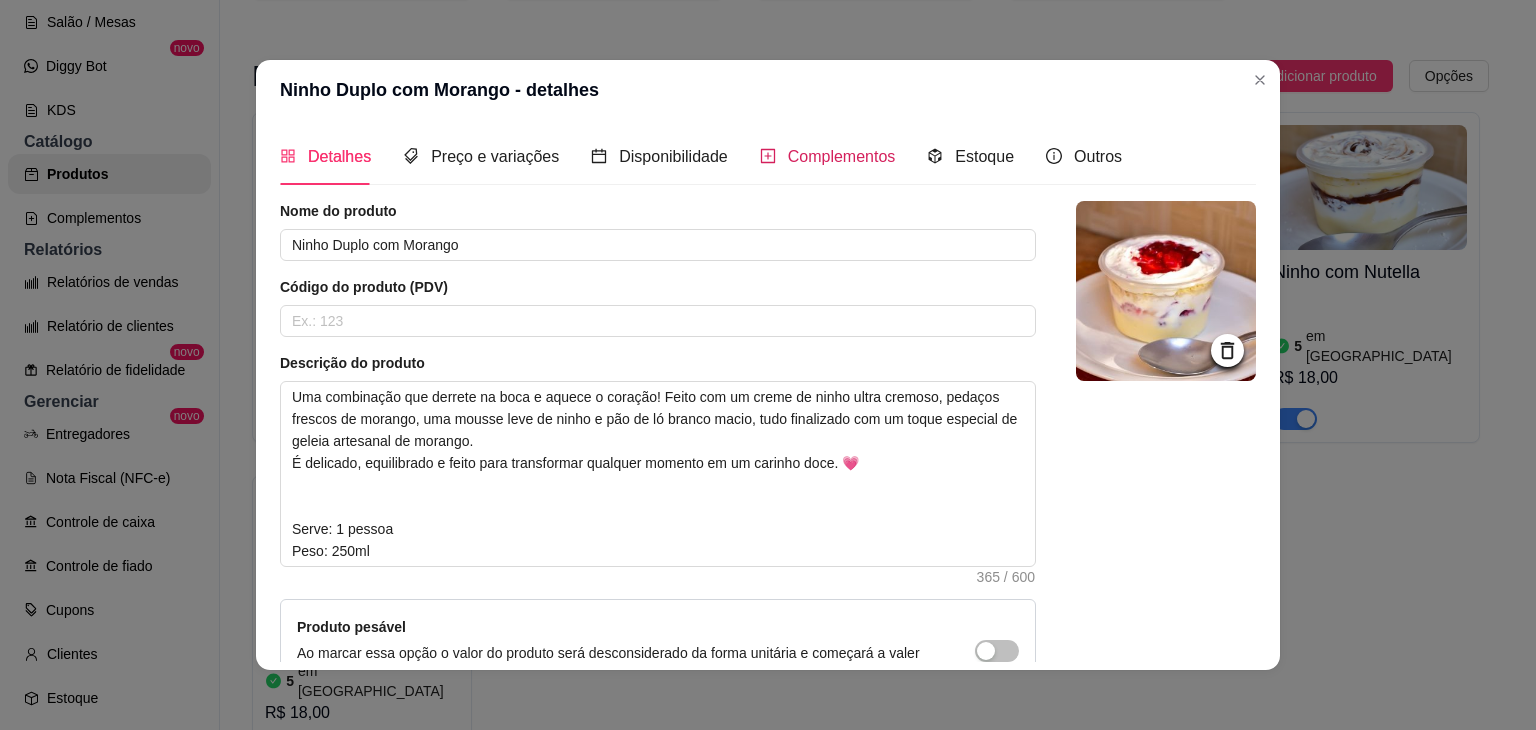 click on "Complementos" at bounding box center (828, 156) 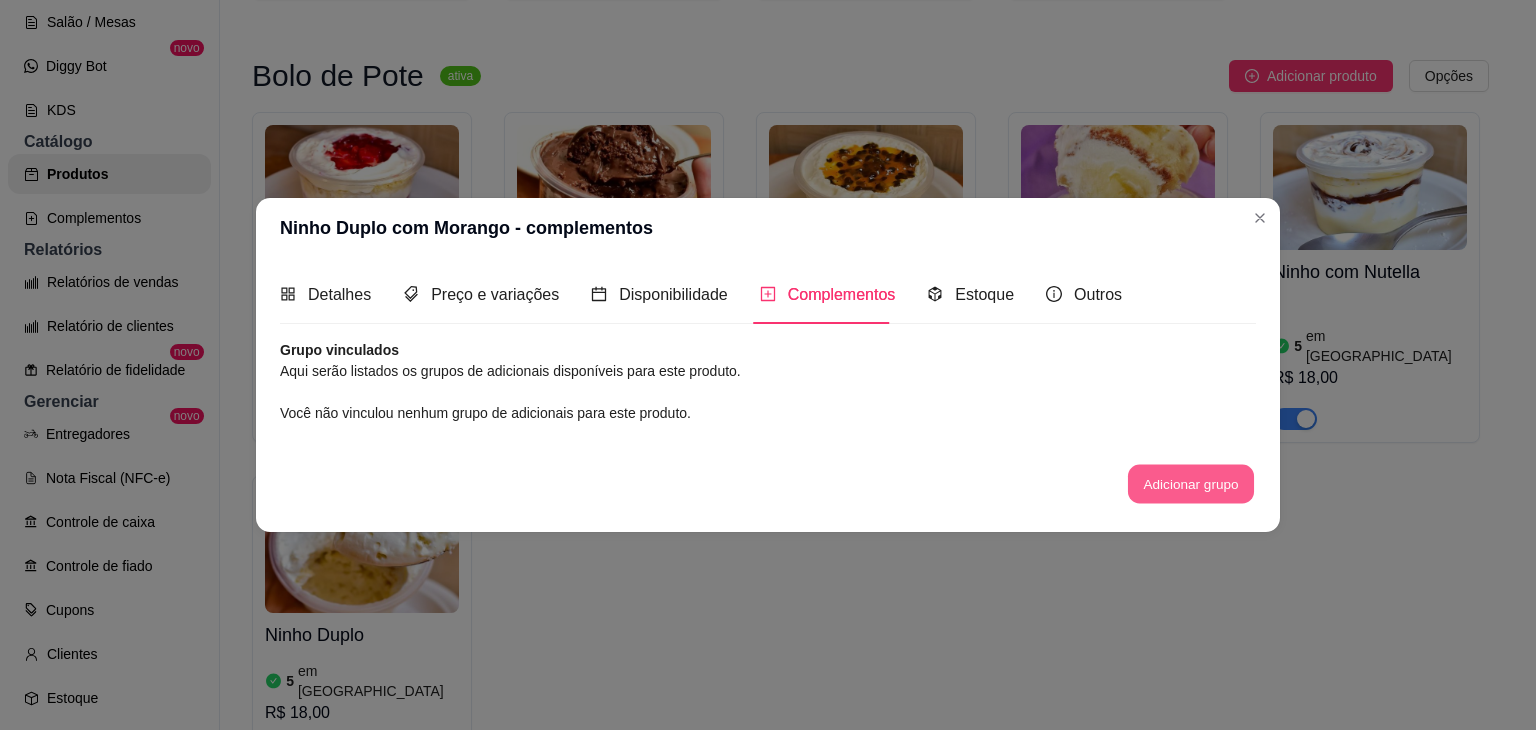 click on "Adicionar grupo" at bounding box center (1191, 483) 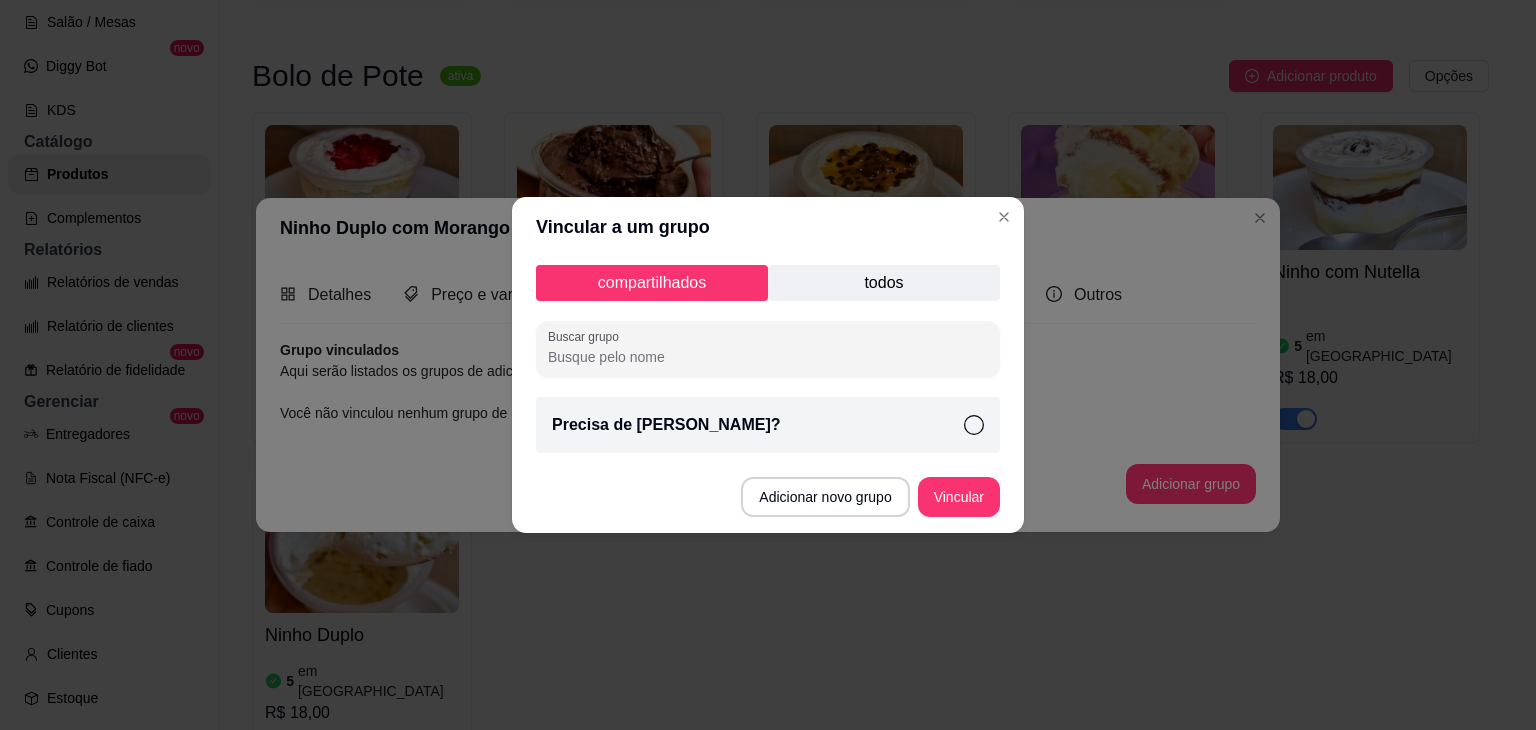 click on "Precisa de [PERSON_NAME]?" at bounding box center [768, 425] 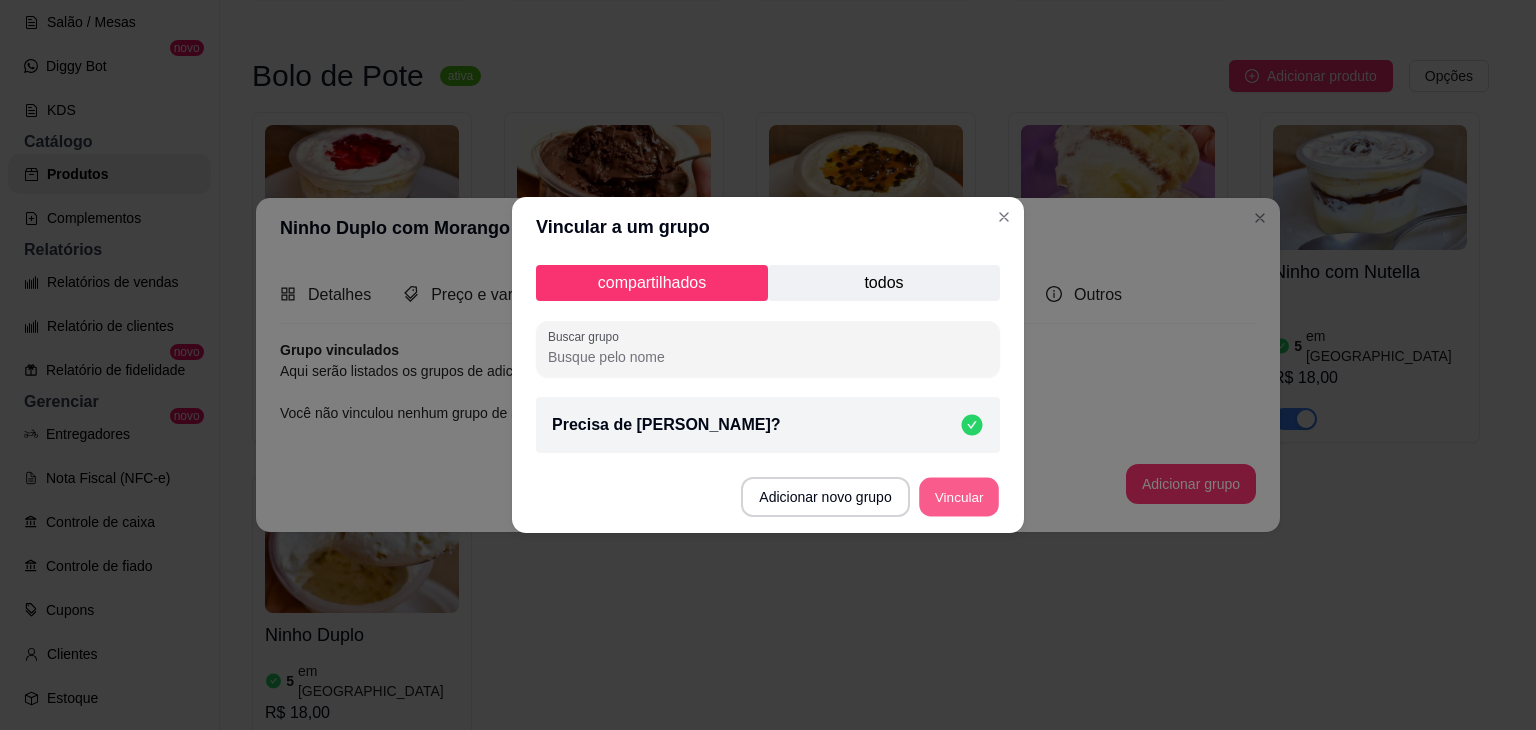 click on "Vincular" at bounding box center (959, 497) 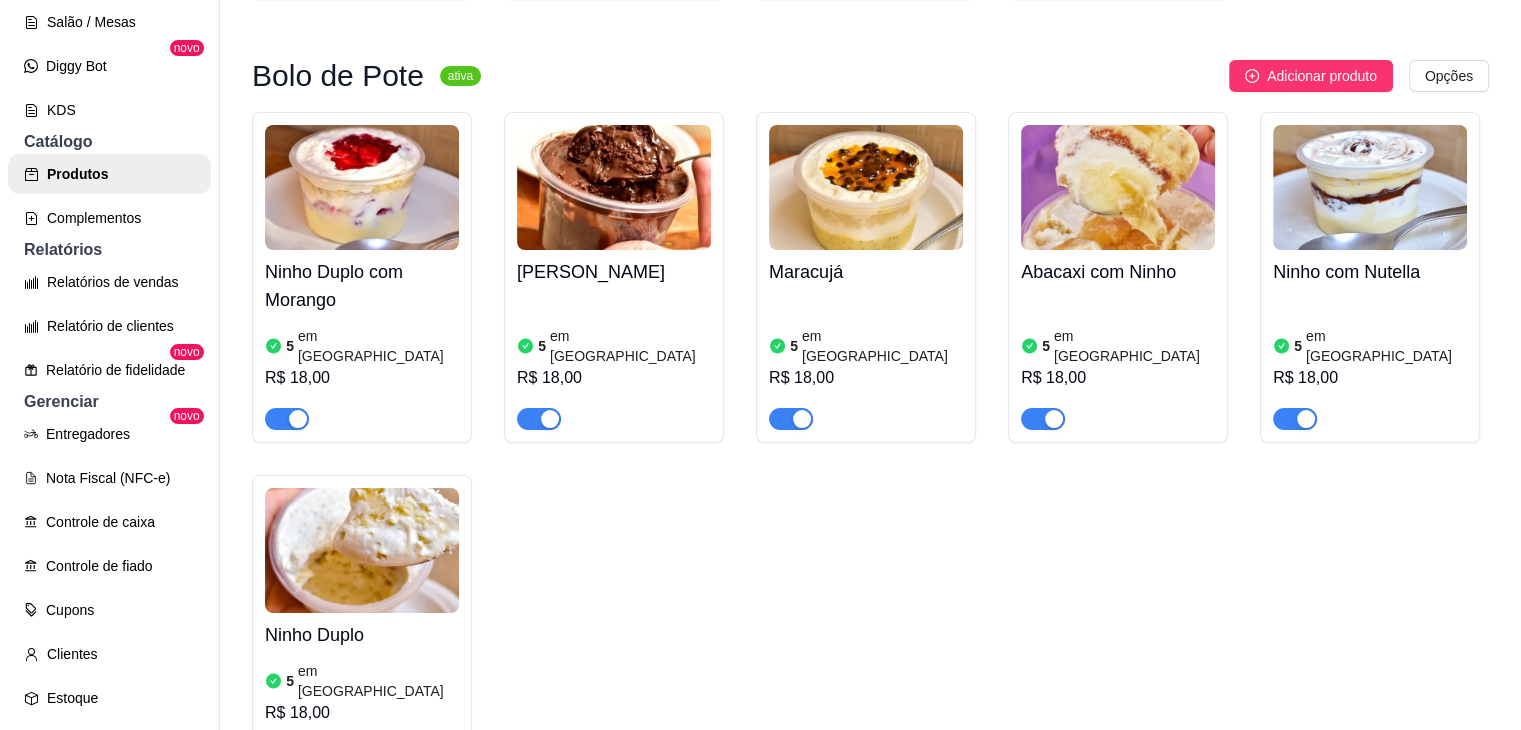 click on "Ninho Duplo com Morango" at bounding box center (362, 286) 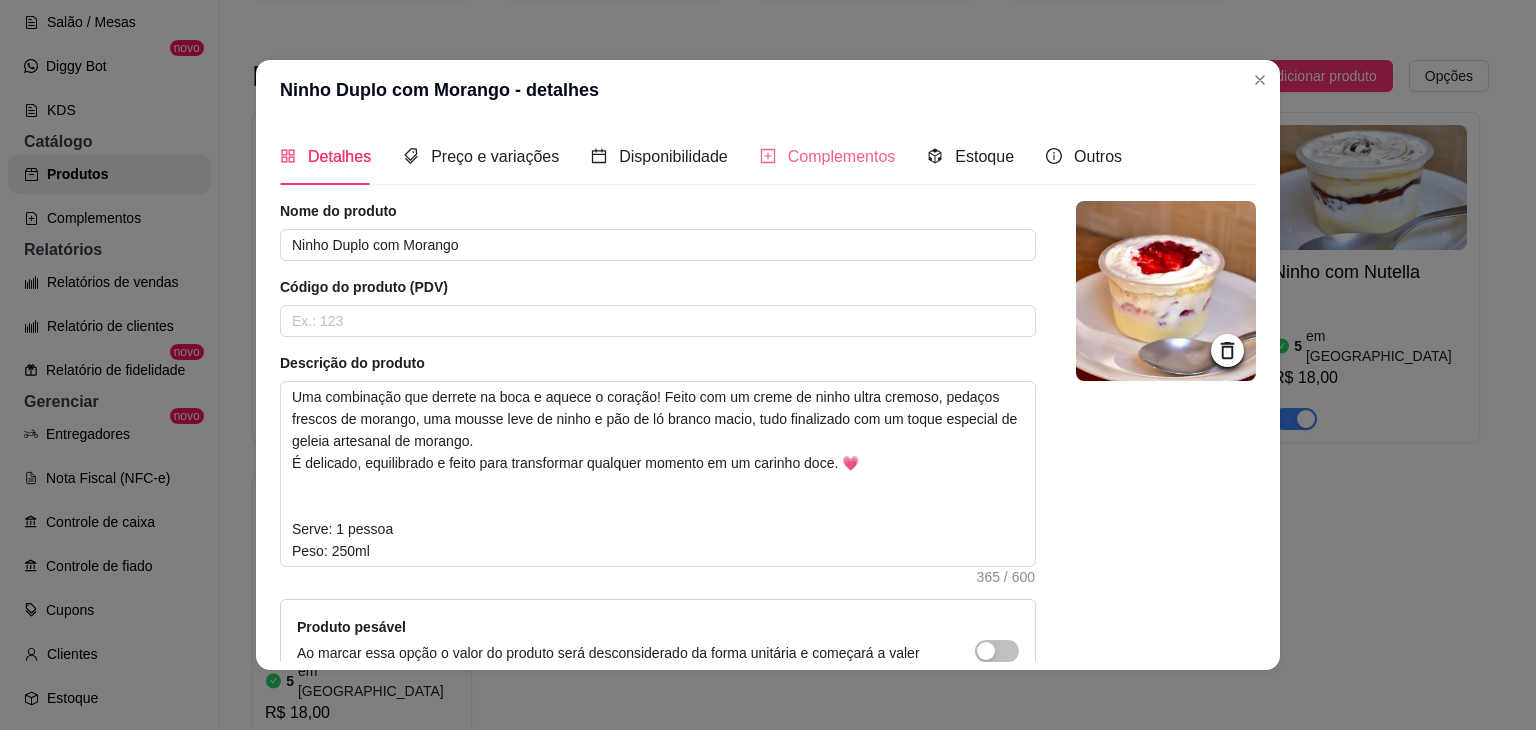 click on "Complementos" at bounding box center (828, 156) 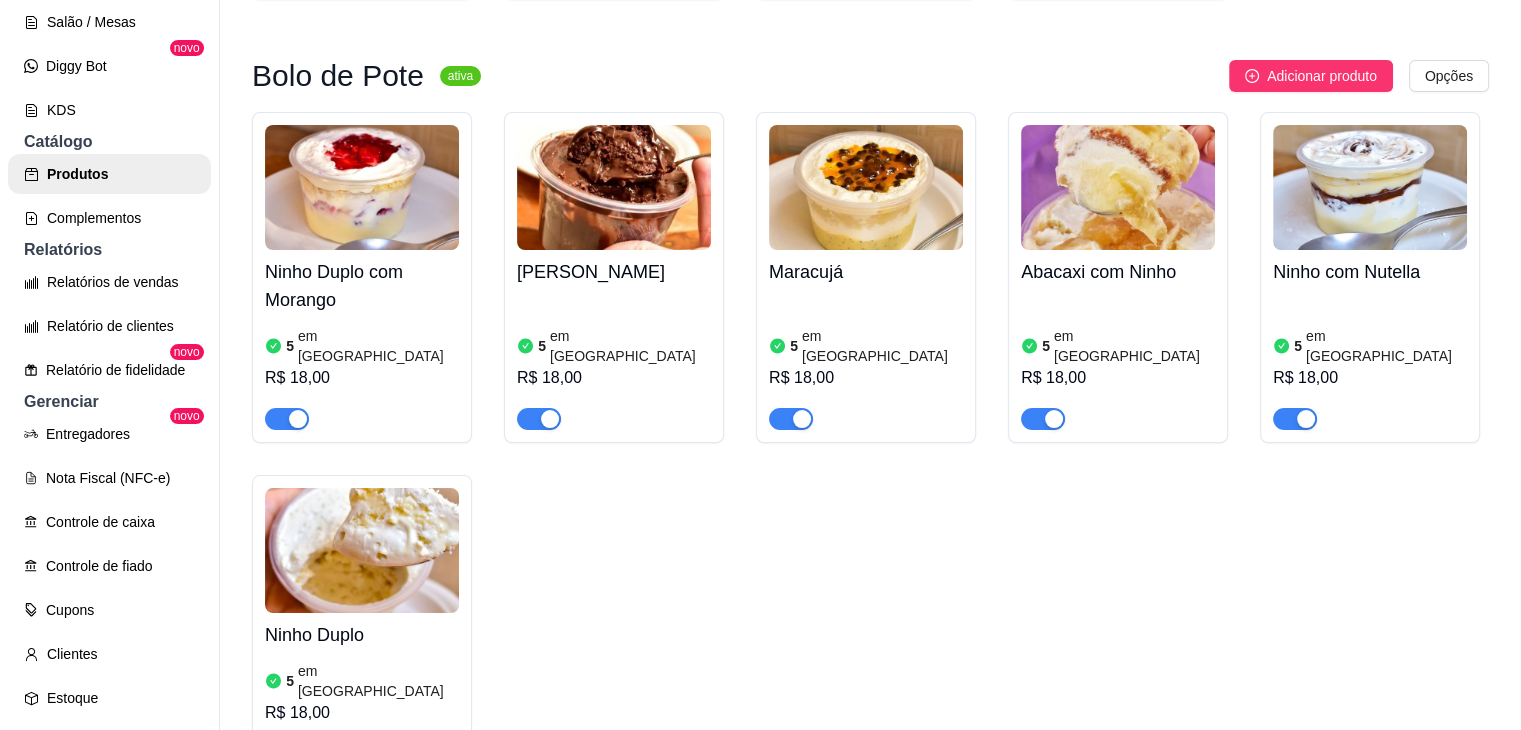 click on "Ninho Duplo com Morango" at bounding box center (362, 286) 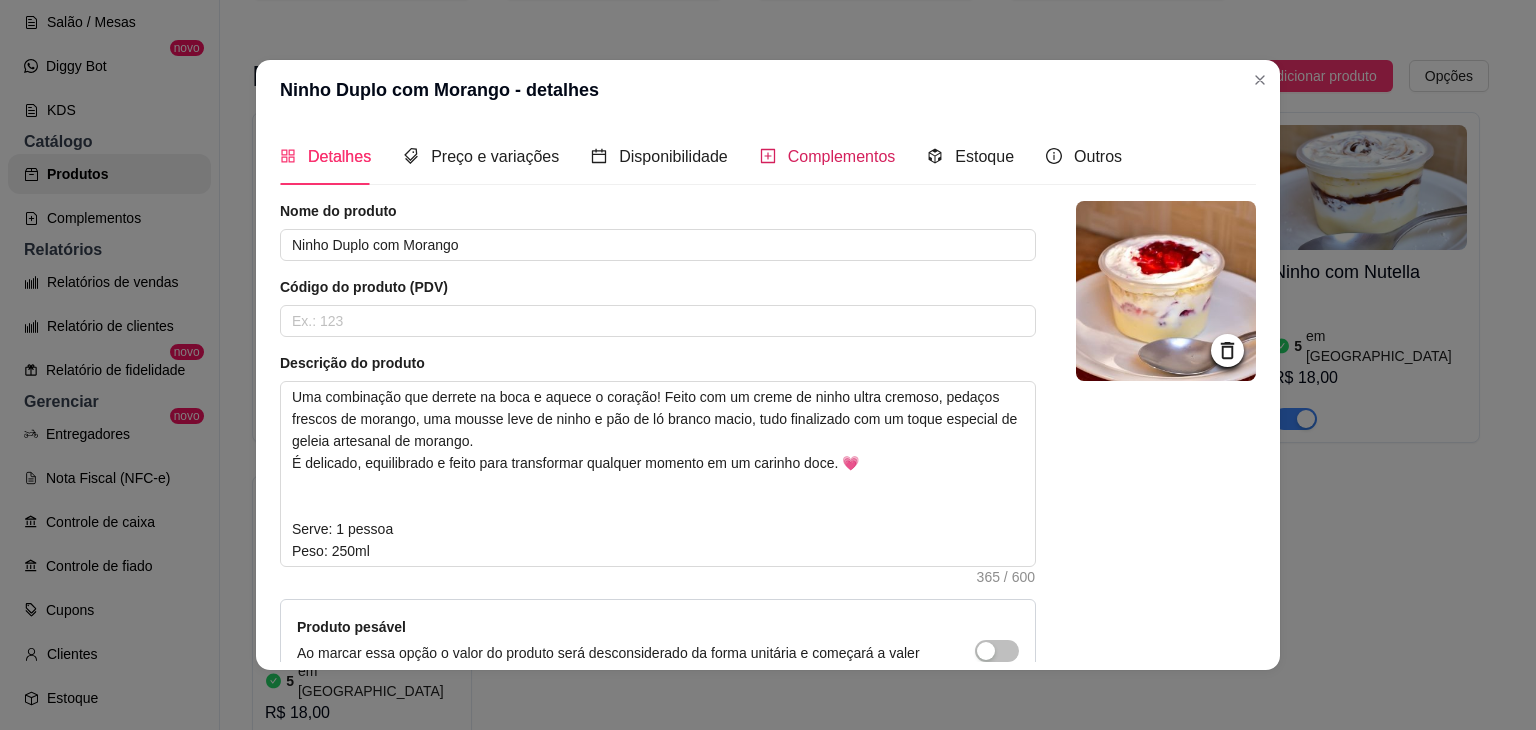 click on "Complementos" at bounding box center (842, 156) 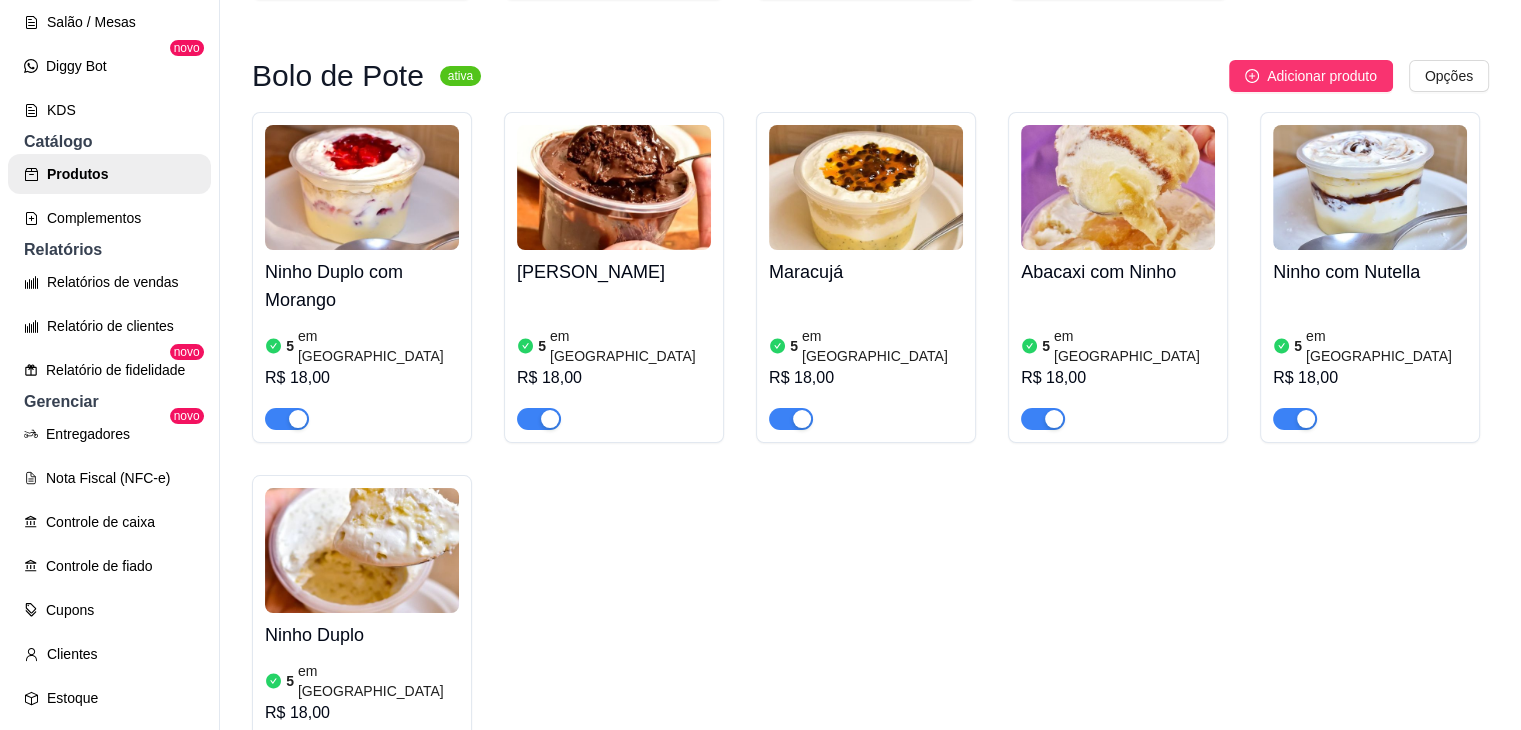 click on "Danette   5 em estoque R$ 18,00" at bounding box center (614, 340) 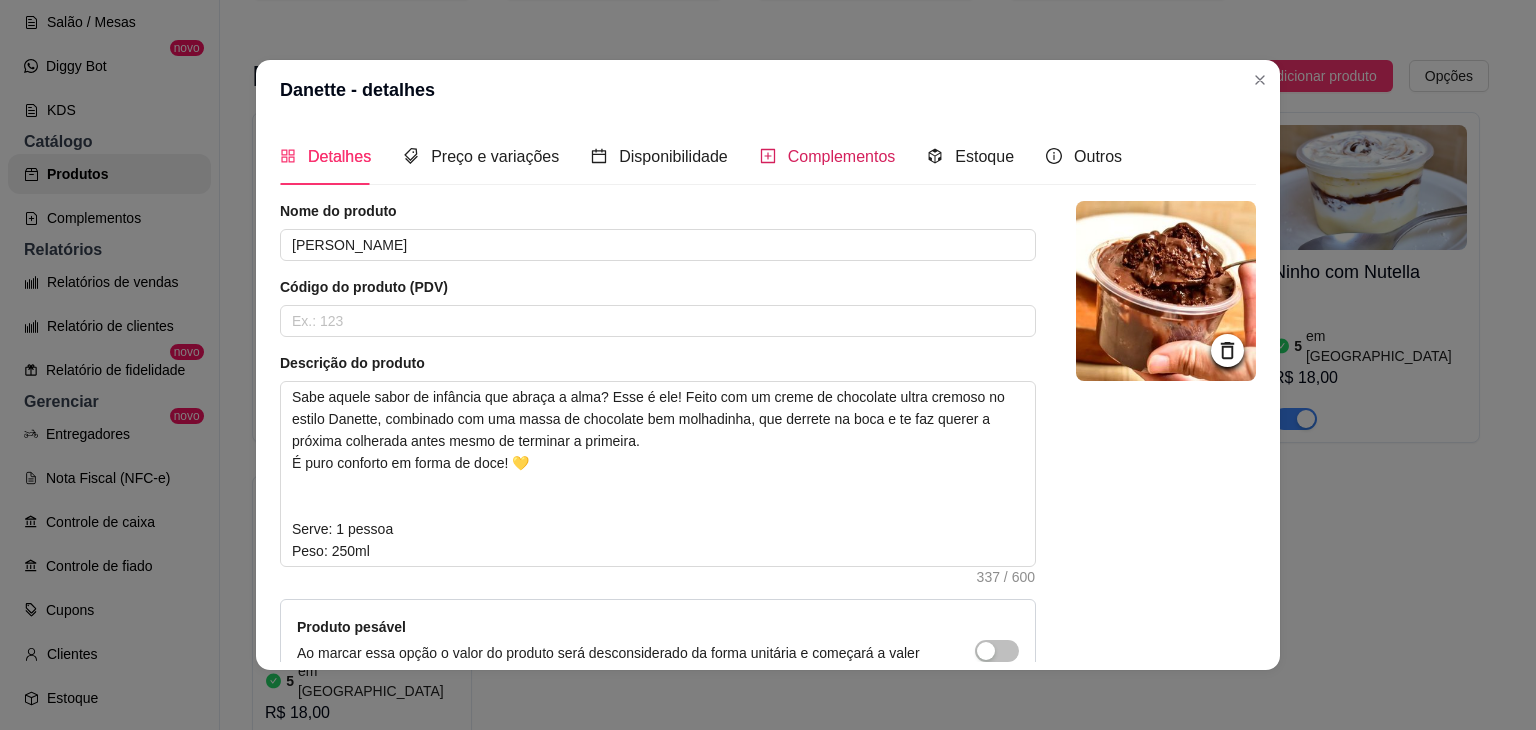 click on "Complementos" at bounding box center (842, 156) 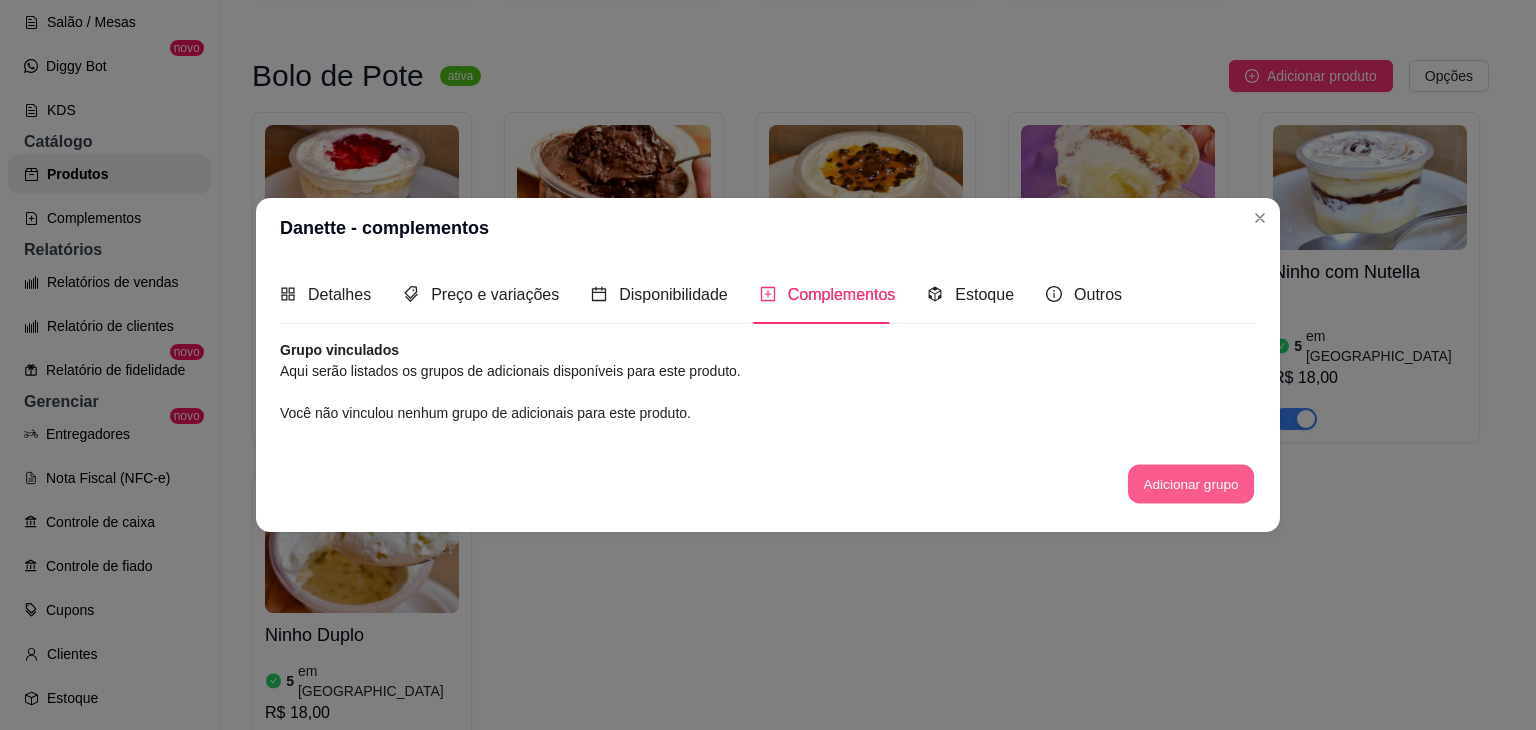 click on "Adicionar grupo" at bounding box center (1191, 483) 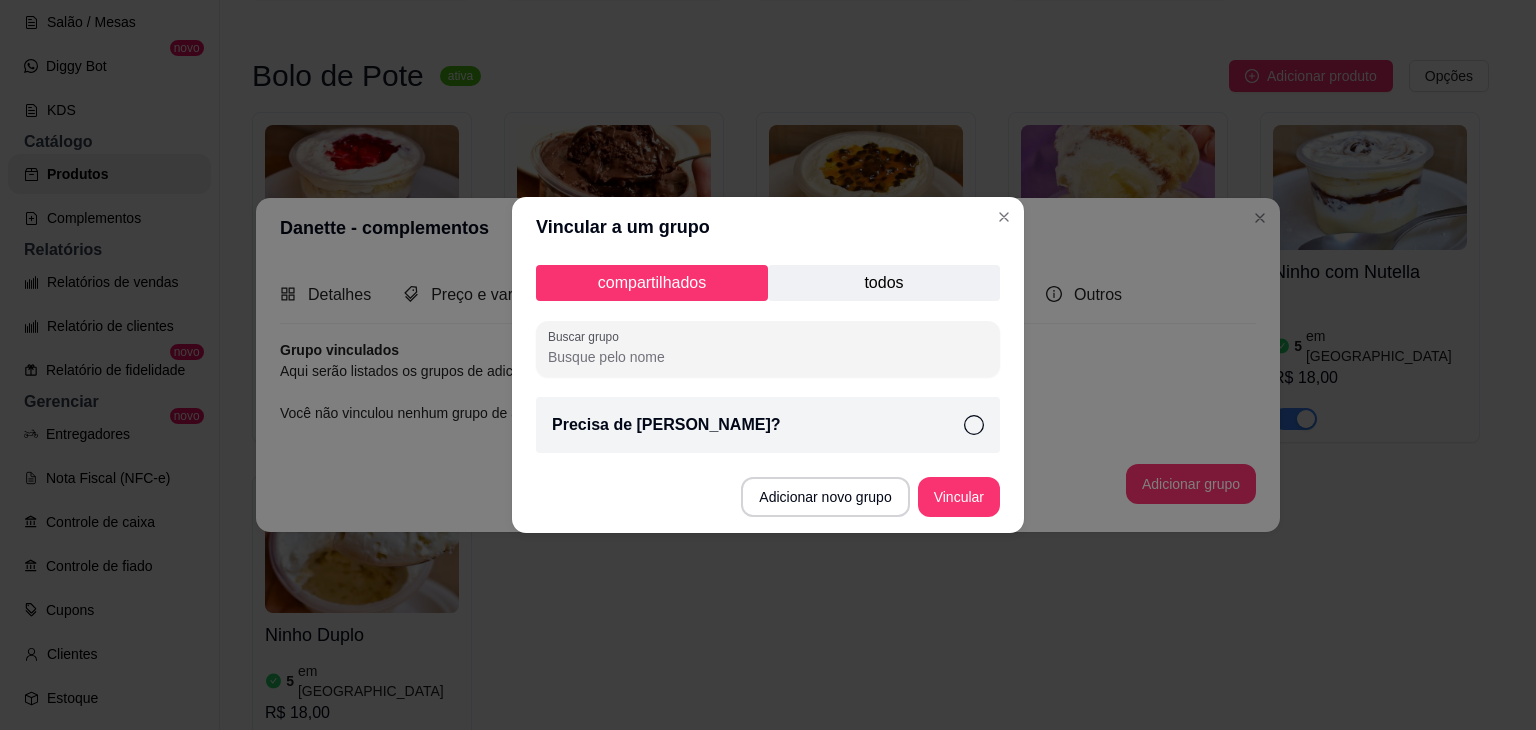 click on "Precisa de [PERSON_NAME]?" at bounding box center (768, 425) 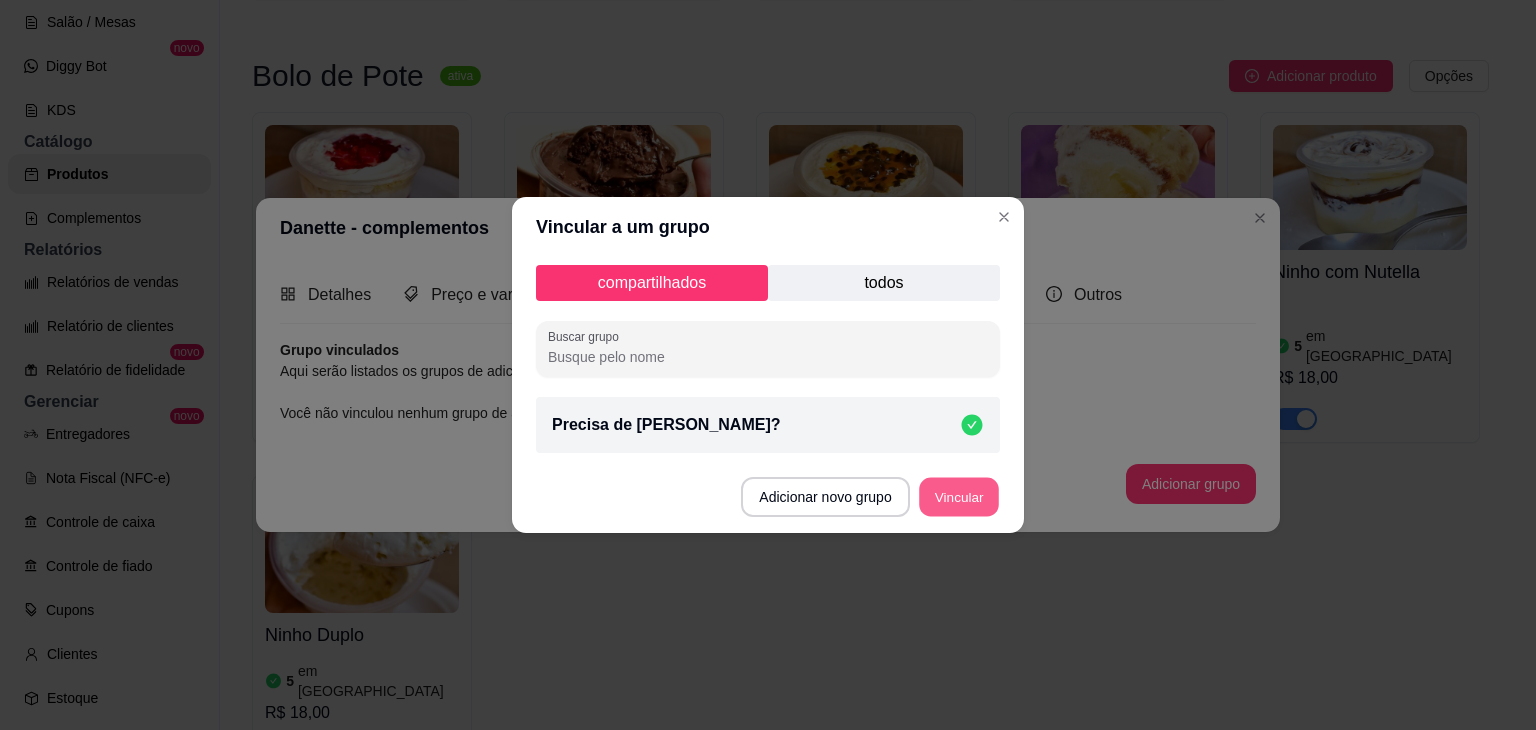click on "Vincular" at bounding box center (959, 497) 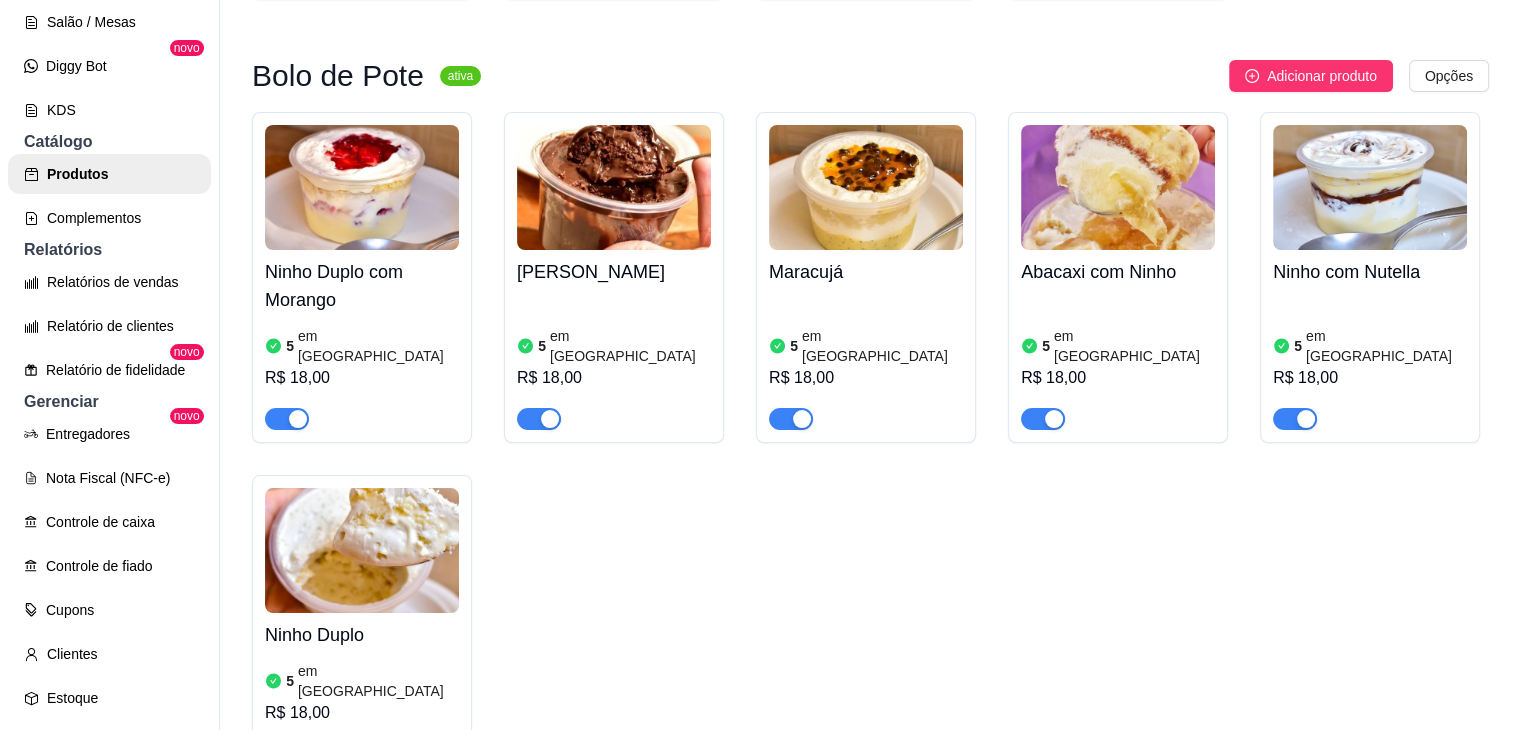 click at bounding box center (866, 187) 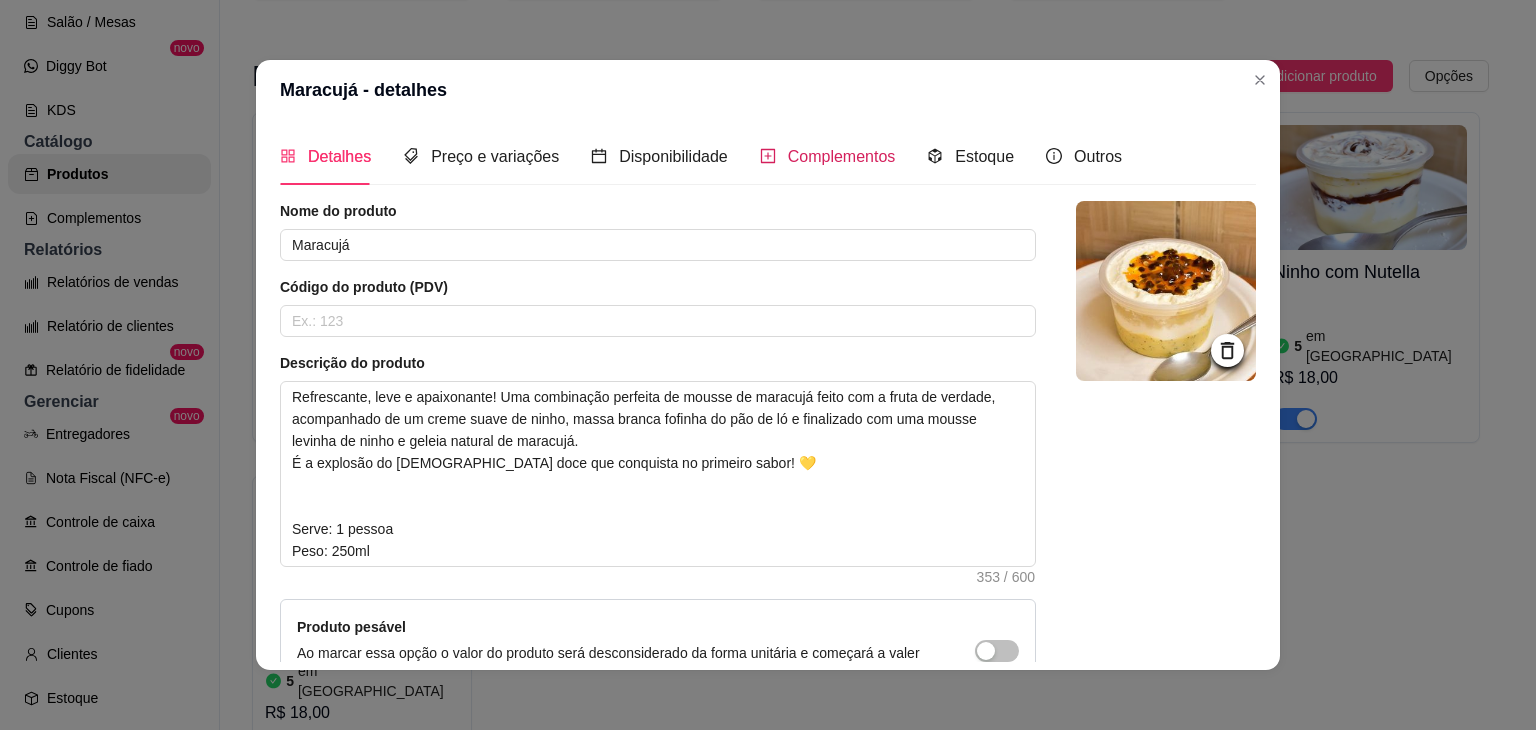 click on "Complementos" at bounding box center [842, 156] 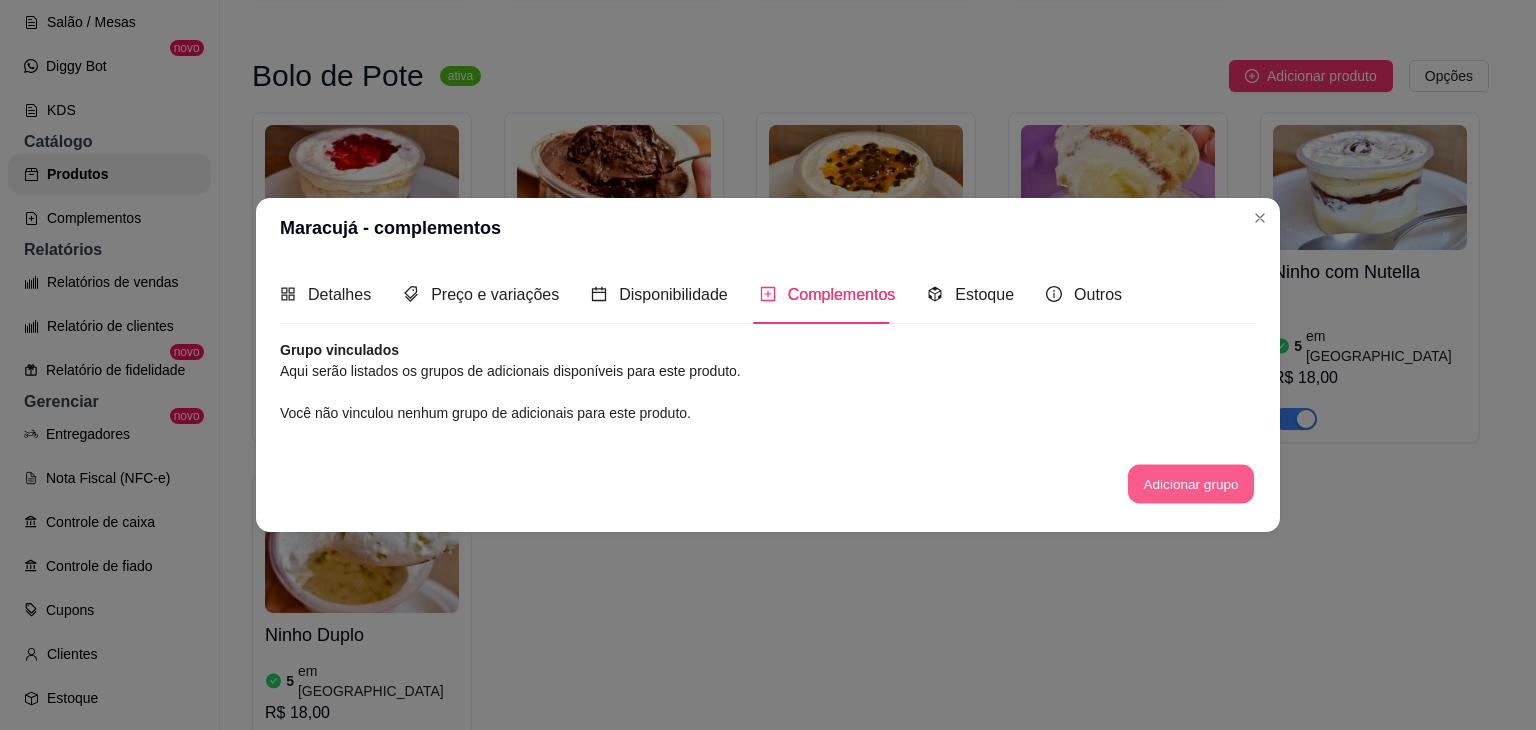 click on "Adicionar grupo" at bounding box center (1191, 483) 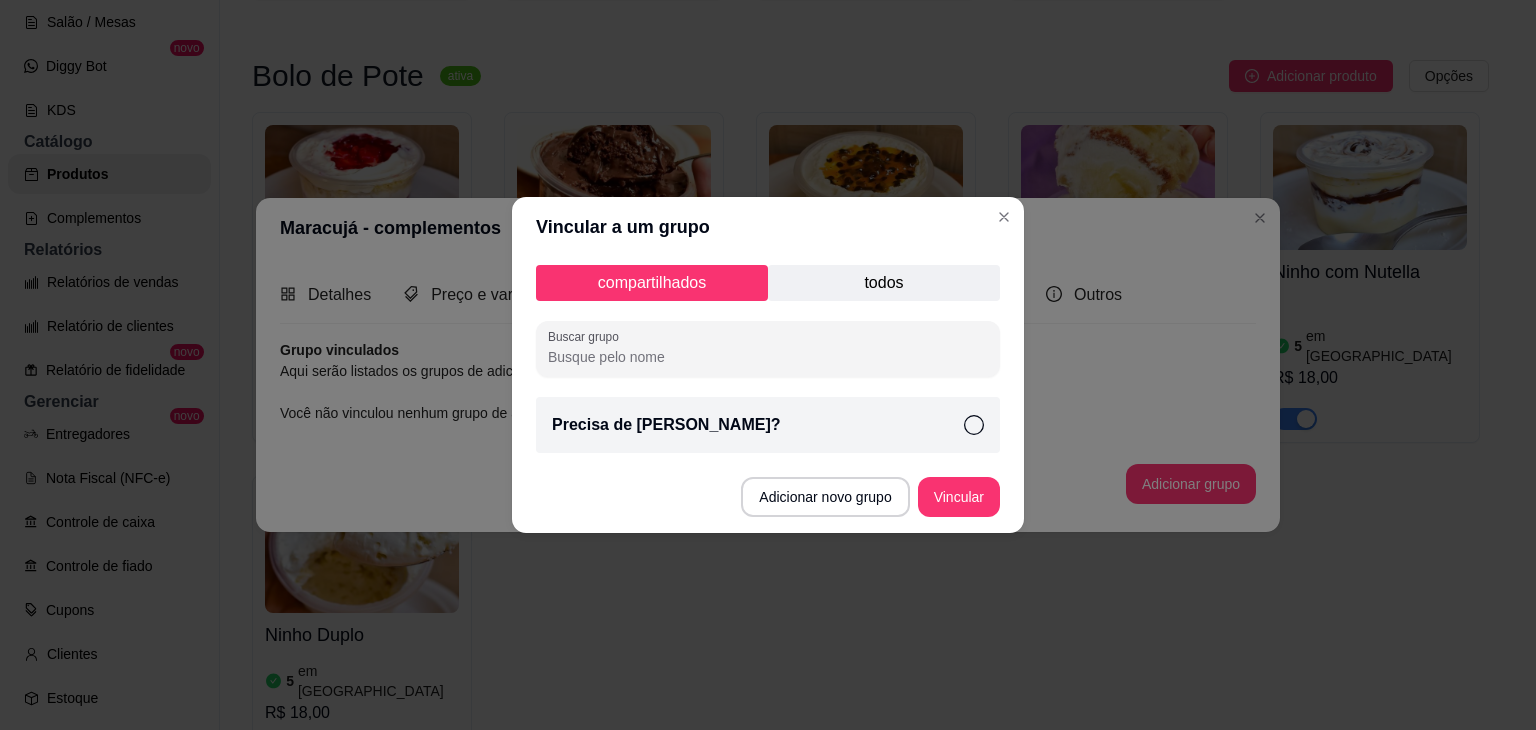 click on "Precisa de [PERSON_NAME]?" at bounding box center (768, 425) 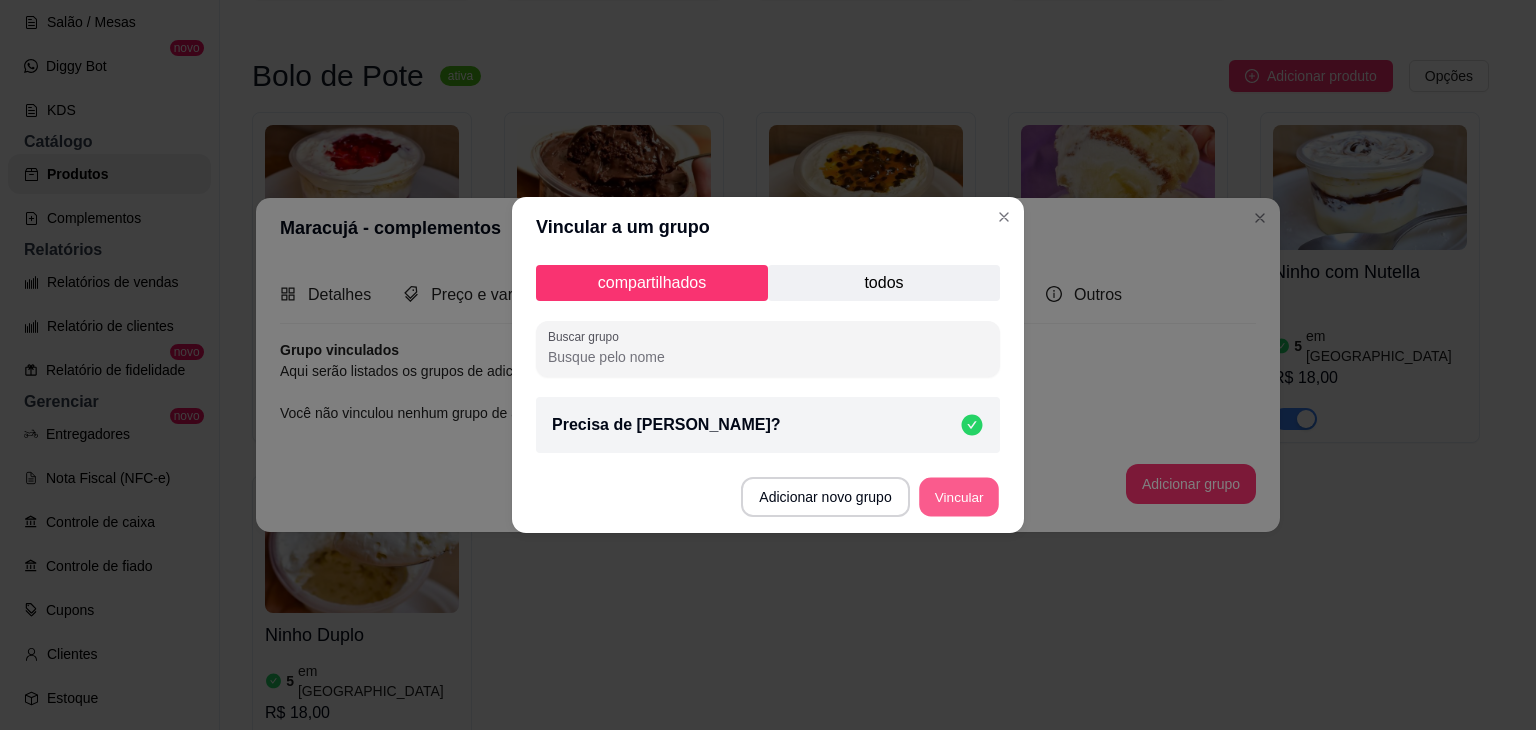 click on "Vincular" at bounding box center [959, 497] 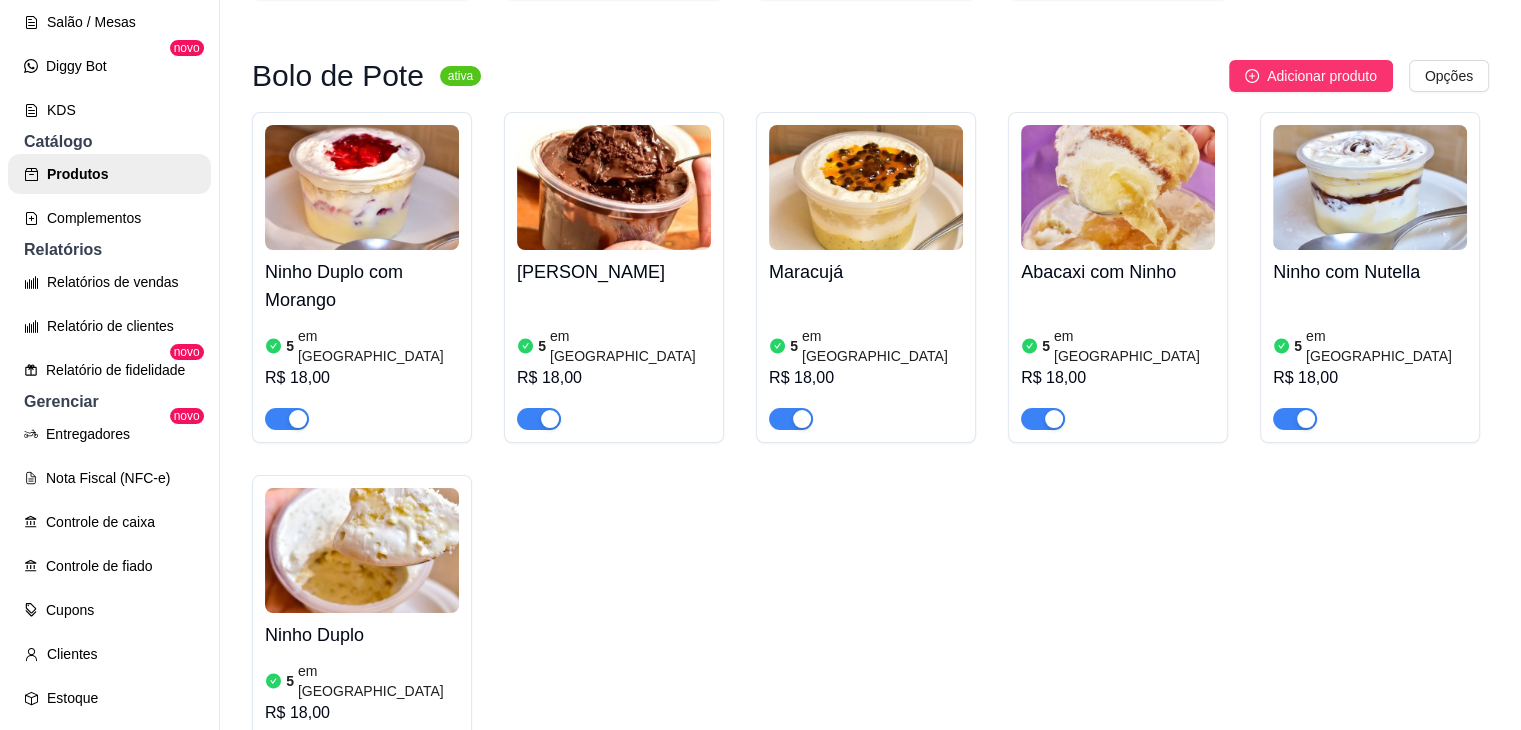 click at bounding box center (1118, 187) 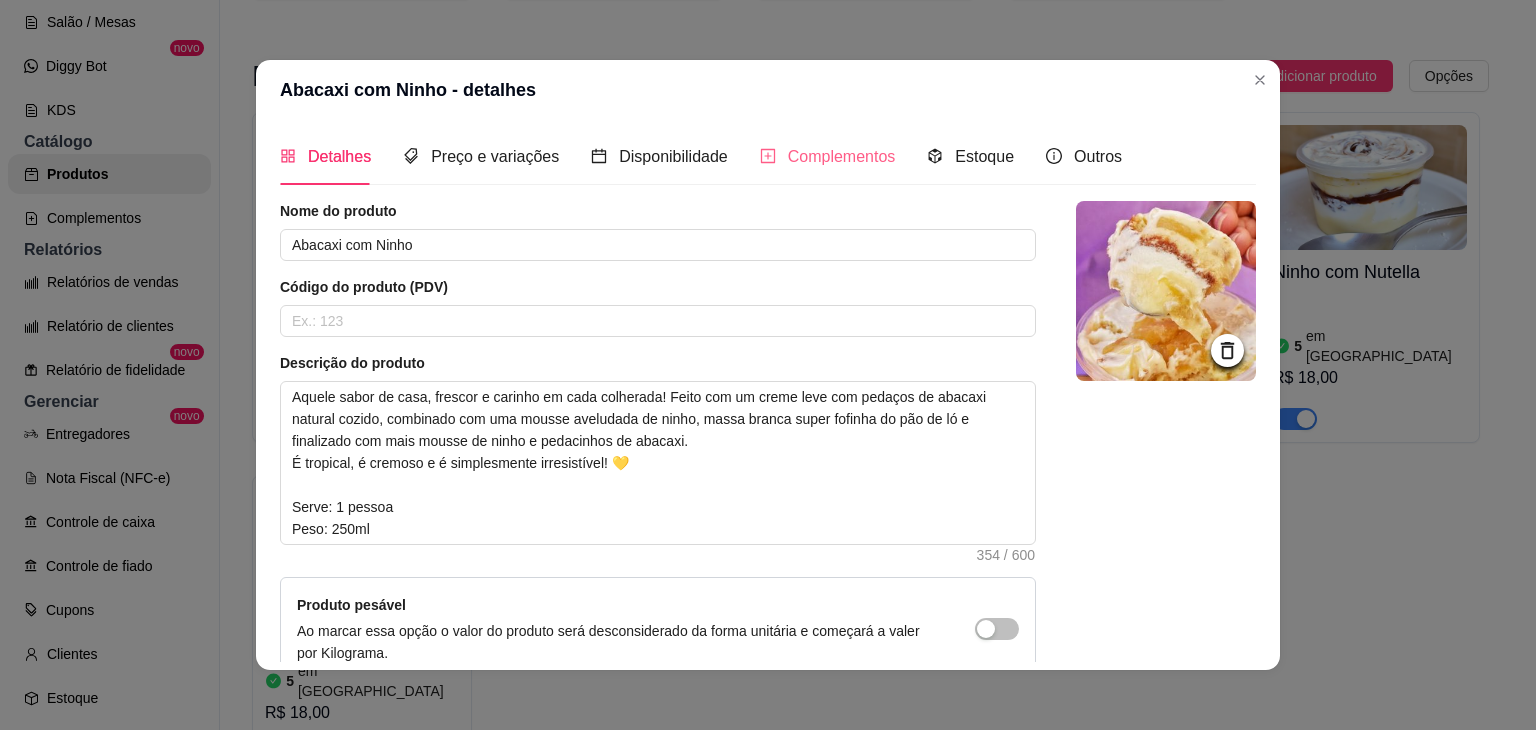 click on "Complementos" at bounding box center (828, 156) 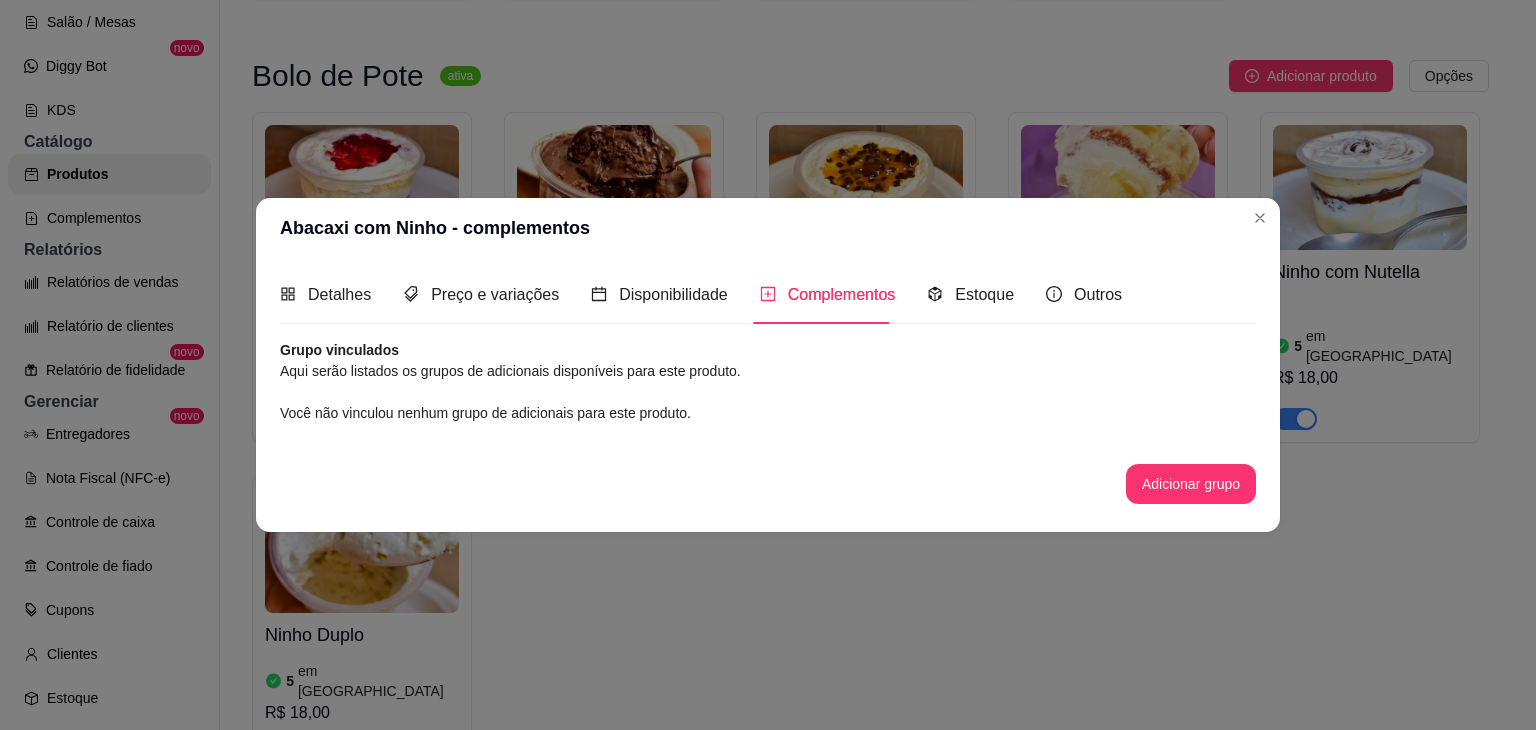 click on "Nome do produto Abacaxi com Ninho Código do produto (PDV) Descrição do produto Aquele sabor de casa, frescor e carinho em cada colherada! Feito com um creme leve com pedaços de abacaxi natural cozido, combinado com uma mousse aveludada de ninho, massa branca super fofinha do pão de ló e finalizado com mais mousse de ninho e pedacinhos de abacaxi.
É tropical, é cremoso e é simplesmente irresistível! 💛
Serve: 1 pessoa
Peso: 250ml 354 / 600 Produto pesável Ao marcar essa opção o valor do produto será desconsiderado da forma unitária e começará a valer por Kilograma. Quantidade miníma para pedido Ao habilitar seus clientes terão que pedir uma quantidade miníma desse produto. Copiar link do produto Deletar produto Salvar Grupo vinculados Aqui serão listados os grupos de adicionais disponíveis para este produto. Você não vinculou nenhum grupo de adicionais para este produto. Adicionar grupo" at bounding box center (768, 432) 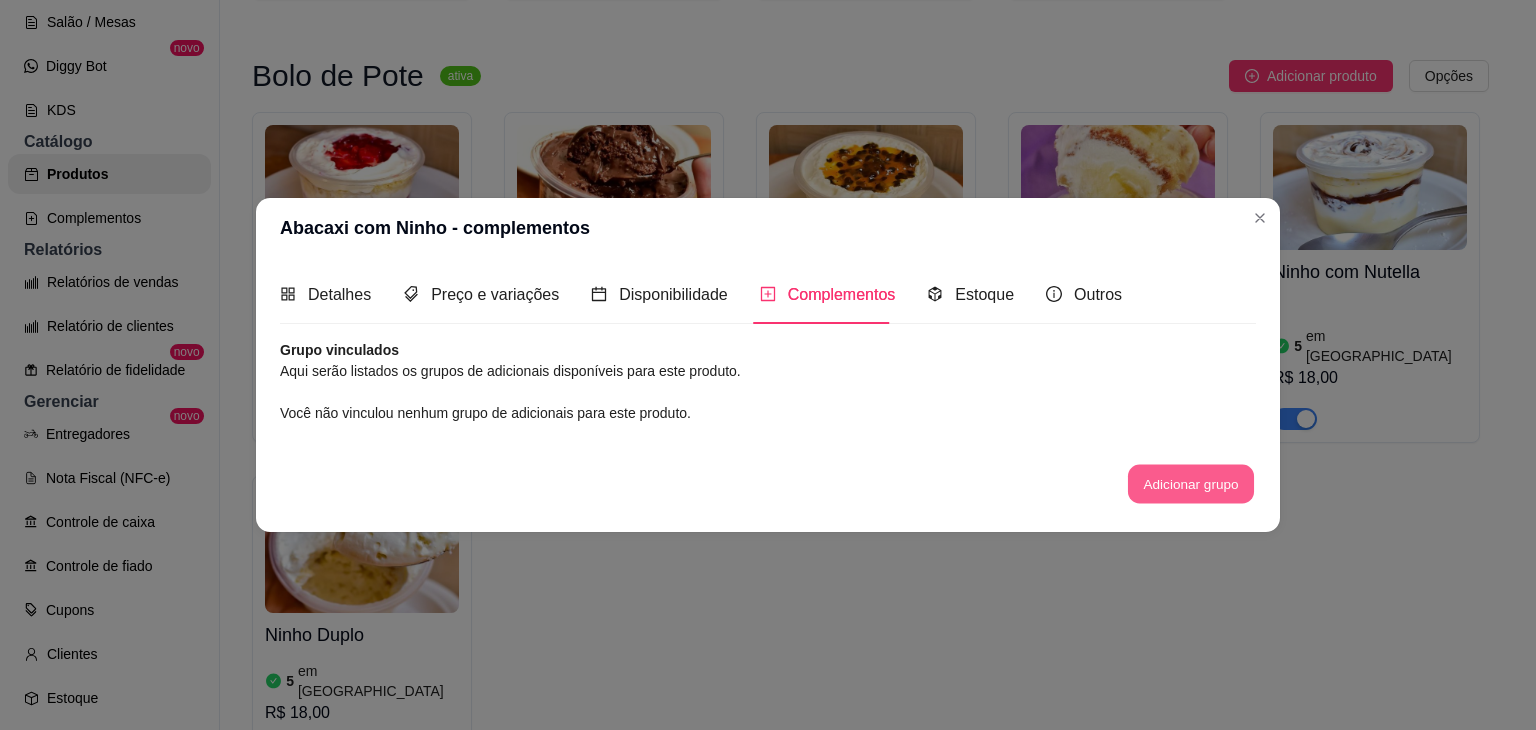 click on "Adicionar grupo" at bounding box center [1191, 483] 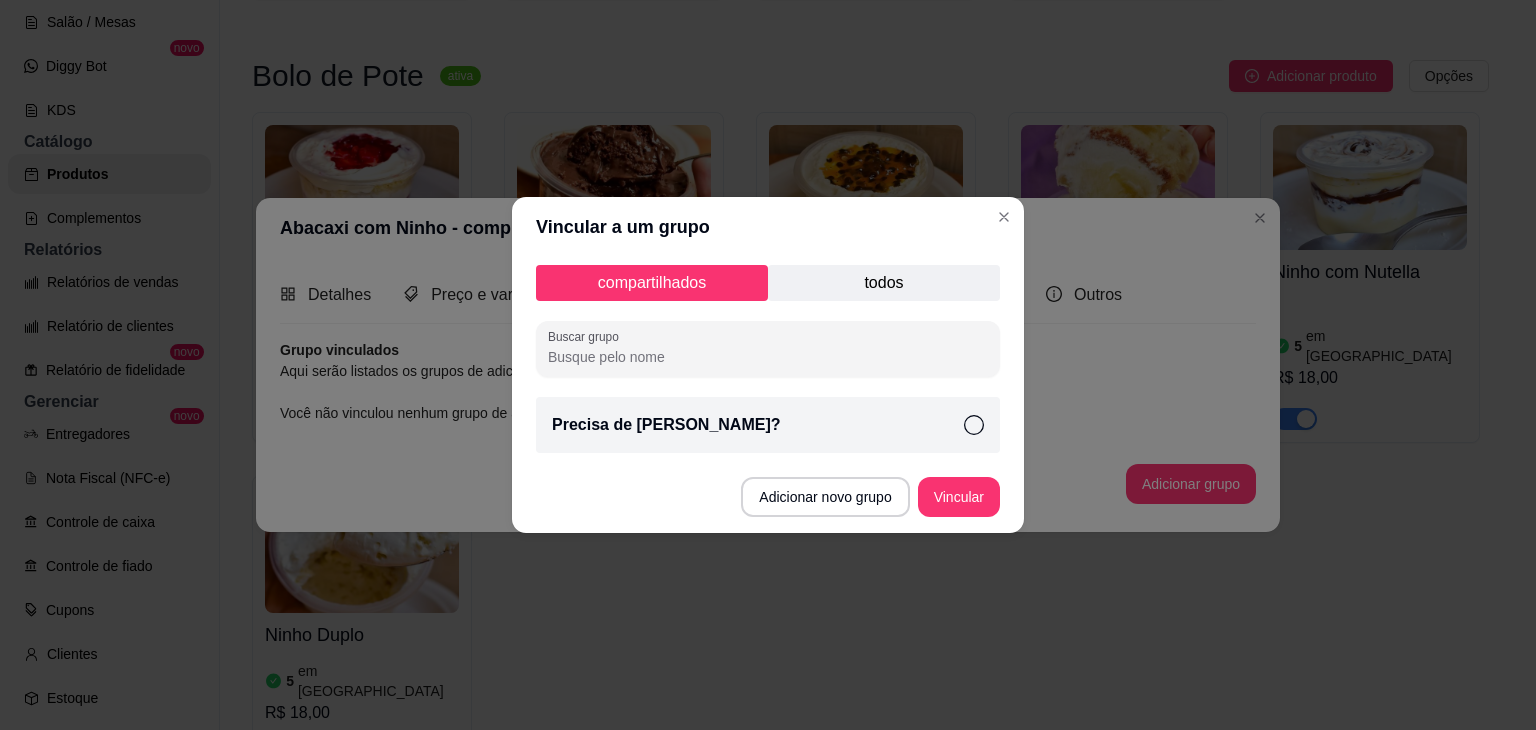 click on "Precisa de [PERSON_NAME]?" at bounding box center (768, 425) 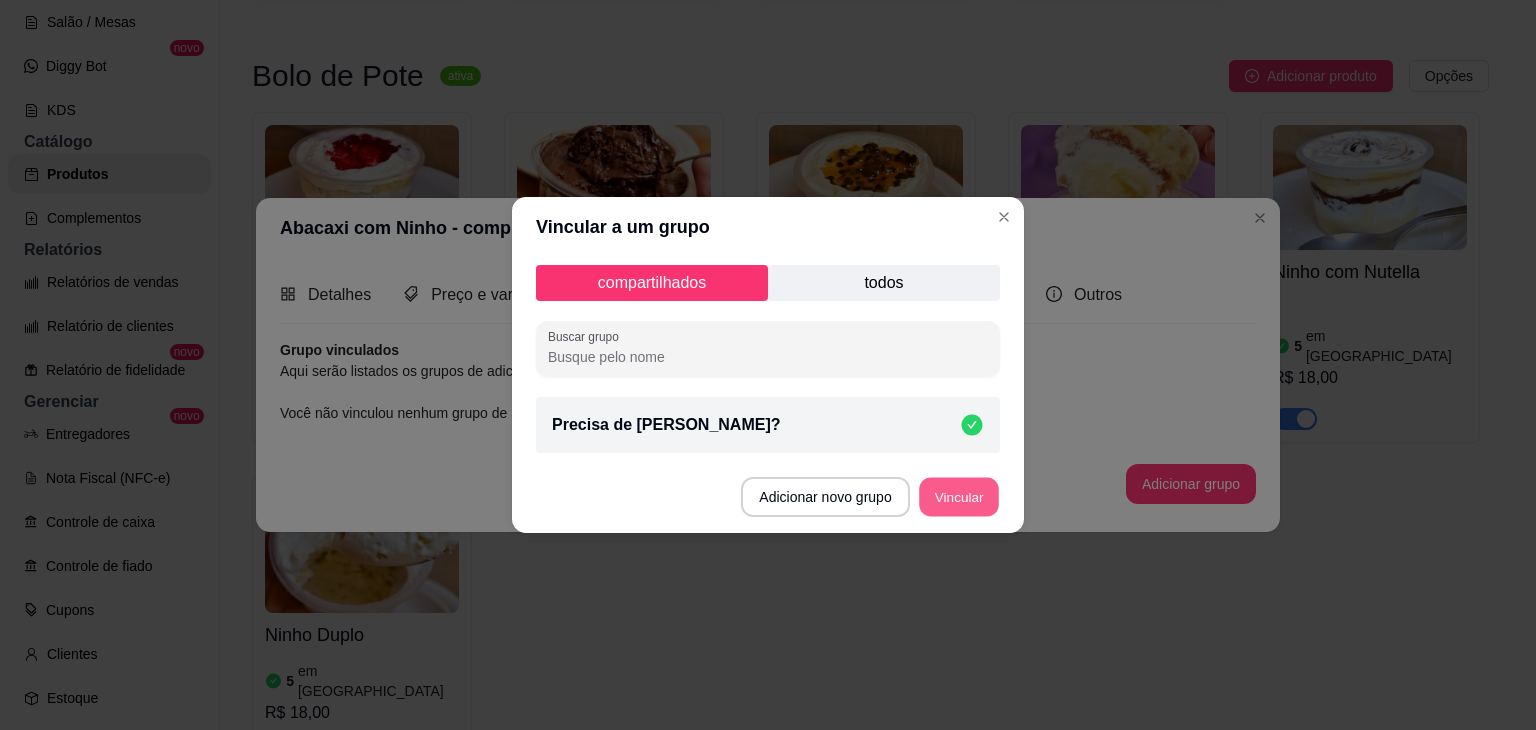 click on "Vincular" at bounding box center [959, 497] 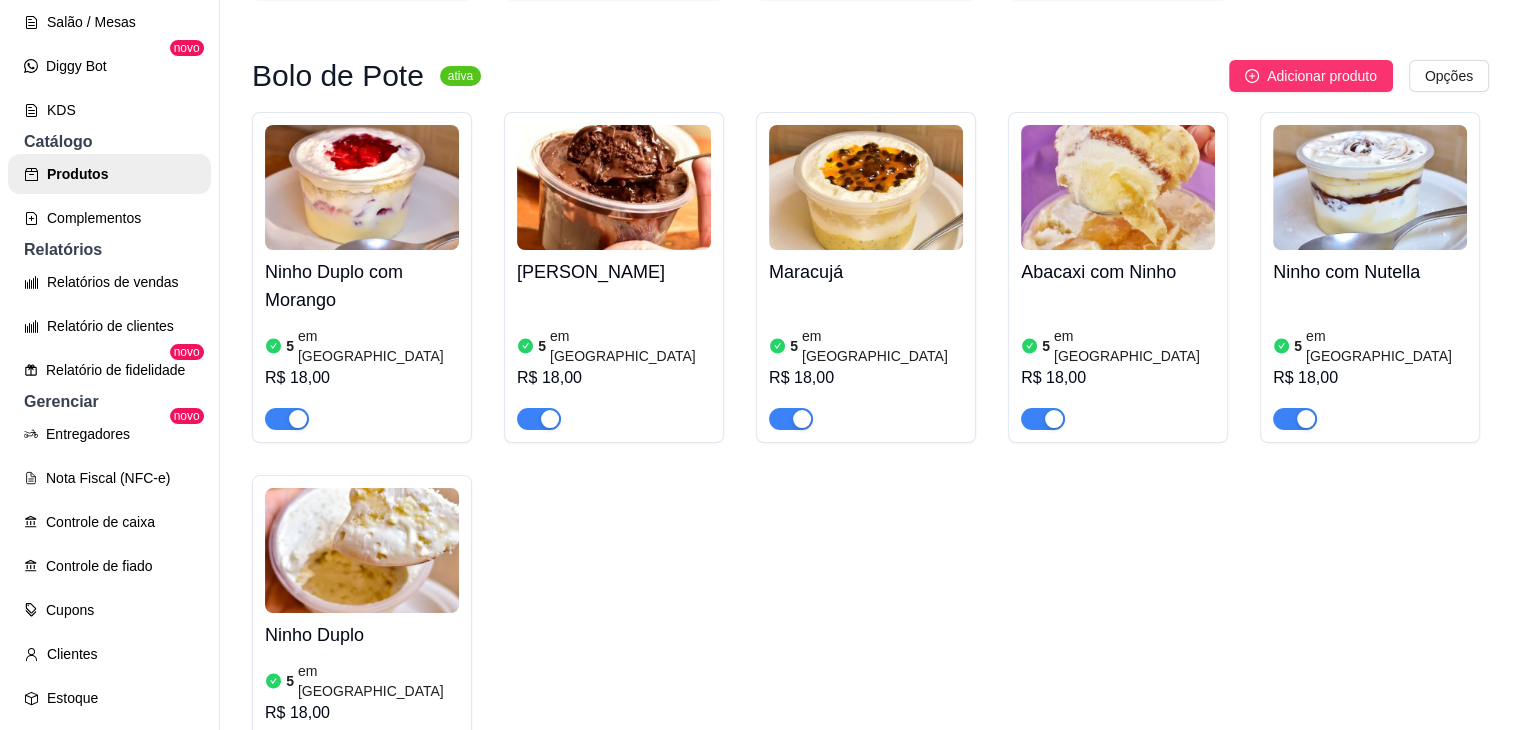 click at bounding box center (1370, 187) 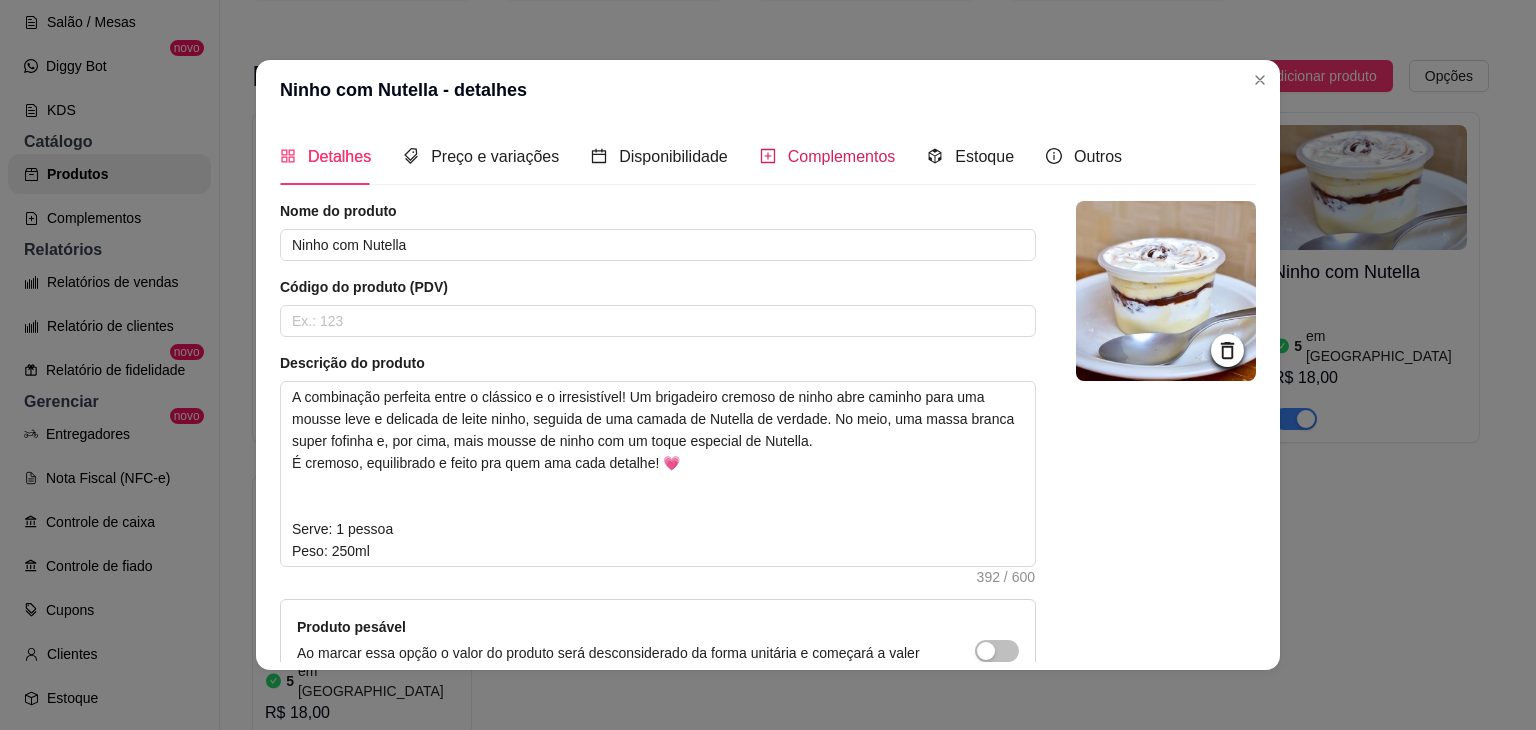 click on "Complementos" at bounding box center [842, 156] 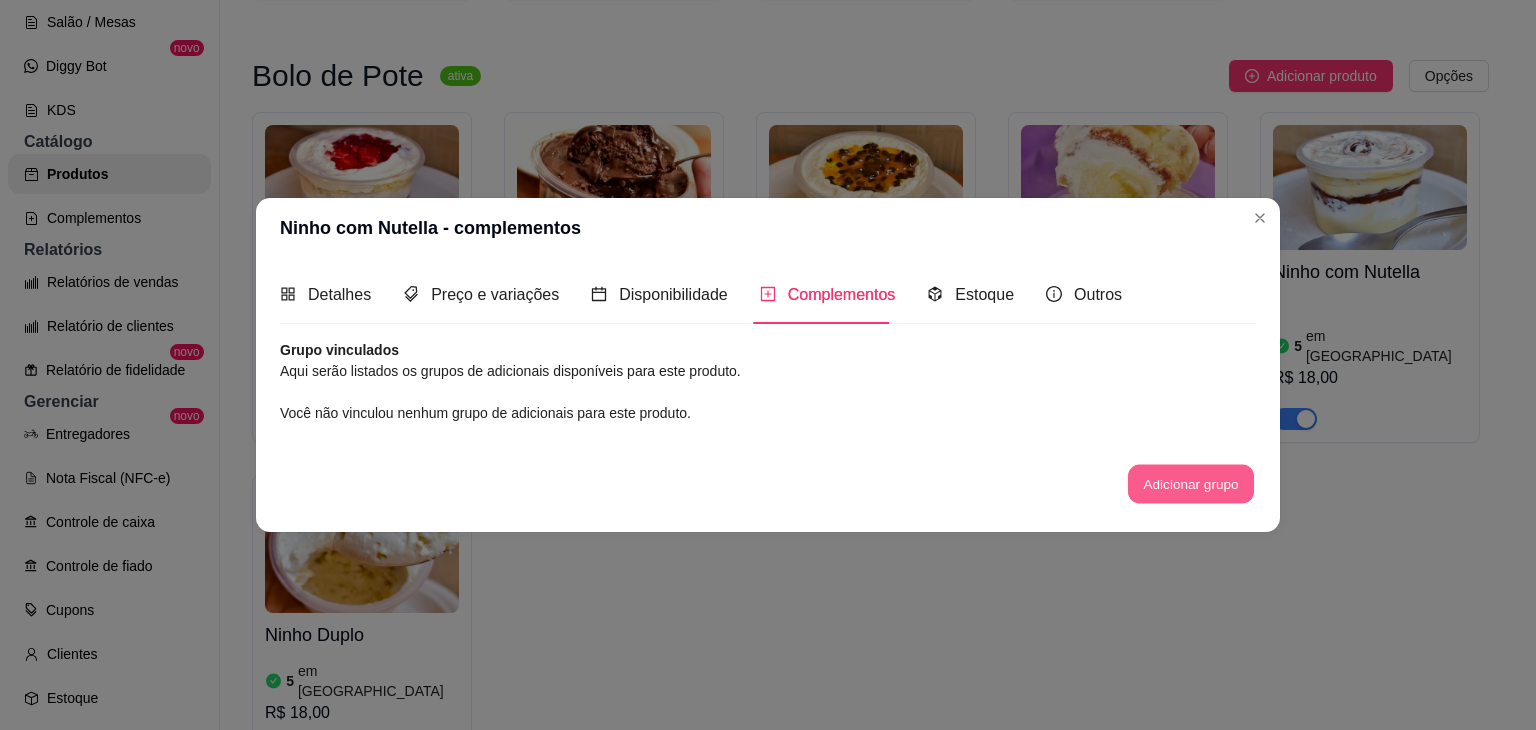 click on "Adicionar grupo" at bounding box center (1191, 483) 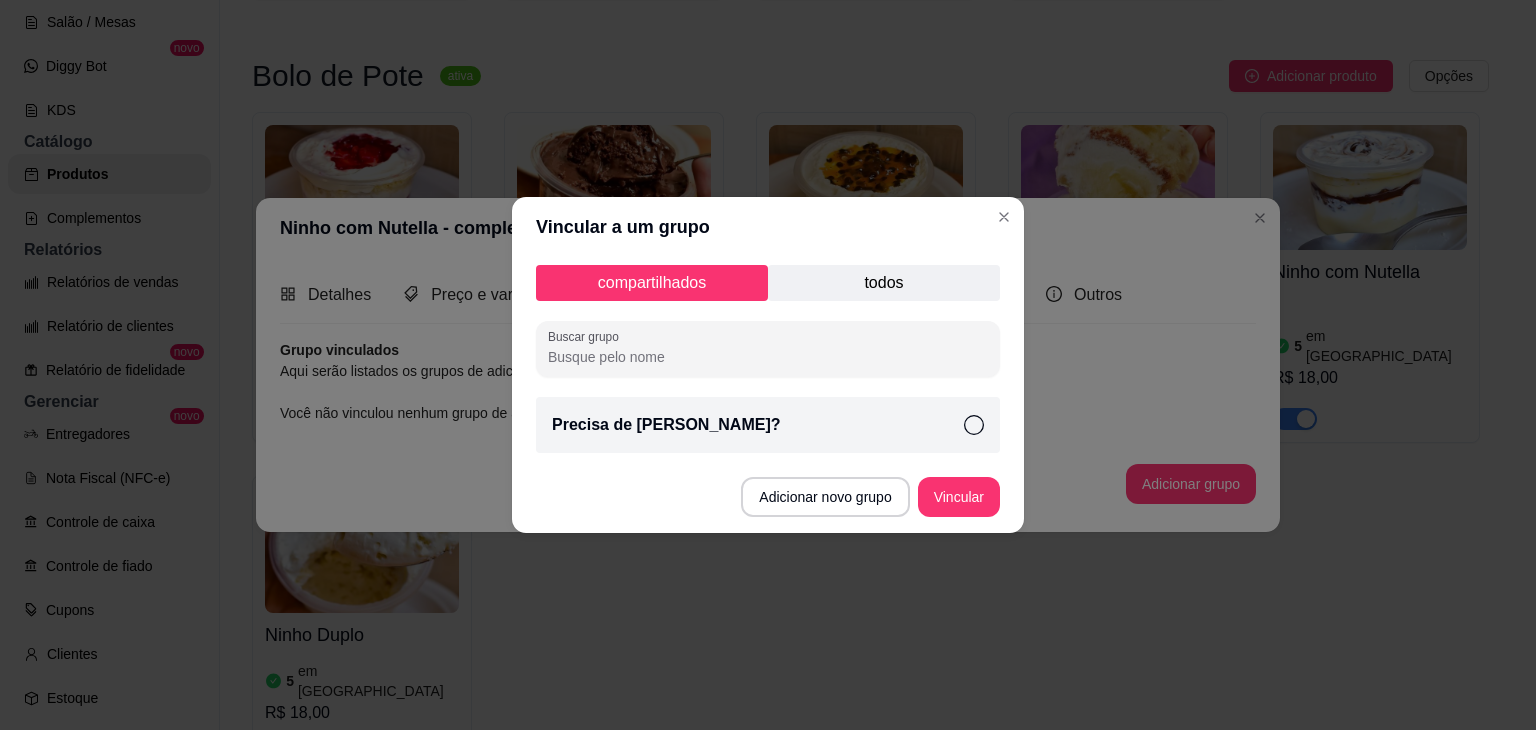 click on "Precisa de [PERSON_NAME]?" at bounding box center [768, 425] 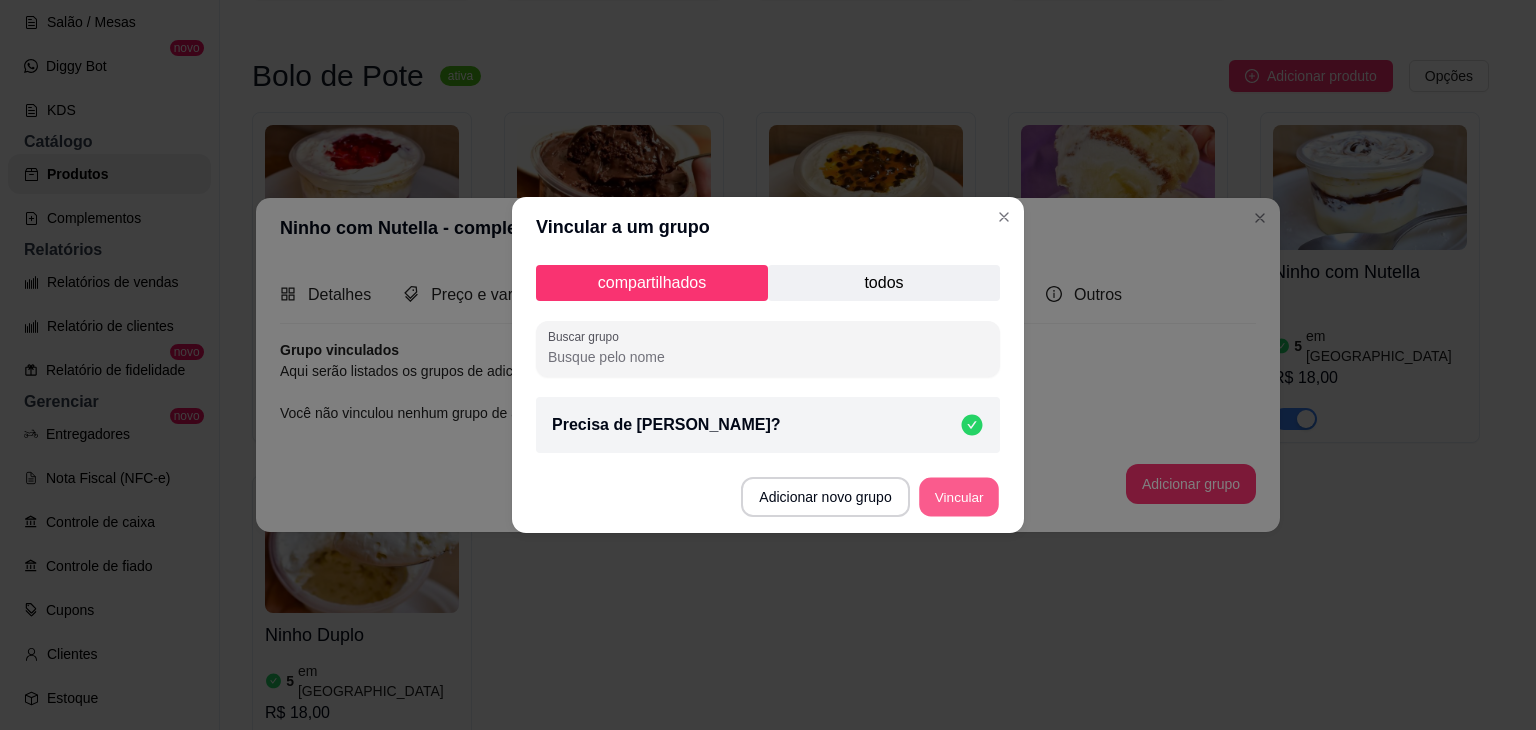 click on "Vincular" at bounding box center [959, 497] 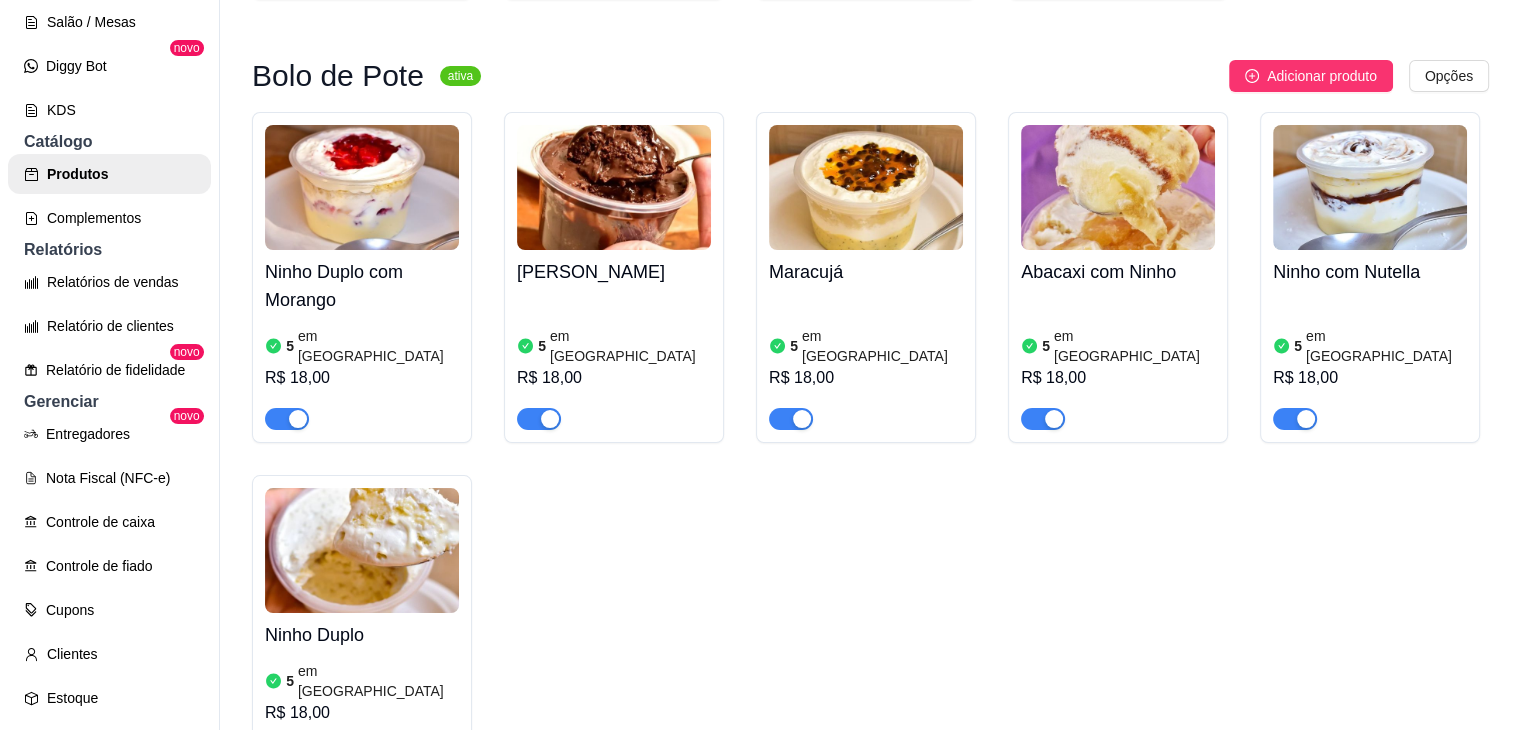 click at bounding box center [362, 550] 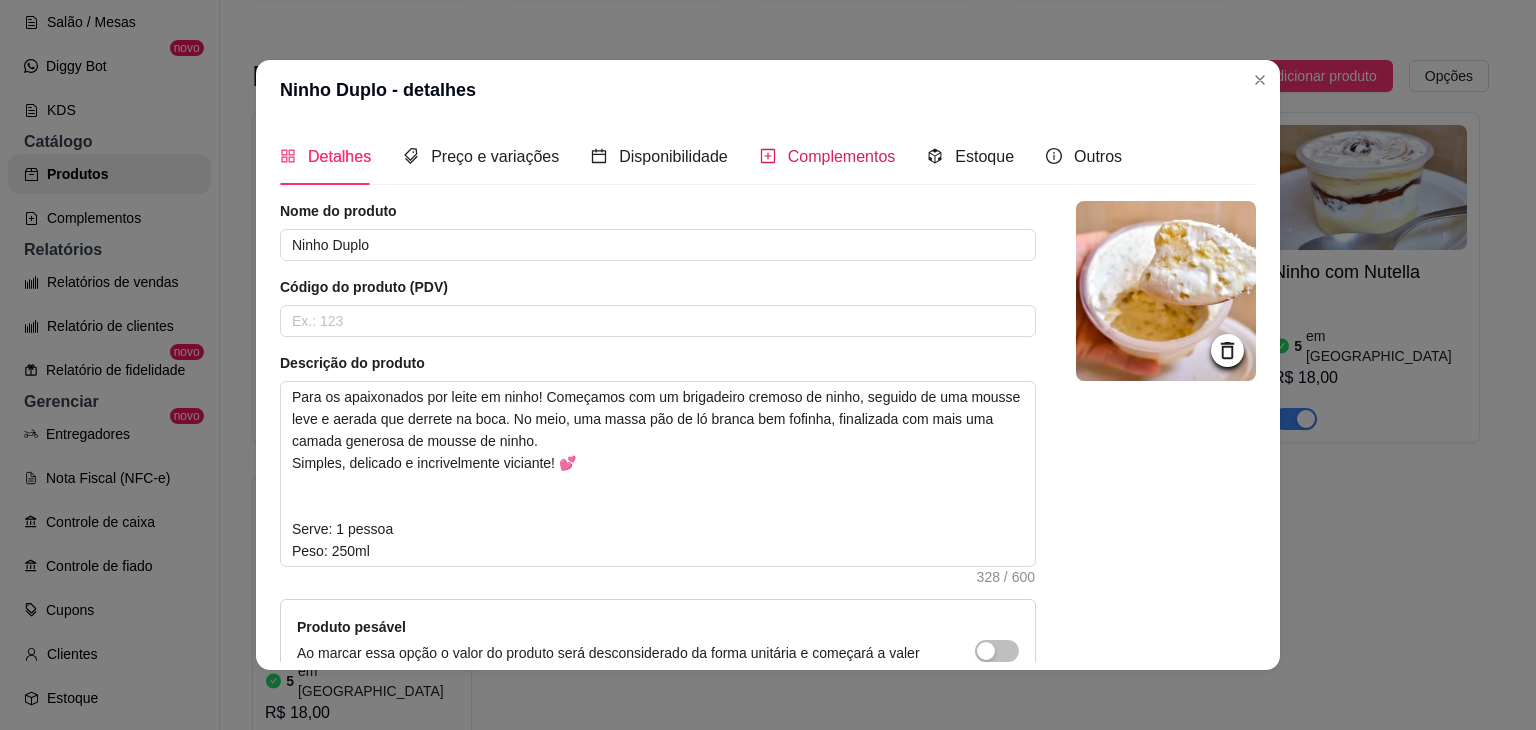 click on "Complementos" at bounding box center [842, 156] 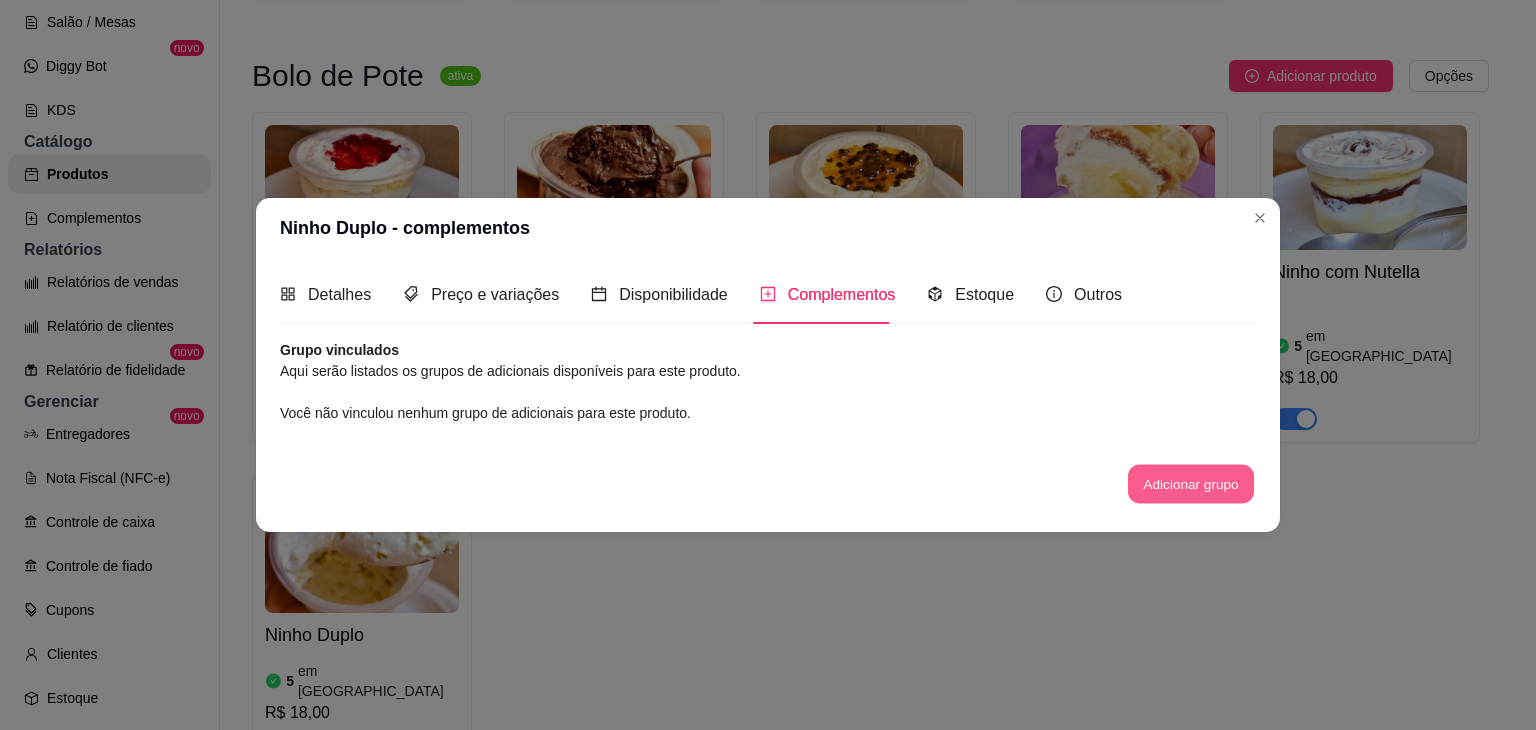 click on "Adicionar grupo" at bounding box center (1191, 483) 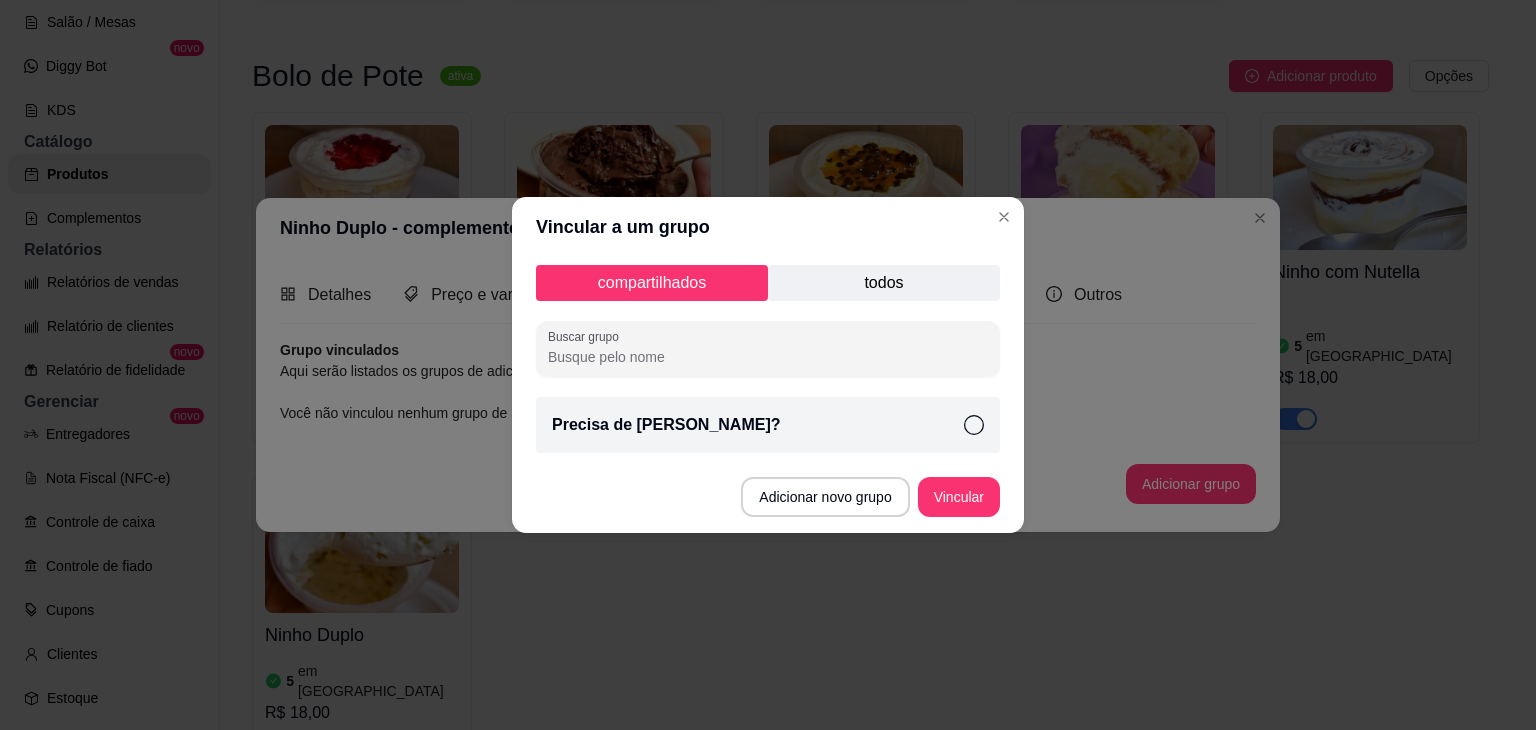click on "Precisa de [PERSON_NAME]?" at bounding box center [768, 425] 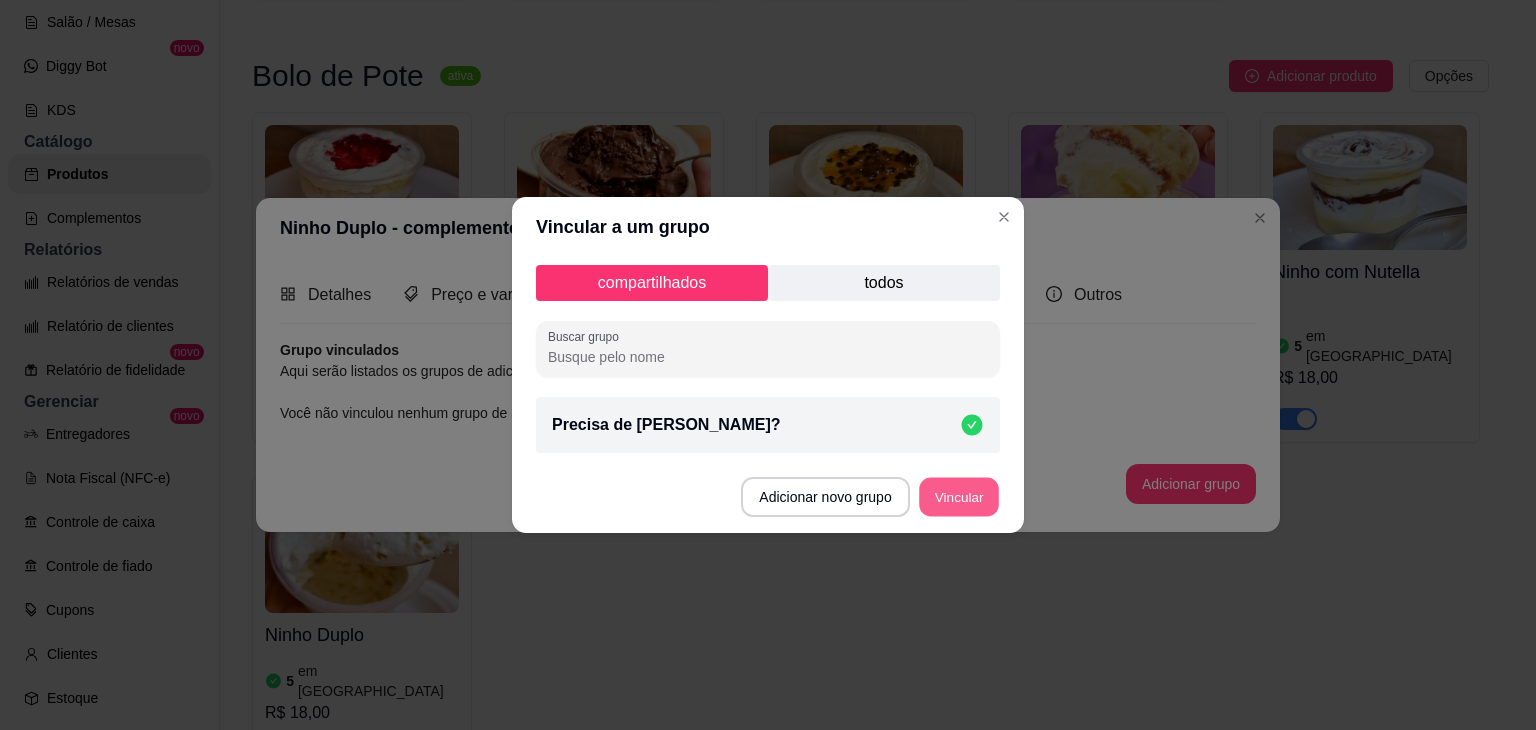 click on "Vincular" at bounding box center (959, 497) 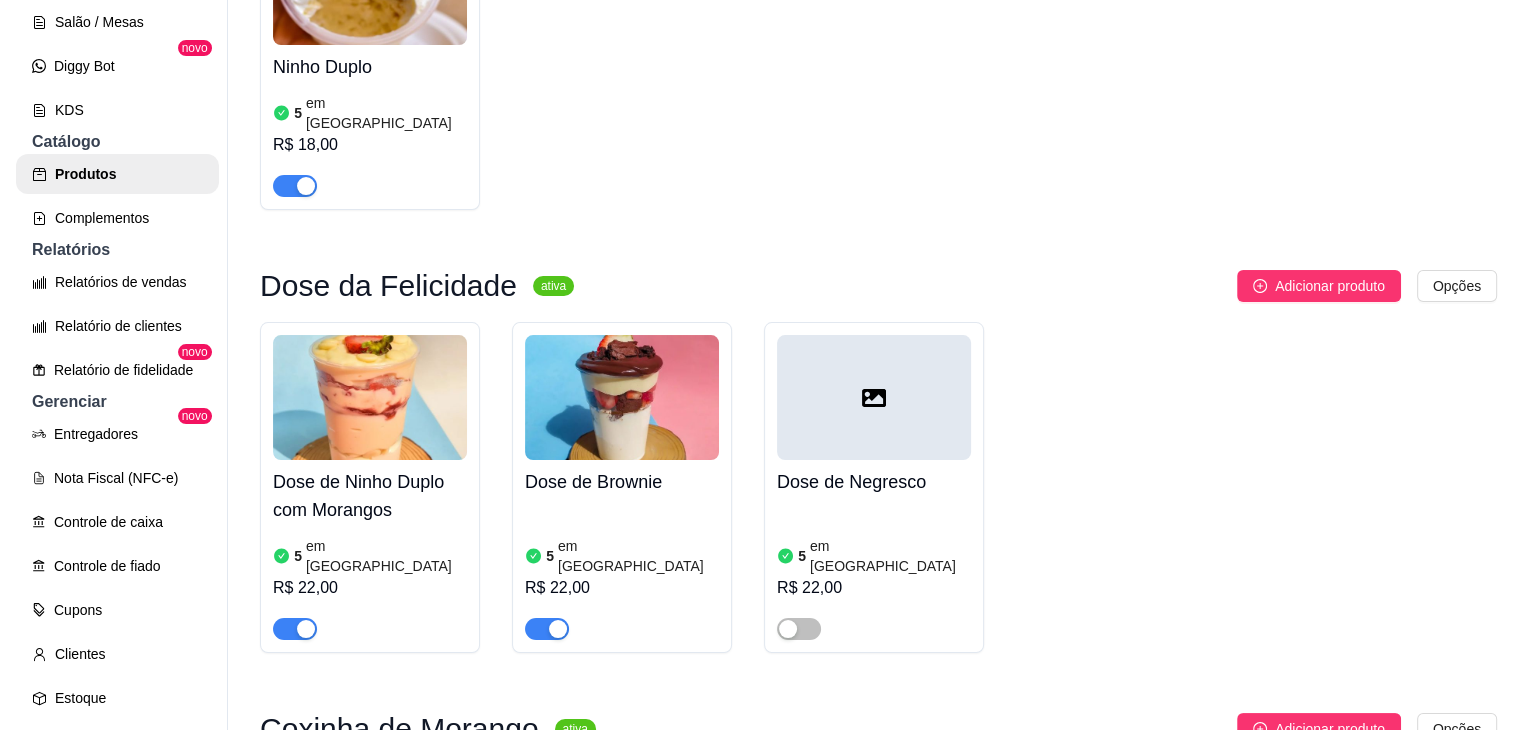 scroll, scrollTop: 1162, scrollLeft: 0, axis: vertical 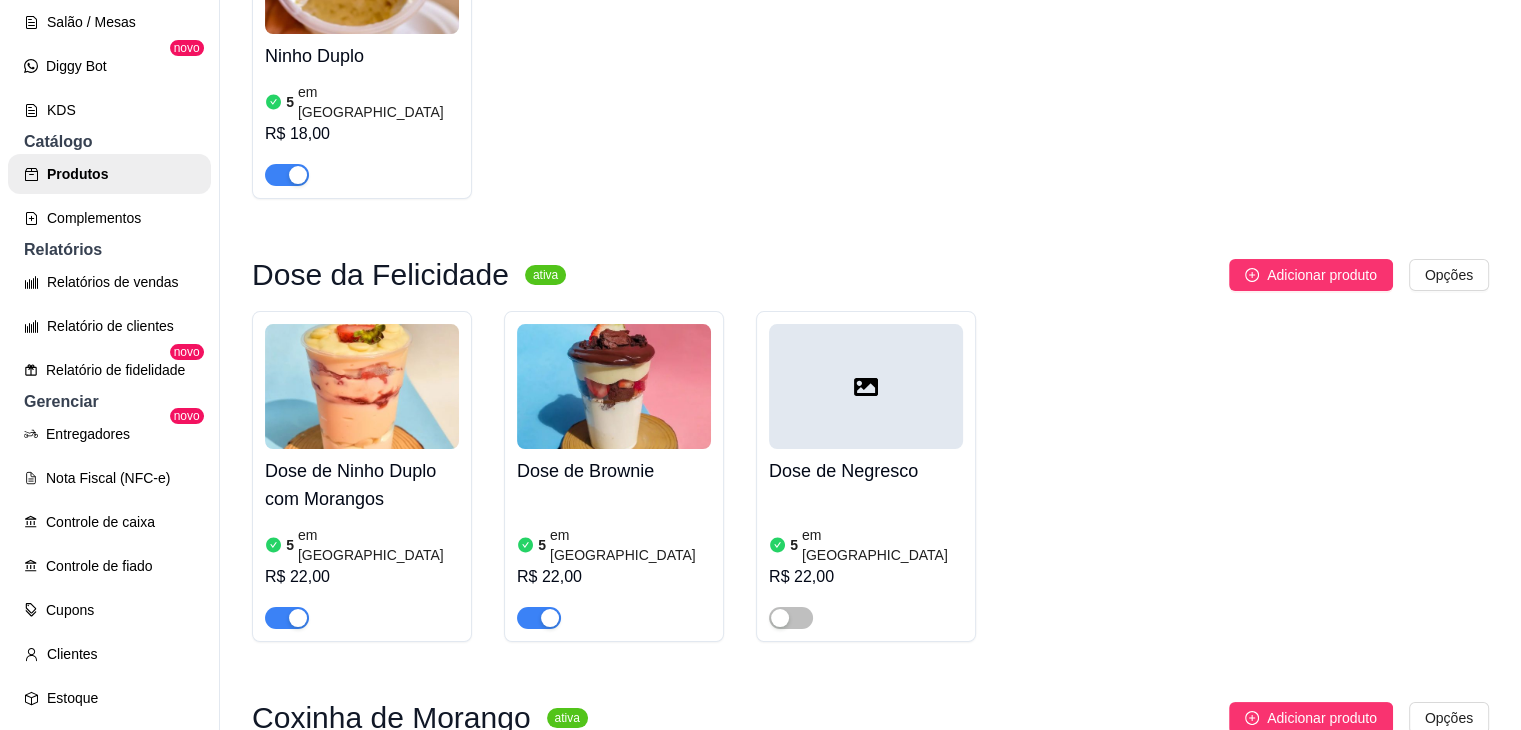 click on "Dose de Ninho Duplo com Morangos" at bounding box center [362, 485] 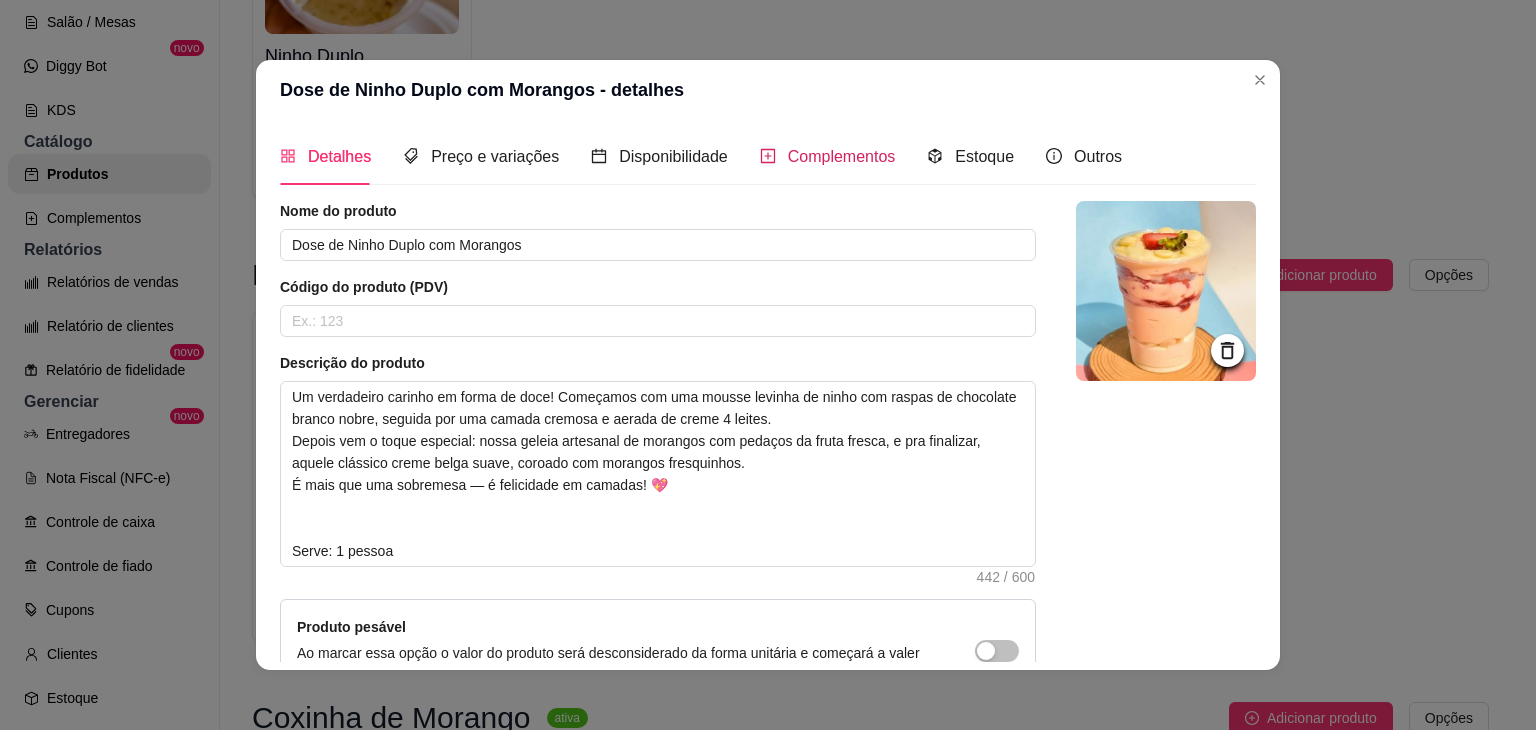 click on "Complementos" at bounding box center (842, 156) 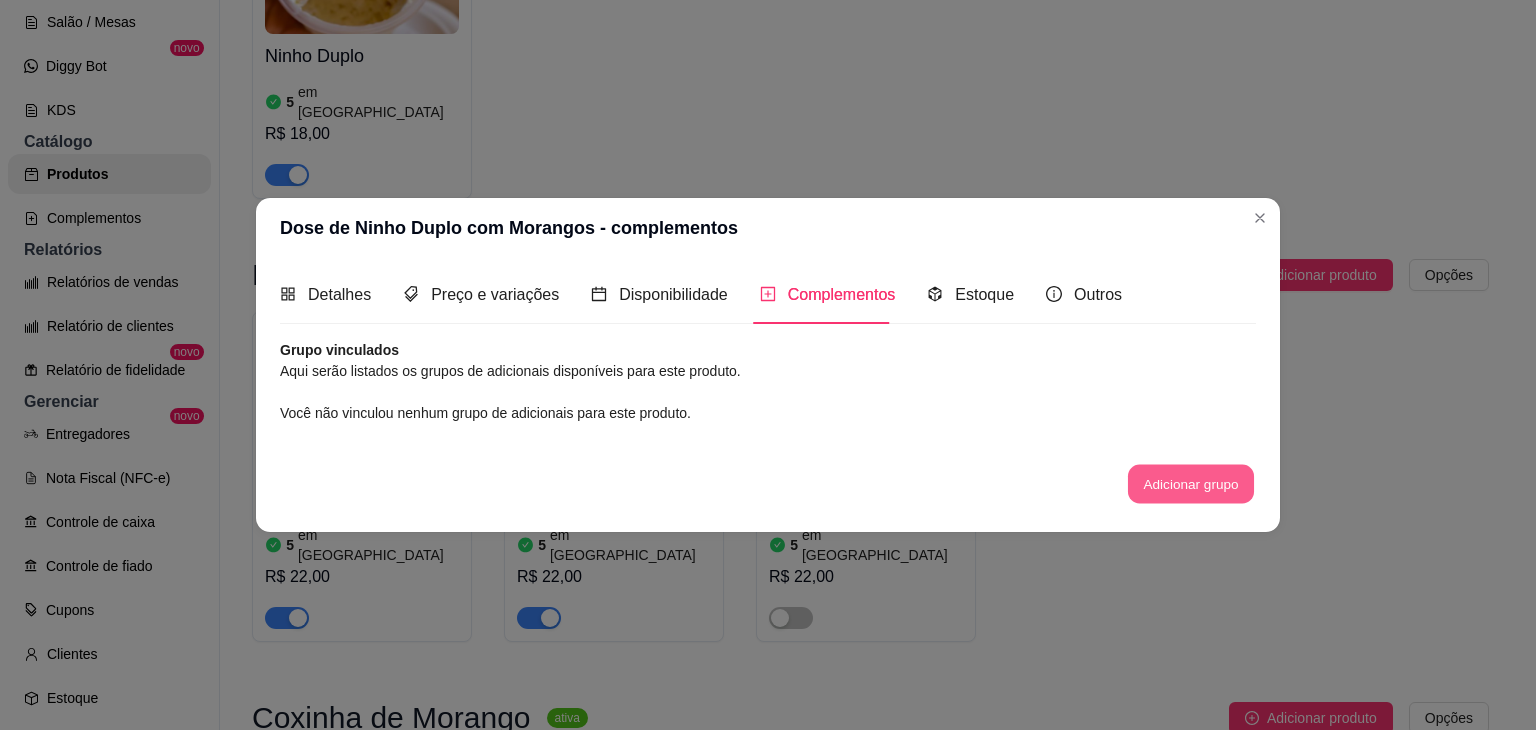 click on "Adicionar grupo" at bounding box center [1191, 483] 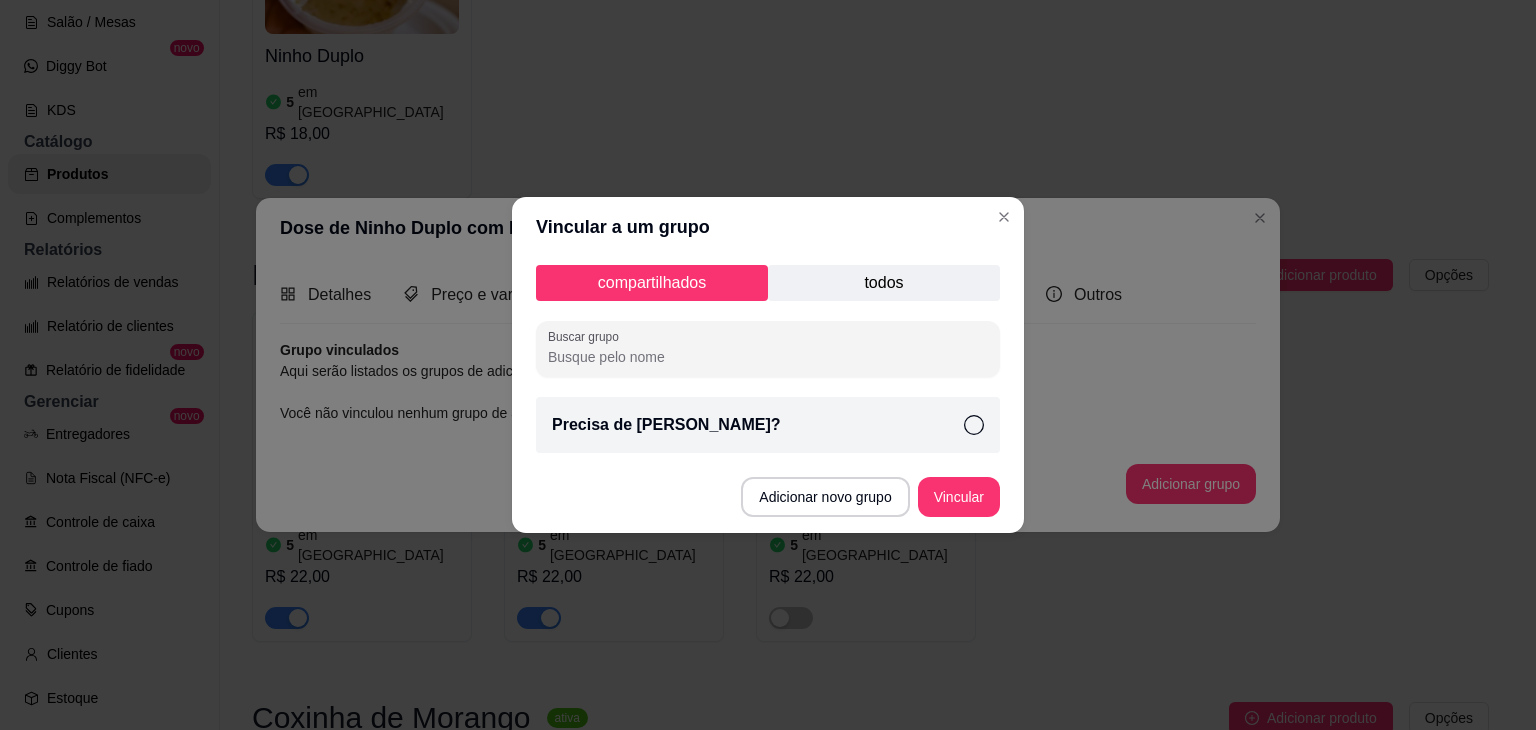 click on "Precisa de [PERSON_NAME]?" at bounding box center (768, 425) 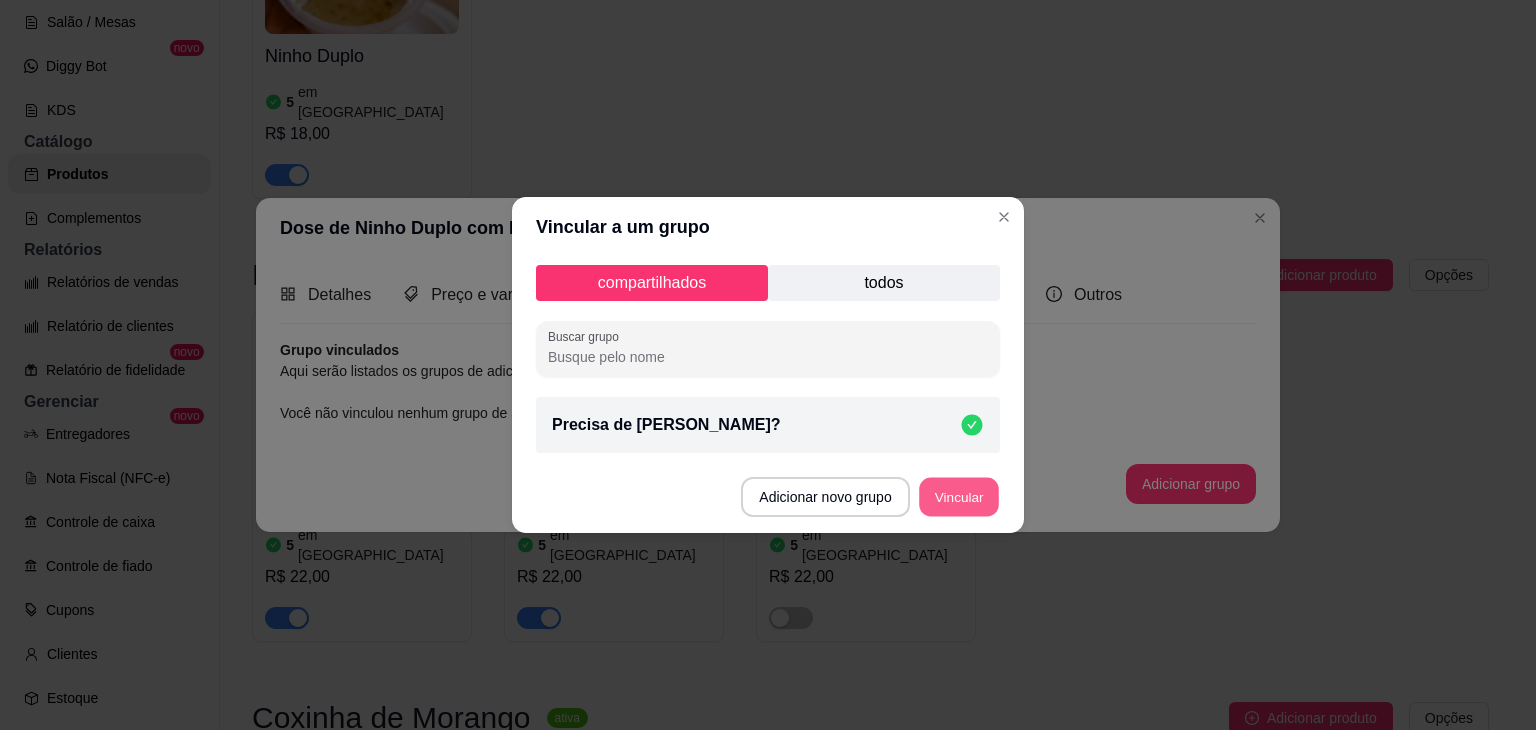 click on "Vincular" at bounding box center (959, 497) 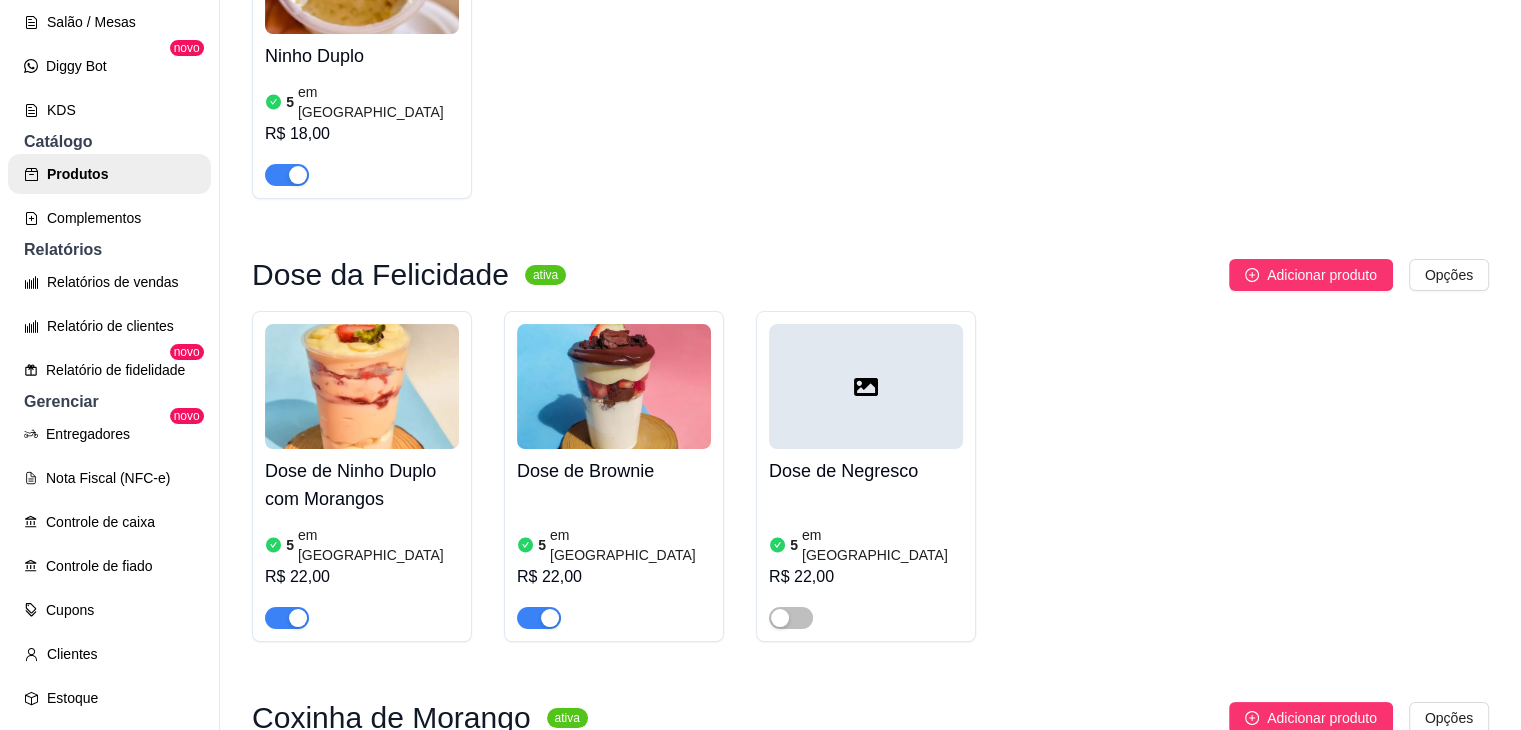 click on "R$ 22,00" at bounding box center (614, 577) 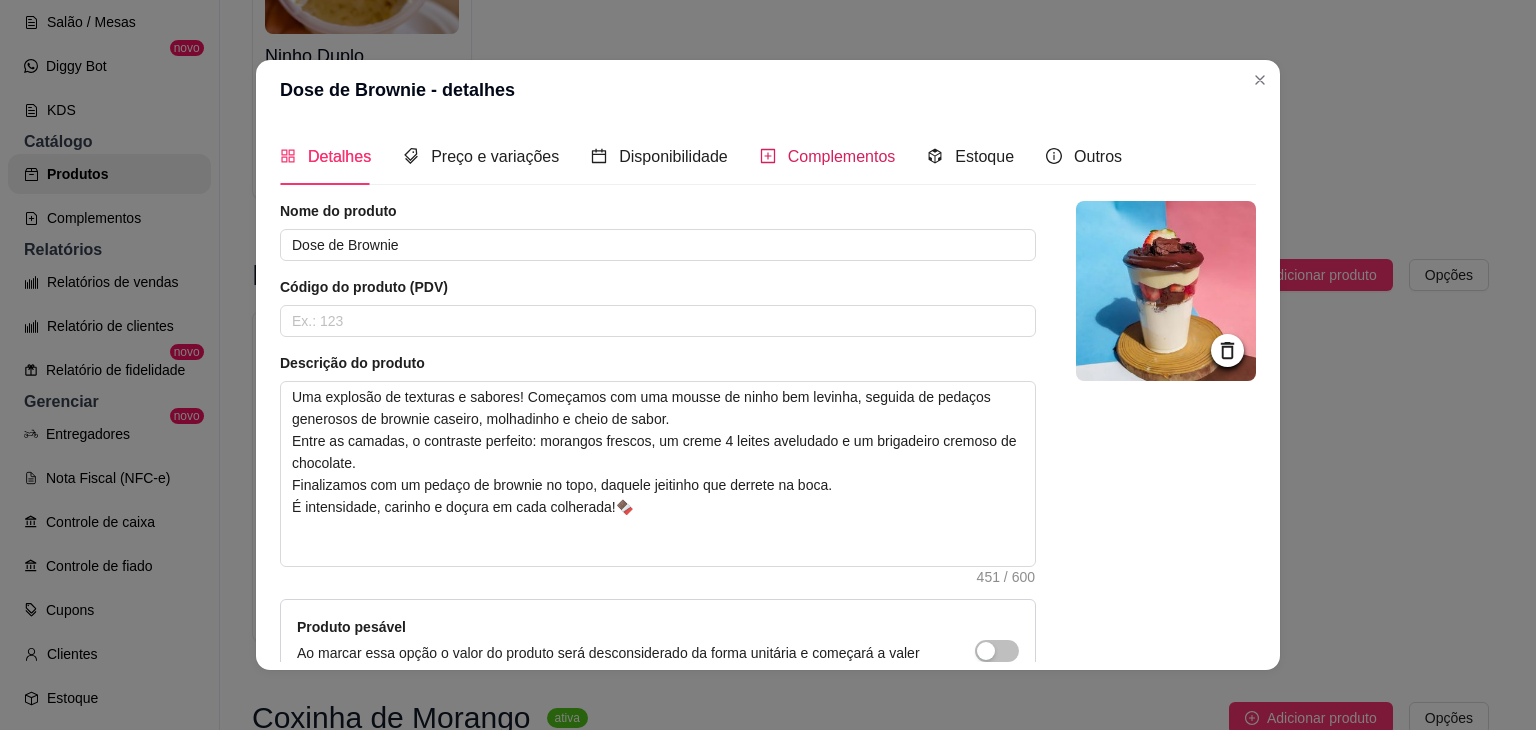 click on "Complementos" at bounding box center (828, 156) 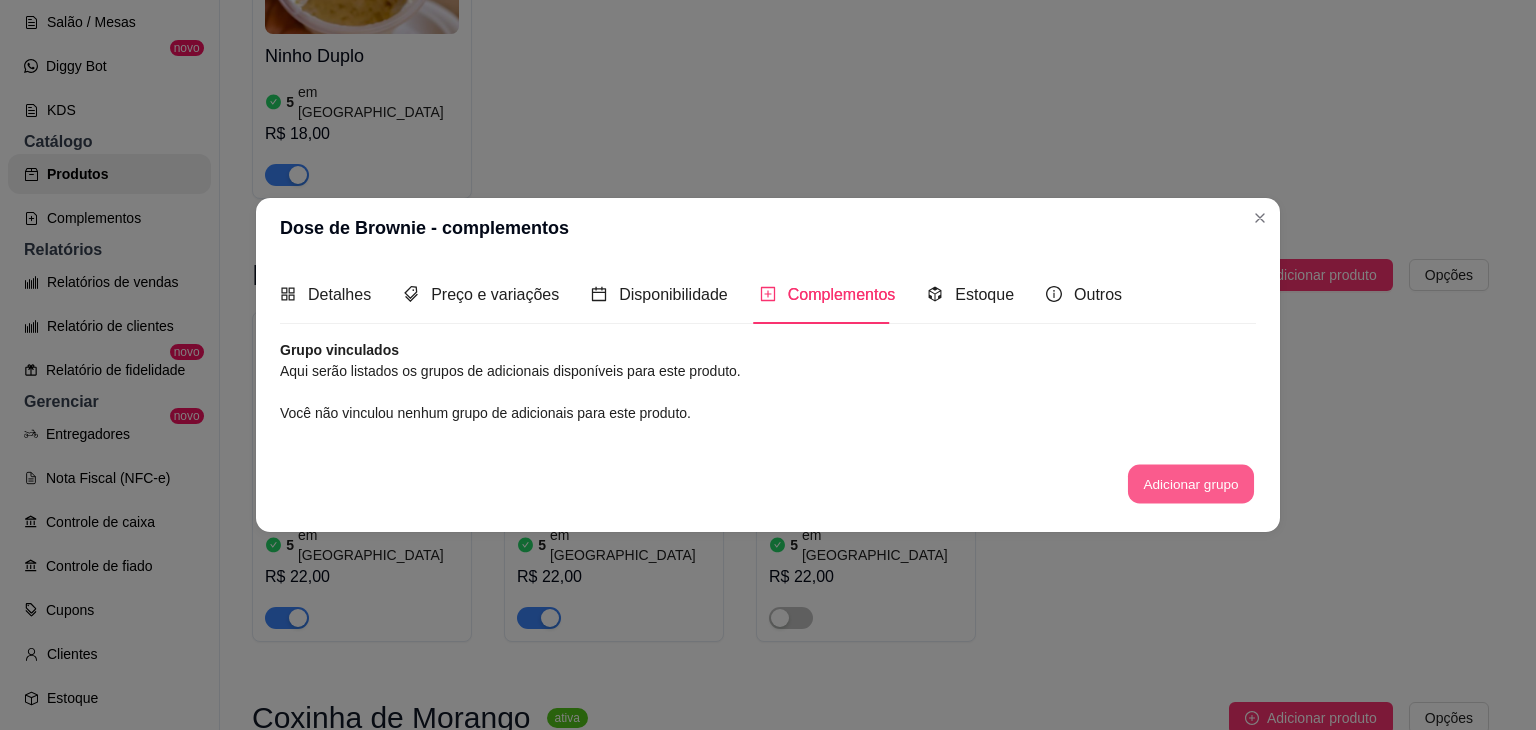 click on "Adicionar grupo" at bounding box center (1191, 483) 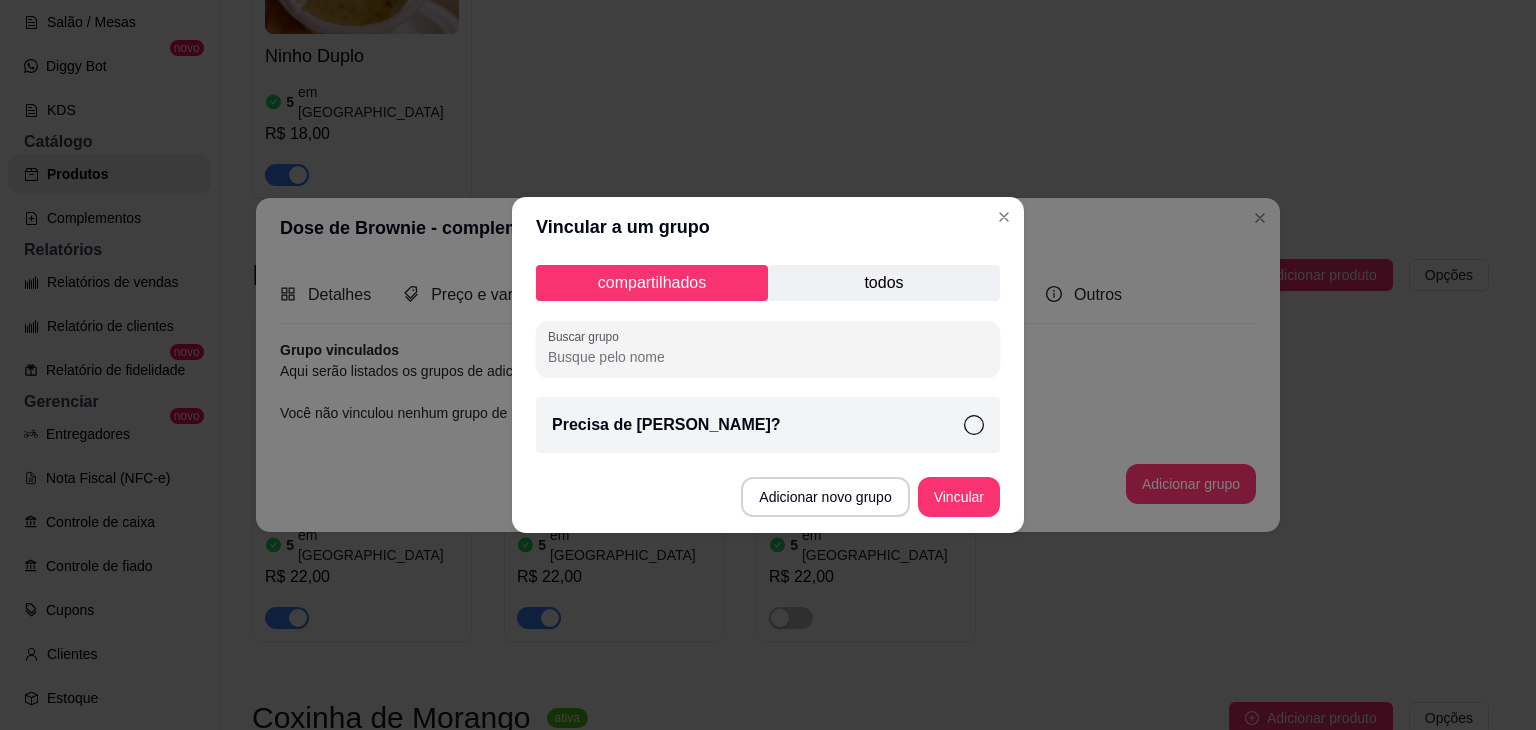 click on "Precisa de [PERSON_NAME]?" at bounding box center (768, 425) 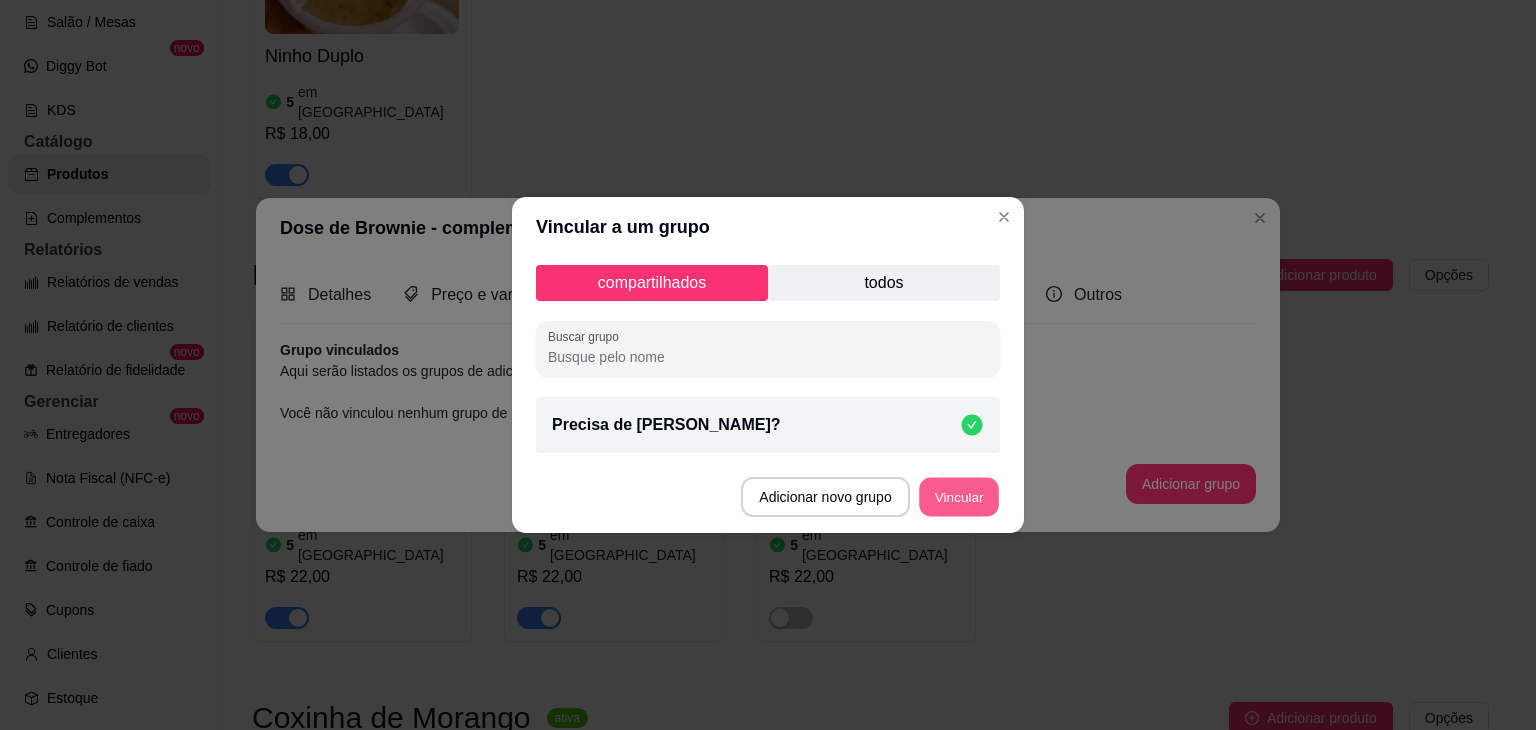 click on "Vincular" at bounding box center (959, 497) 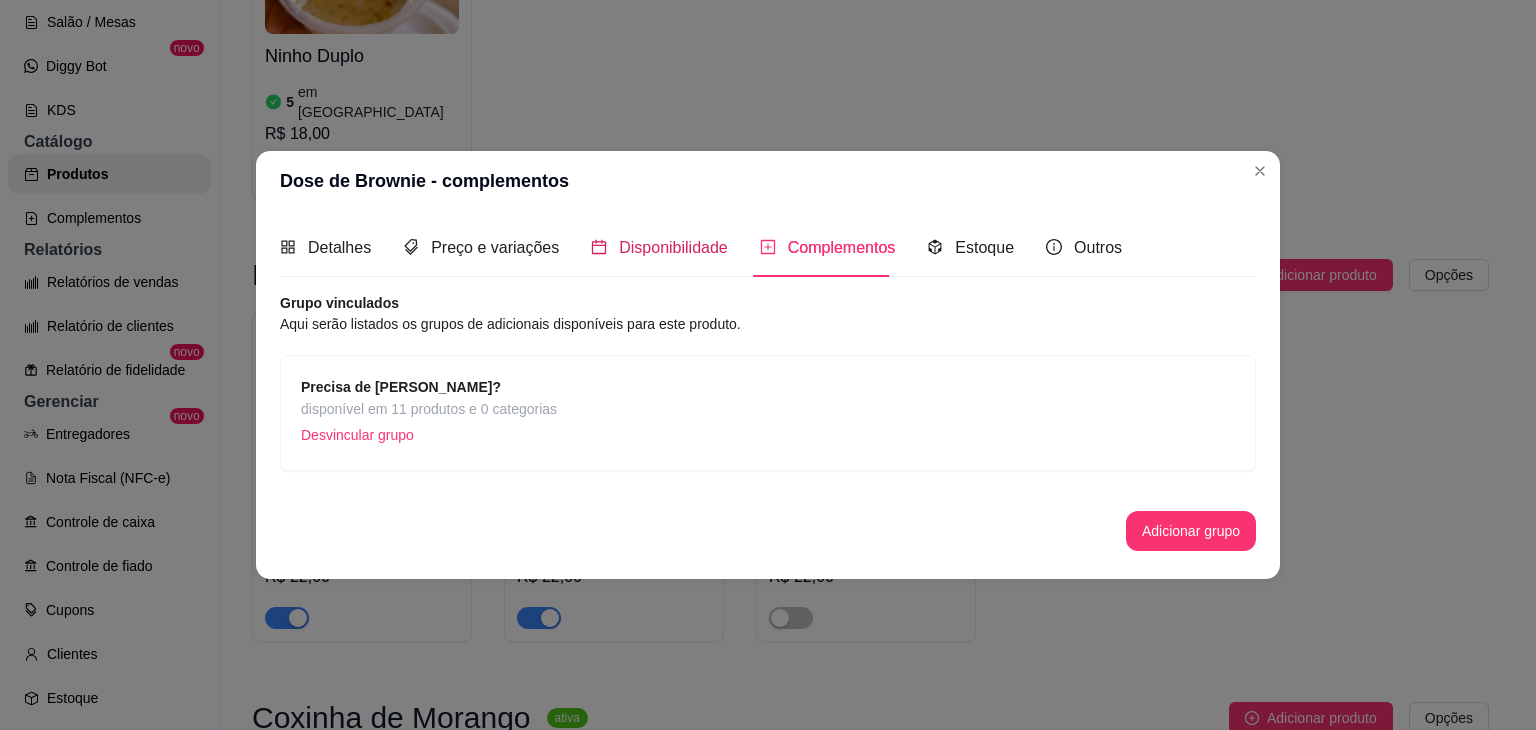 click on "Disponibilidade" at bounding box center (673, 247) 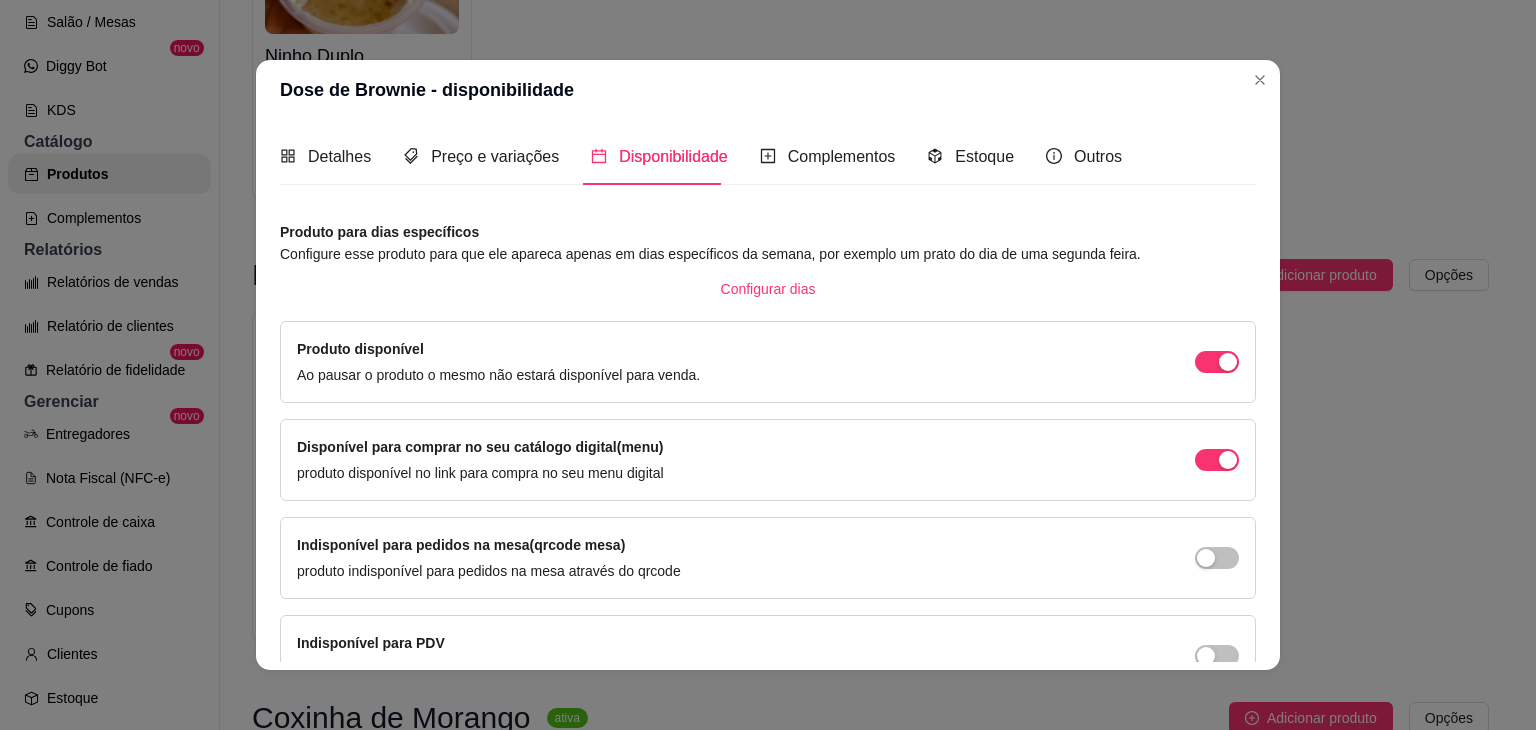 click on "Detalhes Preço e variações Disponibilidade Complementos Estoque Outros" at bounding box center [701, 156] 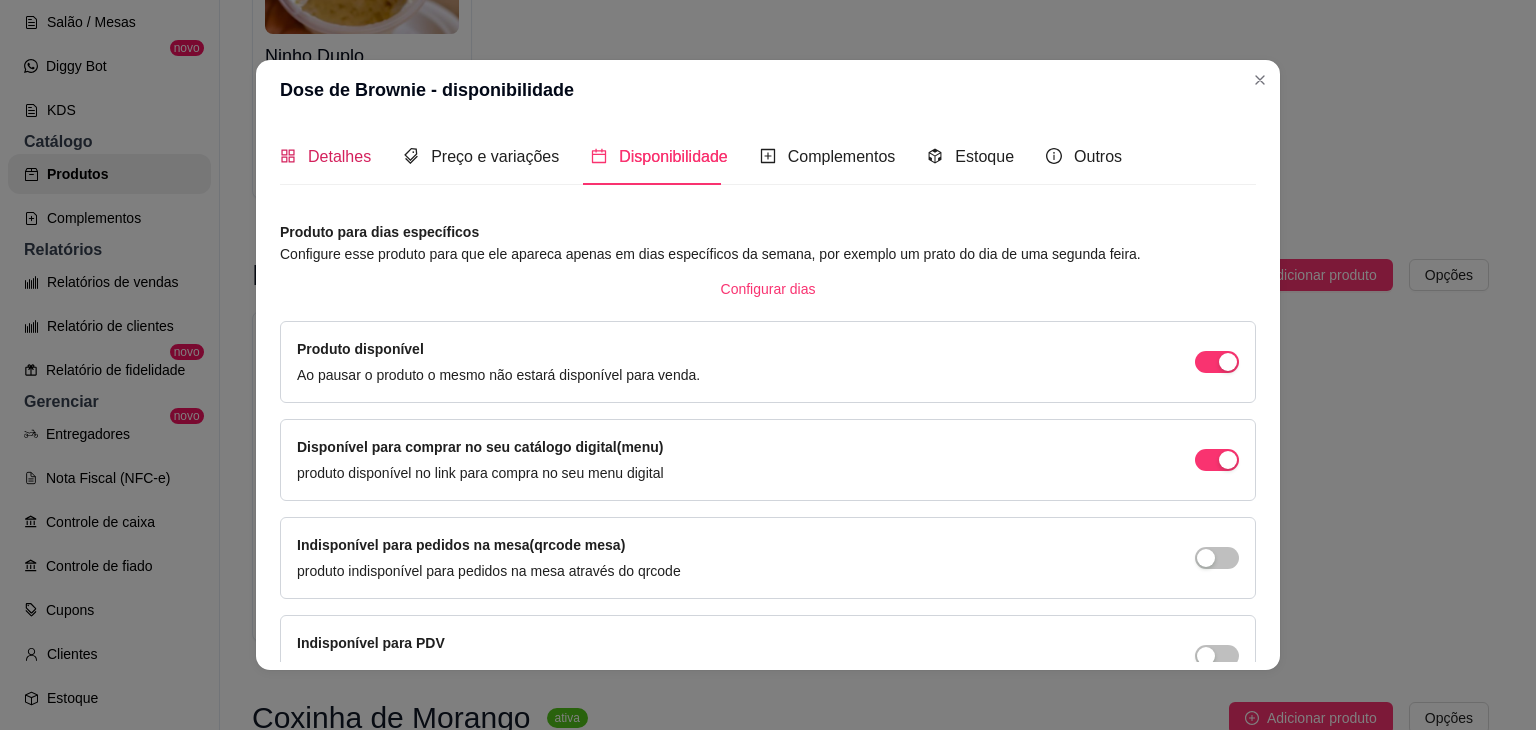 click on "Detalhes" at bounding box center (339, 156) 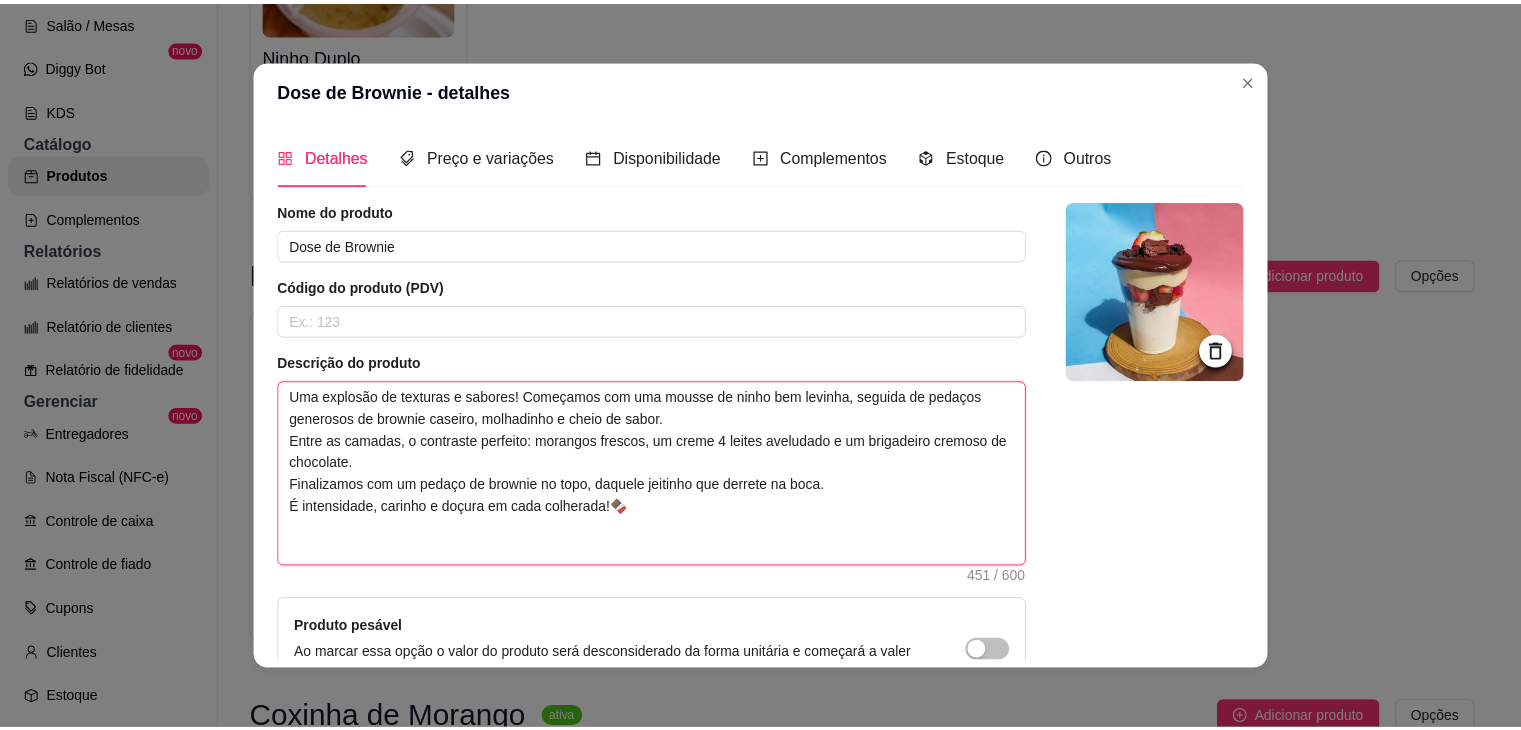 scroll, scrollTop: 44, scrollLeft: 0, axis: vertical 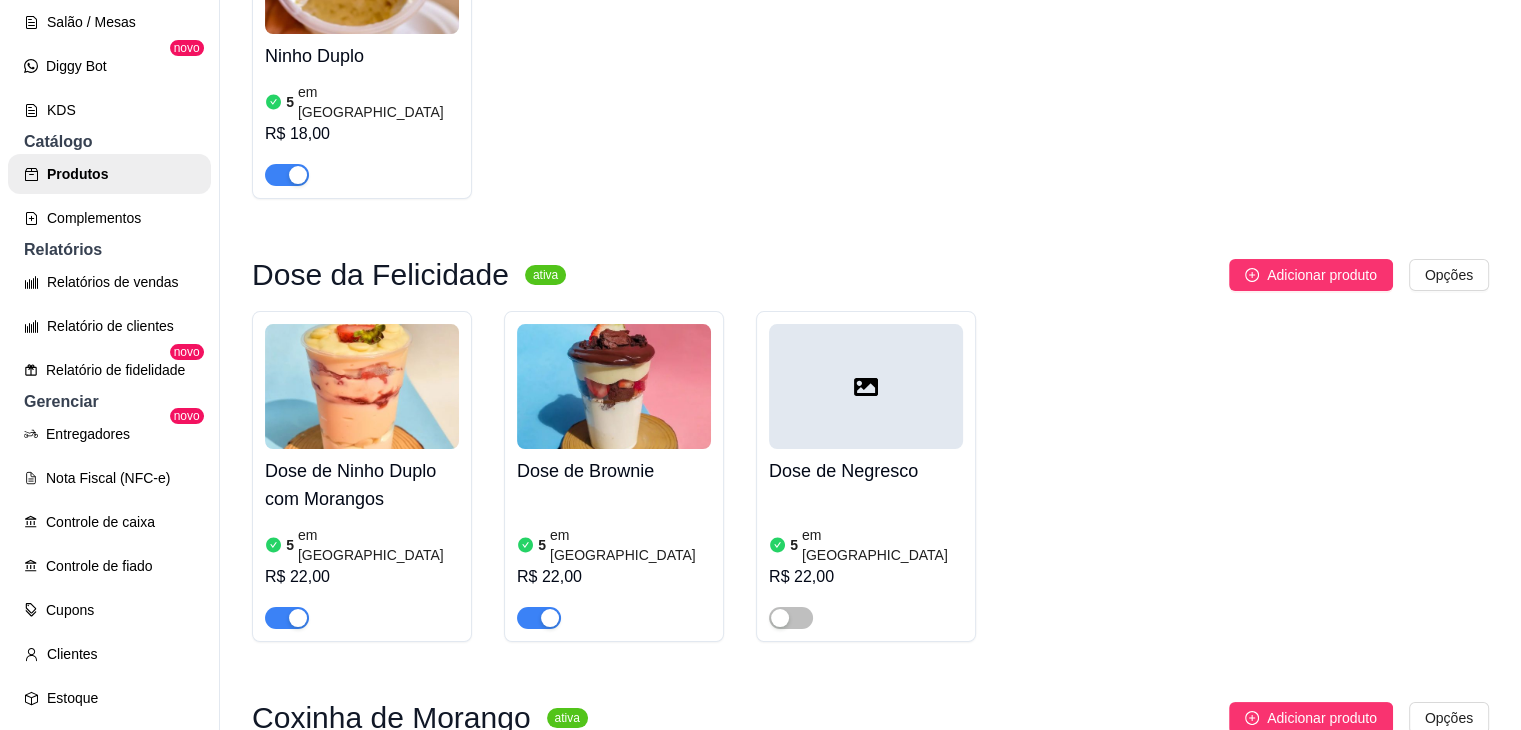 click on "Dose de Negresco" at bounding box center [866, 471] 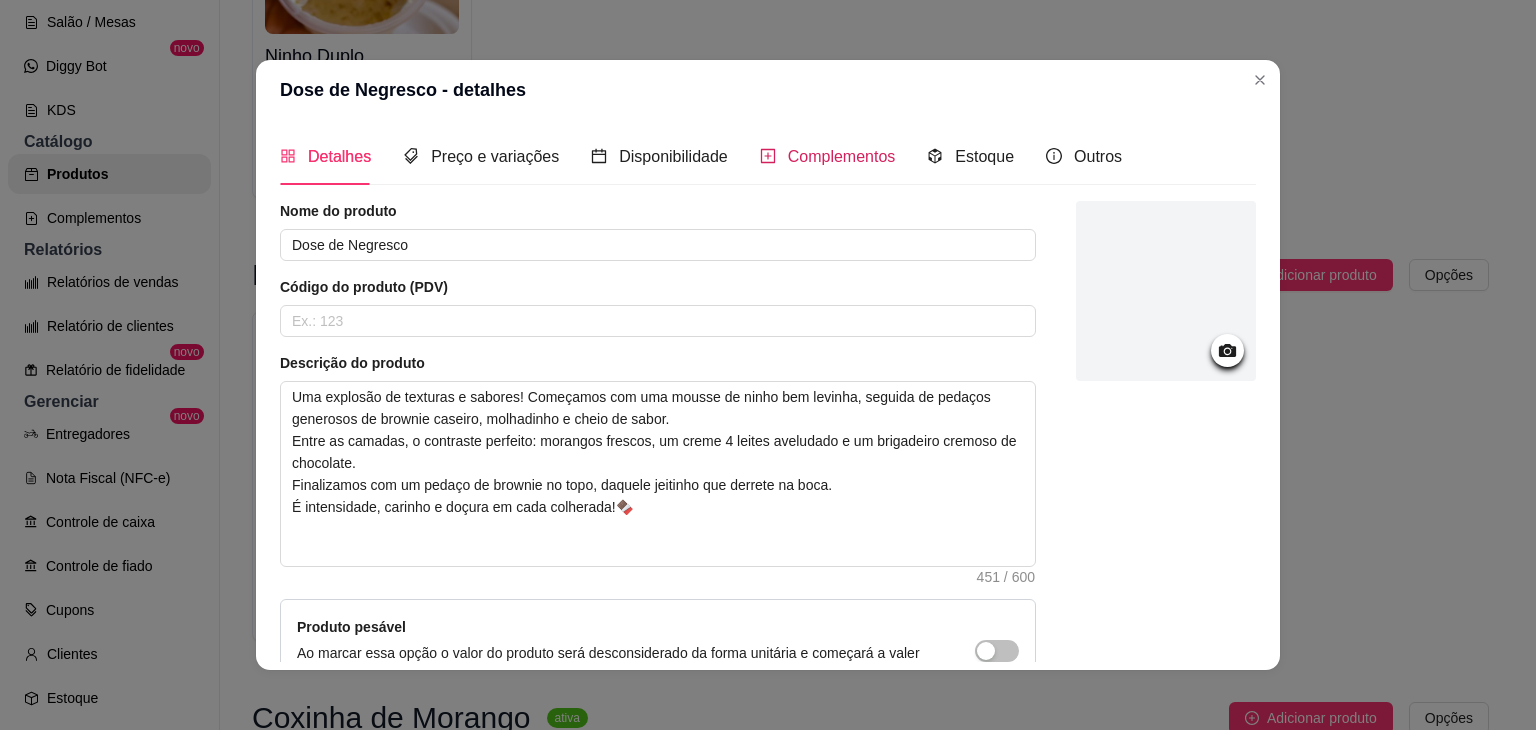 click on "Complementos" at bounding box center [842, 156] 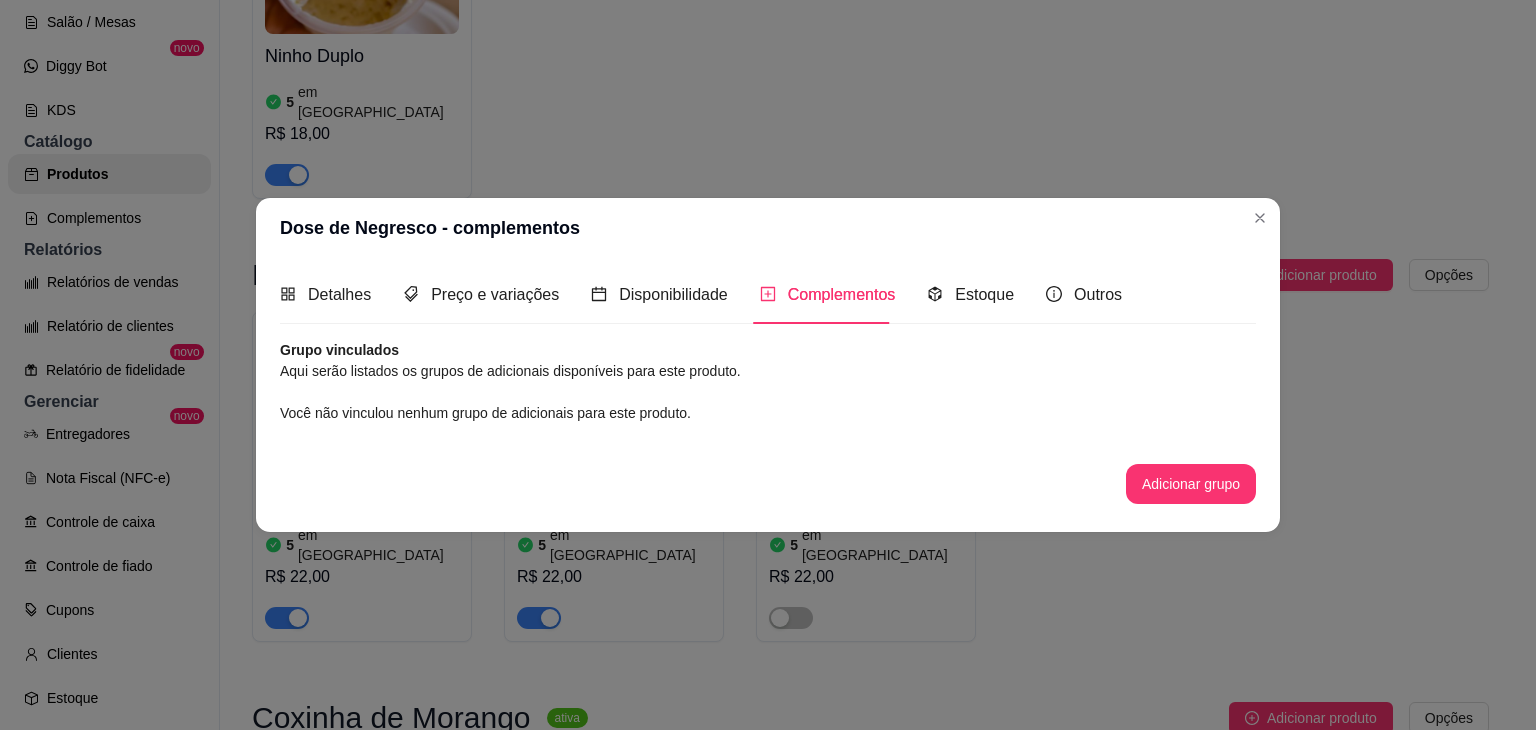 click on "Grupo vinculados Aqui serão listados os grupos de adicionais disponíveis para este produto. Você não vinculou nenhum grupo de adicionais para este produto. Adicionar grupo" at bounding box center [768, 422] 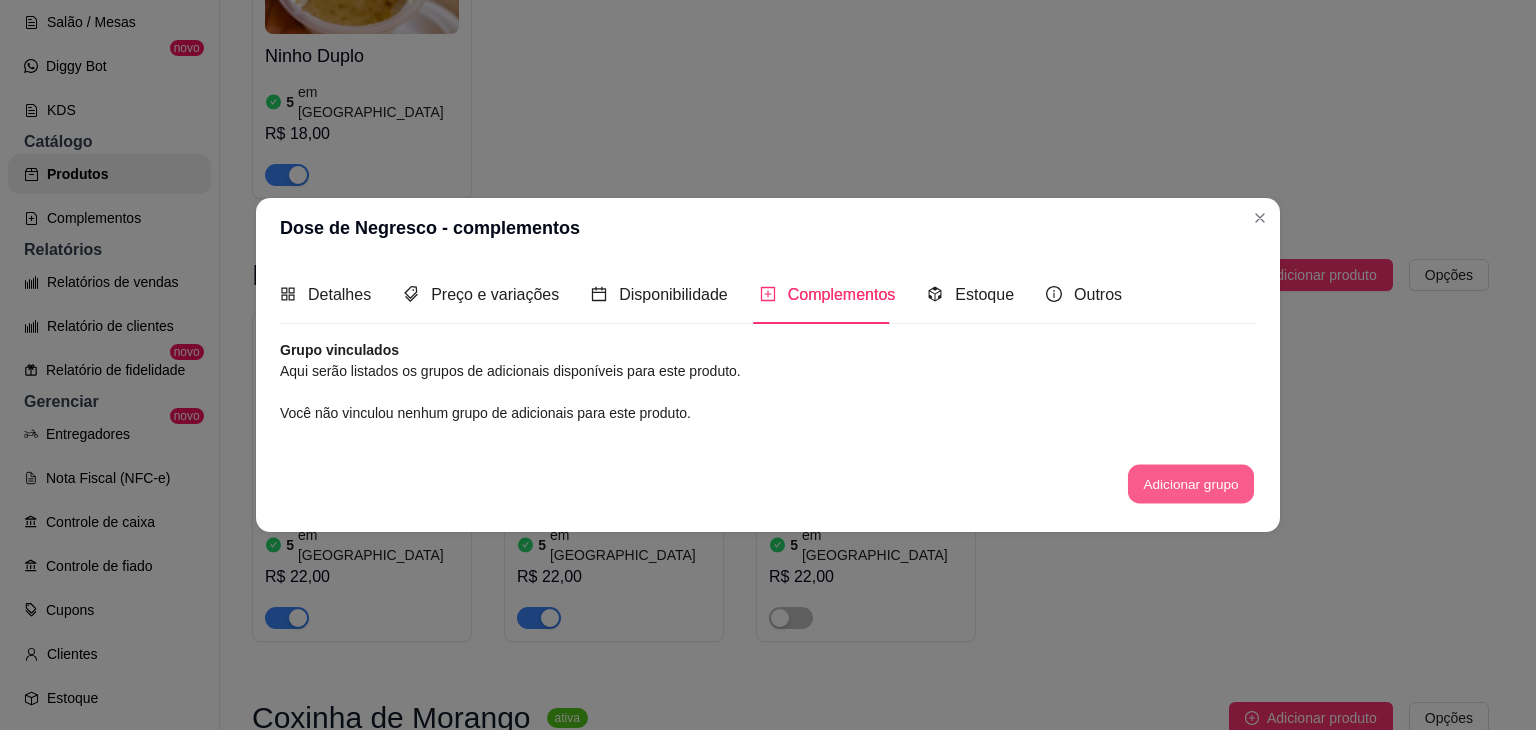 click on "Adicionar grupo" at bounding box center [1191, 483] 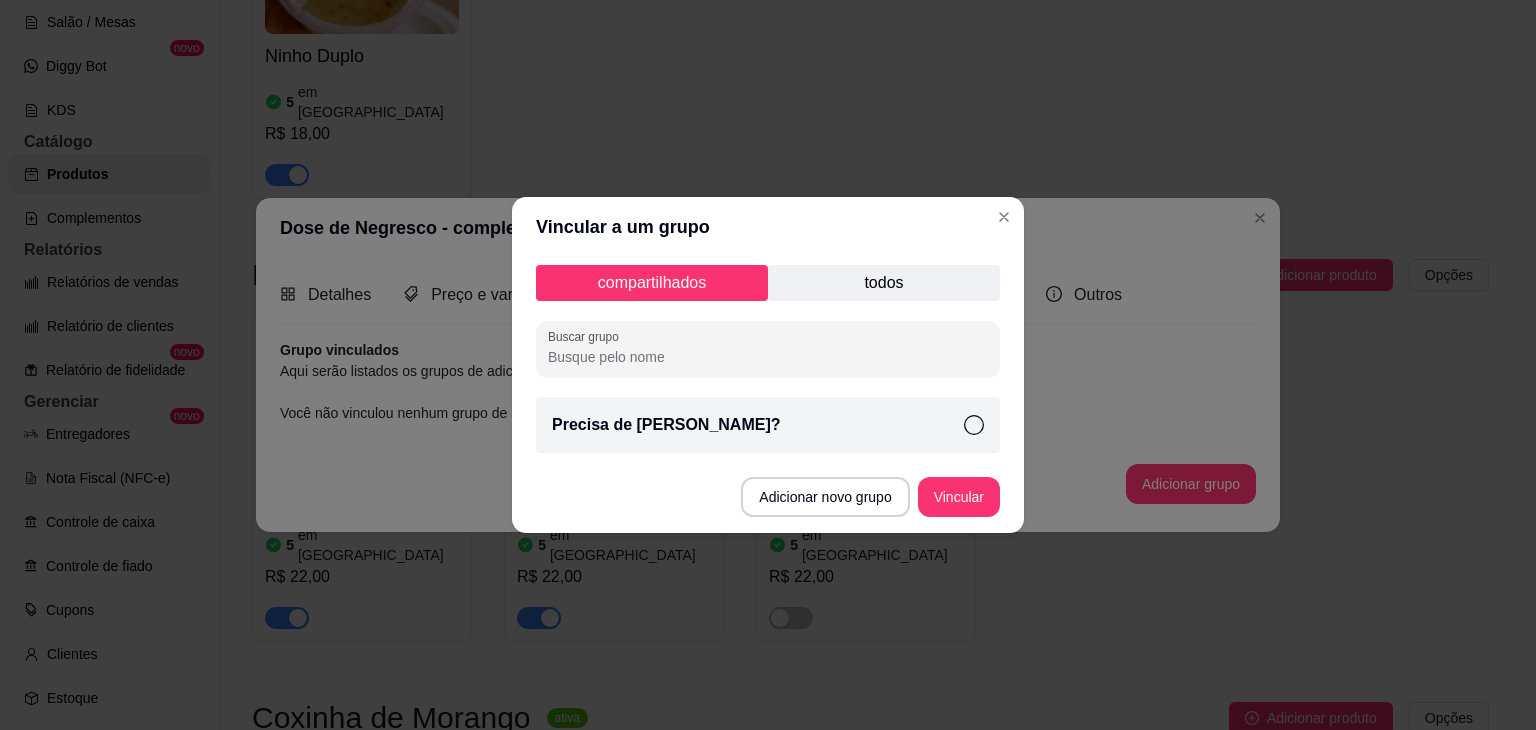 click on "Precisa de [PERSON_NAME]?" at bounding box center (768, 425) 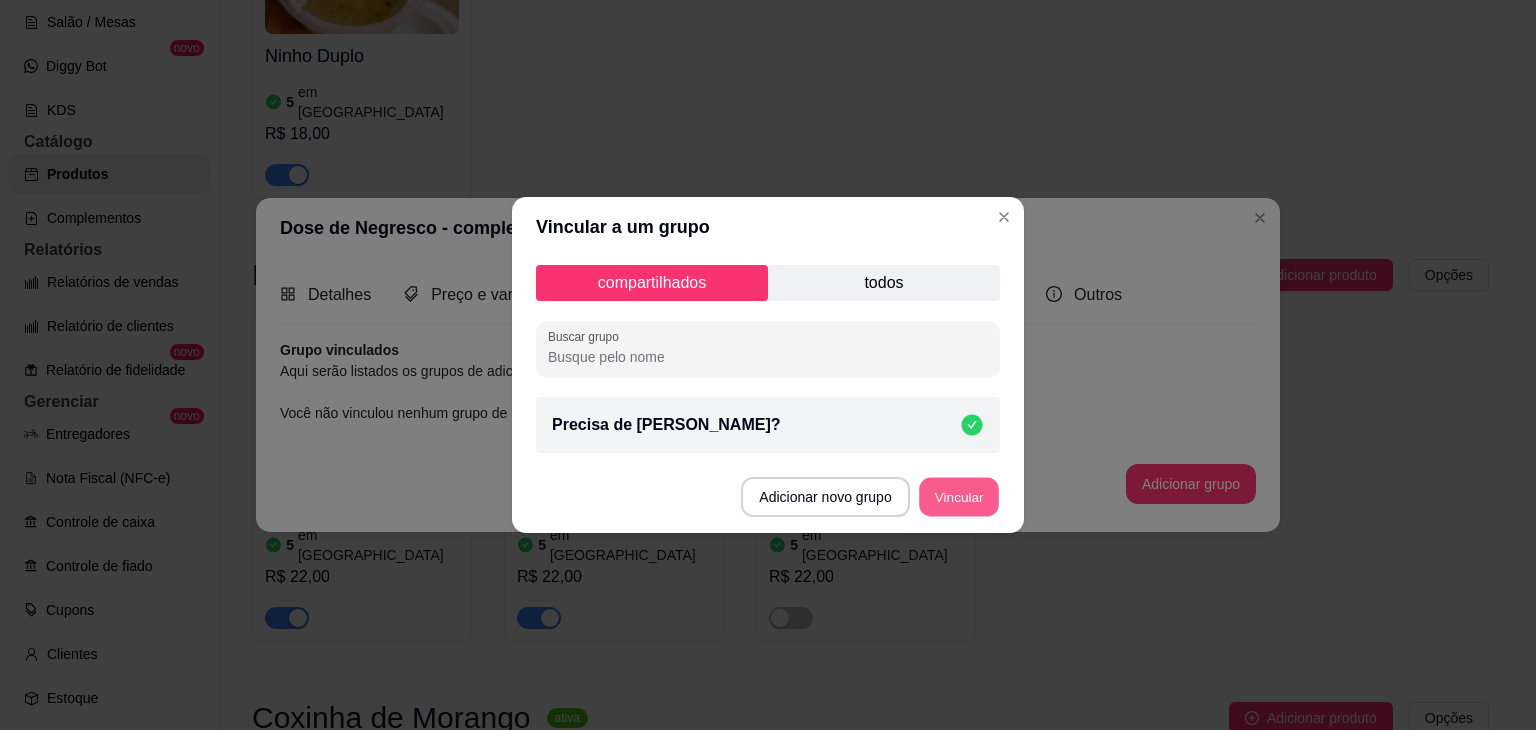 click on "Vincular" at bounding box center (959, 497) 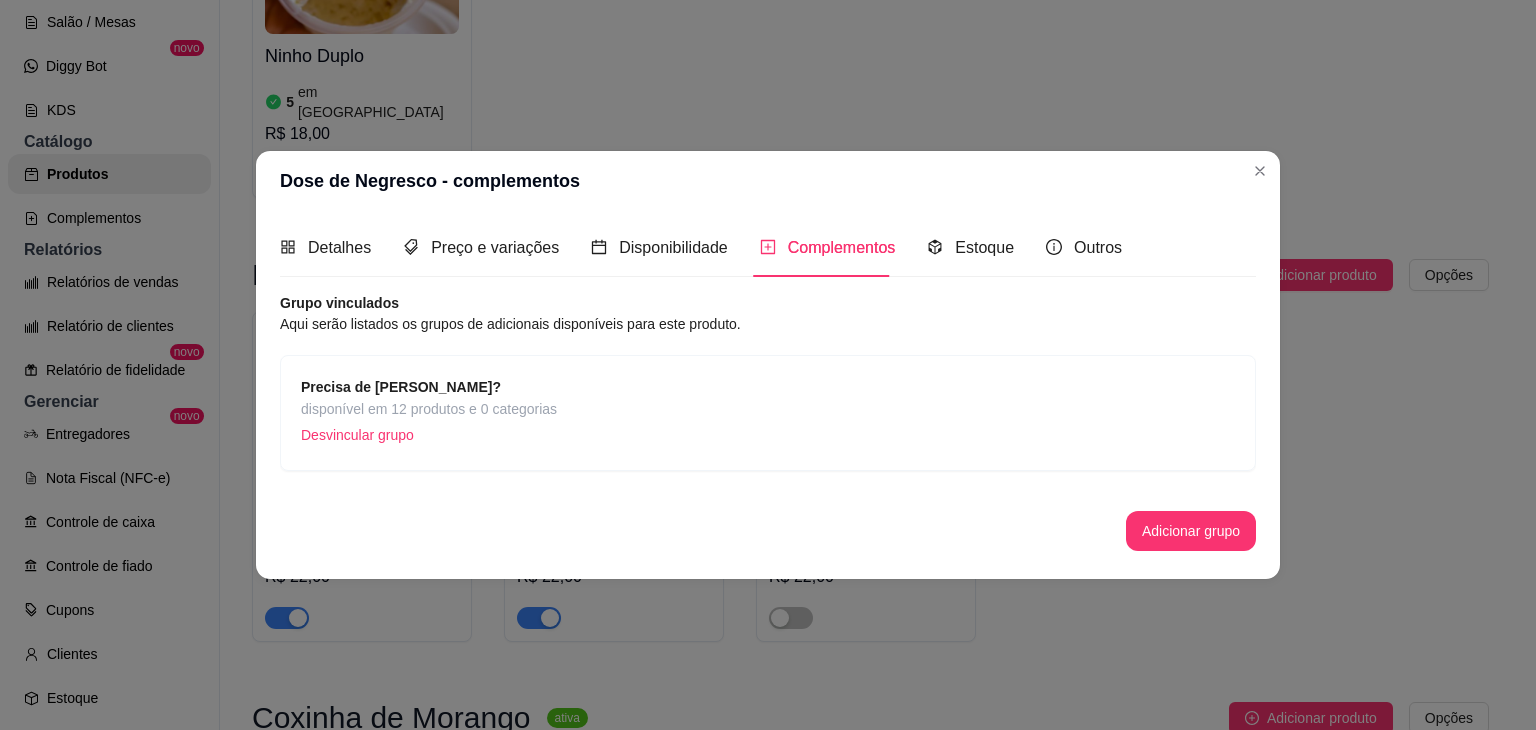 click on "Precisa de [PERSON_NAME]? disponível em 12 produtos e 0 categorias  Desvincular grupo" at bounding box center [768, 413] 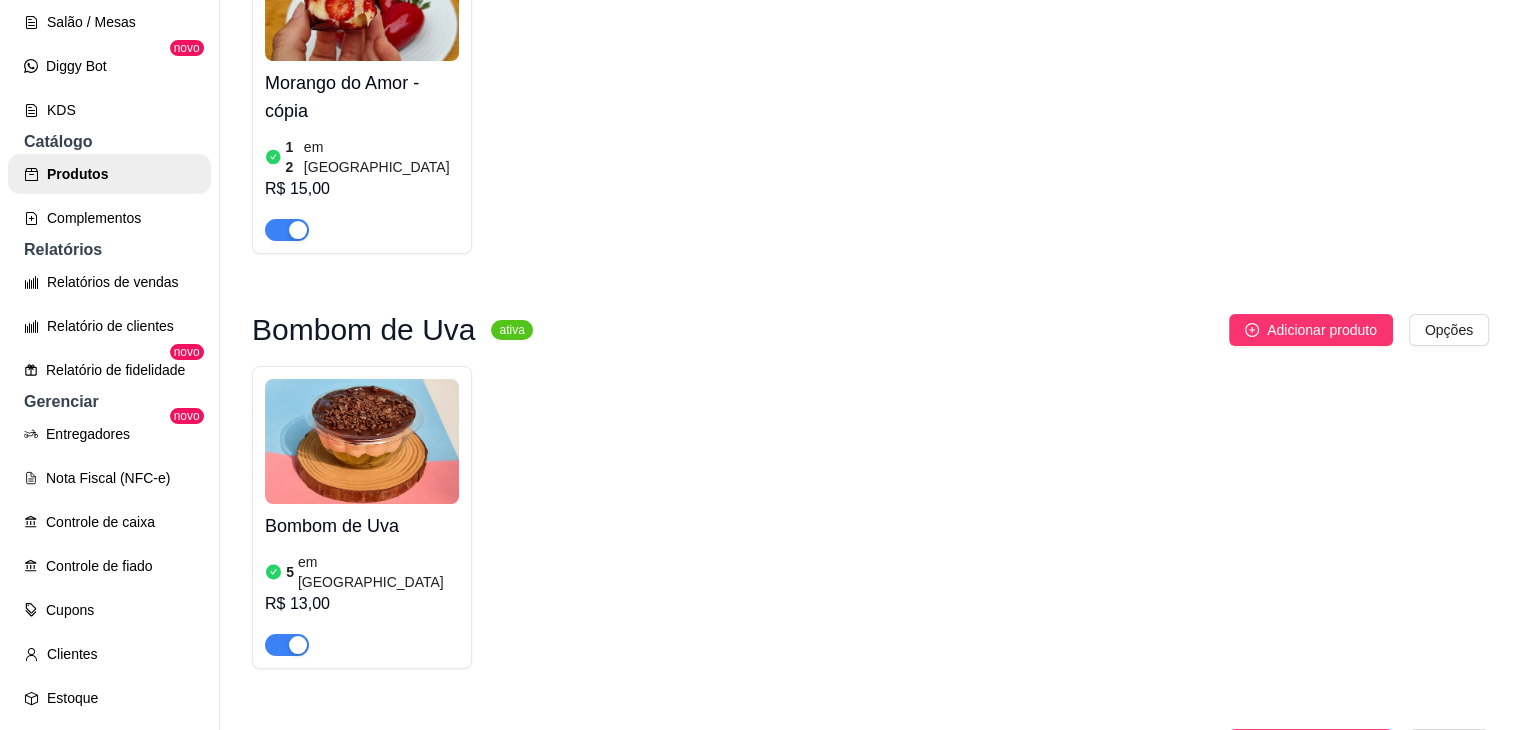 scroll, scrollTop: 2001, scrollLeft: 0, axis: vertical 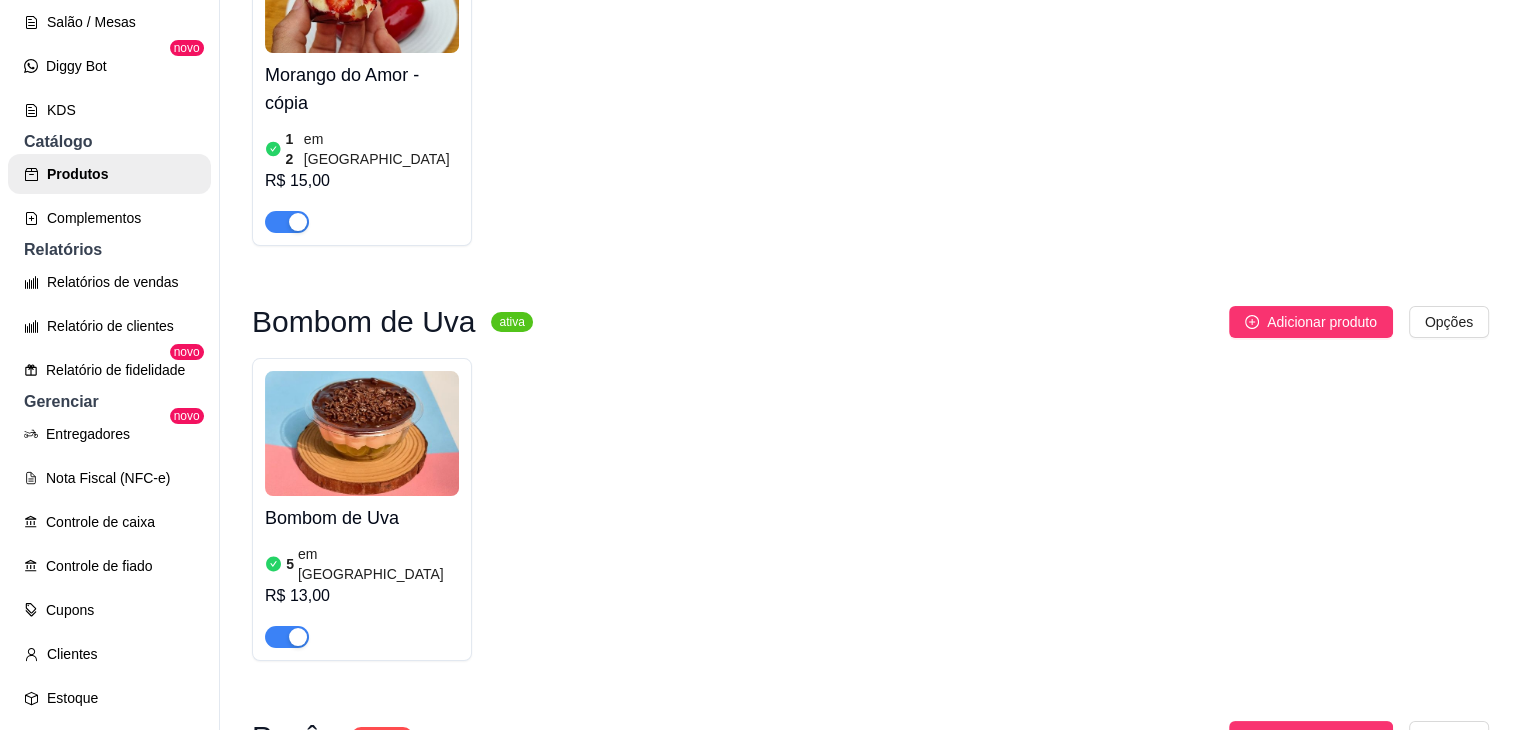 click on "em [GEOGRAPHIC_DATA]" at bounding box center [378, 564] 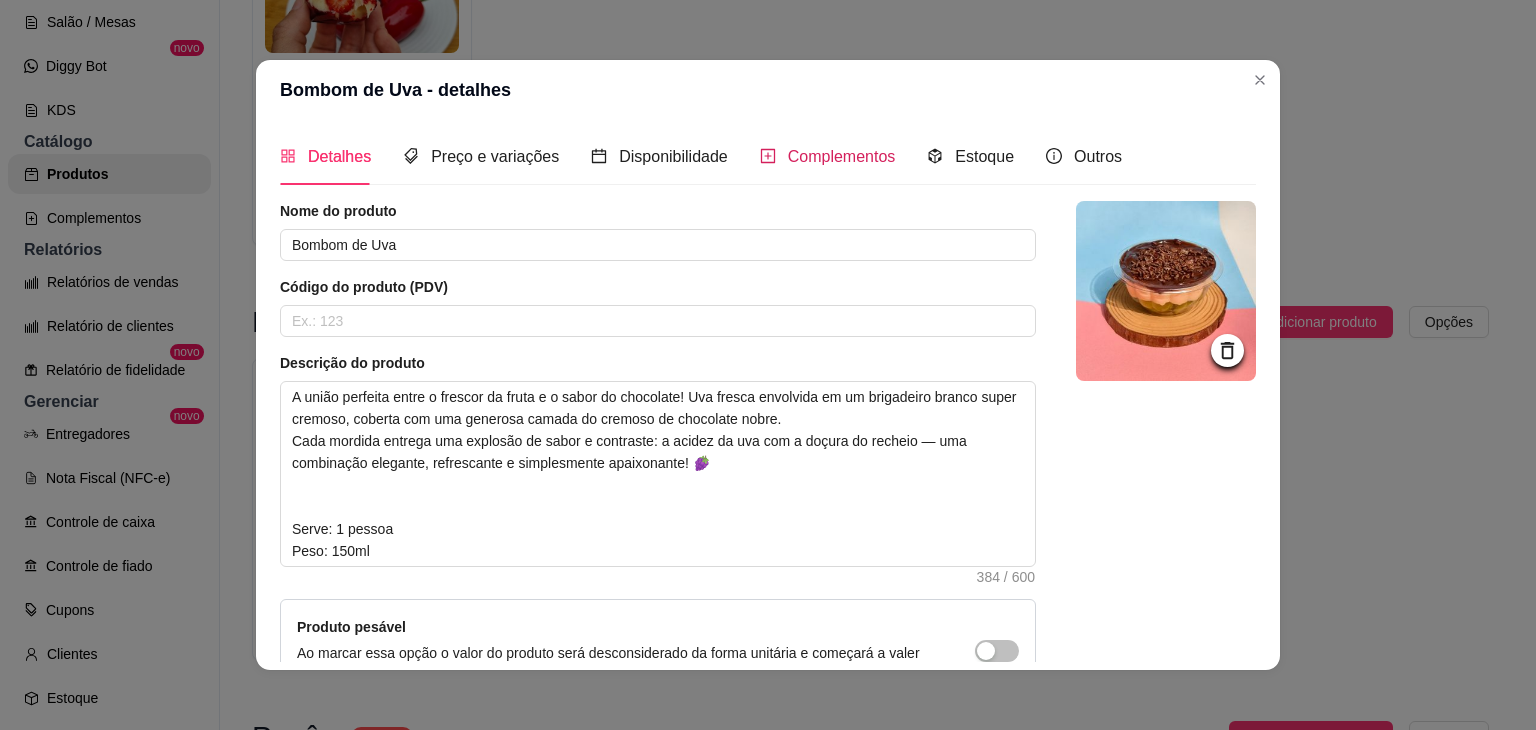 click on "Complementos" at bounding box center [842, 156] 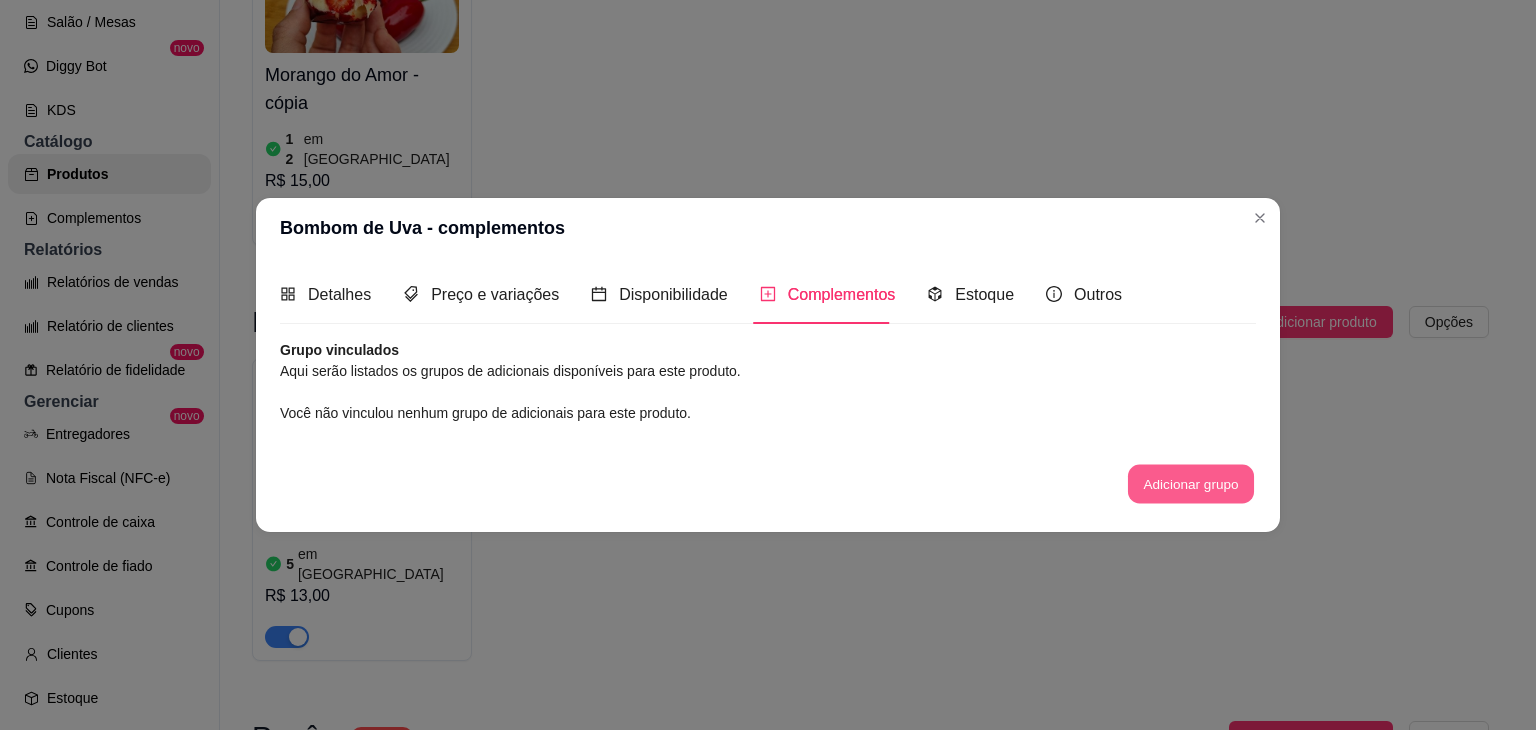 click on "Adicionar grupo" at bounding box center (1191, 483) 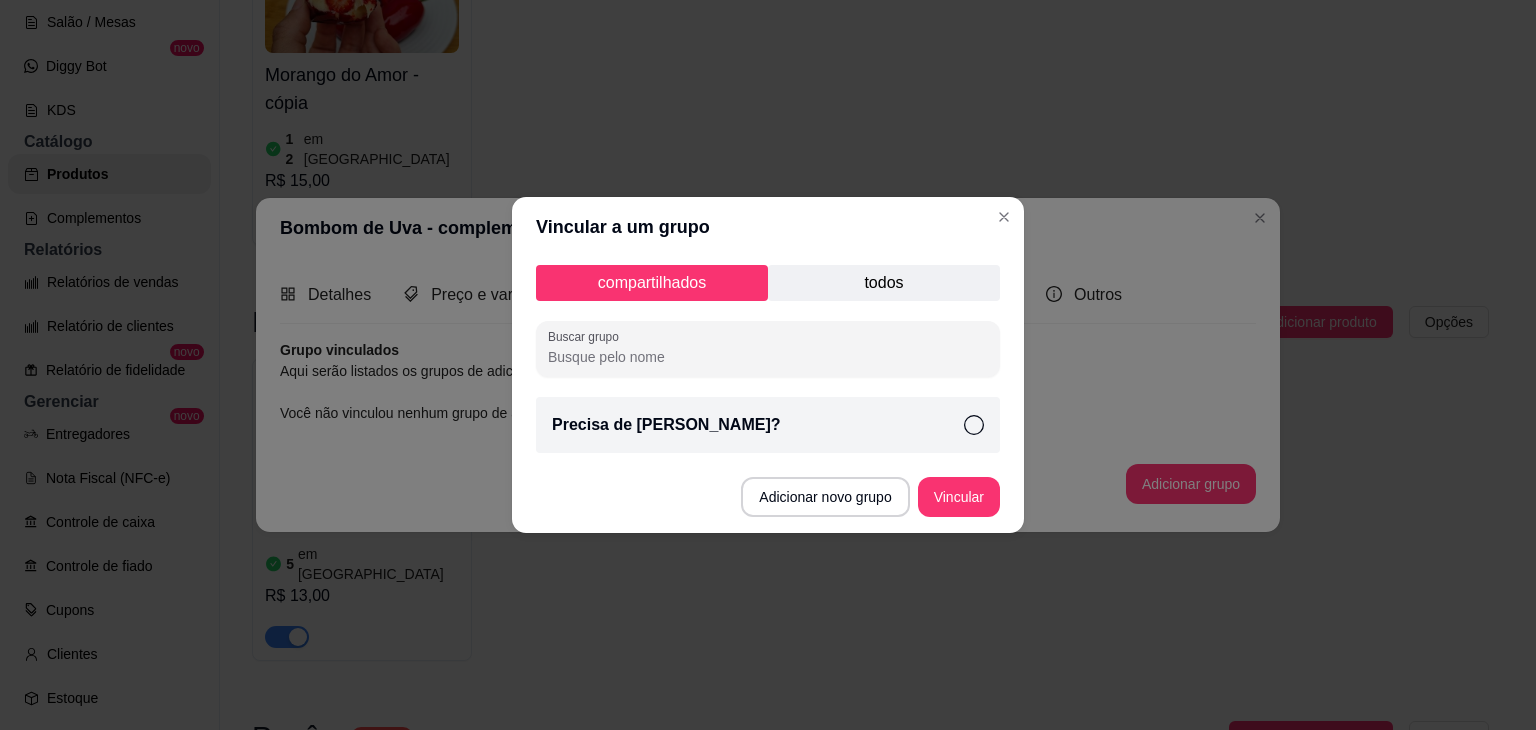 click on "Precisa de [PERSON_NAME]?" at bounding box center (768, 425) 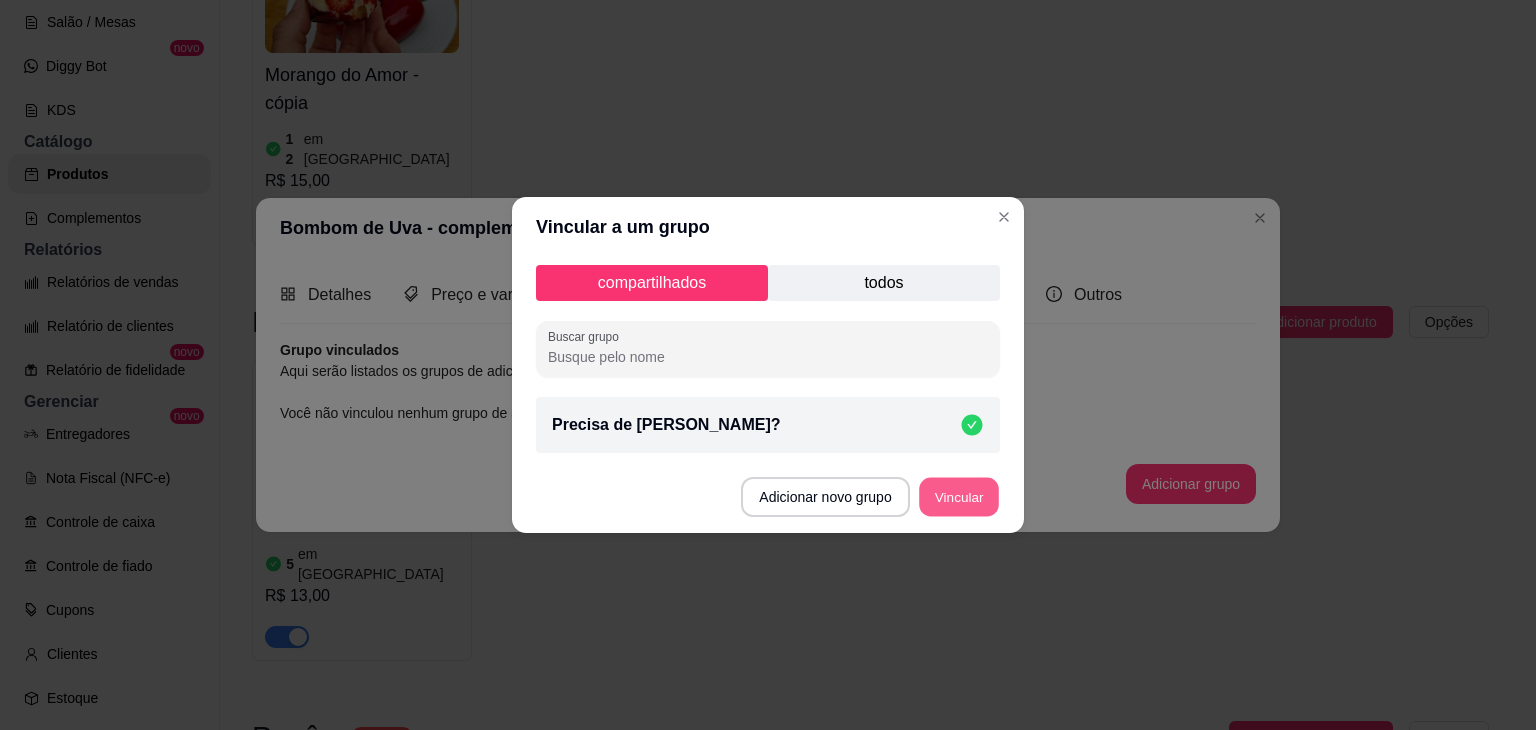 click on "Vincular" at bounding box center (959, 497) 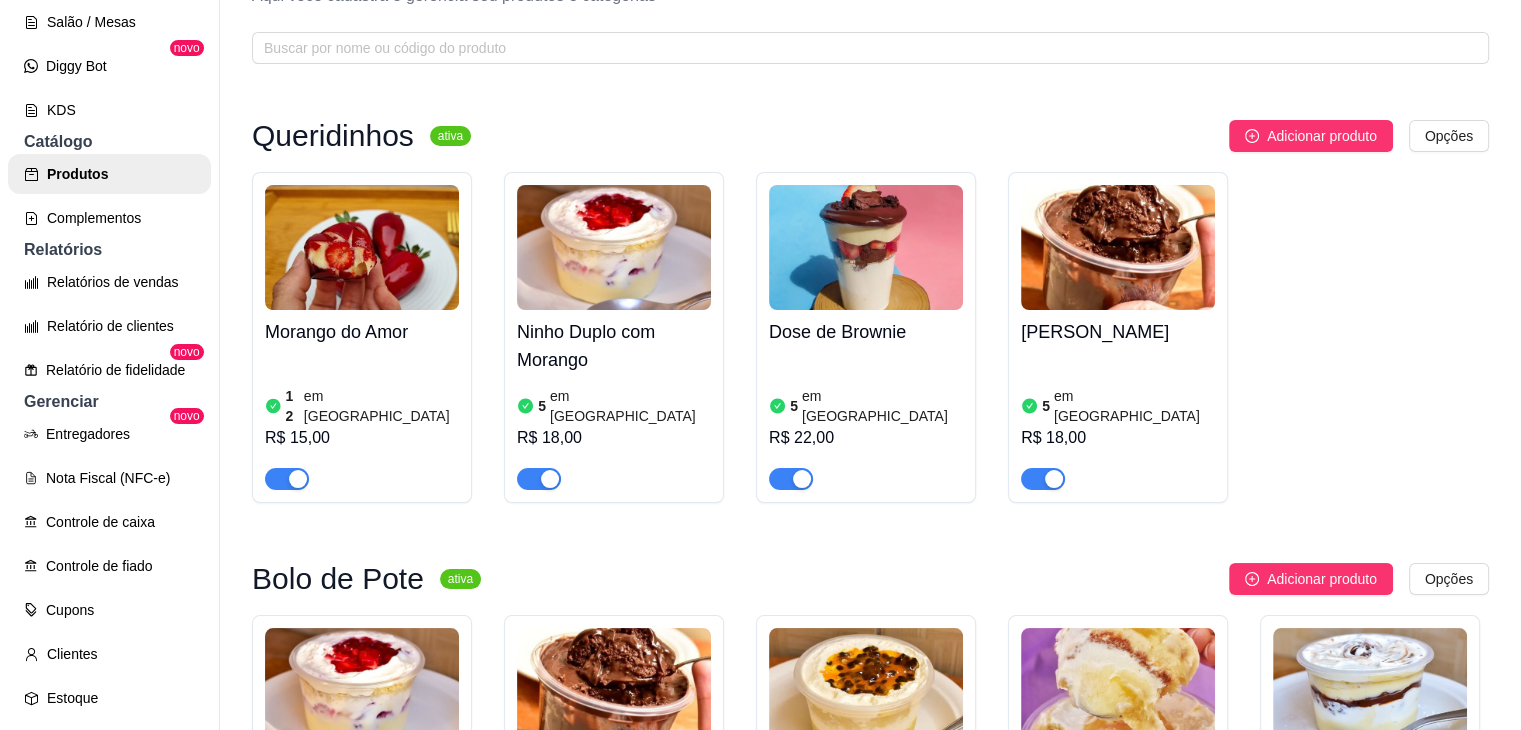 scroll, scrollTop: 0, scrollLeft: 0, axis: both 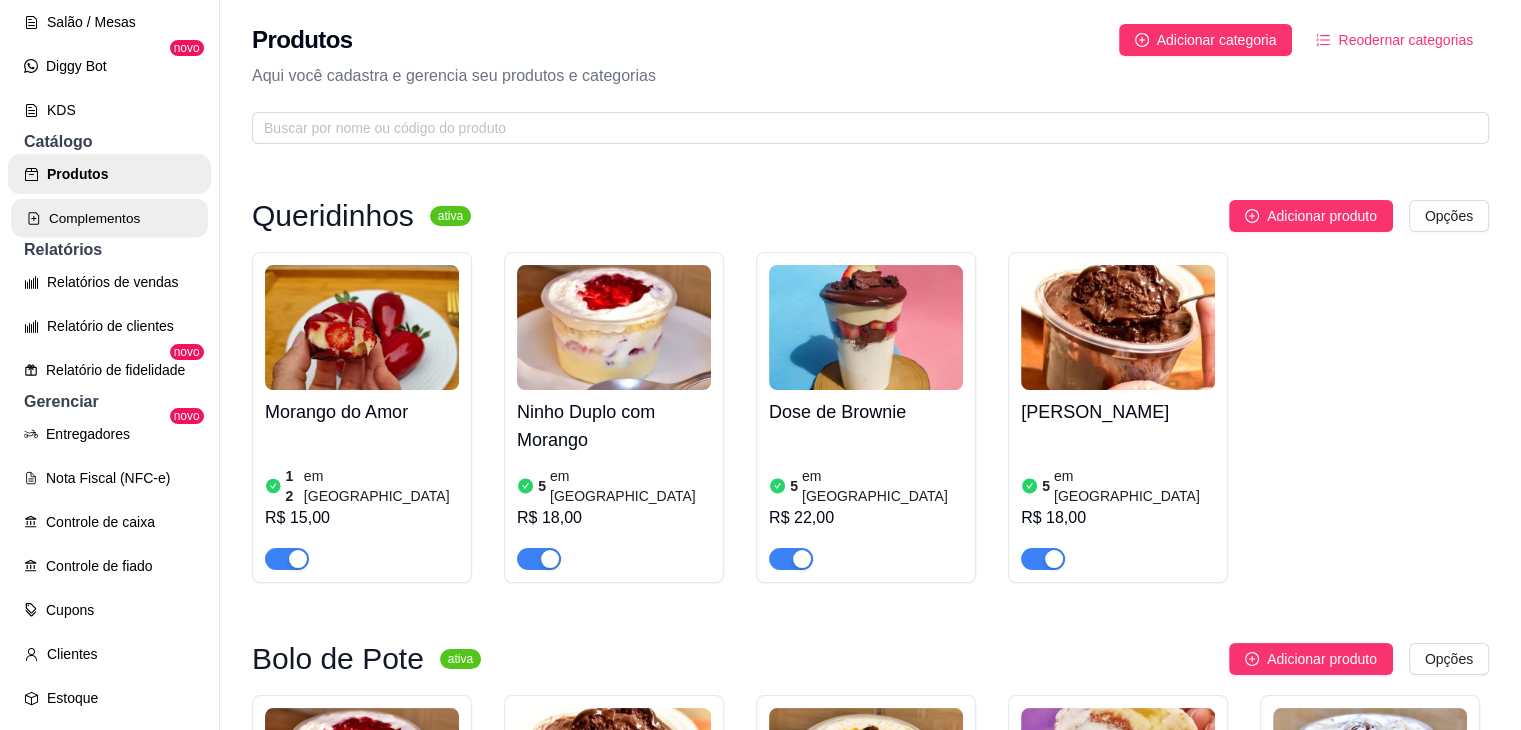click on "Complementos" at bounding box center [109, 218] 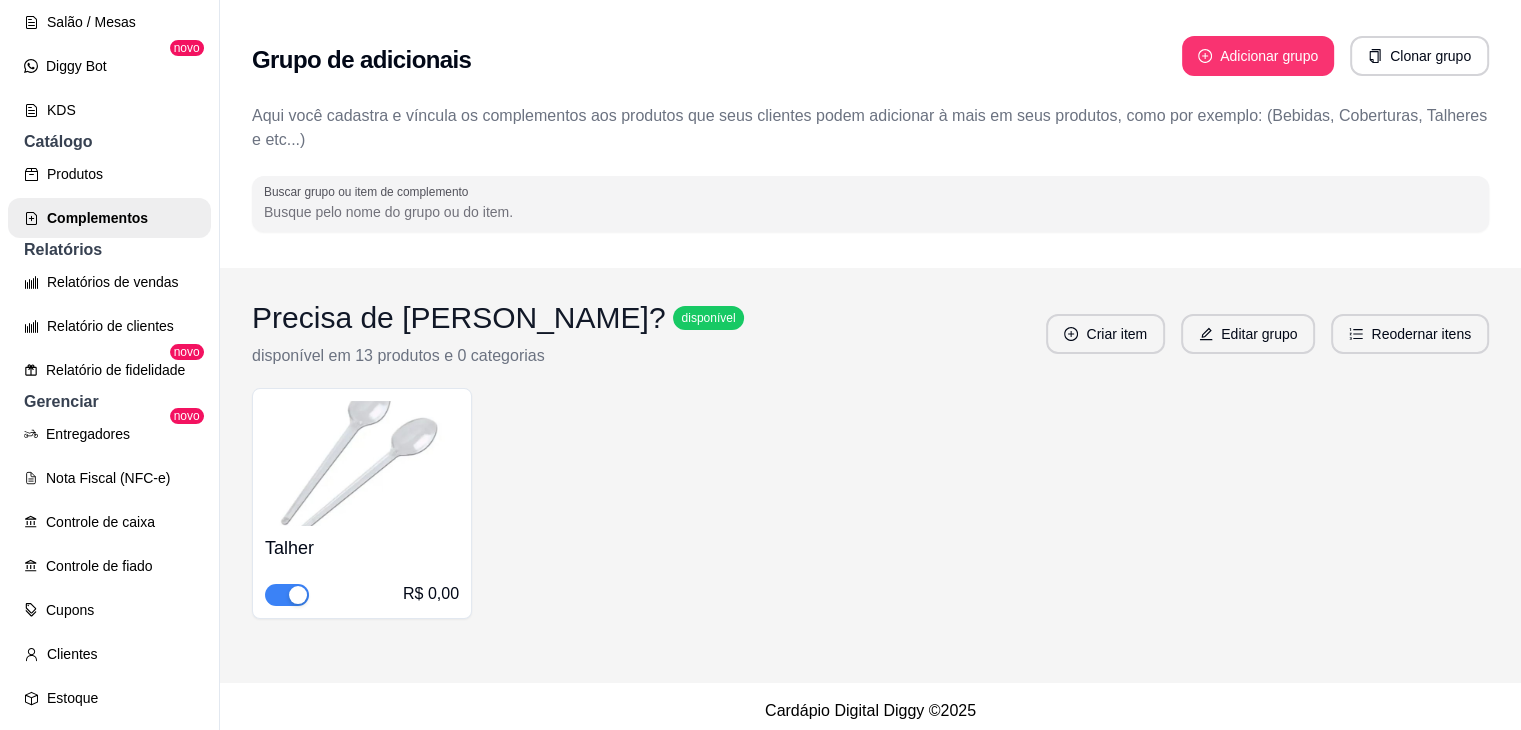 click at bounding box center [362, 463] 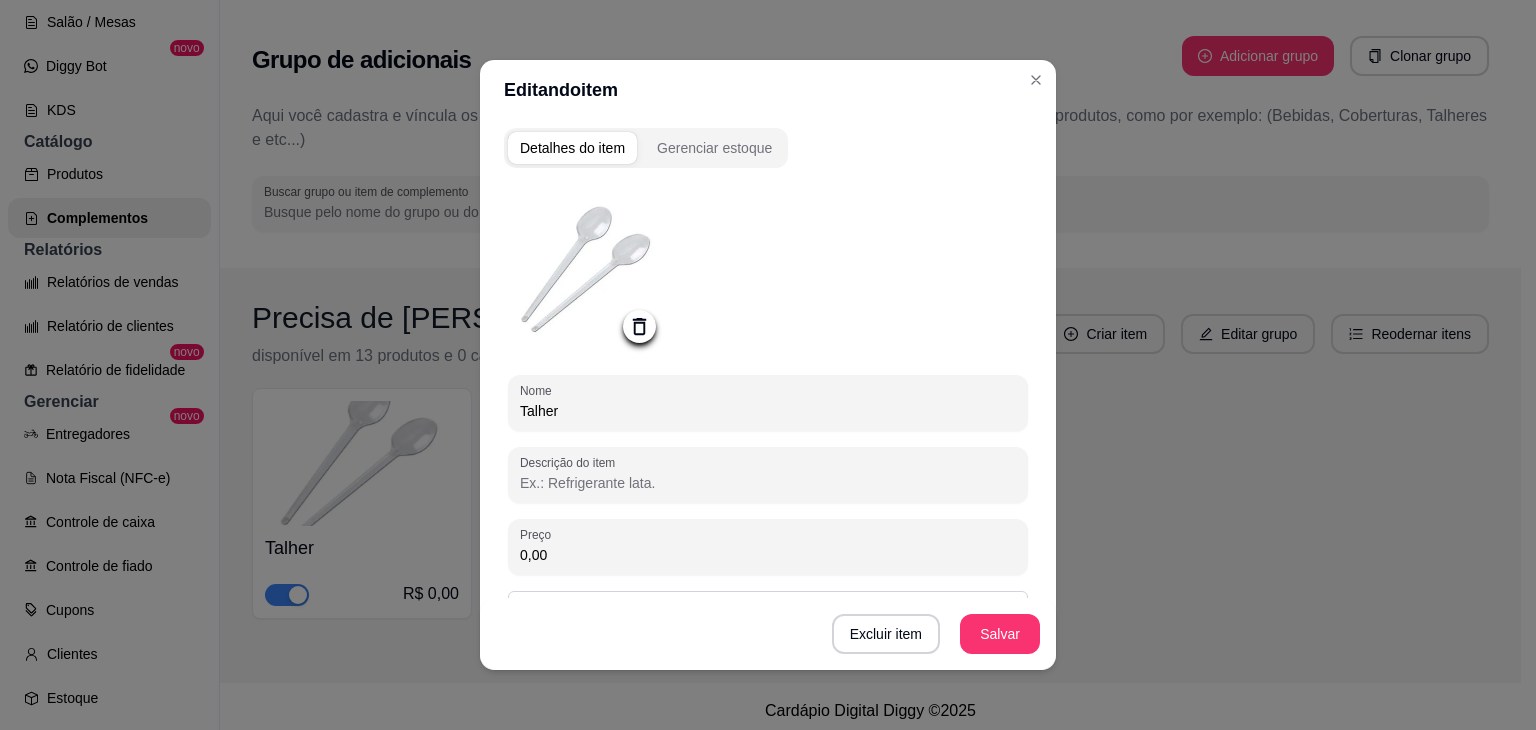 drag, startPoint x: 663, startPoint y: 418, endPoint x: 338, endPoint y: 433, distance: 325.34598 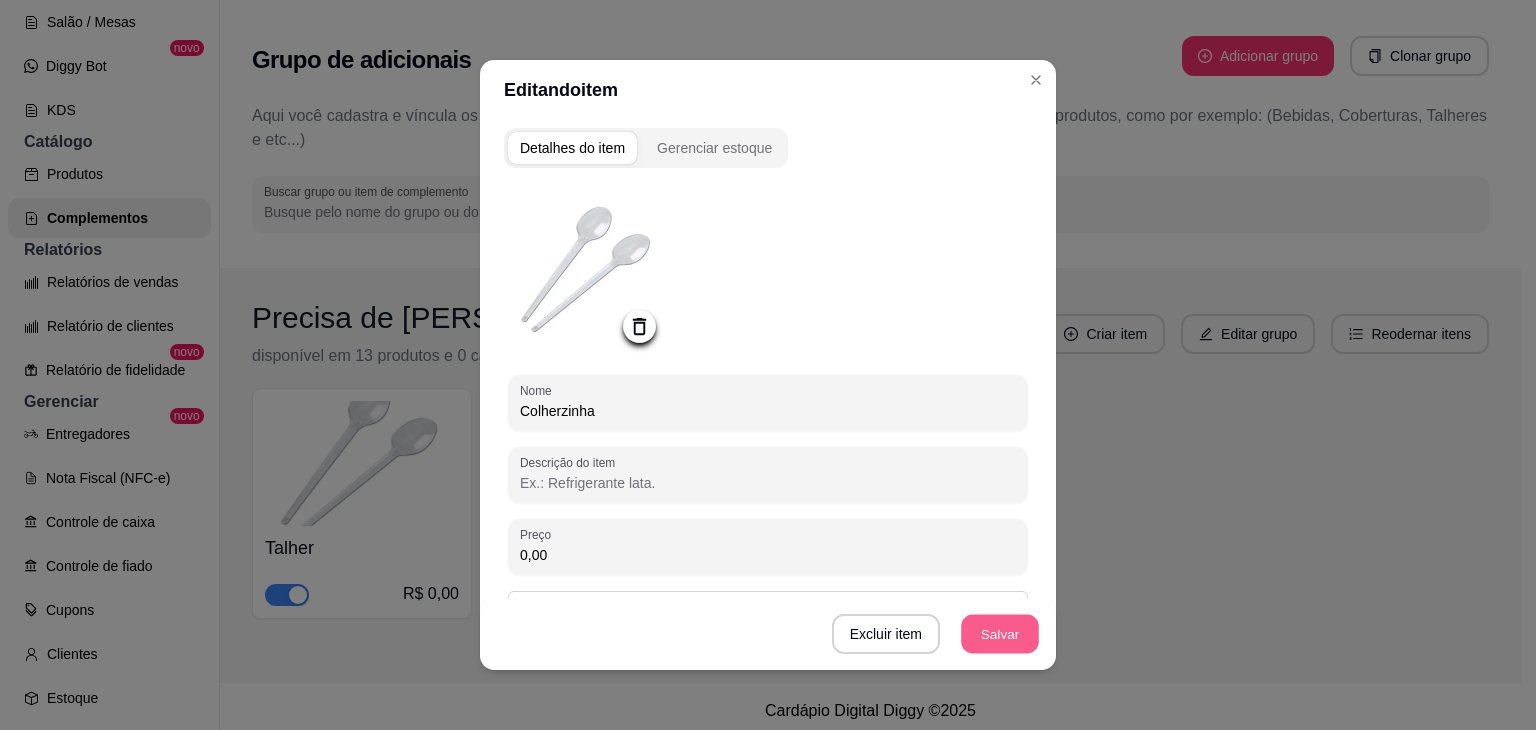 click on "Salvar" at bounding box center (1000, 634) 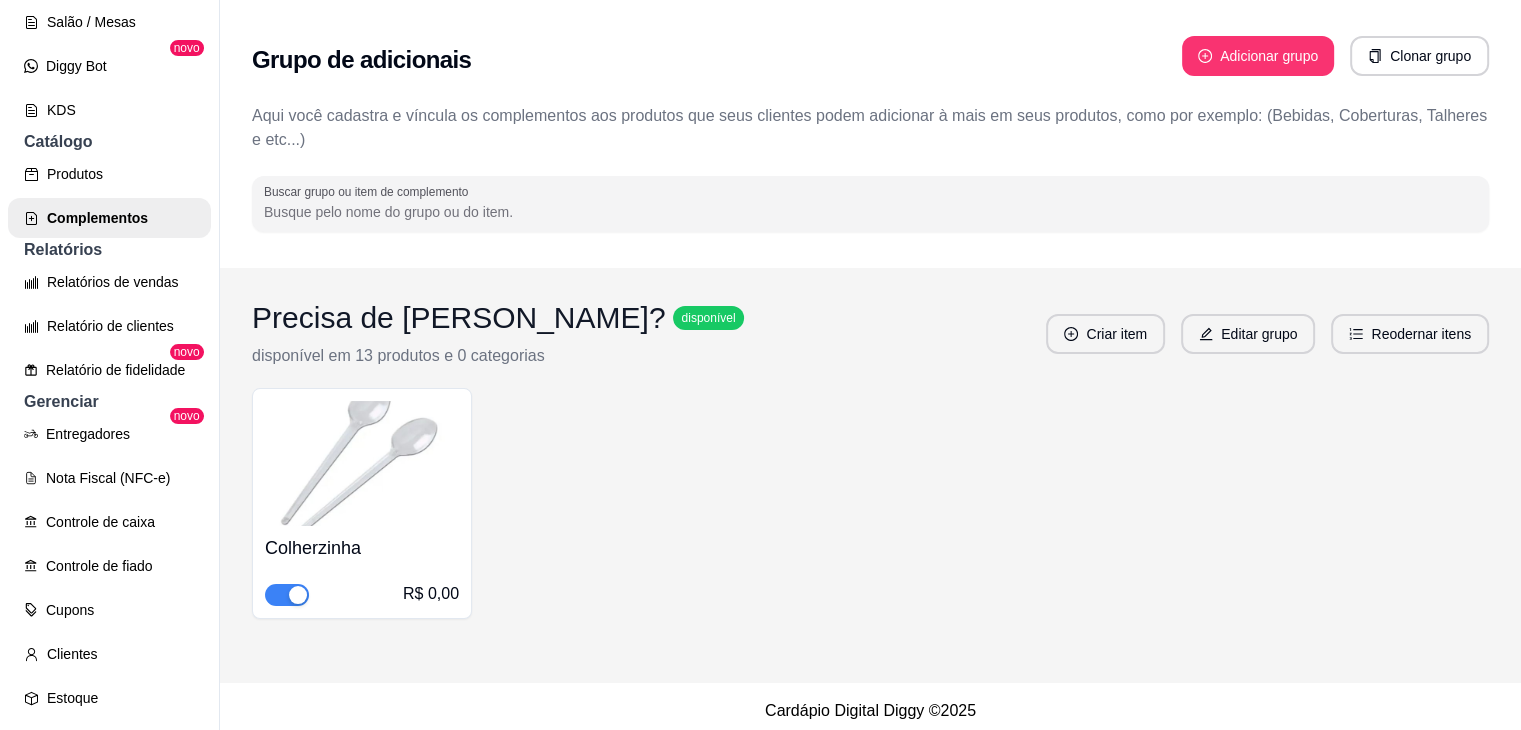 scroll, scrollTop: 0, scrollLeft: 0, axis: both 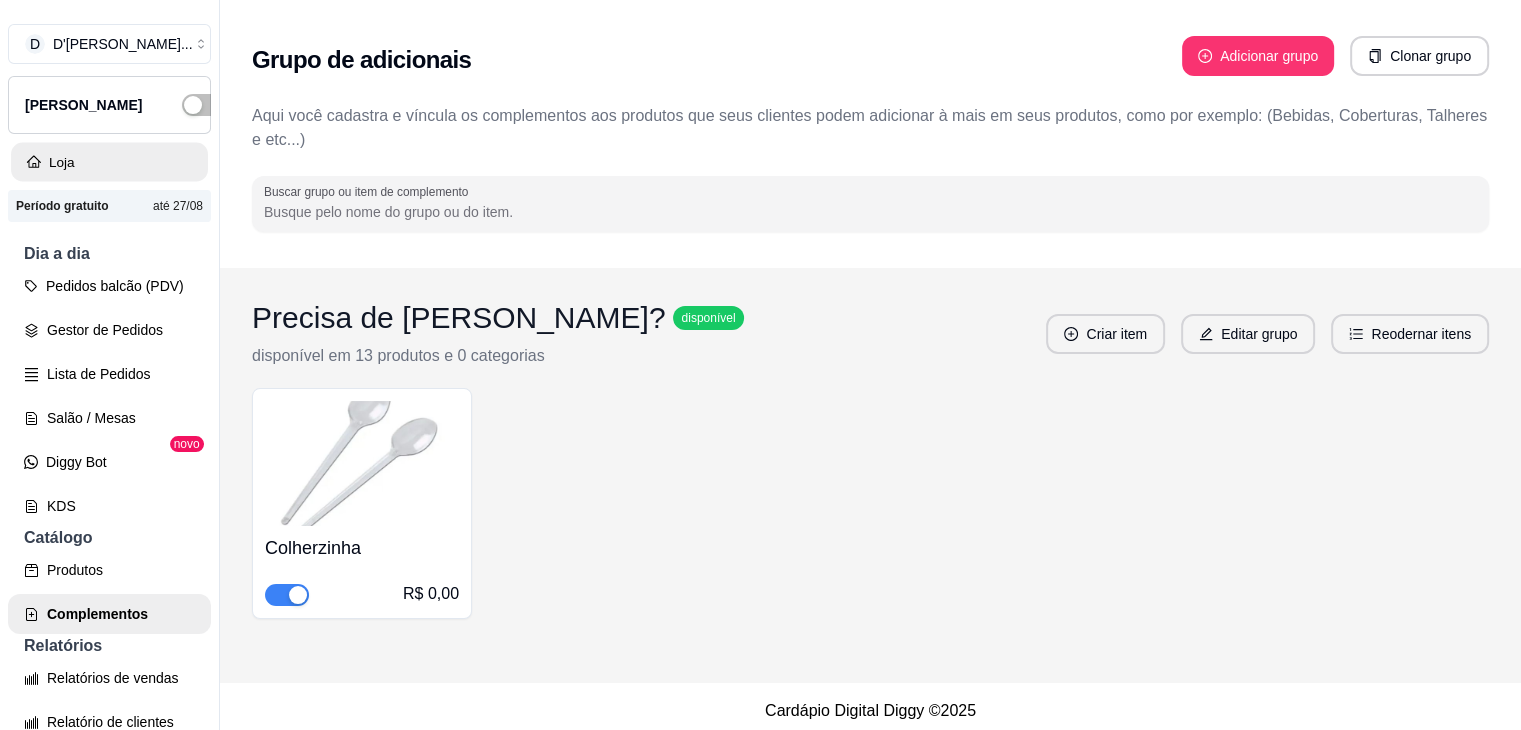 click on "Loja" at bounding box center (109, 162) 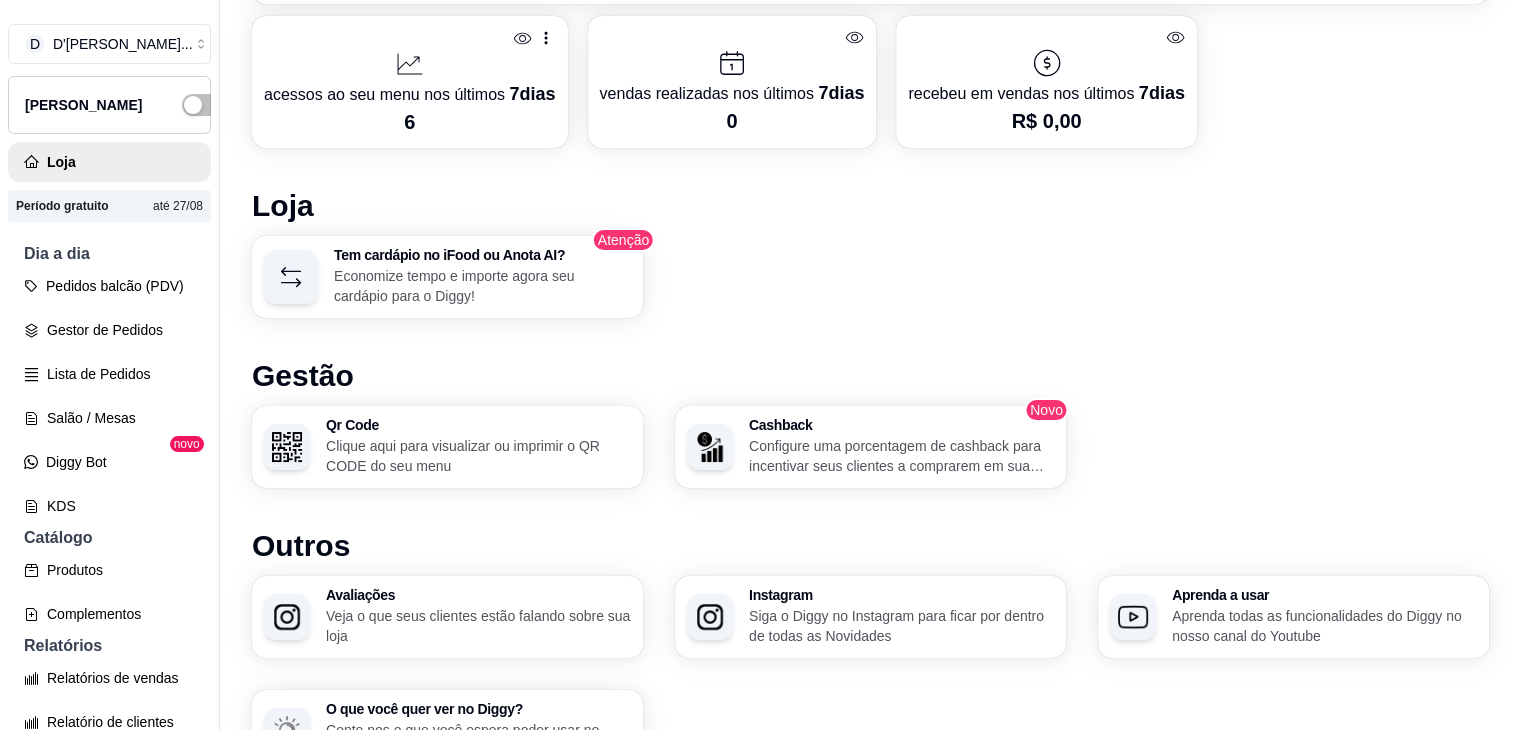 scroll, scrollTop: 1188, scrollLeft: 0, axis: vertical 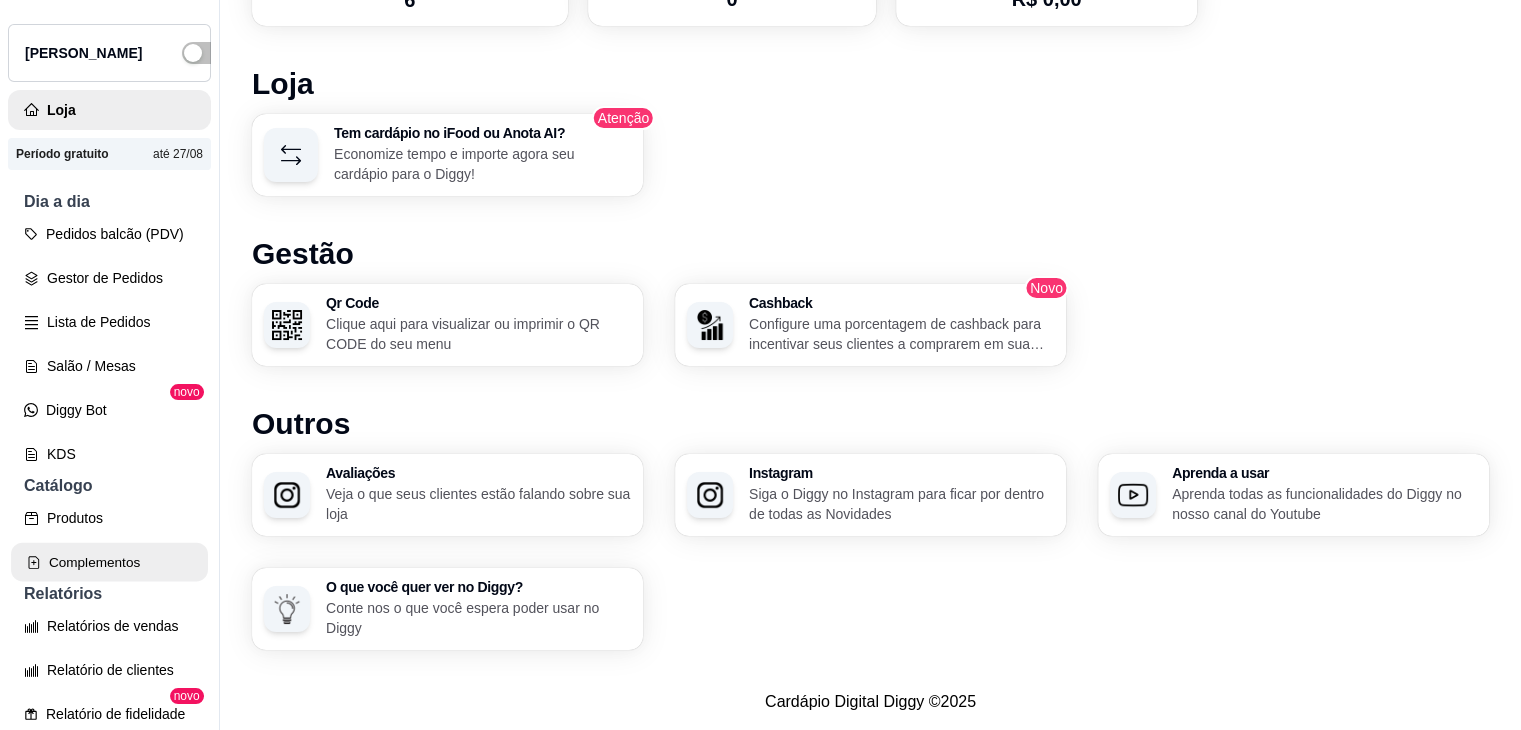 click on "Complementos" at bounding box center [109, 562] 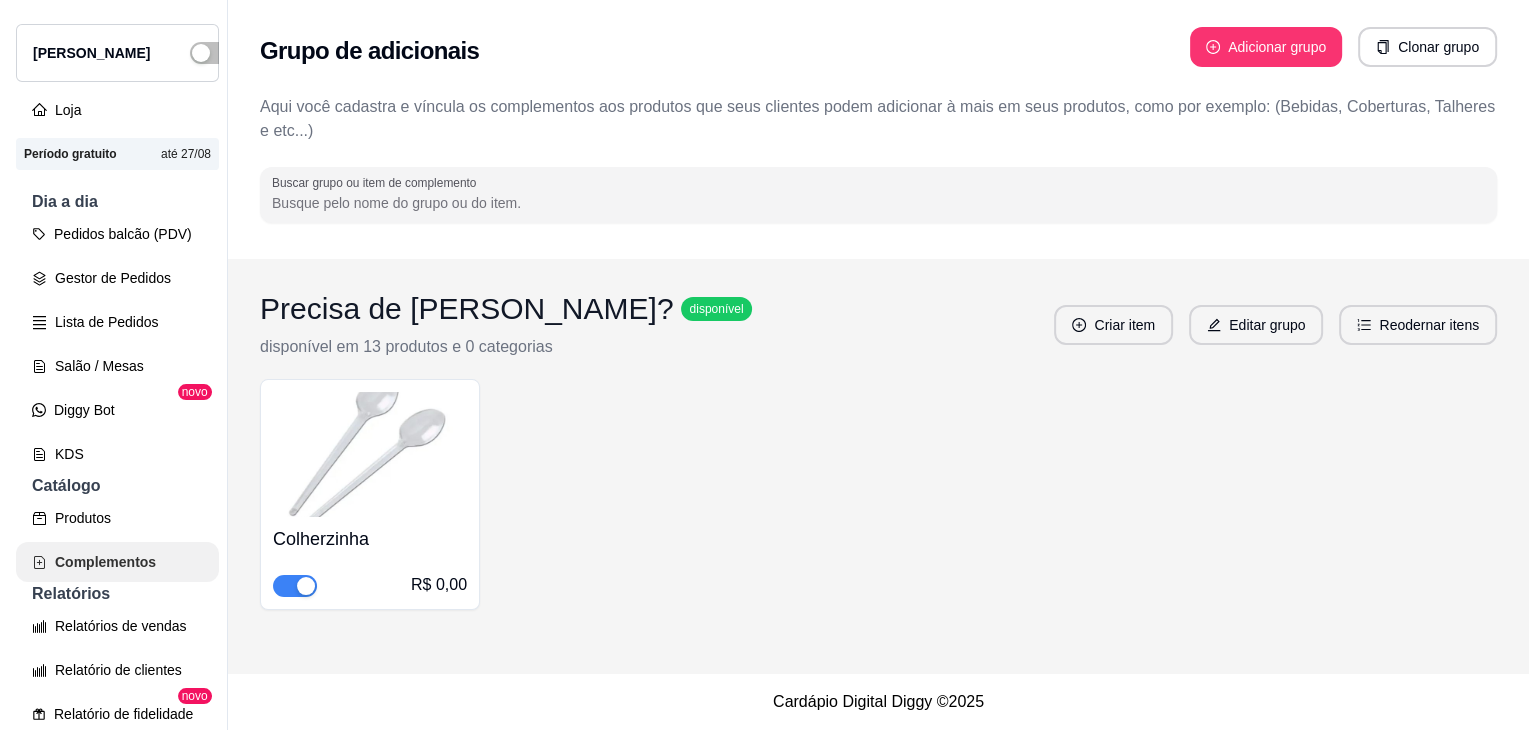 scroll, scrollTop: 0, scrollLeft: 0, axis: both 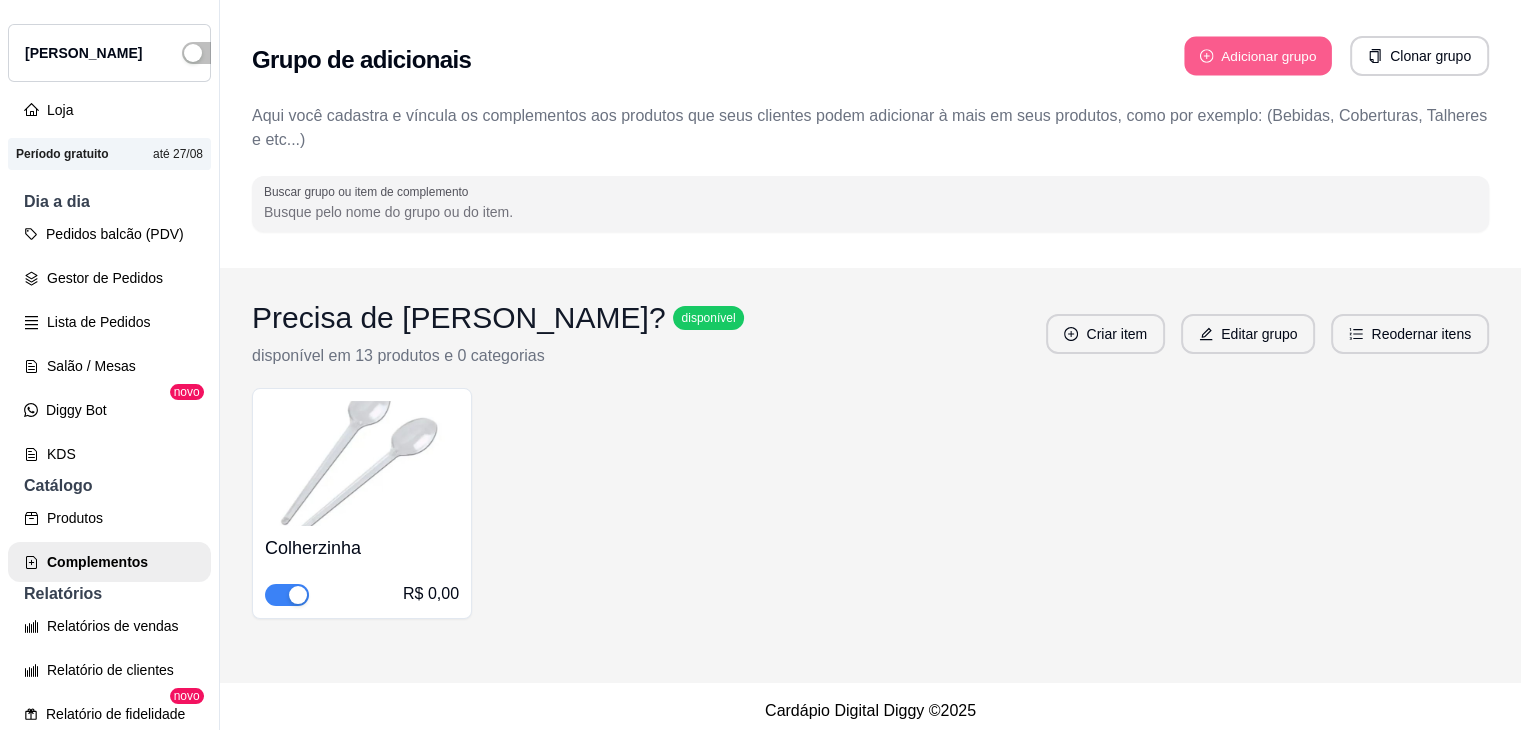 click on "Adicionar grupo" at bounding box center [1258, 56] 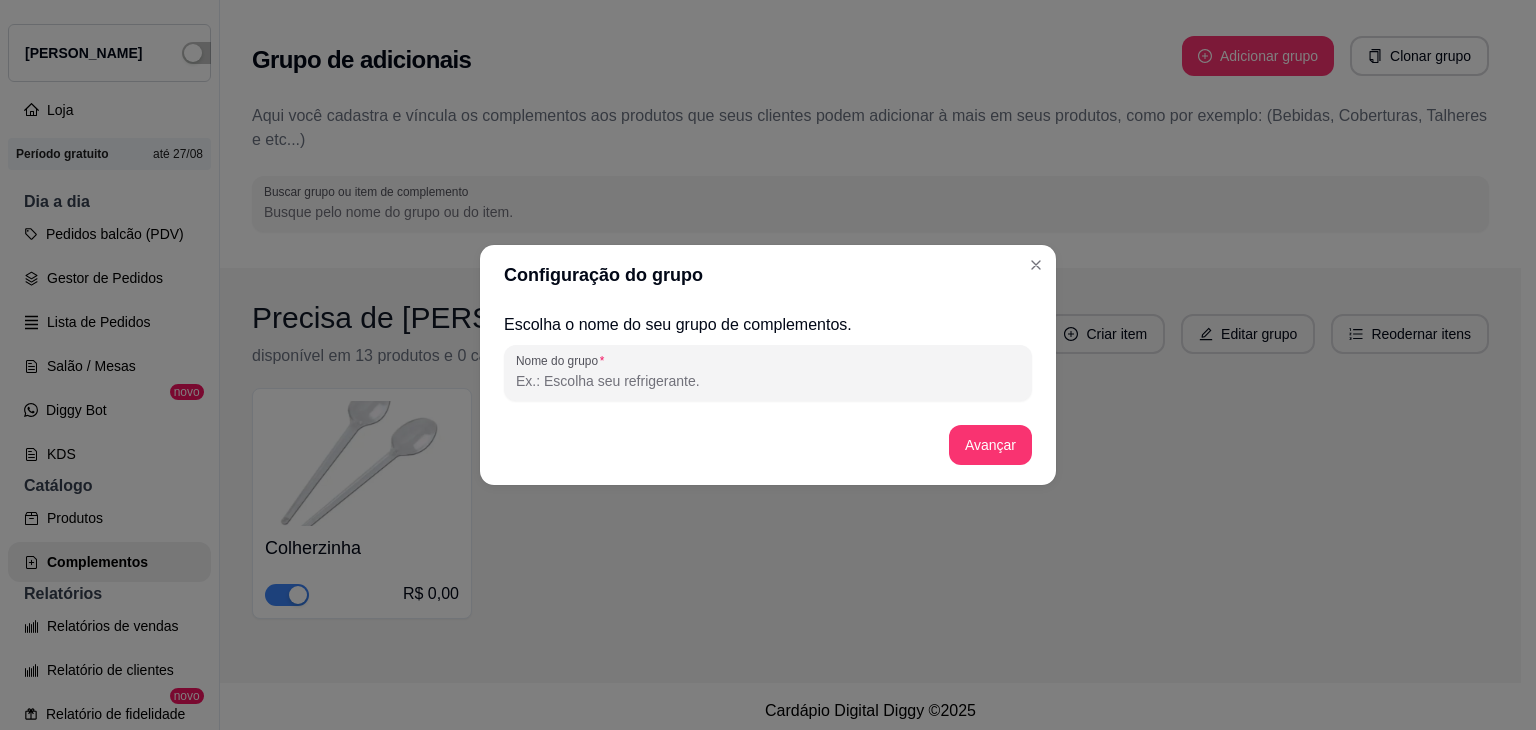 click on "Nome do grupo" at bounding box center (768, 381) 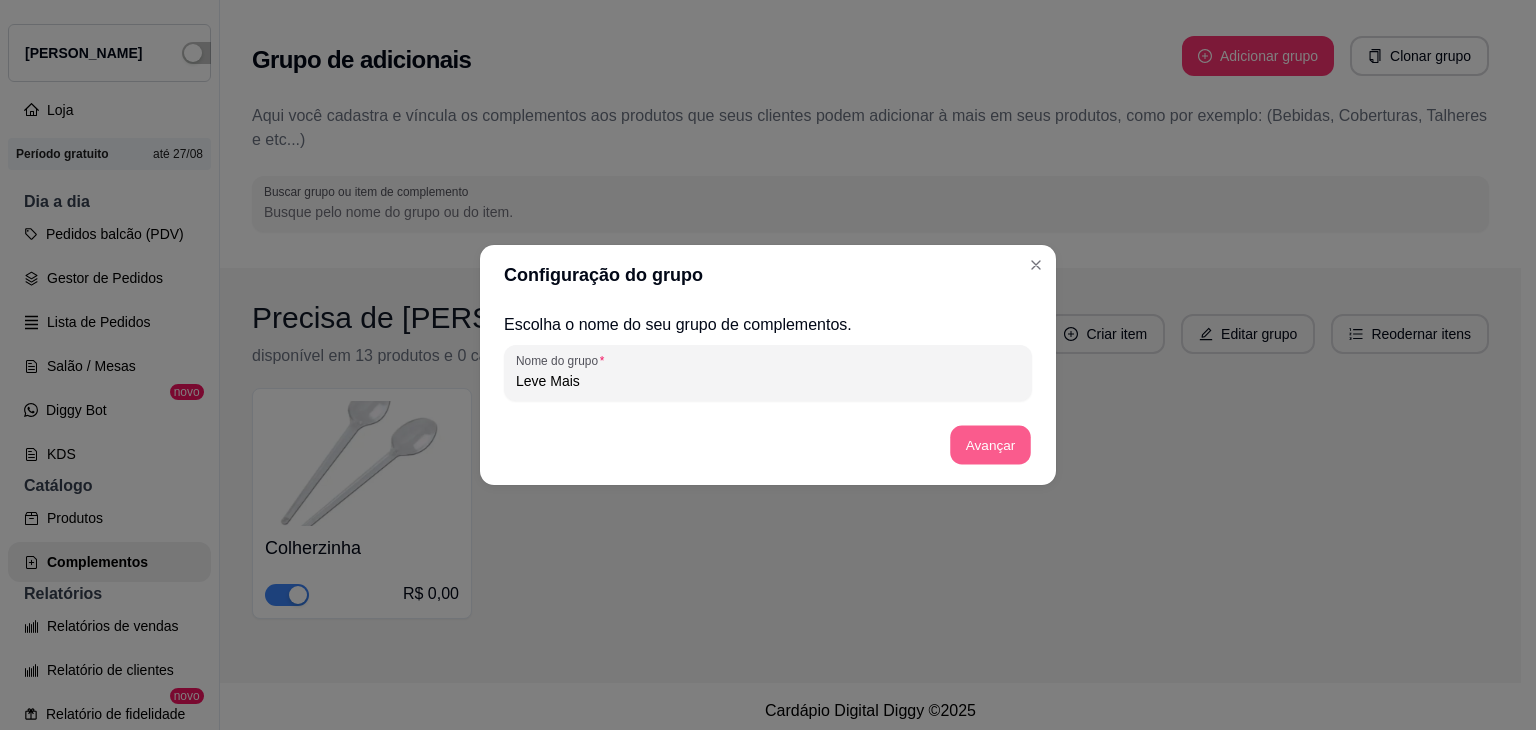 click on "Avançar" at bounding box center [990, 445] 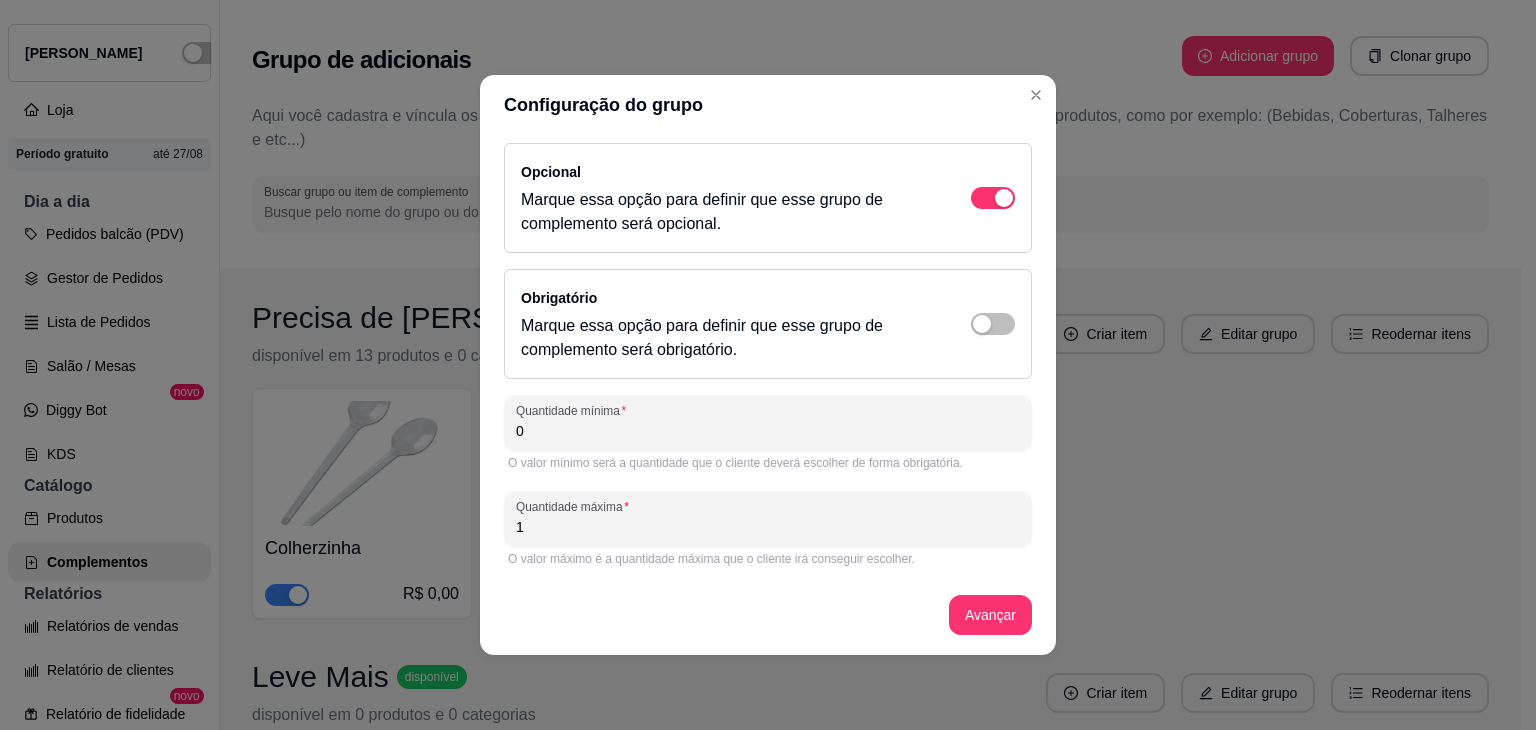 drag, startPoint x: 651, startPoint y: 536, endPoint x: 452, endPoint y: 539, distance: 199.02261 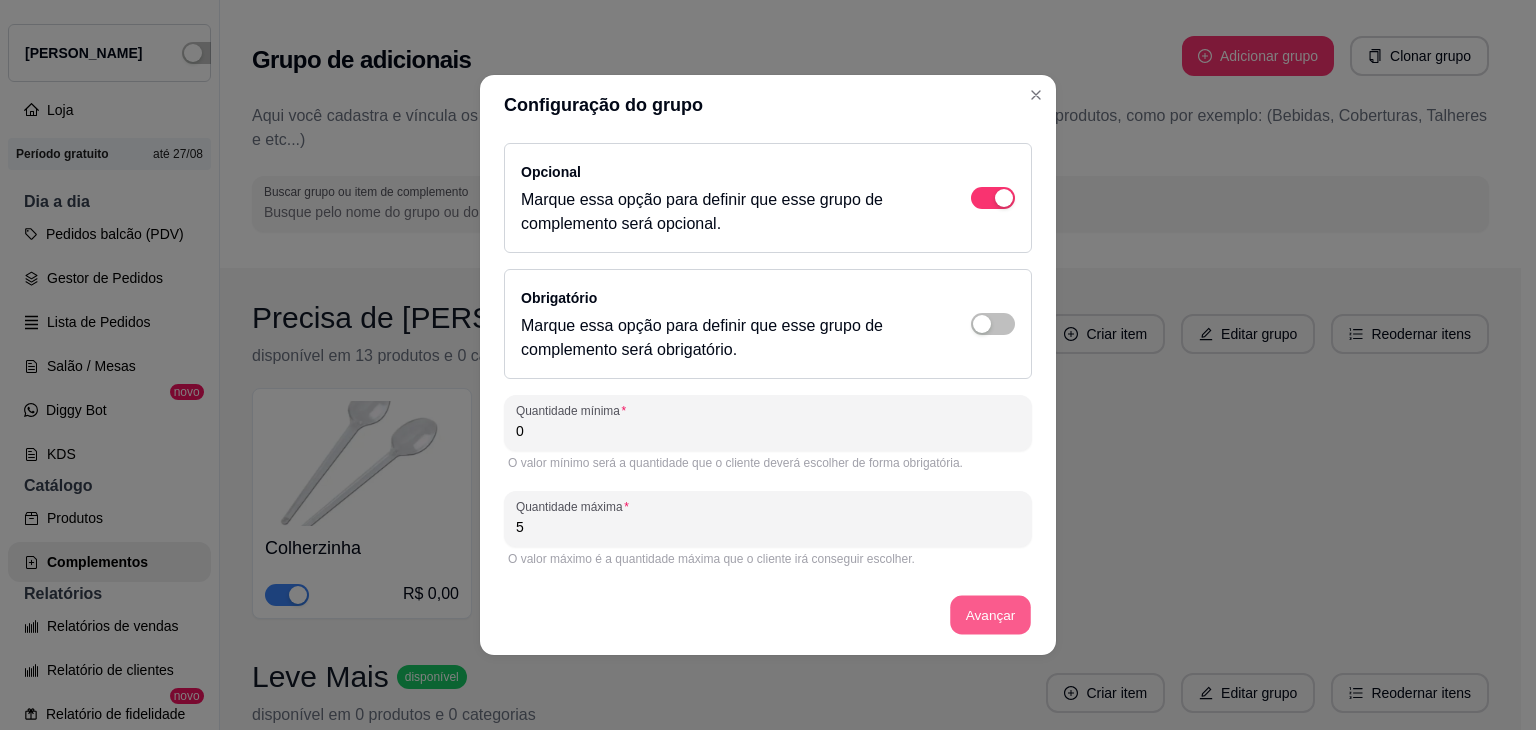 click on "Avançar" at bounding box center [990, 615] 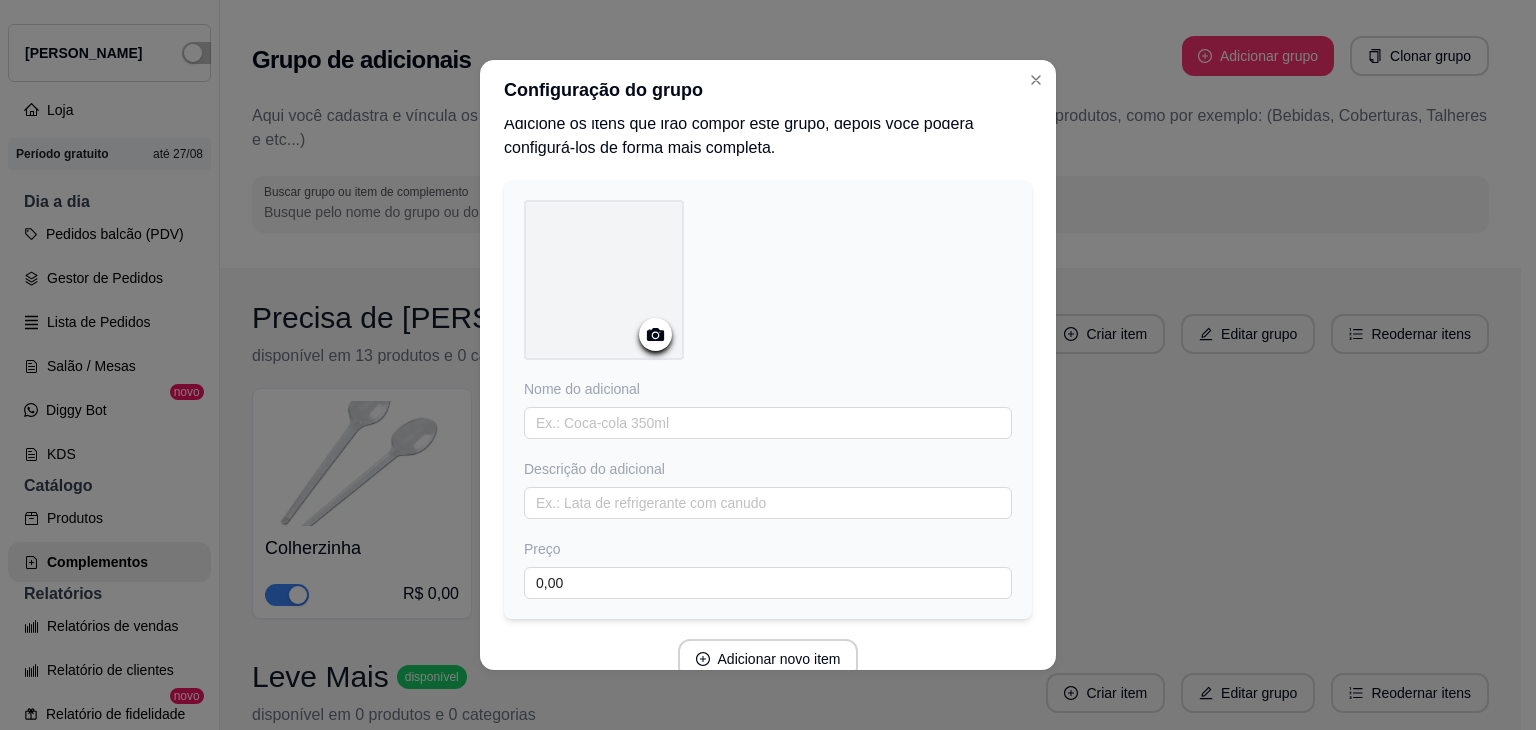 scroll, scrollTop: 0, scrollLeft: 0, axis: both 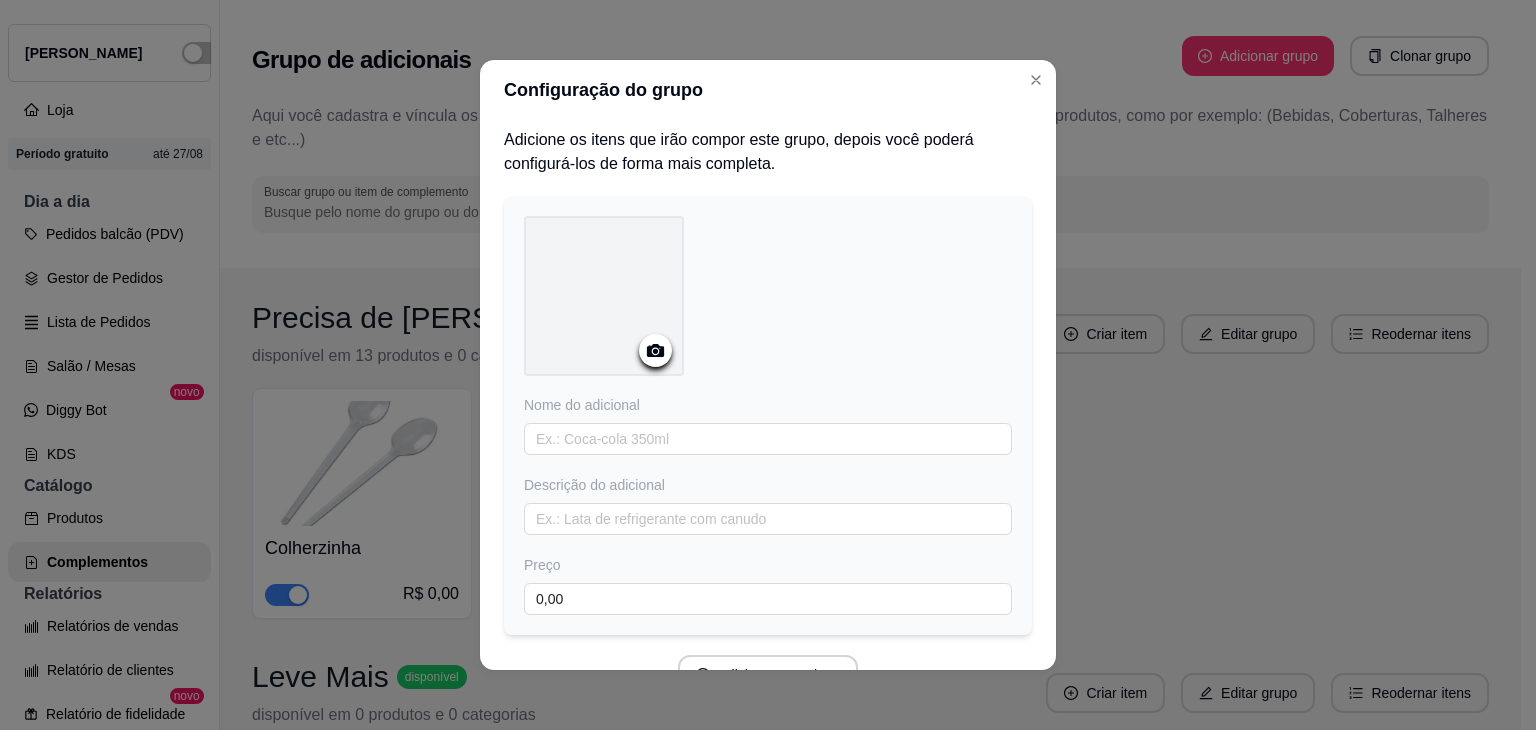 click on "Configuração do grupo Adicione os itens que irão compor este grupo, depois você poderá configurá-los de forma mais completa. Nome do adicional Descrição do adicional Preço 0,00 Adicionar novo item Finalizar" at bounding box center [768, 365] 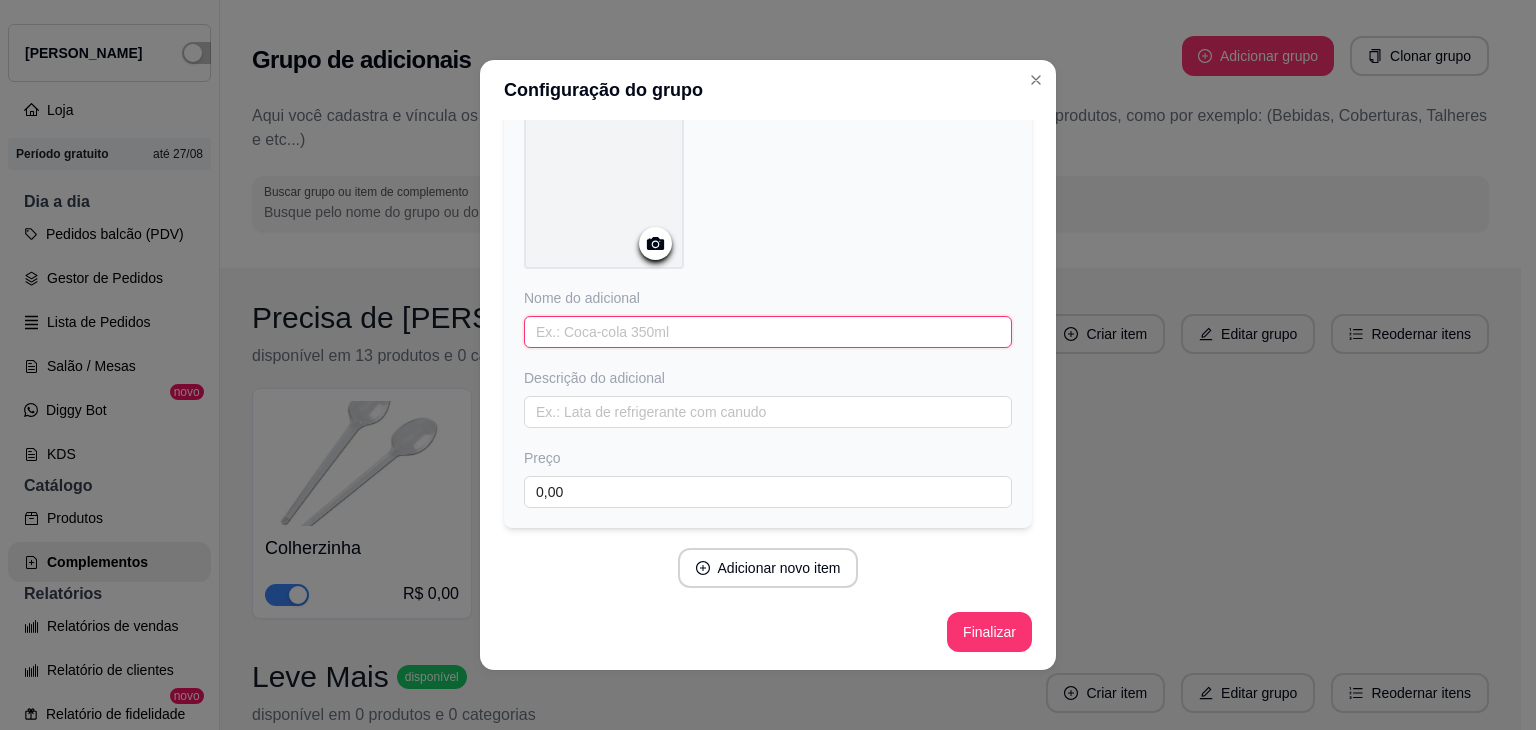 click at bounding box center [768, 332] 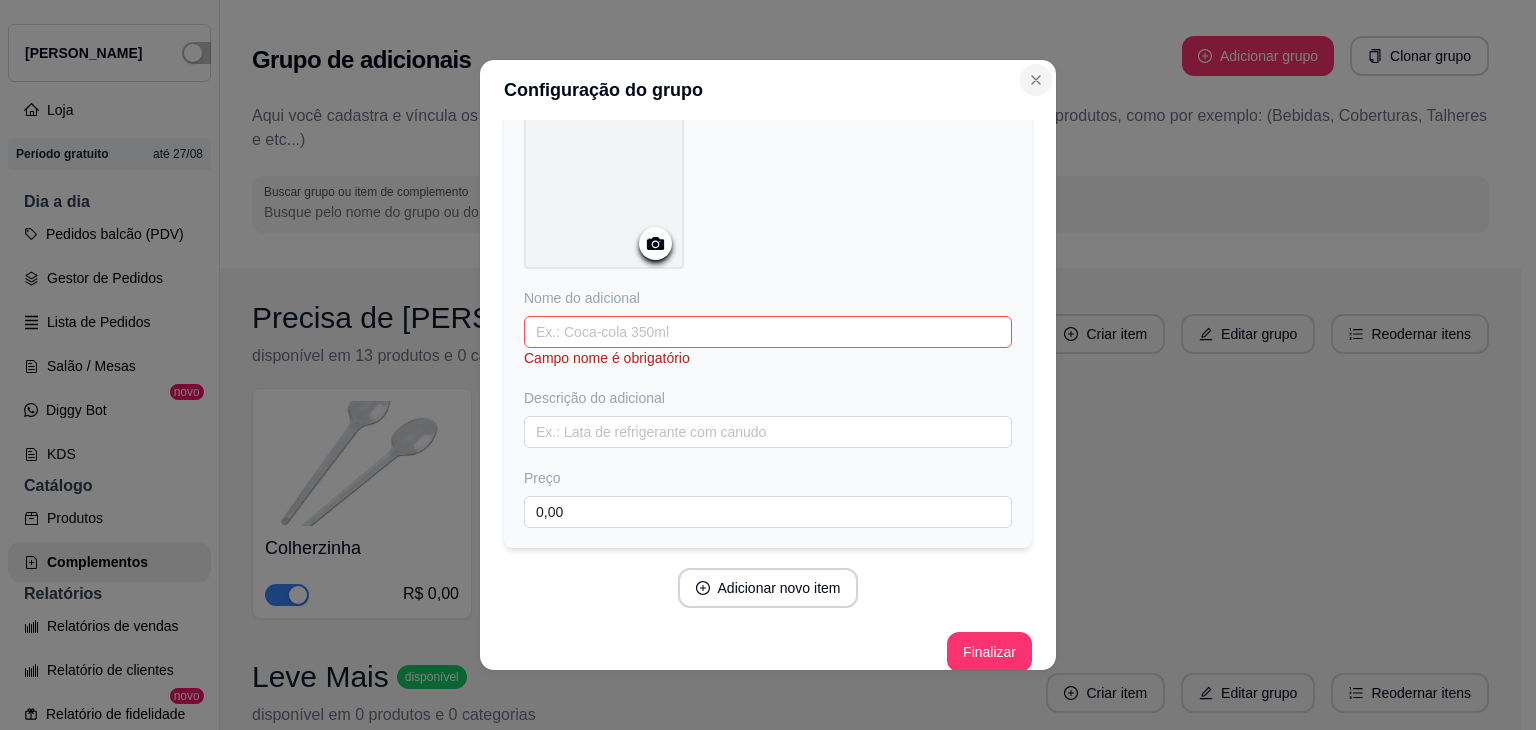 click 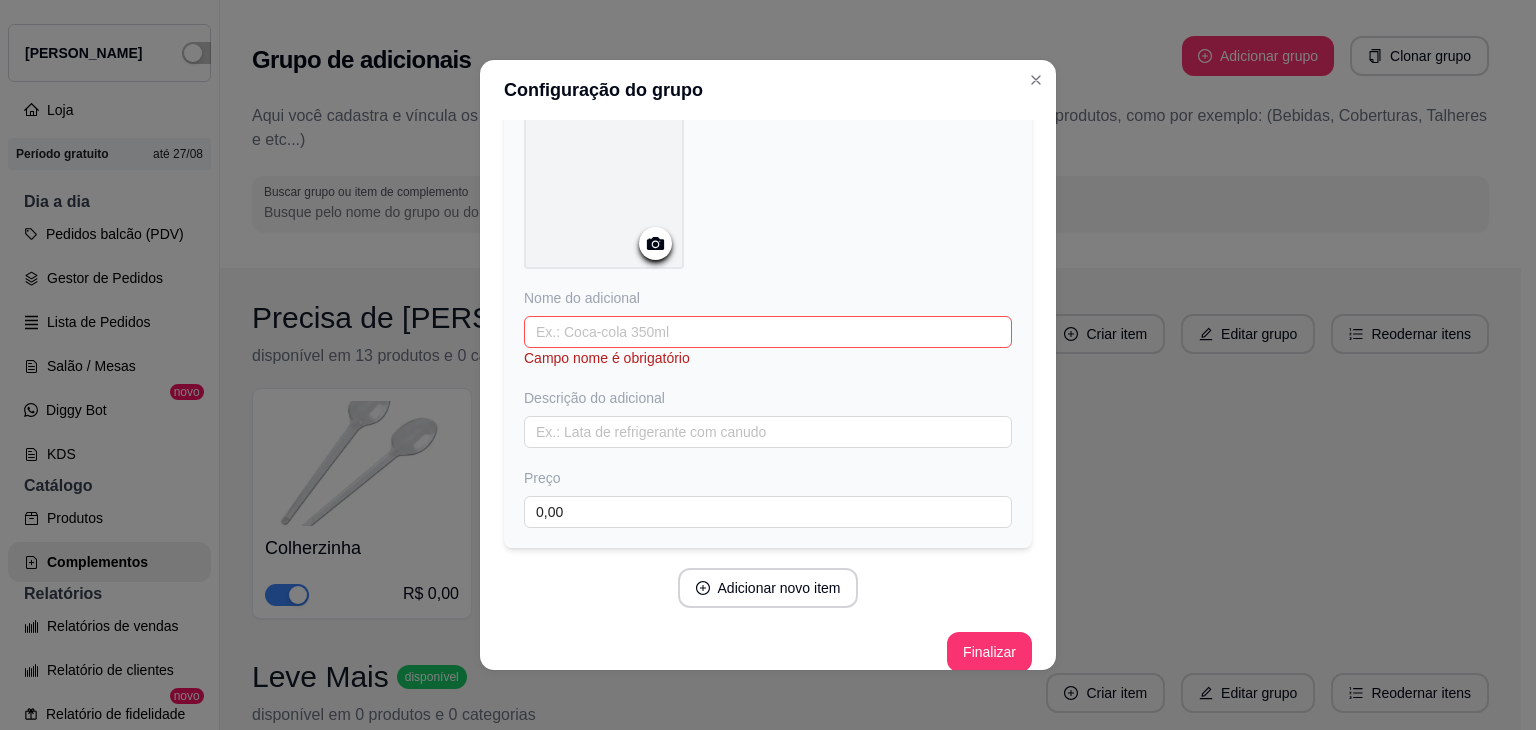 scroll, scrollTop: 0, scrollLeft: 0, axis: both 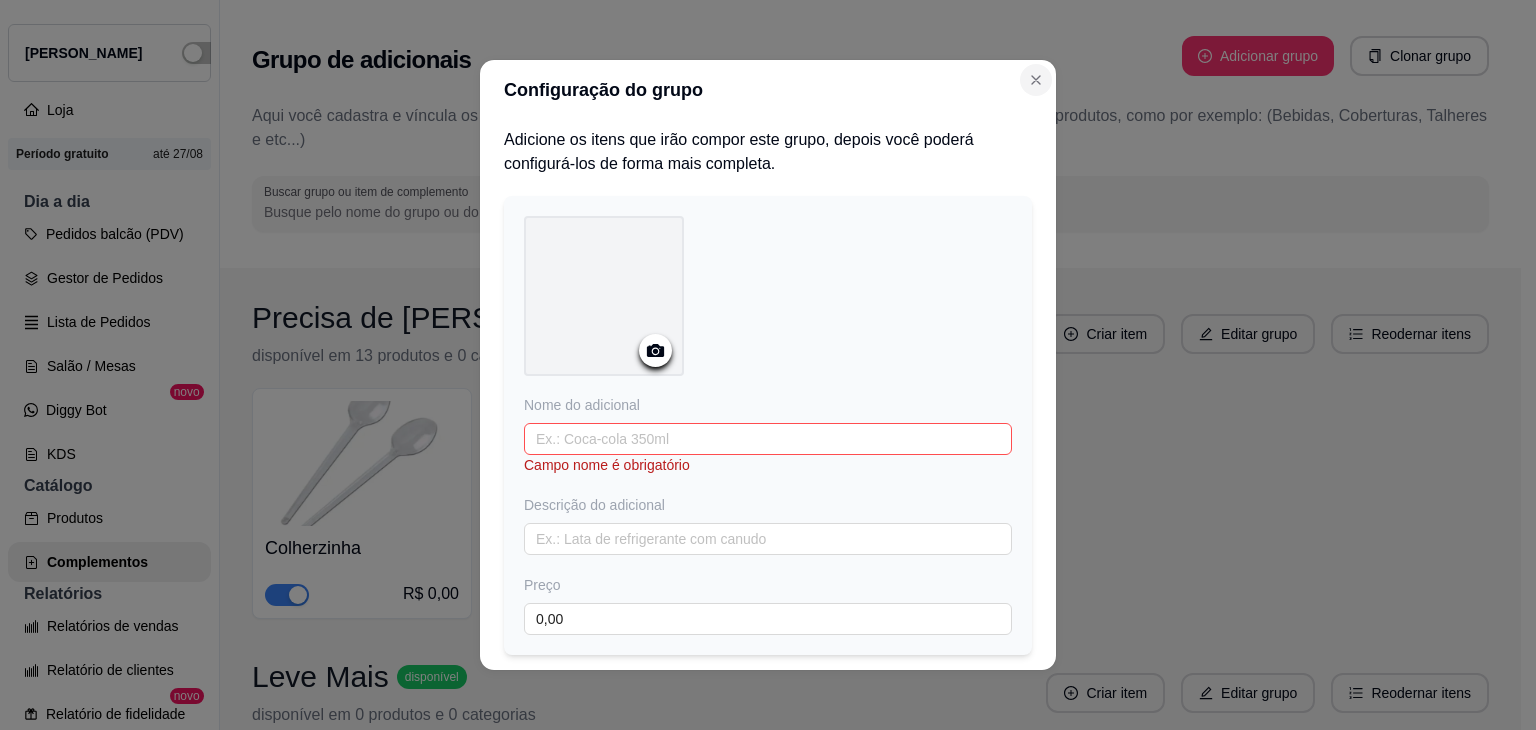 click 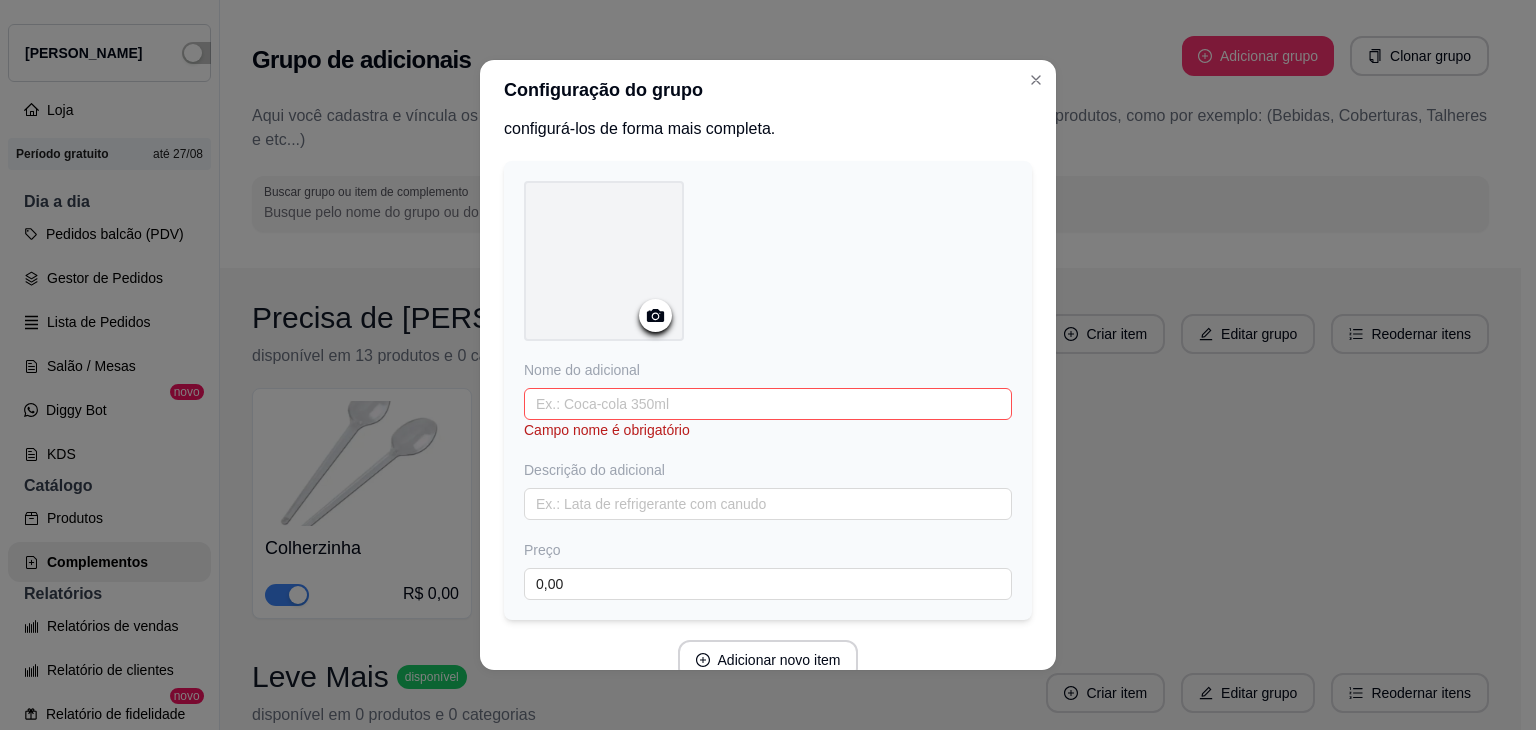 scroll, scrollTop: 0, scrollLeft: 0, axis: both 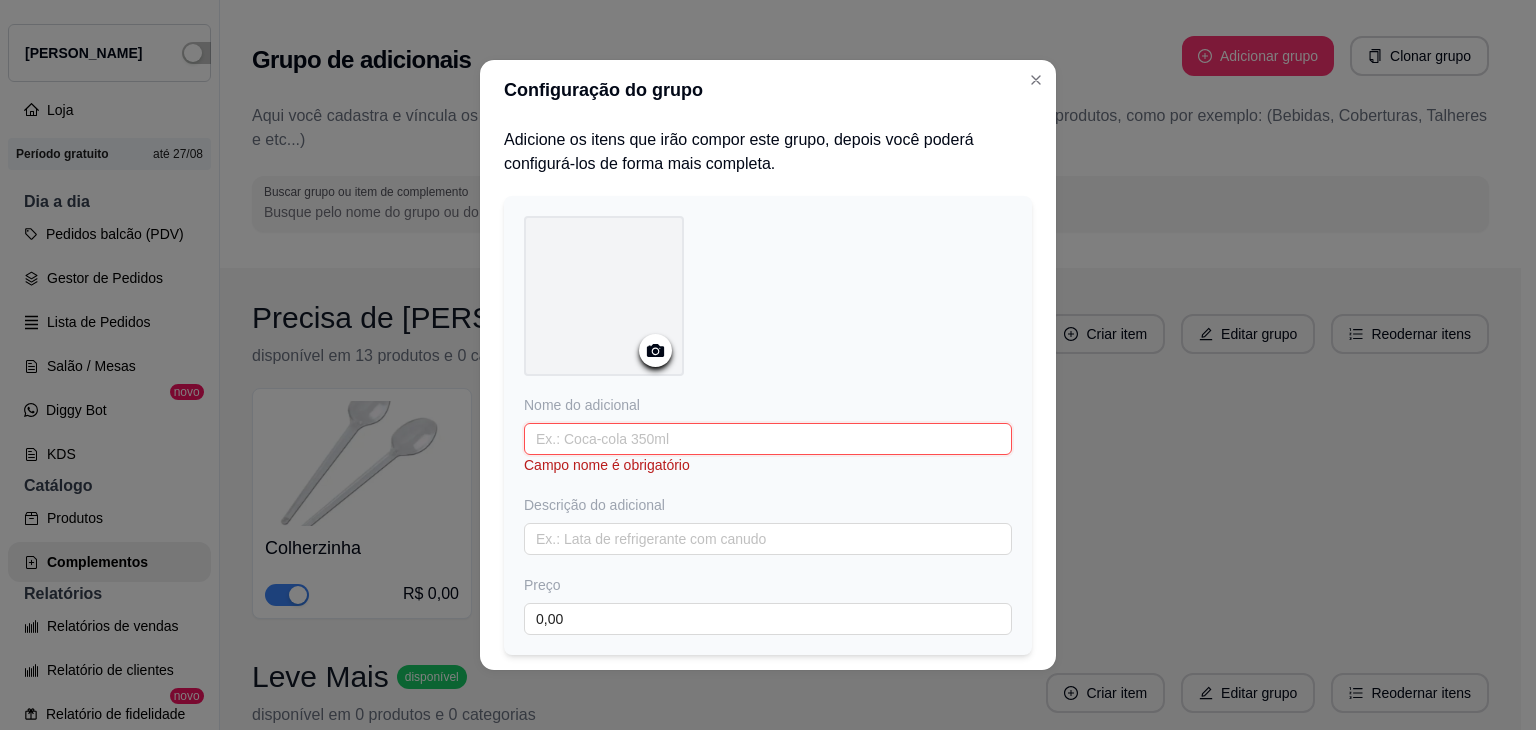 click at bounding box center (768, 439) 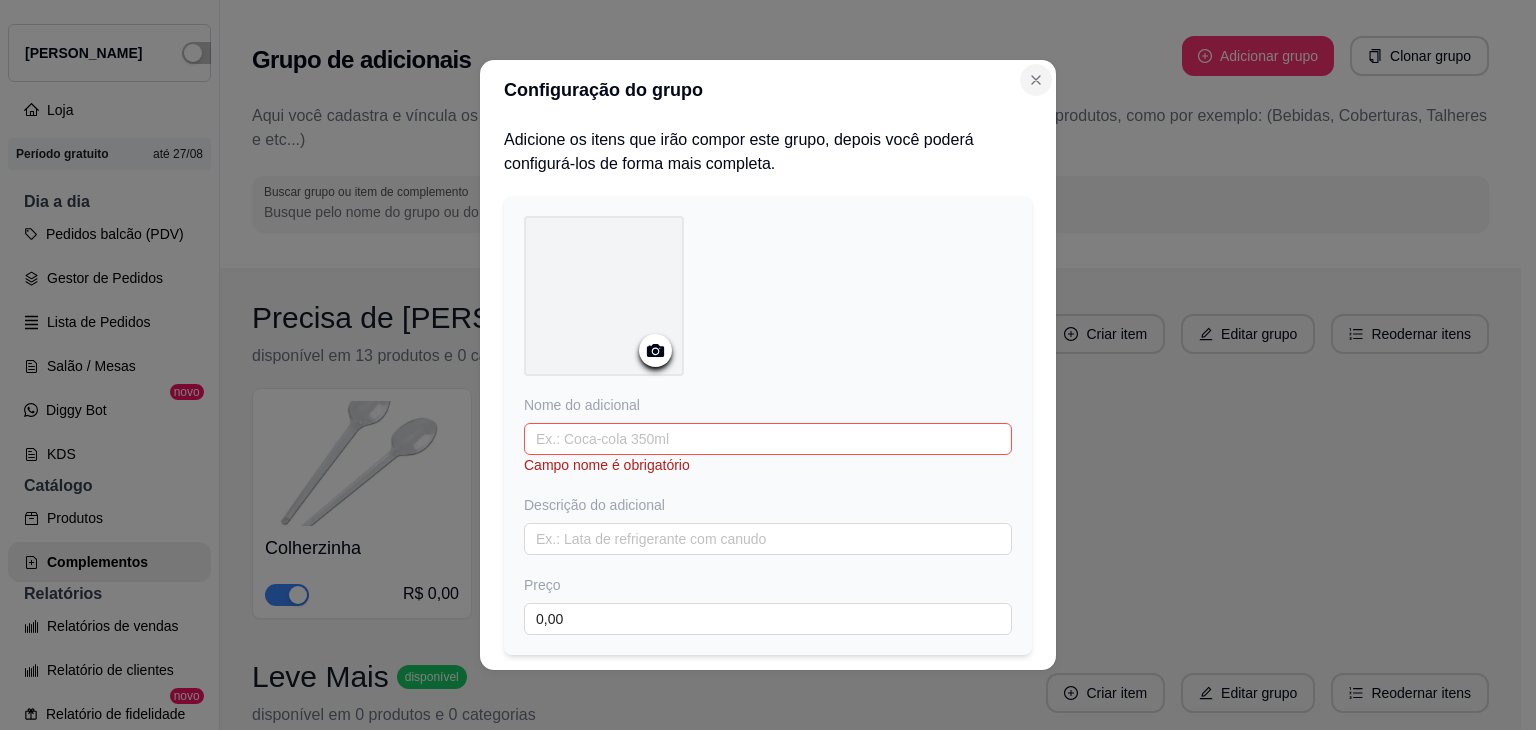 click 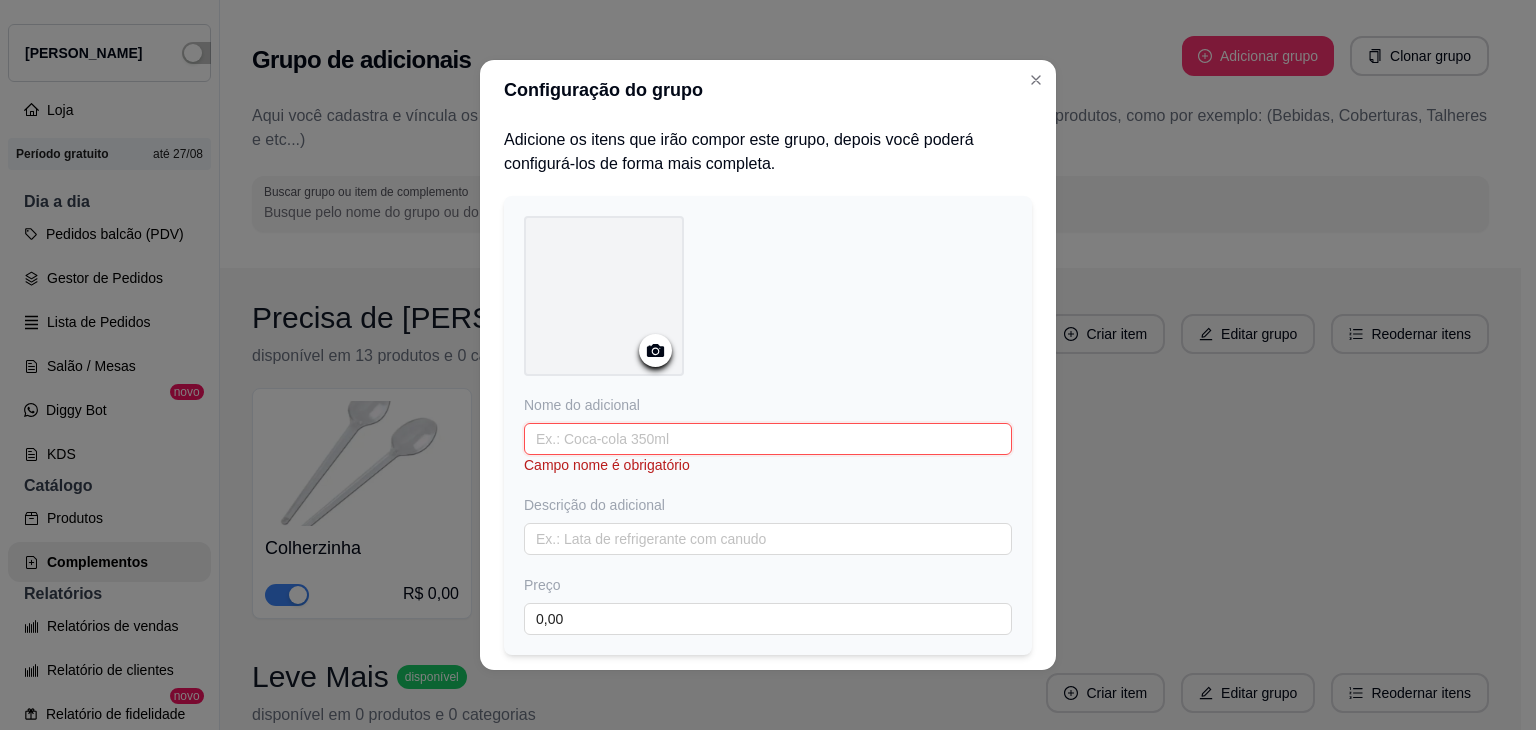 click at bounding box center (768, 439) 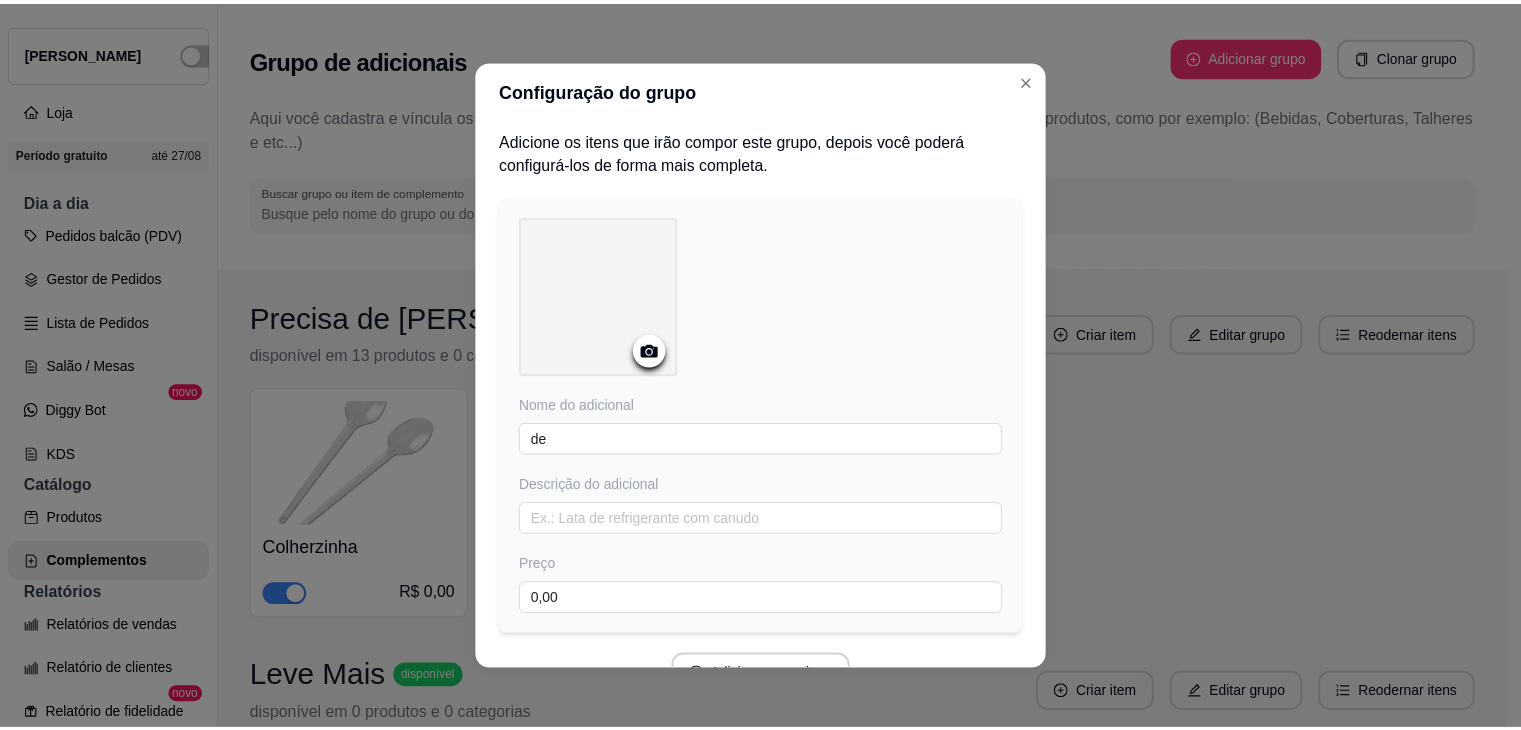 scroll, scrollTop: 107, scrollLeft: 0, axis: vertical 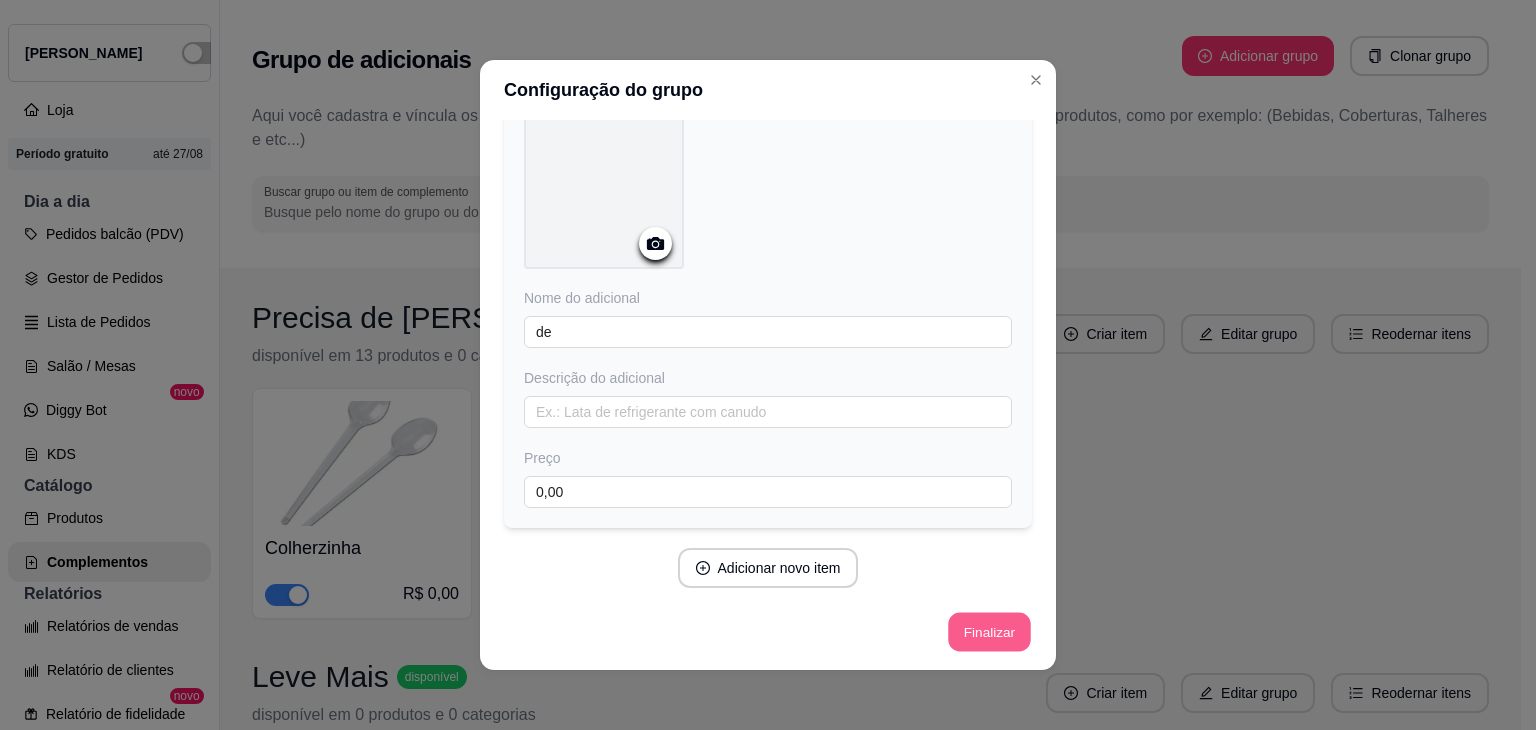 click on "Finalizar" at bounding box center (989, 632) 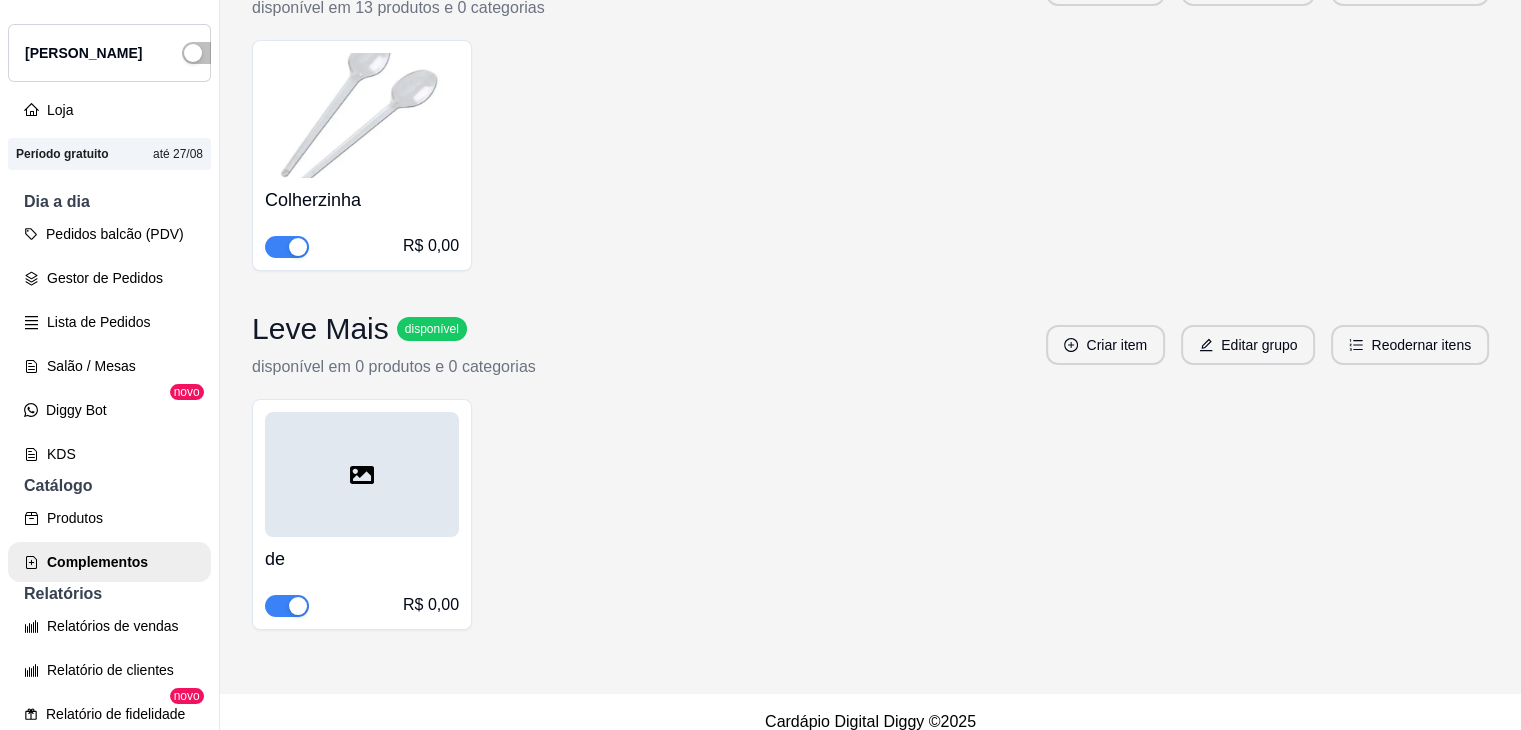 scroll, scrollTop: 351, scrollLeft: 0, axis: vertical 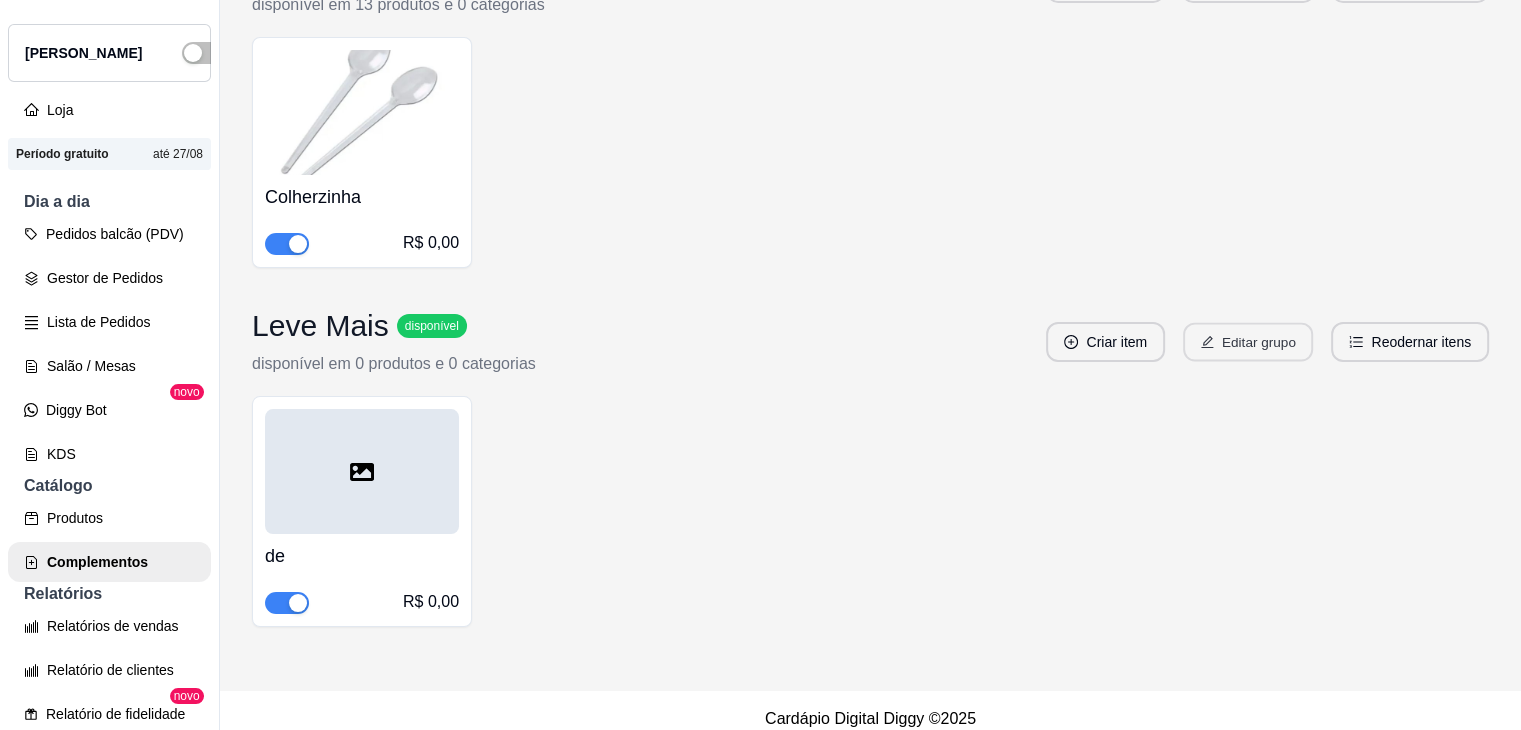 click on "Editar grupo" at bounding box center [1248, 342] 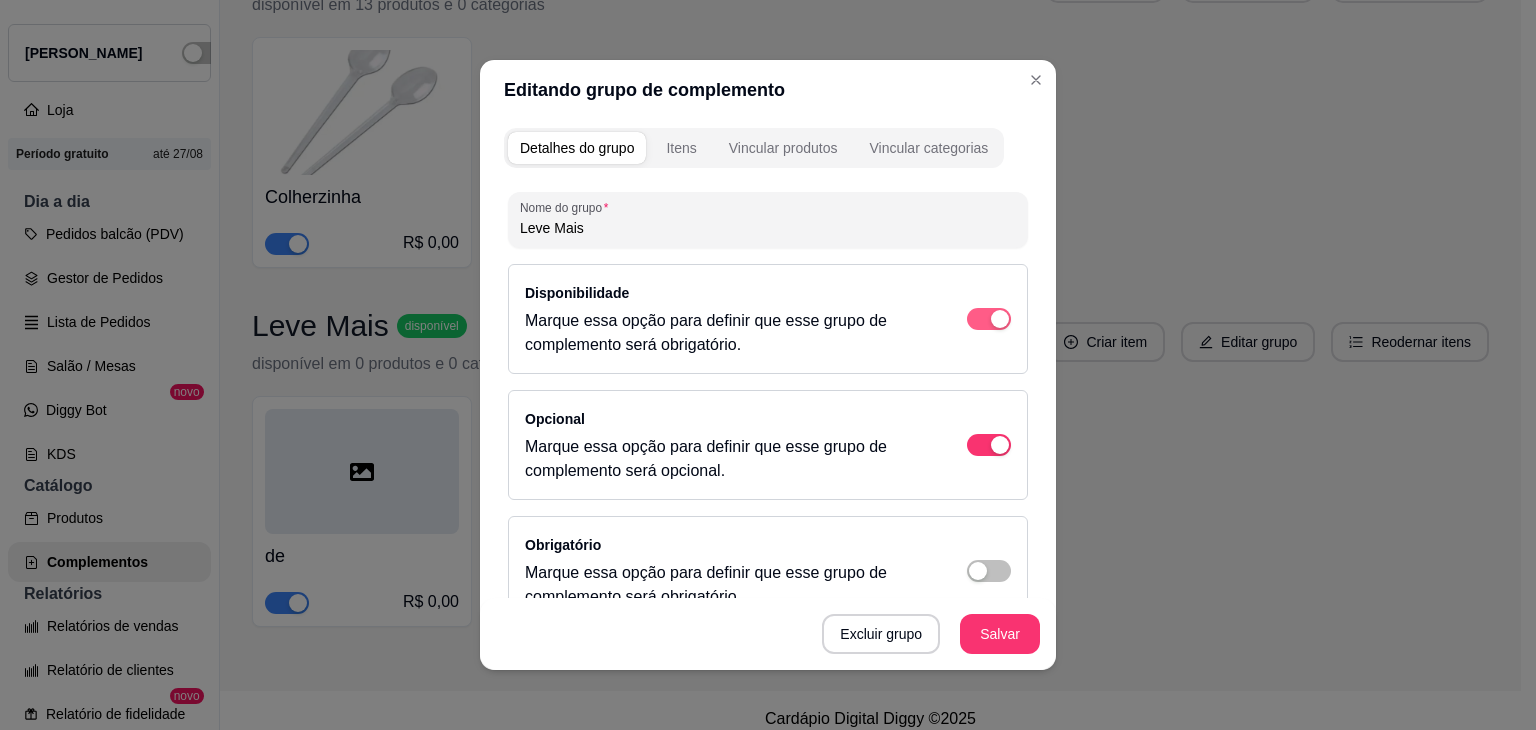 click at bounding box center [1000, 319] 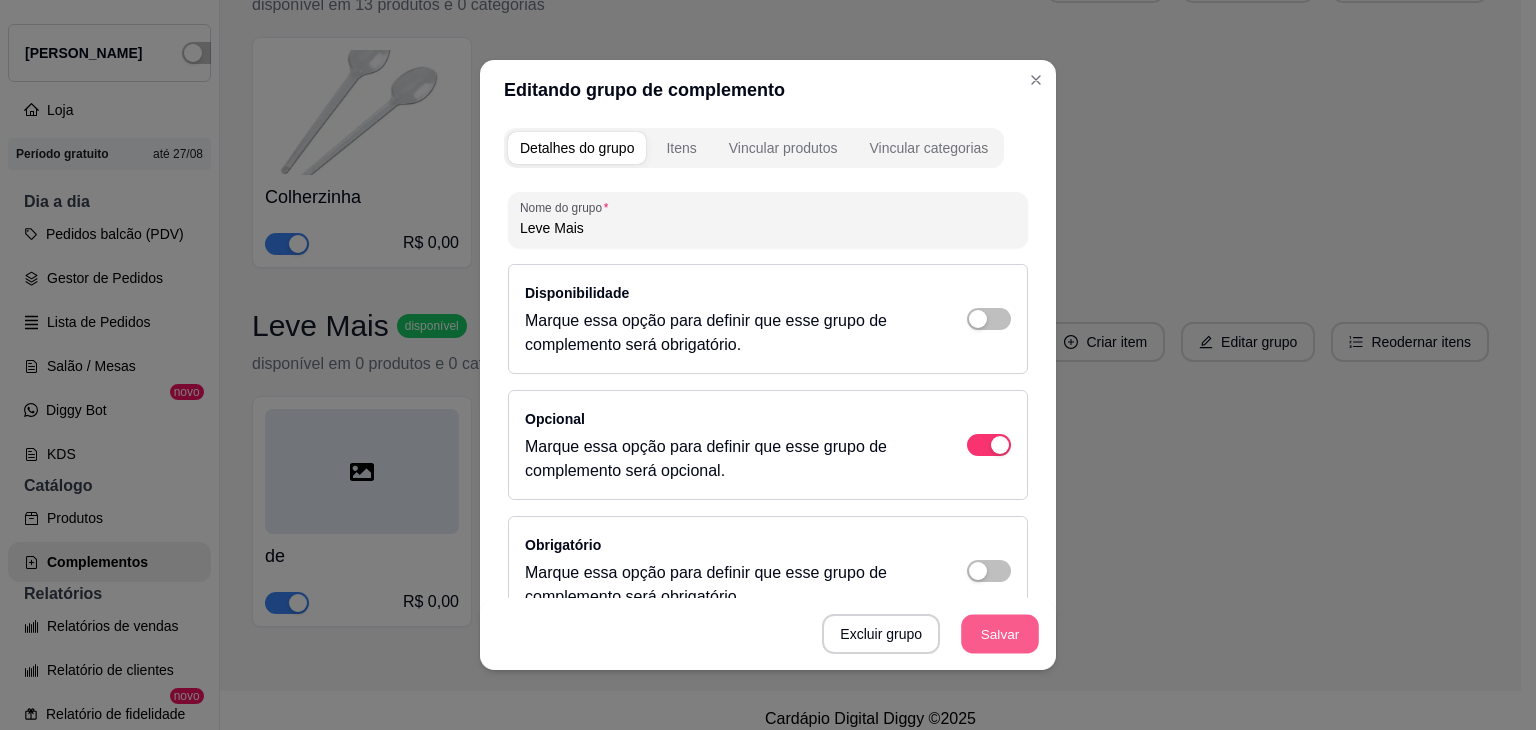 click on "Salvar" at bounding box center [1000, 634] 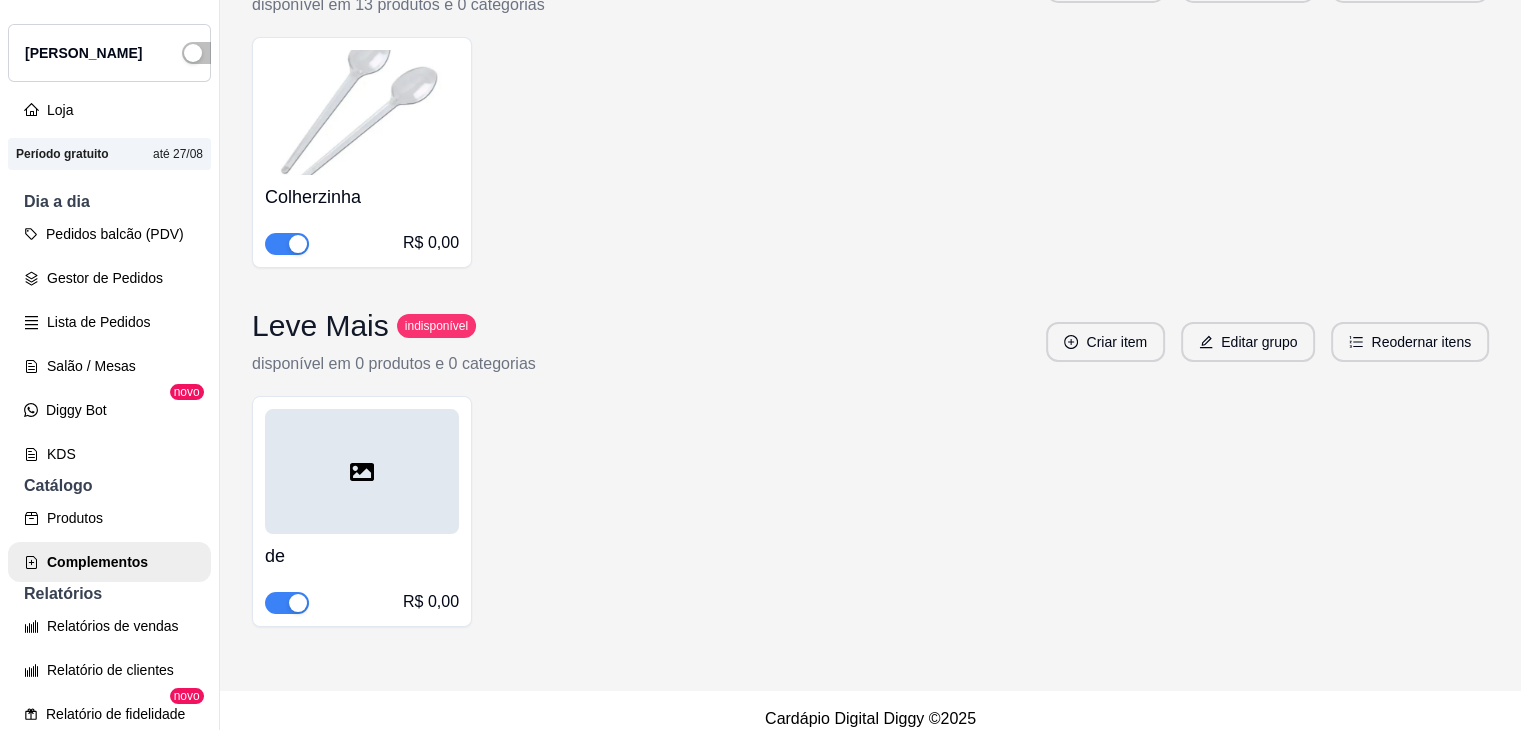click on "Leve Mais indisponível disponível em 0 produtos e 0 categorias Criar item Editar grupo Reodernar itens" at bounding box center [870, 342] 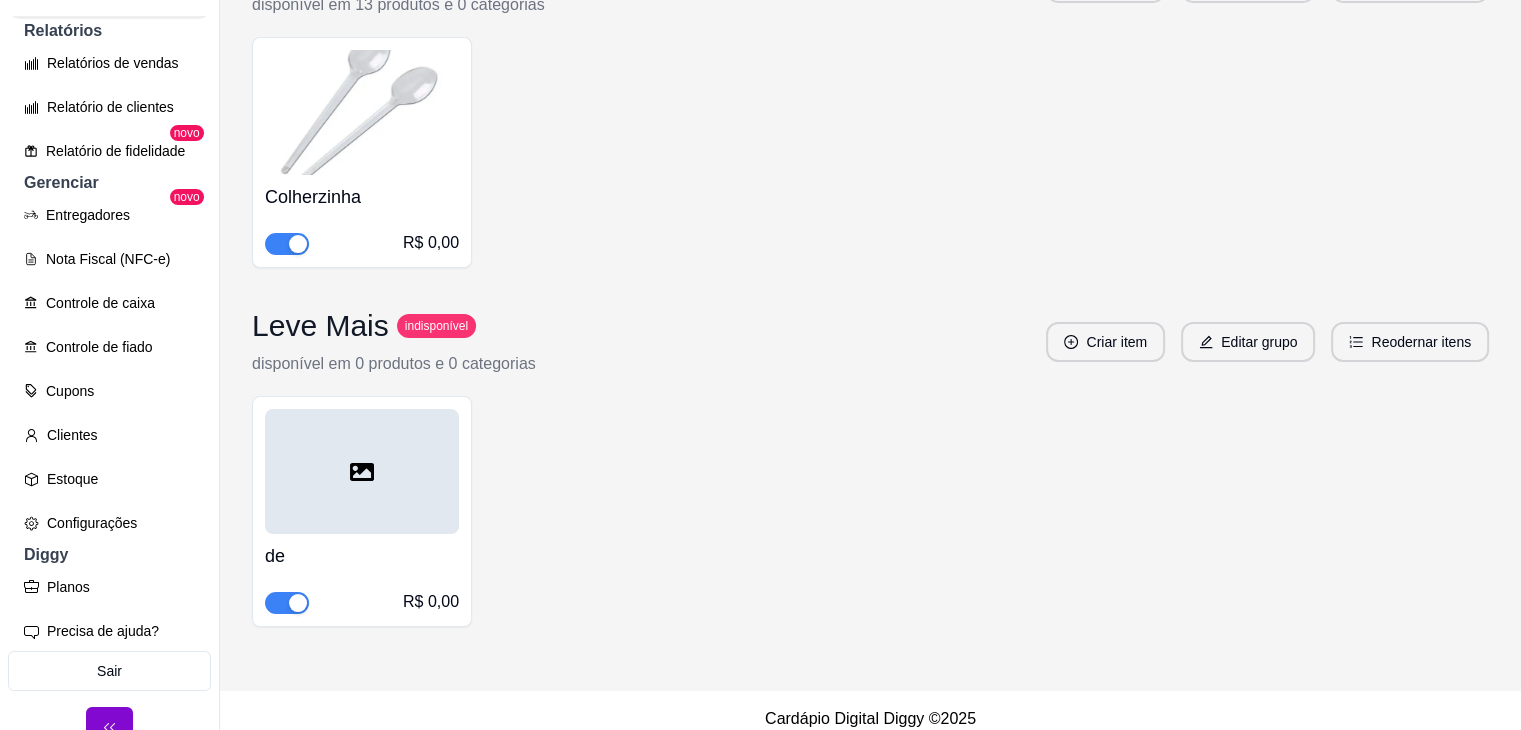 scroll, scrollTop: 640, scrollLeft: 0, axis: vertical 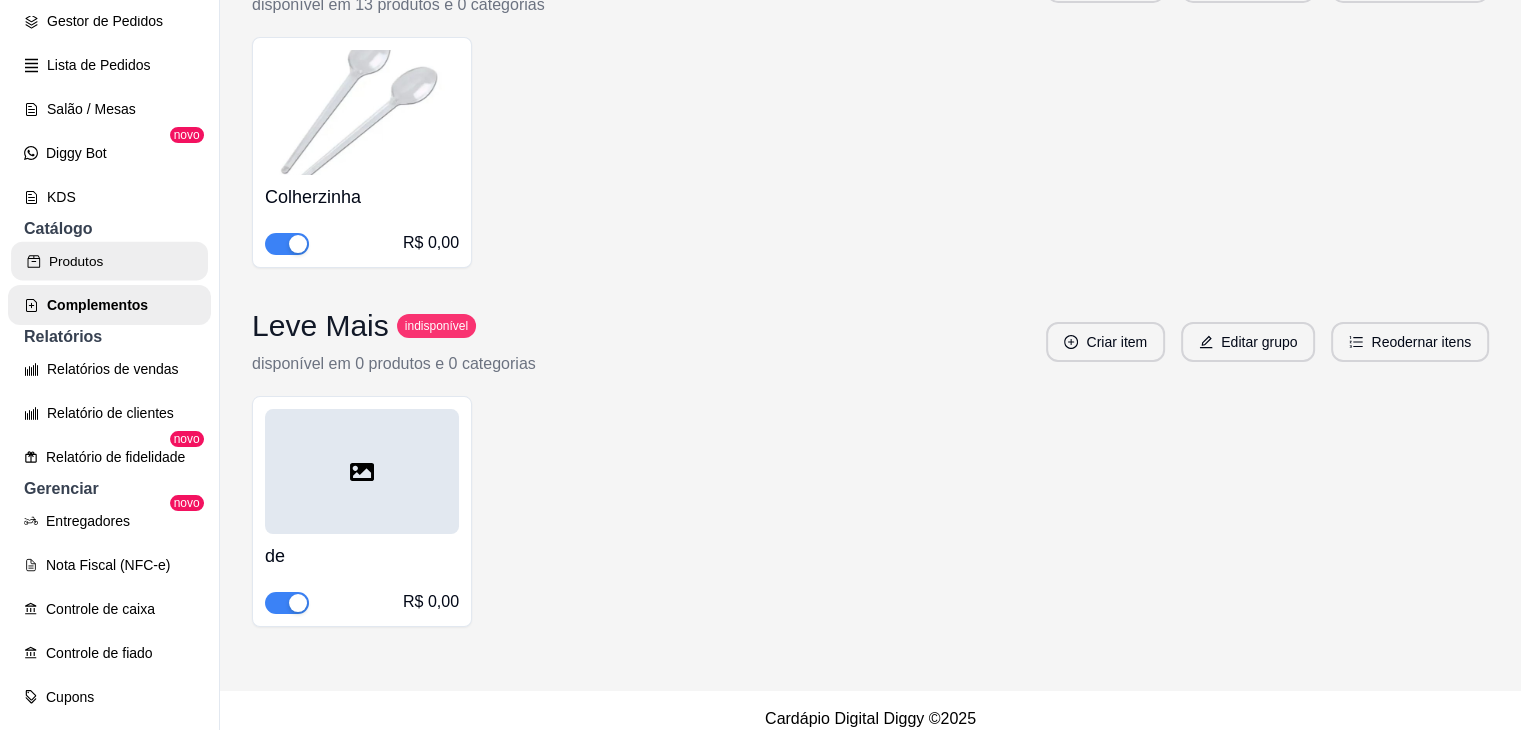 click on "Produtos" at bounding box center (109, 261) 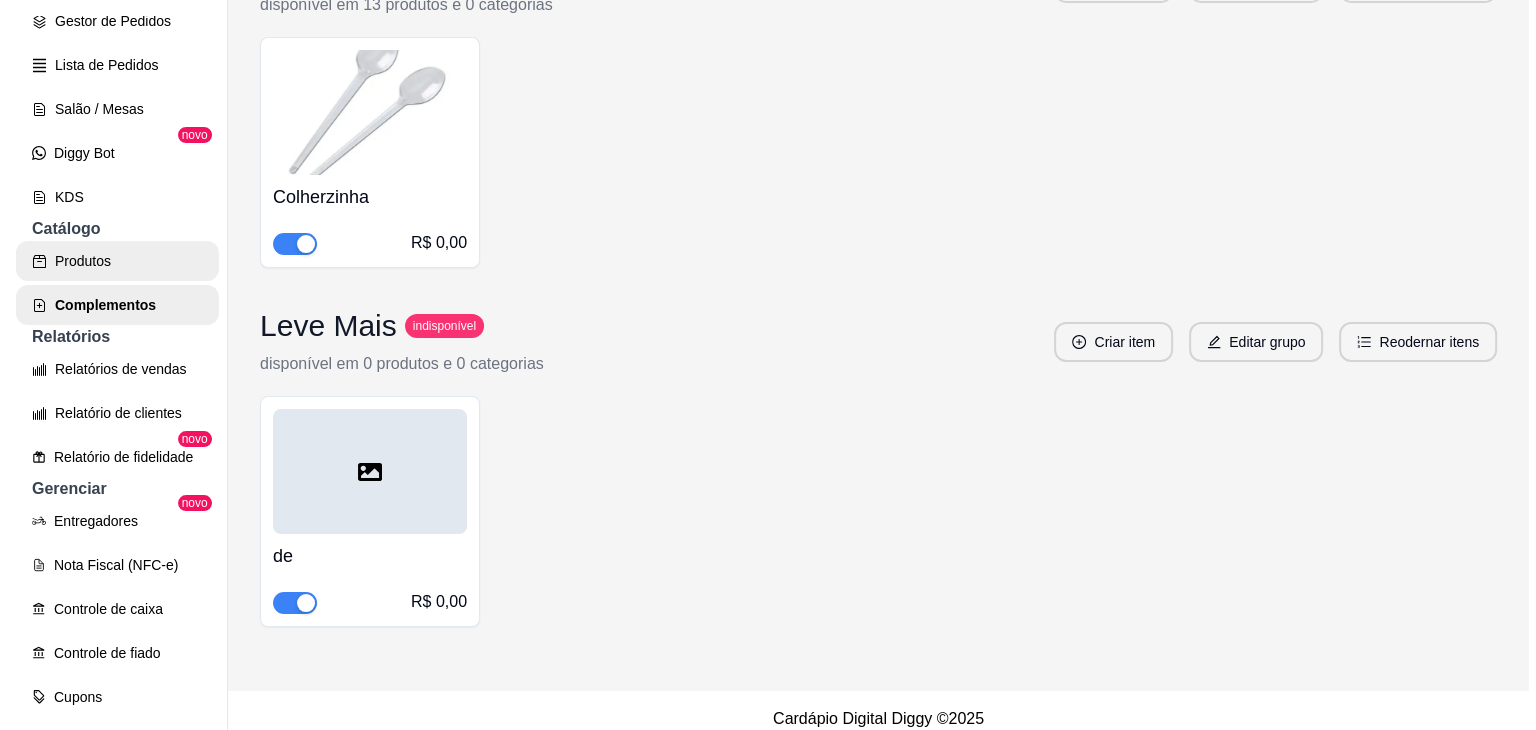 scroll, scrollTop: 0, scrollLeft: 0, axis: both 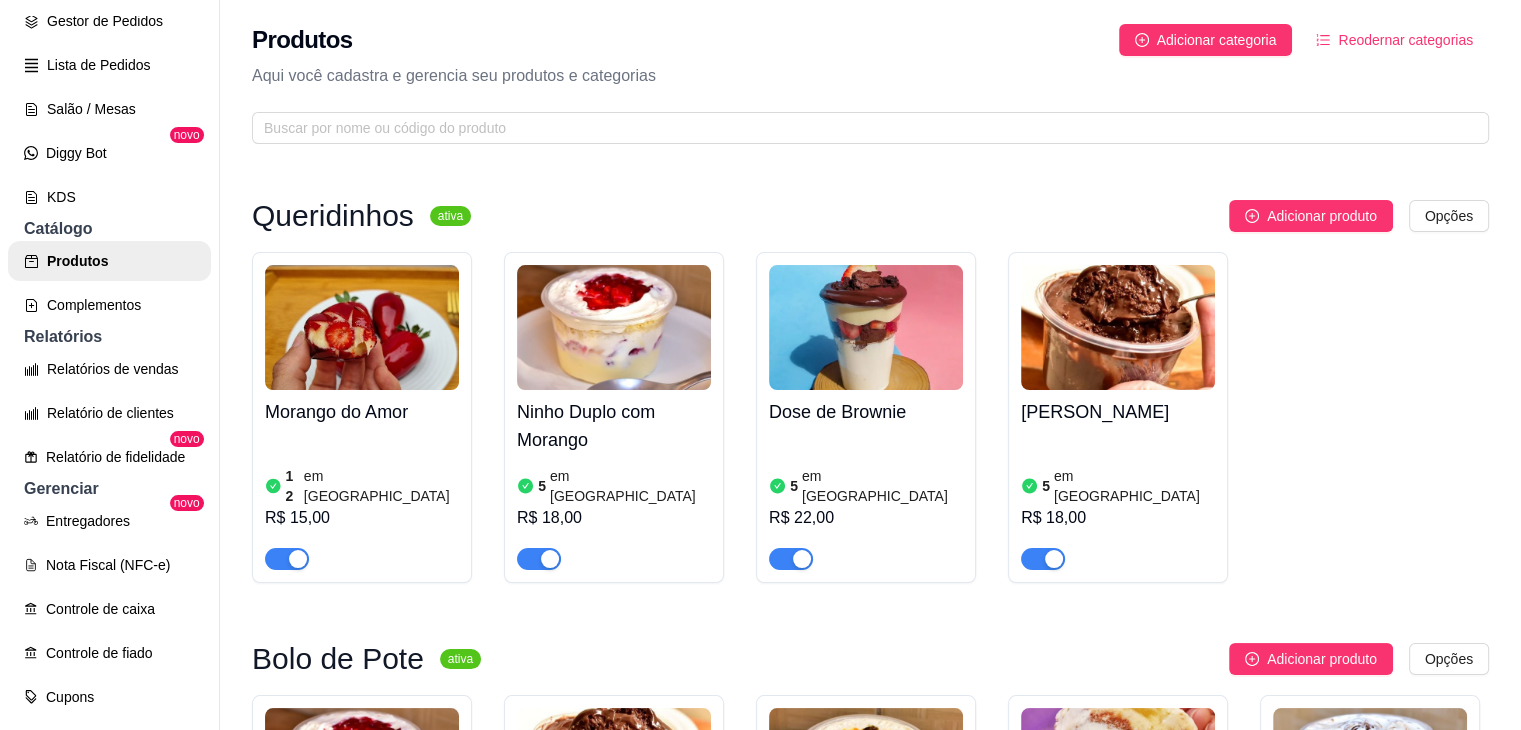 click on "12 em estoque R$ 15,00" at bounding box center [362, 502] 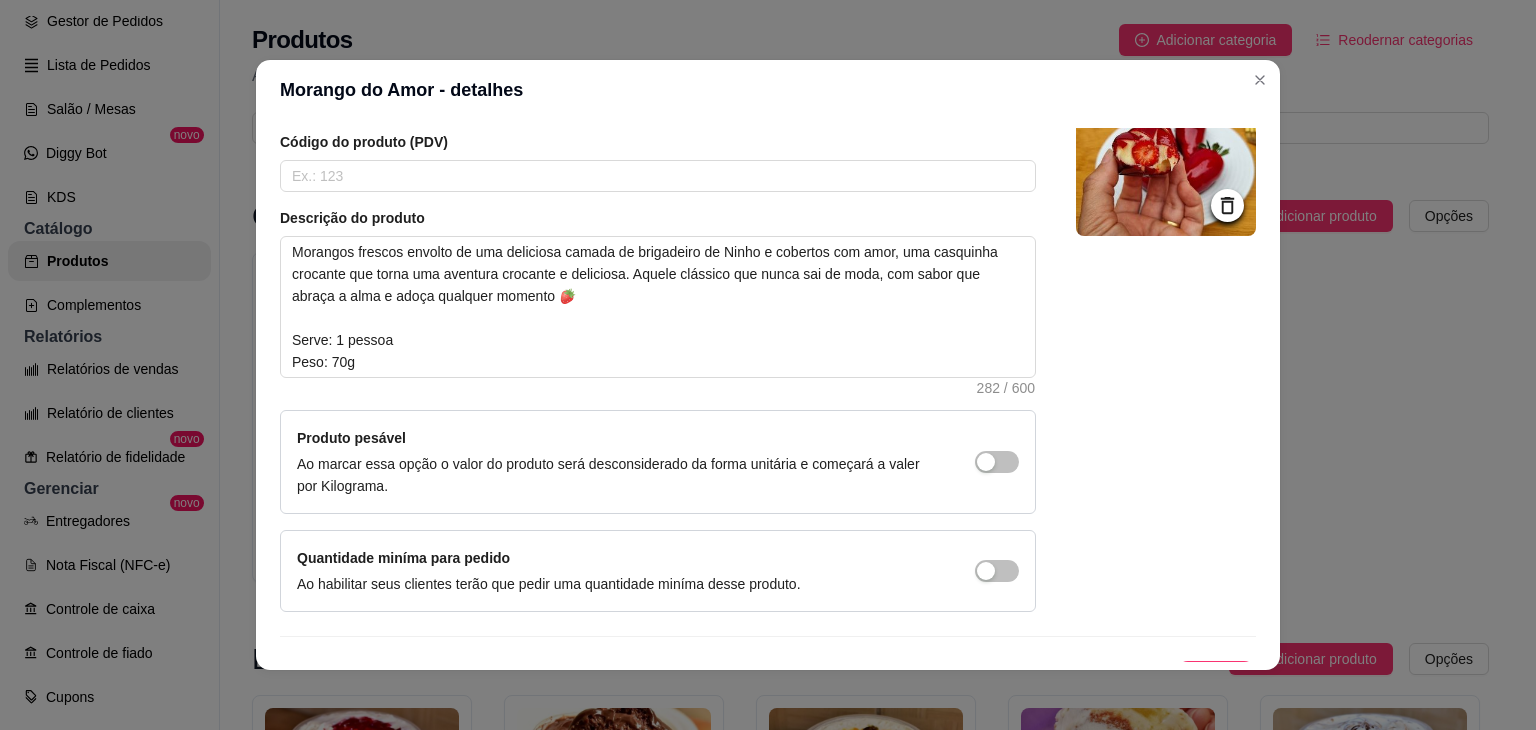 scroll, scrollTop: 0, scrollLeft: 0, axis: both 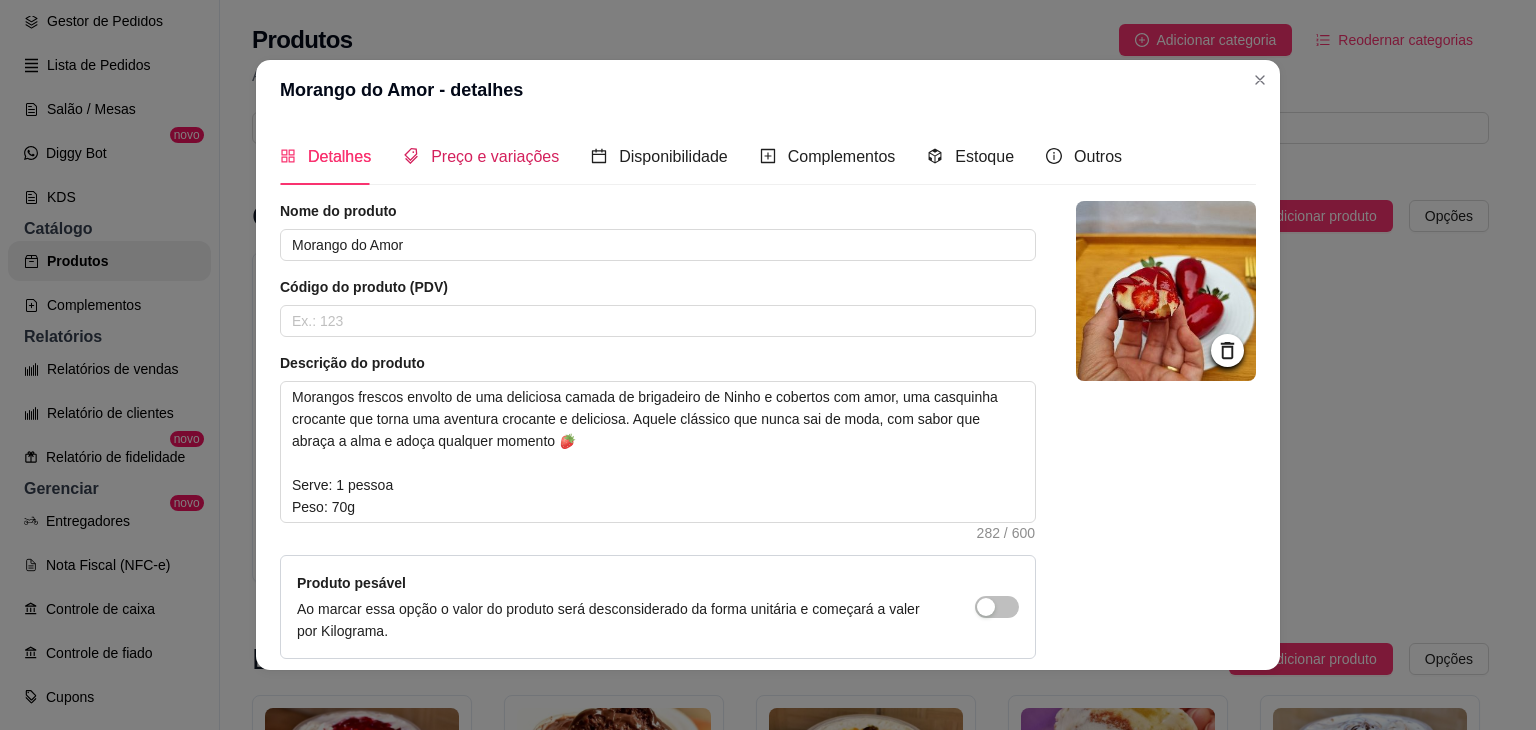click on "Preço e variações" at bounding box center [495, 156] 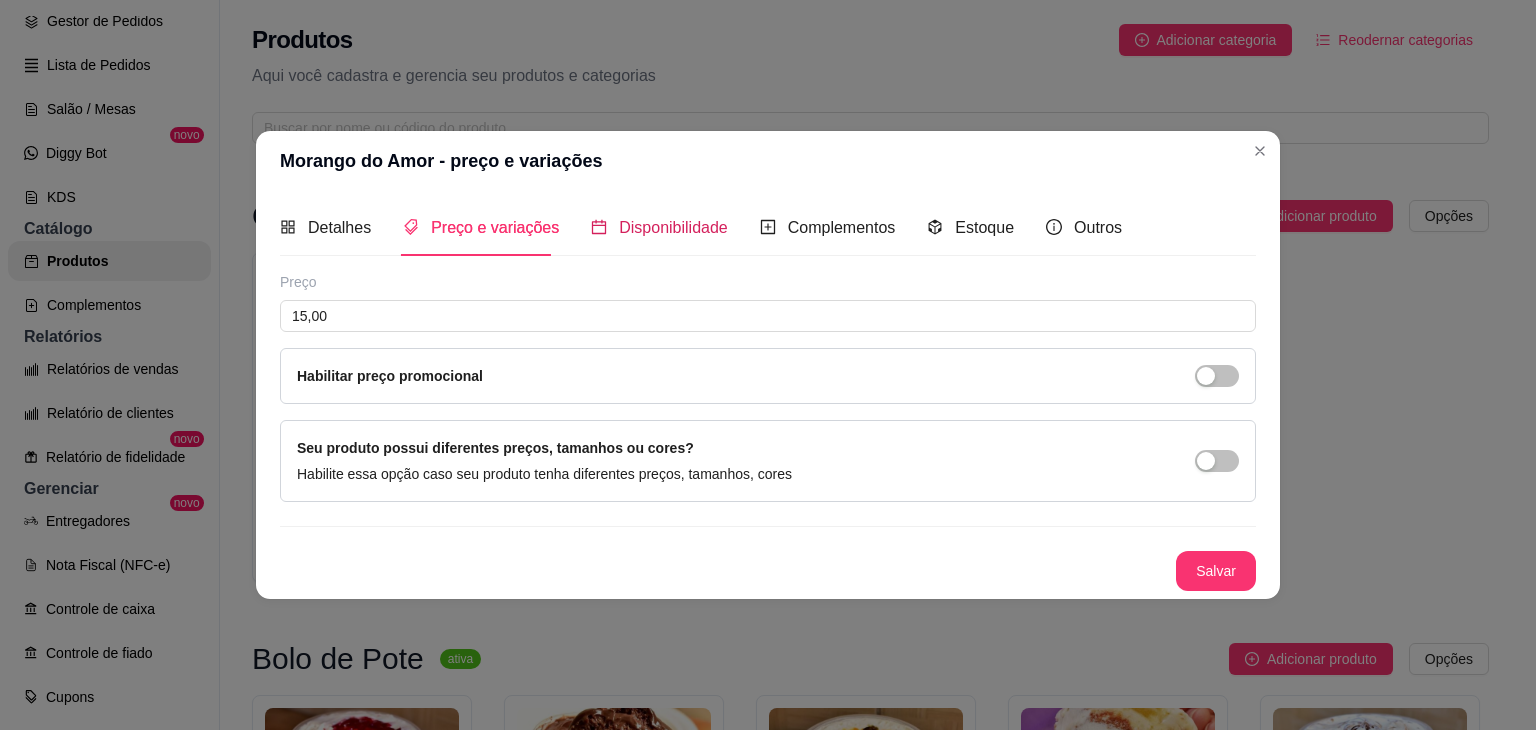 click on "Disponibilidade" at bounding box center [673, 227] 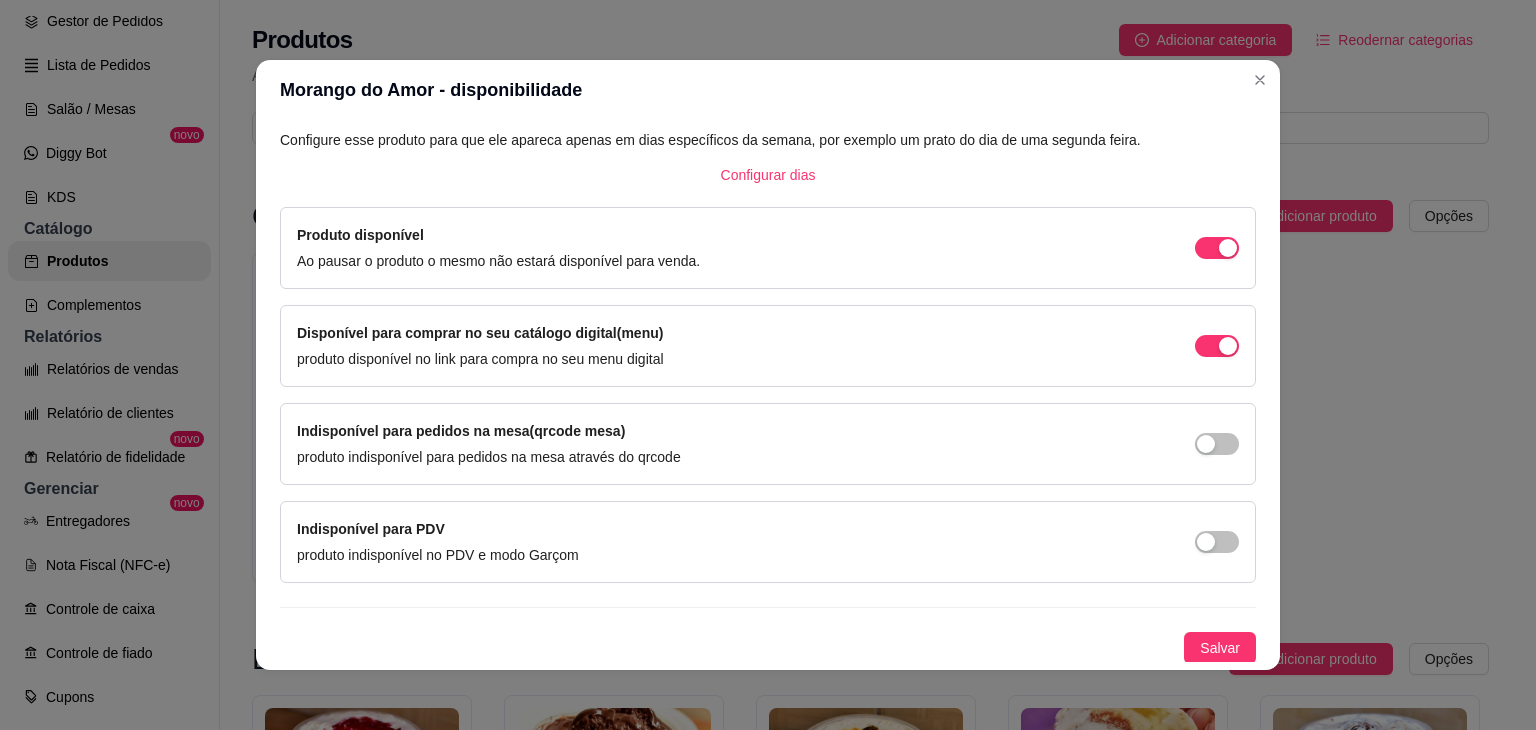 scroll, scrollTop: 0, scrollLeft: 0, axis: both 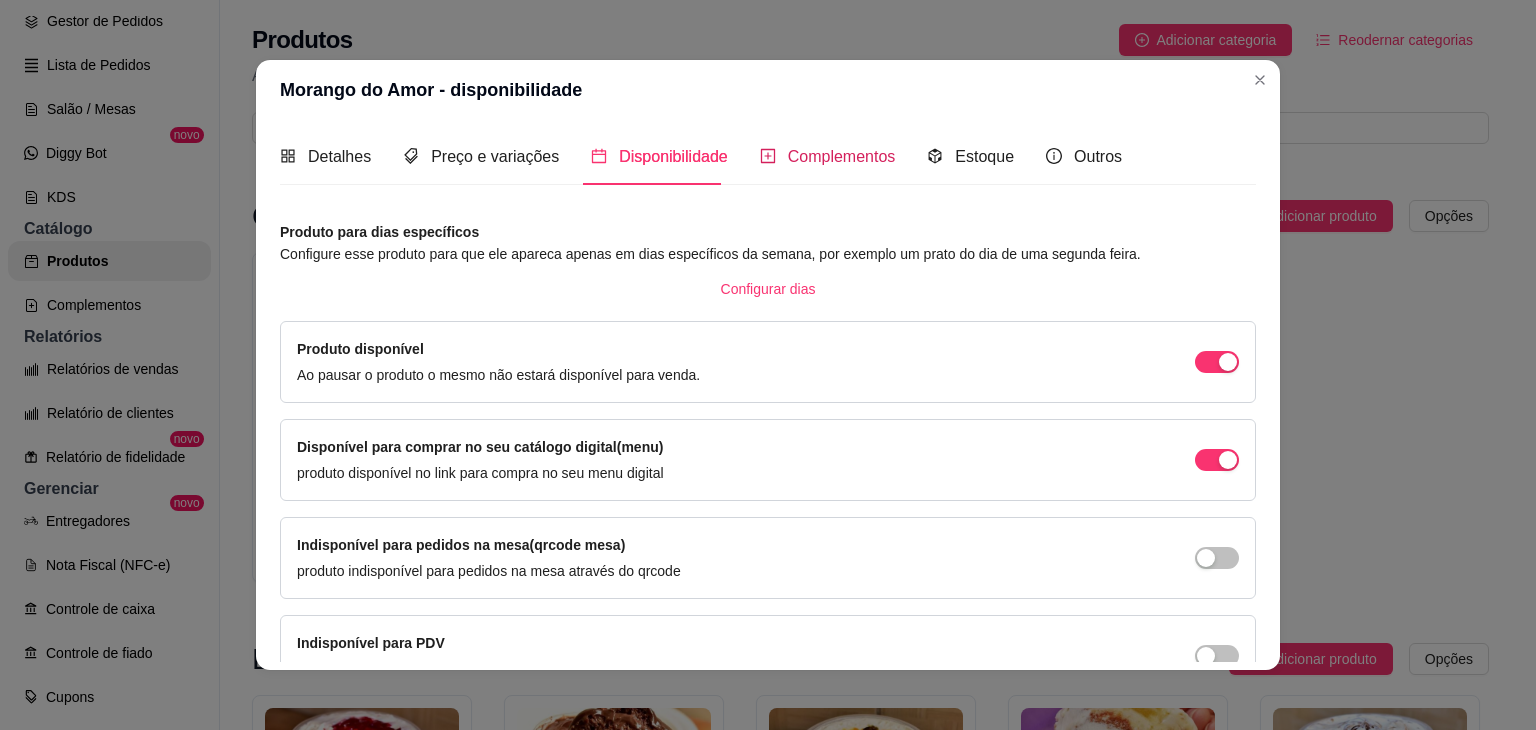 click on "Complementos" at bounding box center [842, 156] 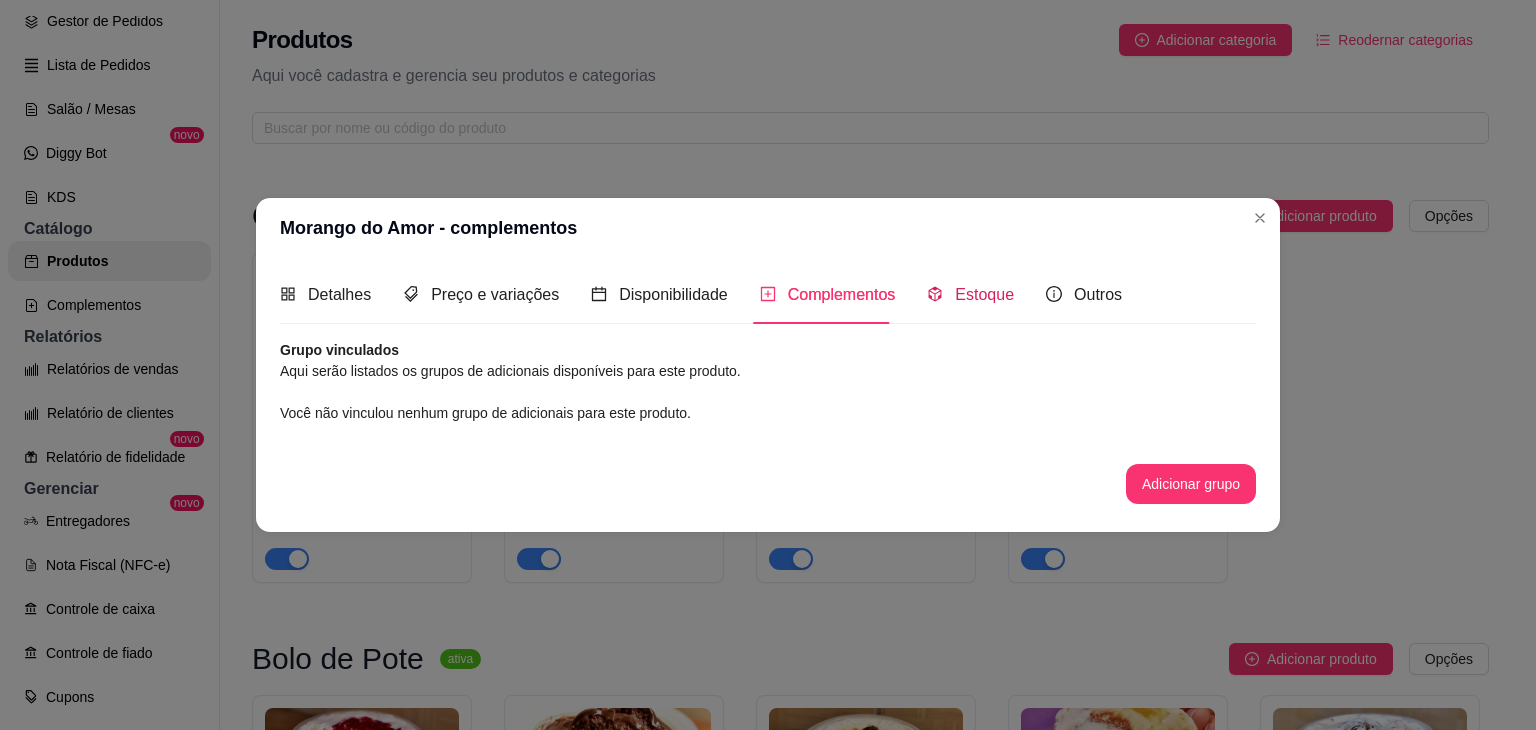 click on "Estoque" at bounding box center (984, 294) 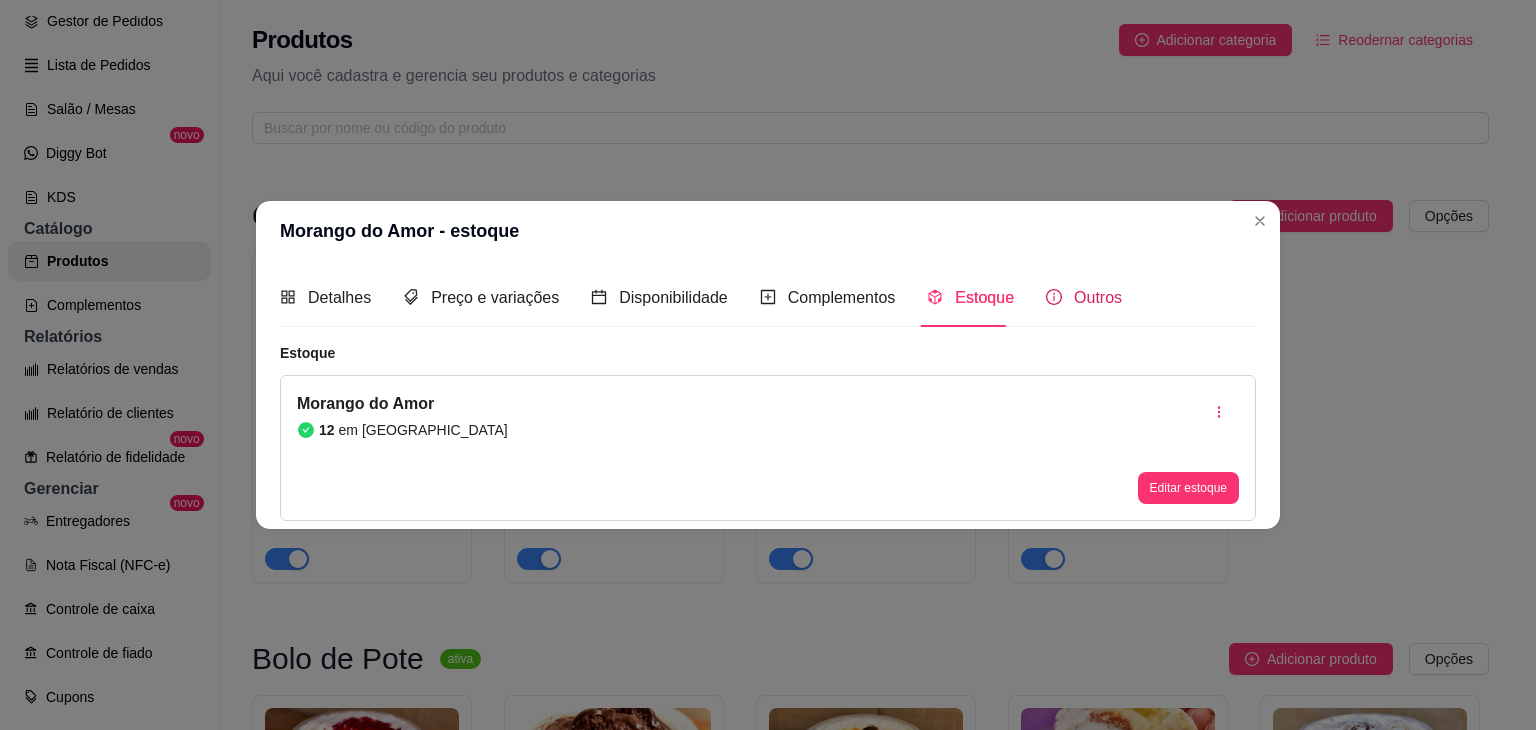 click on "Outros" at bounding box center [1098, 297] 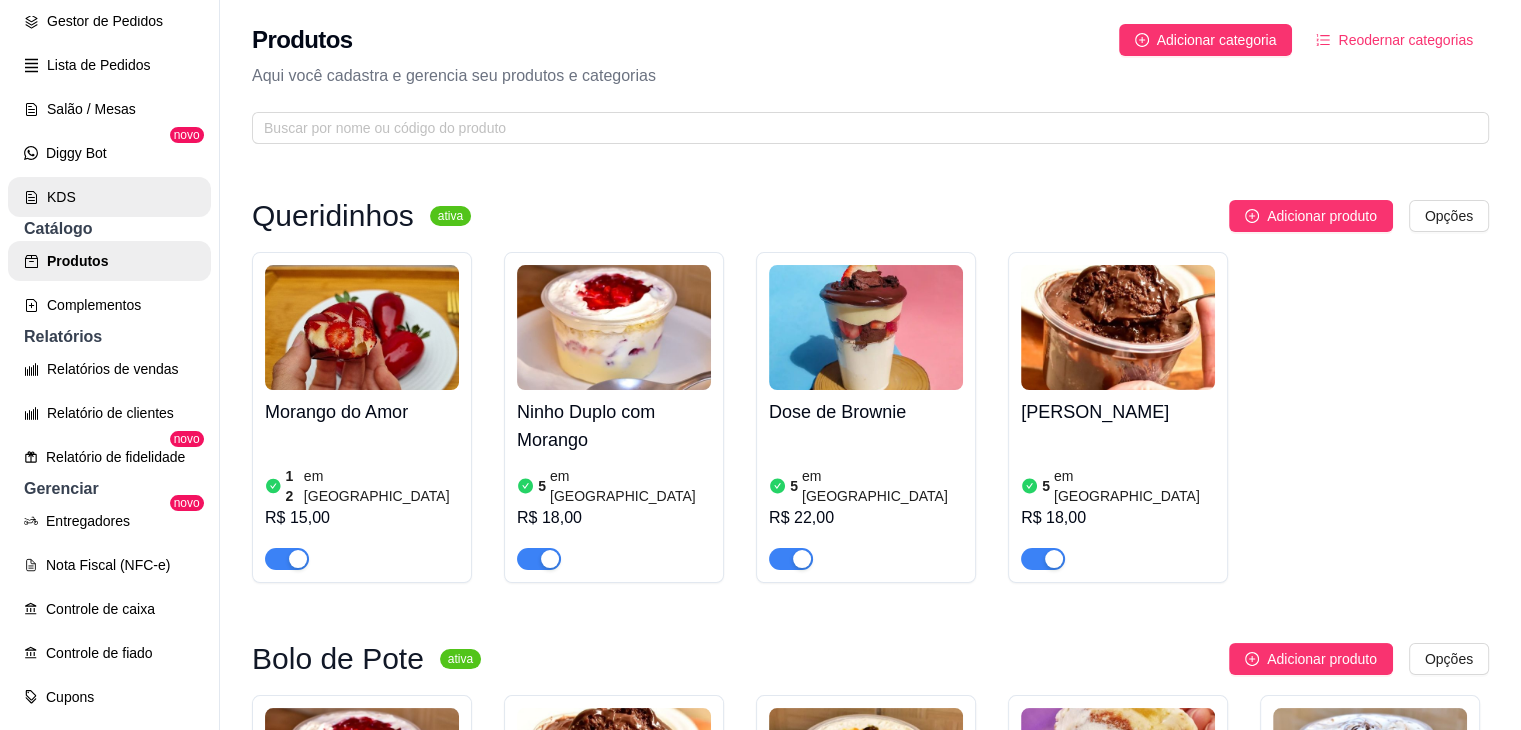 click on "KDS" at bounding box center (109, 197) 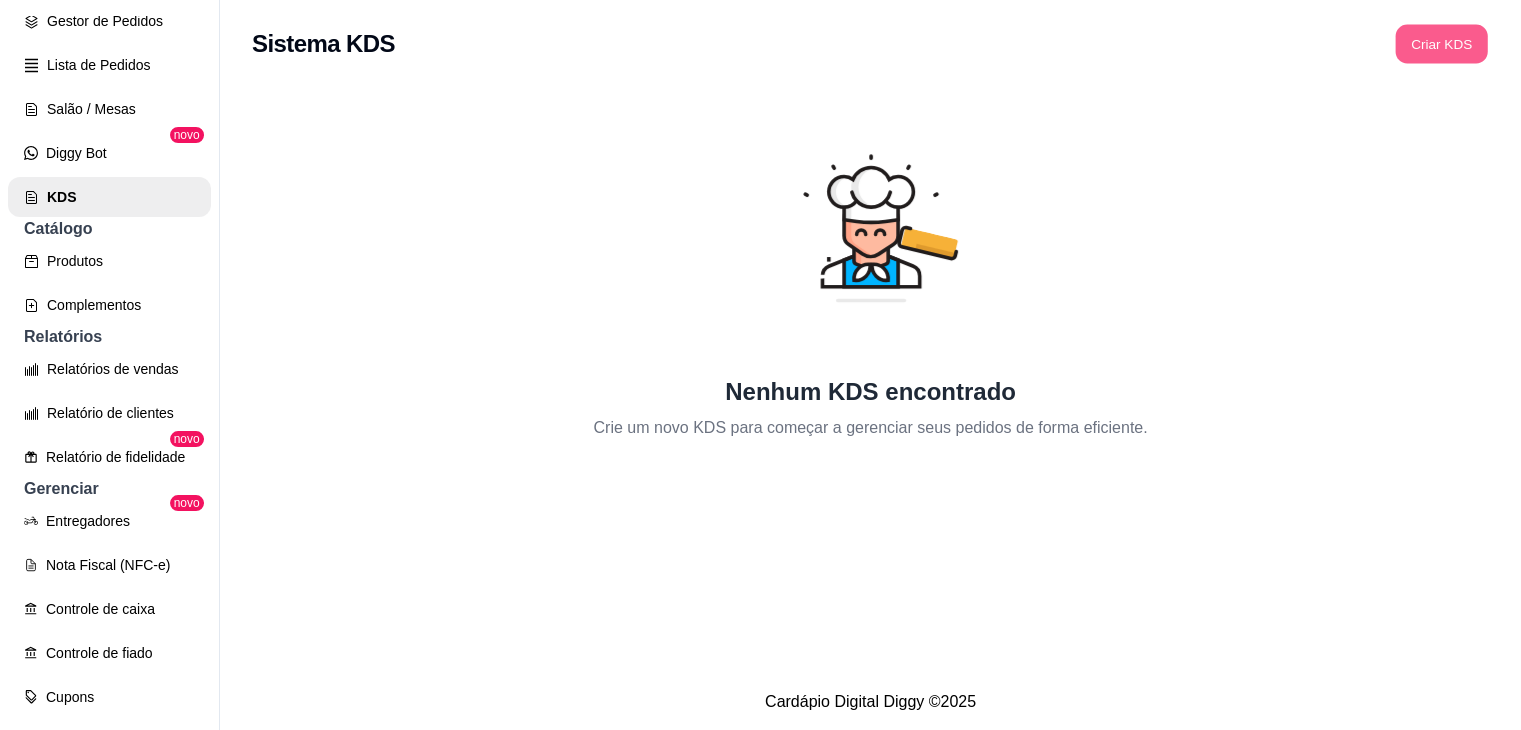 click on "Criar KDS" at bounding box center (1441, 44) 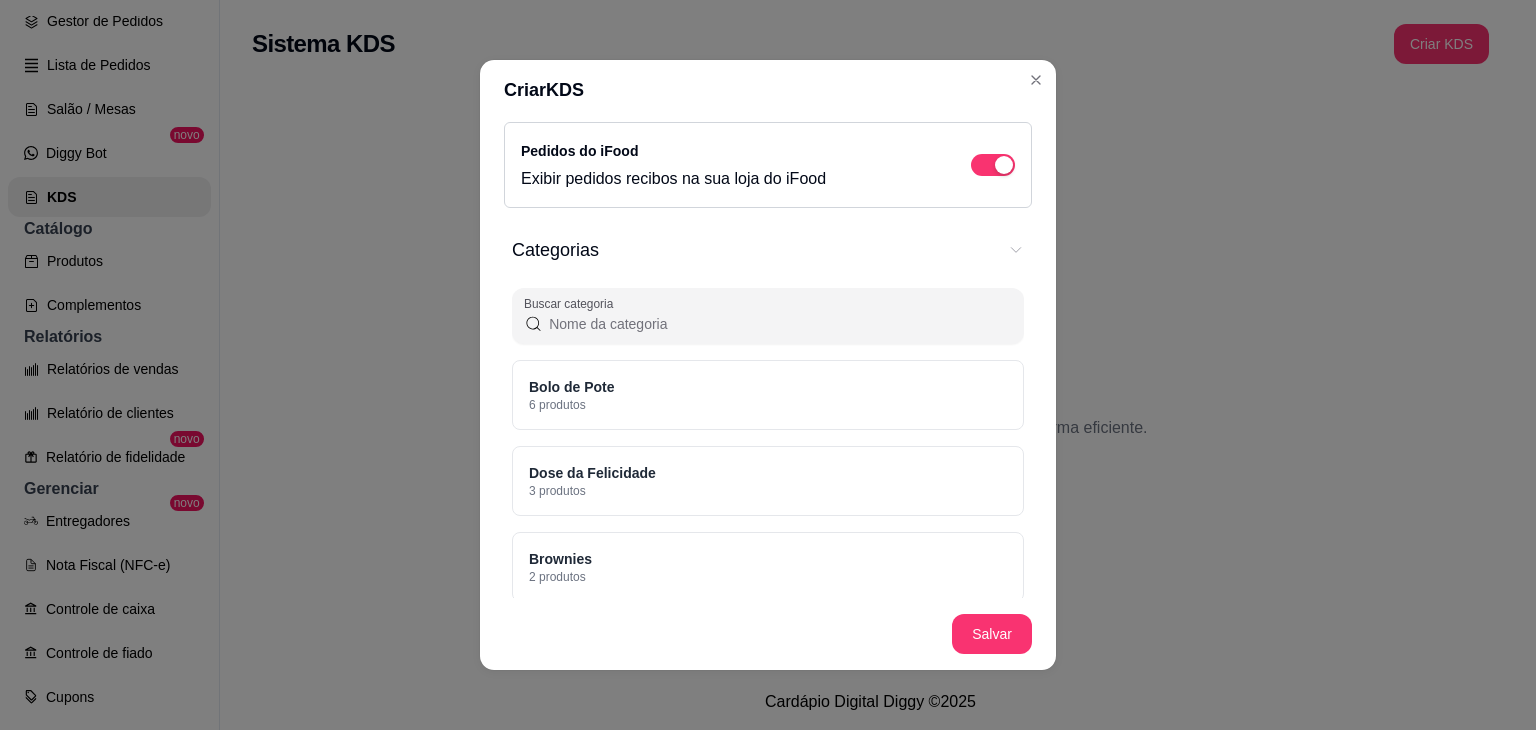 scroll, scrollTop: 183, scrollLeft: 0, axis: vertical 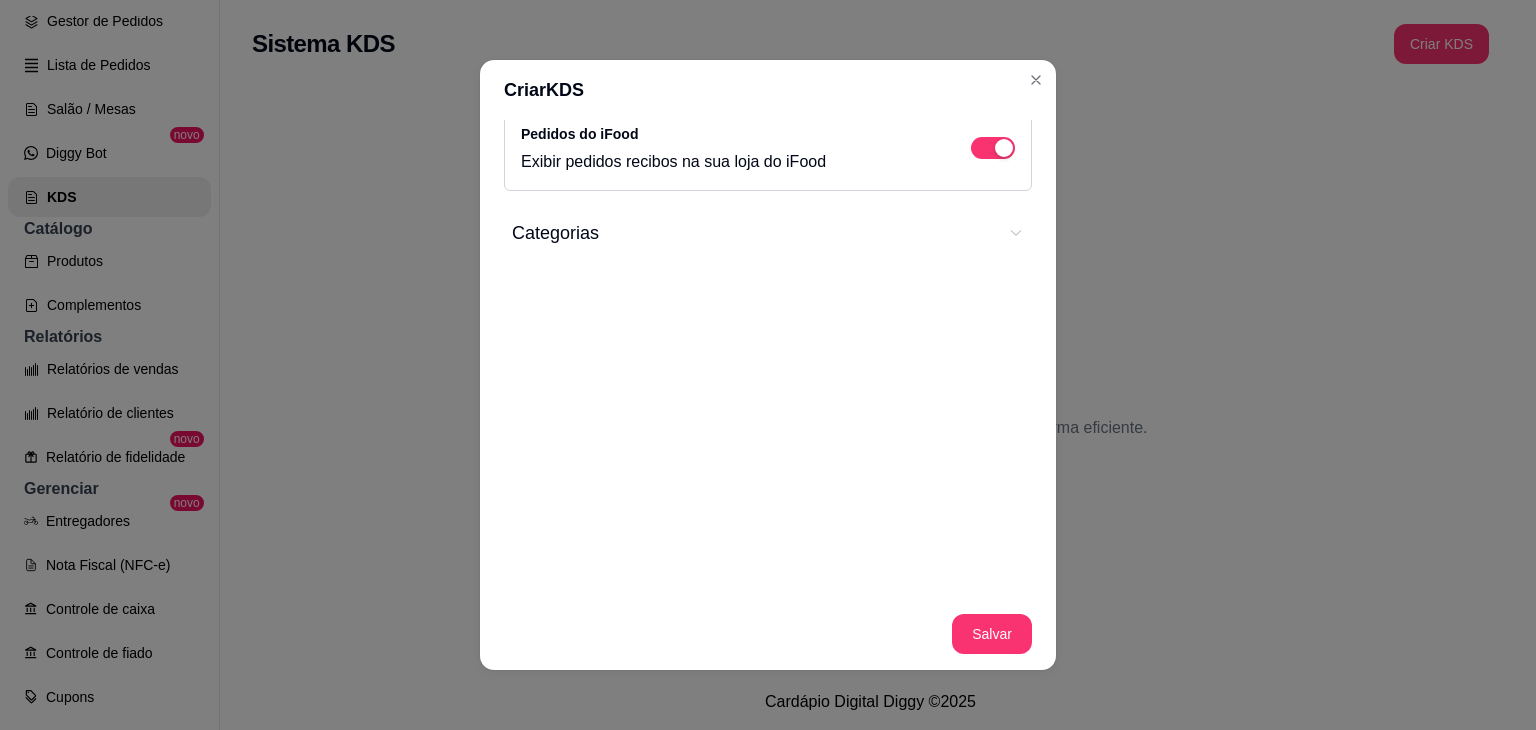 click on "Categorias" at bounding box center (754, 233) 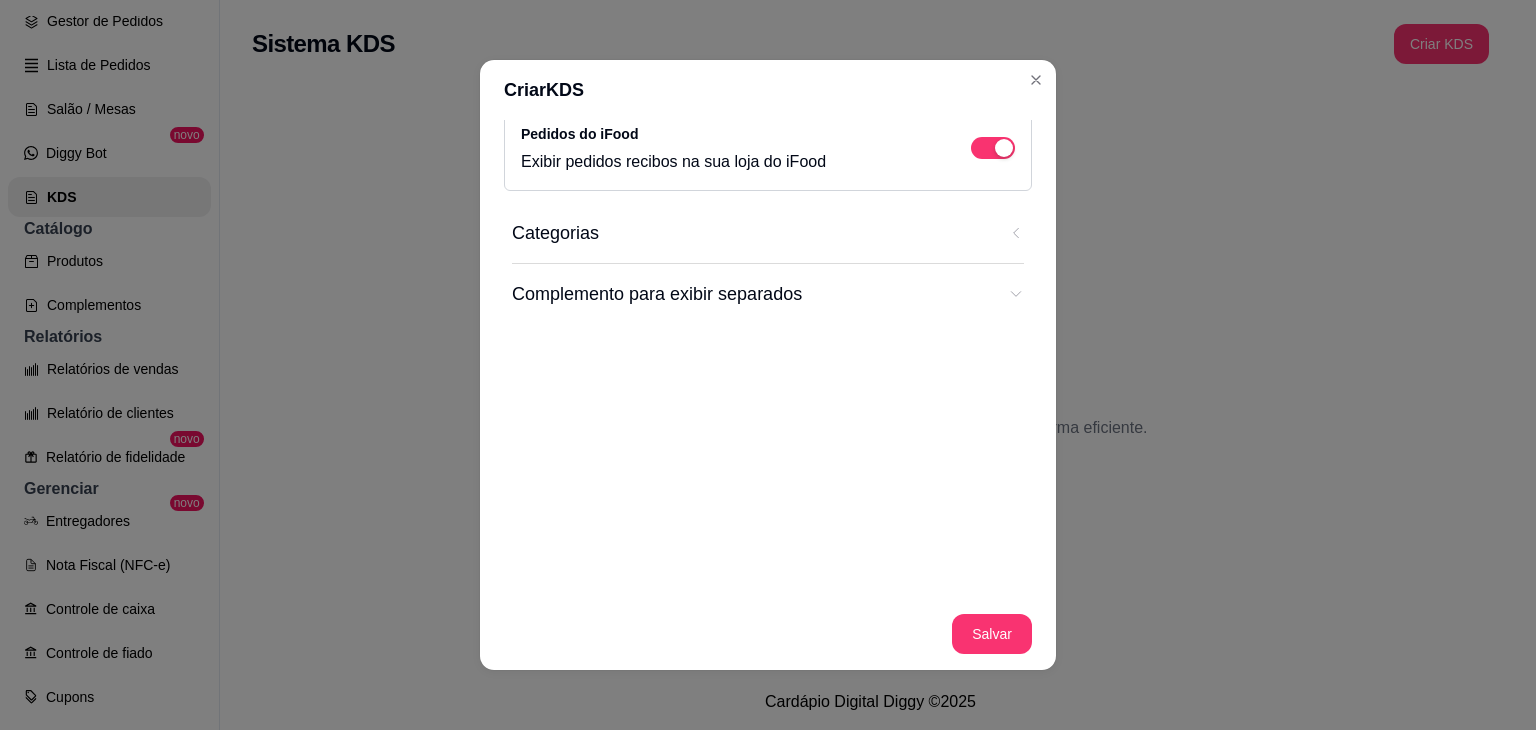 click on "Categorias" at bounding box center (754, 233) 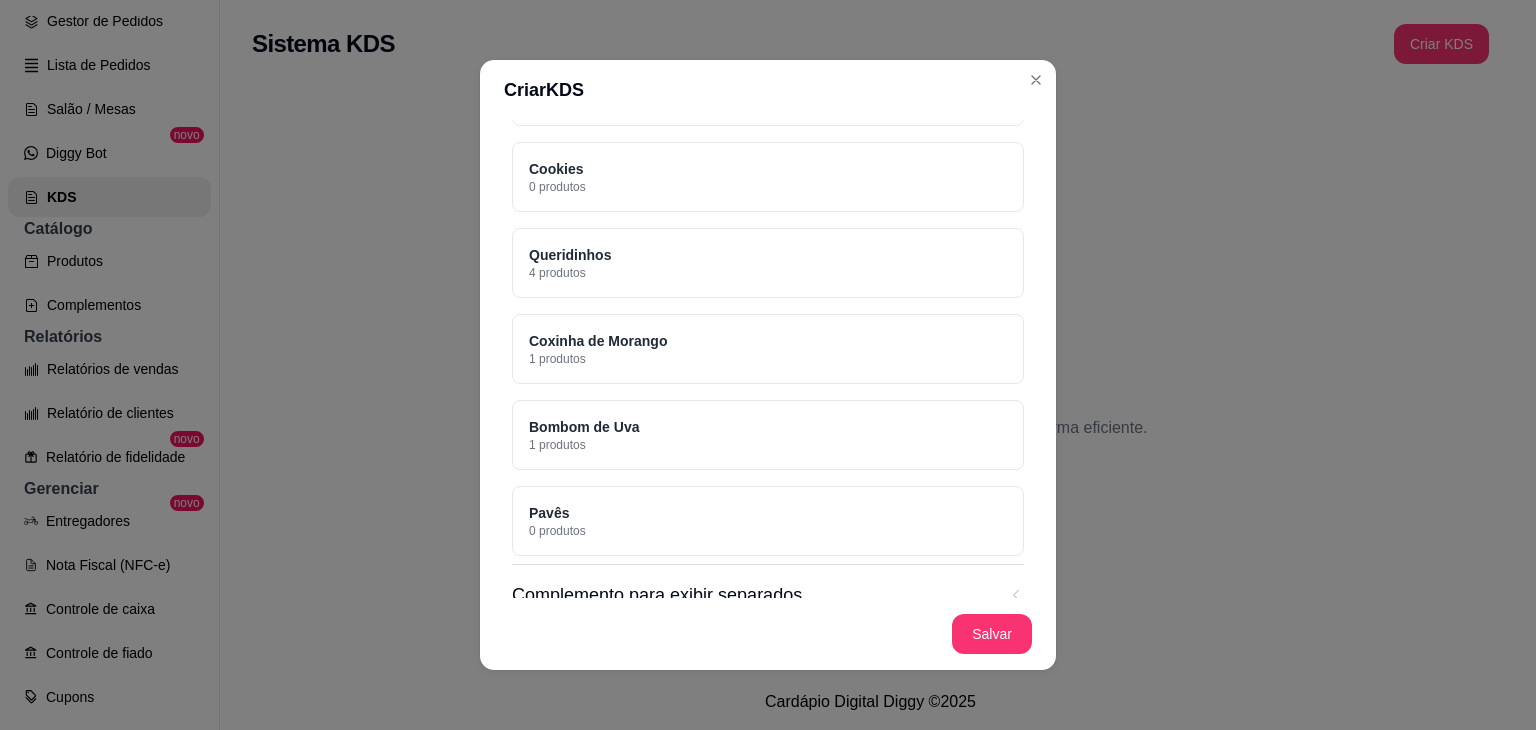 scroll, scrollTop: 673, scrollLeft: 0, axis: vertical 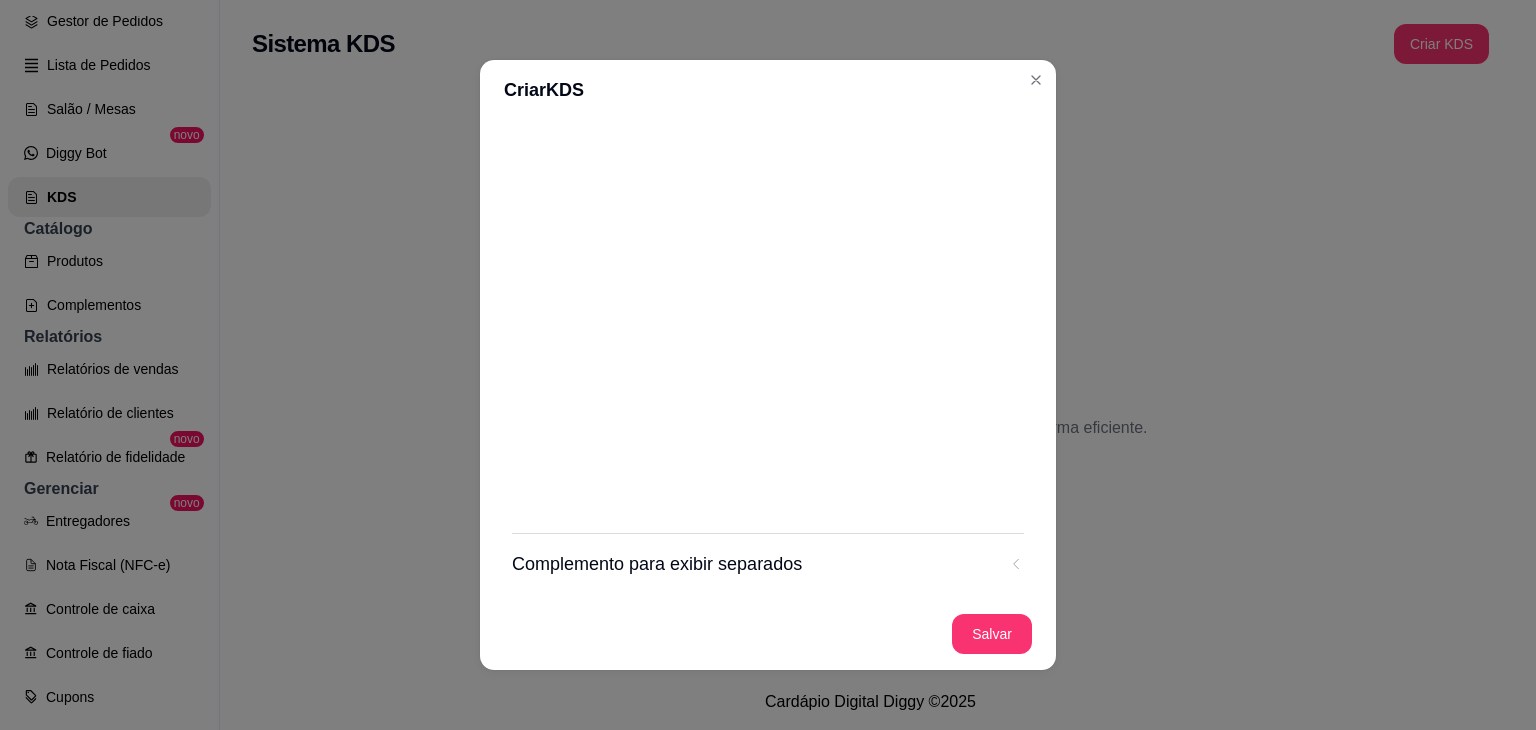 click on "Complemento para exibir separados" at bounding box center (768, 564) 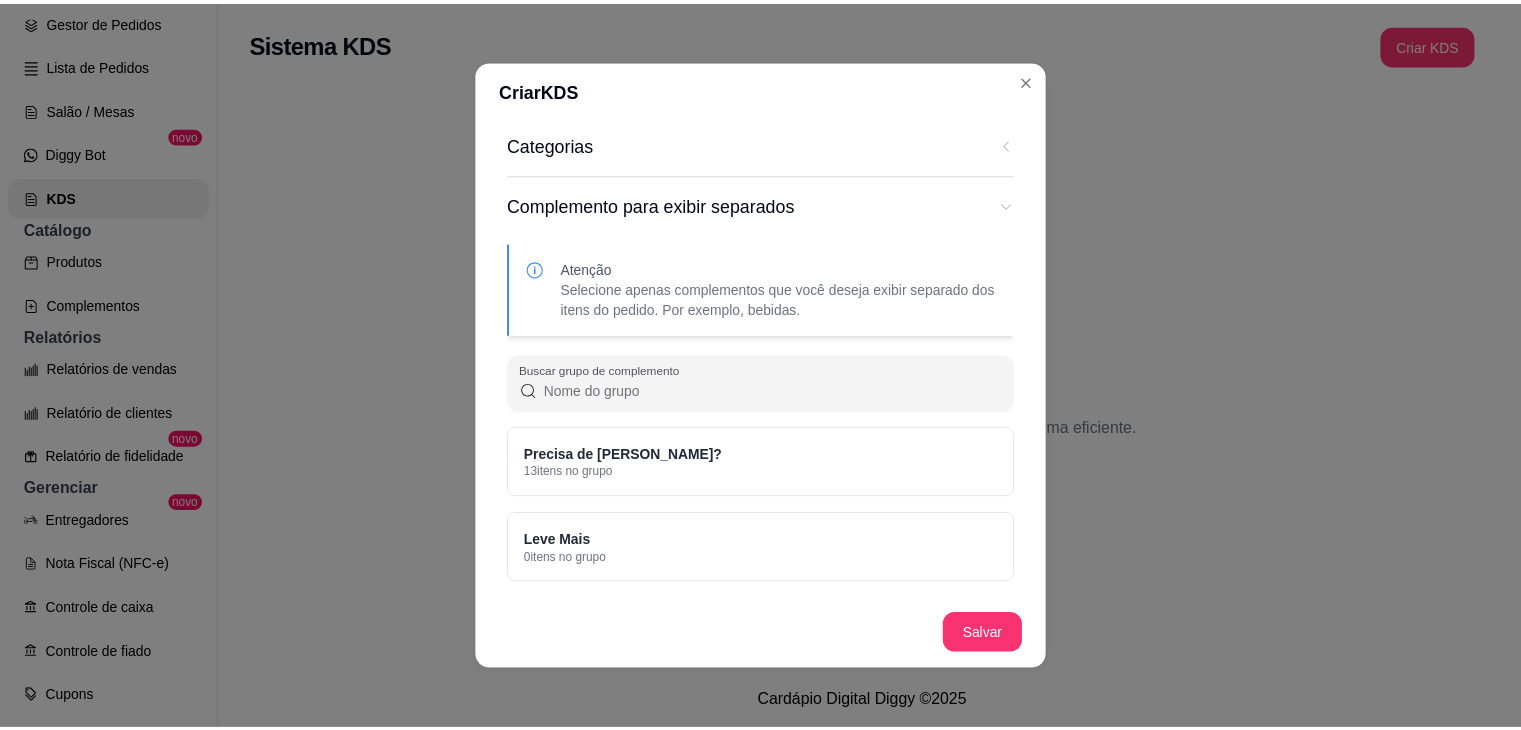 scroll, scrollTop: 0, scrollLeft: 0, axis: both 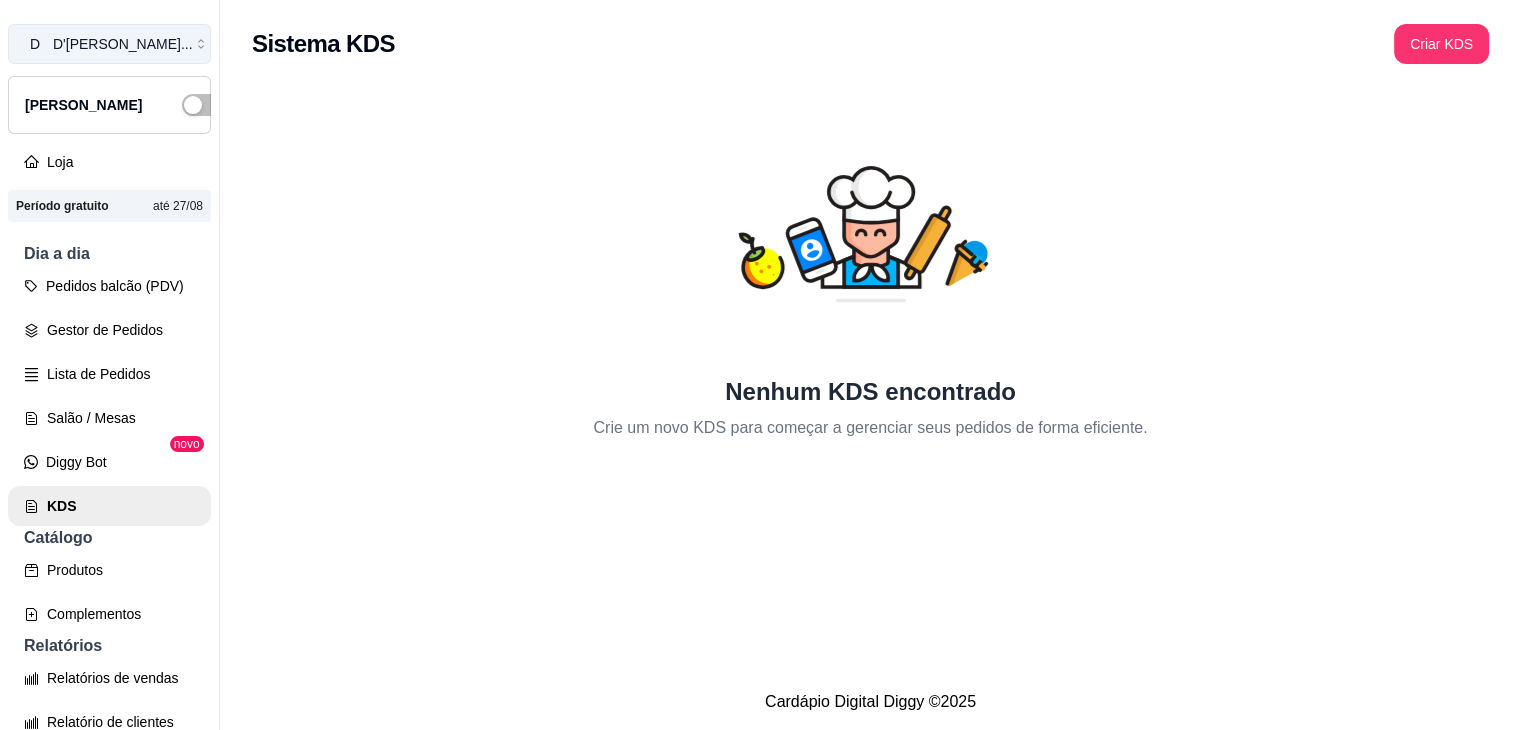 click on "D D'[PERSON_NAME] ..." at bounding box center [109, 44] 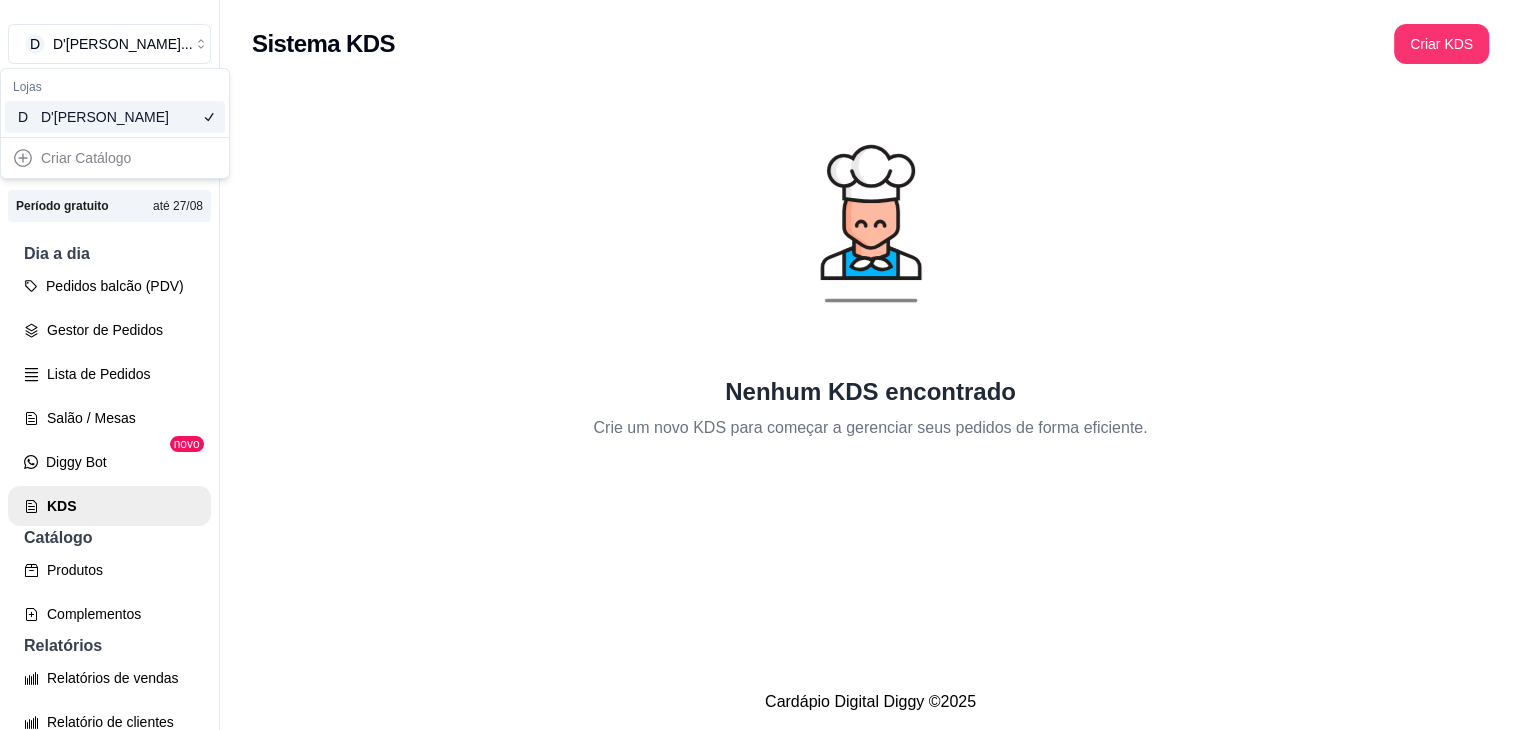 click on "Criar Catálogo" at bounding box center (115, 158) 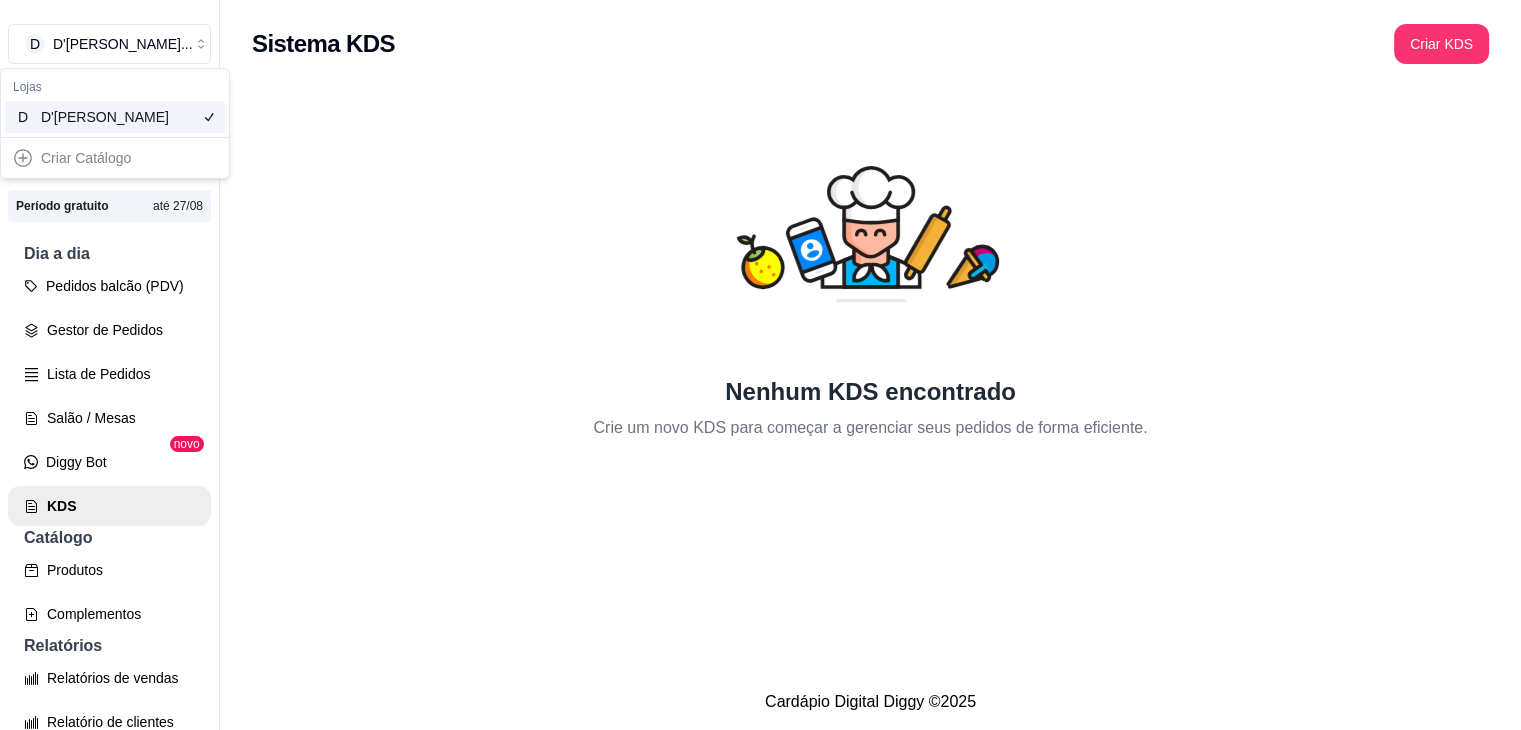 click on "Nenhum KDS encontrado Crie um novo KDS para começar a gerenciar seus pedidos de forma eficiente." at bounding box center (870, 264) 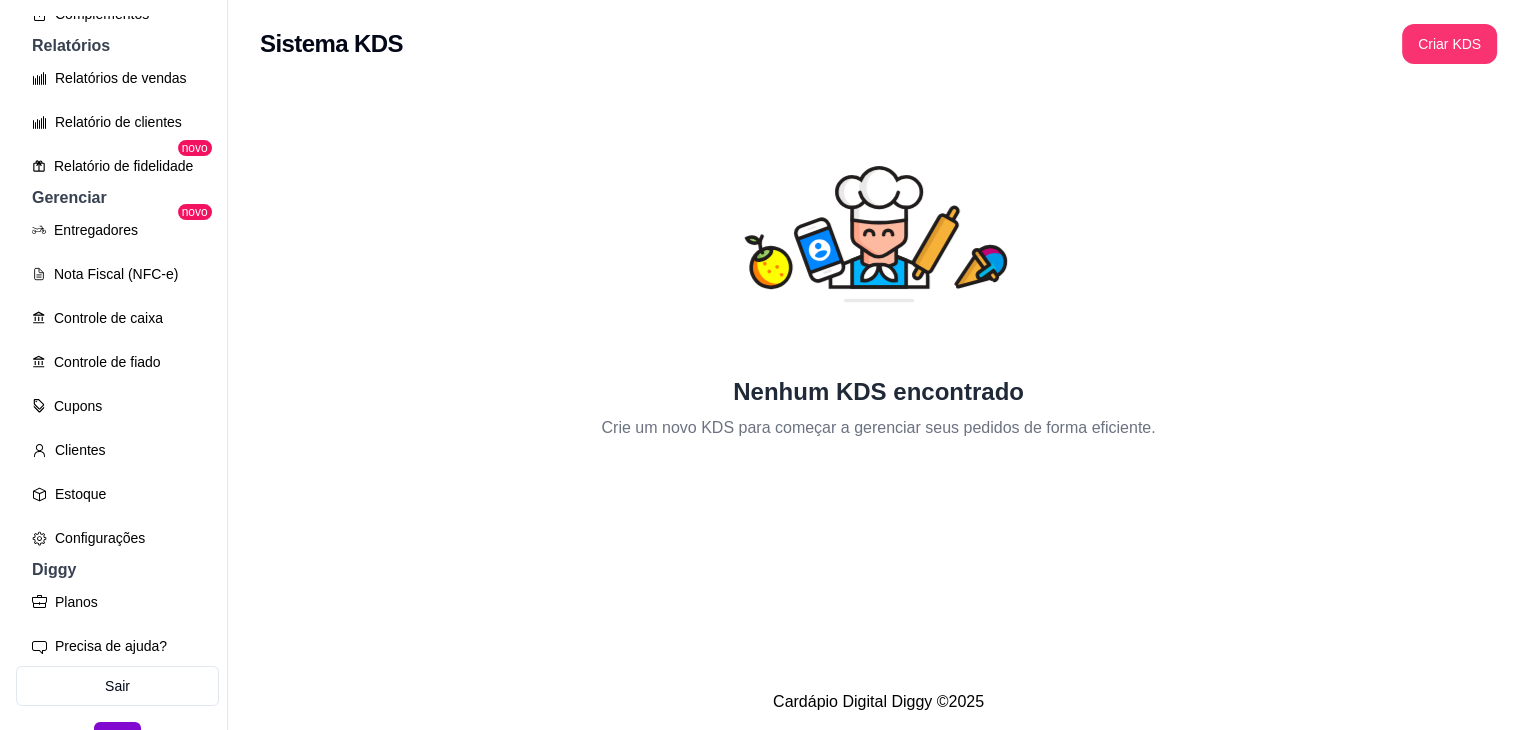 scroll, scrollTop: 640, scrollLeft: 0, axis: vertical 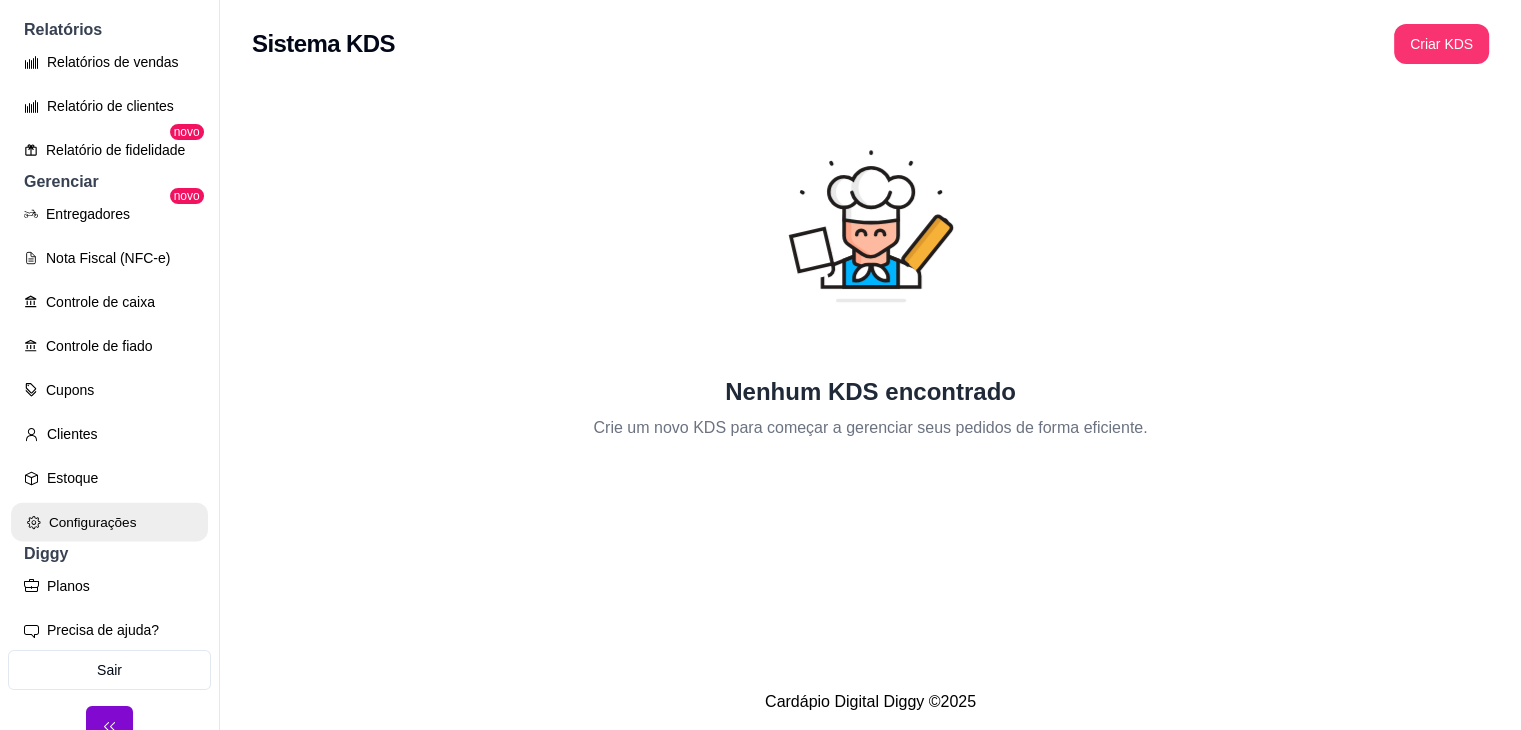click on "Configurações" at bounding box center (109, 522) 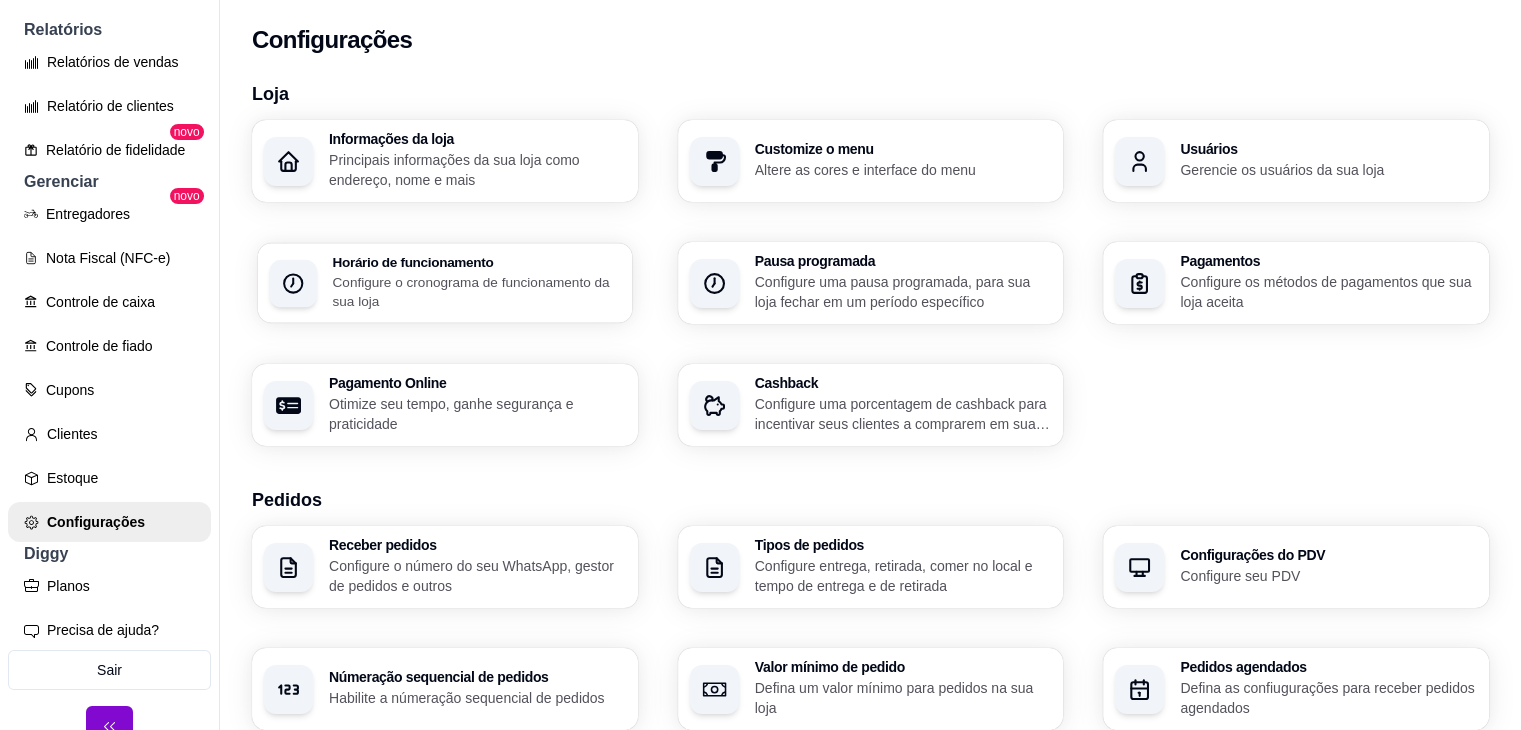 click on "Configure o cronograma de funcionamento da sua loja" at bounding box center [476, 291] 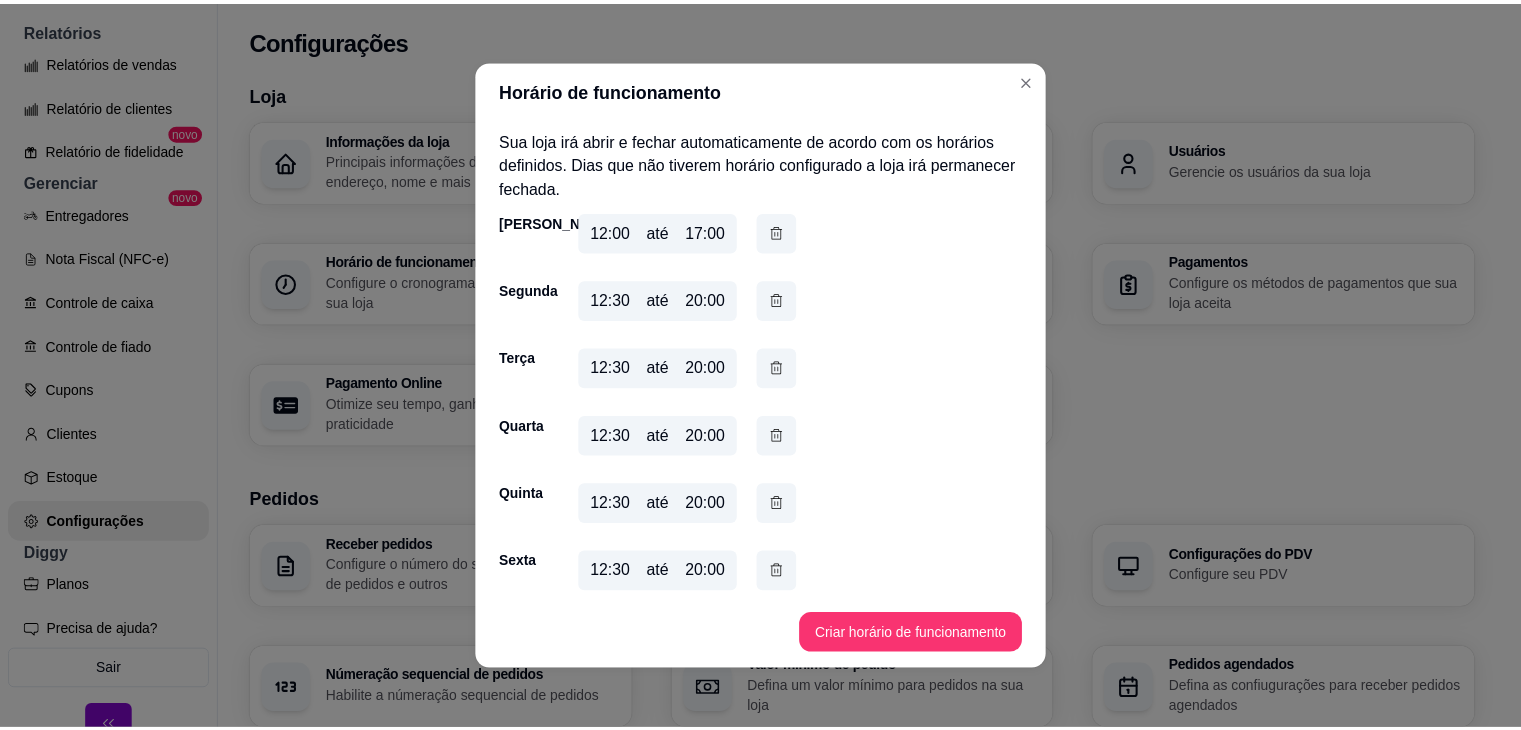 scroll, scrollTop: 78, scrollLeft: 0, axis: vertical 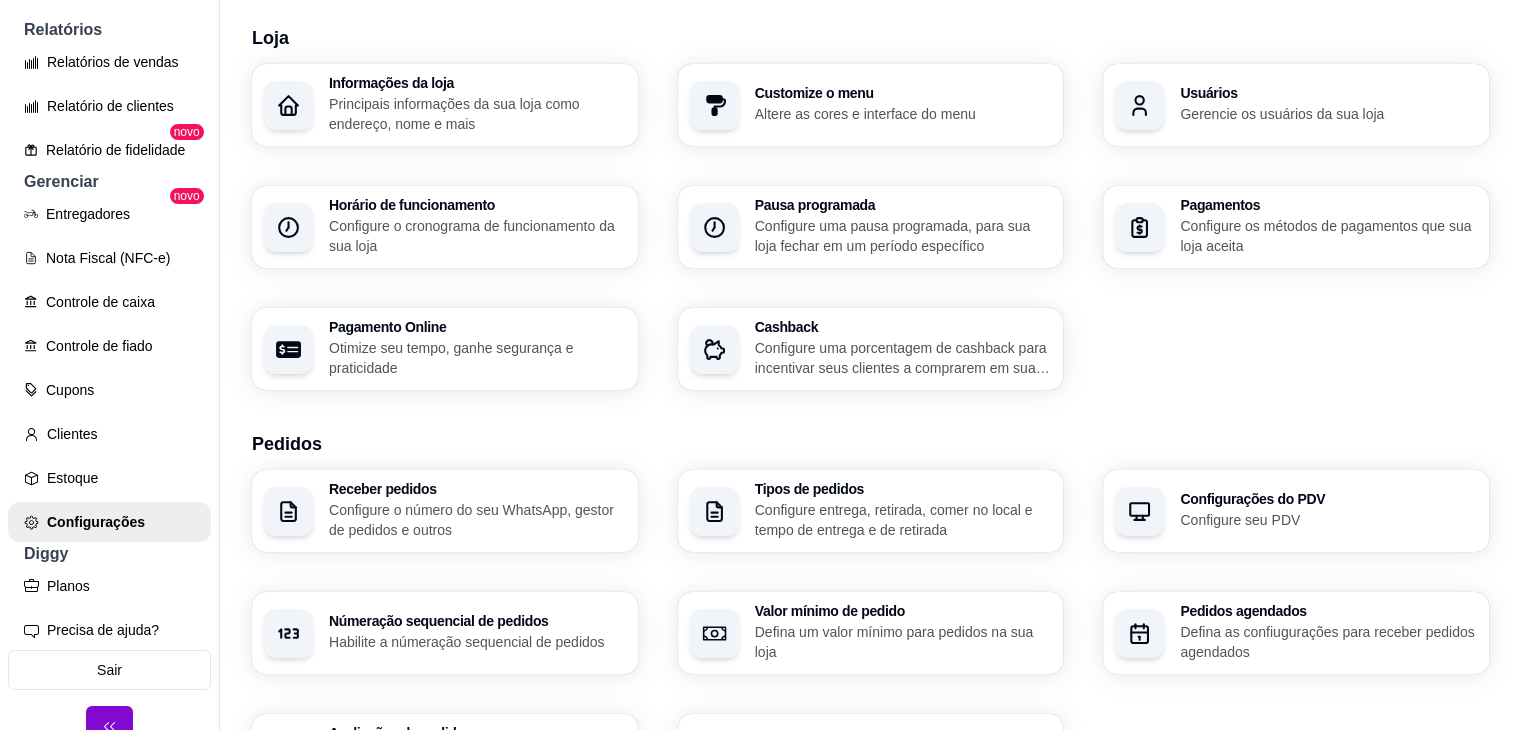click on "Otimize seu tempo, ganhe segurança e praticidade" at bounding box center (477, 358) 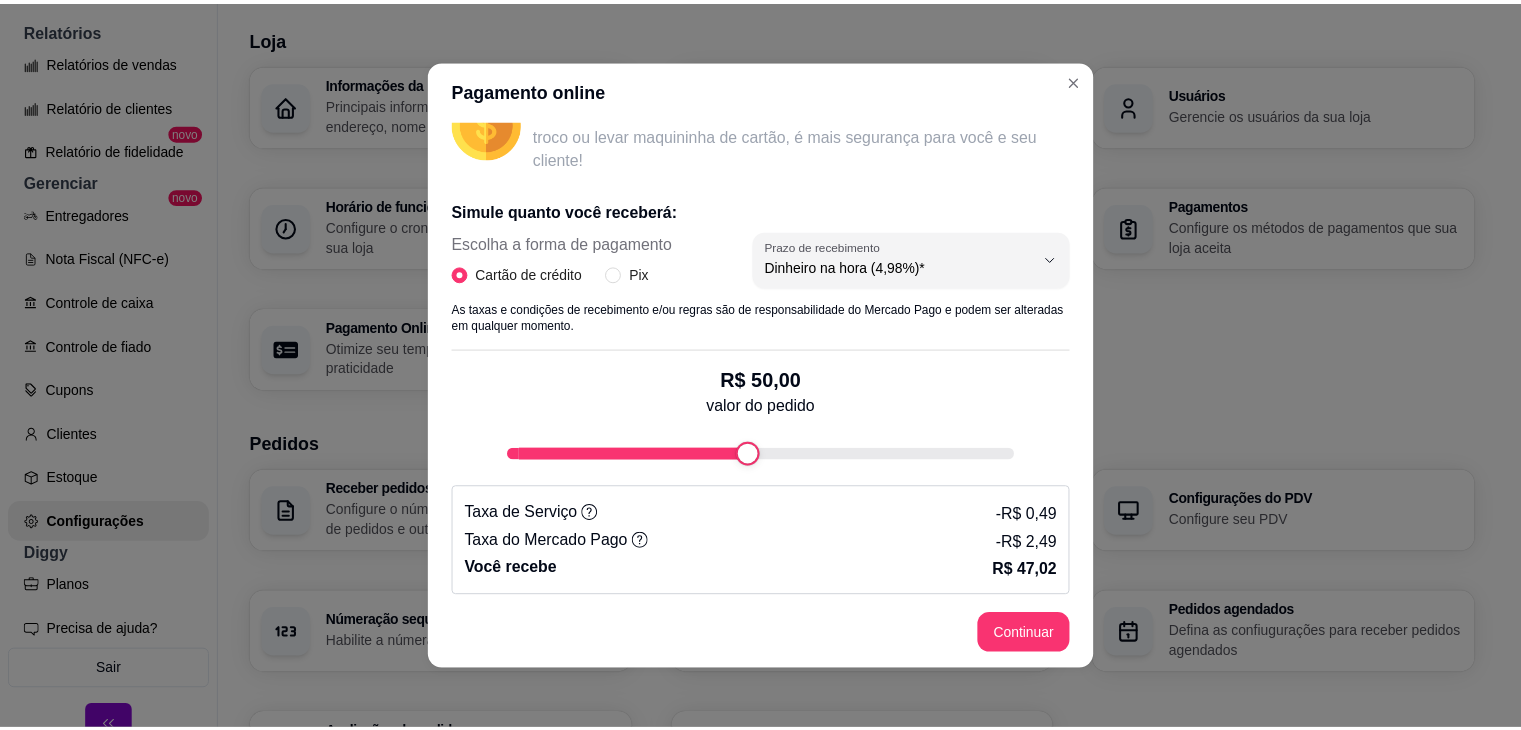 scroll, scrollTop: 327, scrollLeft: 0, axis: vertical 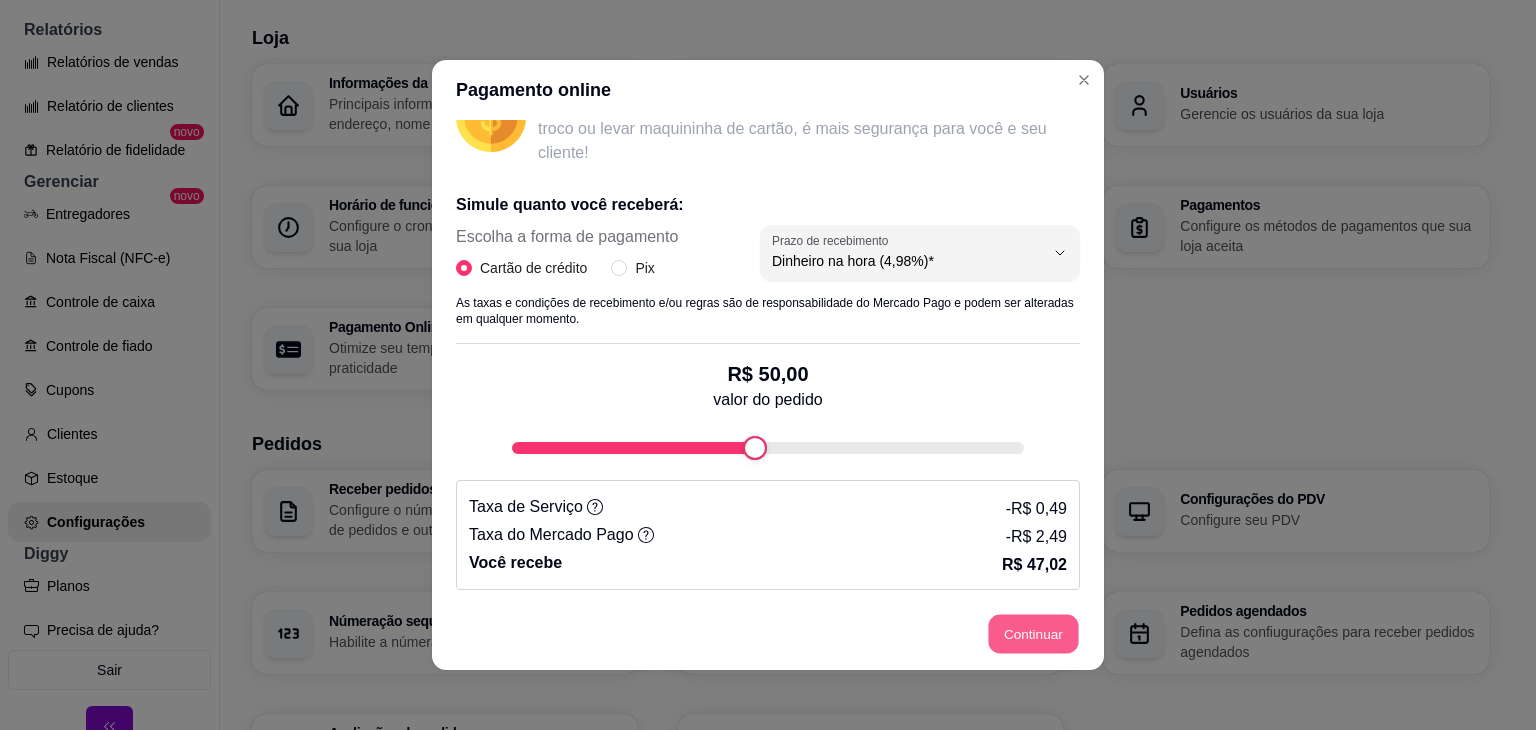 click on "Continuar" at bounding box center [1034, 634] 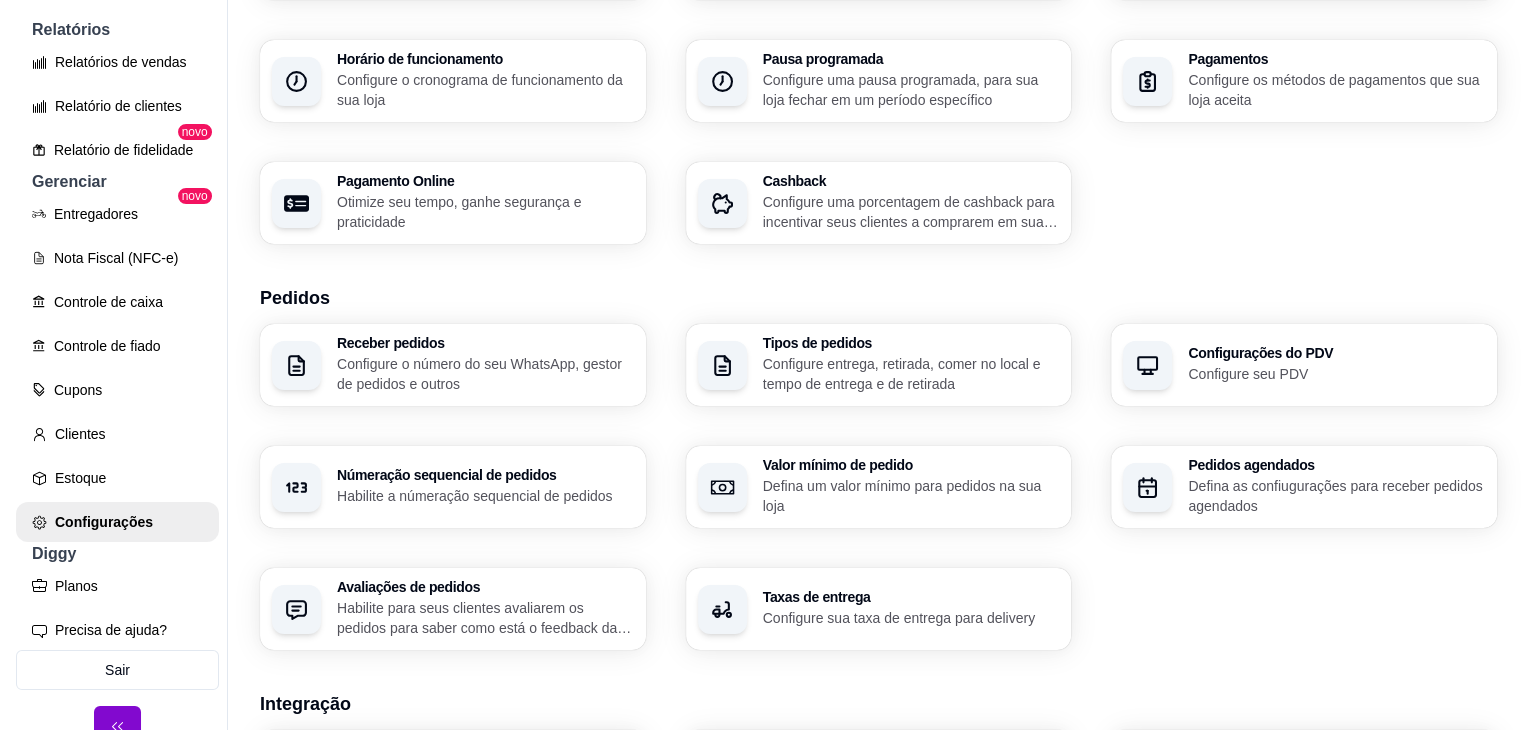 scroll, scrollTop: 205, scrollLeft: 0, axis: vertical 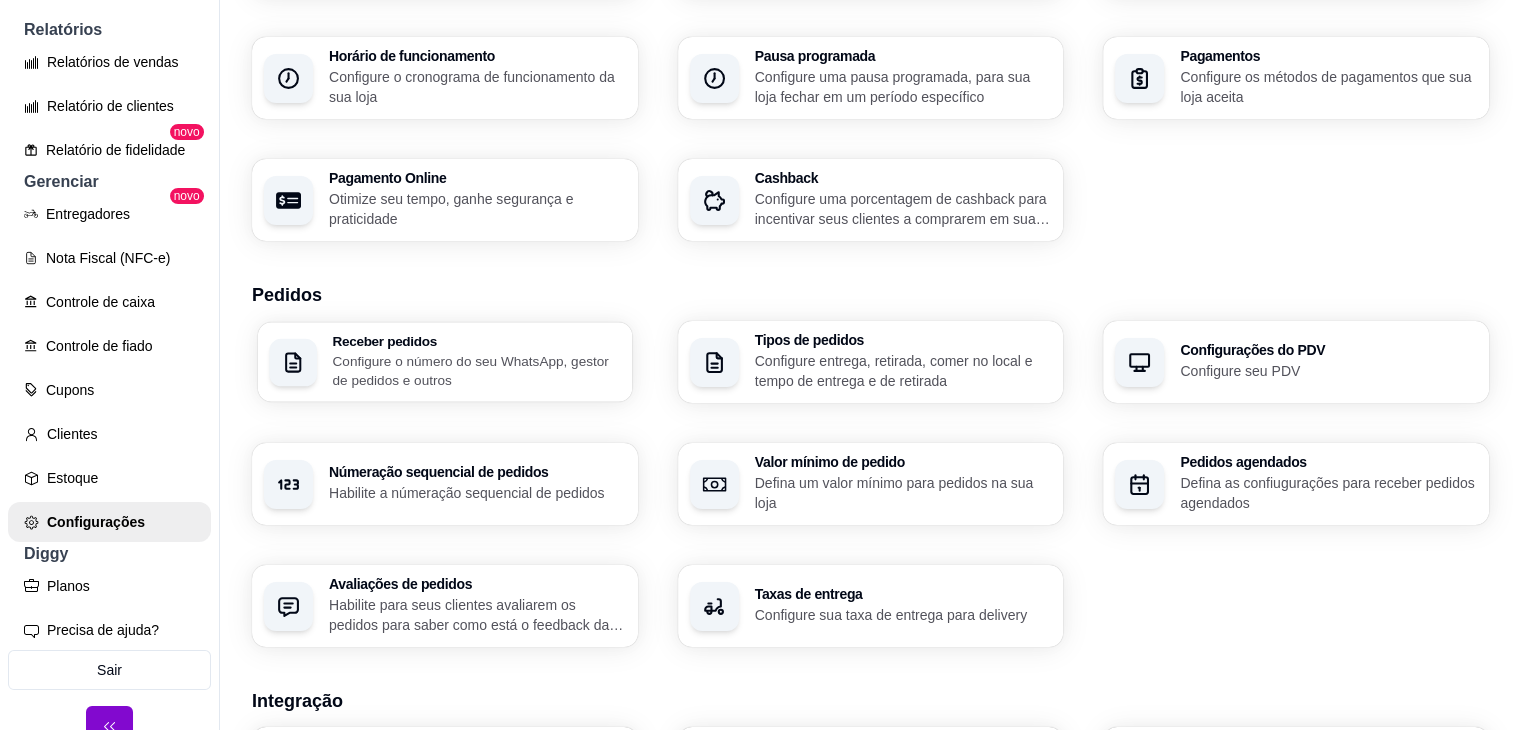 click on "Configure o número do seu WhatsApp, gestor de pedidos e outros" at bounding box center (476, 370) 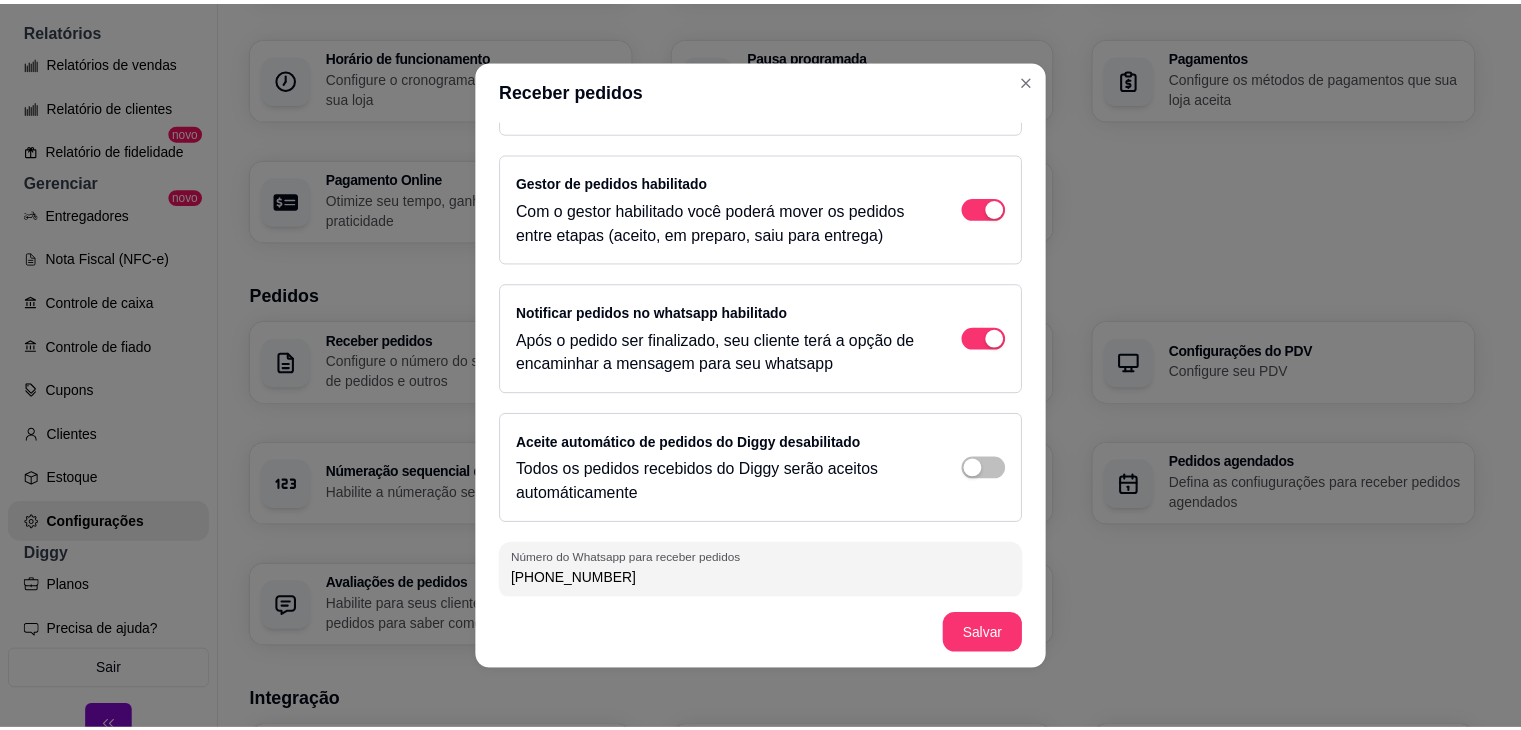 scroll, scrollTop: 112, scrollLeft: 0, axis: vertical 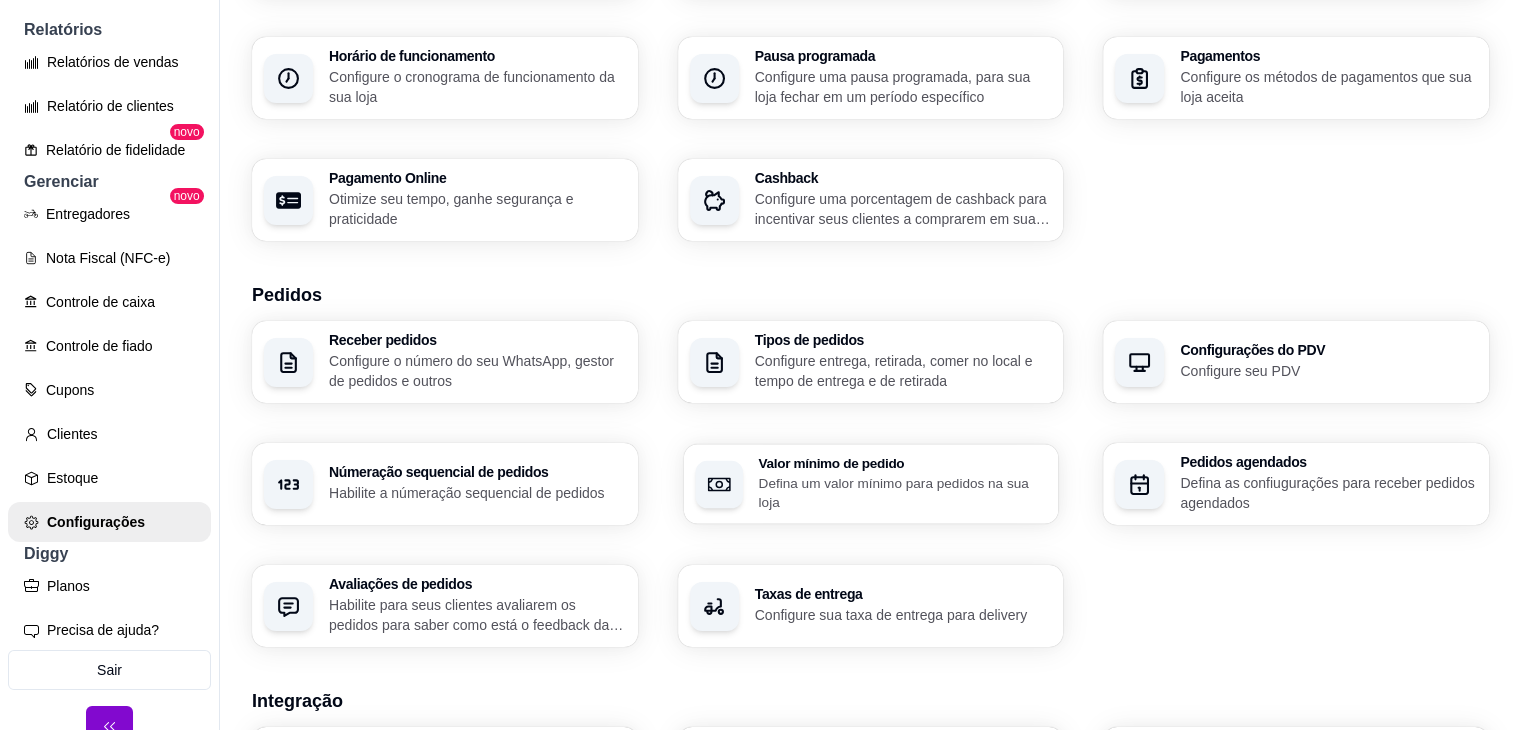 click on "Defina um valor mínimo para pedidos na sua loja" at bounding box center [902, 492] 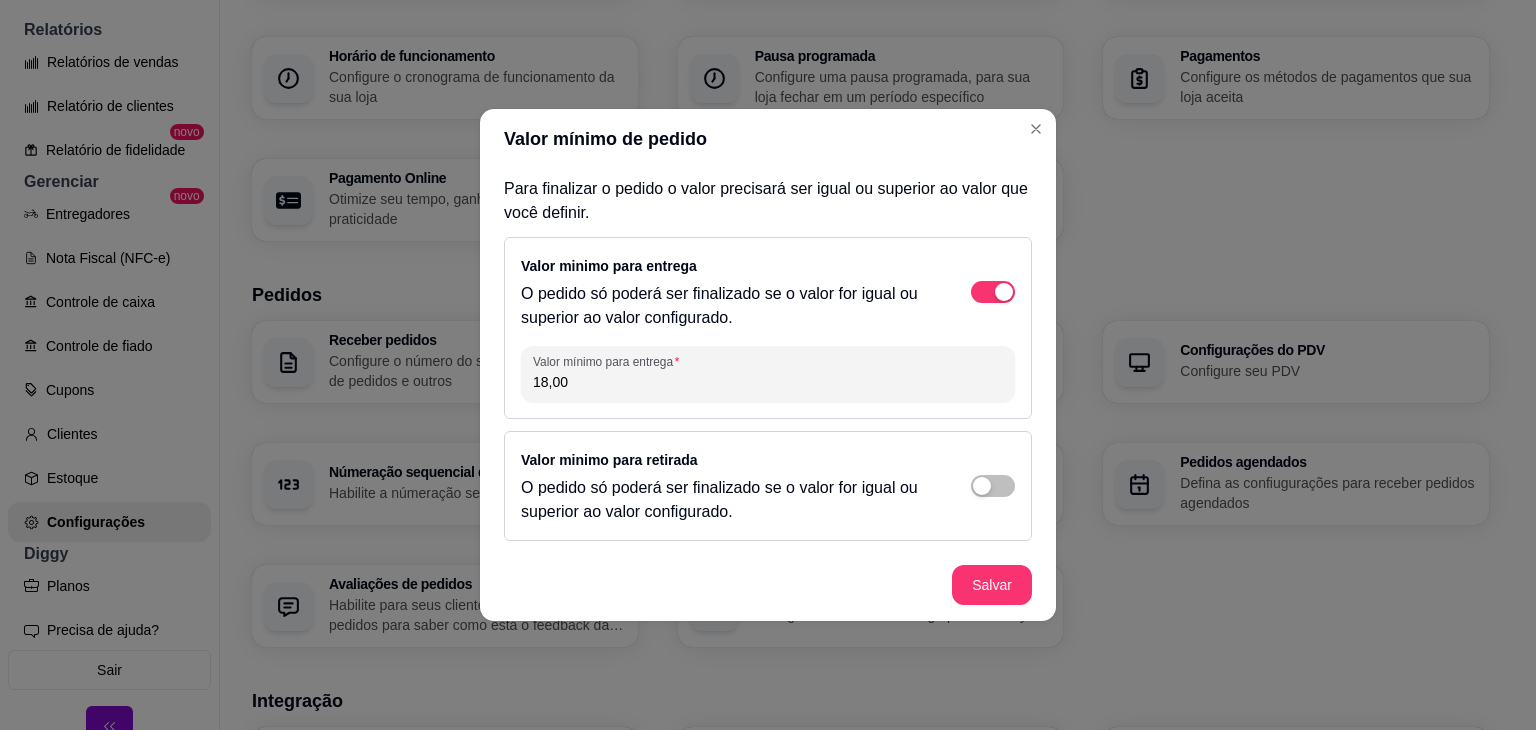 click on "18,00" at bounding box center (768, 382) 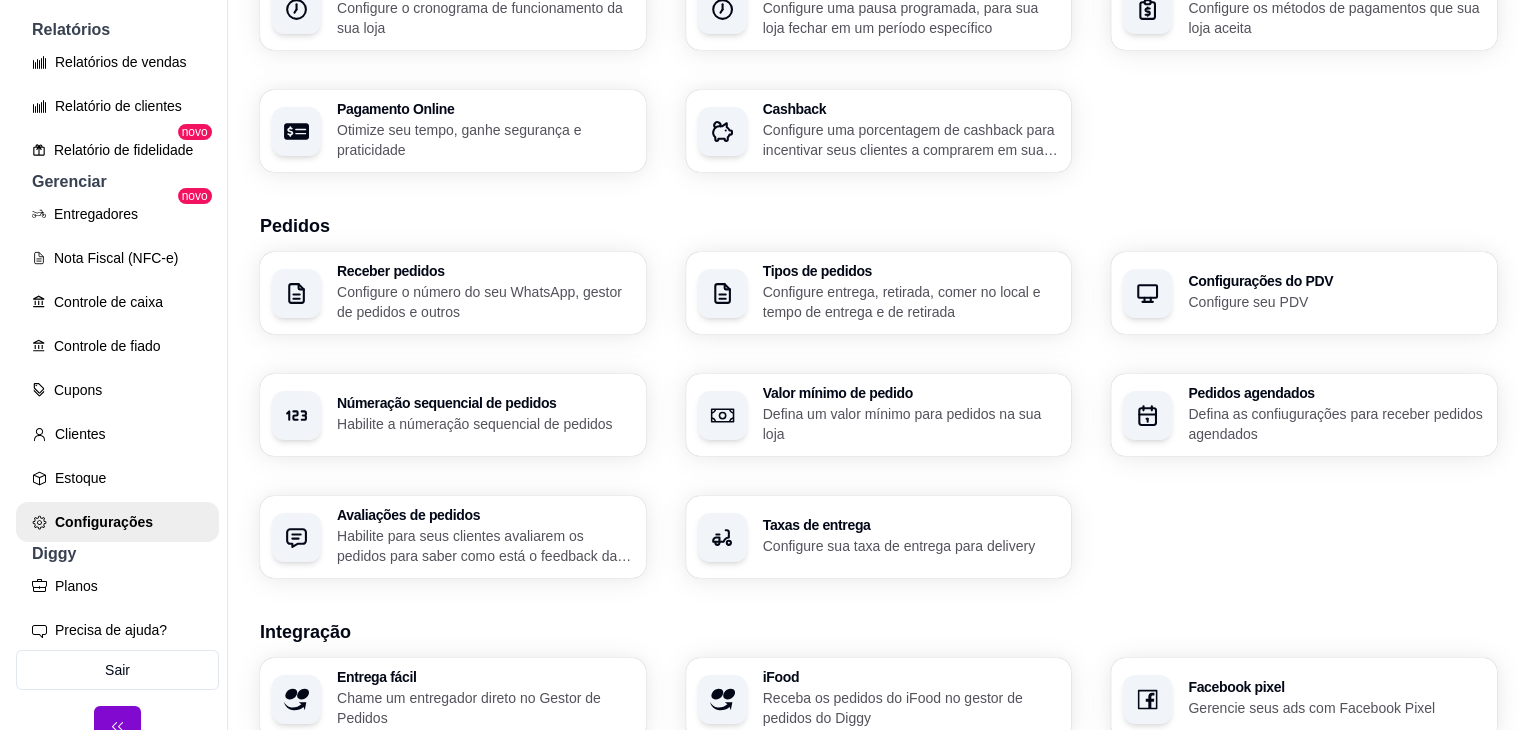scroll, scrollTop: 277, scrollLeft: 0, axis: vertical 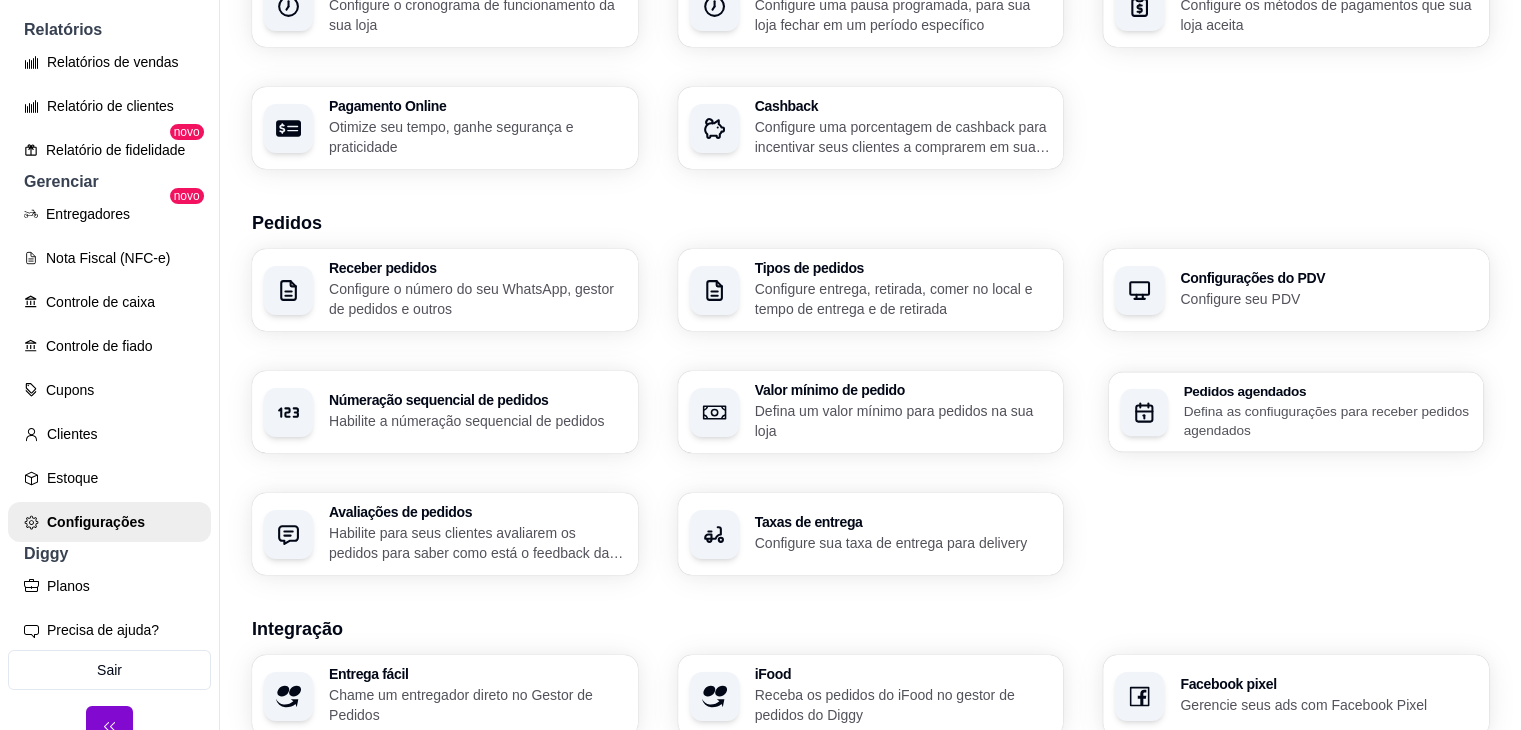 click on "Defina as confiugurações para receber pedidos agendados" at bounding box center [1328, 420] 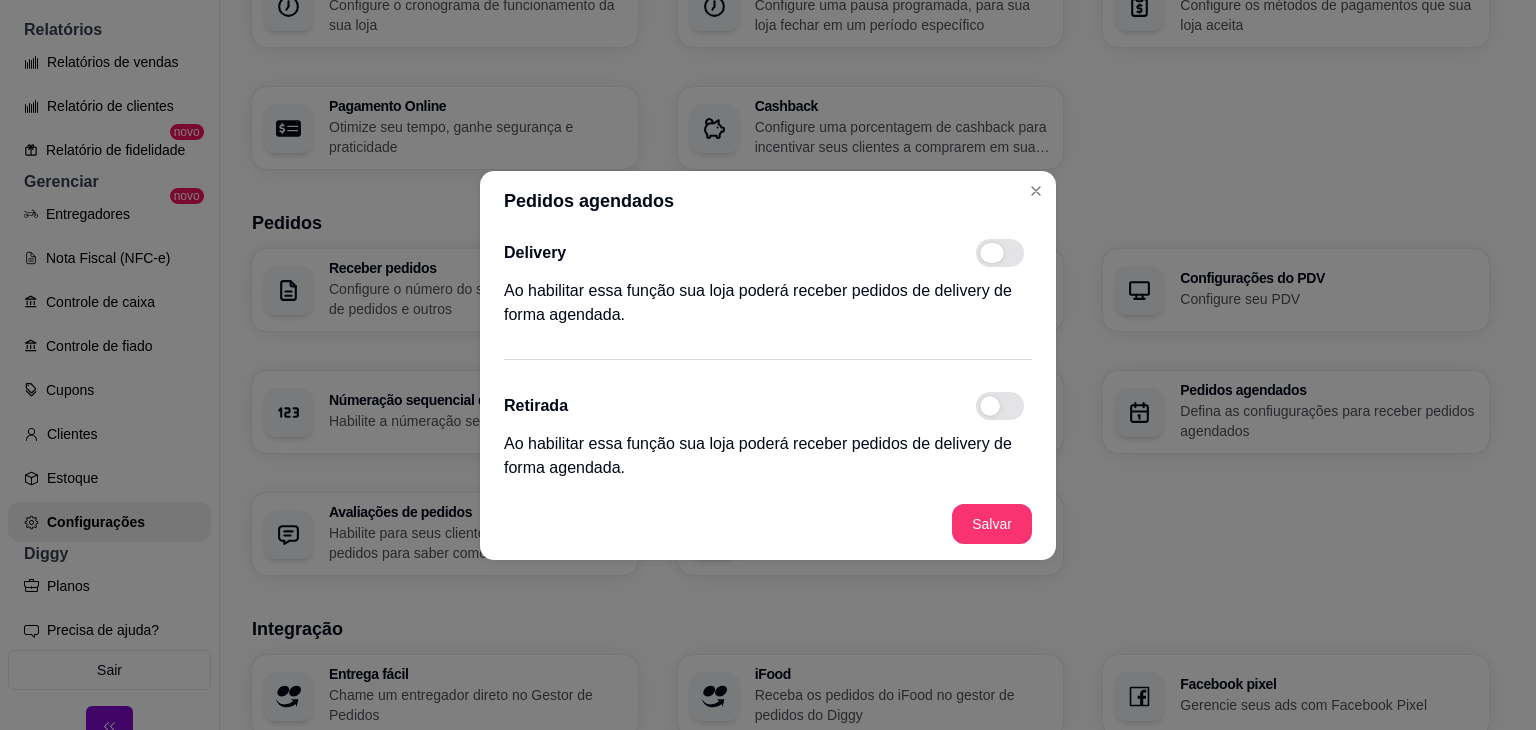 click at bounding box center (992, 253) 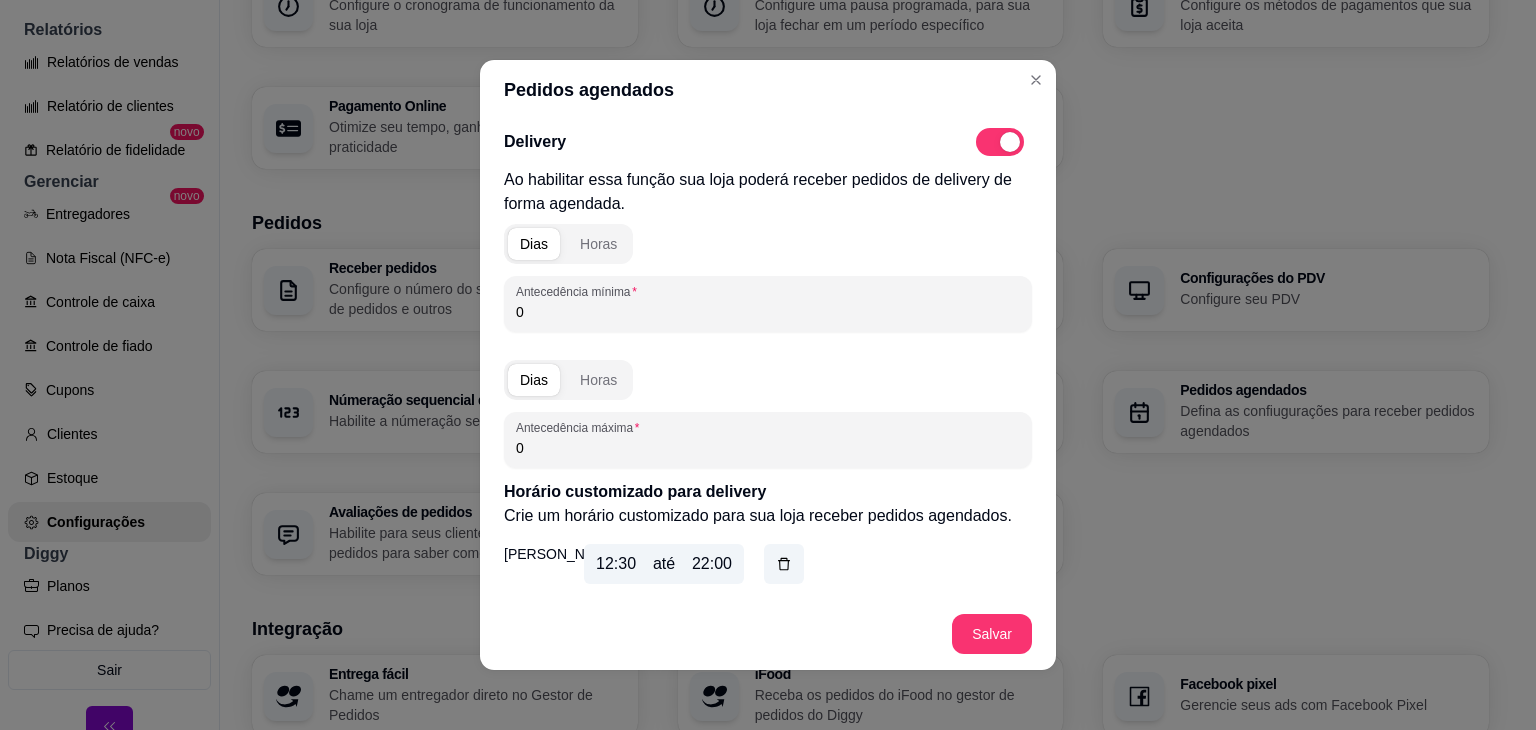 drag, startPoint x: 516, startPoint y: 305, endPoint x: 481, endPoint y: 298, distance: 35.69314 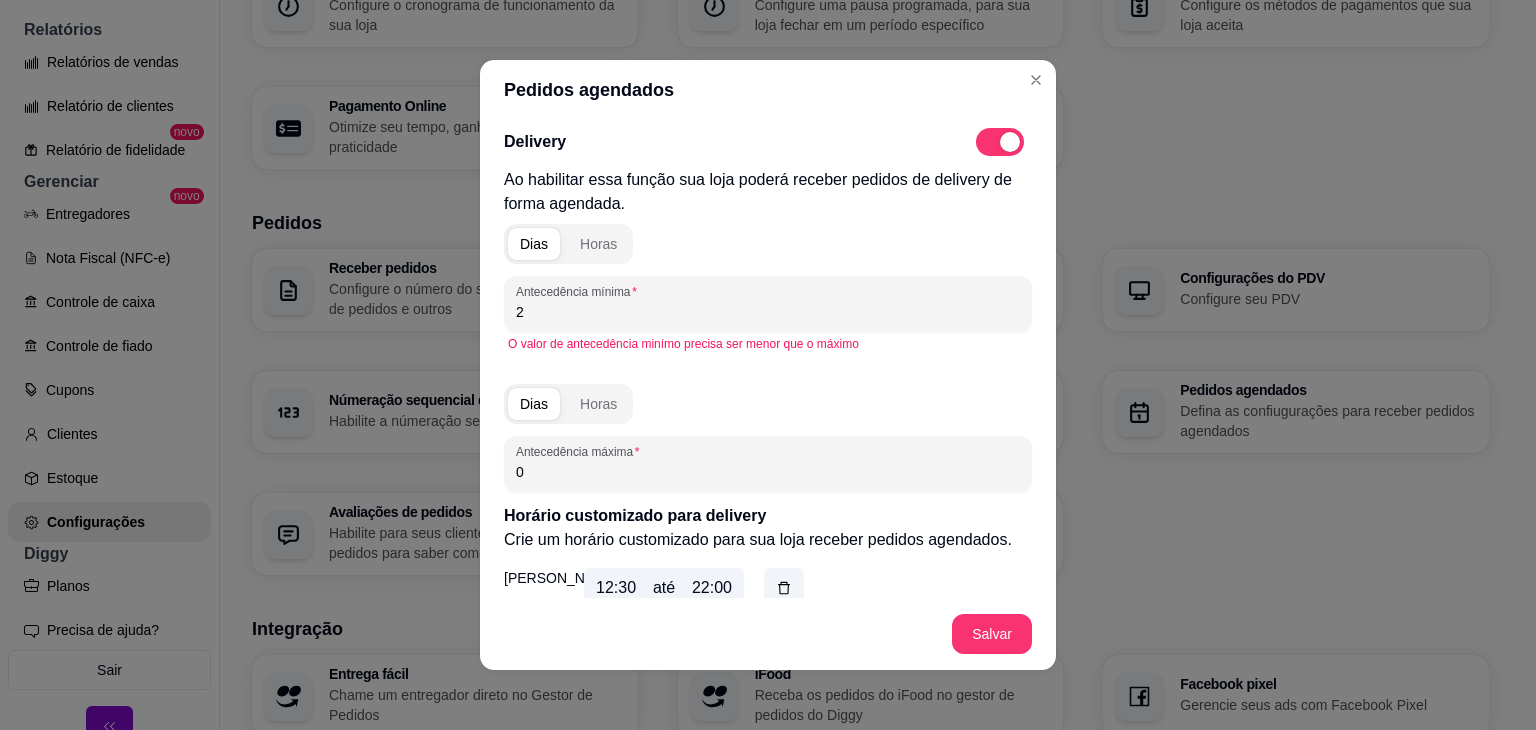 drag, startPoint x: 529, startPoint y: 479, endPoint x: 457, endPoint y: 474, distance: 72.1734 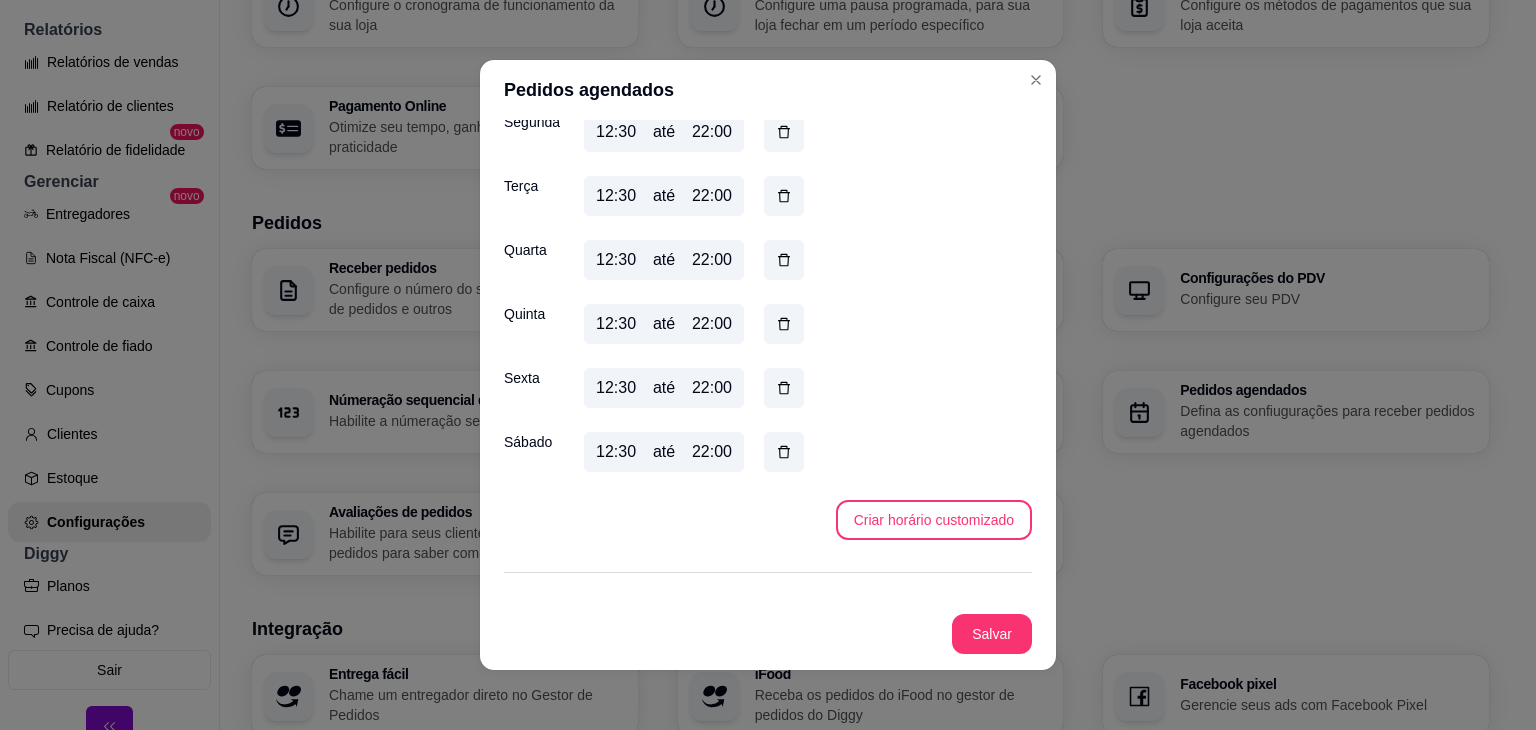 scroll, scrollTop: 623, scrollLeft: 0, axis: vertical 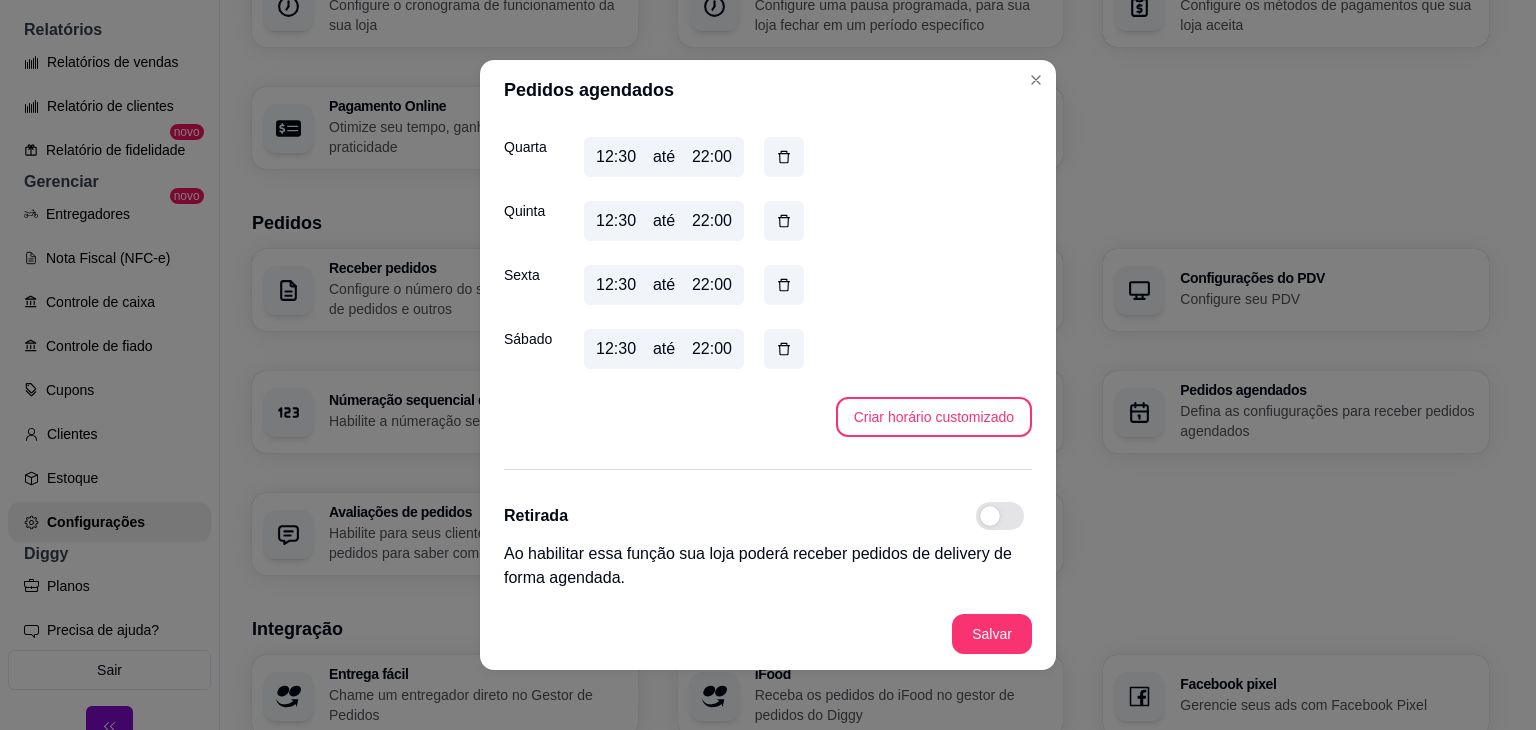 click at bounding box center (1000, 516) 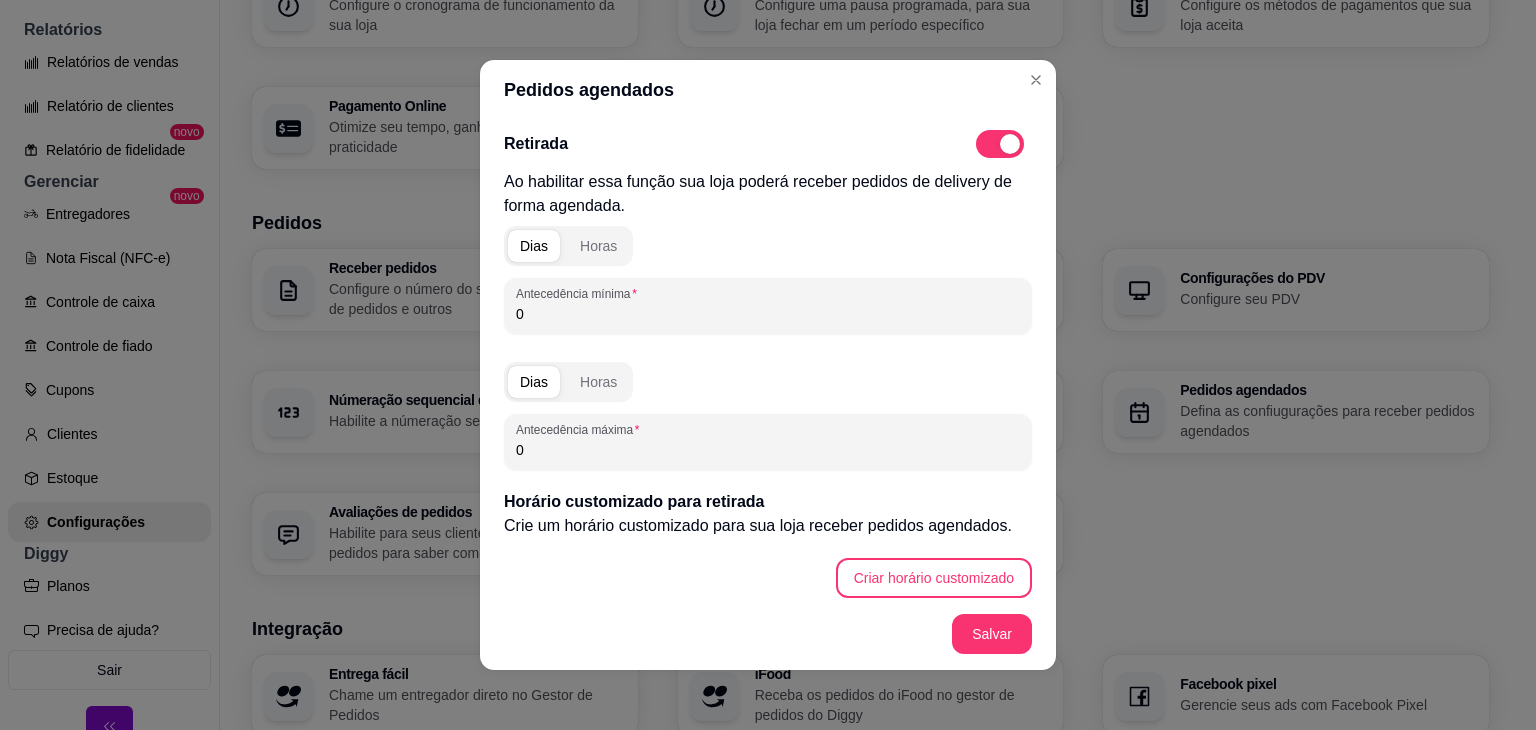 scroll, scrollTop: 1003, scrollLeft: 0, axis: vertical 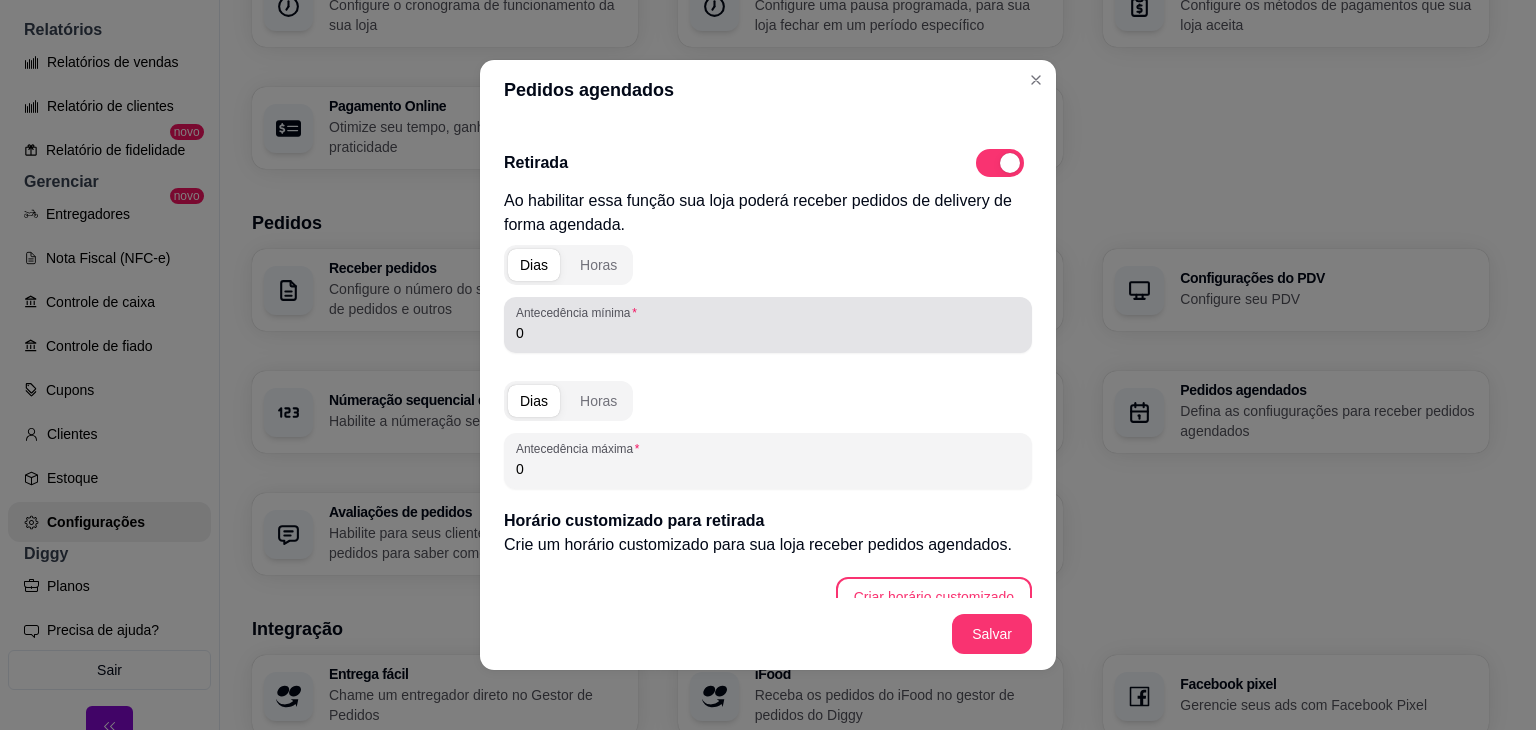 drag, startPoint x: 531, startPoint y: 345, endPoint x: 464, endPoint y: 331, distance: 68.44706 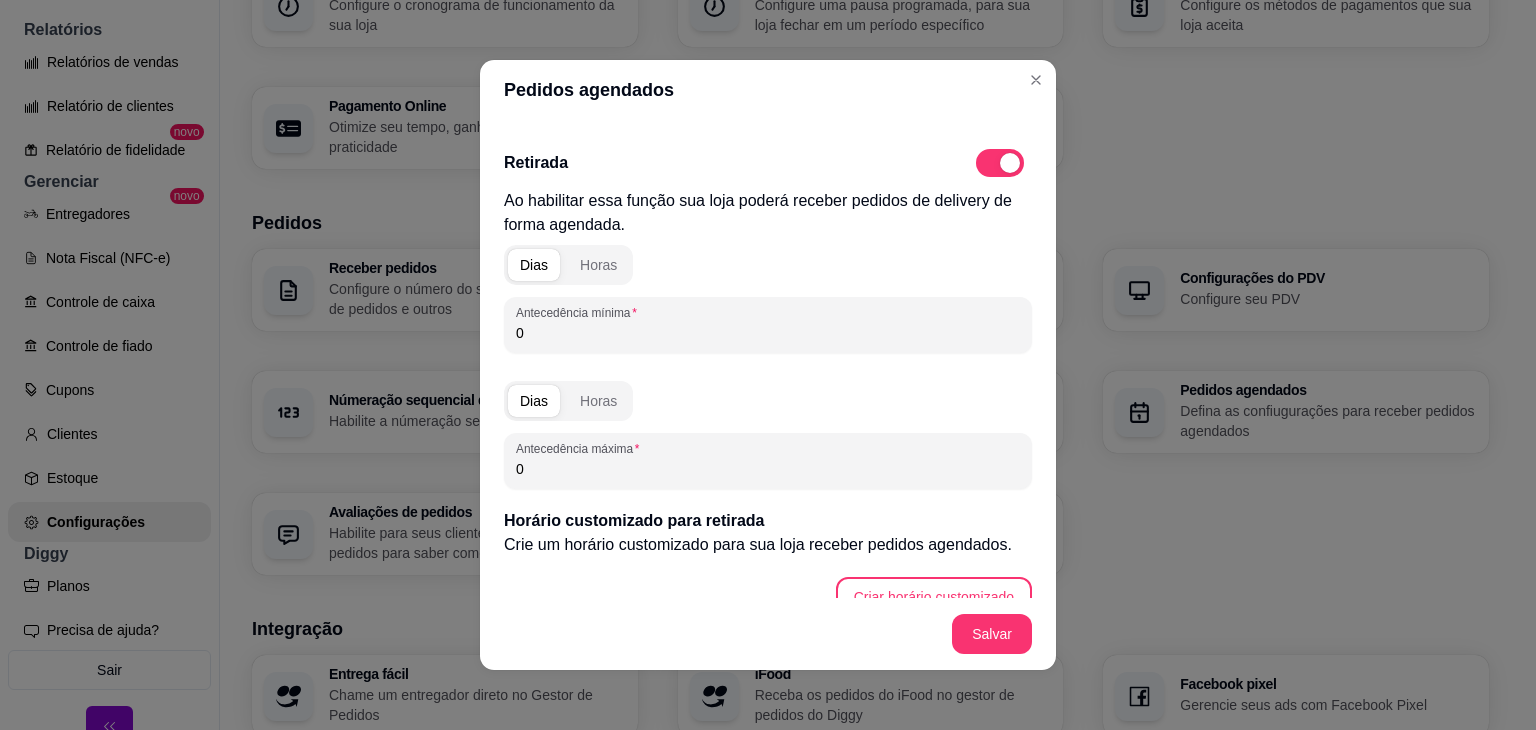 drag, startPoint x: 530, startPoint y: 329, endPoint x: 506, endPoint y: 326, distance: 24.186773 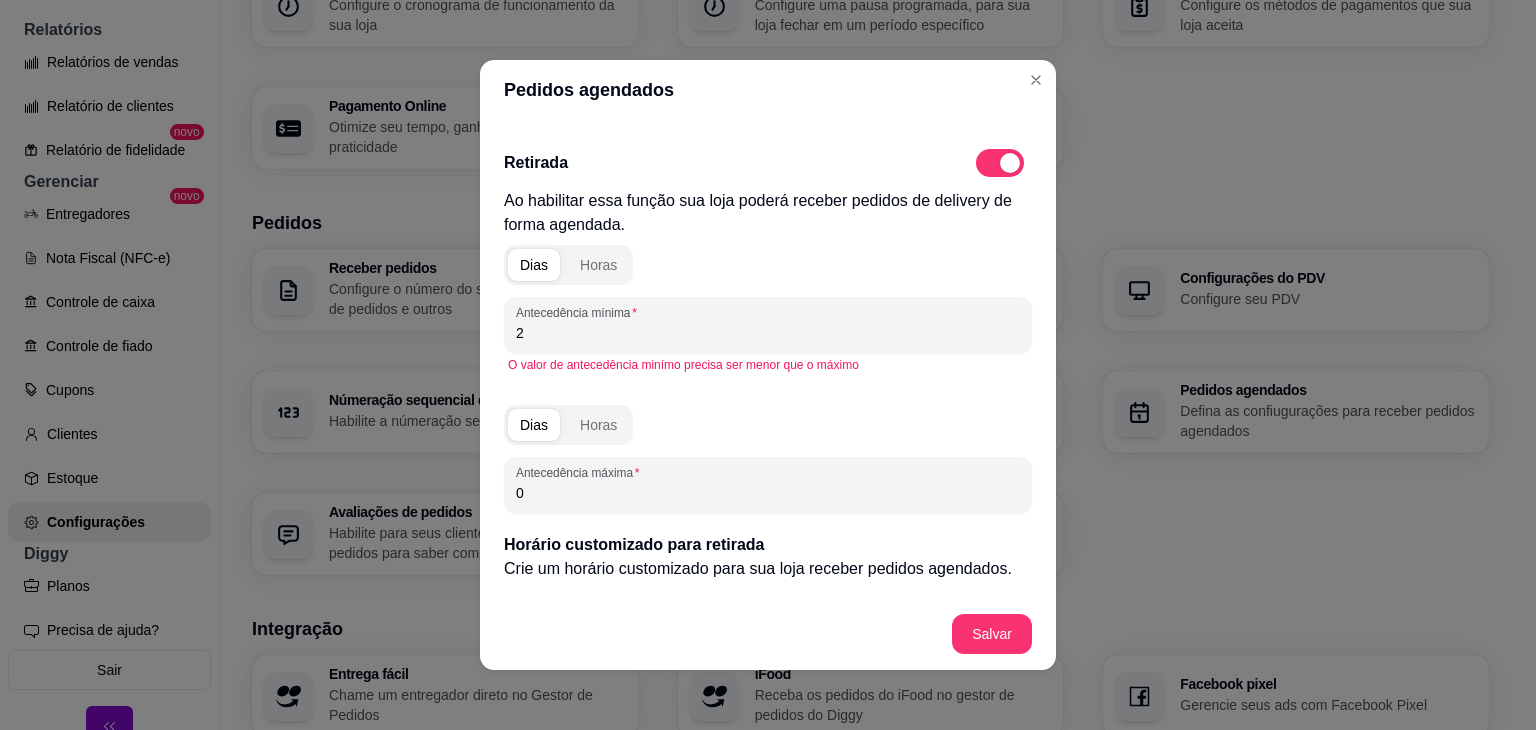 drag, startPoint x: 525, startPoint y: 502, endPoint x: 465, endPoint y: 499, distance: 60.074955 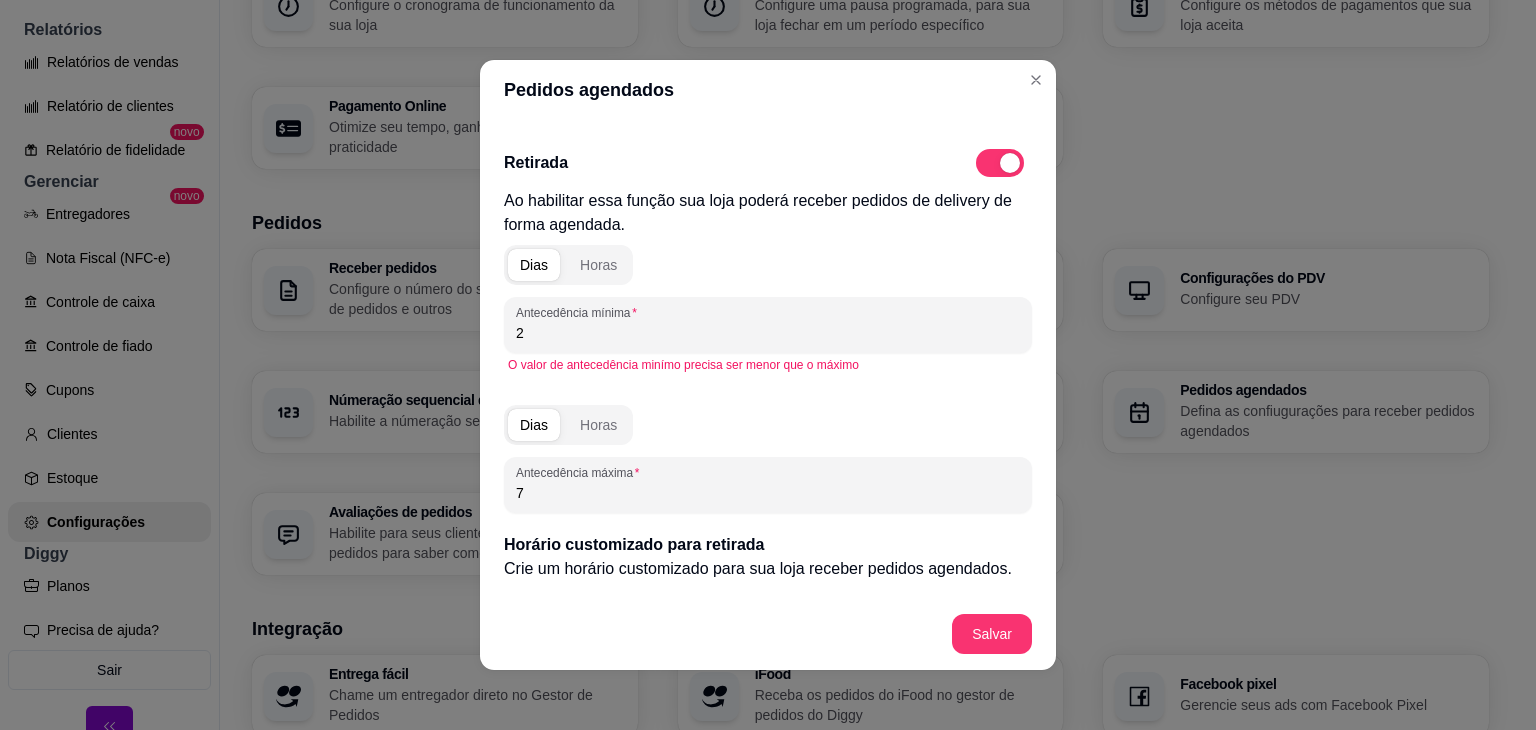 scroll, scrollTop: 1027, scrollLeft: 0, axis: vertical 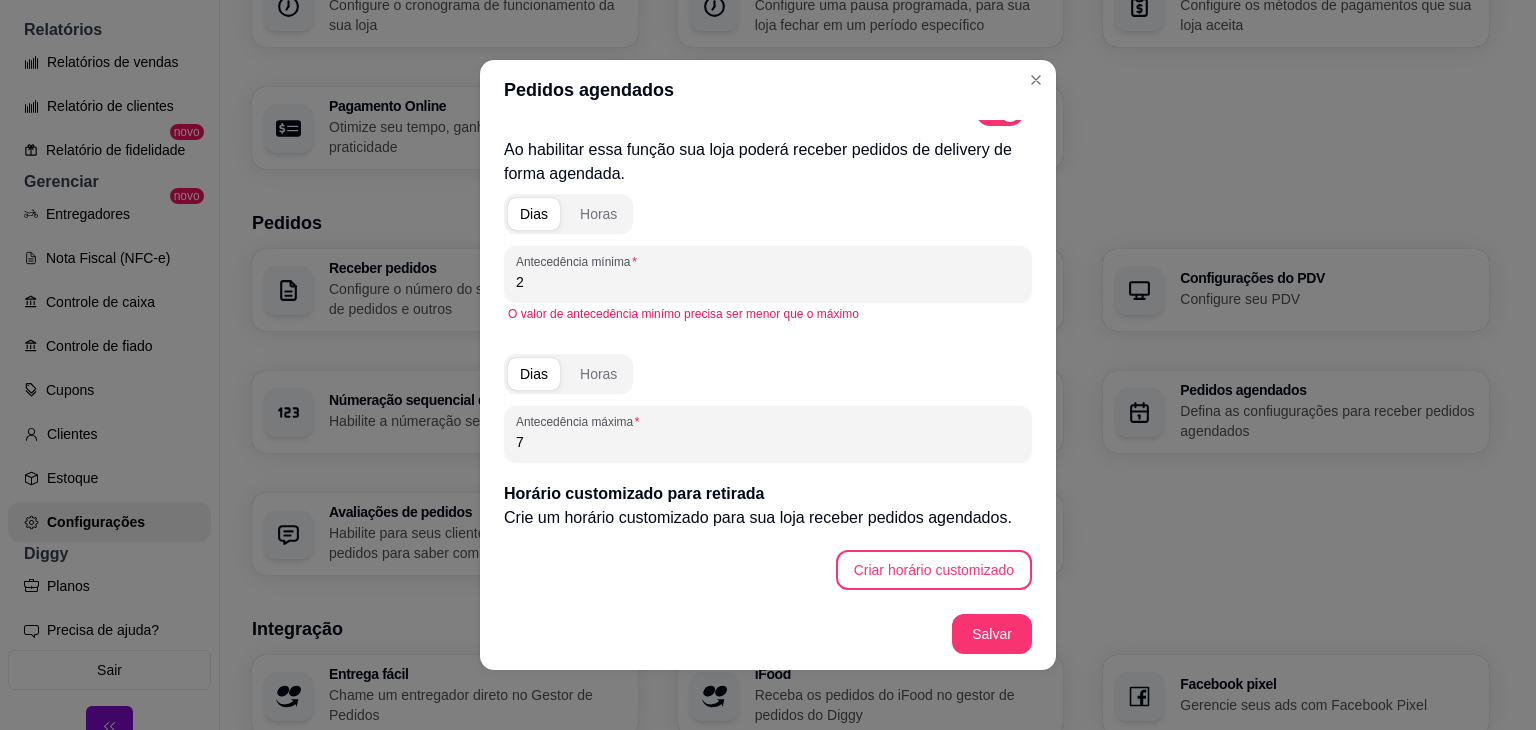 click on "Dias Horas Antecedência máxima 7" at bounding box center [768, 404] 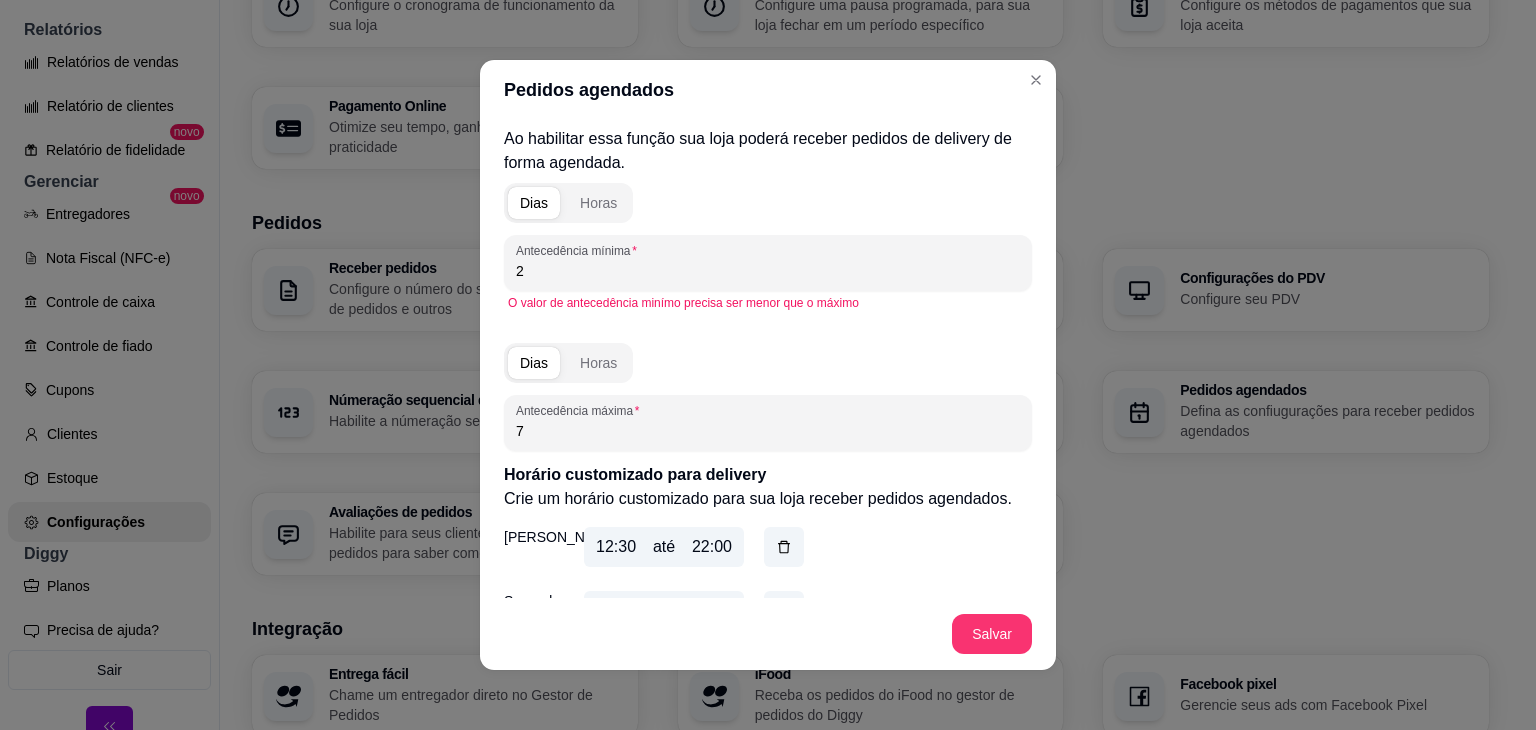 scroll, scrollTop: 0, scrollLeft: 0, axis: both 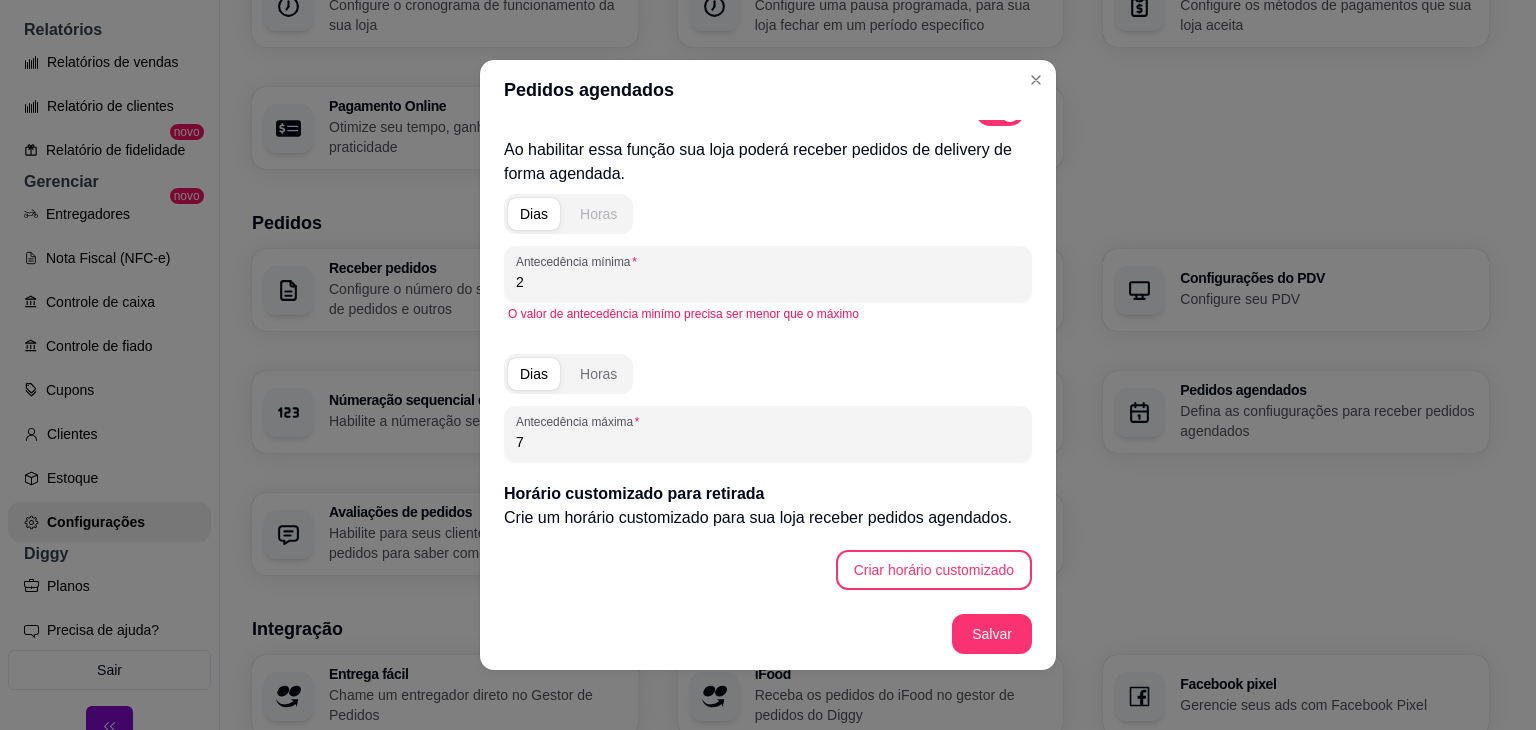 click on "Horas" at bounding box center (598, 214) 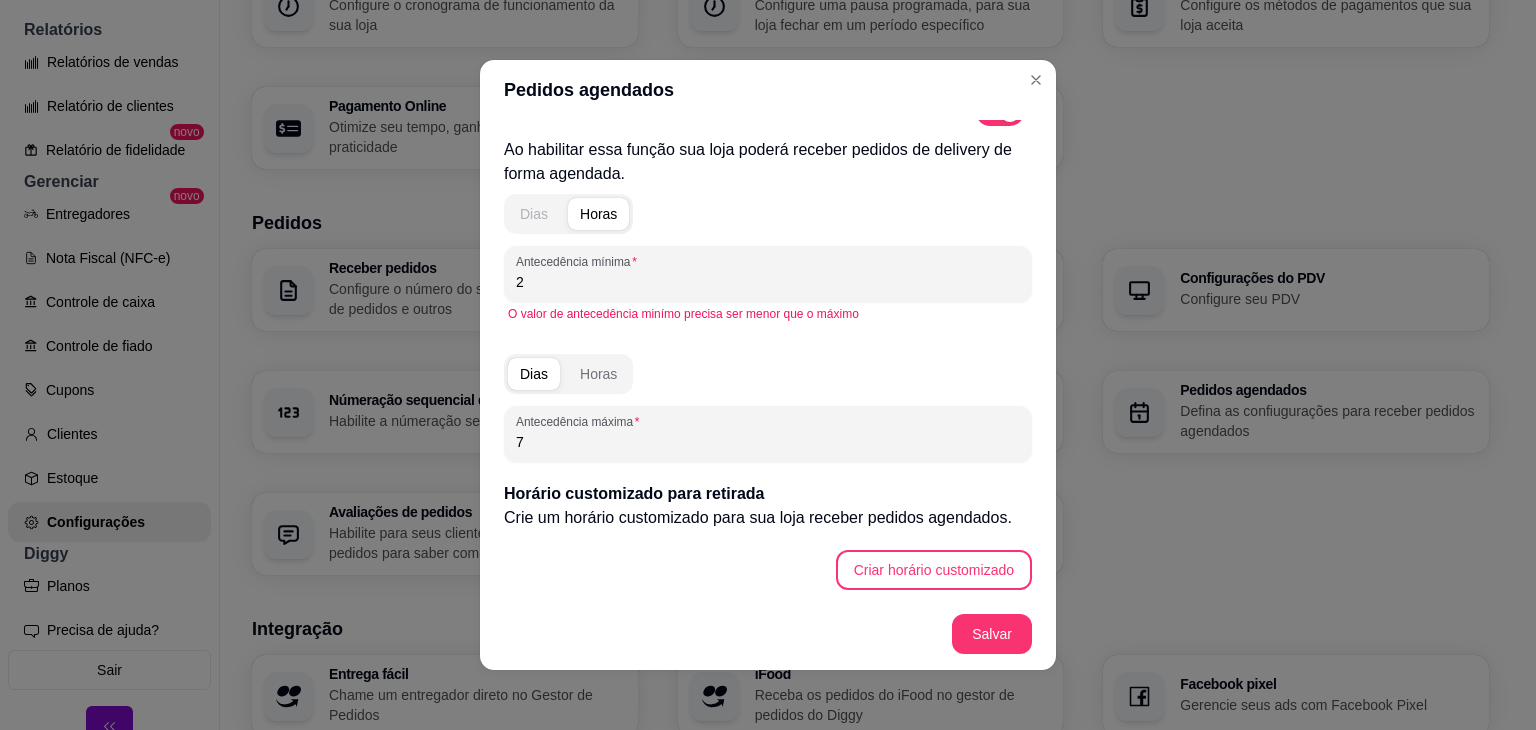 click on "Dias" at bounding box center (534, 214) 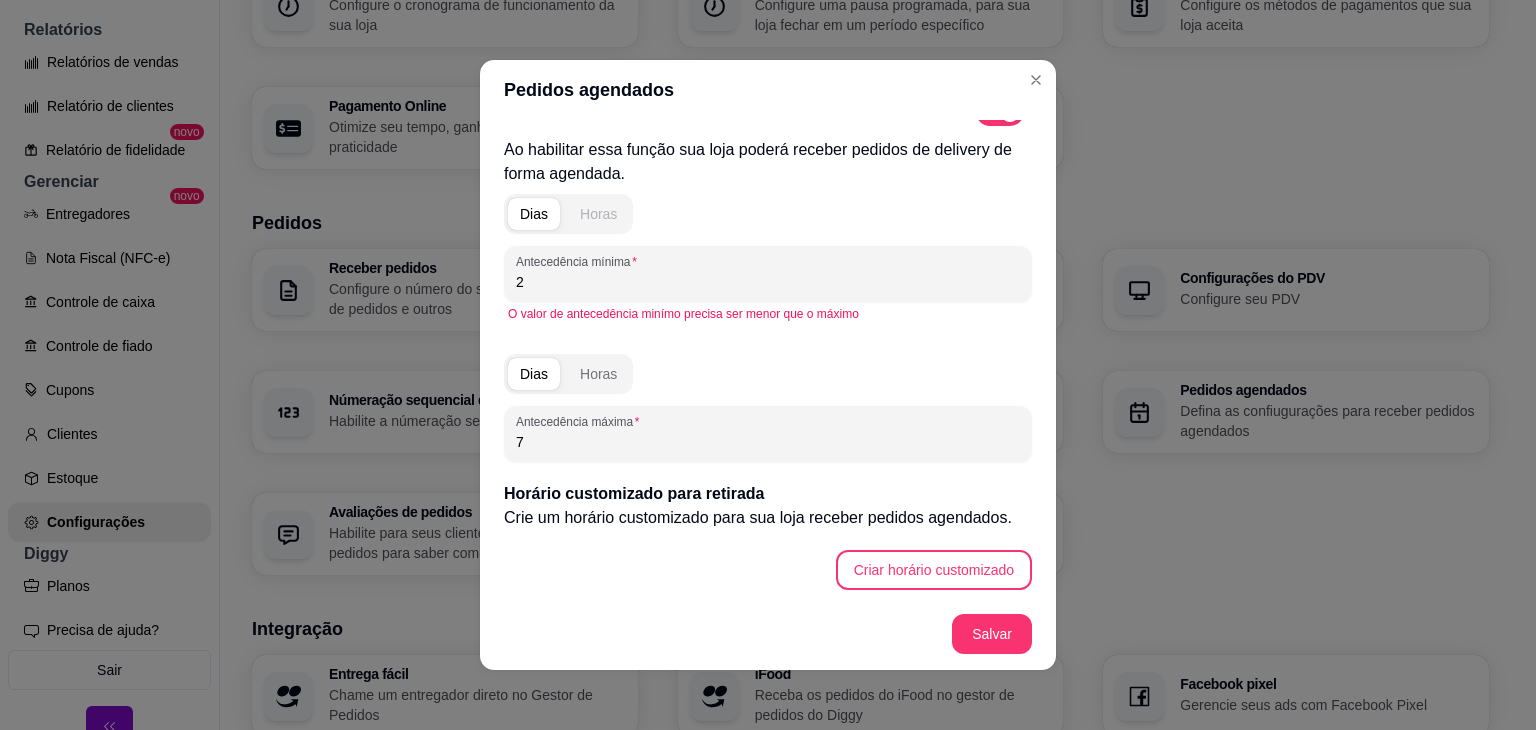 click on "Horas" at bounding box center [598, 214] 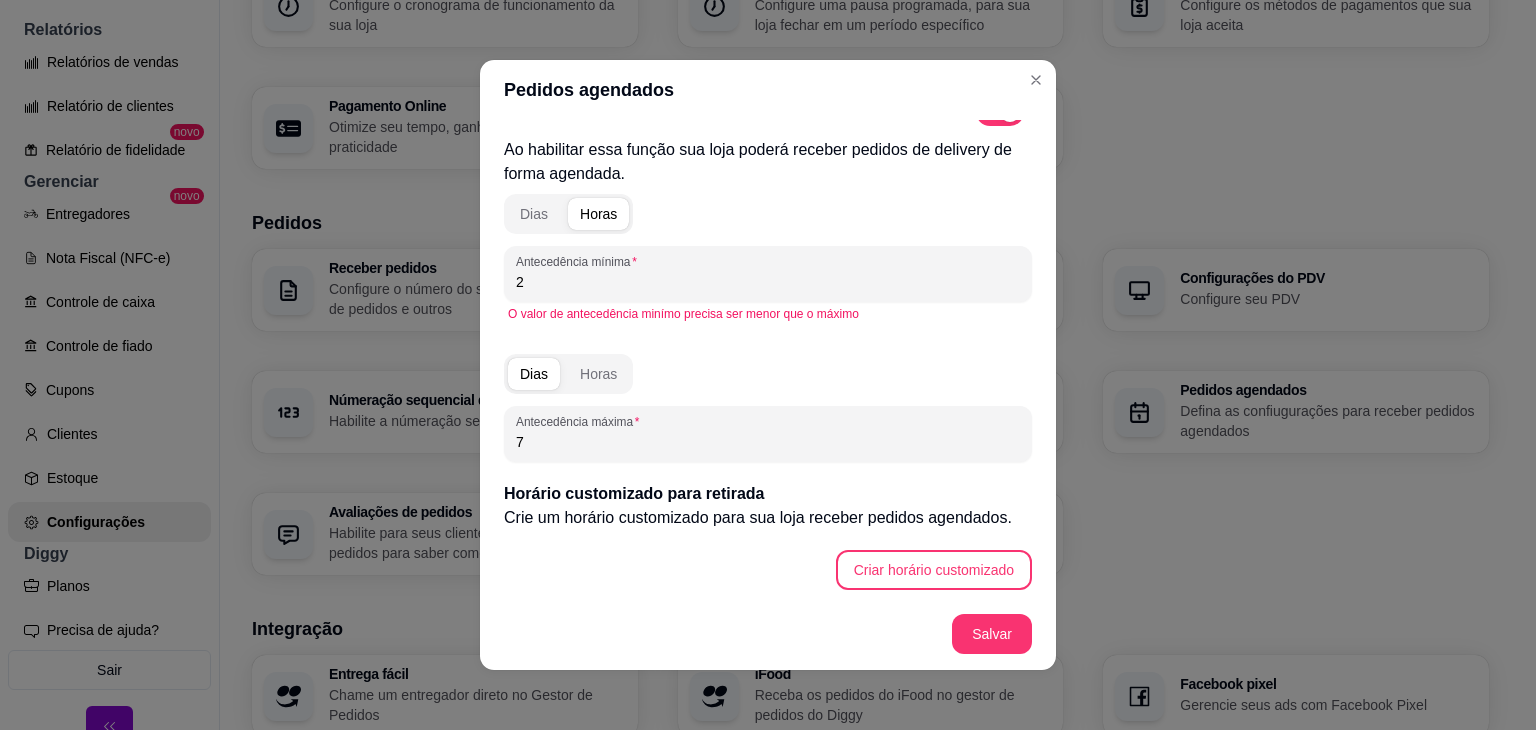 drag, startPoint x: 537, startPoint y: 286, endPoint x: 485, endPoint y: 279, distance: 52.46904 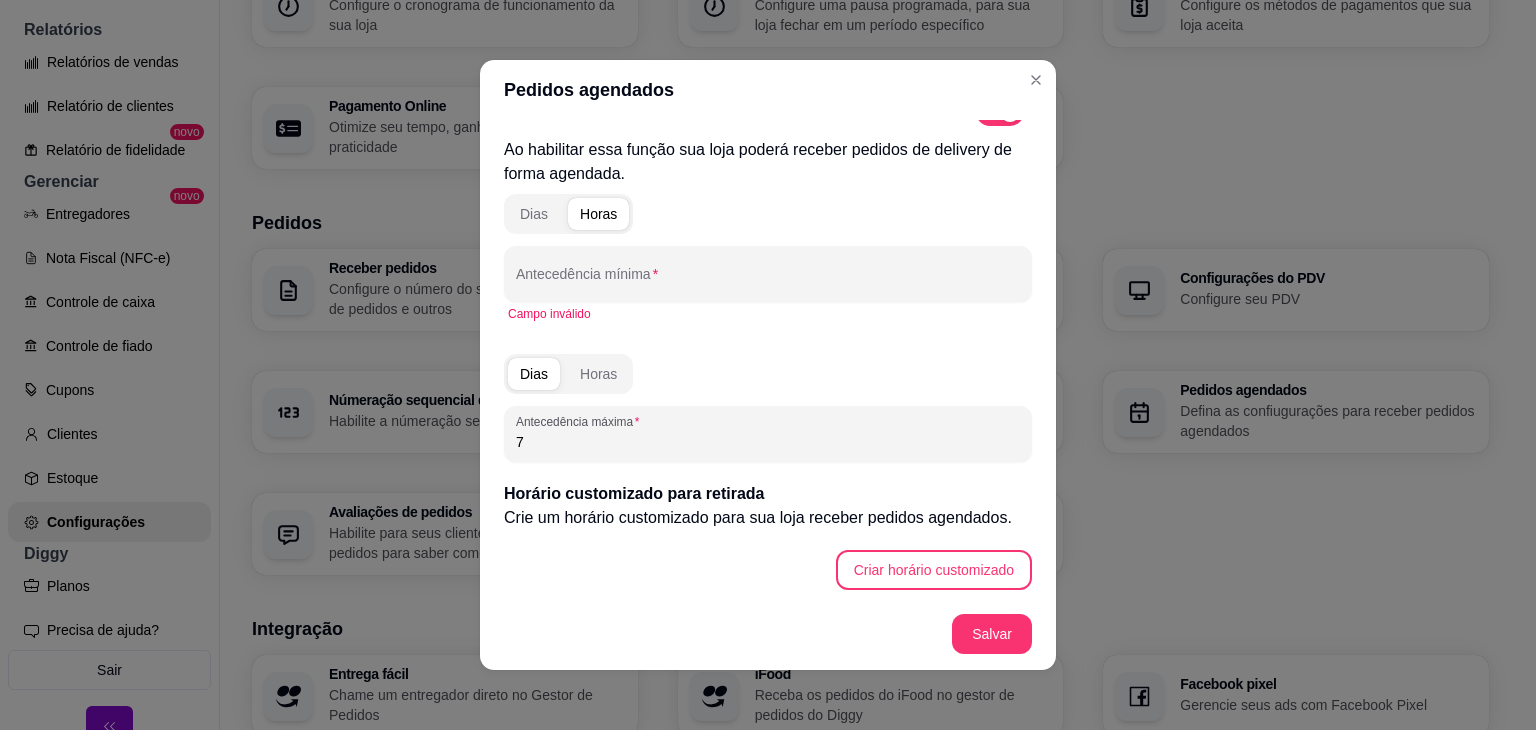 click on "Campo inválido" at bounding box center [768, 314] 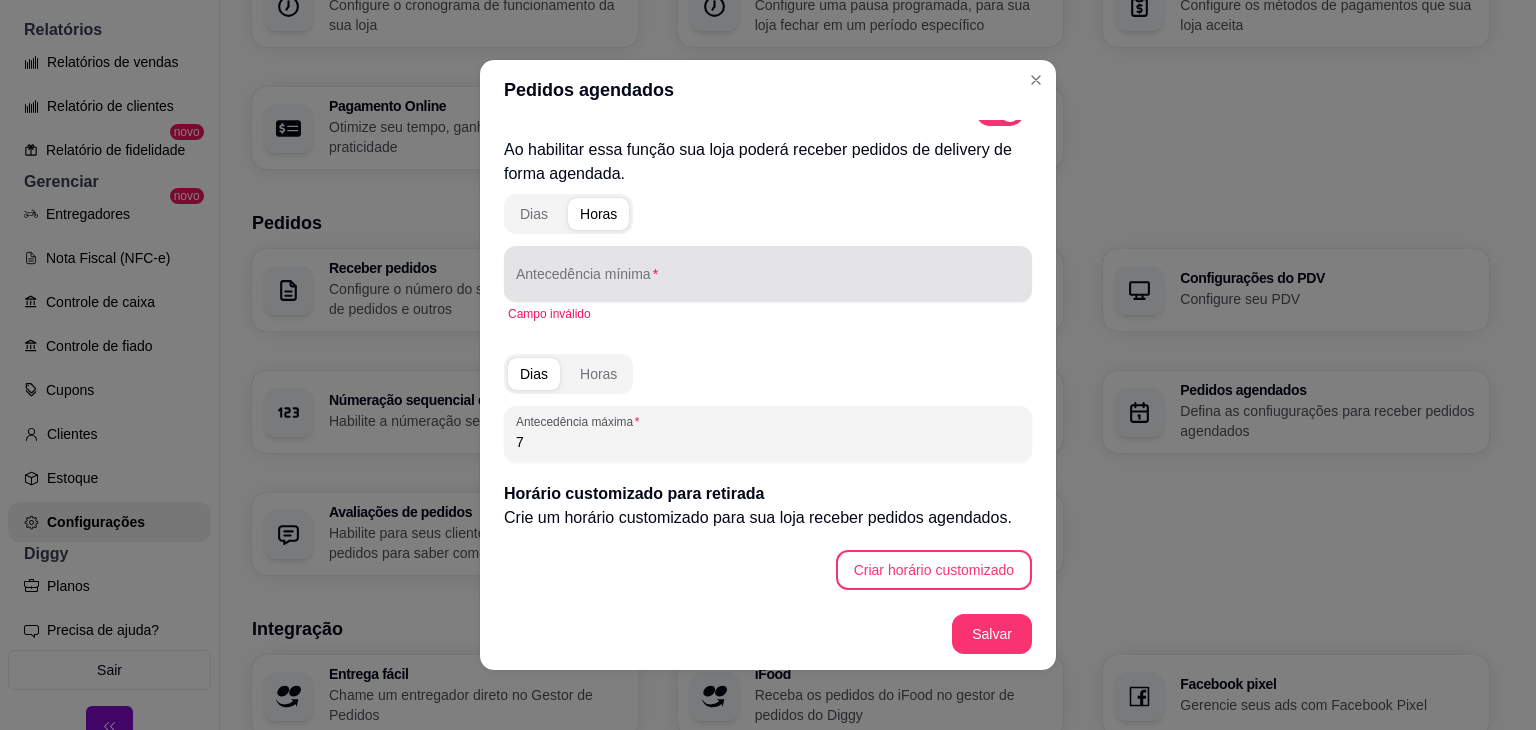 click at bounding box center [768, 274] 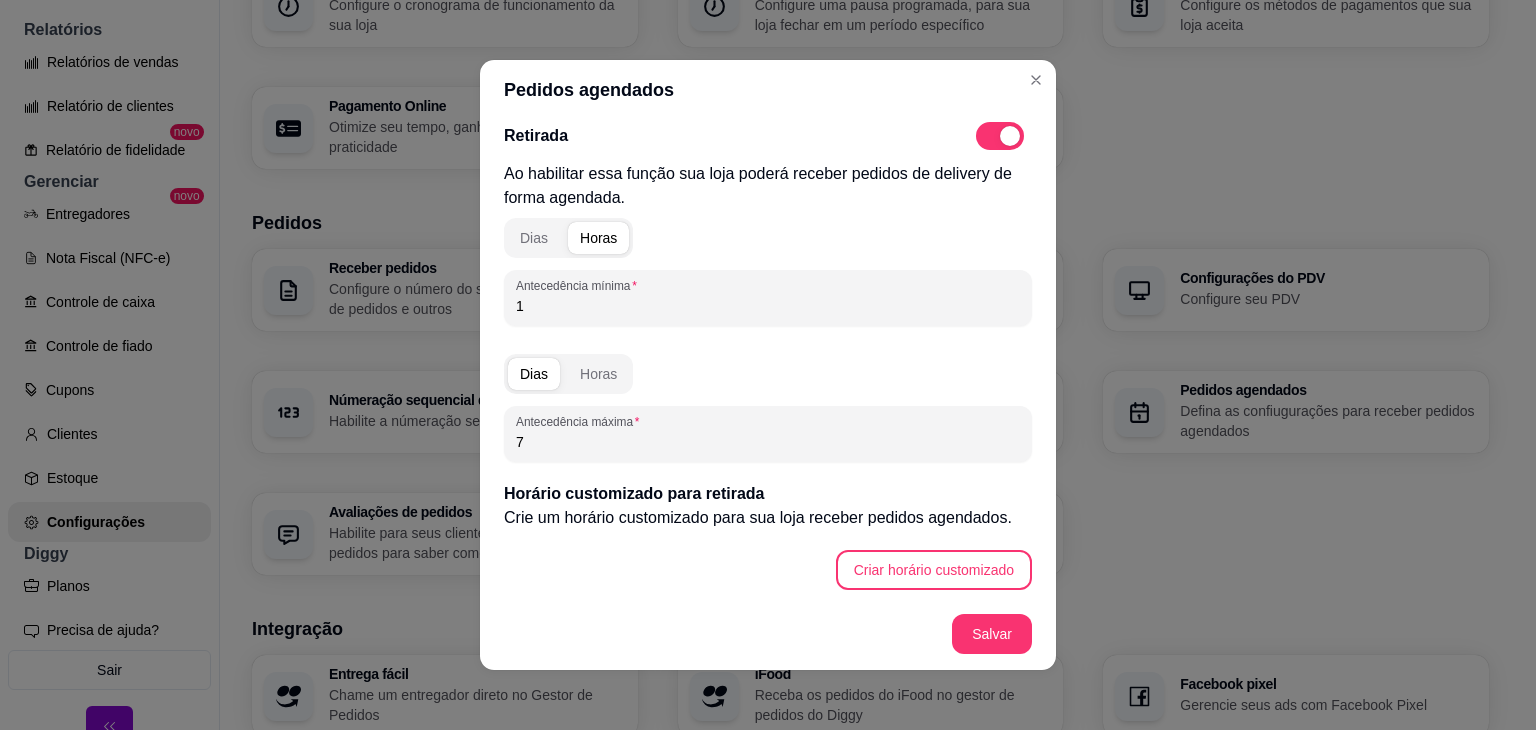 scroll, scrollTop: 1003, scrollLeft: 0, axis: vertical 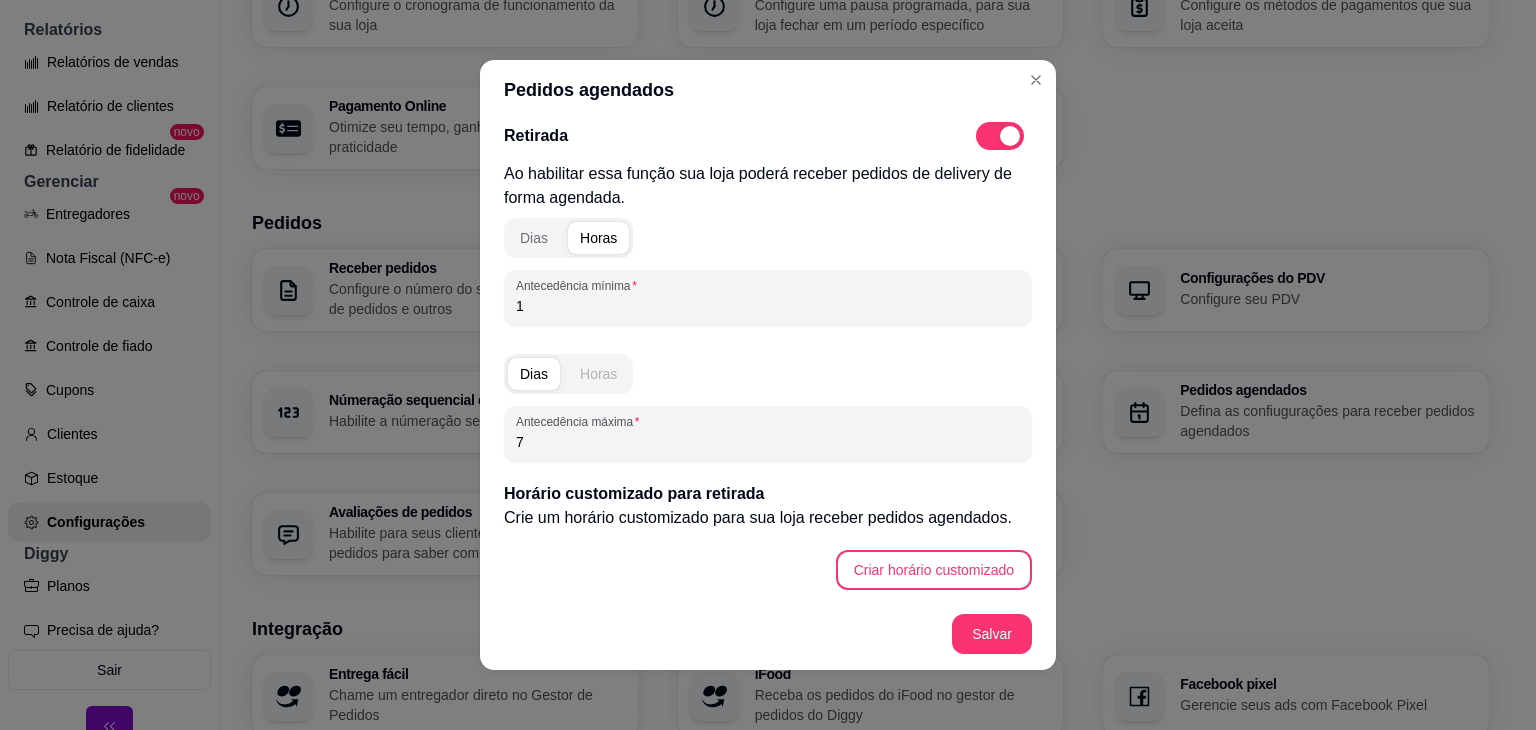 click on "Horas" at bounding box center [598, 374] 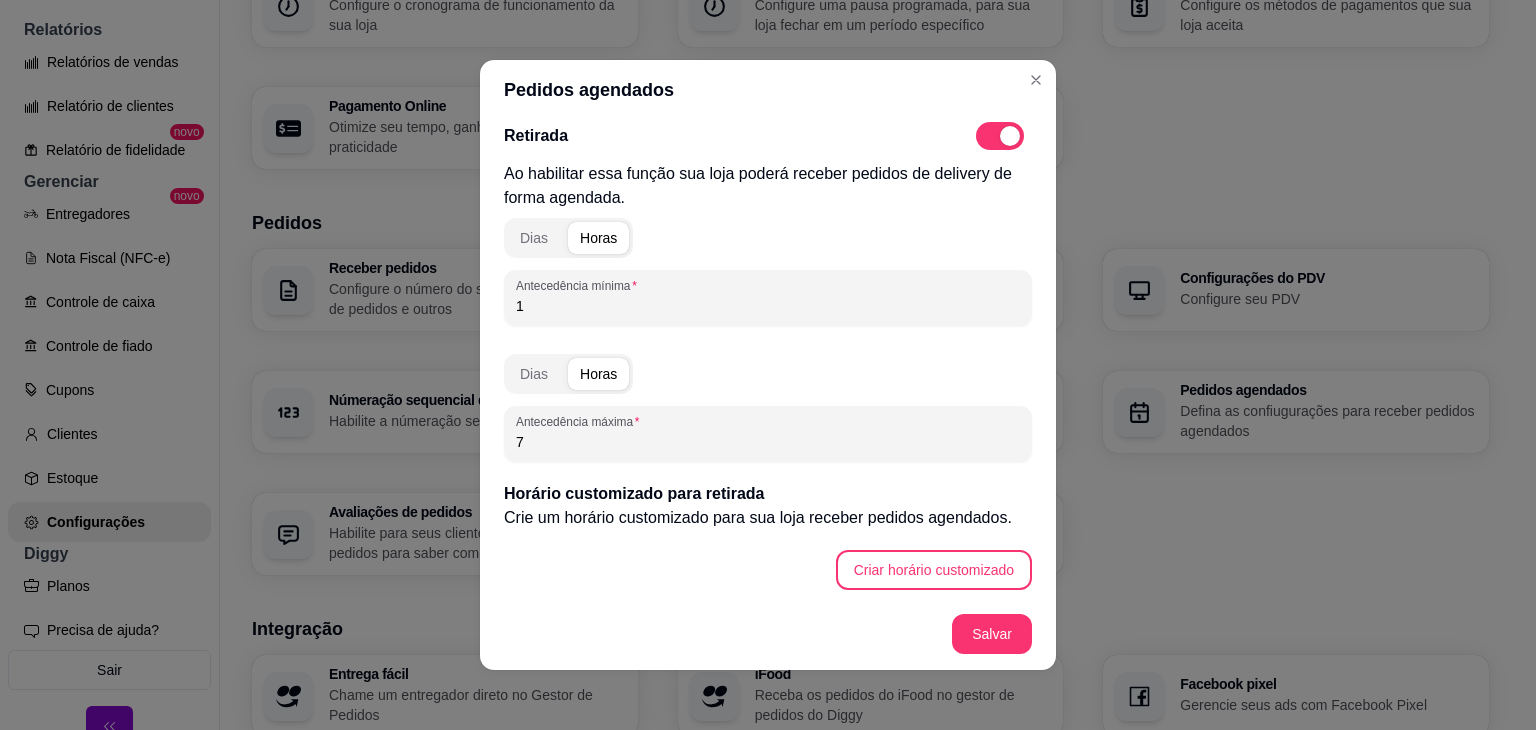 drag, startPoint x: 531, startPoint y: 442, endPoint x: 504, endPoint y: 436, distance: 27.658634 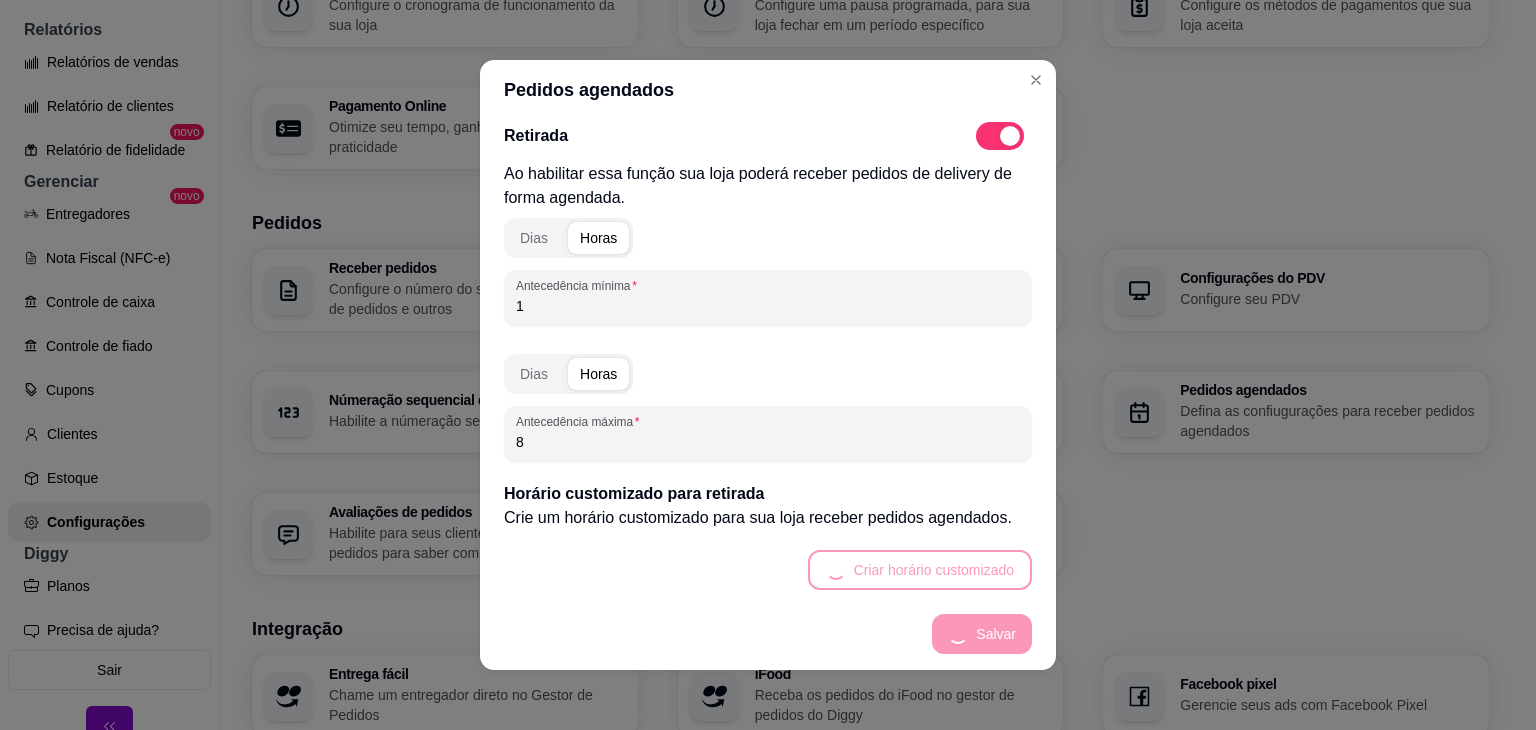 scroll, scrollTop: 979, scrollLeft: 0, axis: vertical 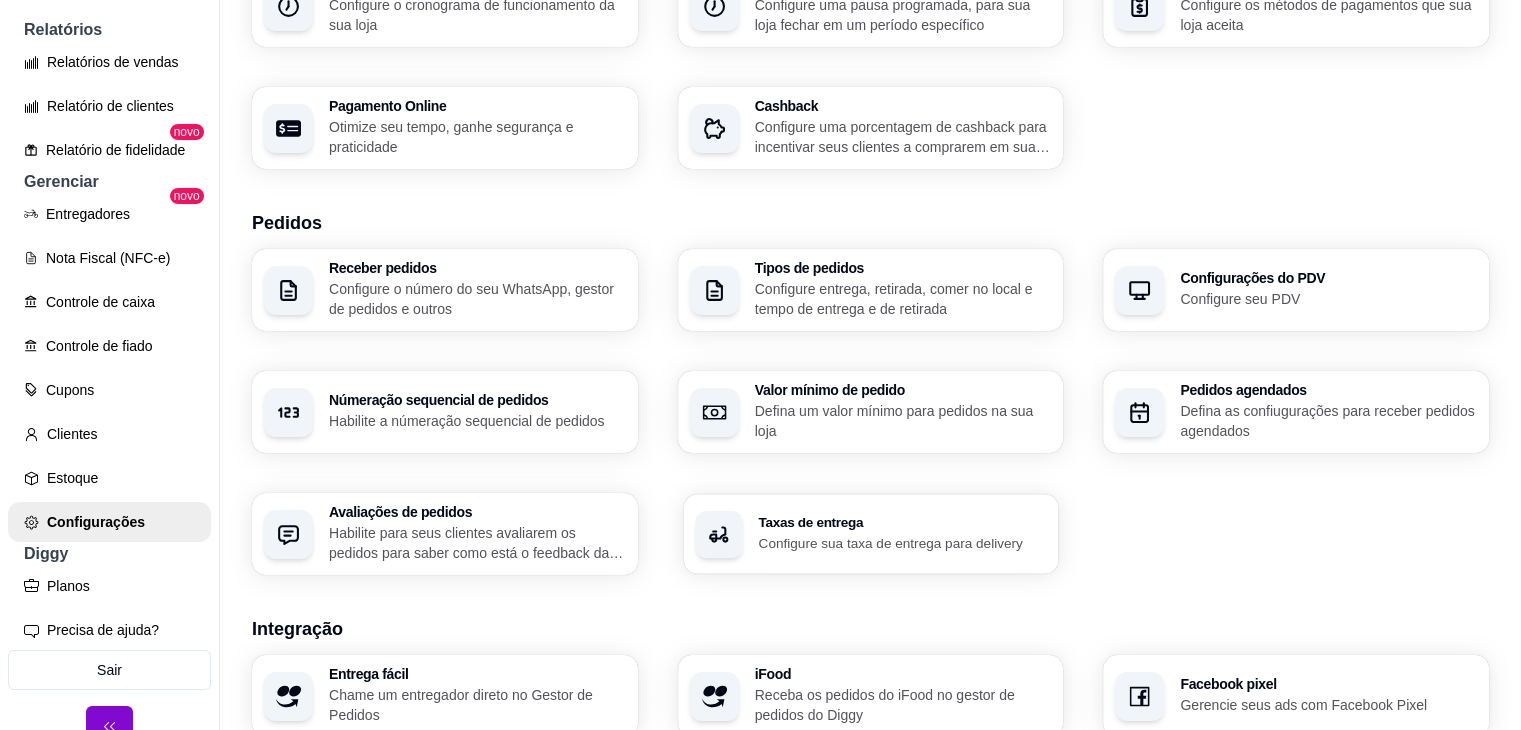 click on "Taxas de entrega" at bounding box center (902, 523) 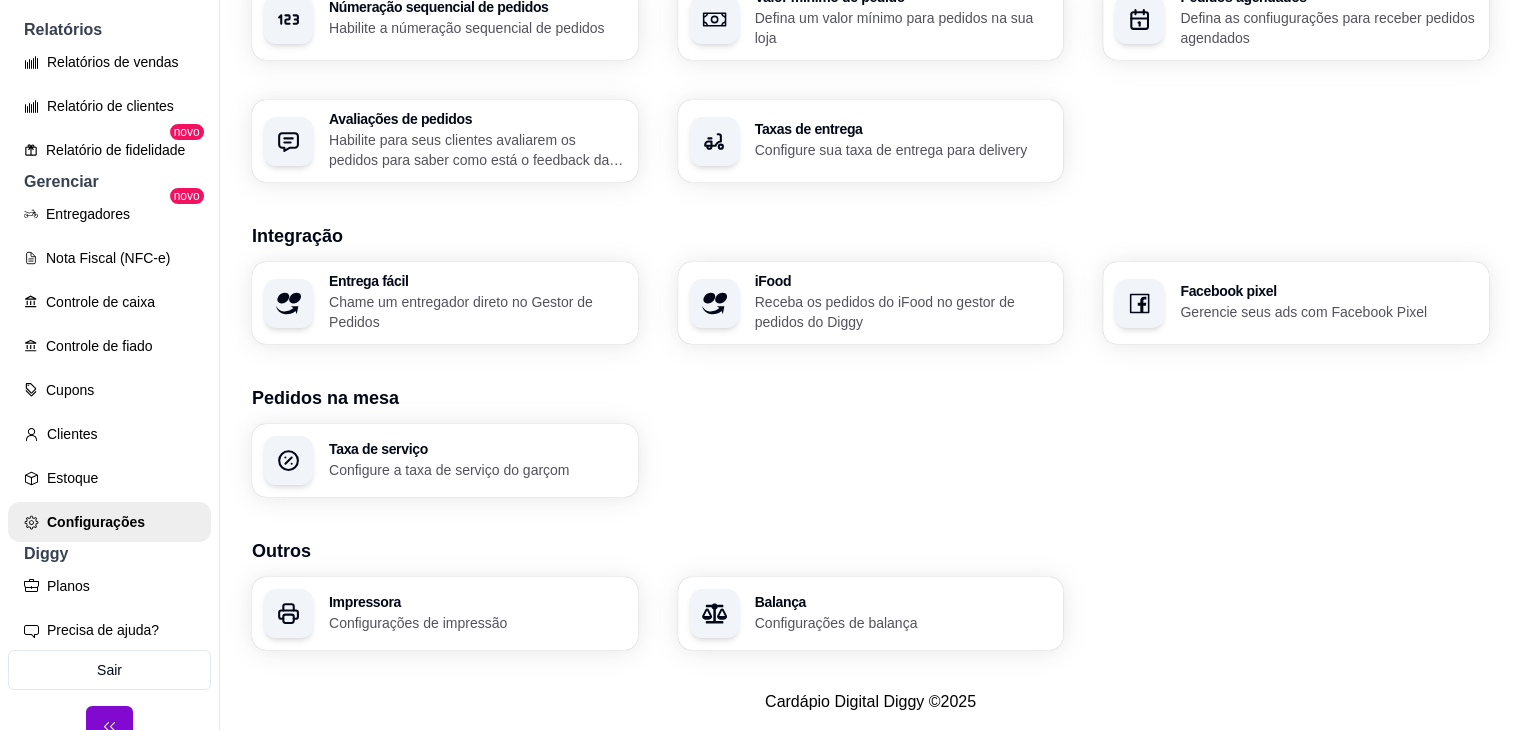 scroll, scrollTop: 679, scrollLeft: 0, axis: vertical 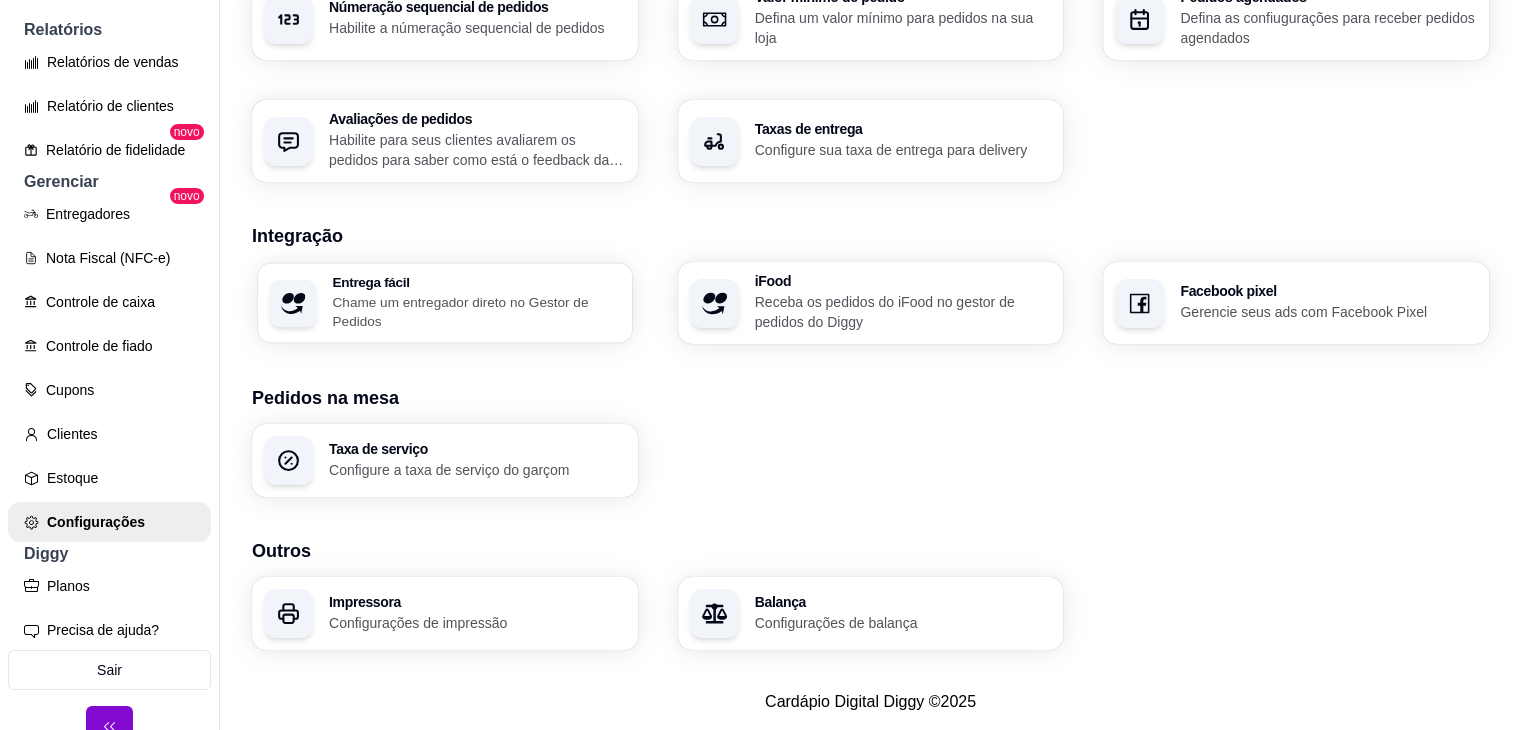 click on "Chame um entregador direto no Gestor de Pedidos" at bounding box center [476, 311] 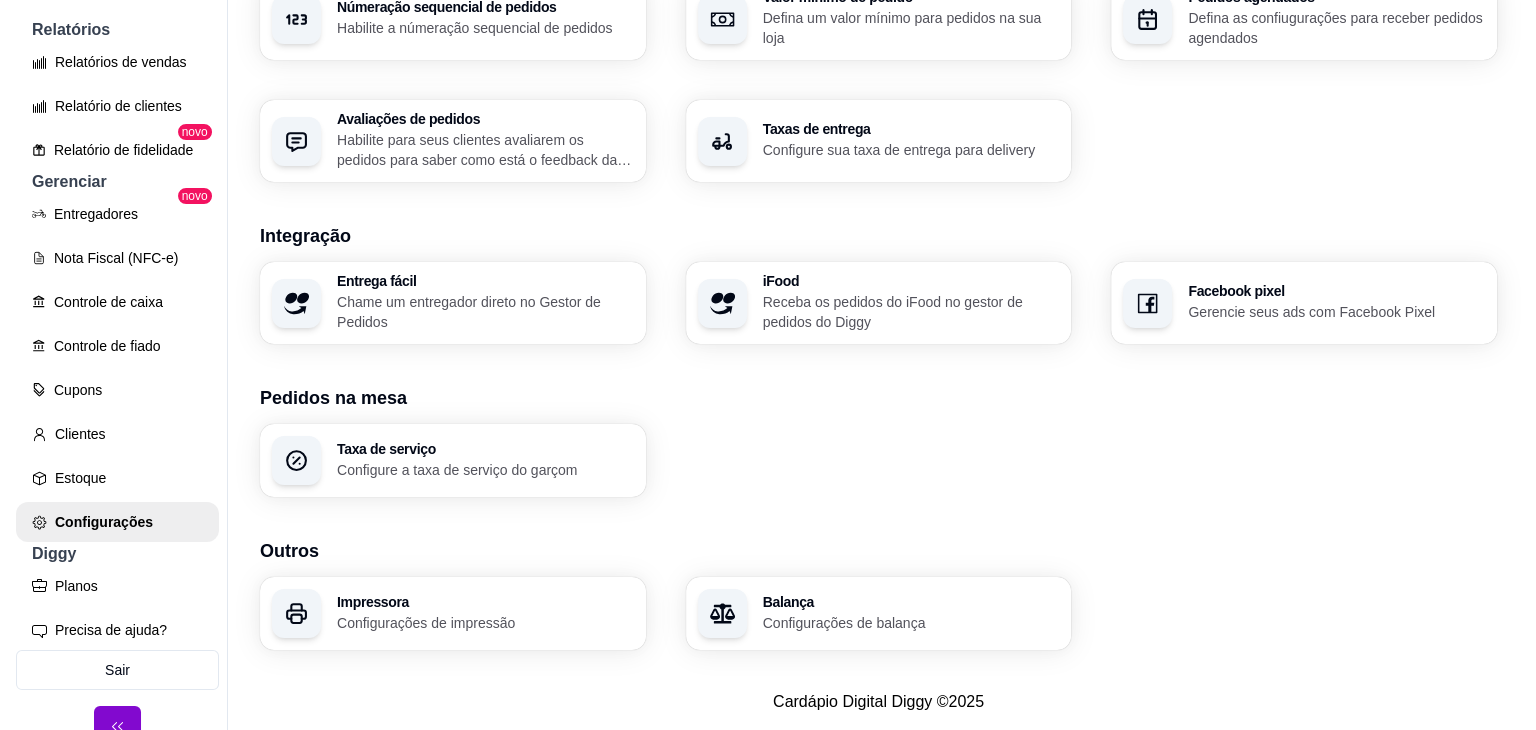 scroll, scrollTop: 685, scrollLeft: 0, axis: vertical 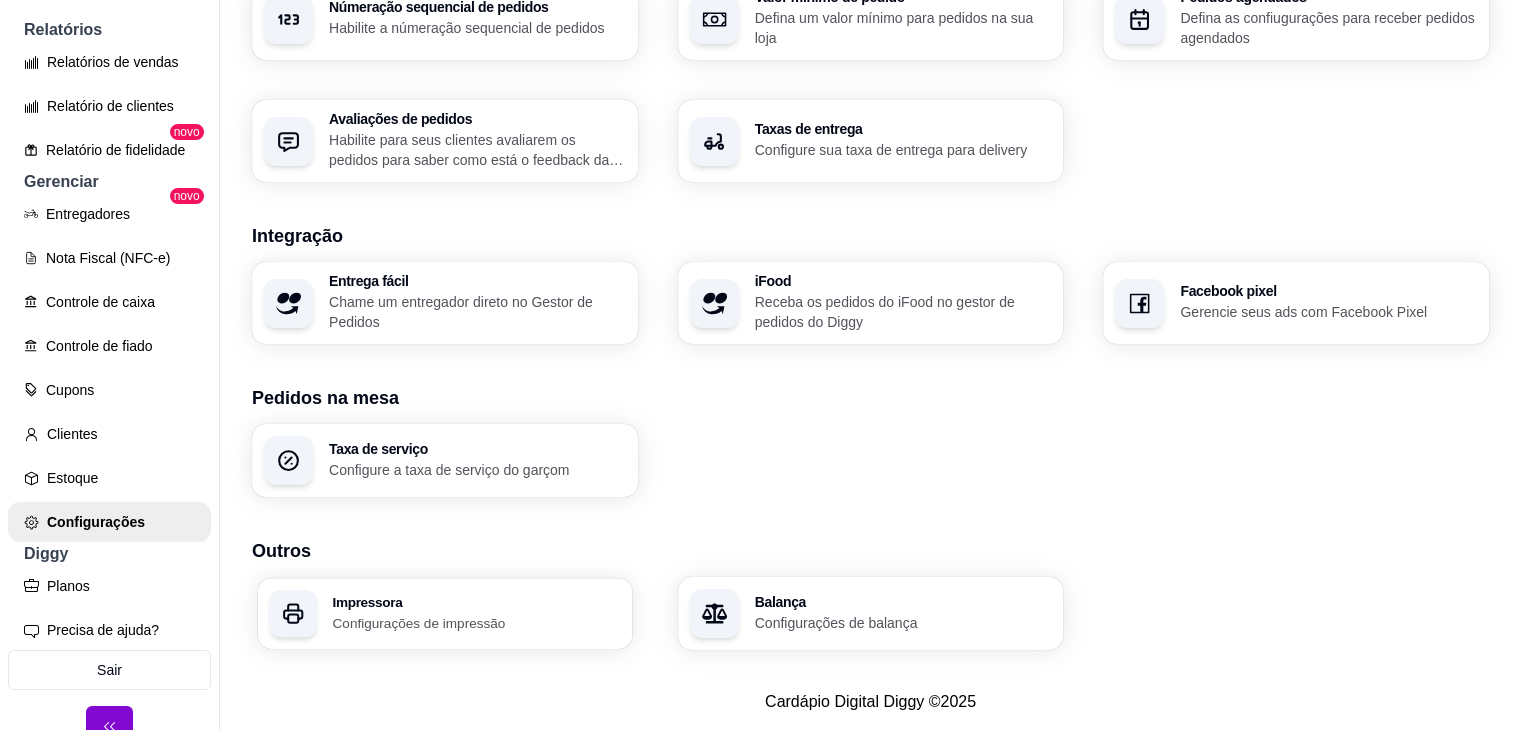 click on "Impressora Configurações de impressão" at bounding box center [445, 613] 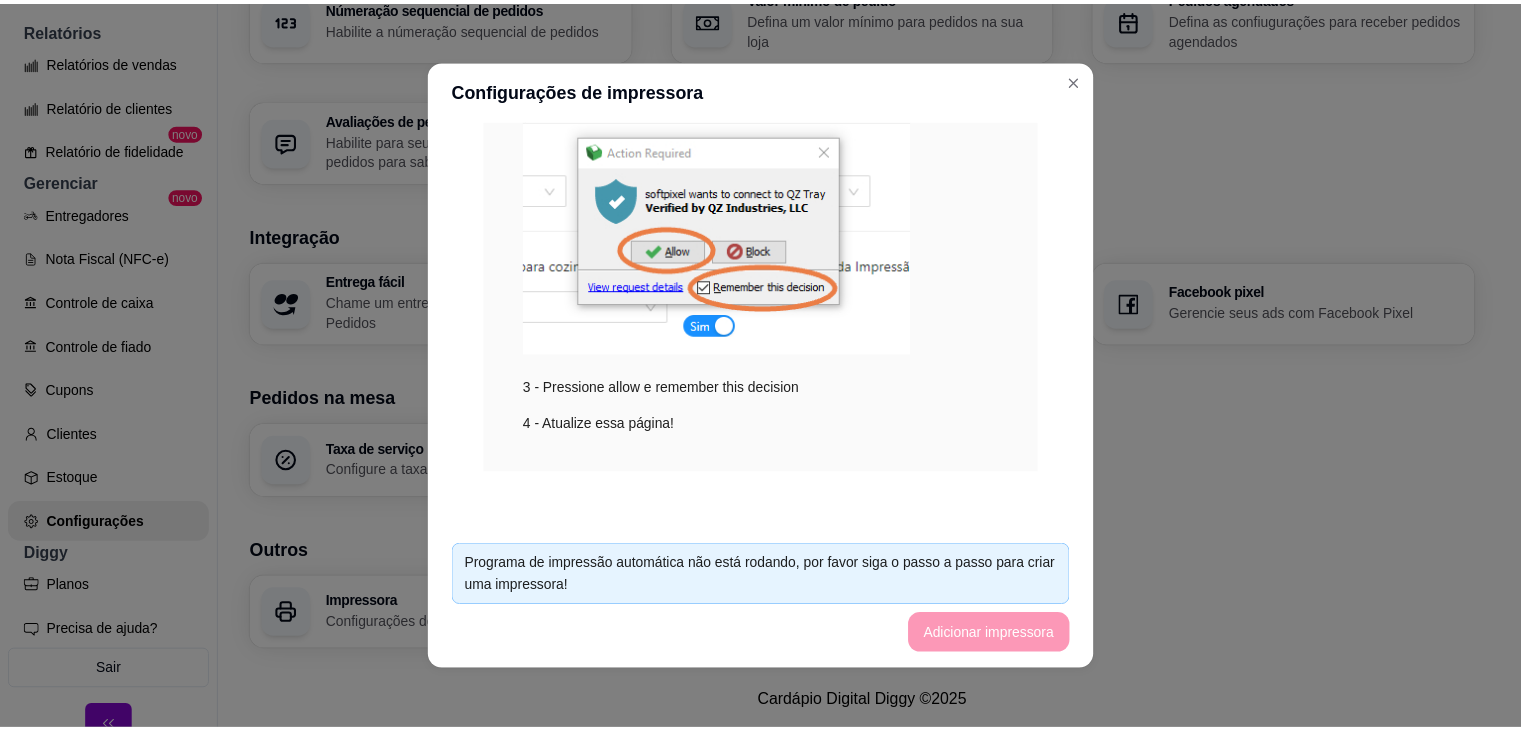 scroll, scrollTop: 0, scrollLeft: 0, axis: both 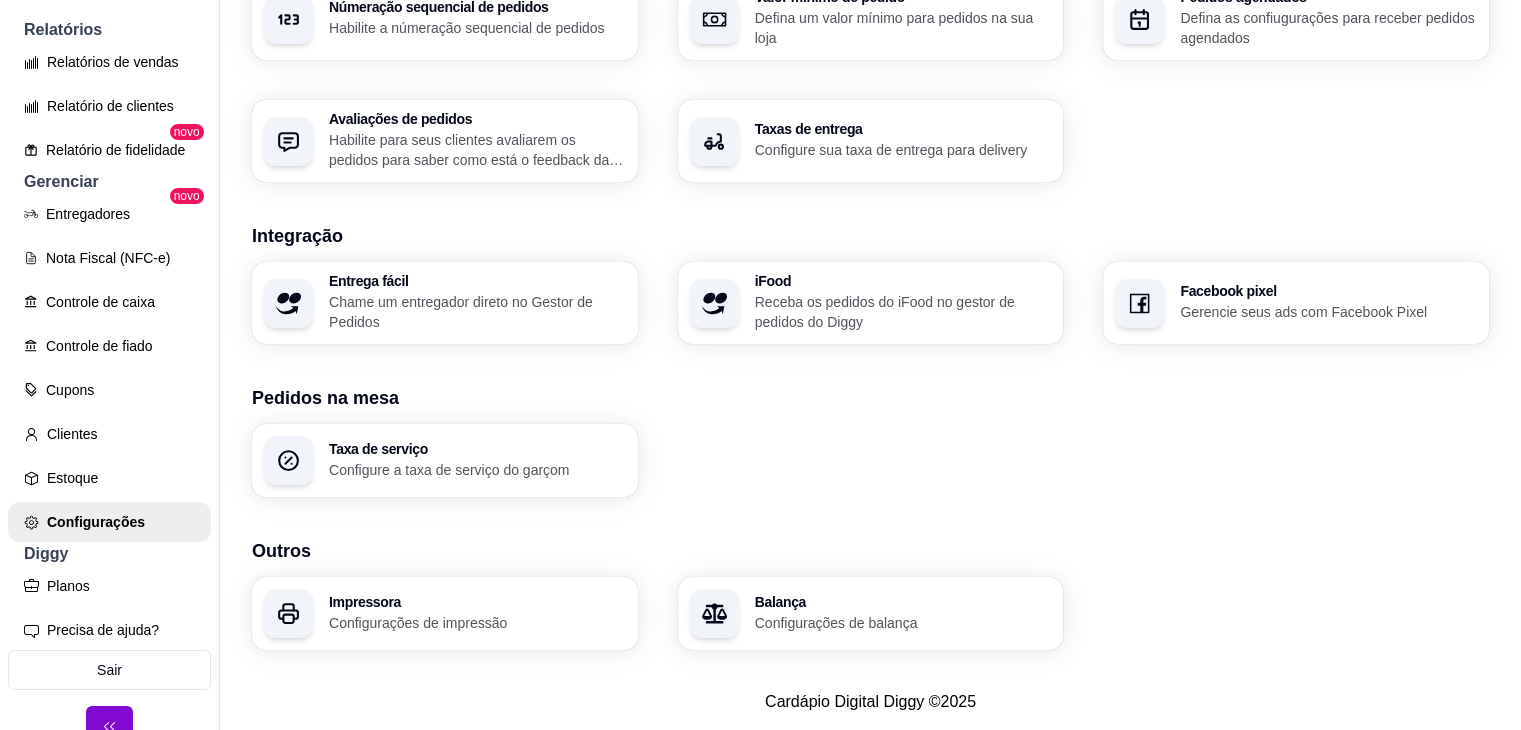click on "Loja Informações da loja Principais informações da sua loja como endereço, nome e mais Customize o menu Altere as cores e interface do menu Usuários Gerencie os usuários da sua loja Horário de funcionamento Configure o cronograma de funcionamento da sua loja Pausa programada Configure uma pausa programada, para sua loja fechar em um período específico Pagamentos Configure os métodos de pagamentos que sua loja aceita Pagamento Online Otimize seu tempo, ganhe segurança e praticidade Cashback Configure uma porcentagem de cashback para incentivar seus clientes a comprarem em sua loja Pedidos Receber pedidos Configure o número do seu WhatsApp, gestor de pedidos e outros Tipos de pedidos Configure entrega, retirada, comer no local e tempo de entrega e de retirada Configurações do PDV Configure seu PDV Númeração sequencial de pedidos Habilite a númeração sequencial de pedidos Valor mínimo de pedido Defina um valor mínimo para pedidos na sua loja Pedidos agendados Avaliações de pedidos iFood" at bounding box center [870, 30] 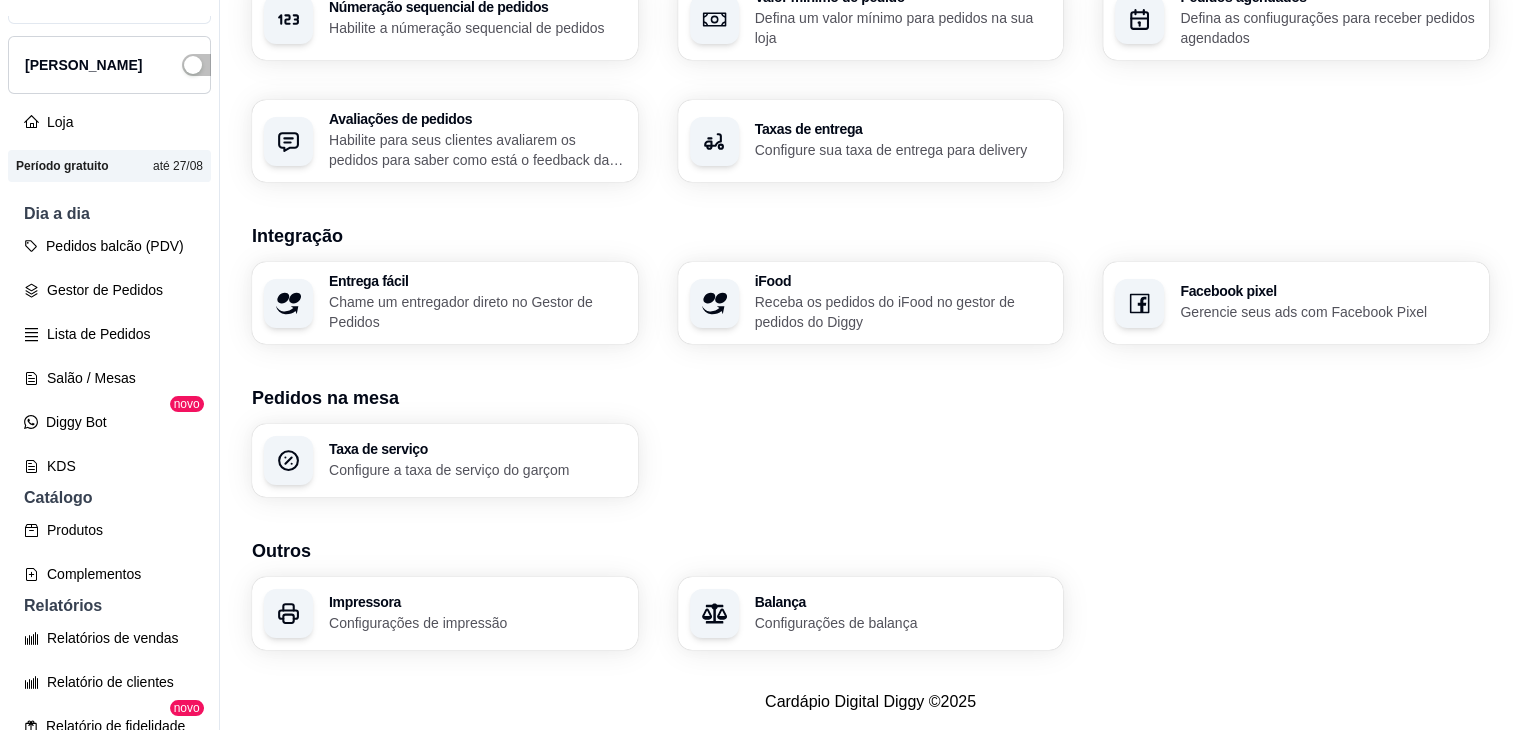 scroll, scrollTop: 0, scrollLeft: 0, axis: both 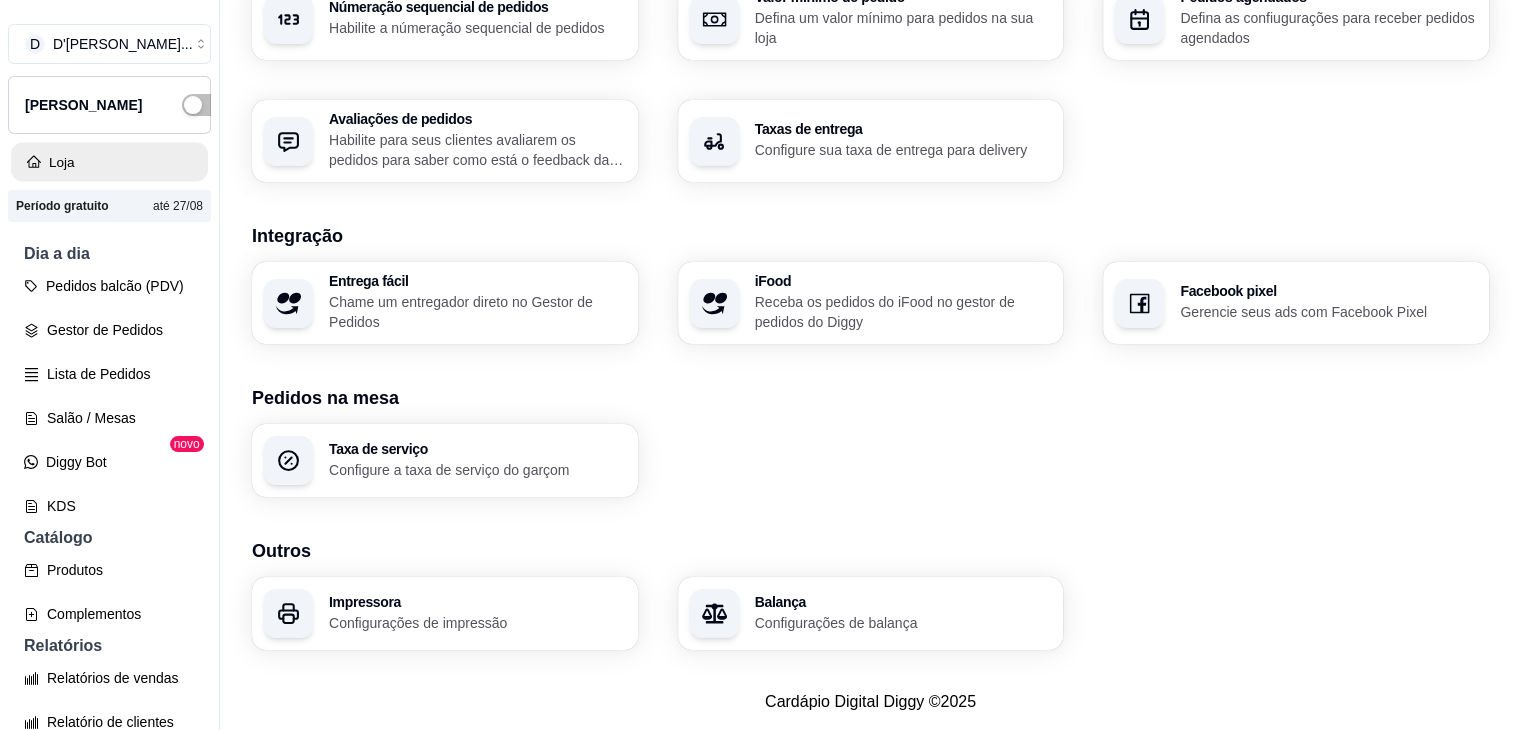 click on "Loja" at bounding box center [109, 162] 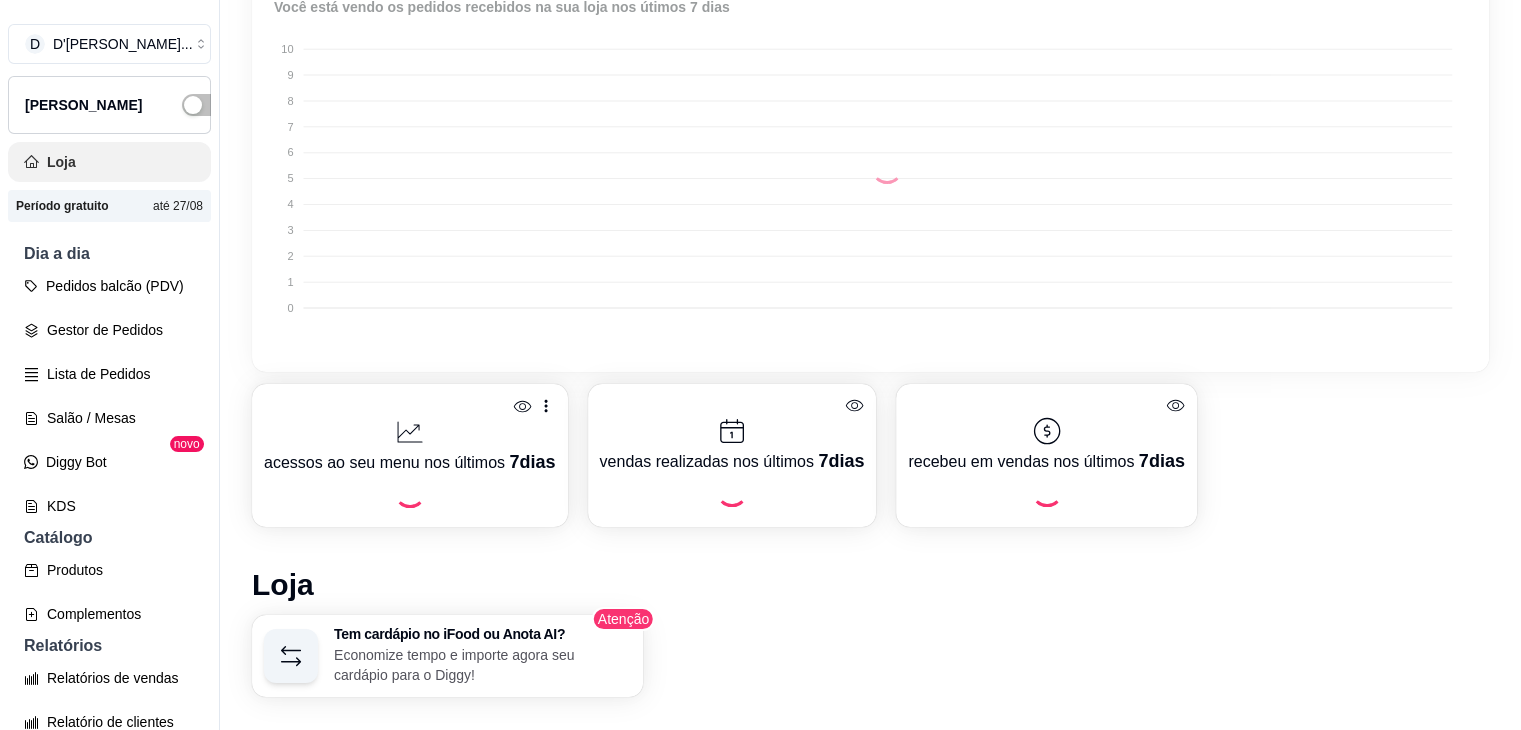 scroll, scrollTop: 0, scrollLeft: 0, axis: both 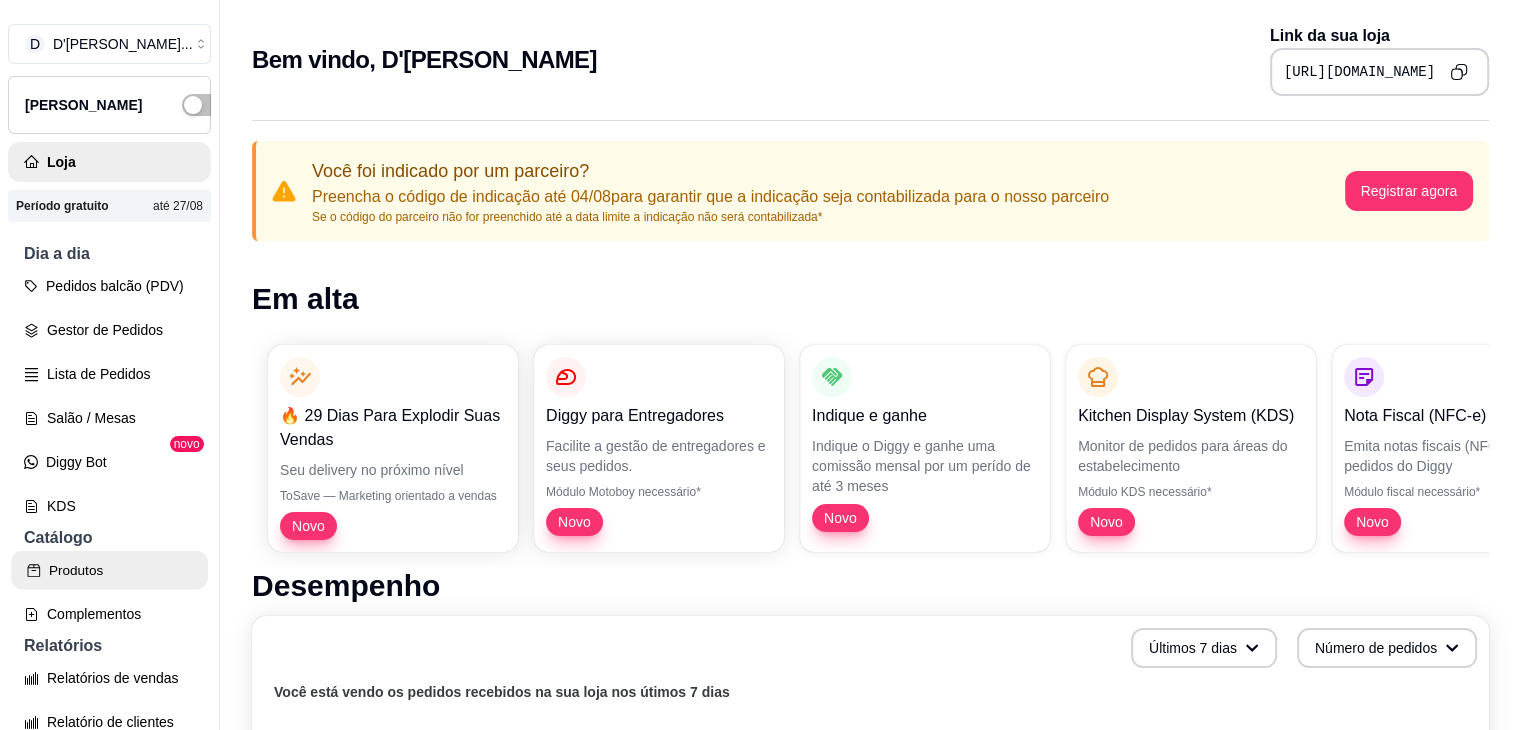click on "Produtos" at bounding box center (109, 570) 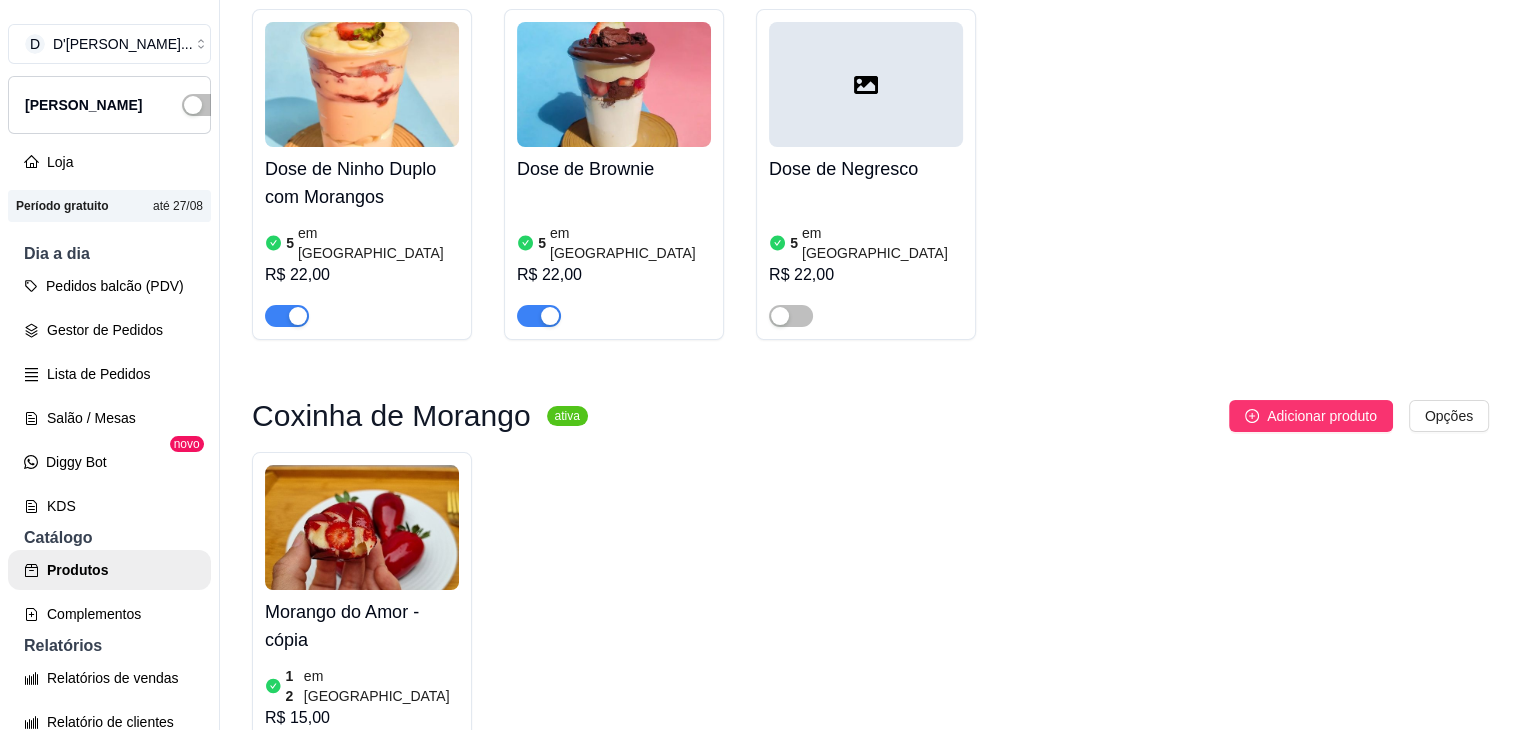 scroll, scrollTop: 1476, scrollLeft: 0, axis: vertical 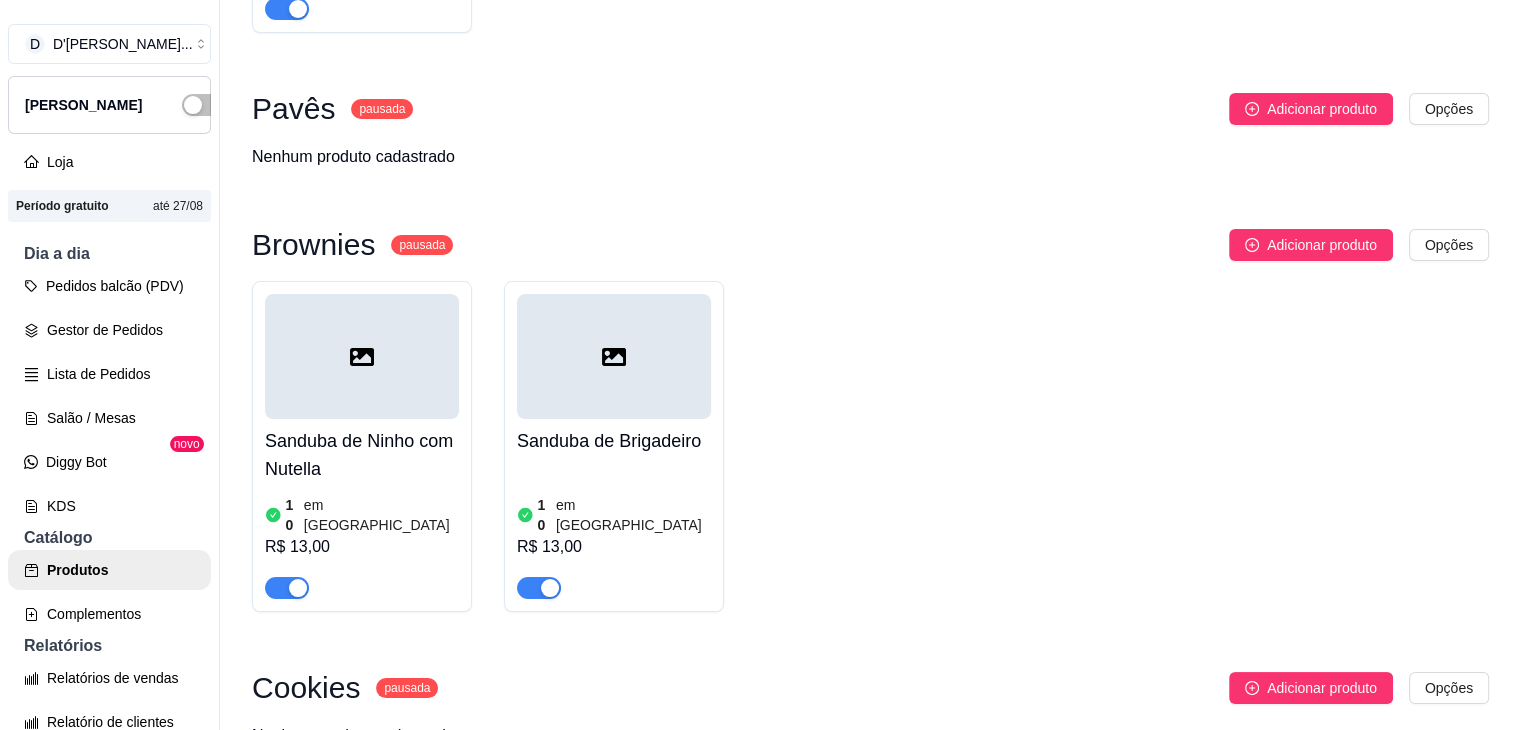 click on "Sanduba de Ninho com Nutella" at bounding box center (362, 455) 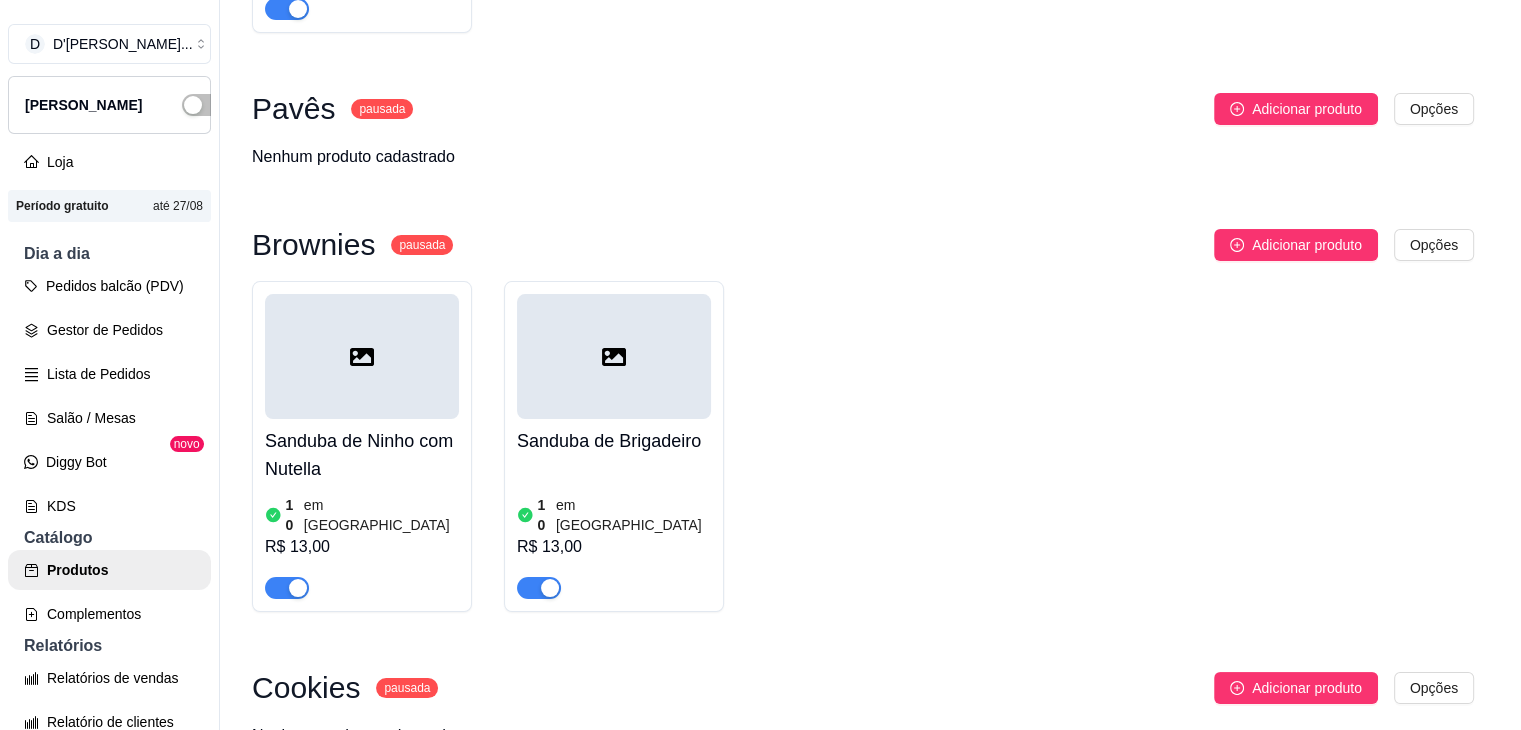 type 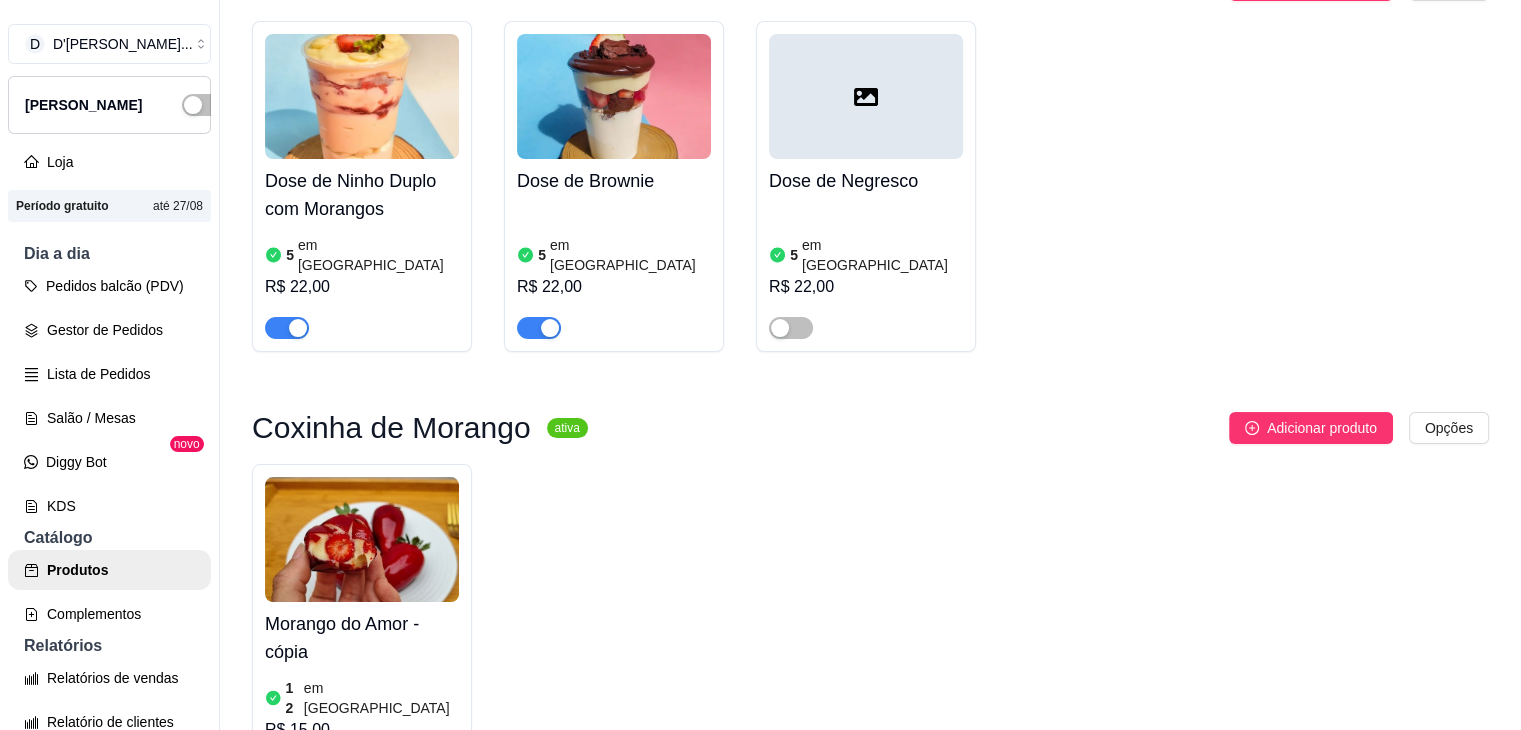 scroll, scrollTop: 417, scrollLeft: 0, axis: vertical 